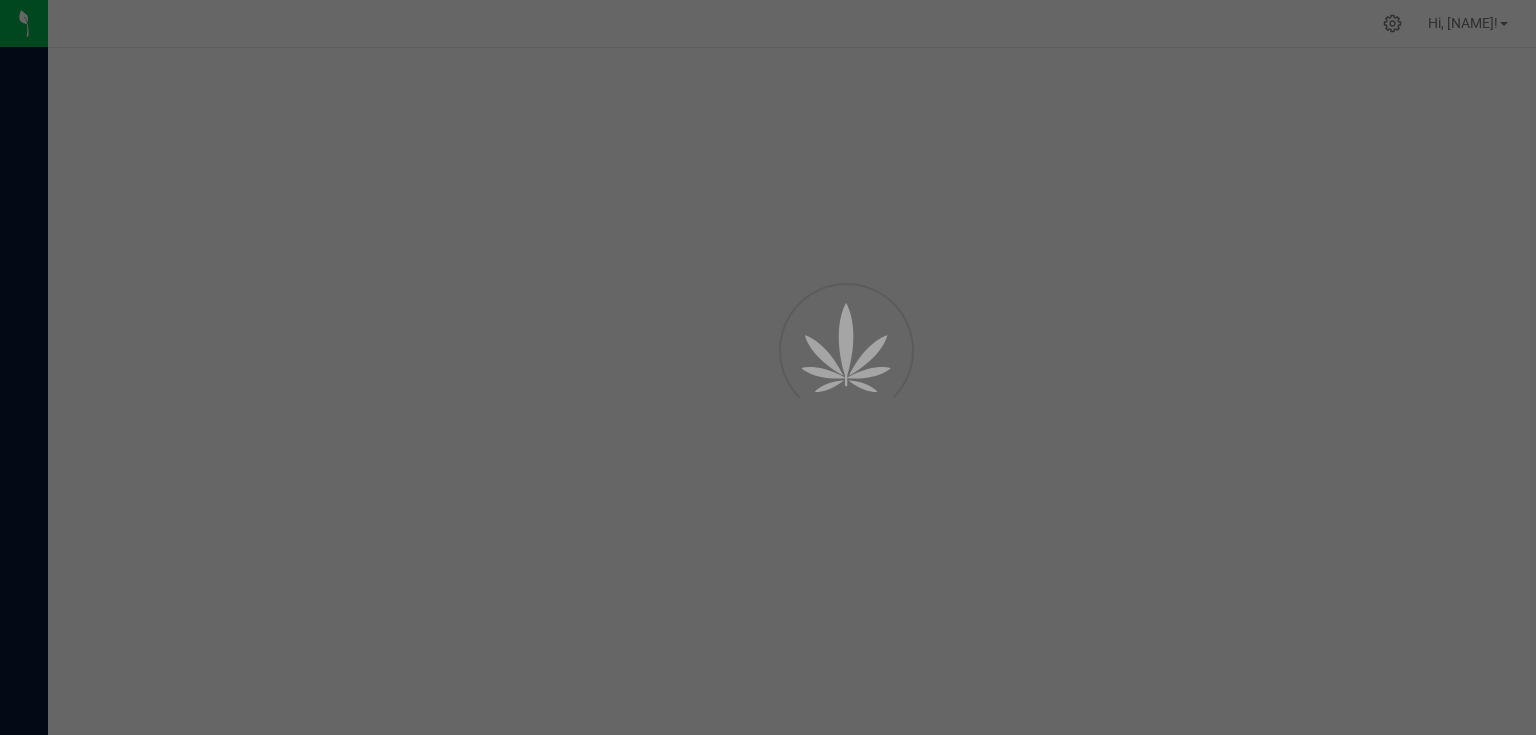 scroll, scrollTop: 0, scrollLeft: 0, axis: both 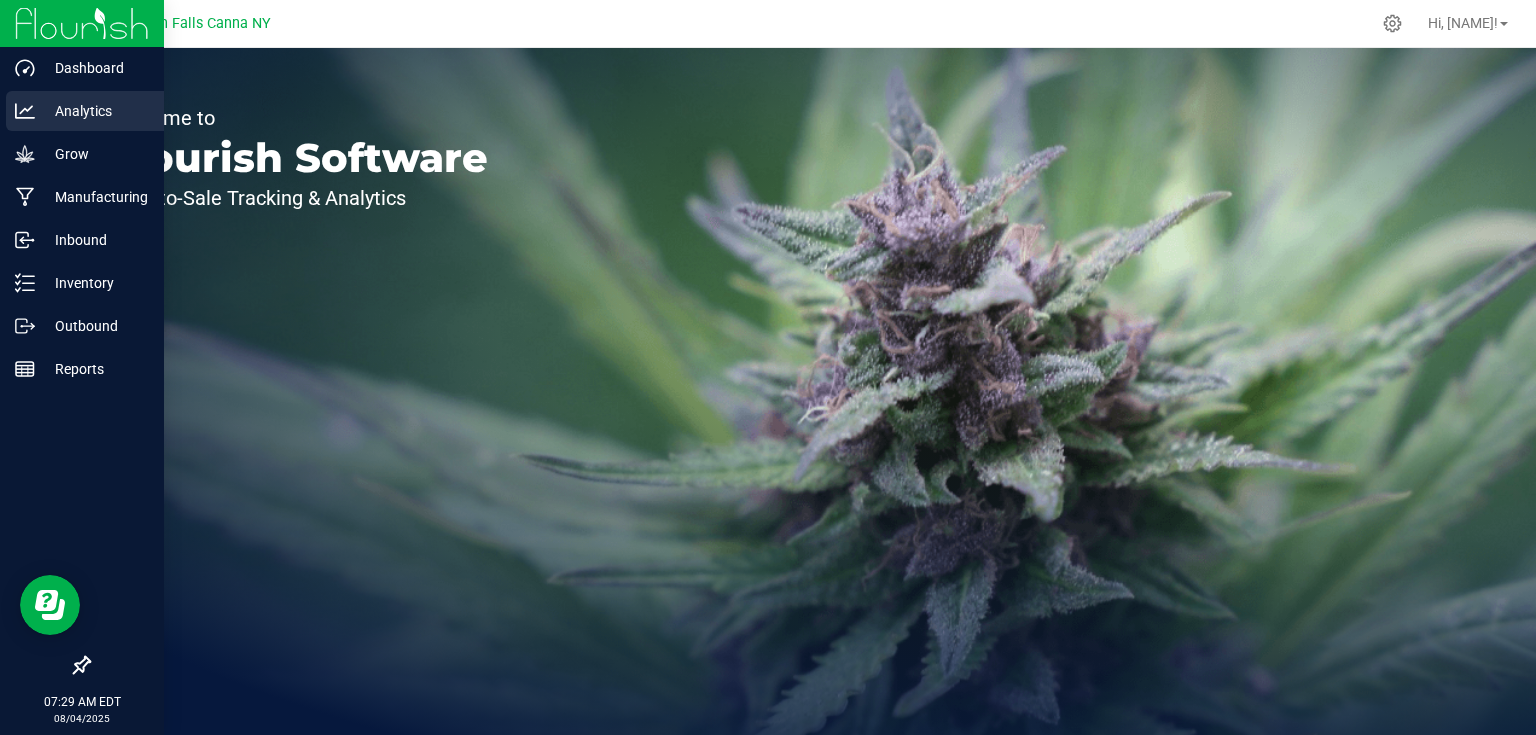 click on "Analytics" at bounding box center (95, 111) 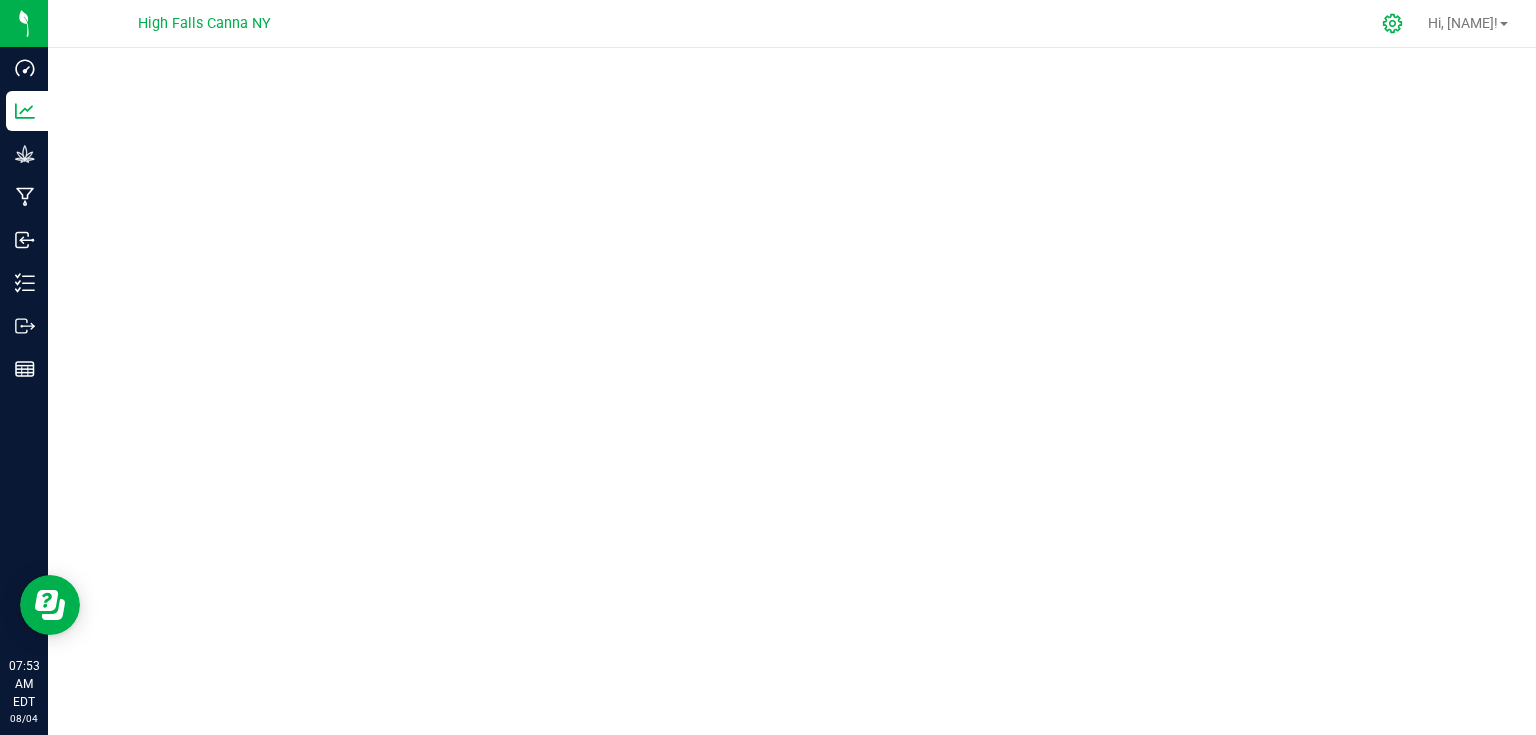 click at bounding box center [1393, 23] 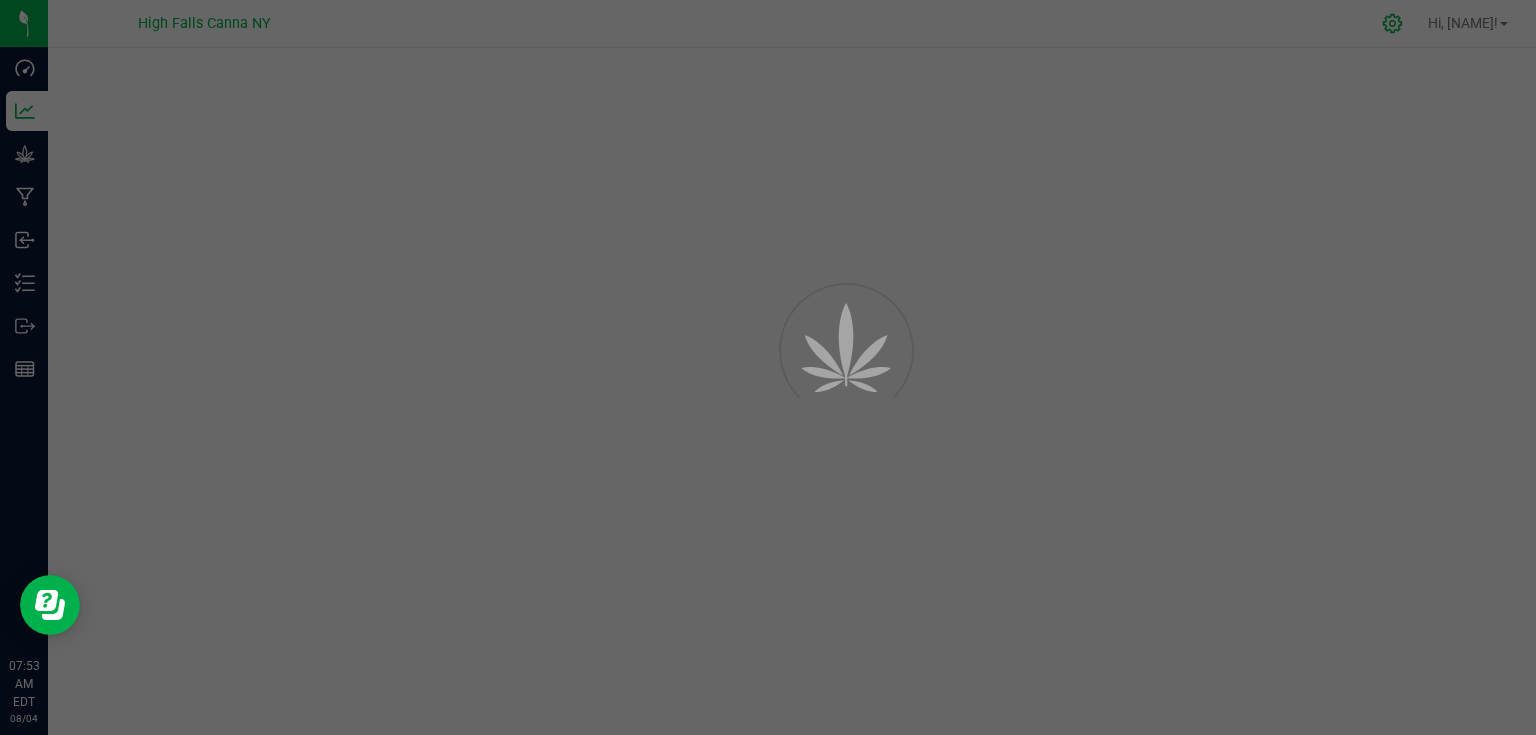 click at bounding box center [768, 367] 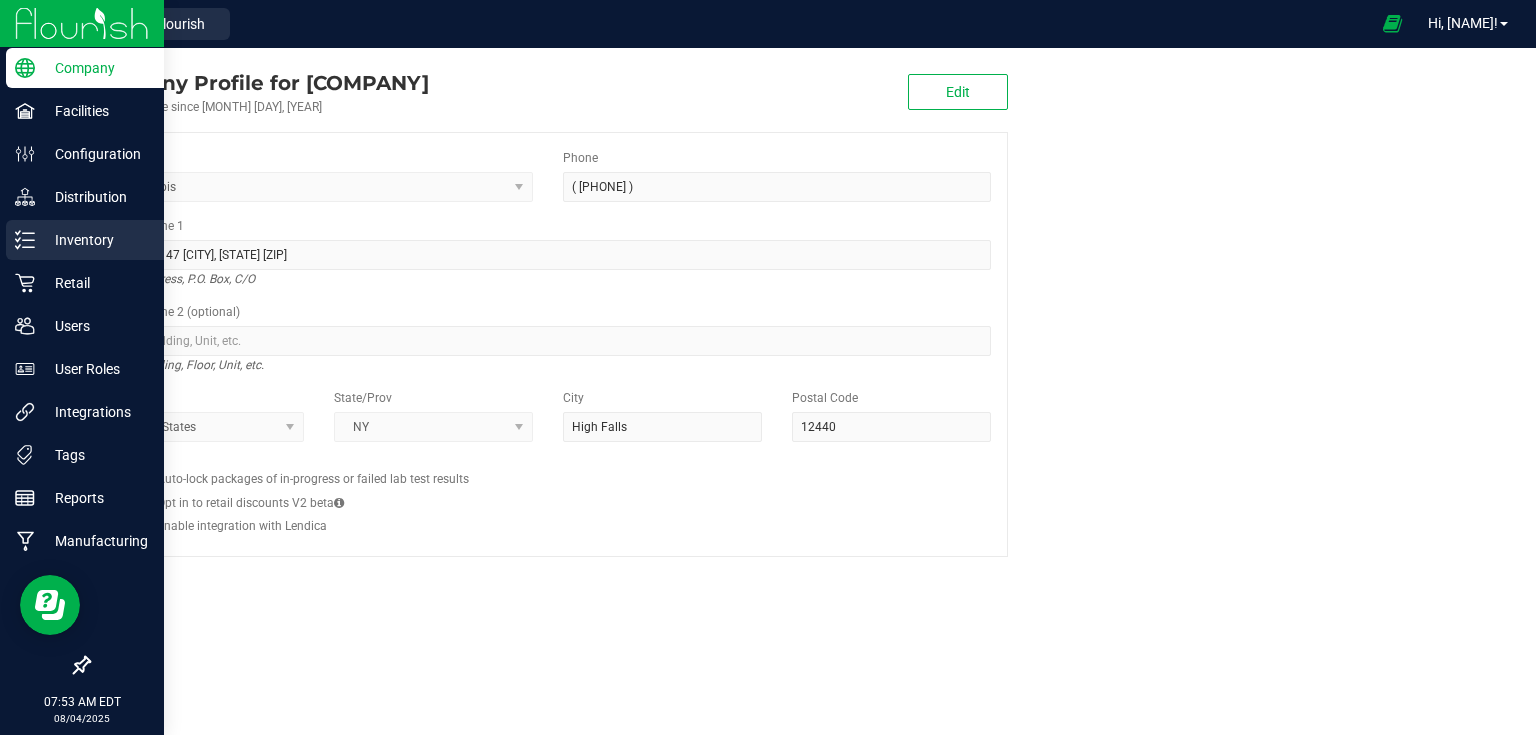 click on "Inventory" at bounding box center (85, 240) 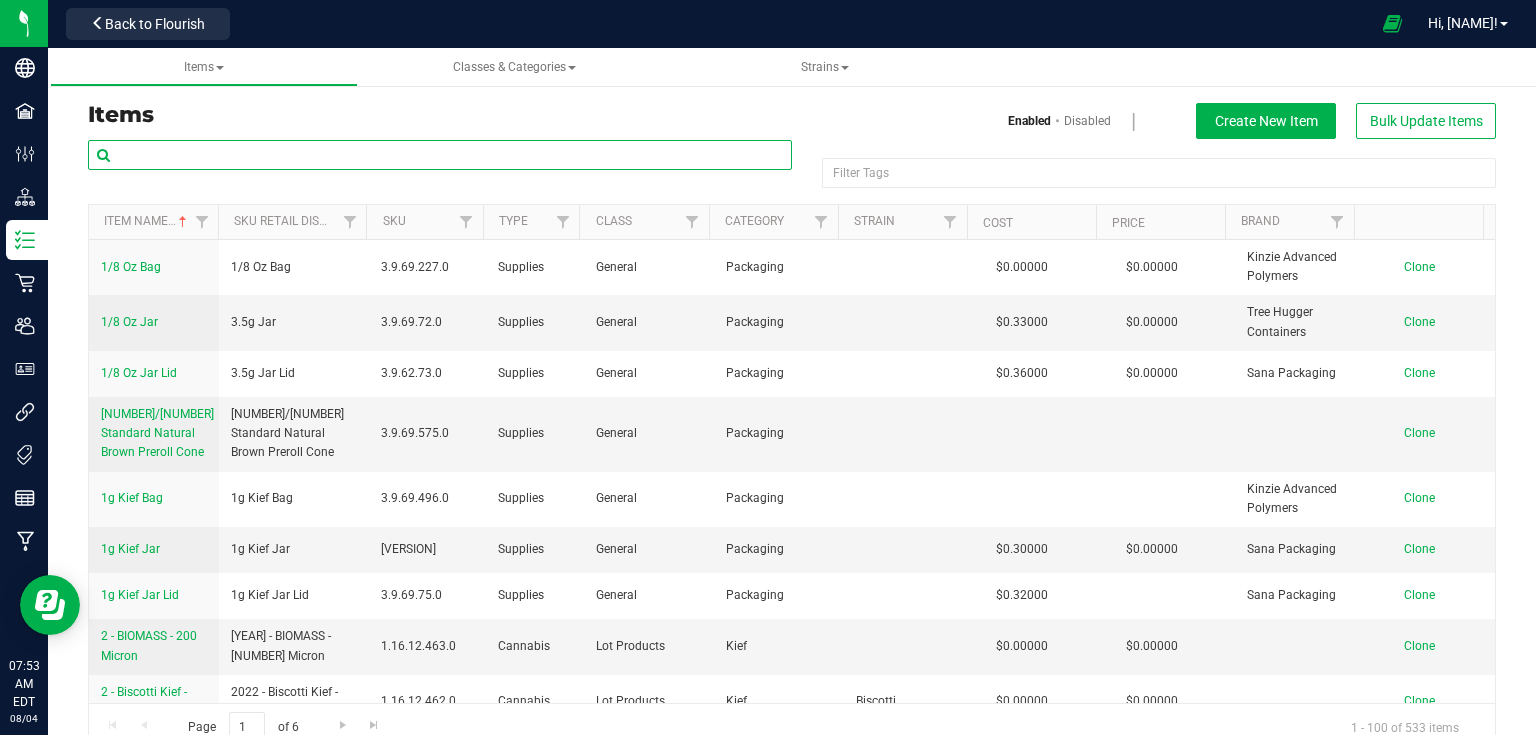click at bounding box center [440, 155] 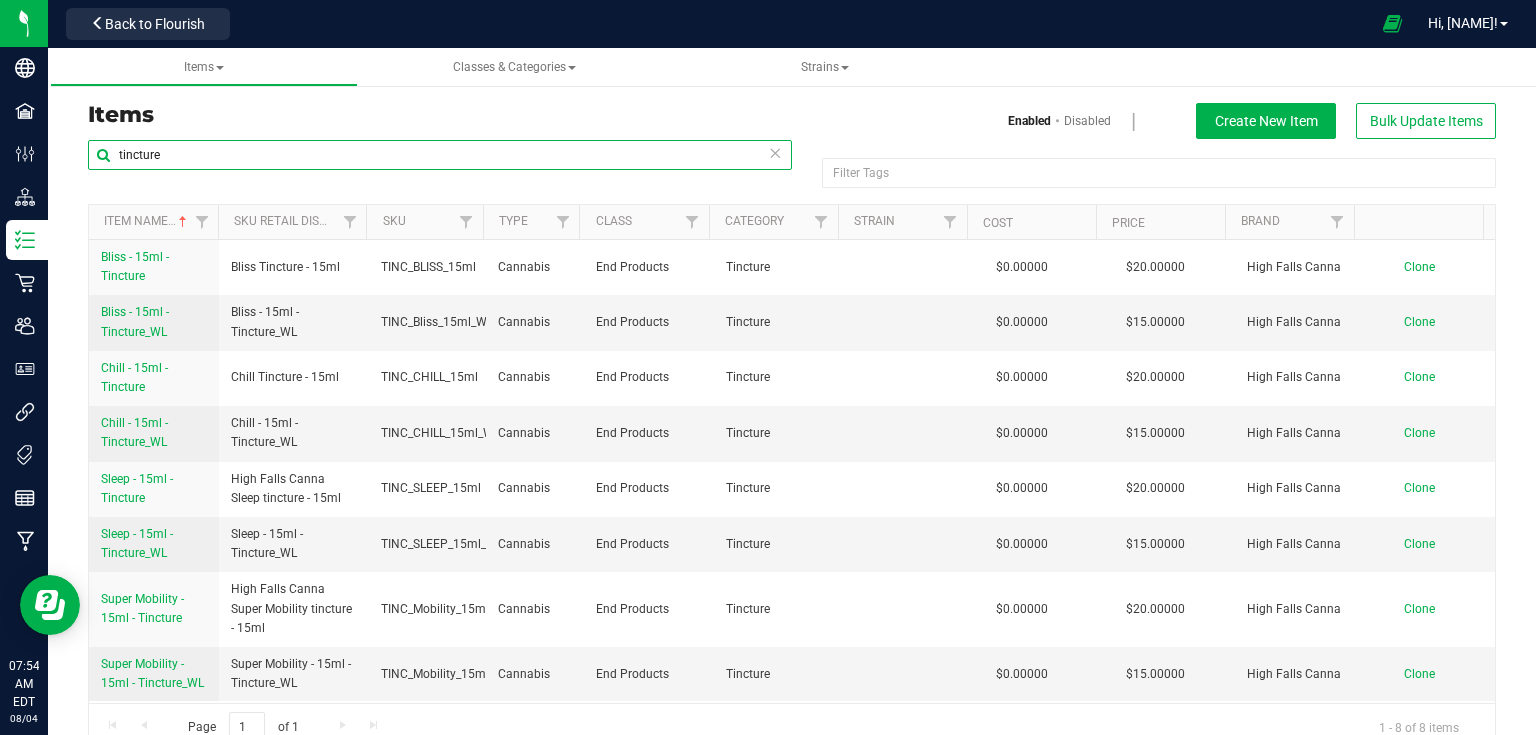 type on "tincture" 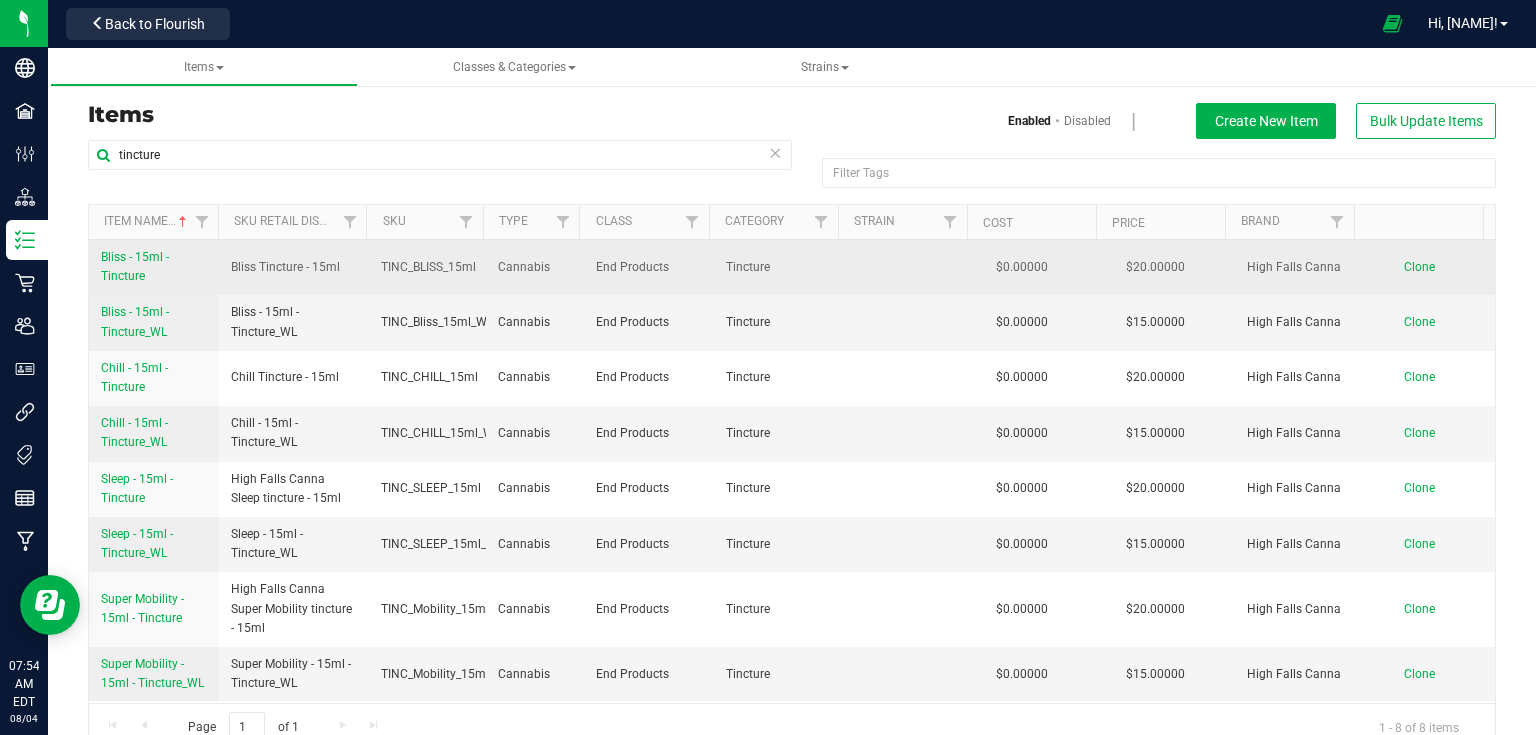 click on "Bliss - 15ml - Tincture" at bounding box center (135, 266) 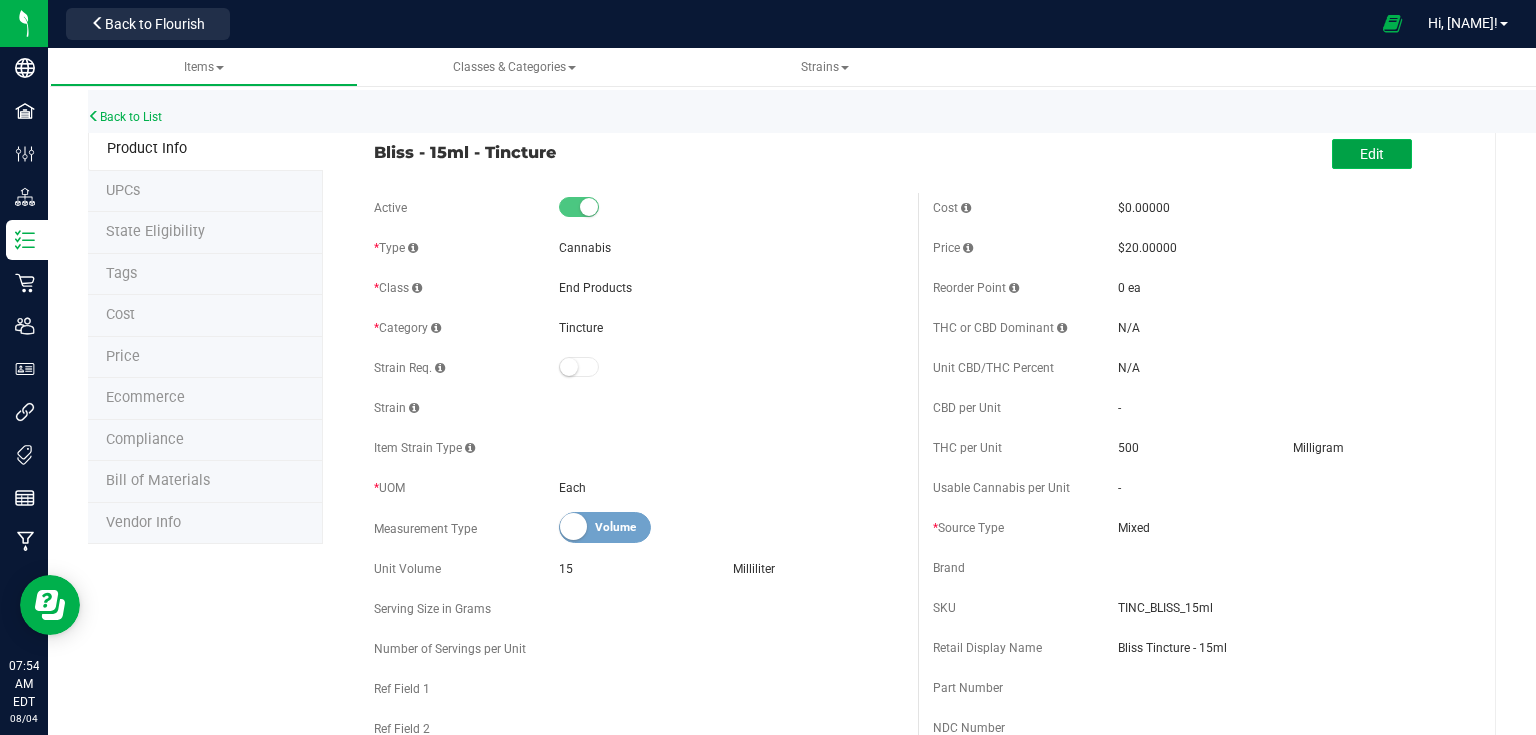 click on "Edit" at bounding box center (1372, 154) 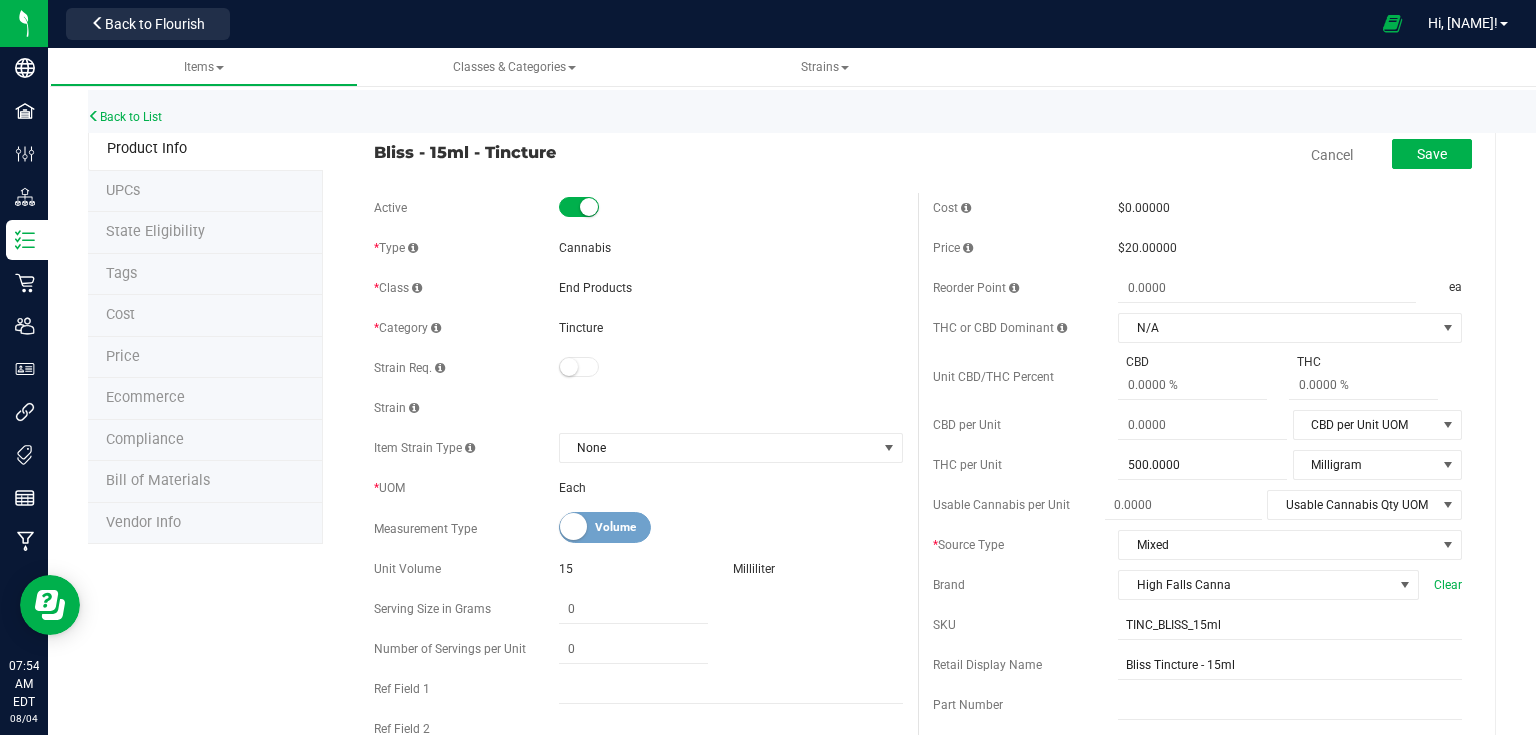 click on "Cost" at bounding box center [205, 316] 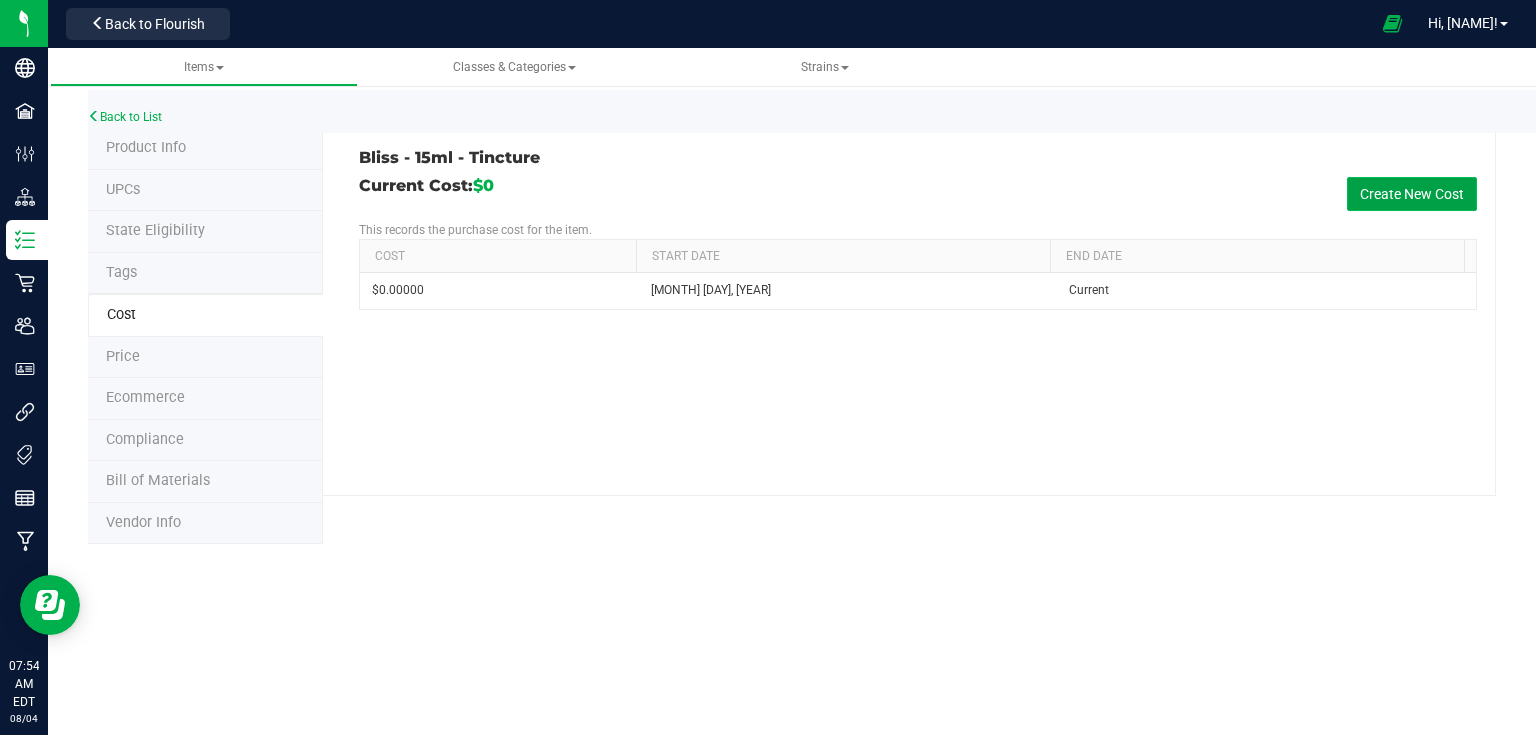 click on "Create New Cost" at bounding box center [1412, 194] 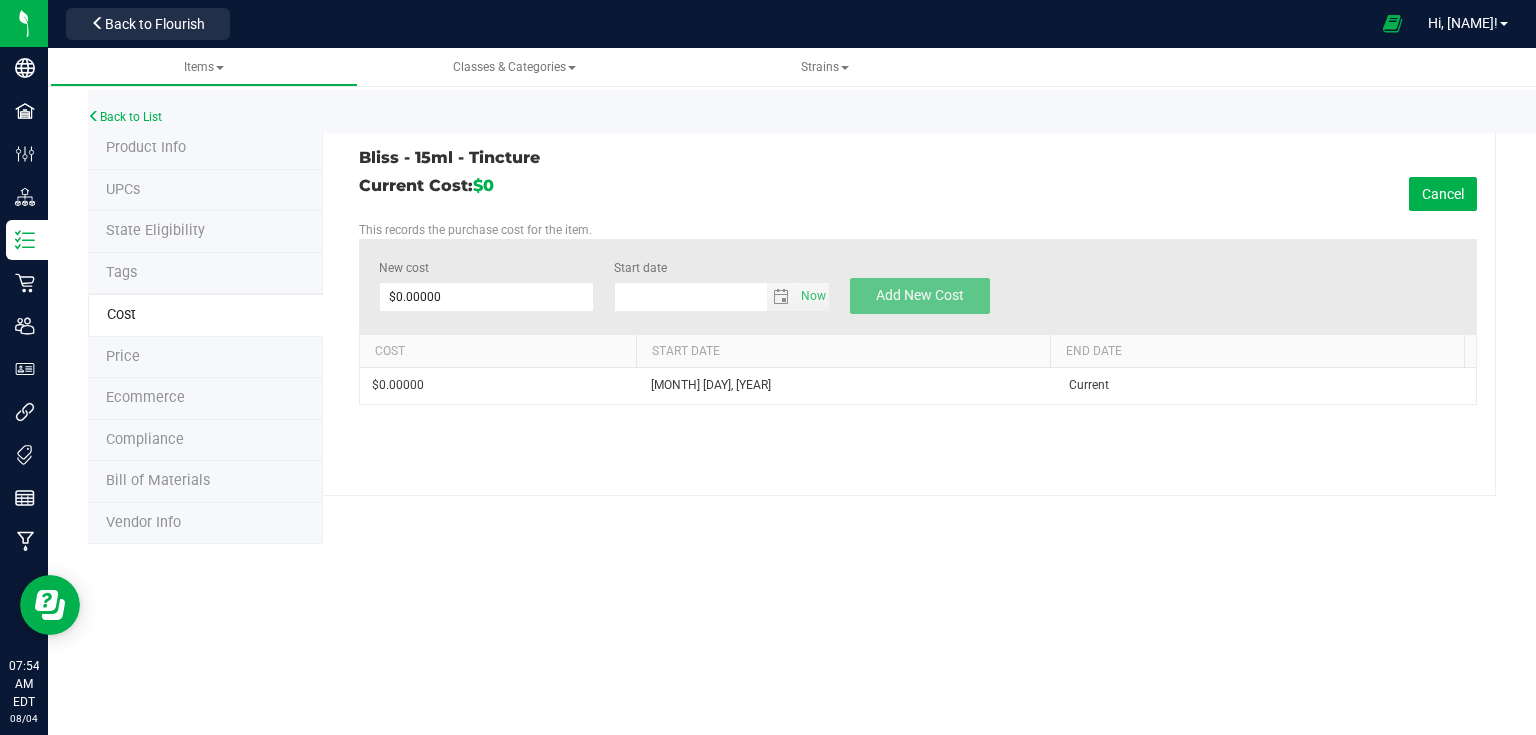 type on "8/4/2025" 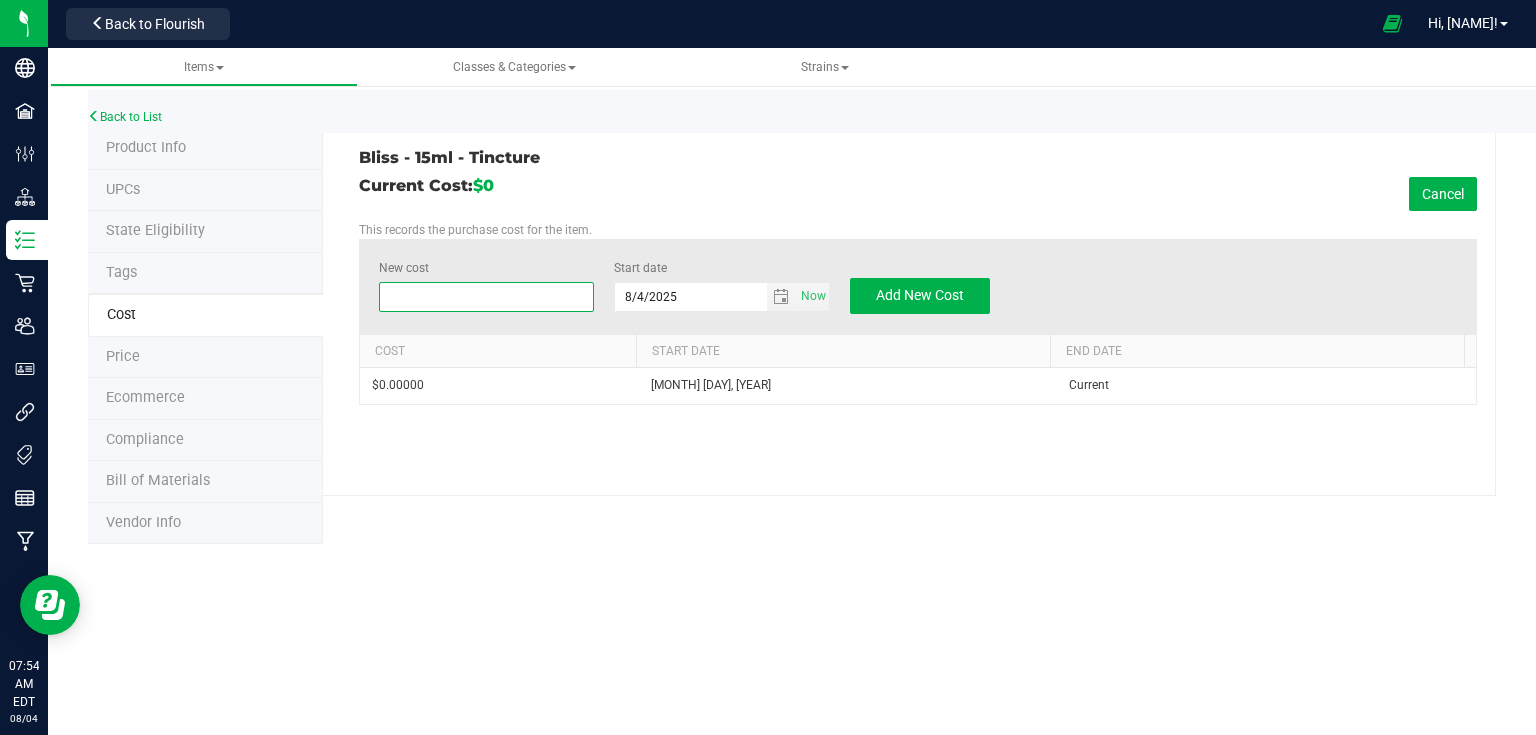 click at bounding box center (487, 297) 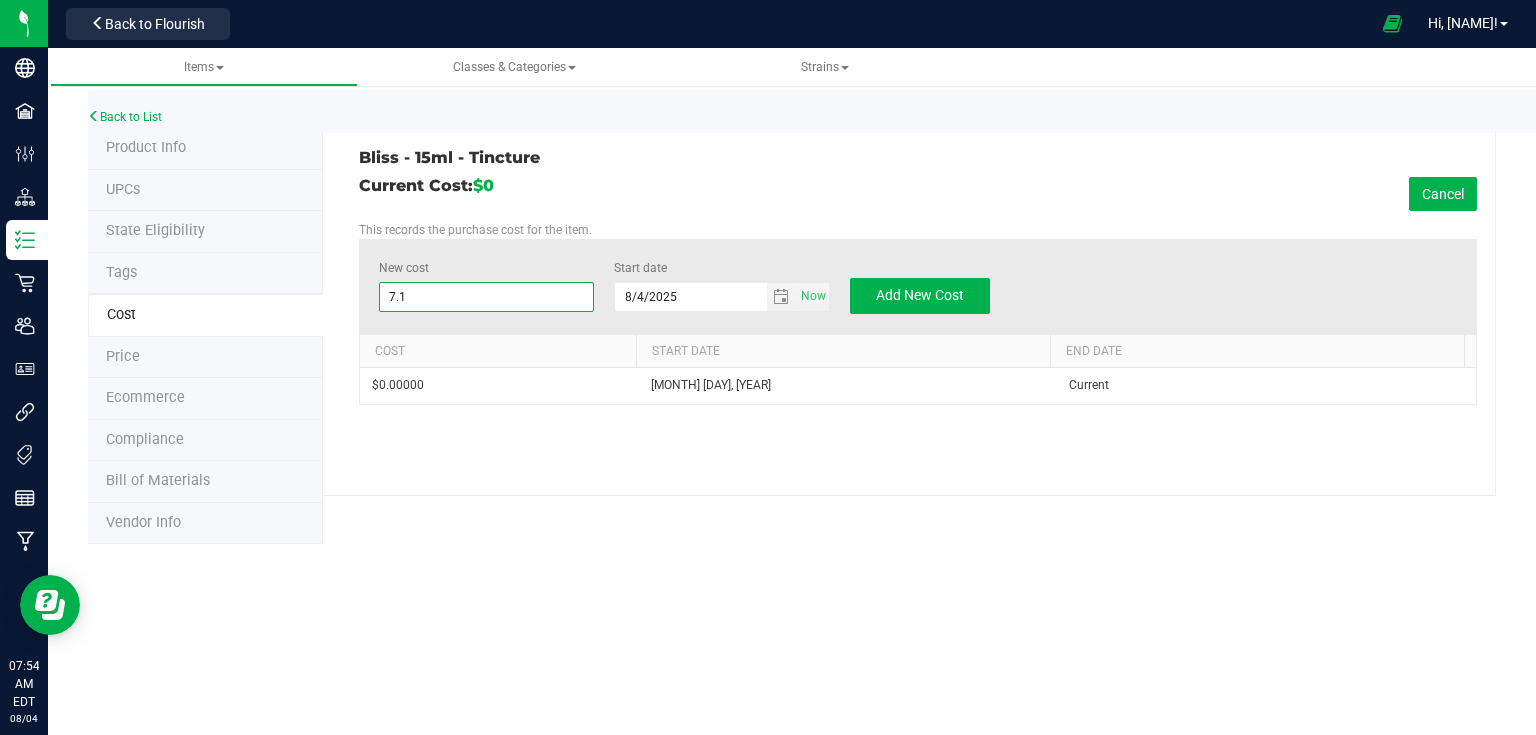 type on "[NUMBER]" 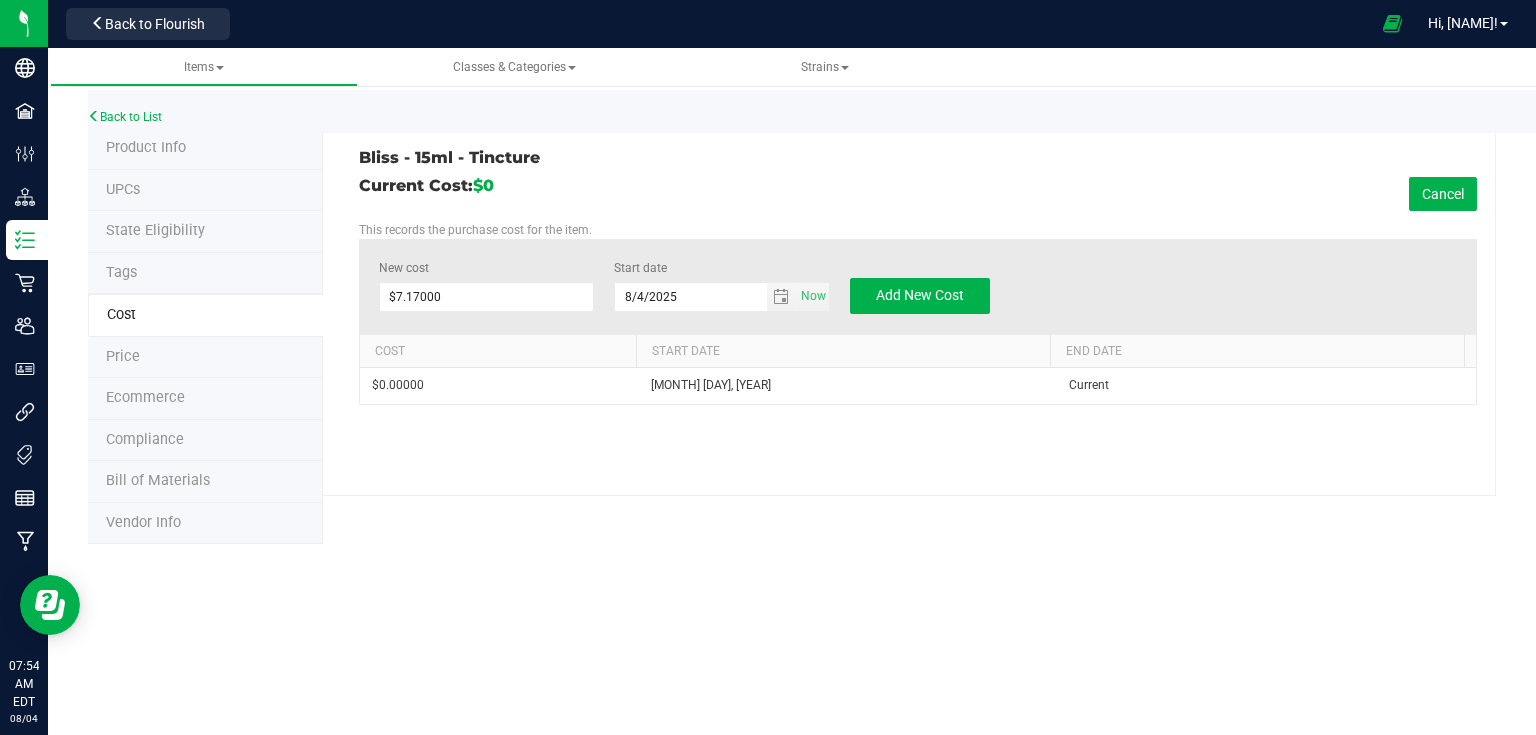 click on "Product Info UPCs State Eligibility Tags Cost Price Ecommerce Compliance Bill of Materials Vendor Info [PRODUCT] - [QUANTITY] - [ITEM] Current Cost: $[AMOUNT] Cancel New cost [AMOUNT] [AMOUNT] Start date [MONTH]/[DAY]/[YEAR] Now" at bounding box center [792, 336] 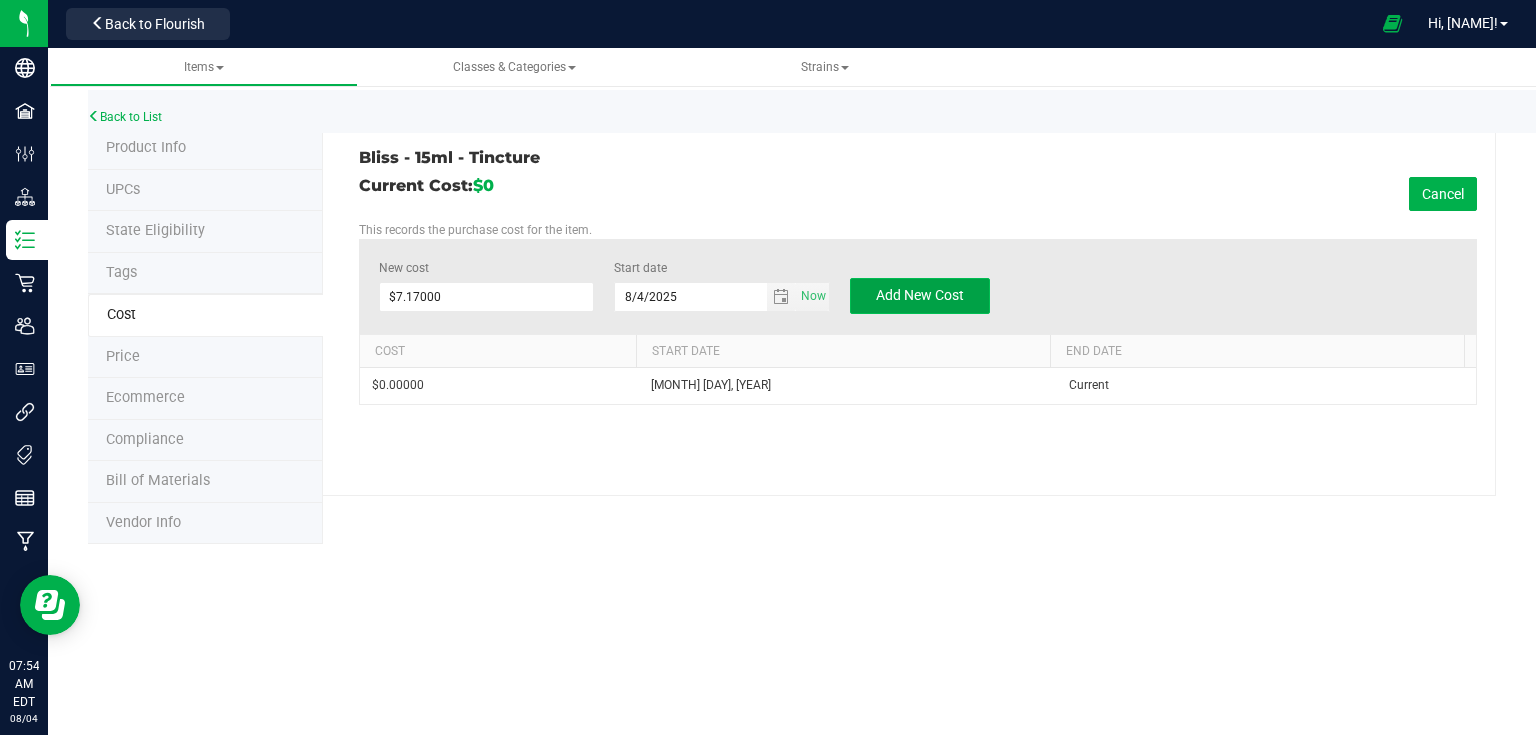 click on "Add New Cost" at bounding box center (920, 295) 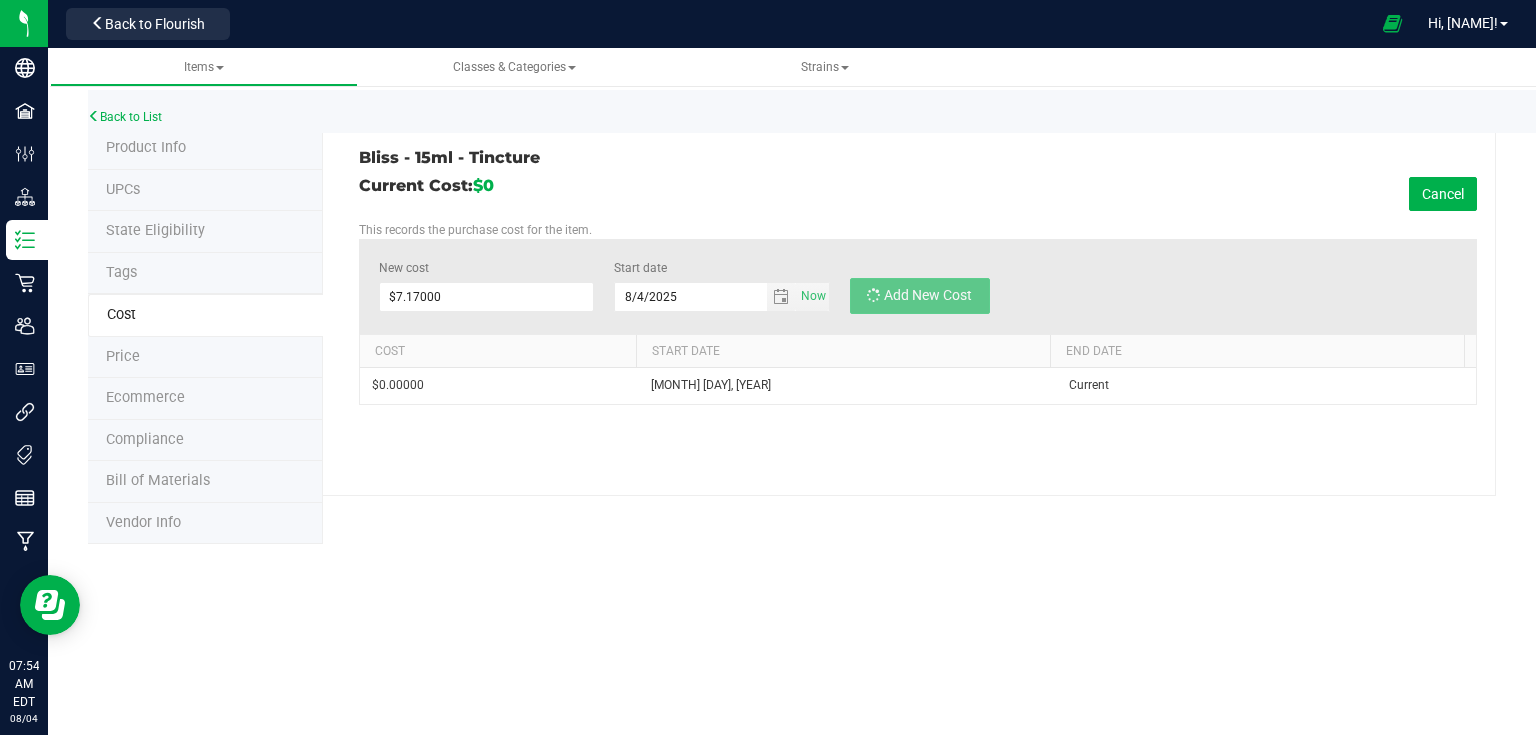 type on "$0.00000" 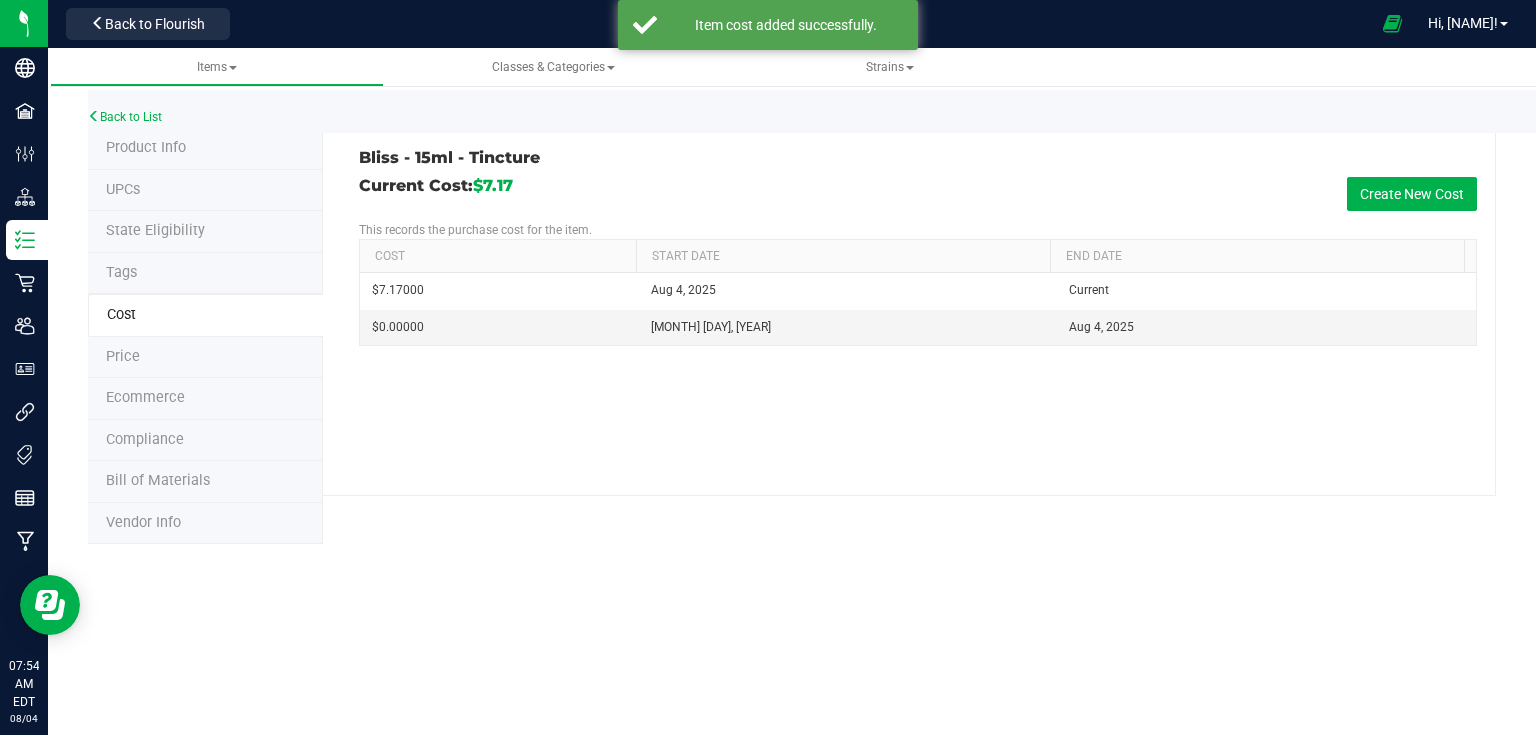 click on "Back to List" at bounding box center [856, 111] 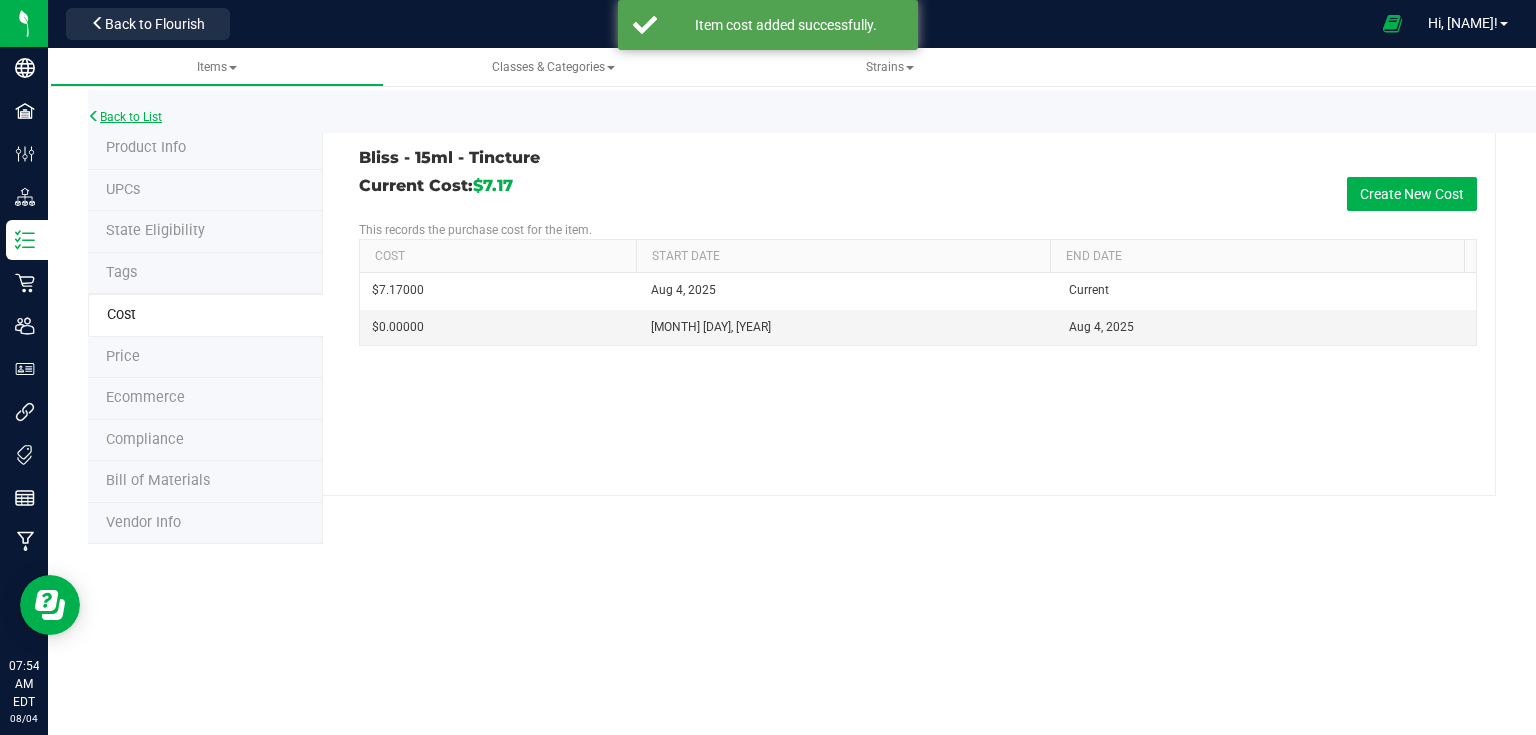 click on "Back to List" at bounding box center [125, 117] 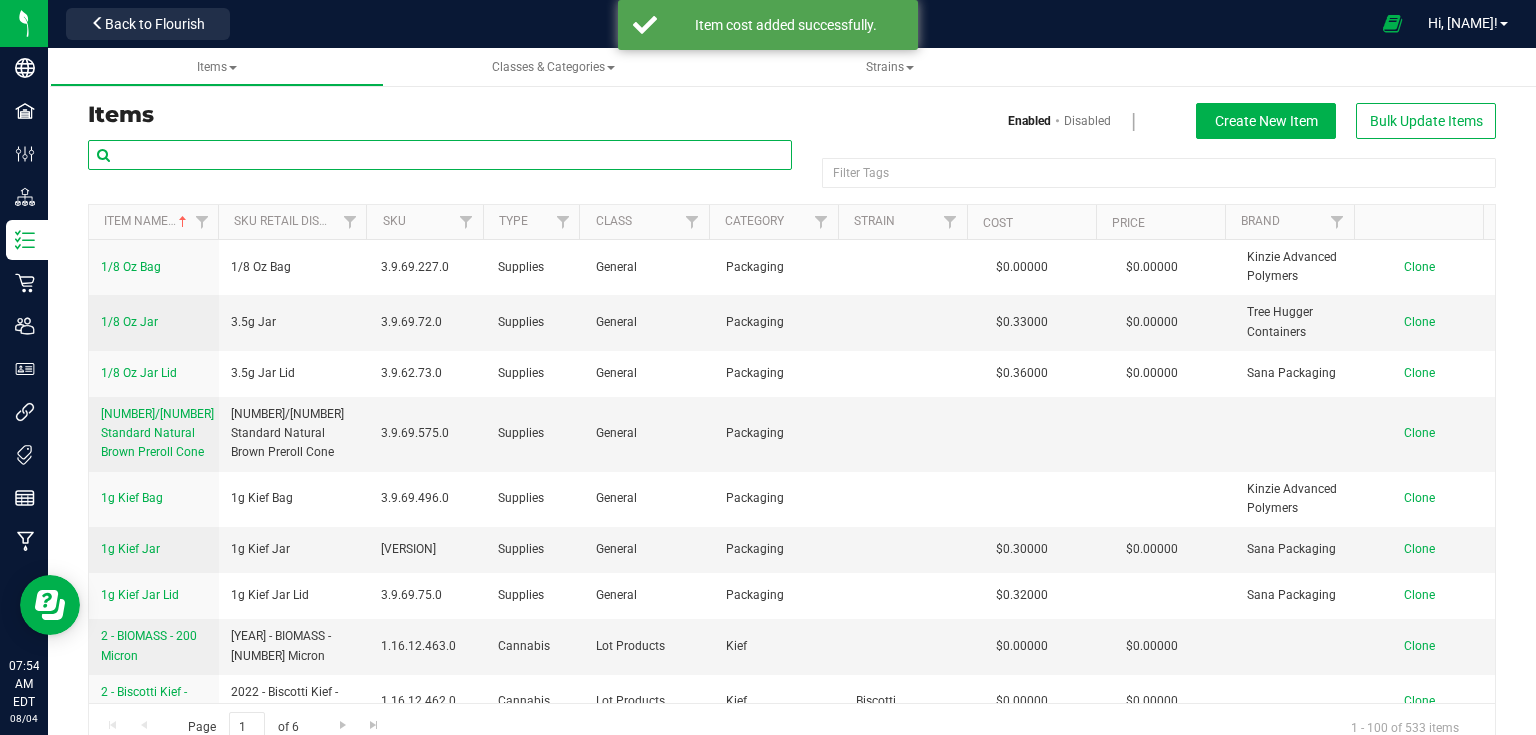 click at bounding box center (440, 155) 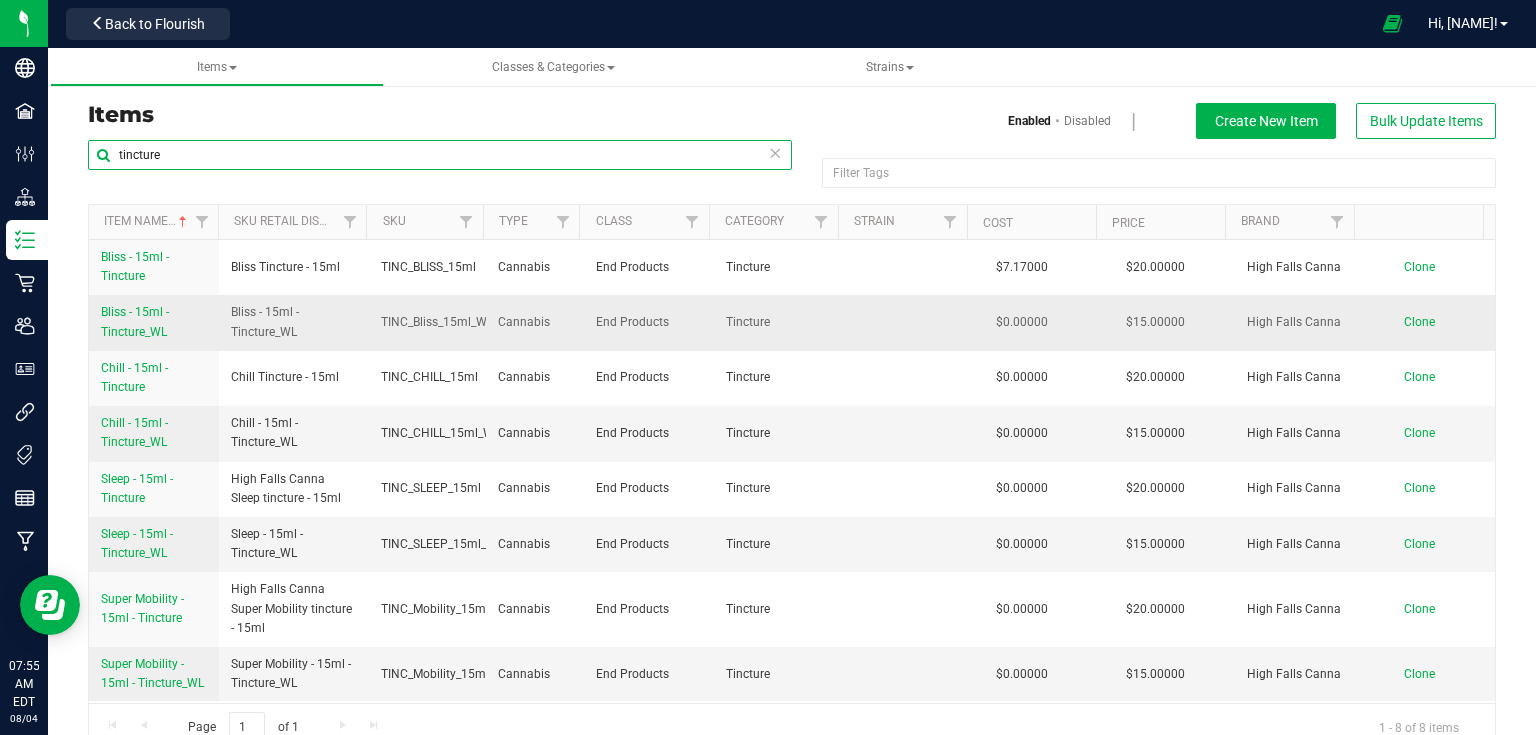 type on "tincture" 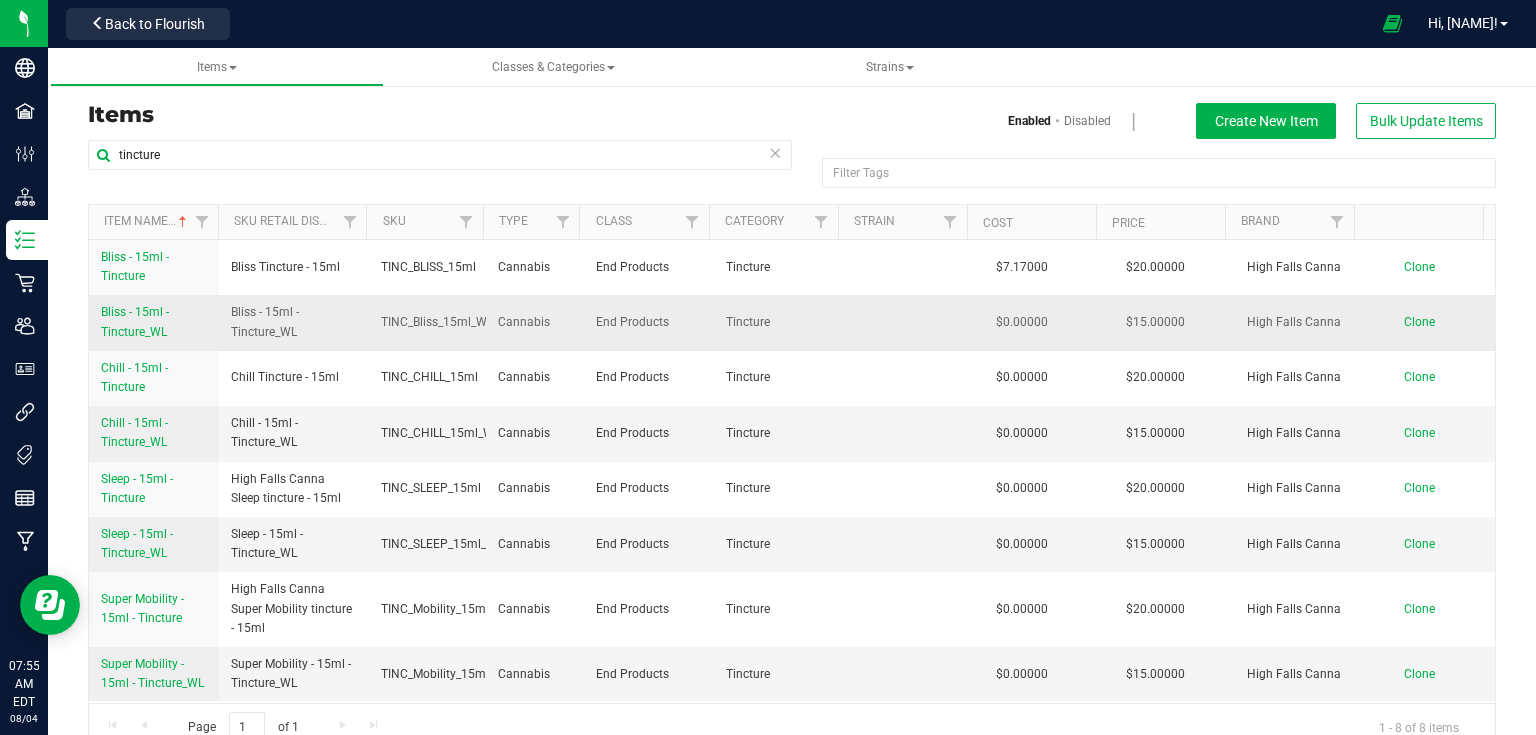 click on "Bliss - 15ml - Tincture_WL" at bounding box center (135, 321) 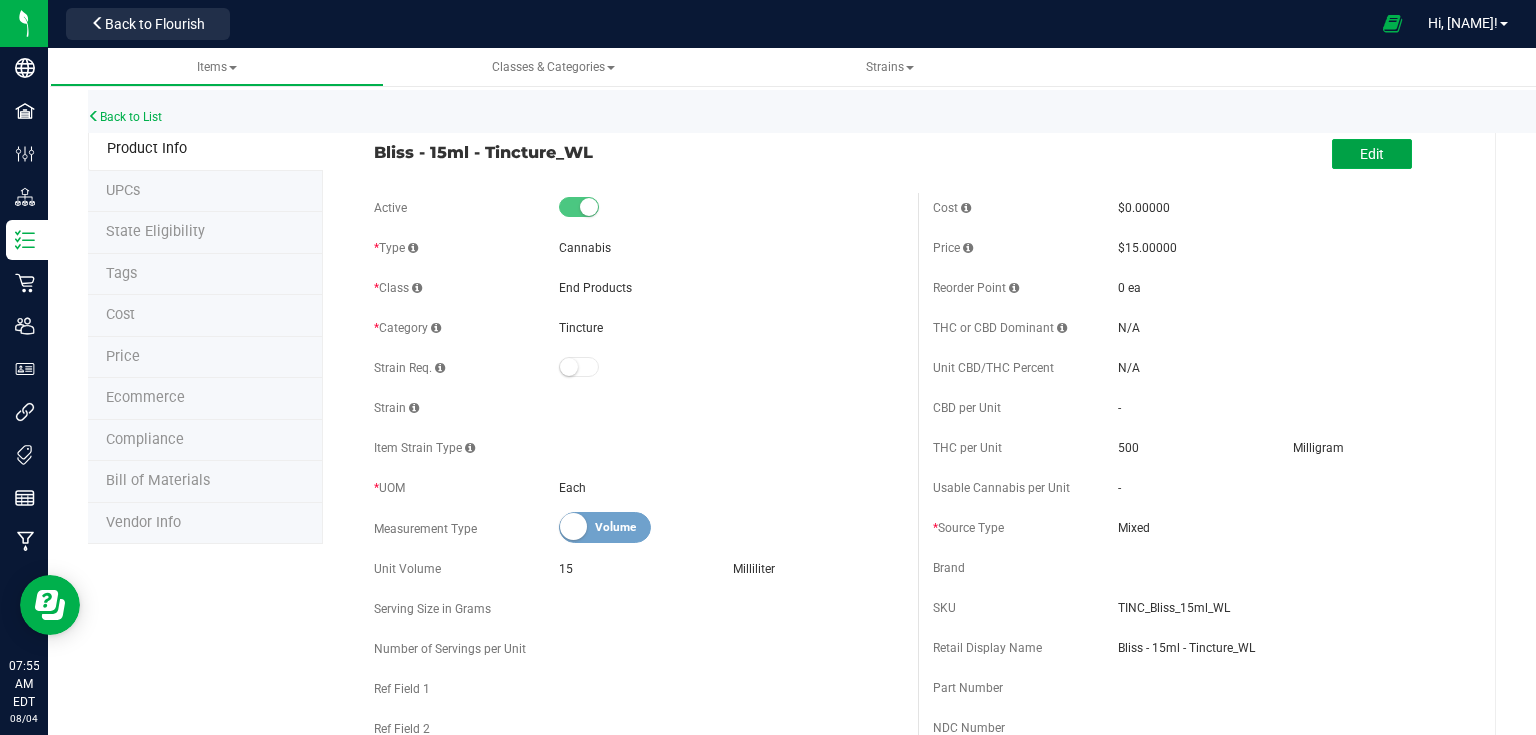drag, startPoint x: 1378, startPoint y: 160, endPoint x: 971, endPoint y: 174, distance: 407.24072 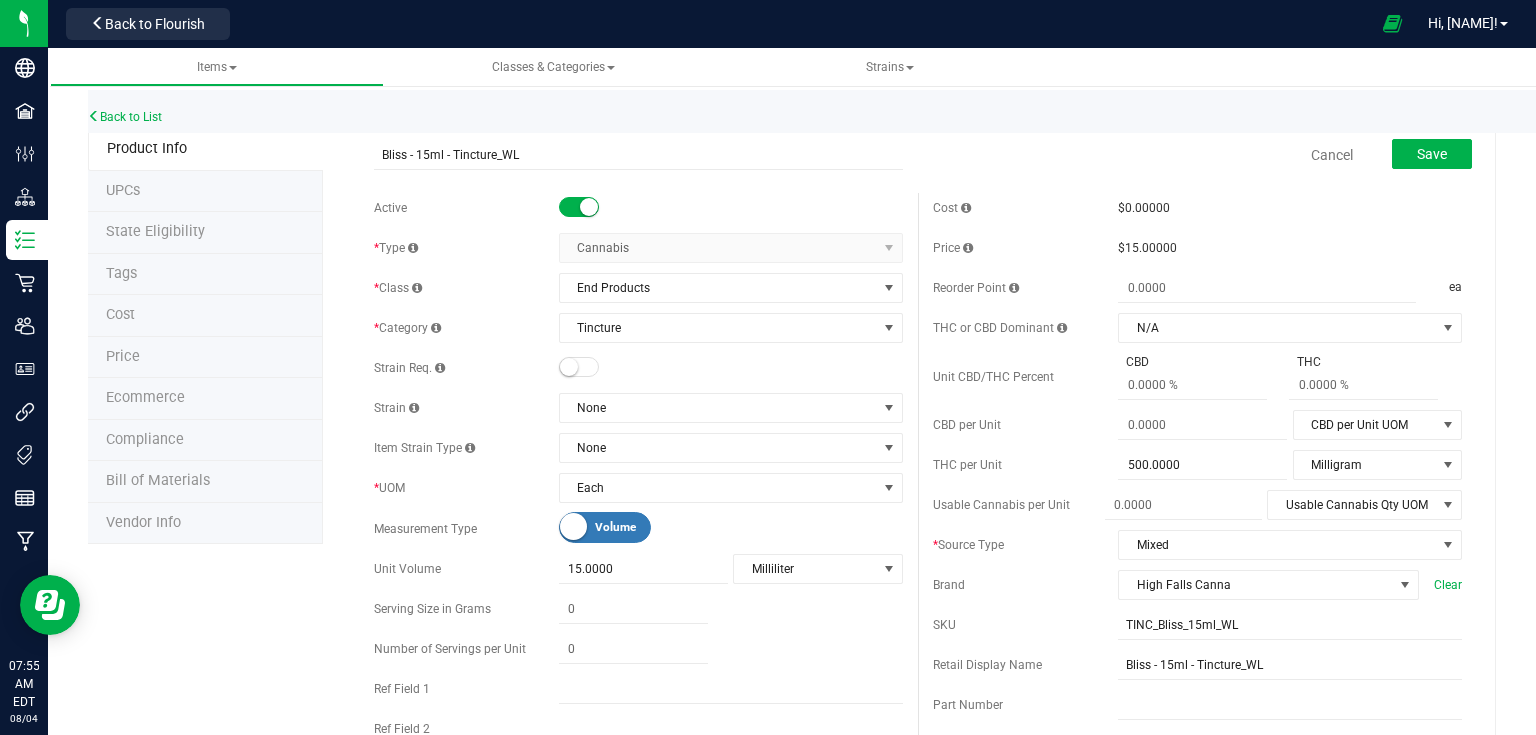 click on "Cost" at bounding box center (205, 316) 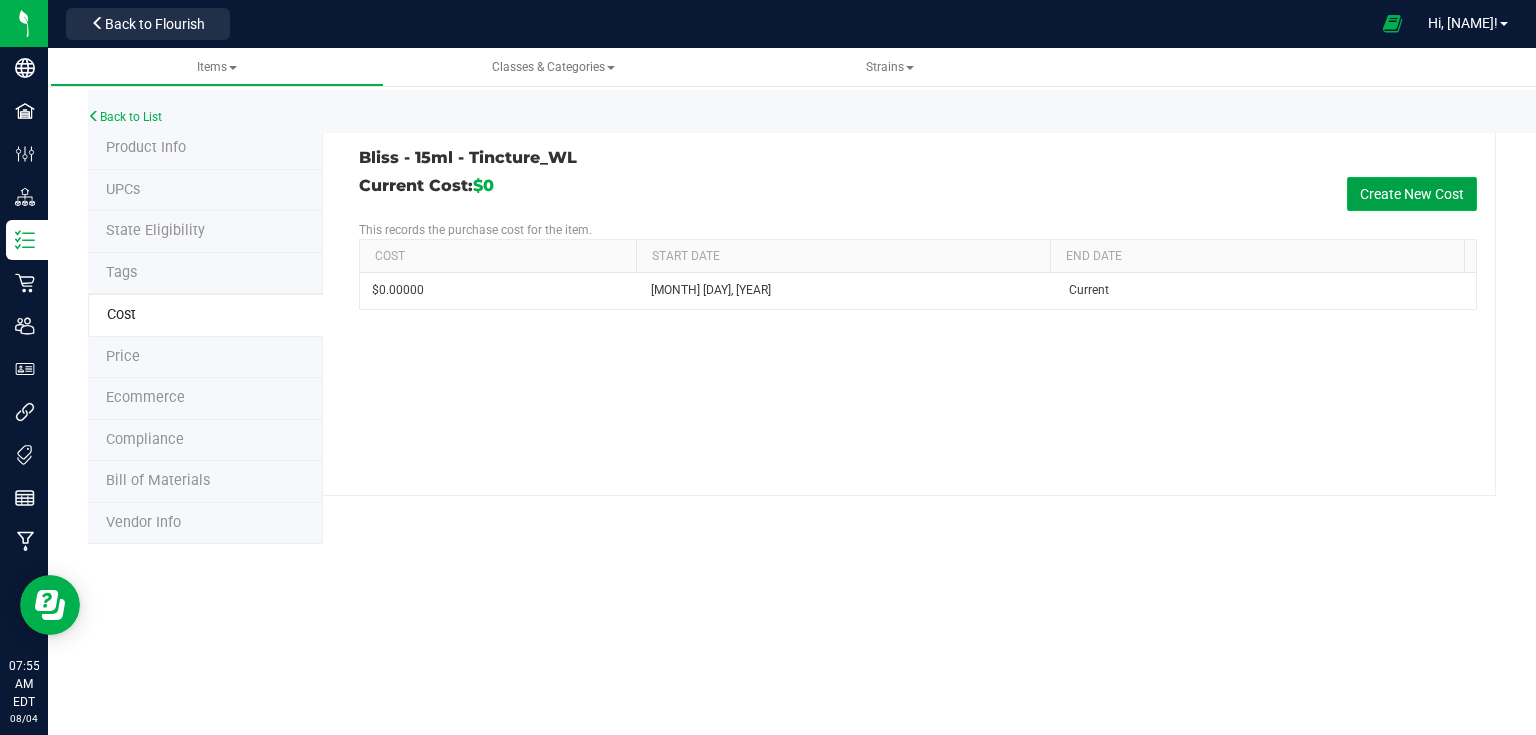 click on "Create New Cost" at bounding box center (1412, 194) 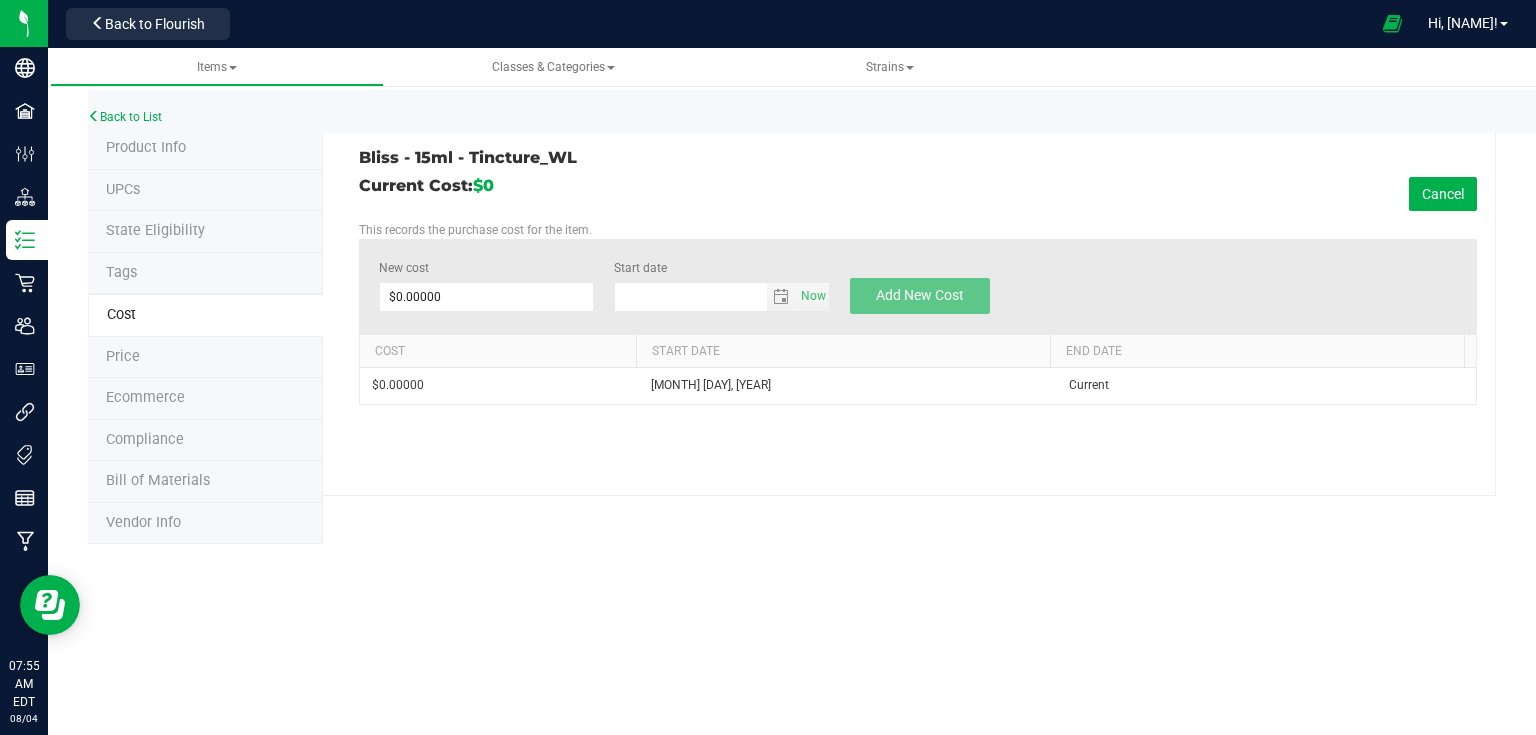 type on "8/4/2025" 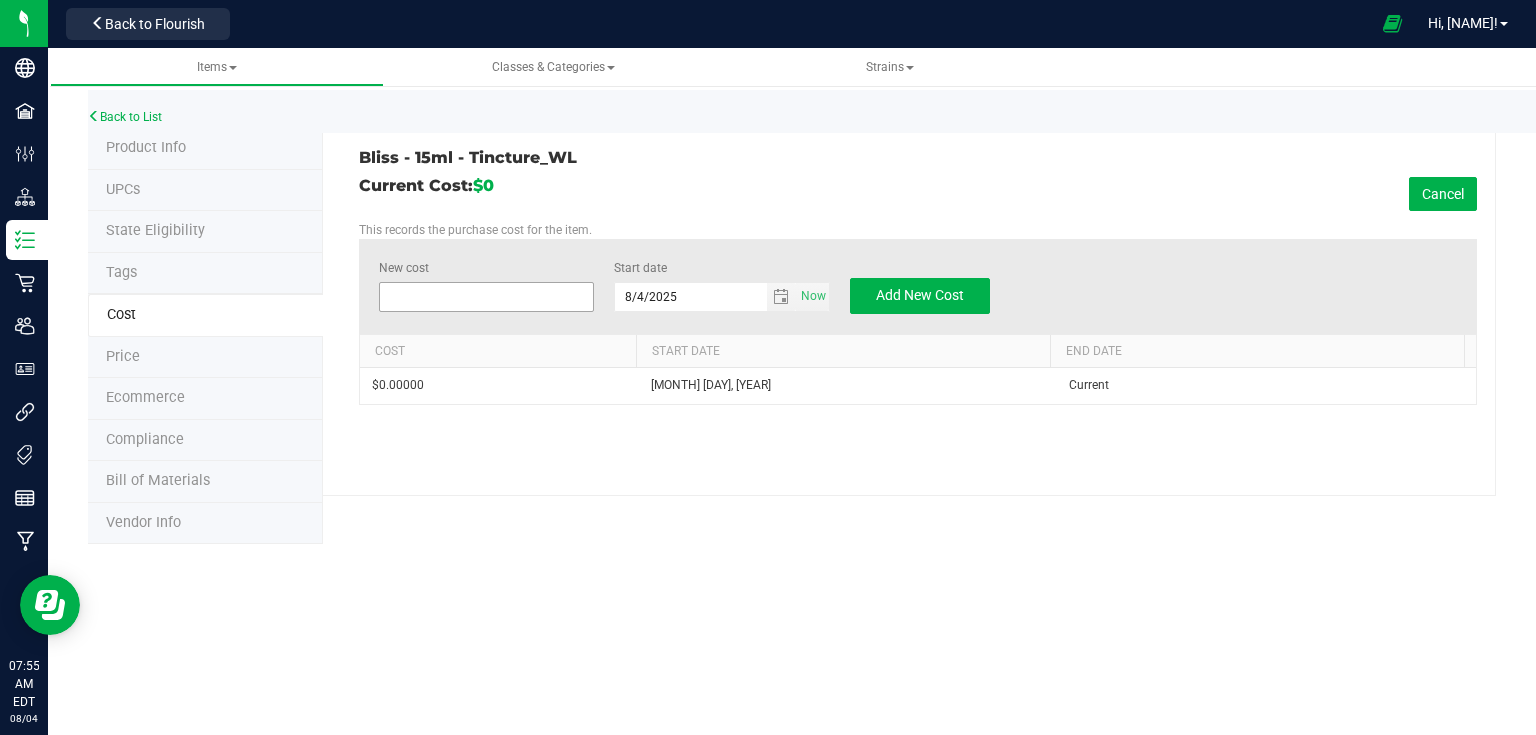 click at bounding box center (487, 297) 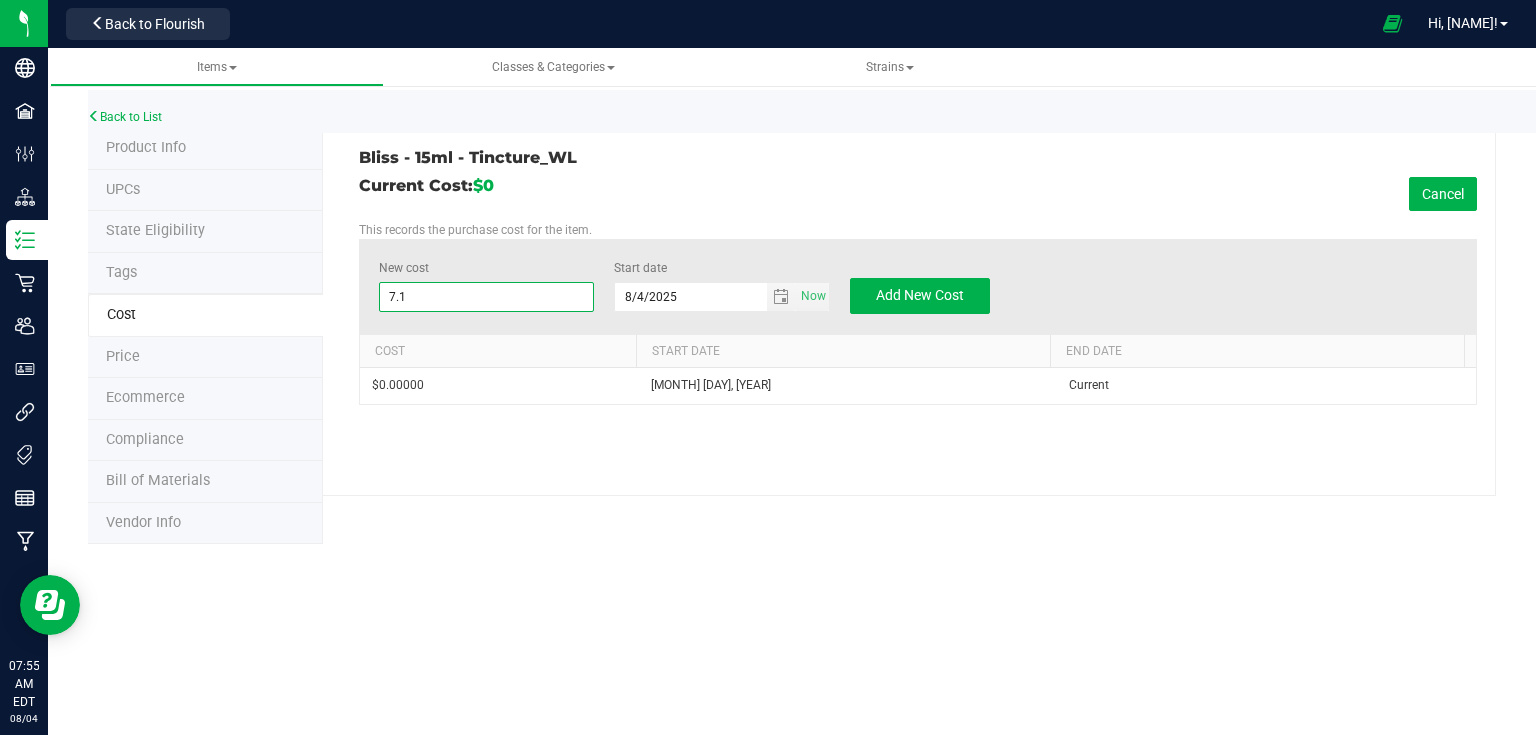 type on "[NUMBER]" 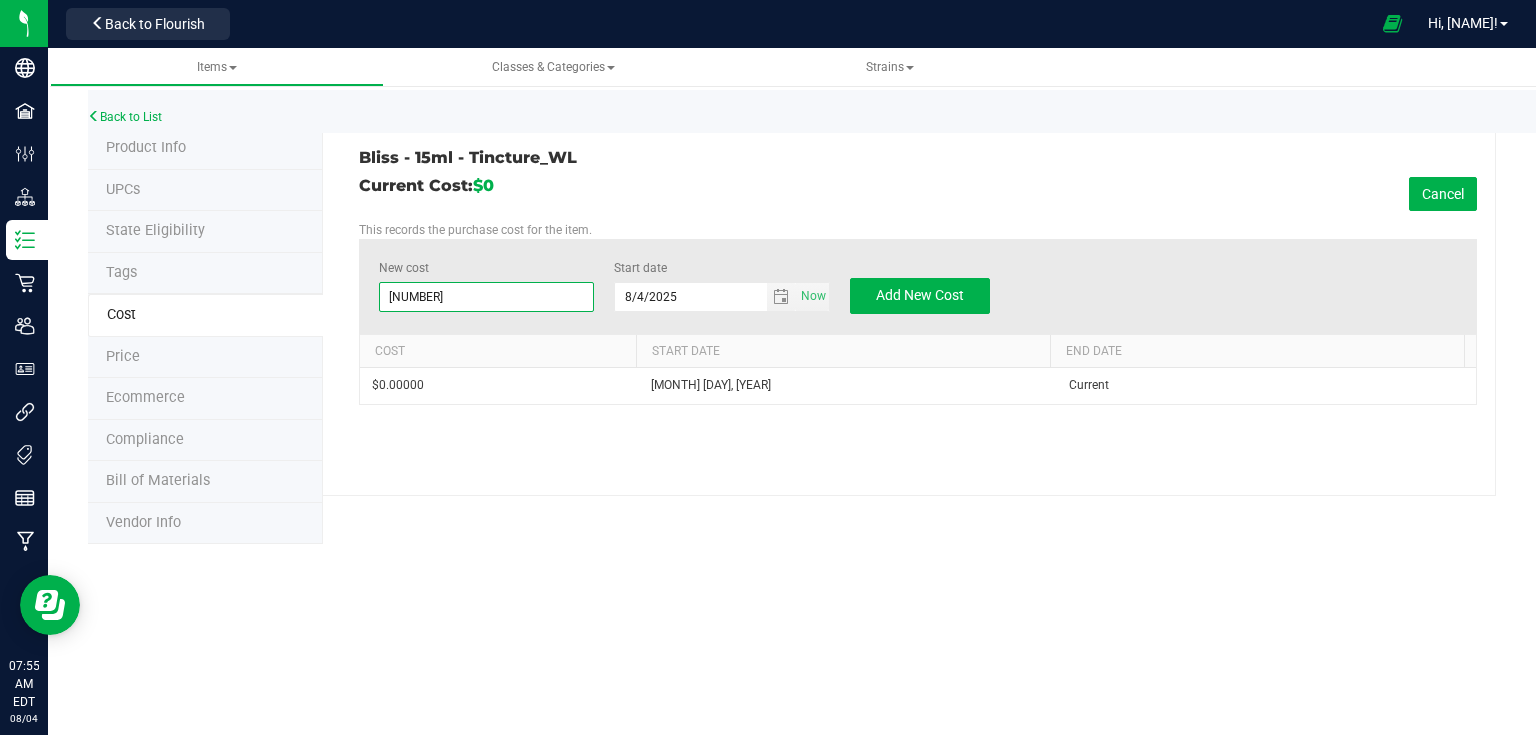click on "Bliss - 15ml - Tincture_WL
Current Cost:  $0
Cancel
This records the purchase cost for the item.
New cost
$7.17000 7.17
Start date
8/4/[YEAR]
Now
Add New Cost
Cost Start Date End Date $0.00000
Mar 27, [YEAR]
Current" at bounding box center [909, 312] 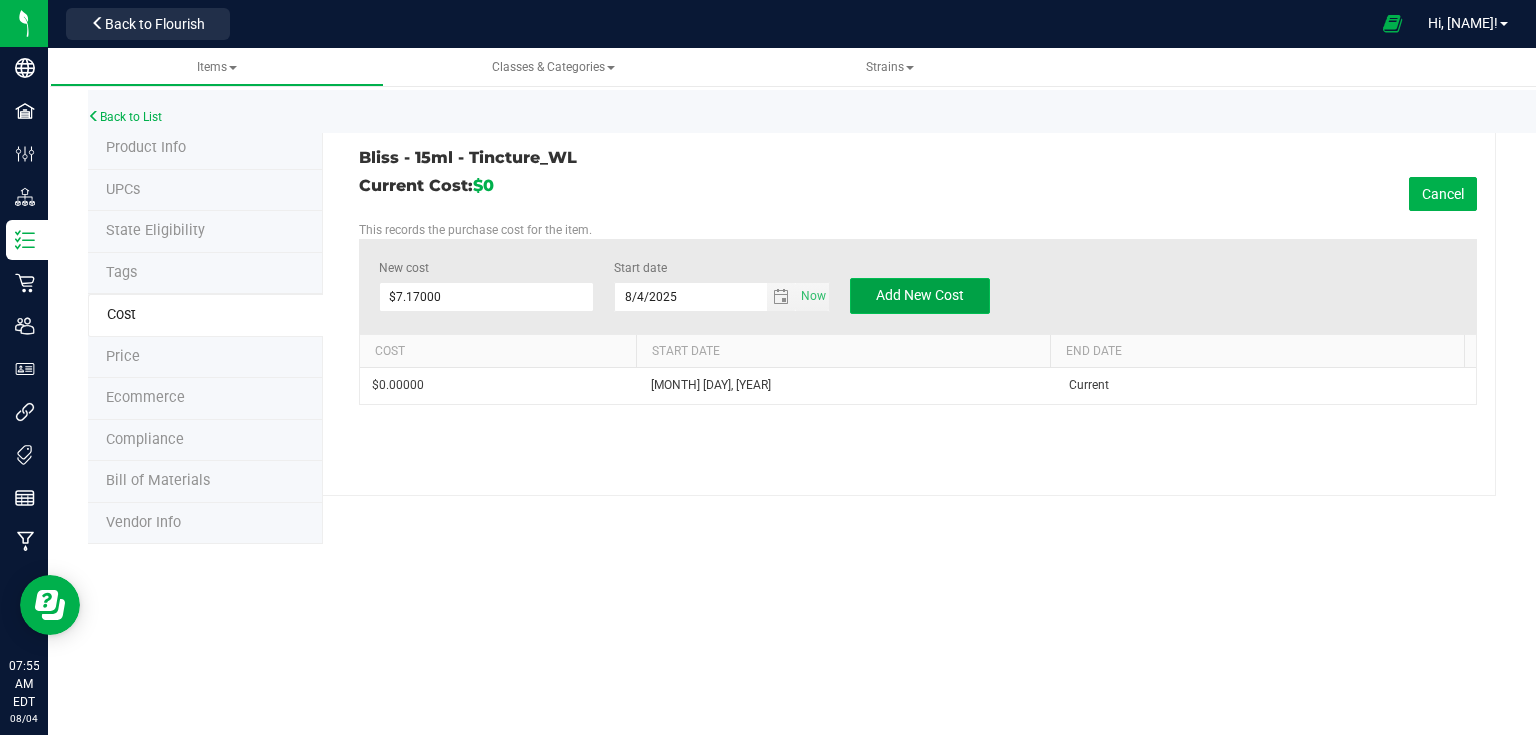 click on "Add New Cost" at bounding box center (920, 295) 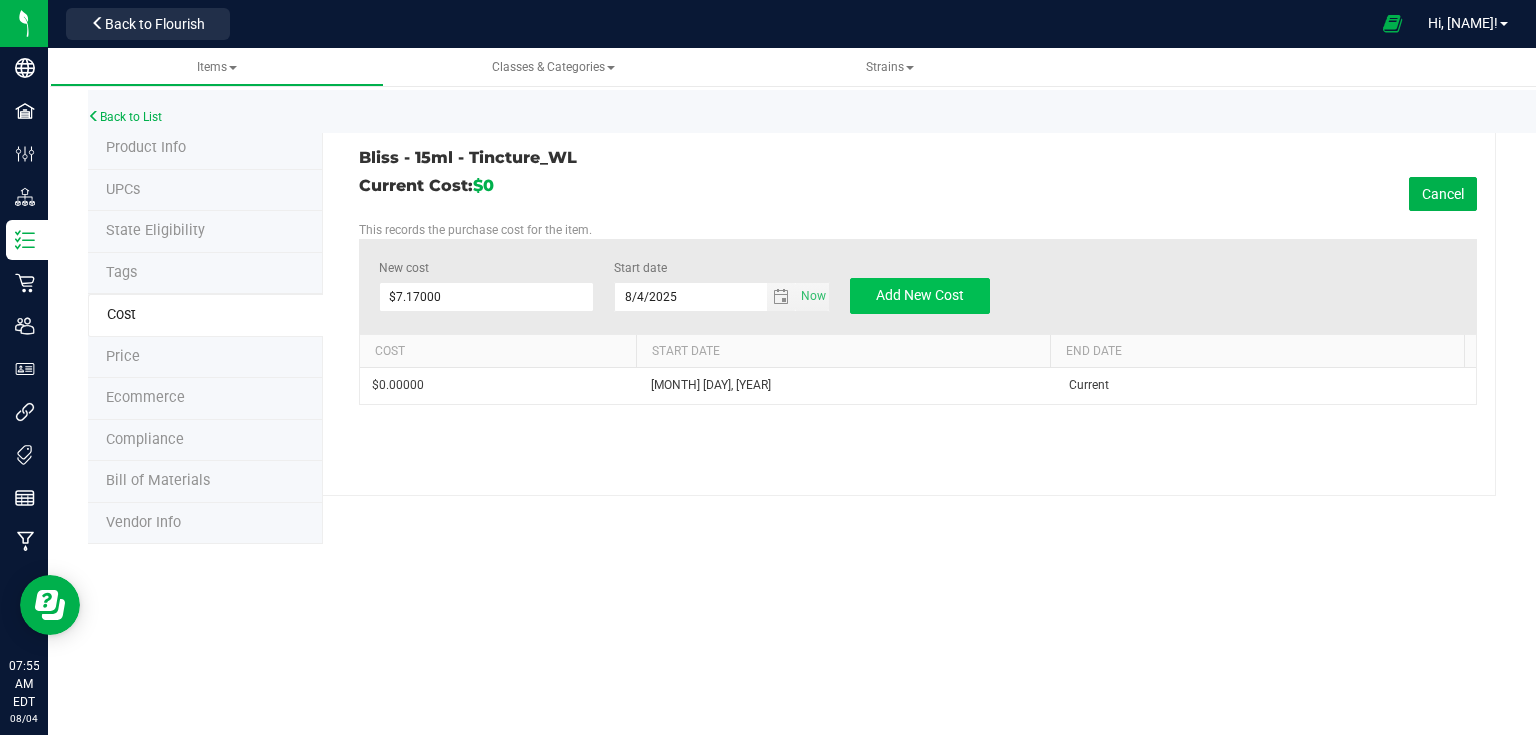 type on "$0.00000" 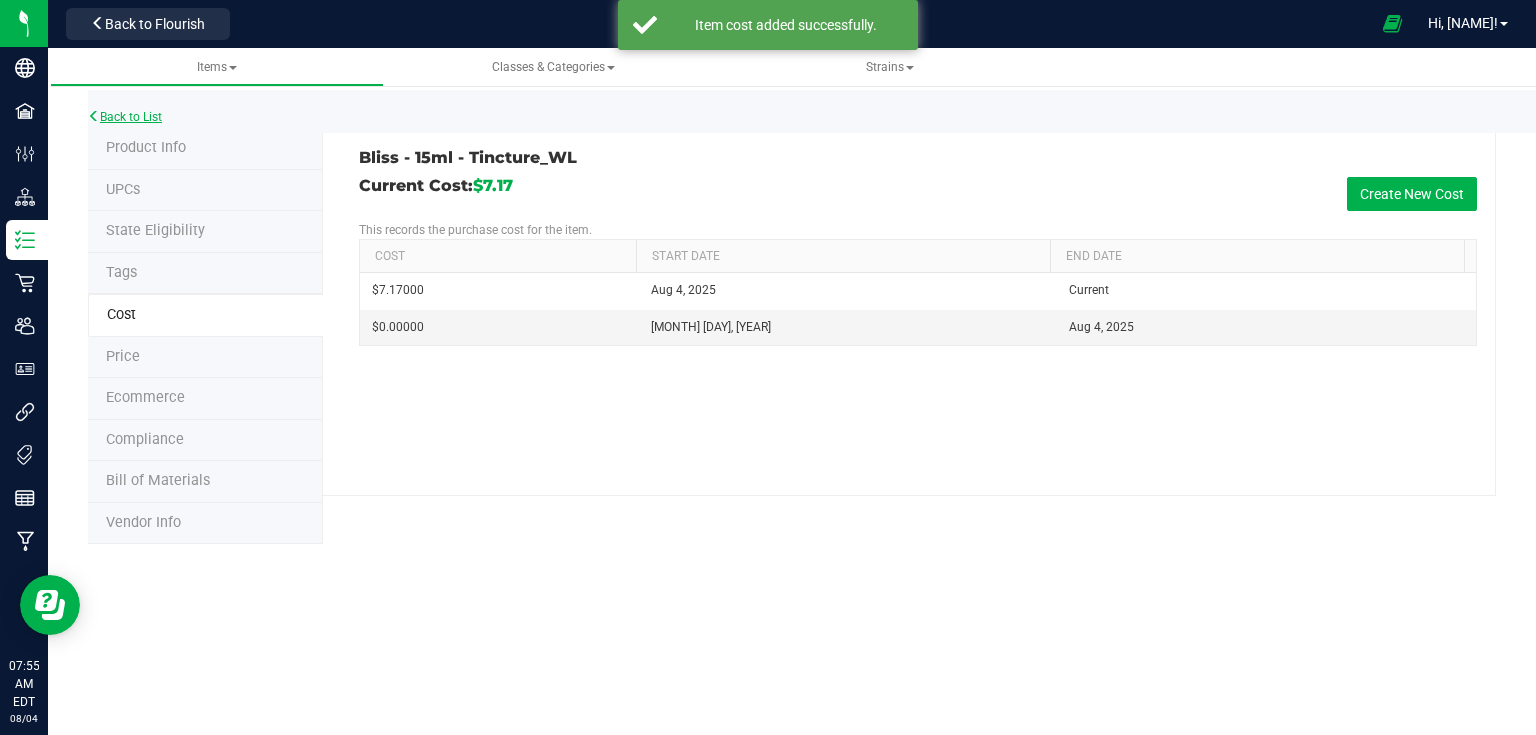 click on "Back to List" at bounding box center (125, 117) 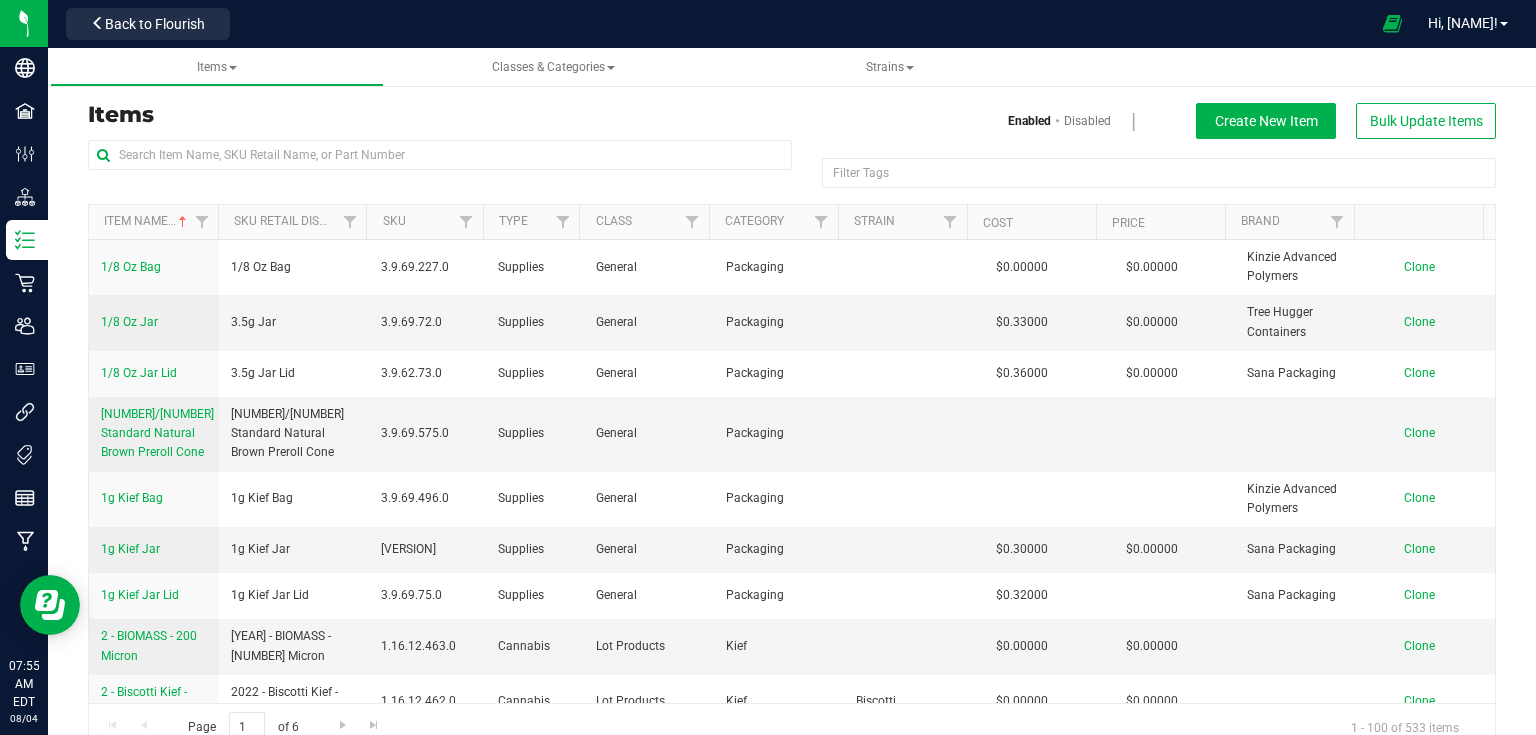 click at bounding box center [440, 163] 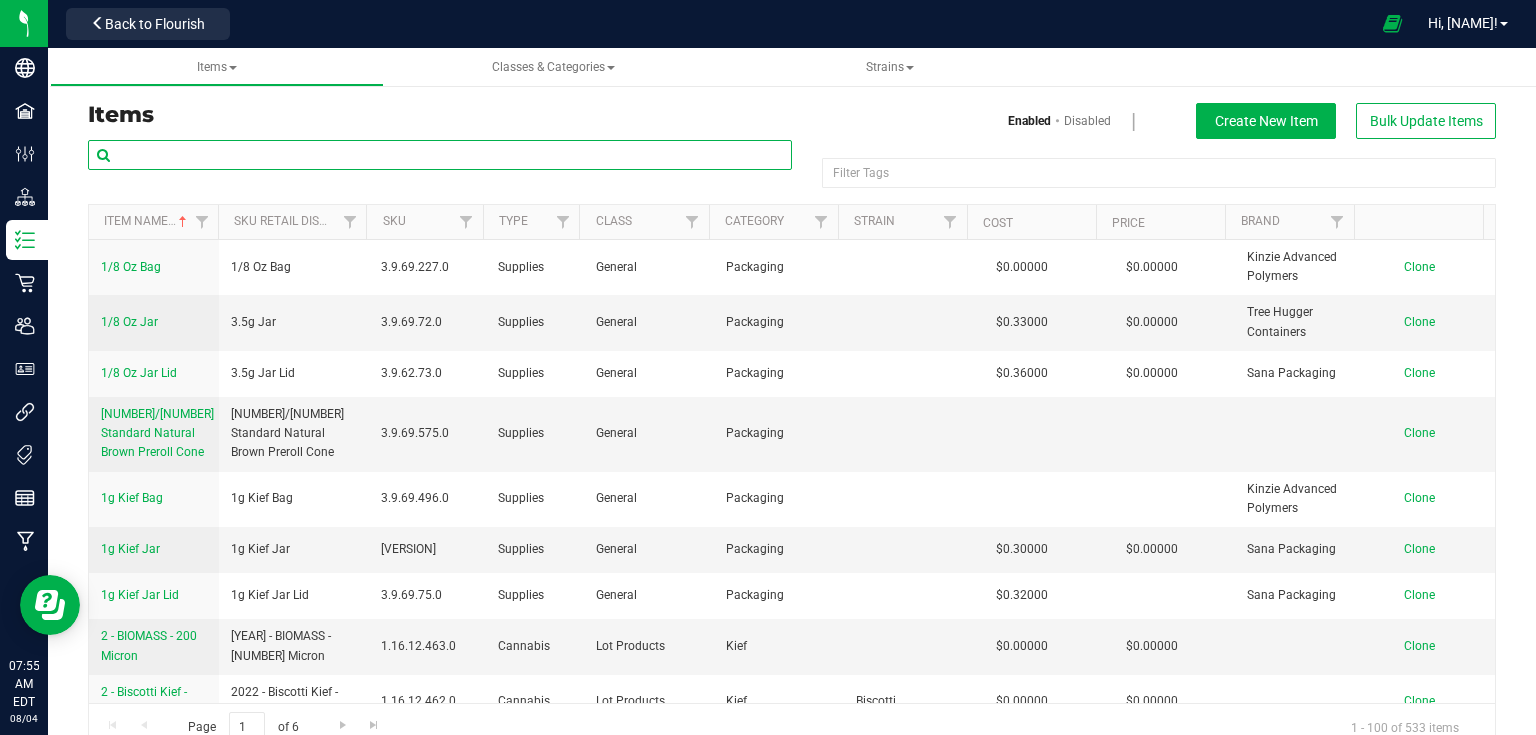 click at bounding box center (440, 155) 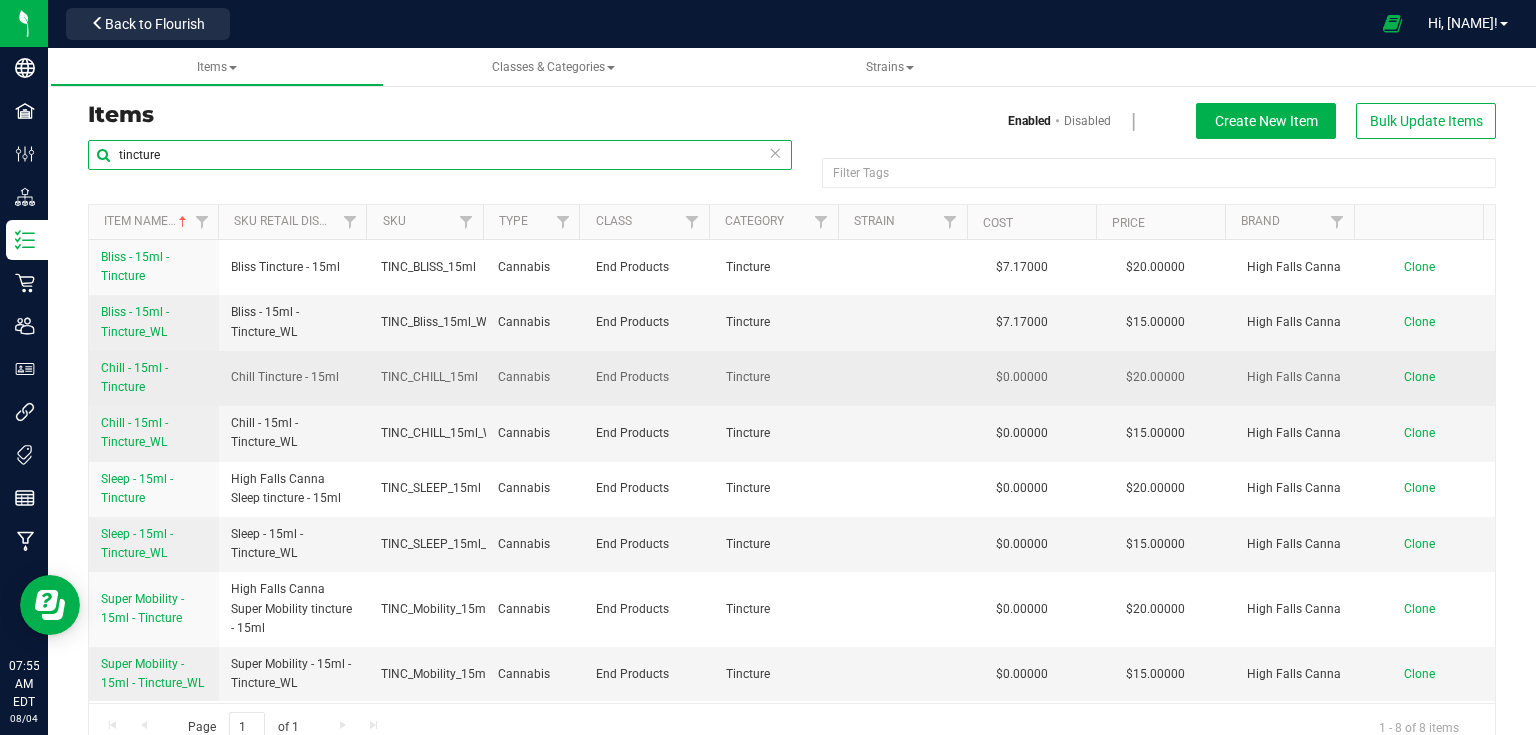 type on "tincture" 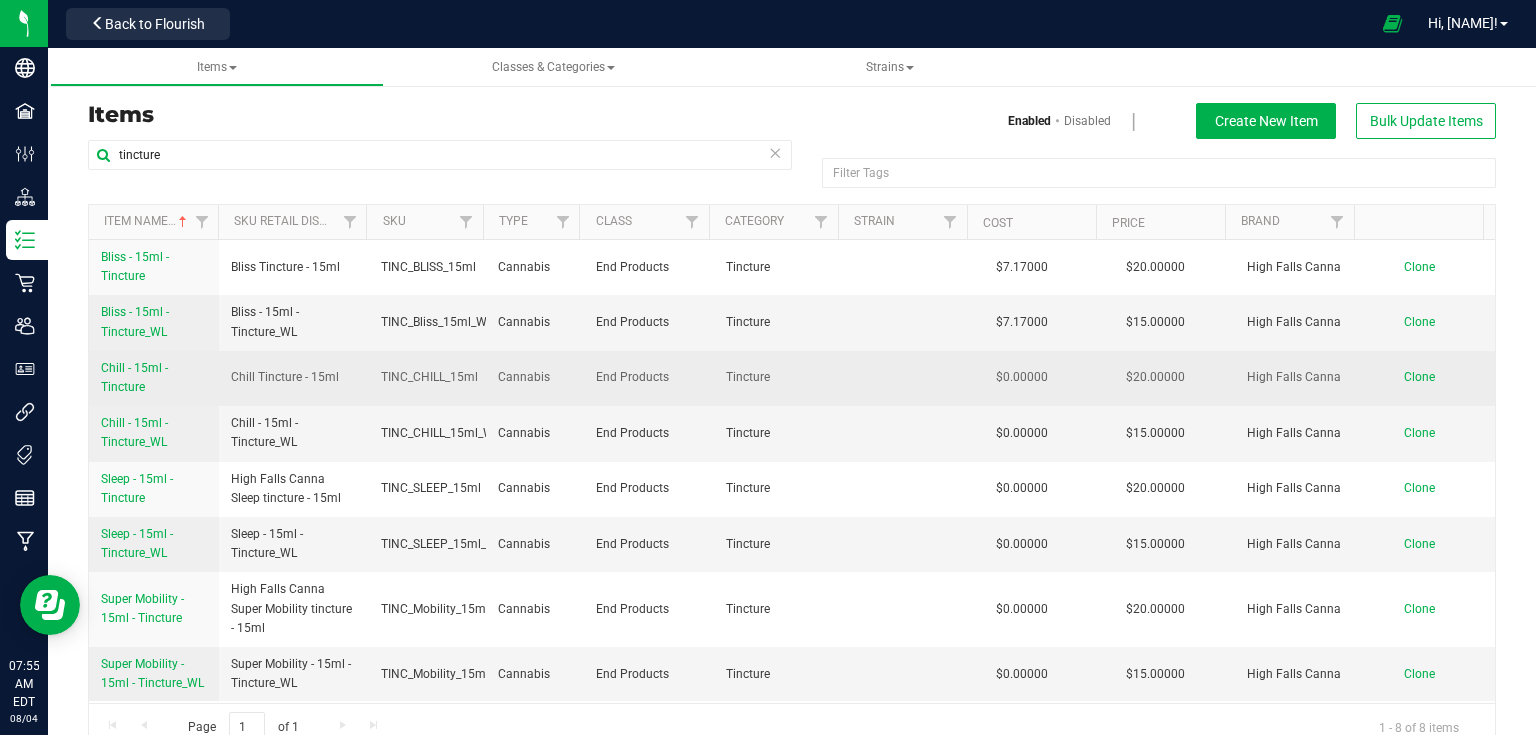 click on "Chill - 15ml - Tincture" at bounding box center [134, 377] 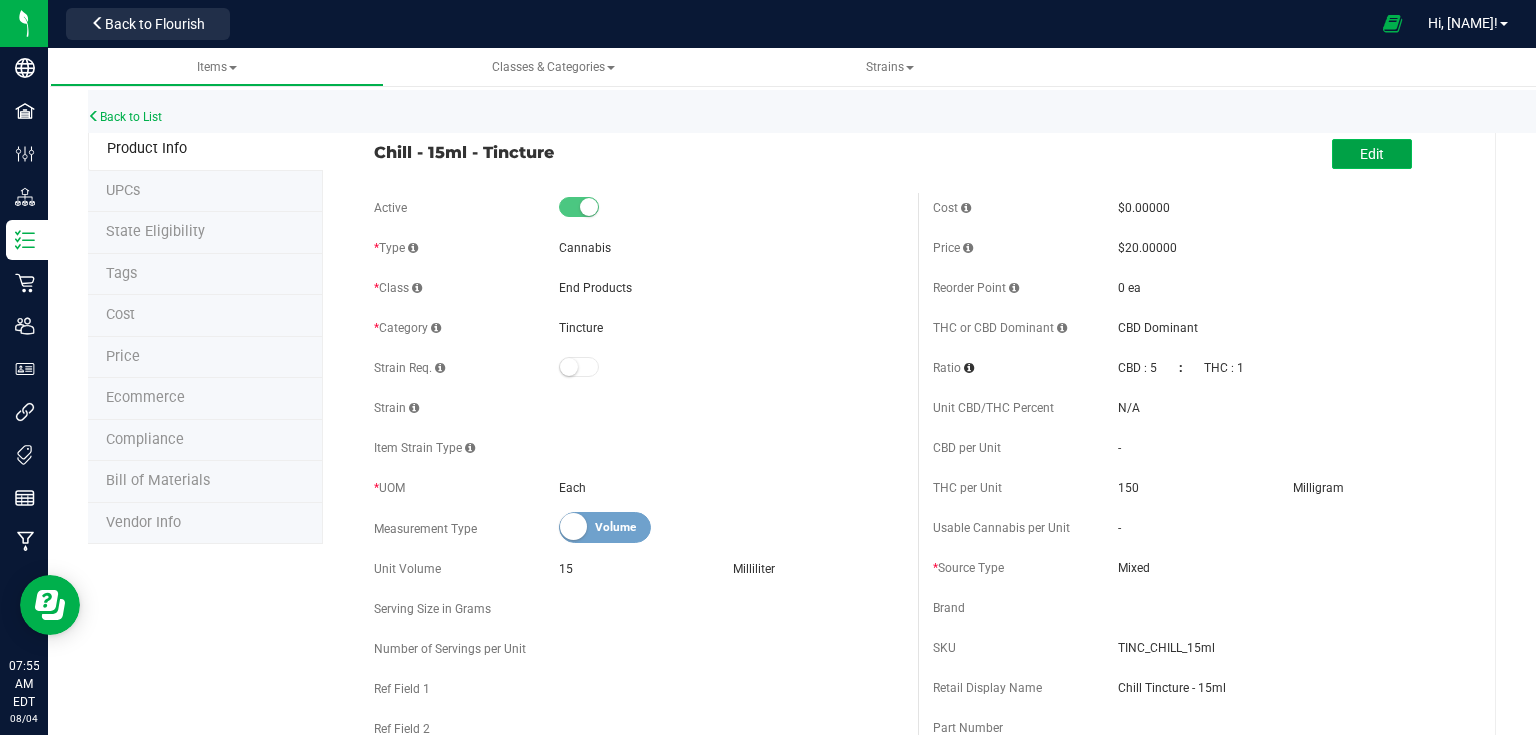 click on "Edit" at bounding box center [1372, 154] 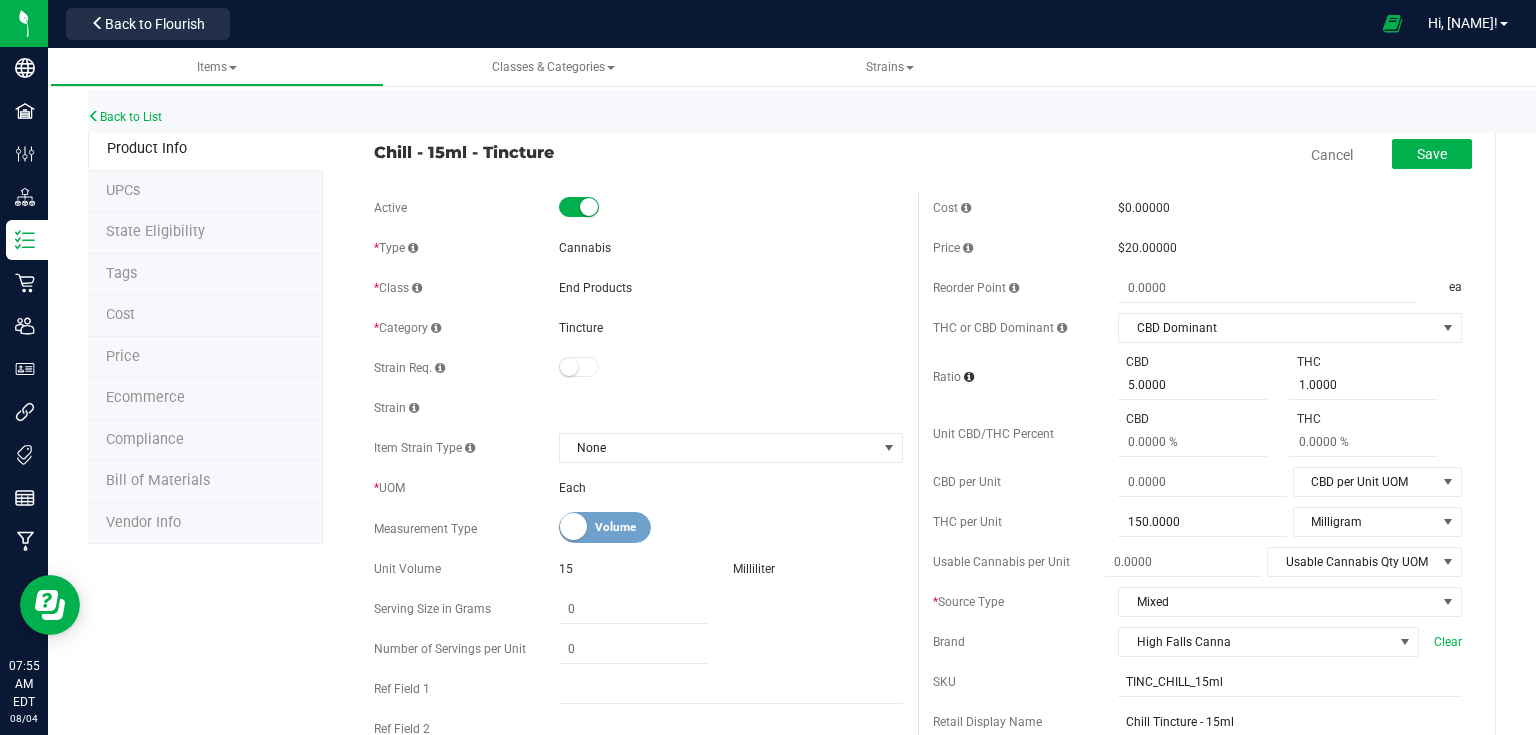 click on "Cost" at bounding box center (205, 316) 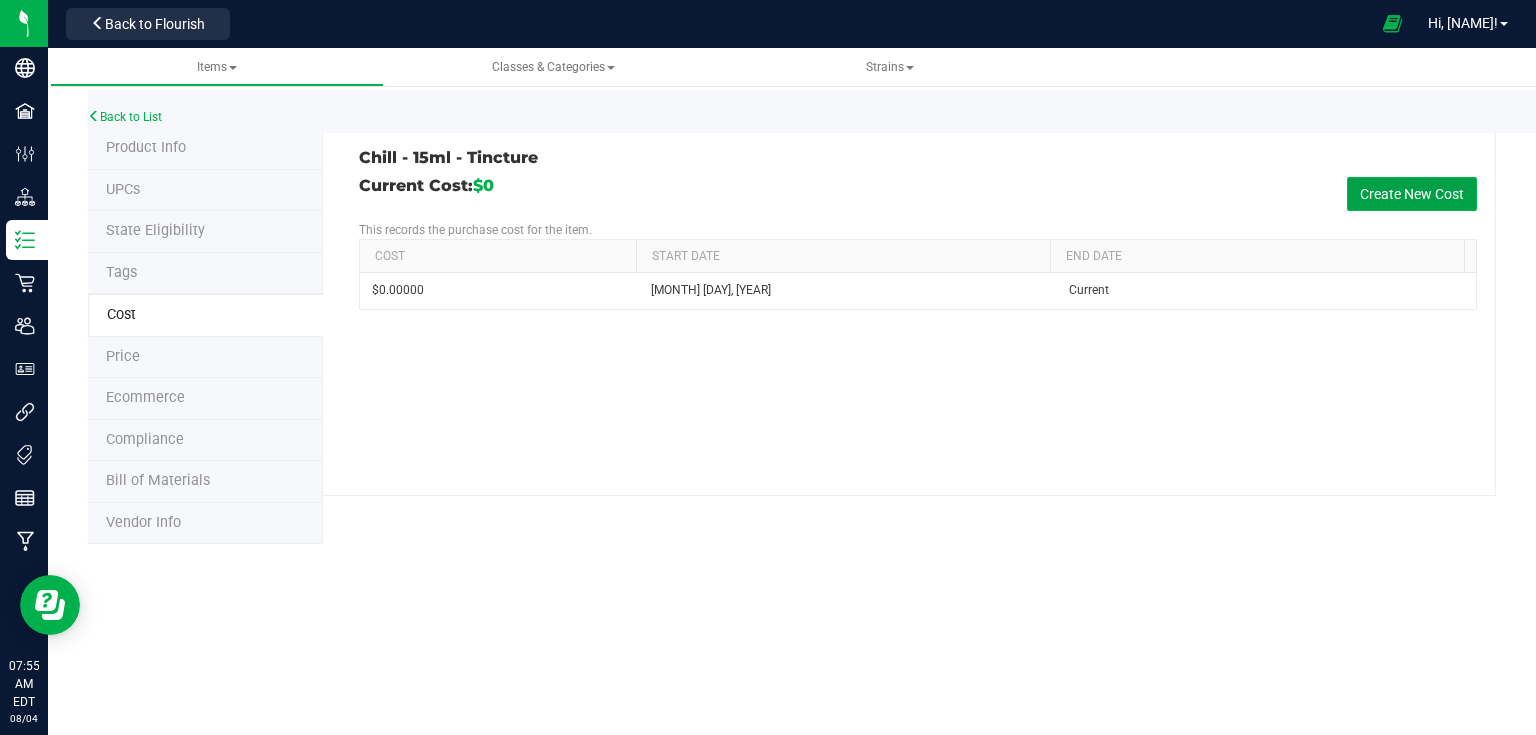 click on "Create New Cost" at bounding box center (1412, 194) 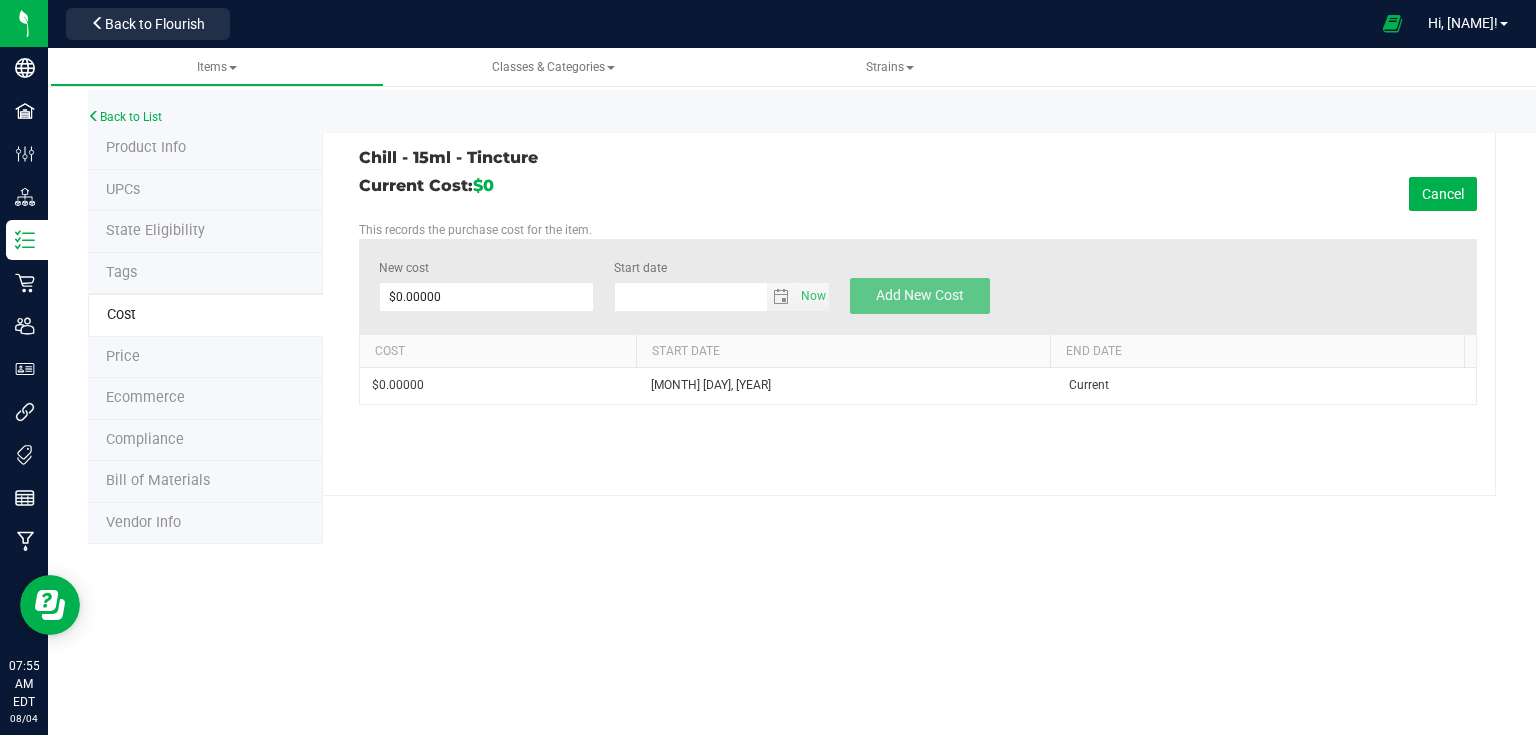 type on "8/4/2025" 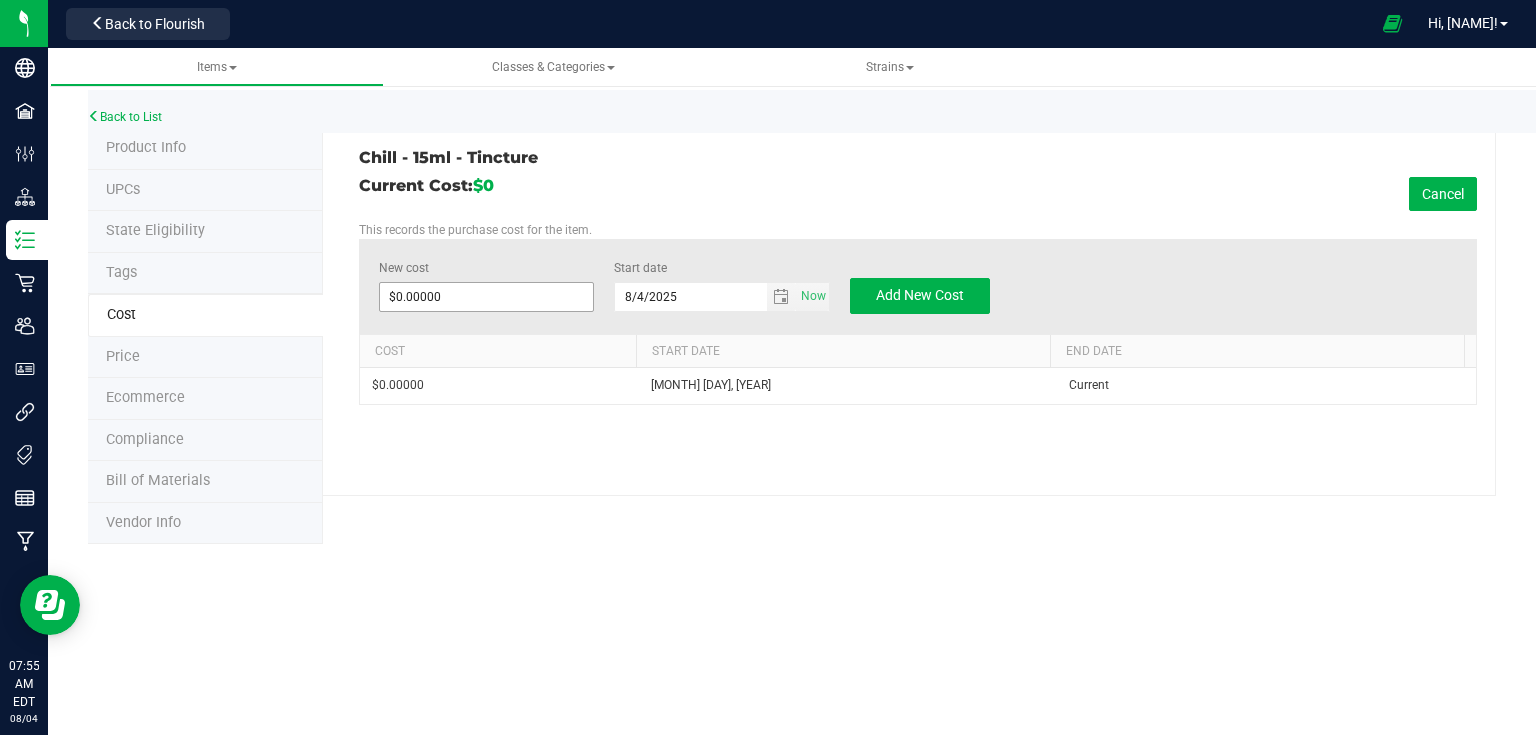 type 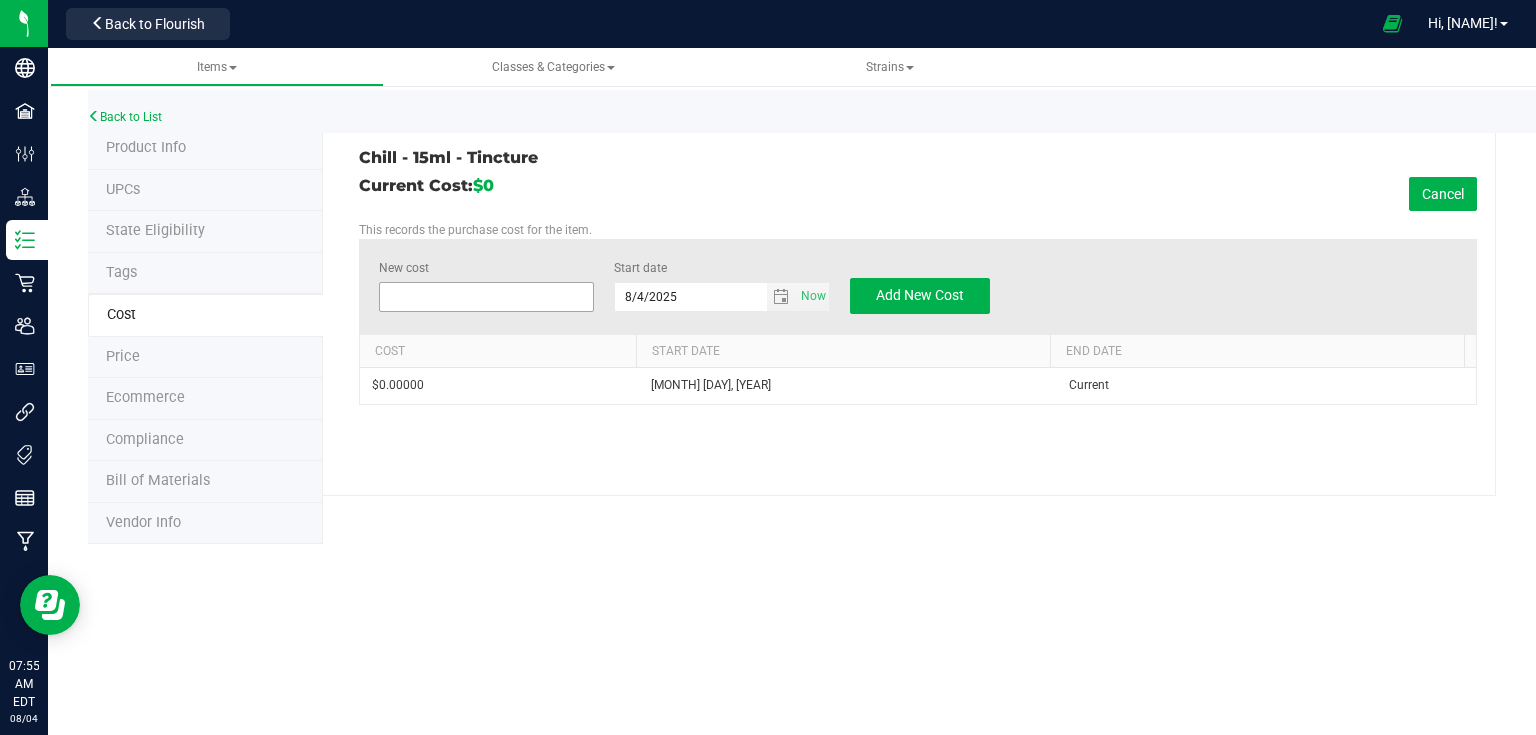 click at bounding box center [487, 297] 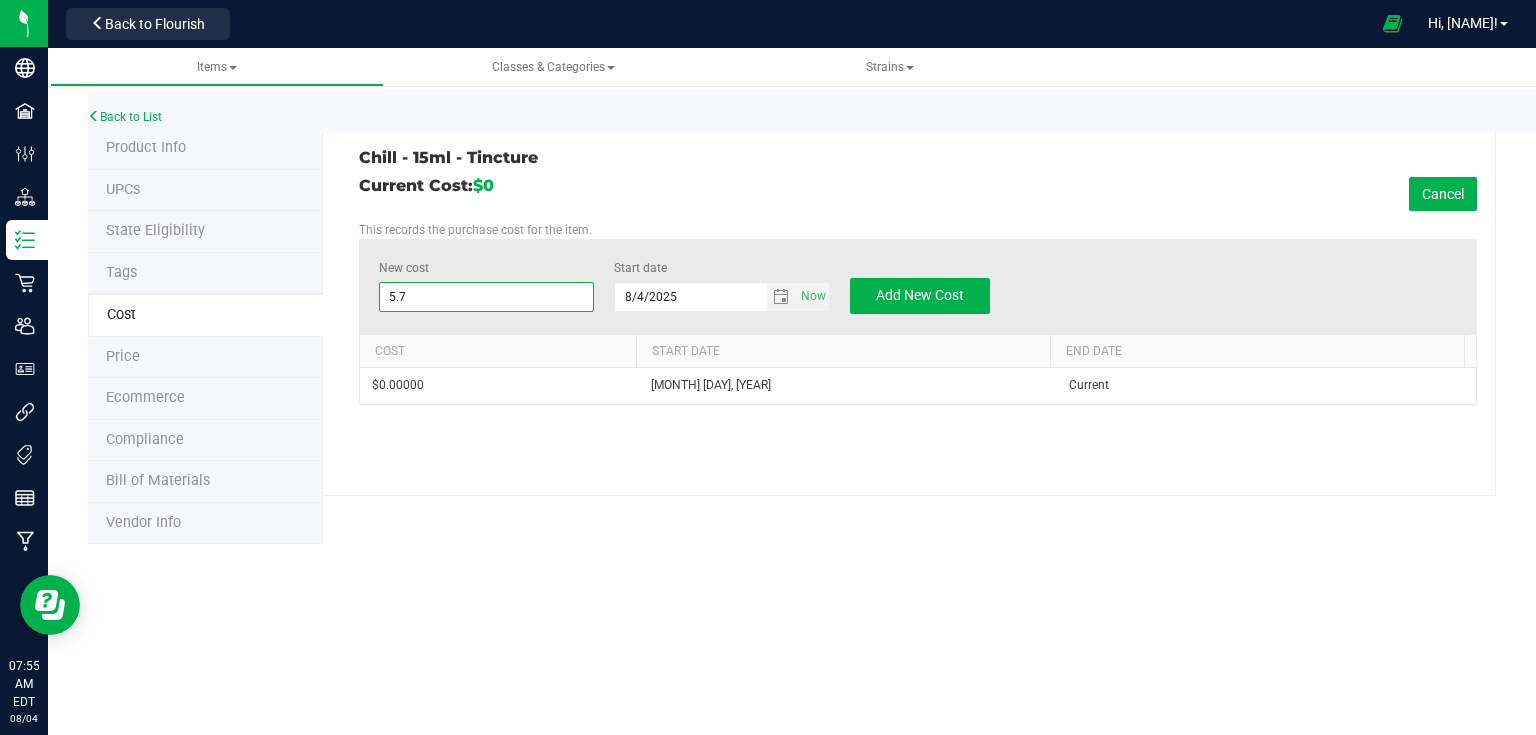 type on "[NUMBER]" 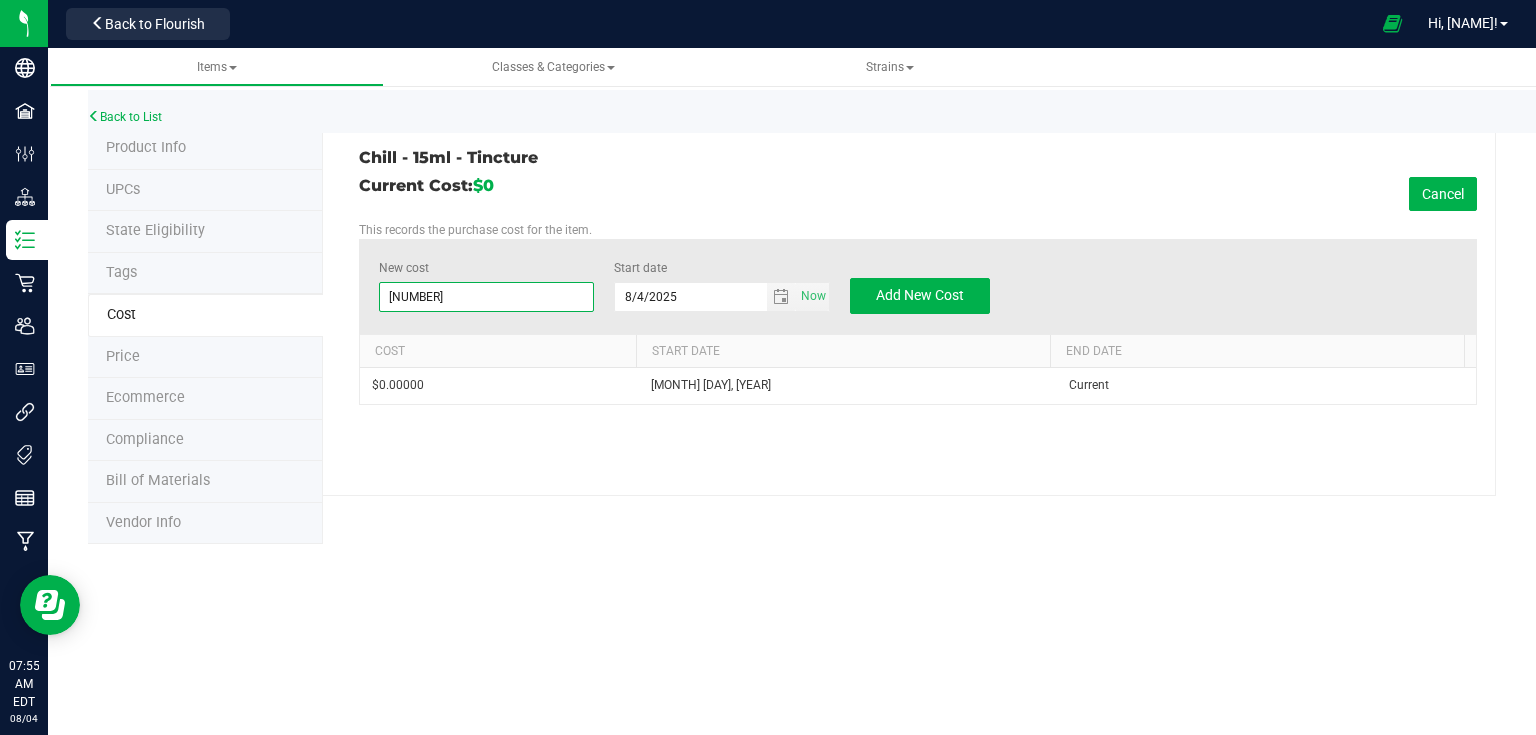 click on "New cost
[PRICE] [PRICE]
Start date
[MONTH]/[DAY]/[YEAR]
Now
Add New Cost" at bounding box center (918, 286) 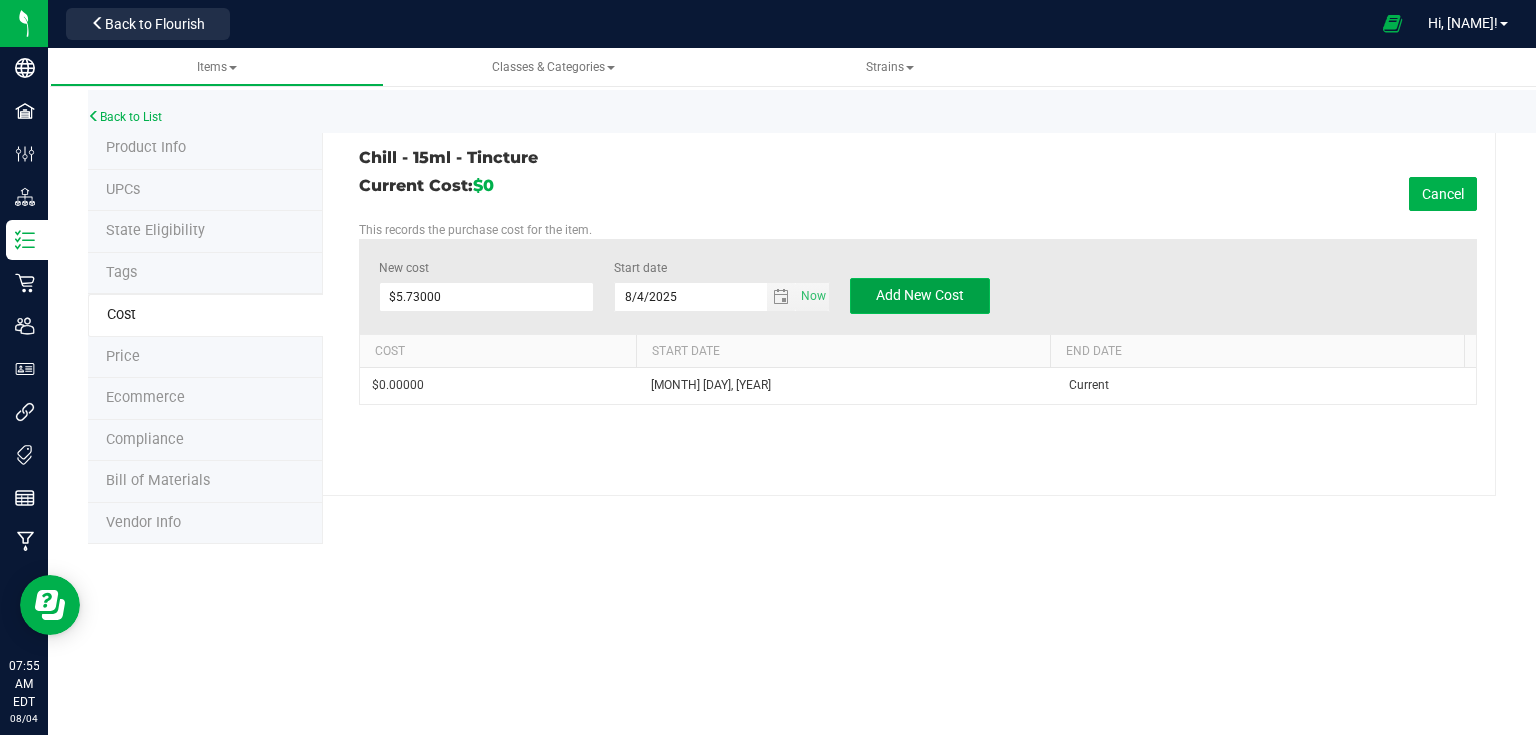 click on "Add New Cost" at bounding box center [920, 296] 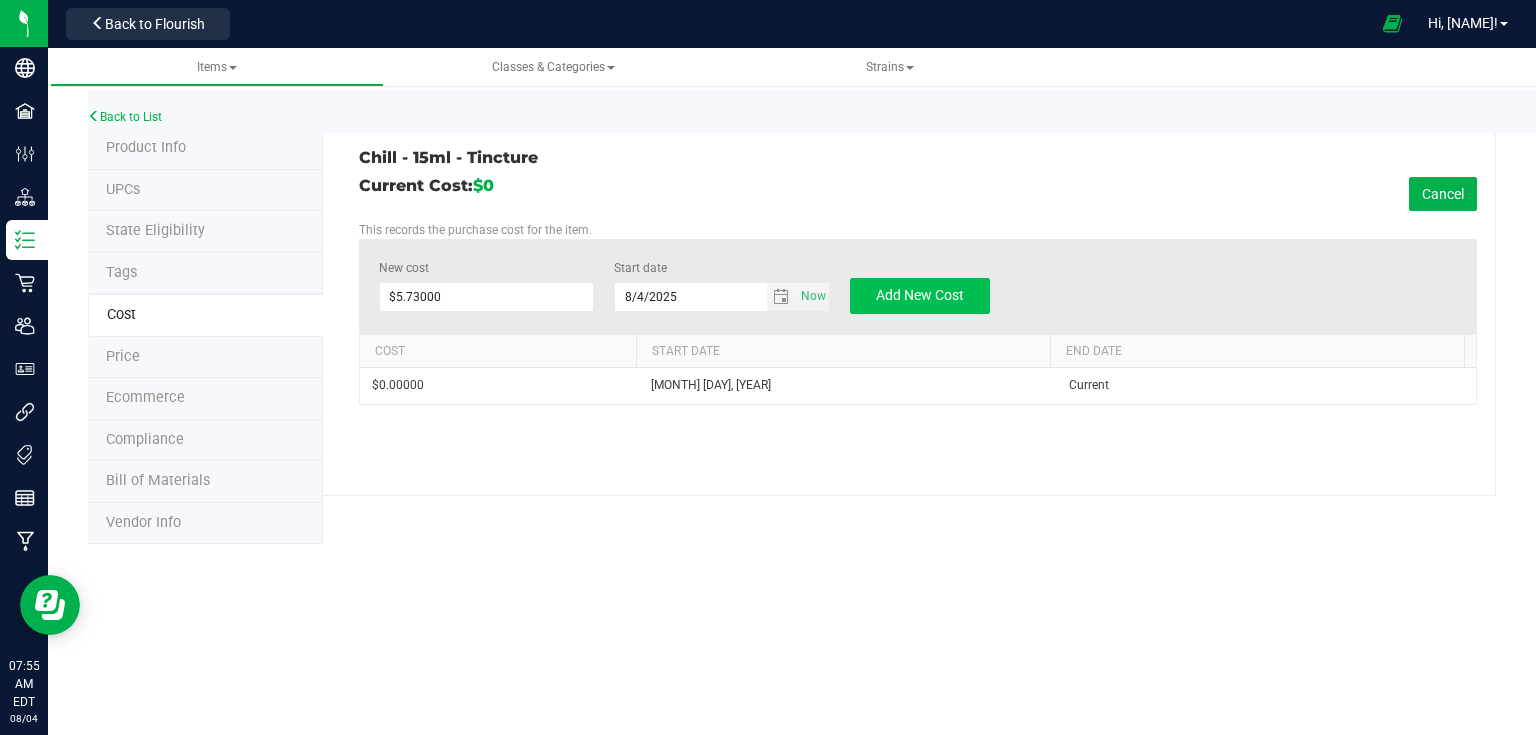 type on "$0.00000" 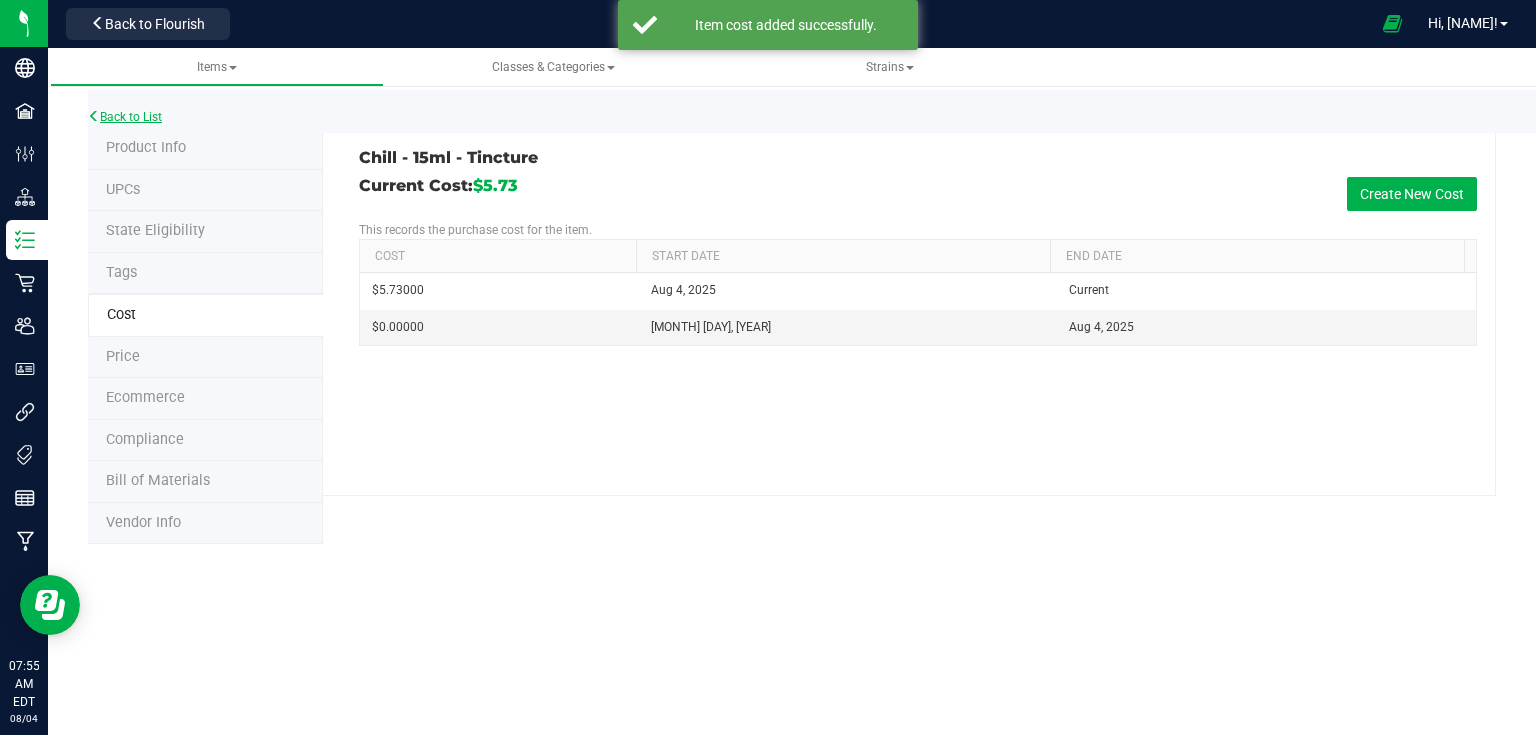 click on "Back to List" at bounding box center [125, 117] 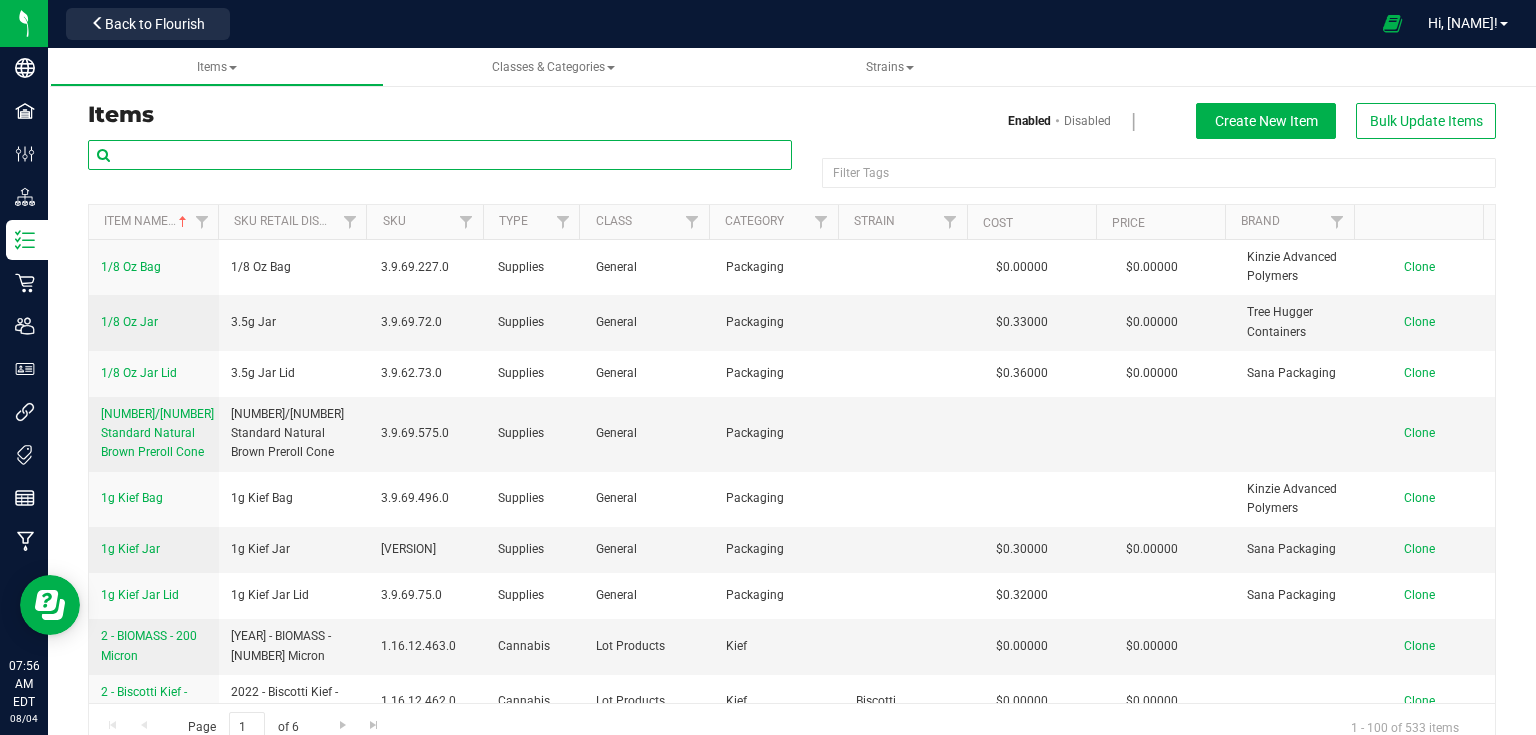 click at bounding box center (440, 155) 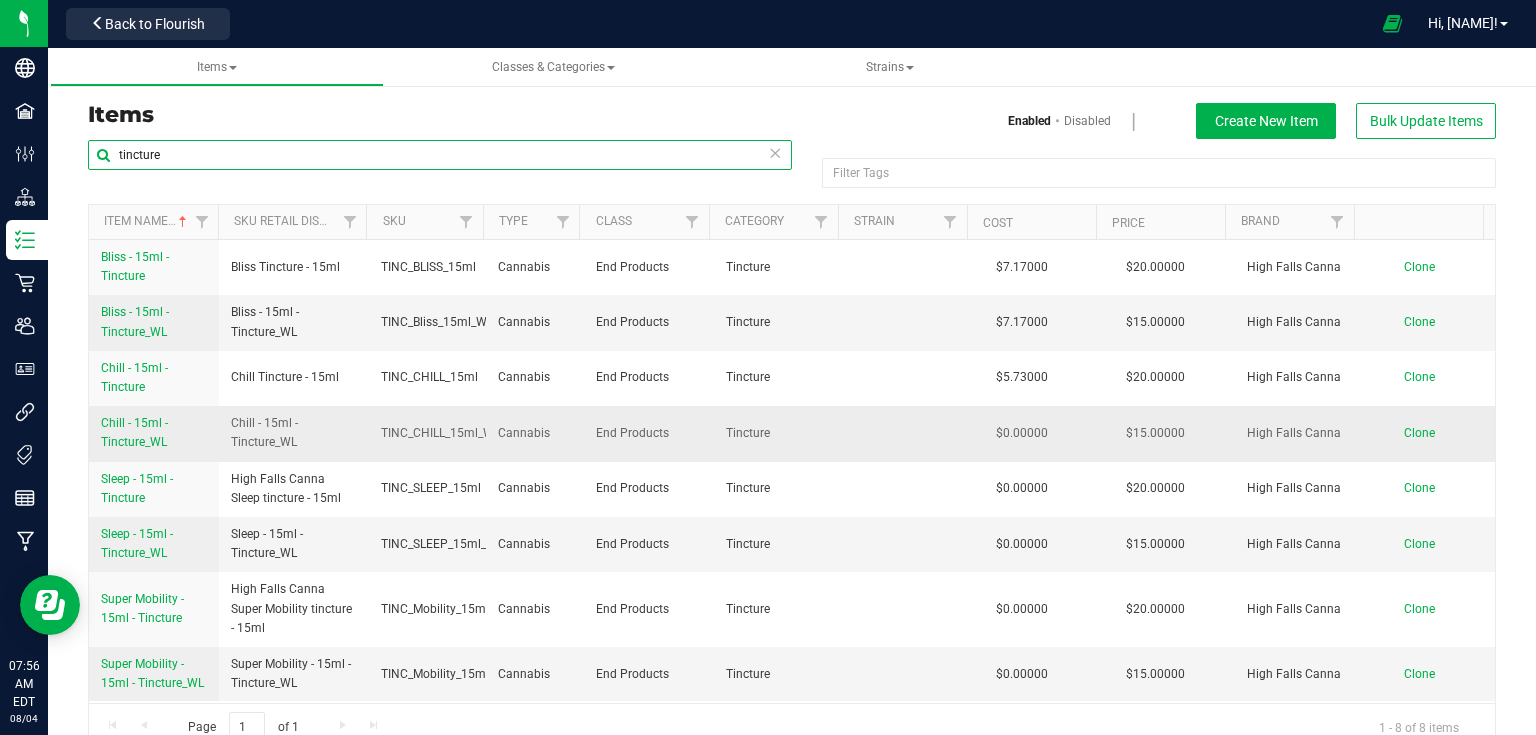 type on "tincture" 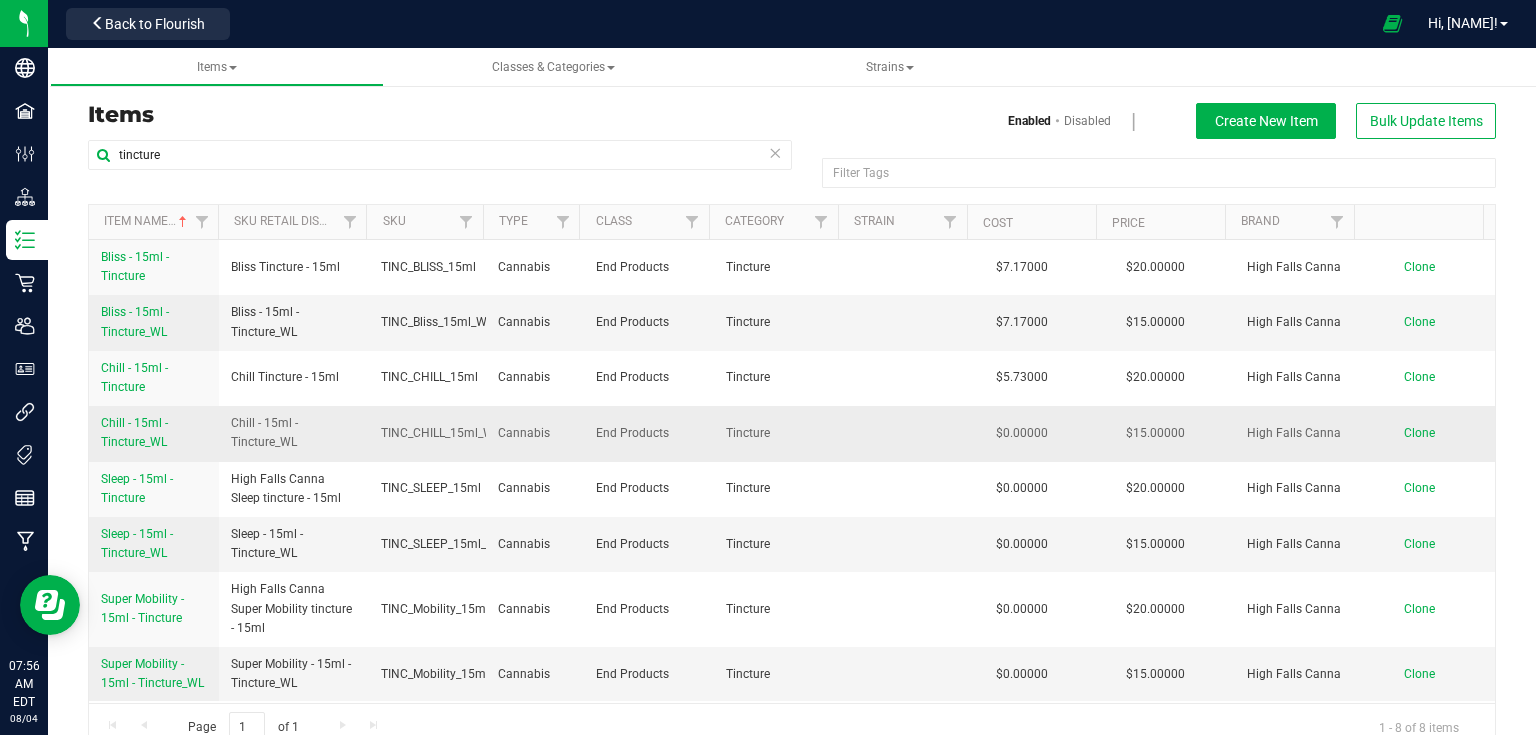 click on "Chill - 15ml - Tincture_WL" at bounding box center (154, 433) 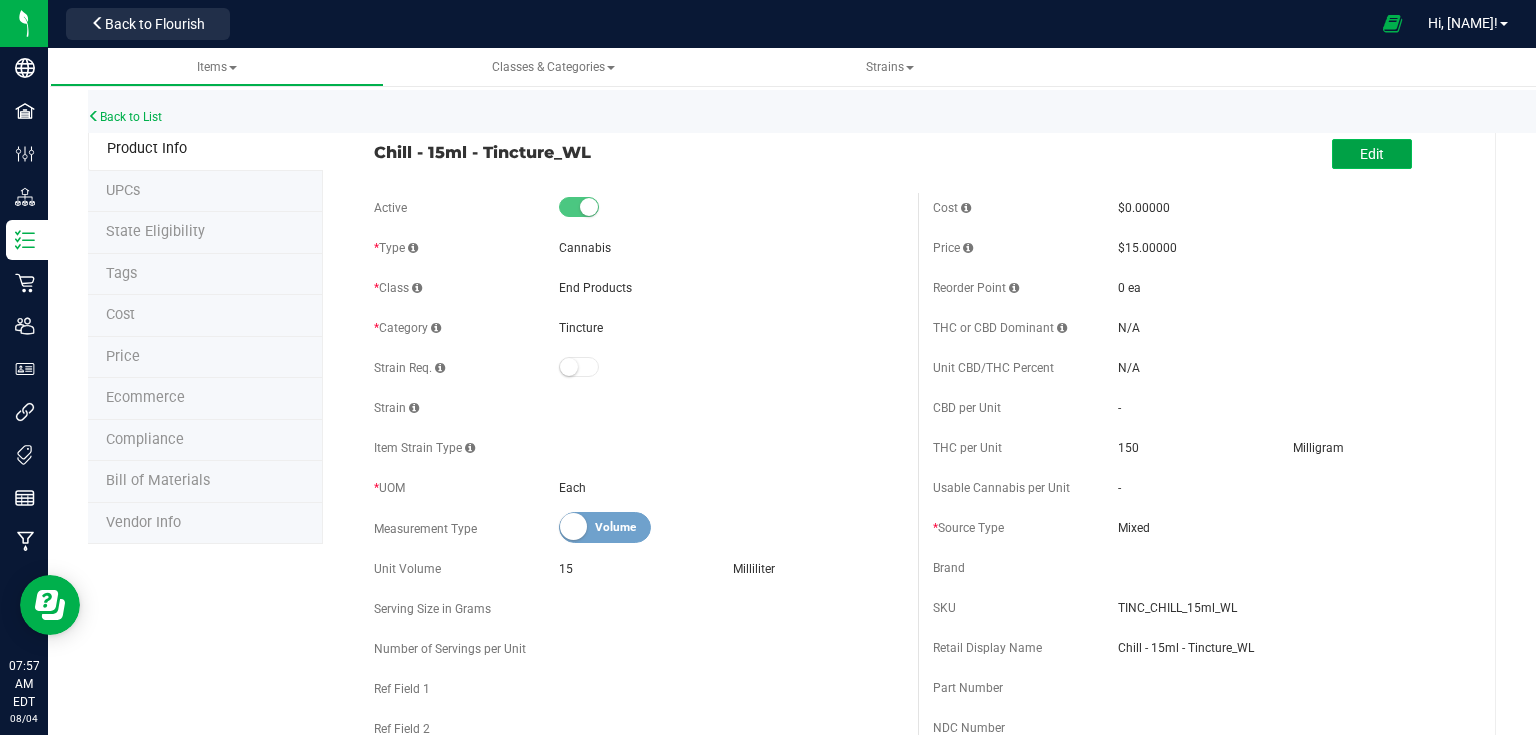 click on "Edit" at bounding box center [1372, 154] 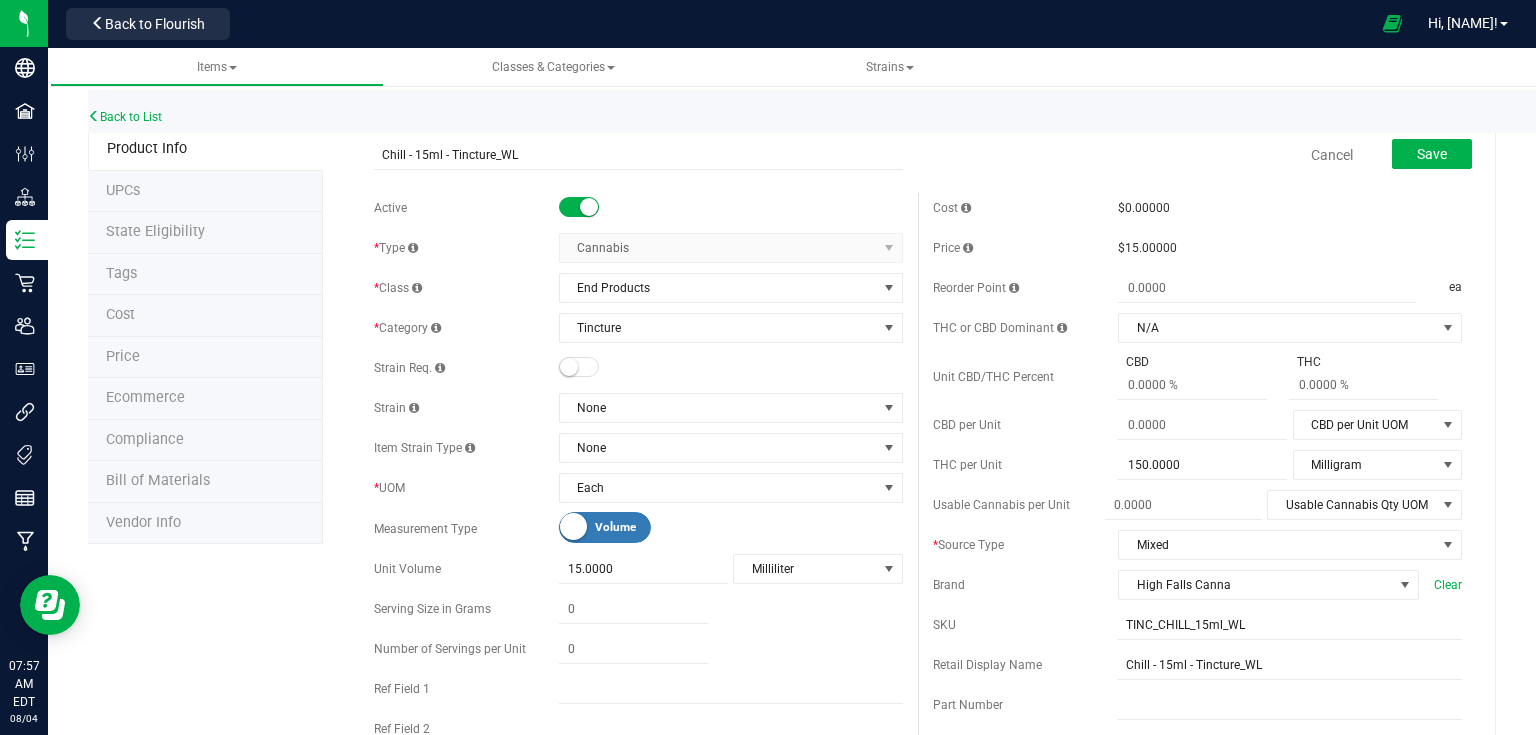 click on "Cost" at bounding box center (205, 316) 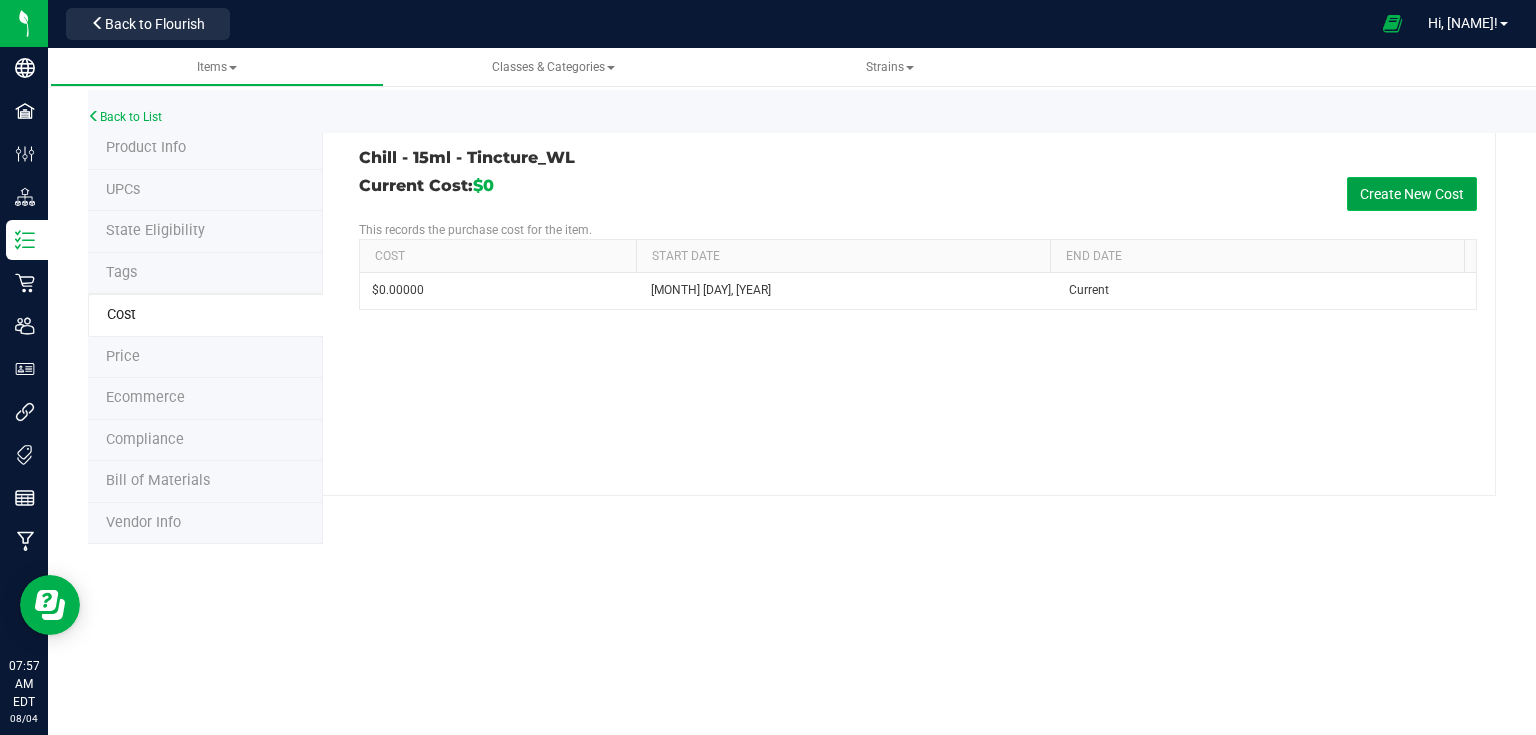 click on "Create New Cost" at bounding box center (1412, 194) 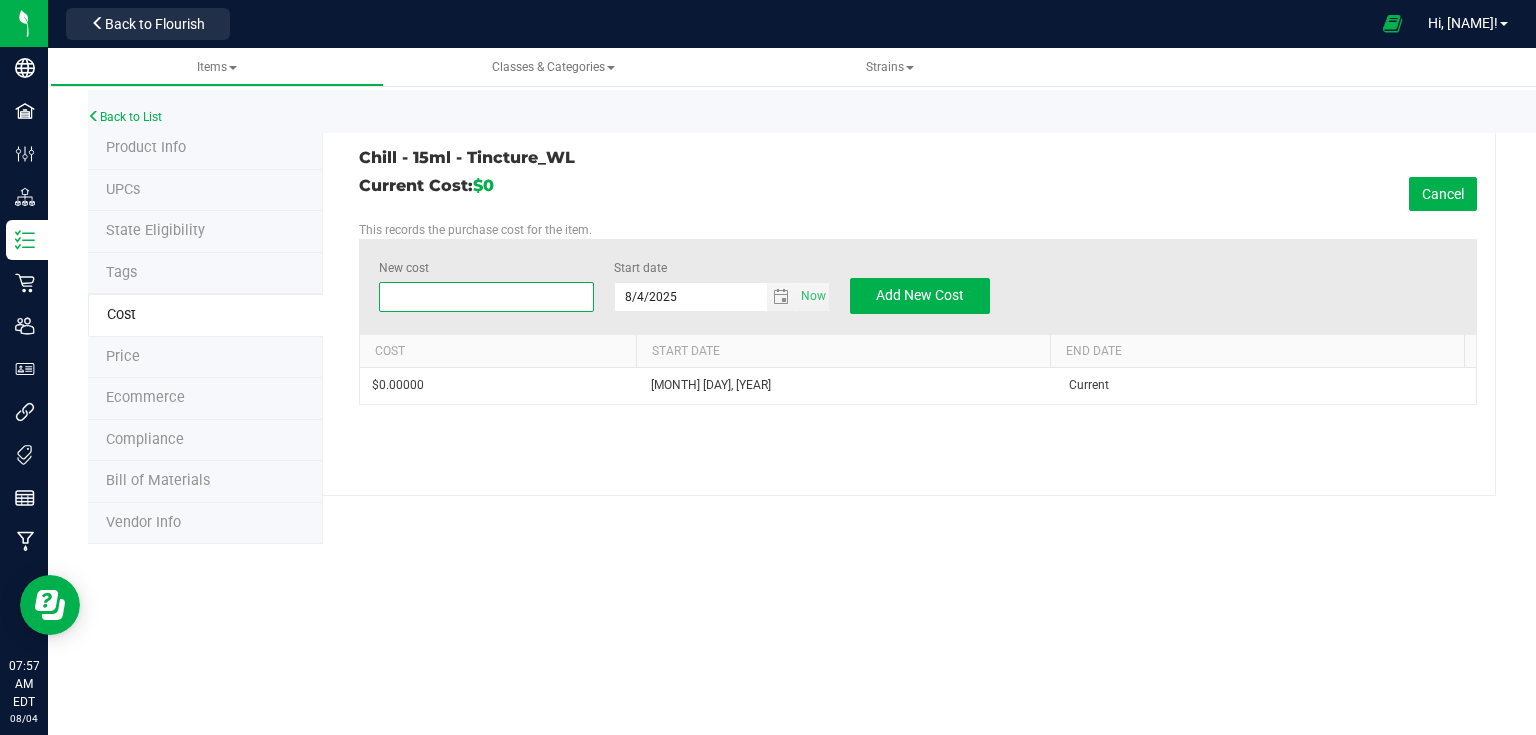 click at bounding box center (487, 297) 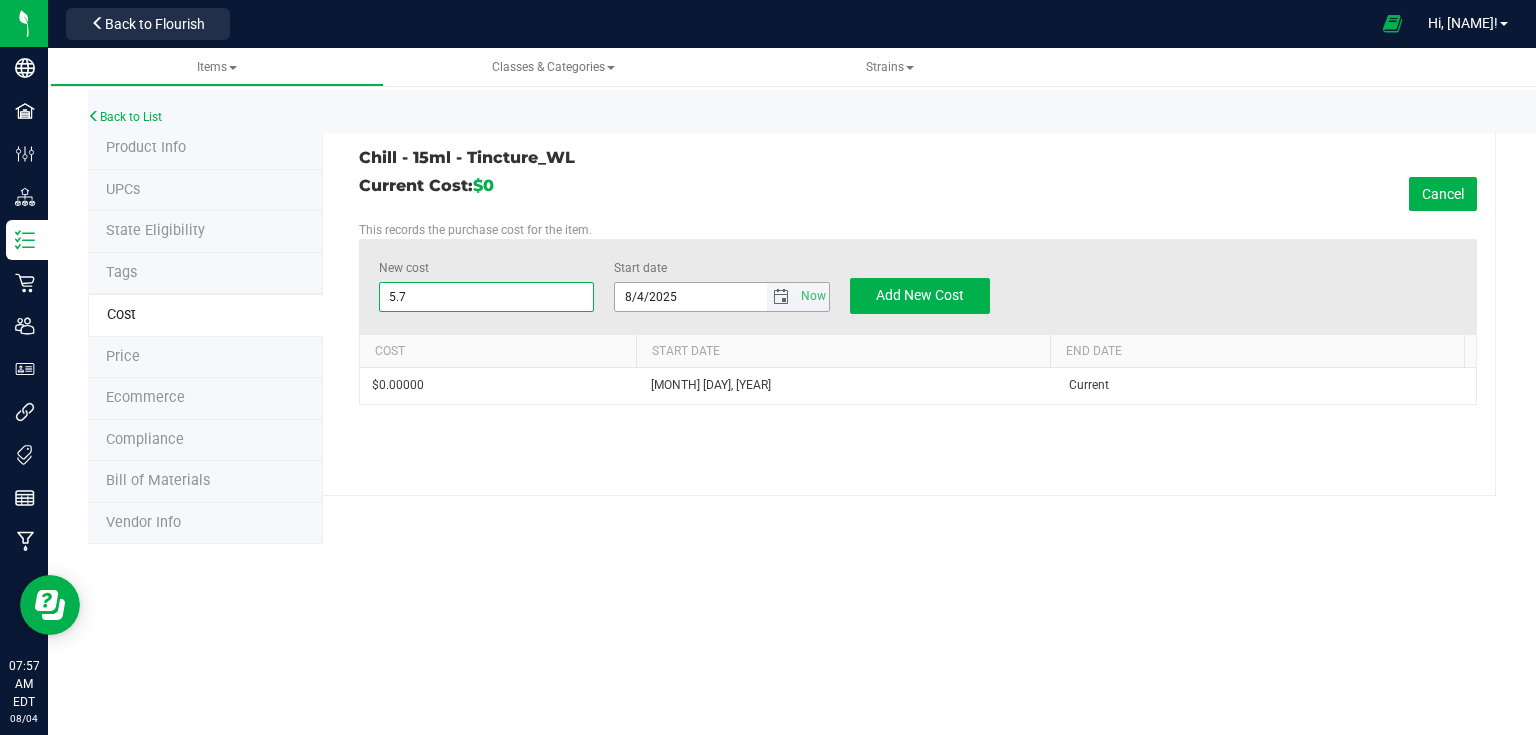 type on "[NUMBER]" 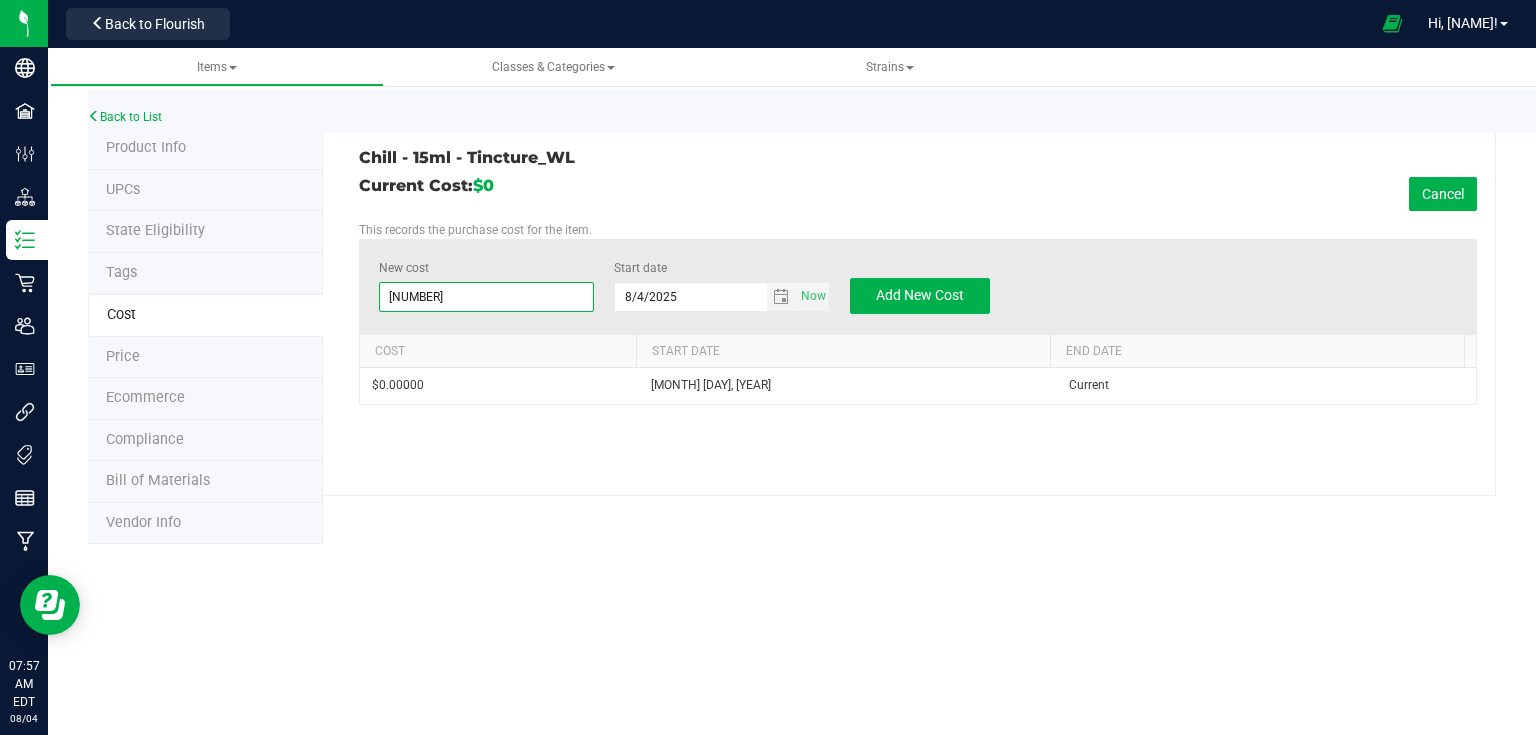 click on "This records the purchase cost for the item." at bounding box center [918, 230] 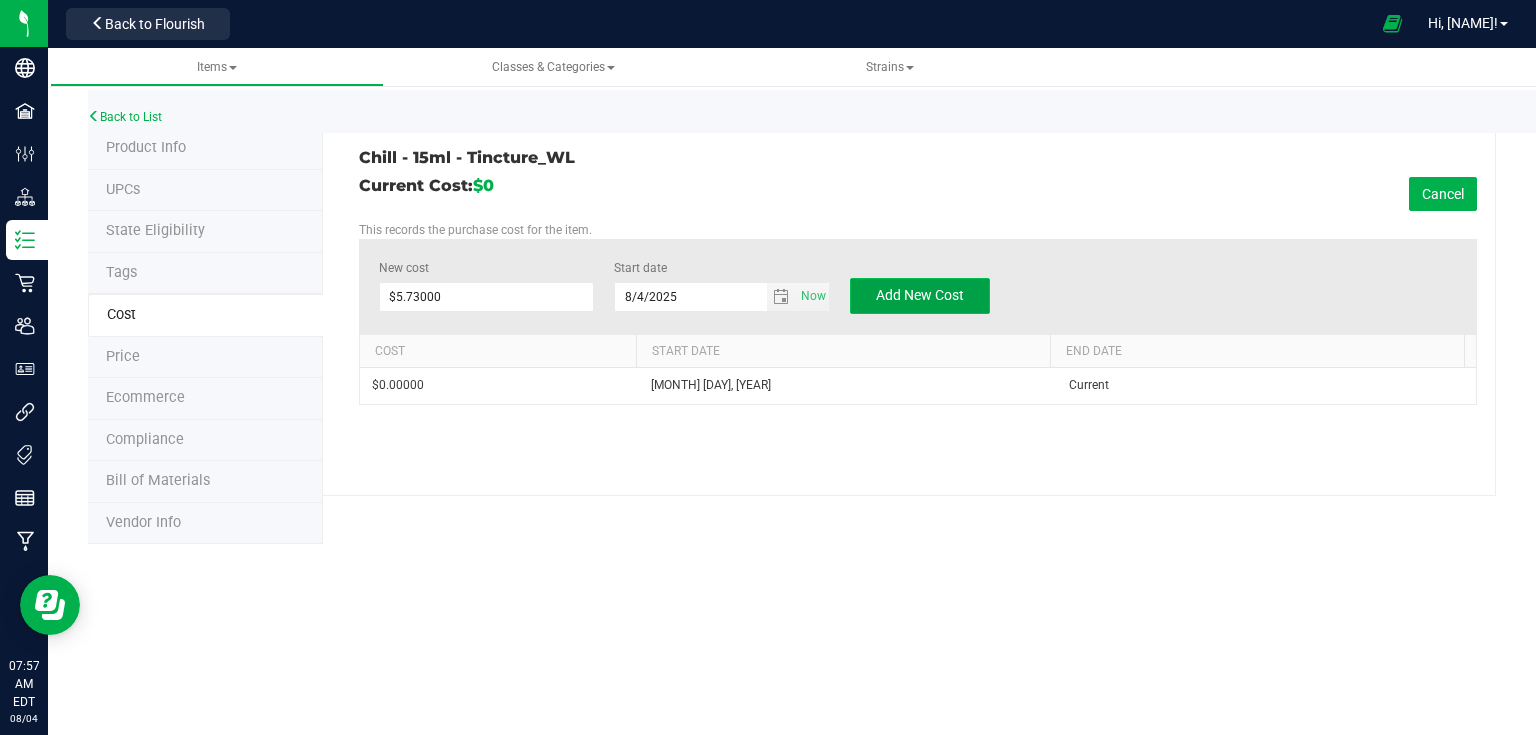 click on "Add New Cost" at bounding box center (920, 295) 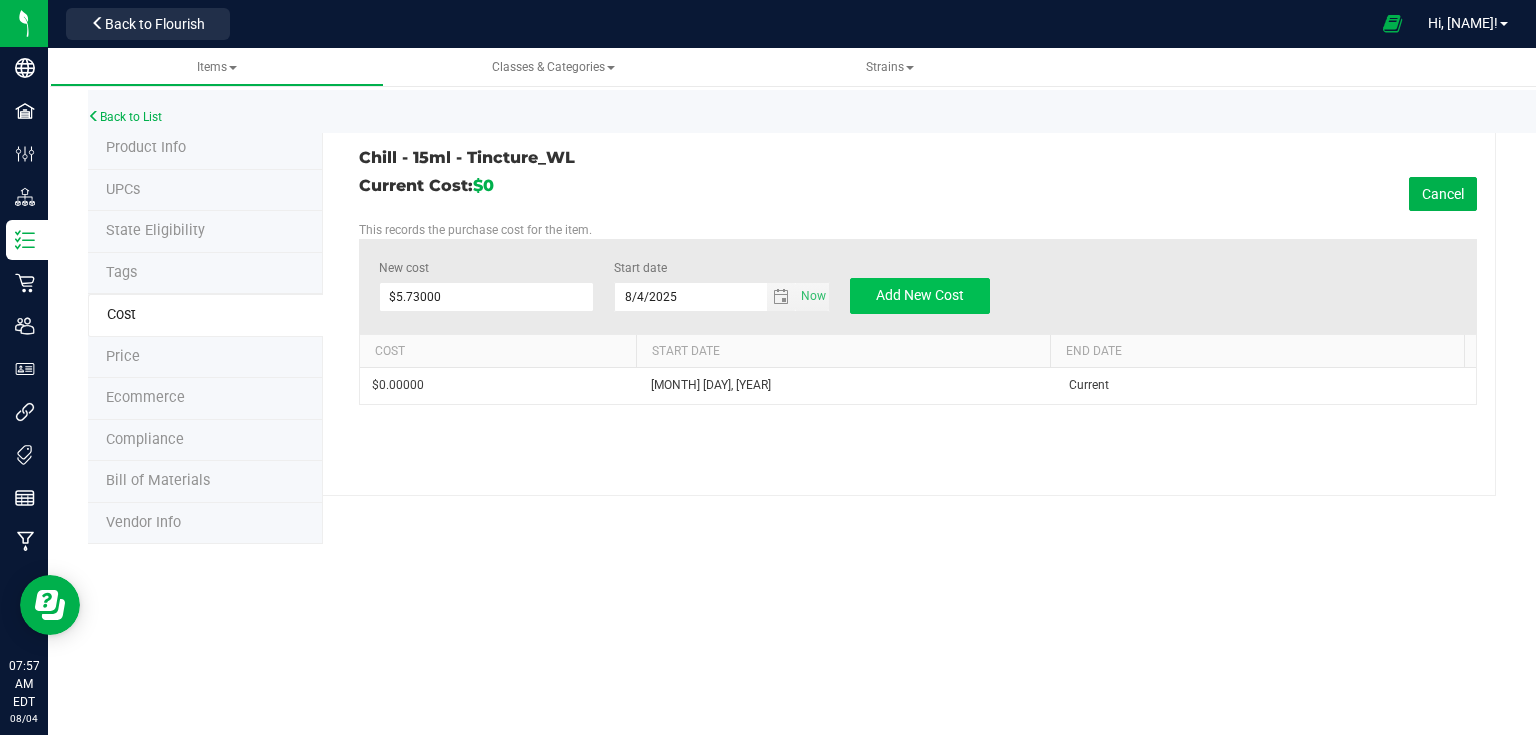 type on "$0.00000" 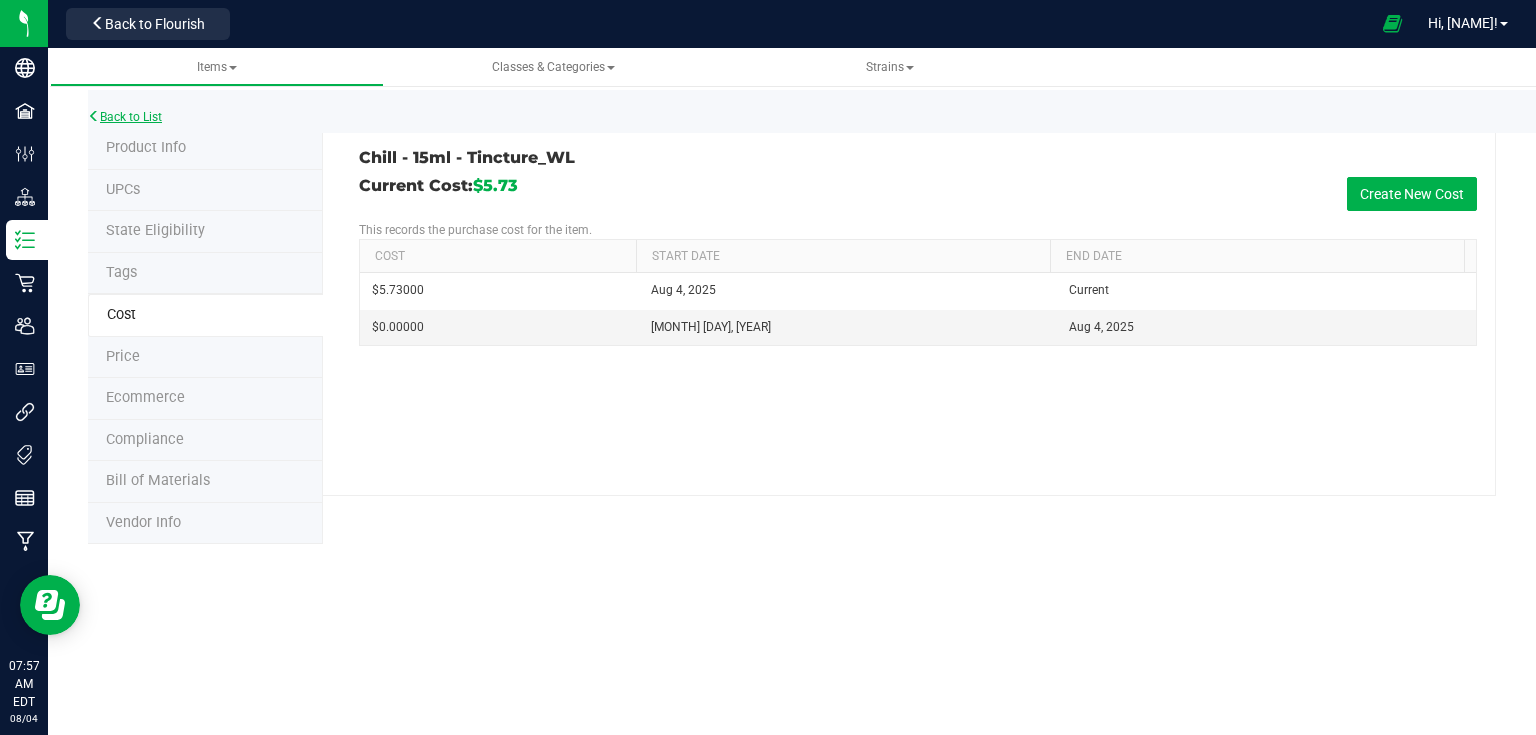 click on "Back to List" at bounding box center [125, 117] 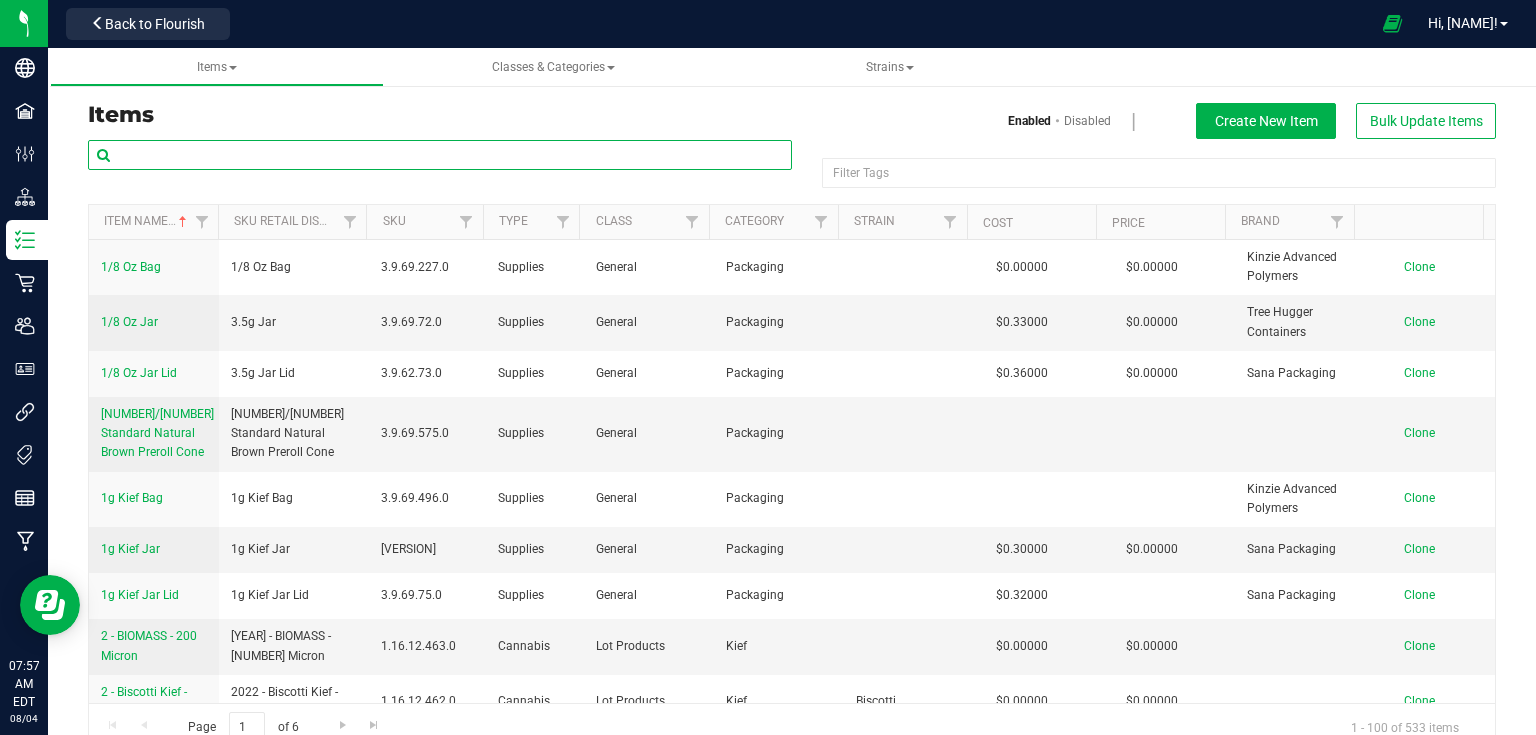 click at bounding box center [440, 155] 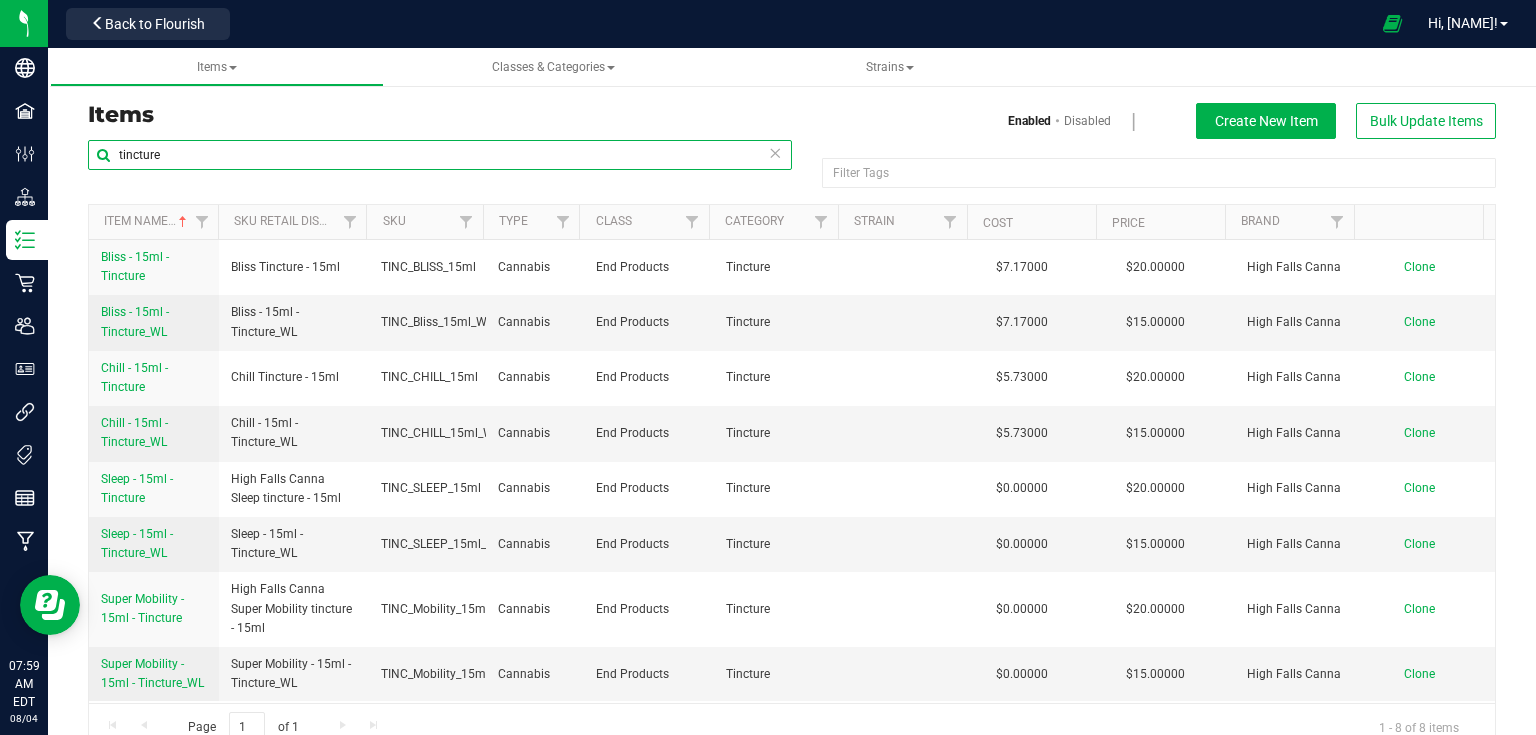 type on "tincture" 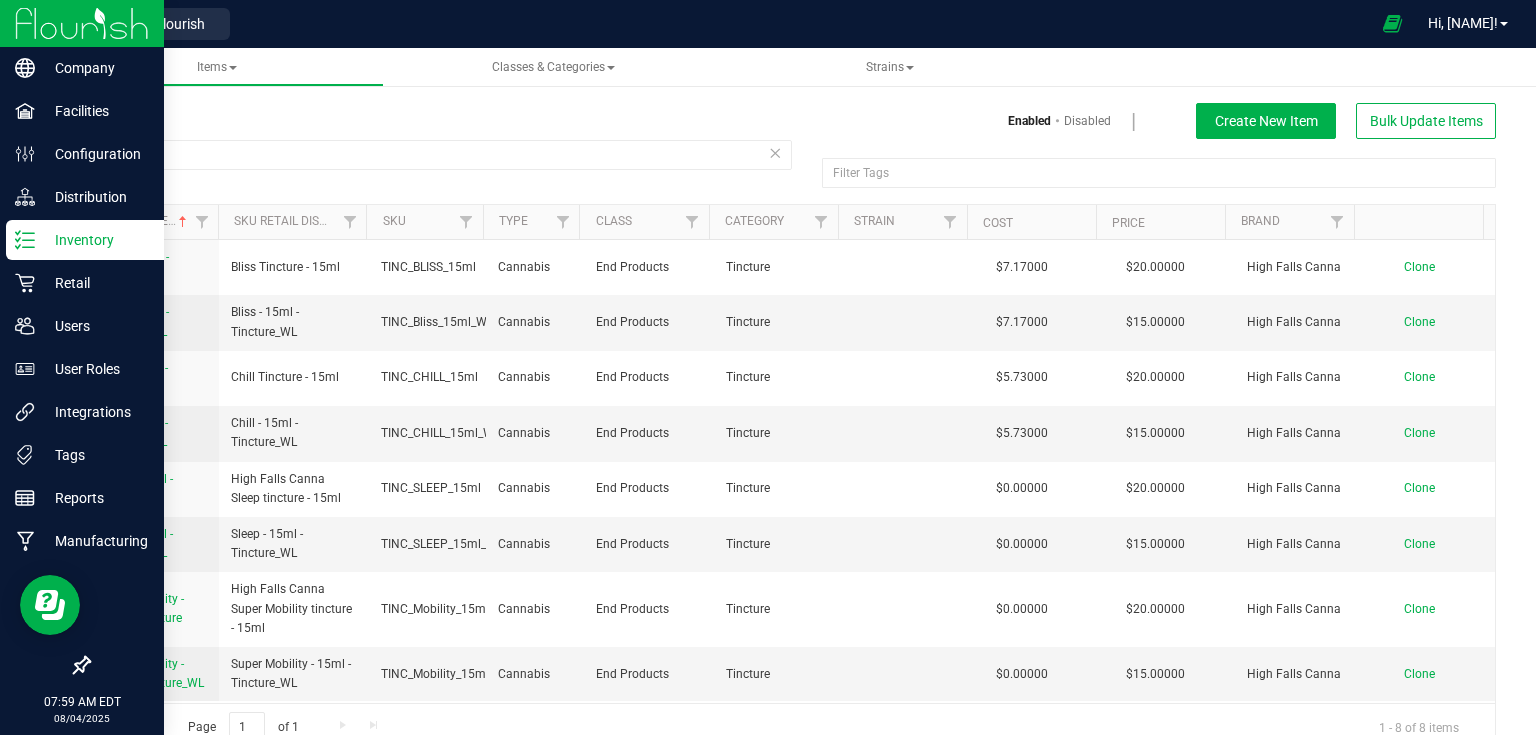click at bounding box center (82, 23) 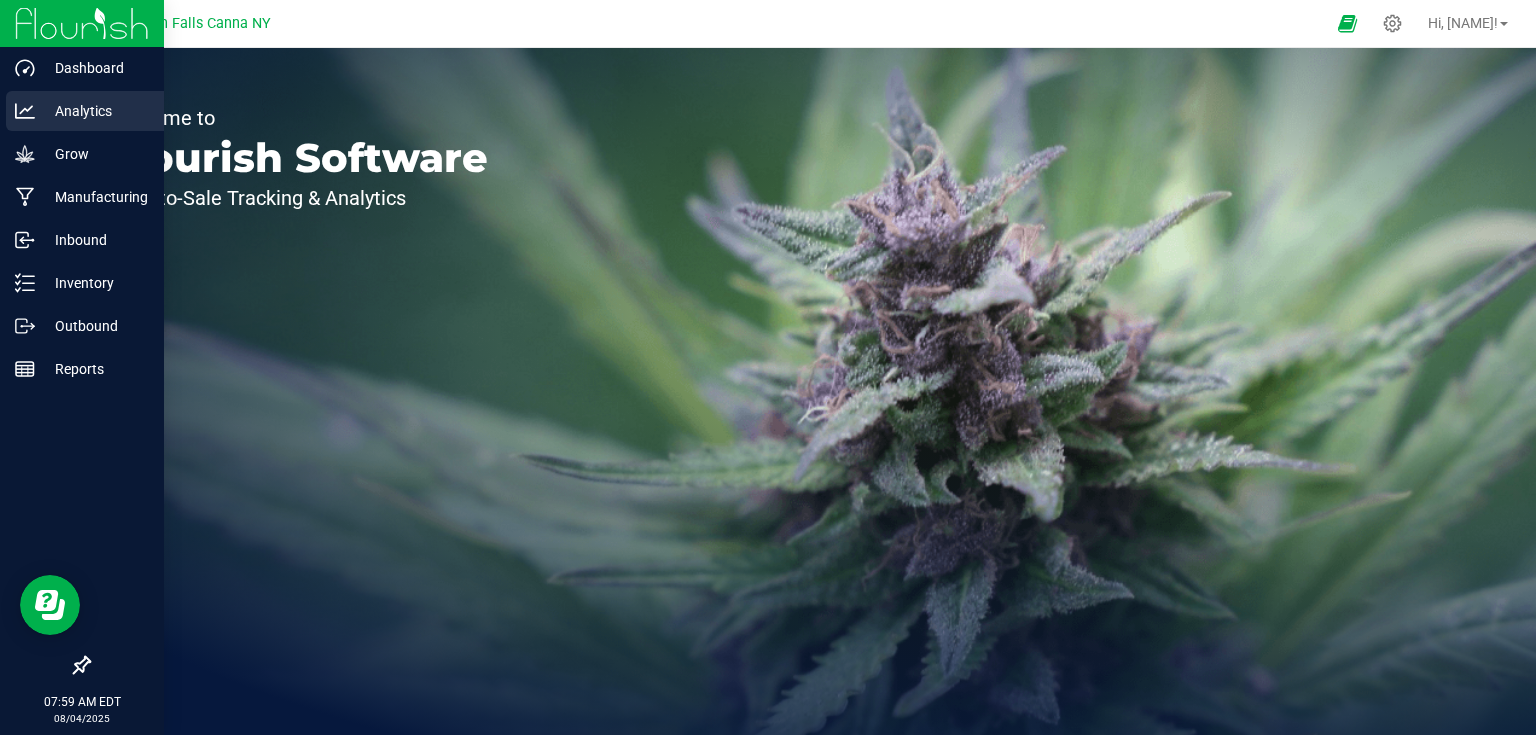 click on "Analytics" at bounding box center (95, 111) 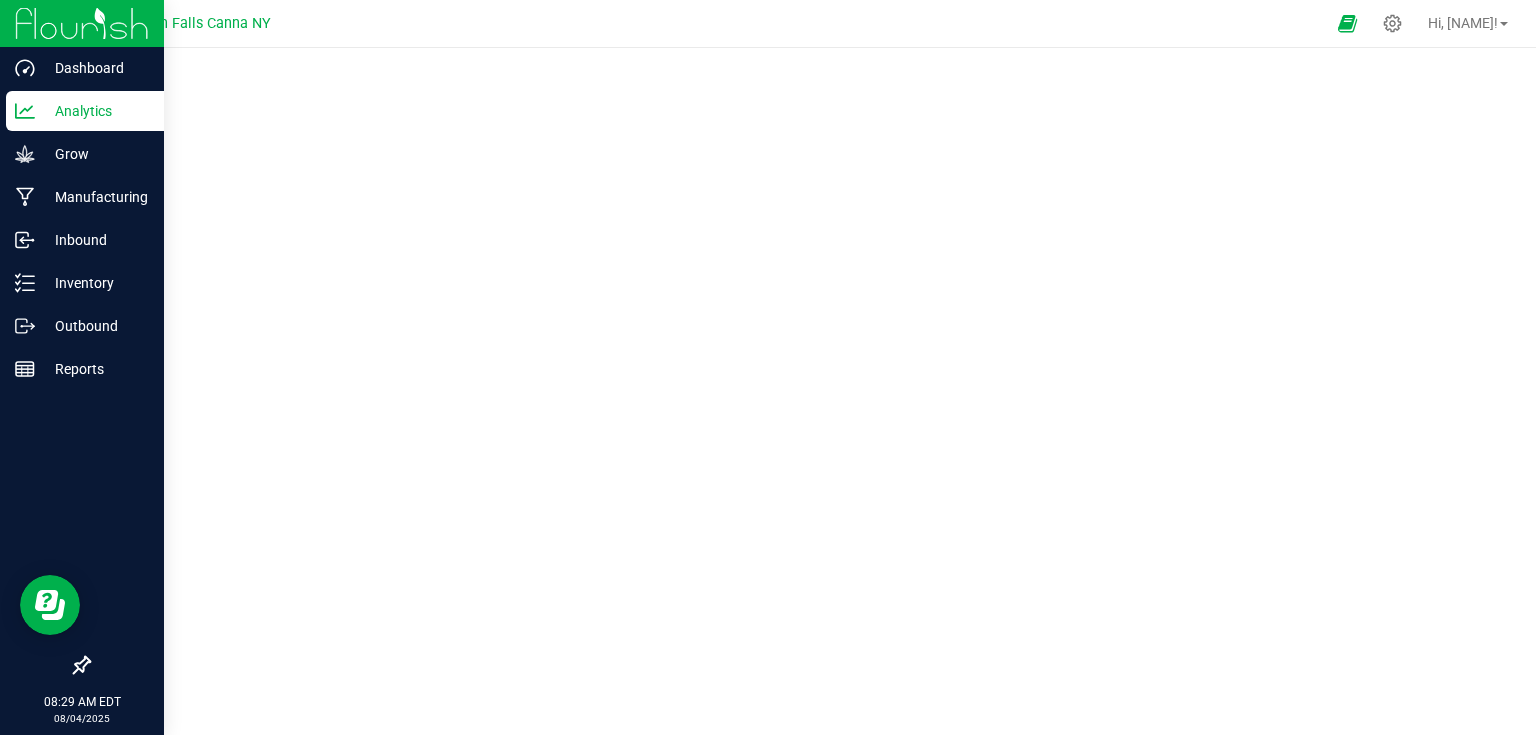 click at bounding box center [82, 23] 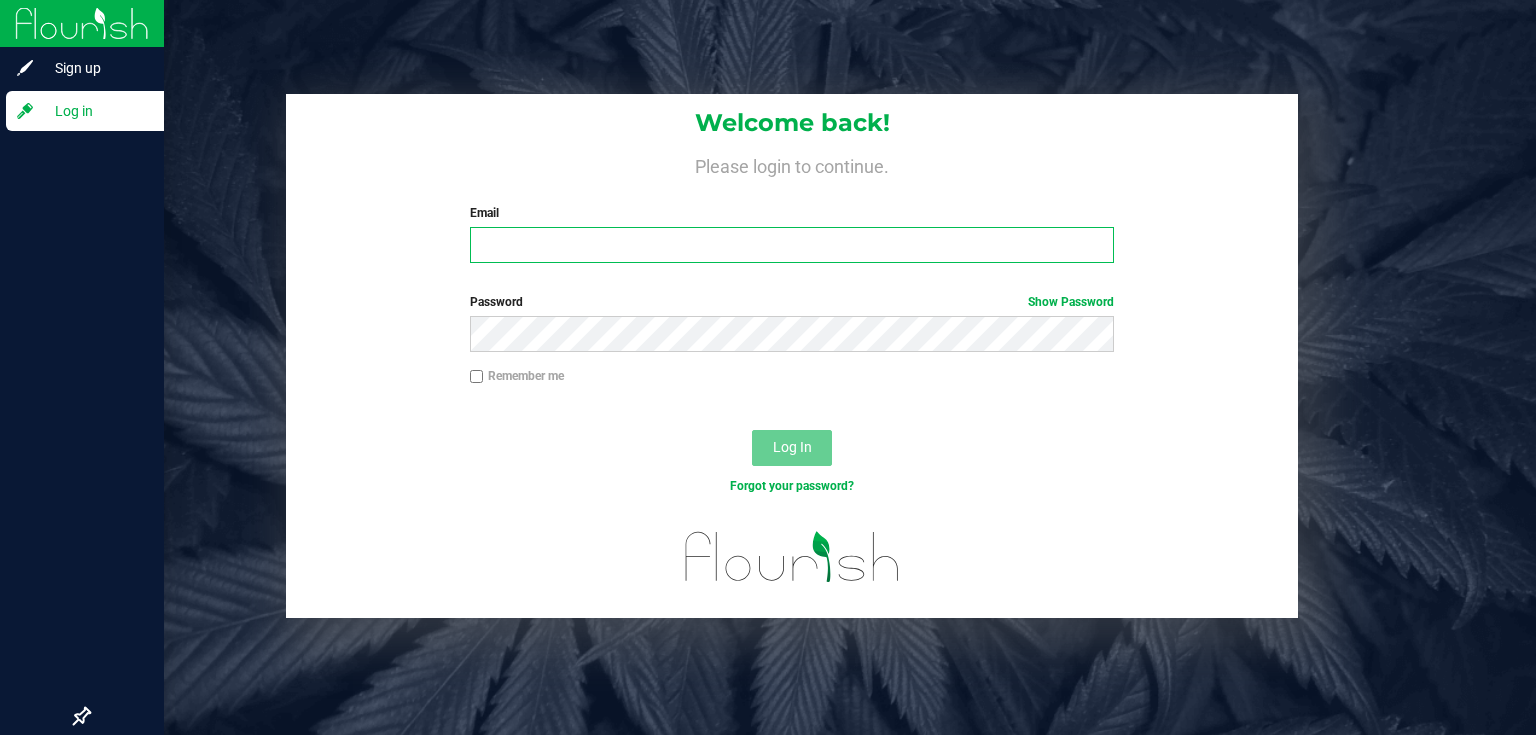 type on "morgan@[EMAIL]" 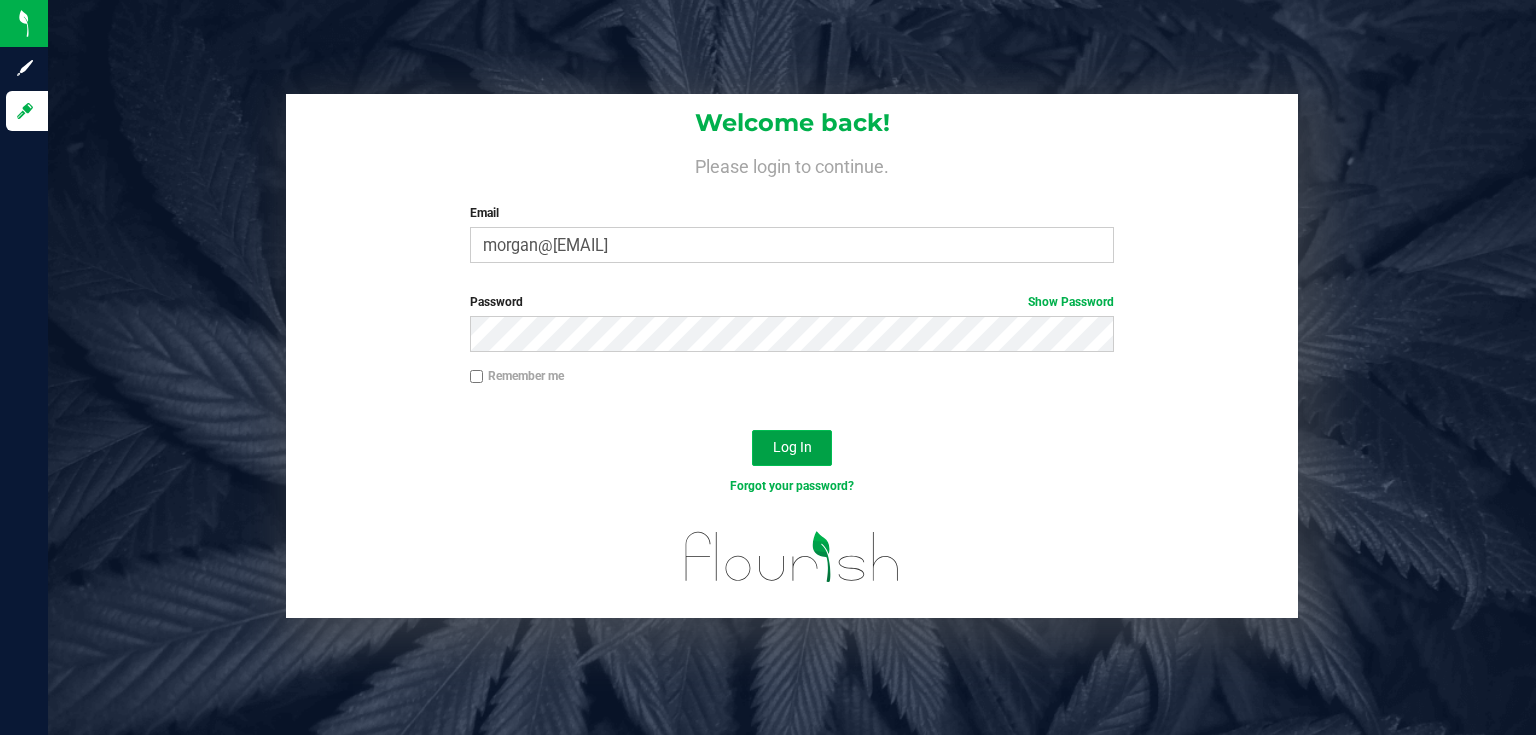 click on "Log In" at bounding box center (792, 448) 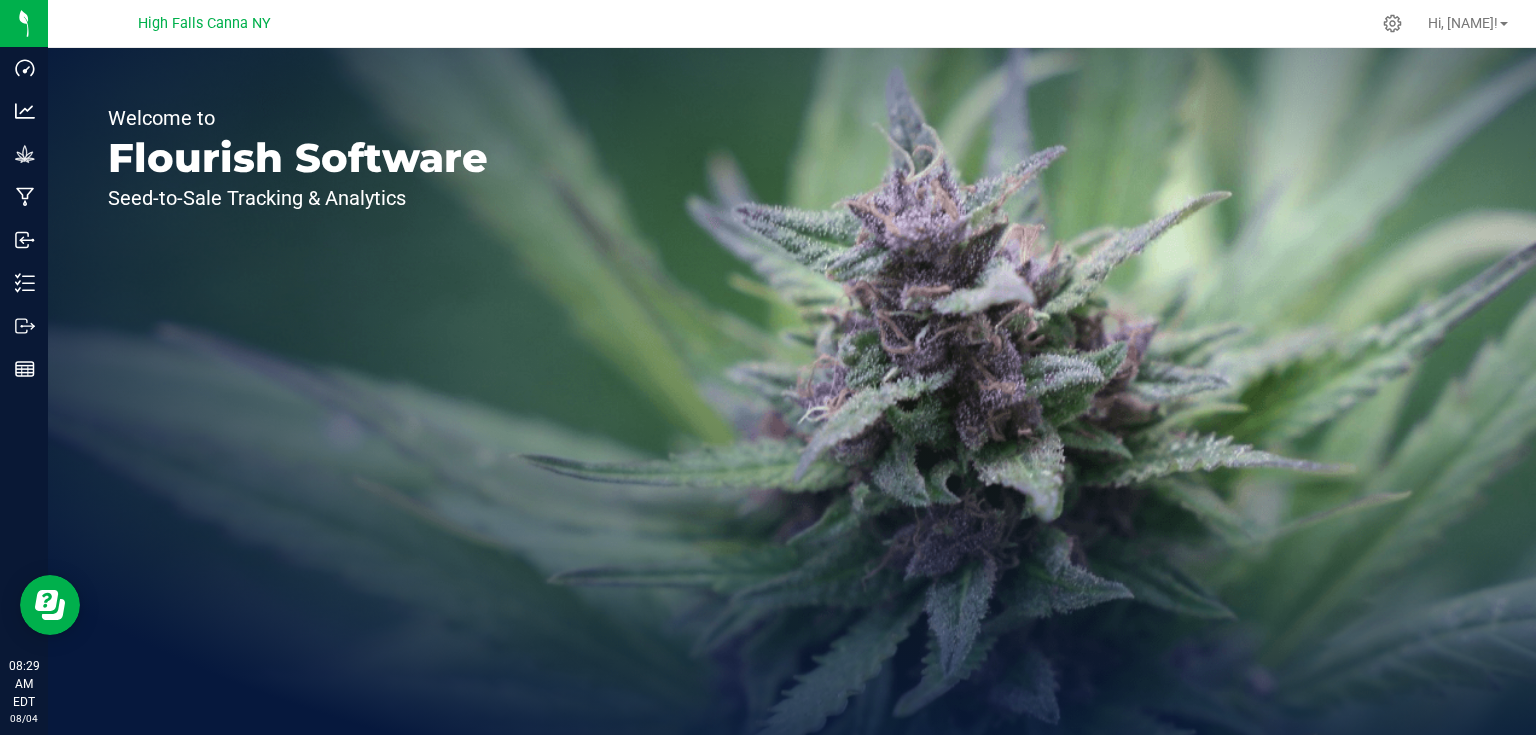 scroll, scrollTop: 0, scrollLeft: 0, axis: both 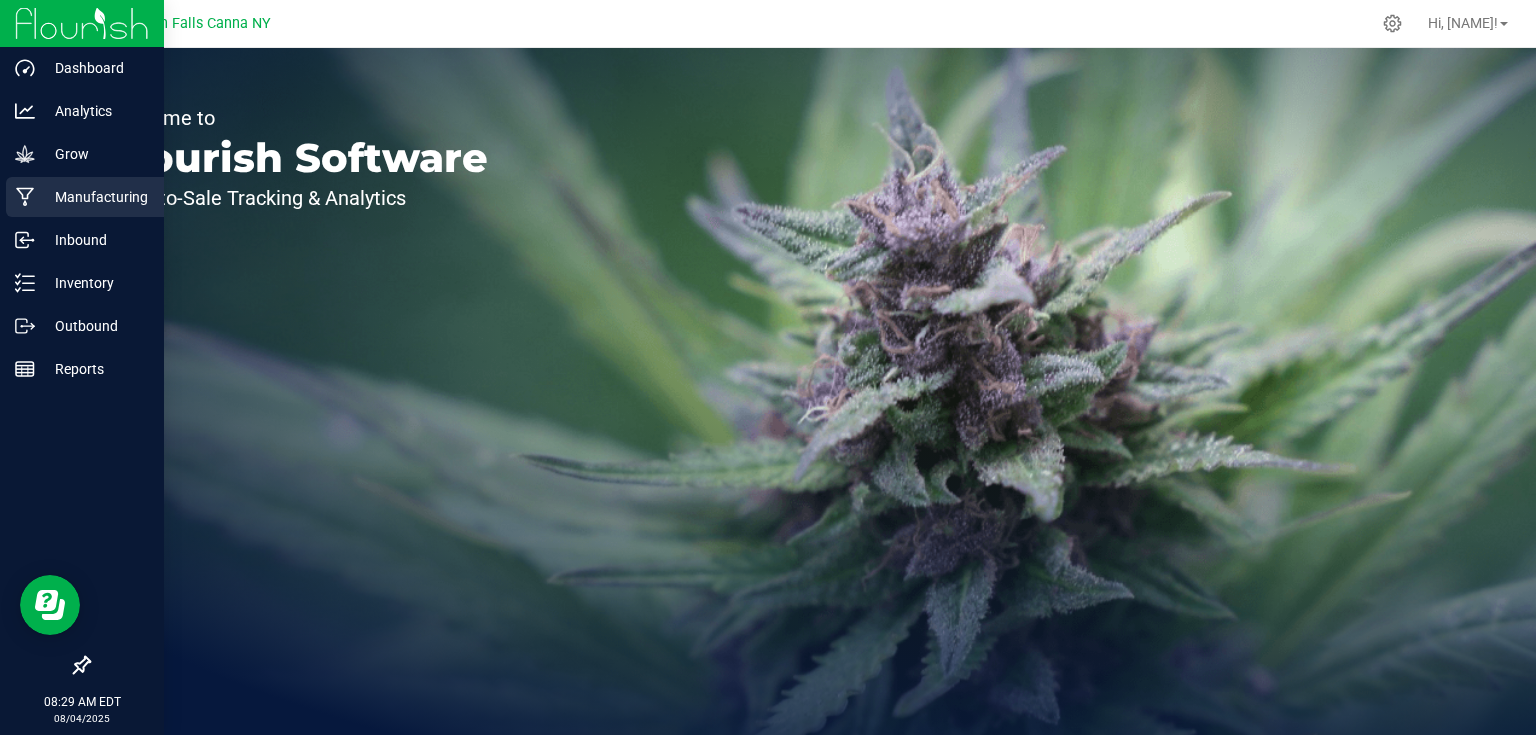 click on "Manufacturing" at bounding box center [95, 197] 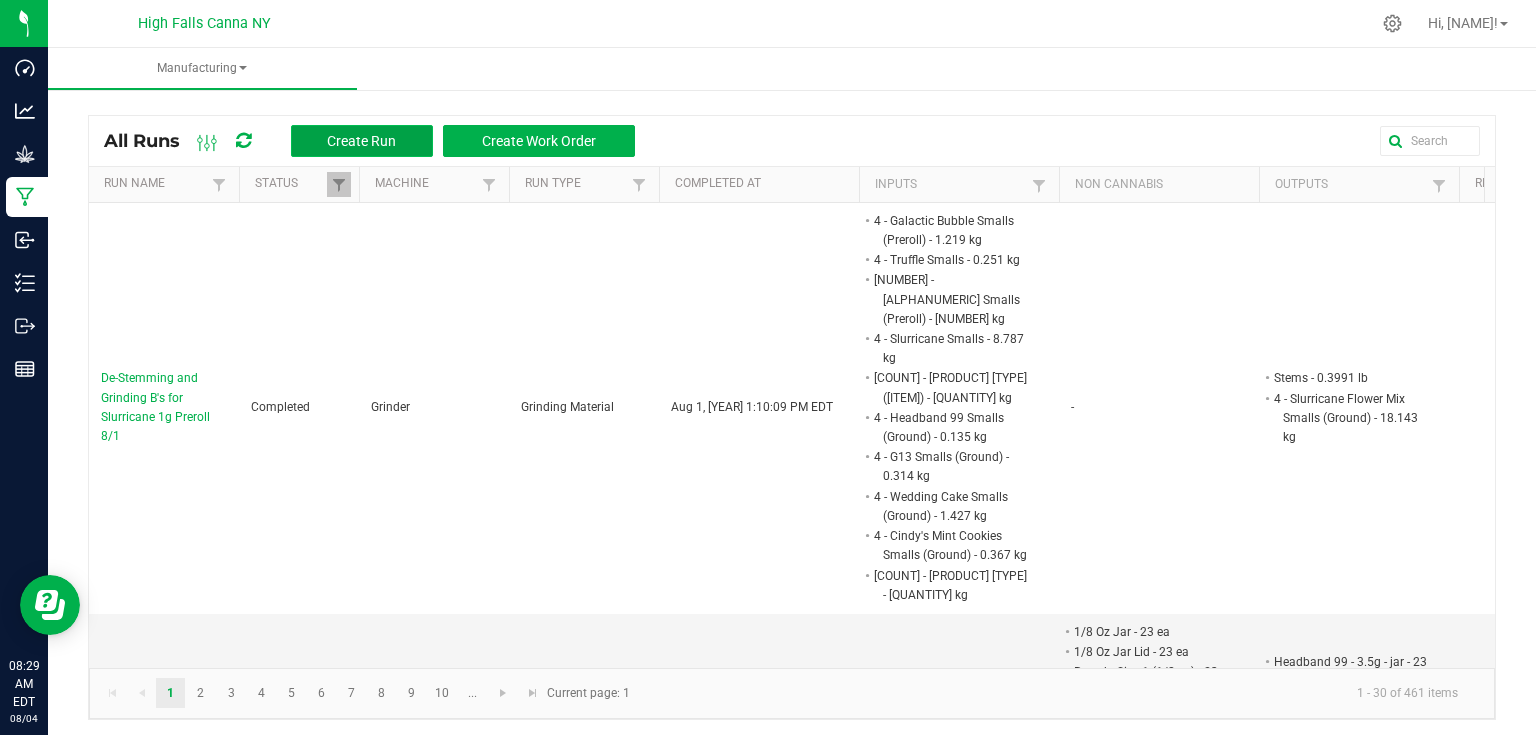 click on "Create Run" at bounding box center (361, 141) 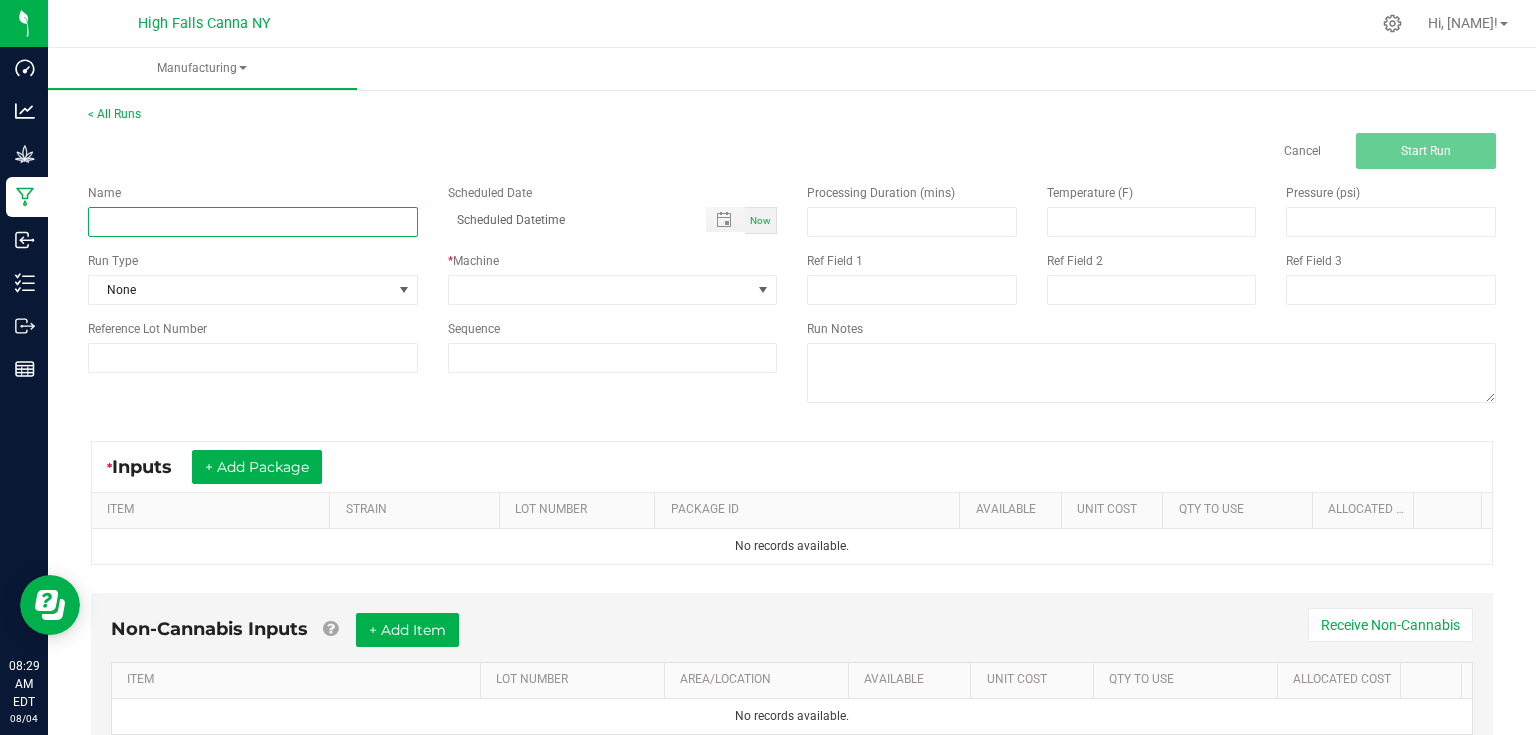 click at bounding box center [253, 222] 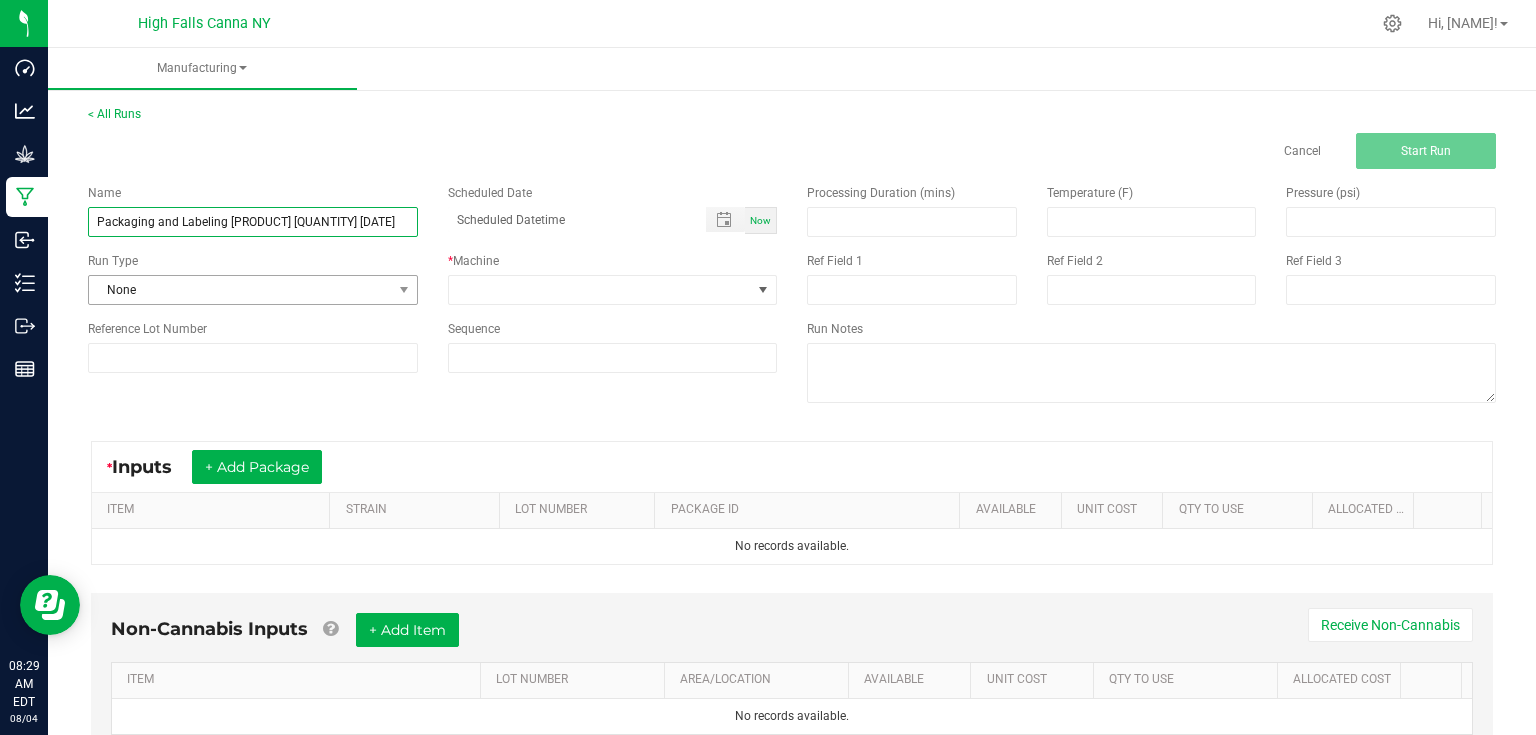 type on "Packaging and Labeling [PRODUCT] [QUANTITY] [DATE]" 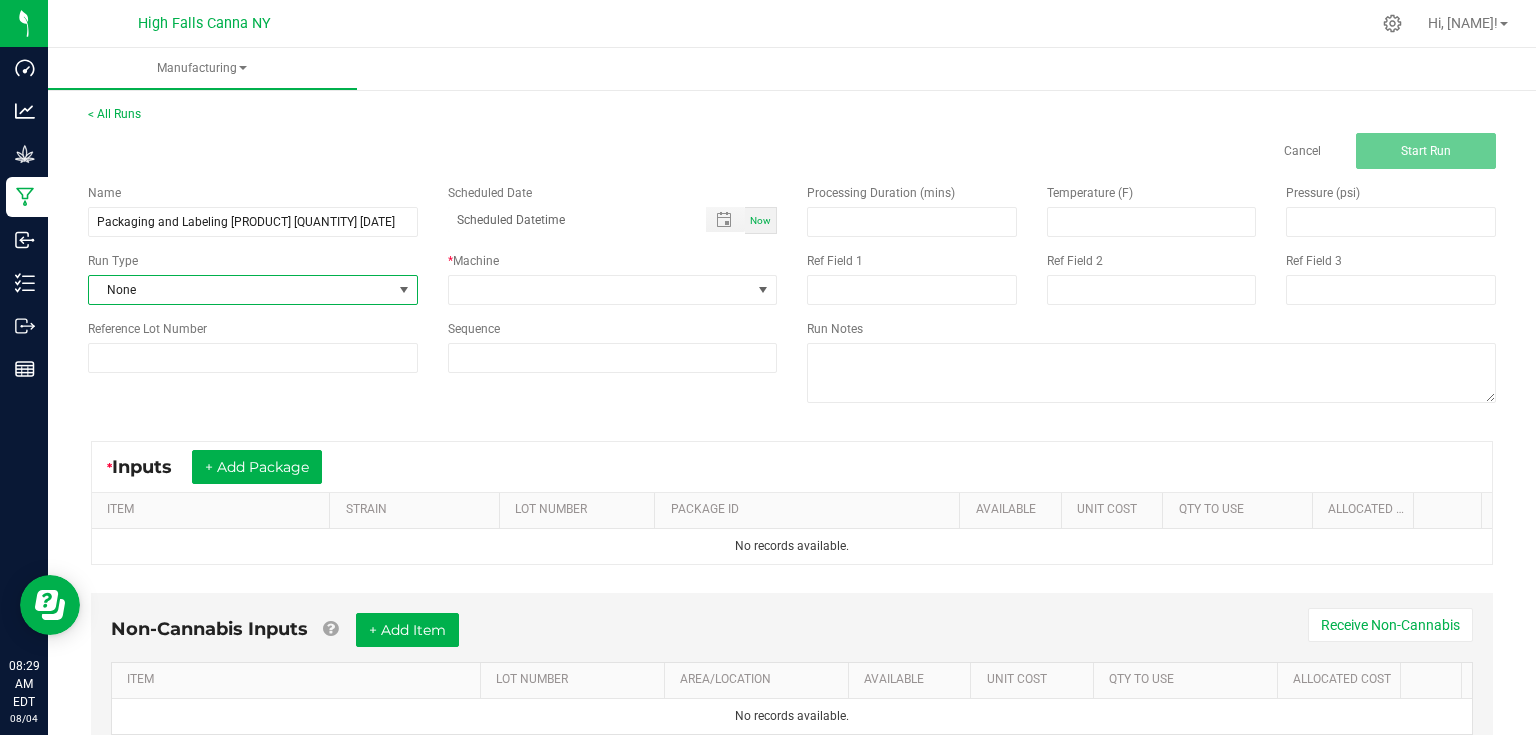 click on "None" at bounding box center [240, 290] 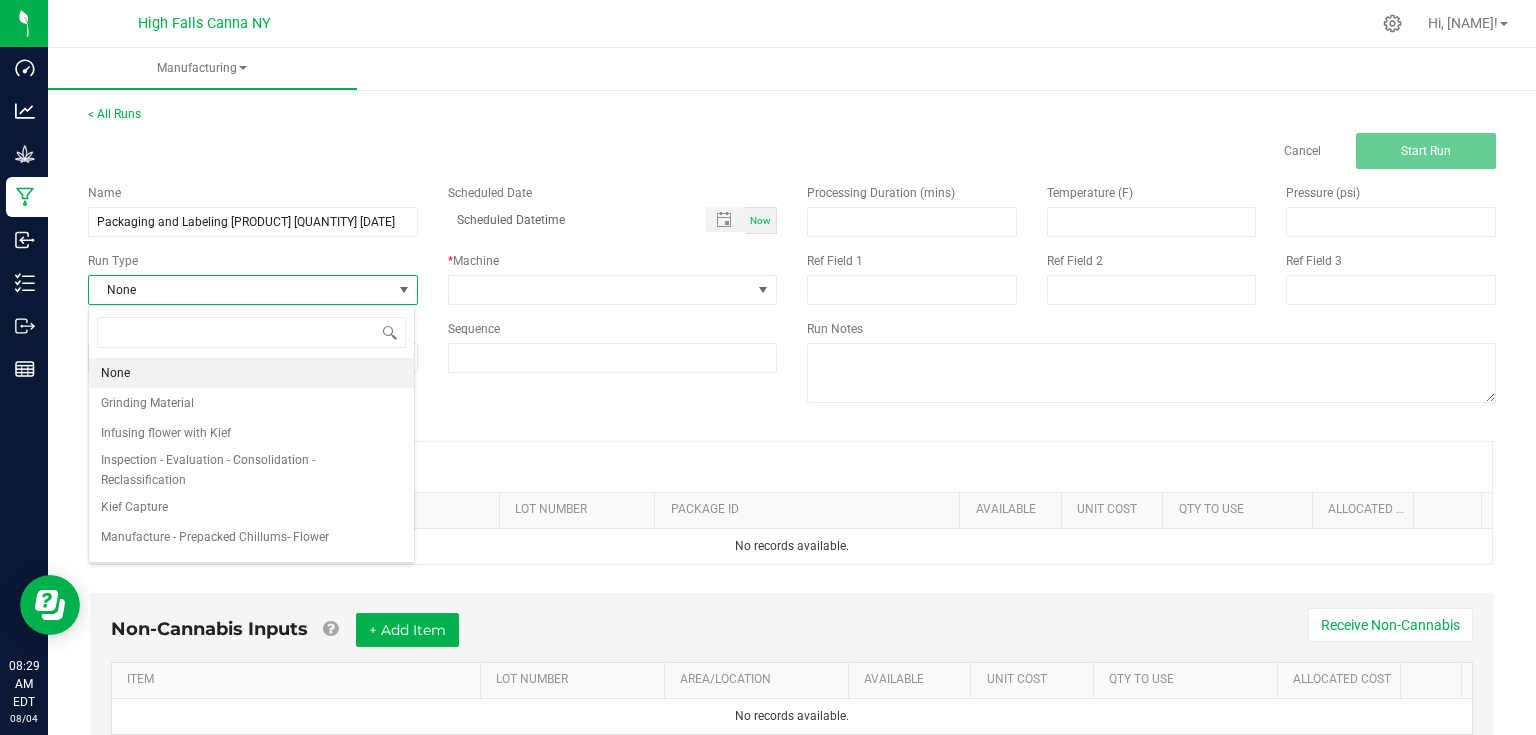 scroll, scrollTop: 99970, scrollLeft: 99673, axis: both 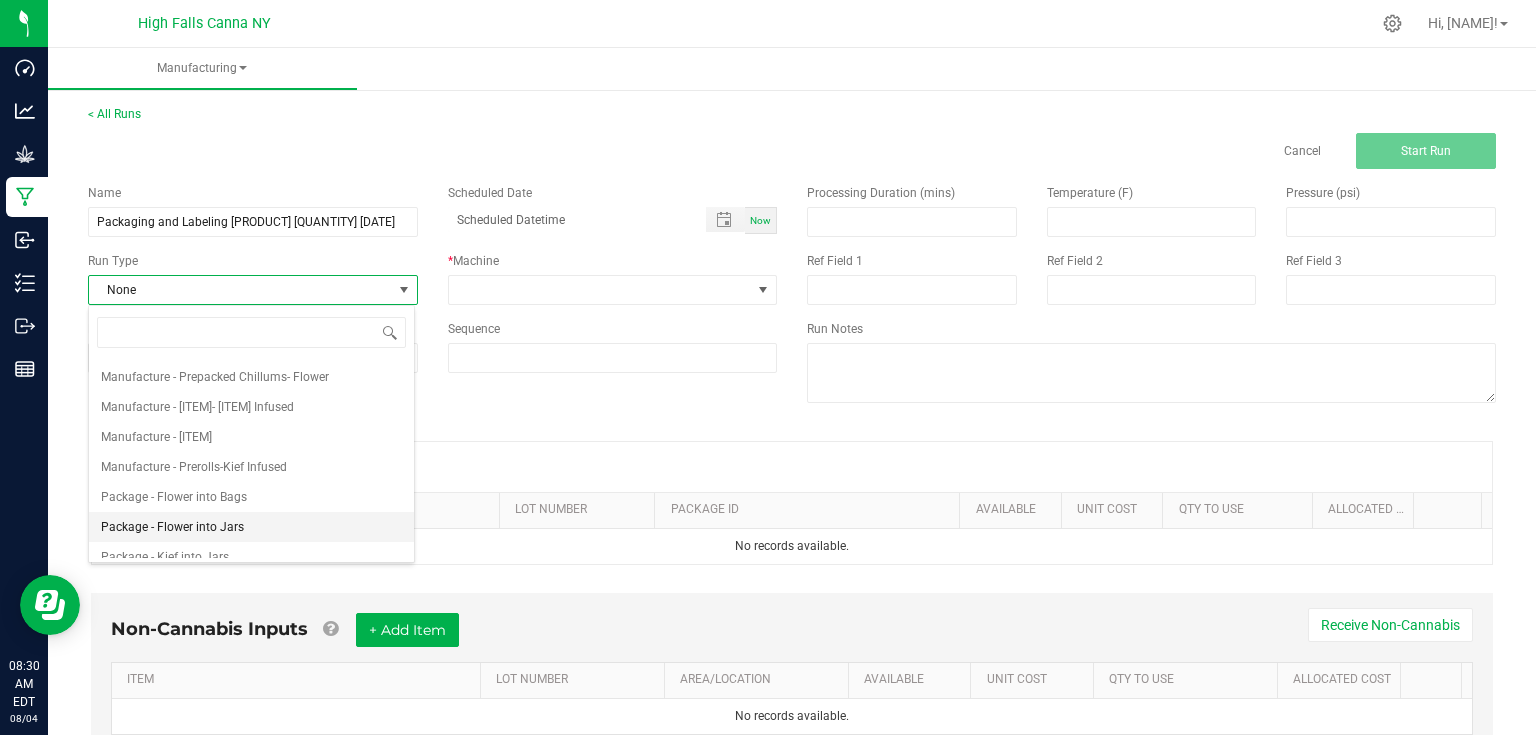 click on "Package - Flower into Jars" at bounding box center [172, 527] 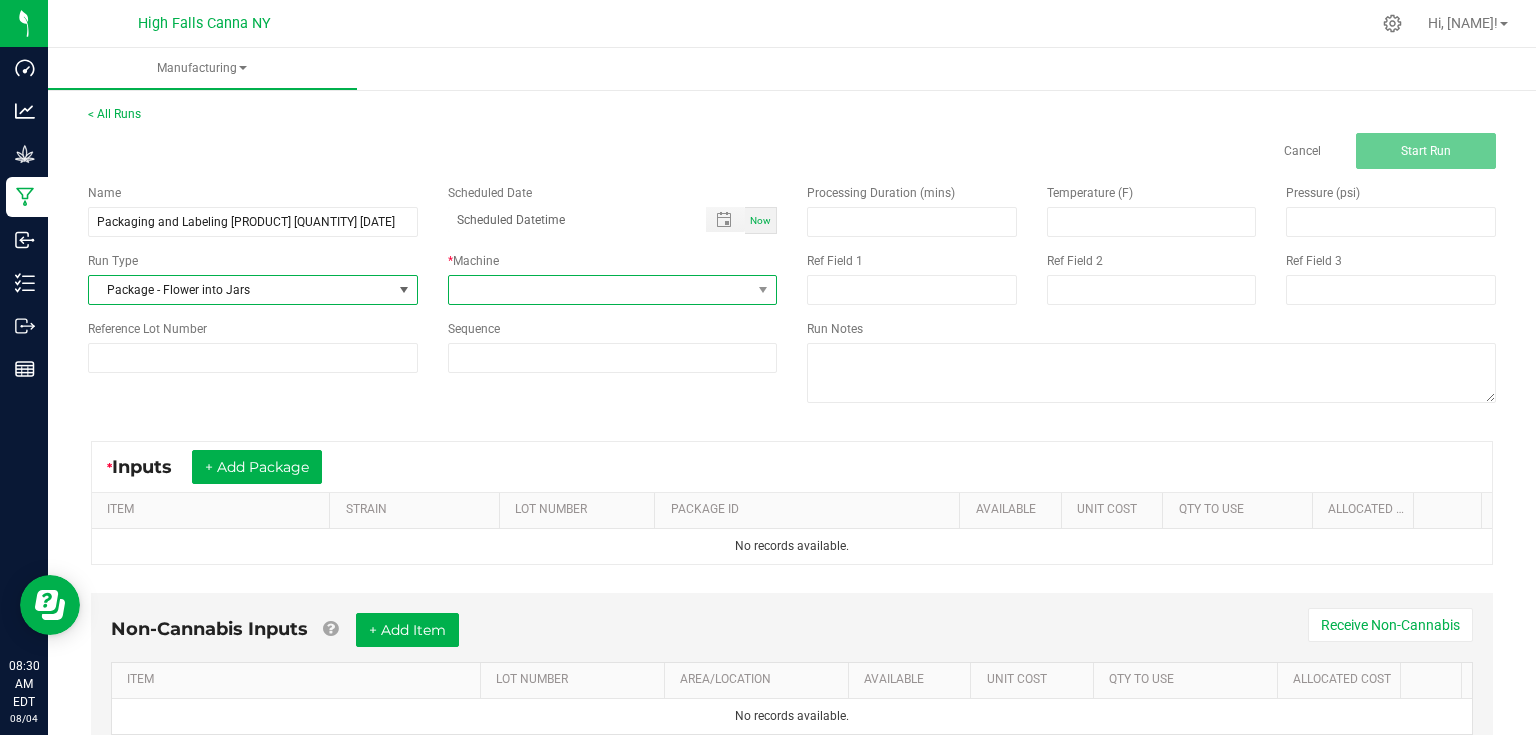 click at bounding box center [600, 290] 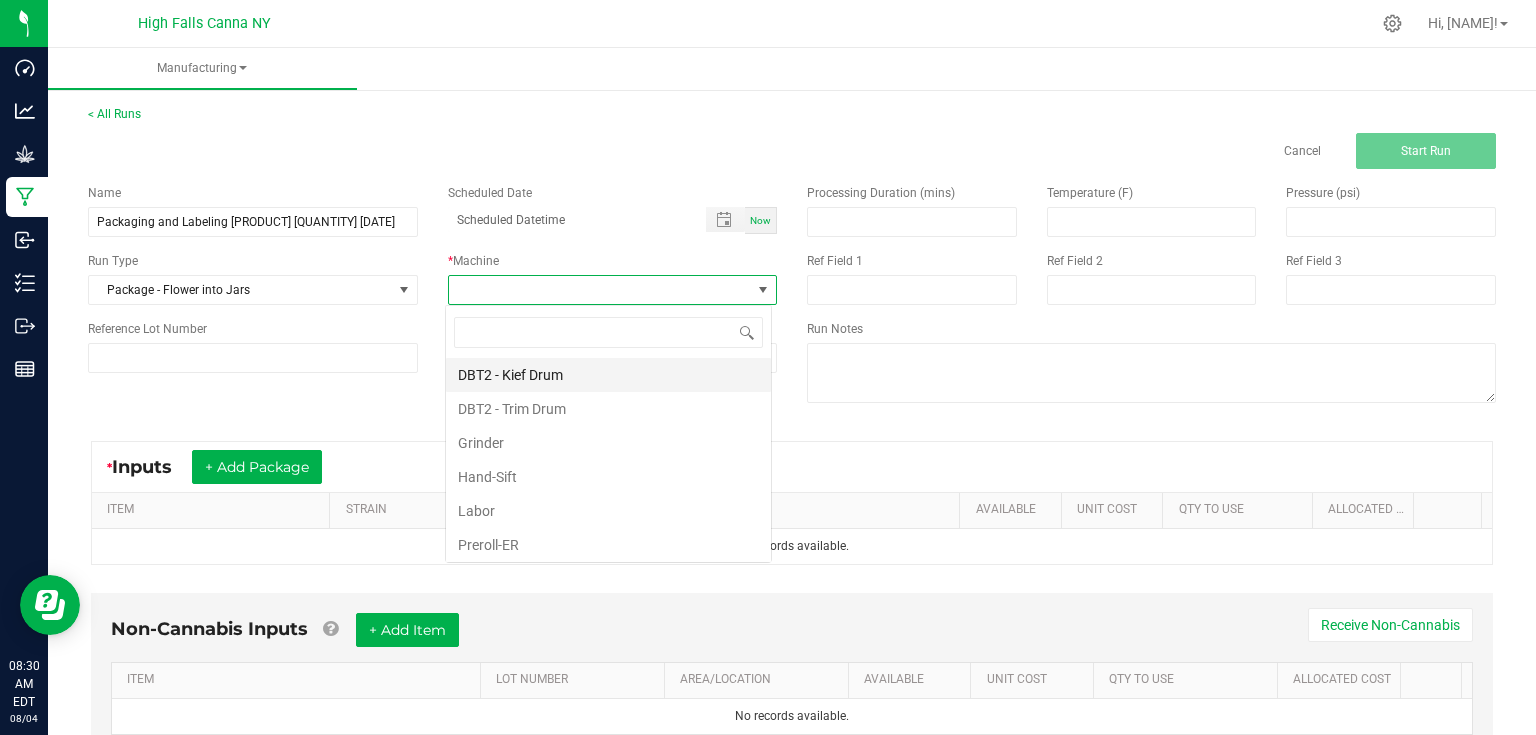 scroll, scrollTop: 99970, scrollLeft: 99673, axis: both 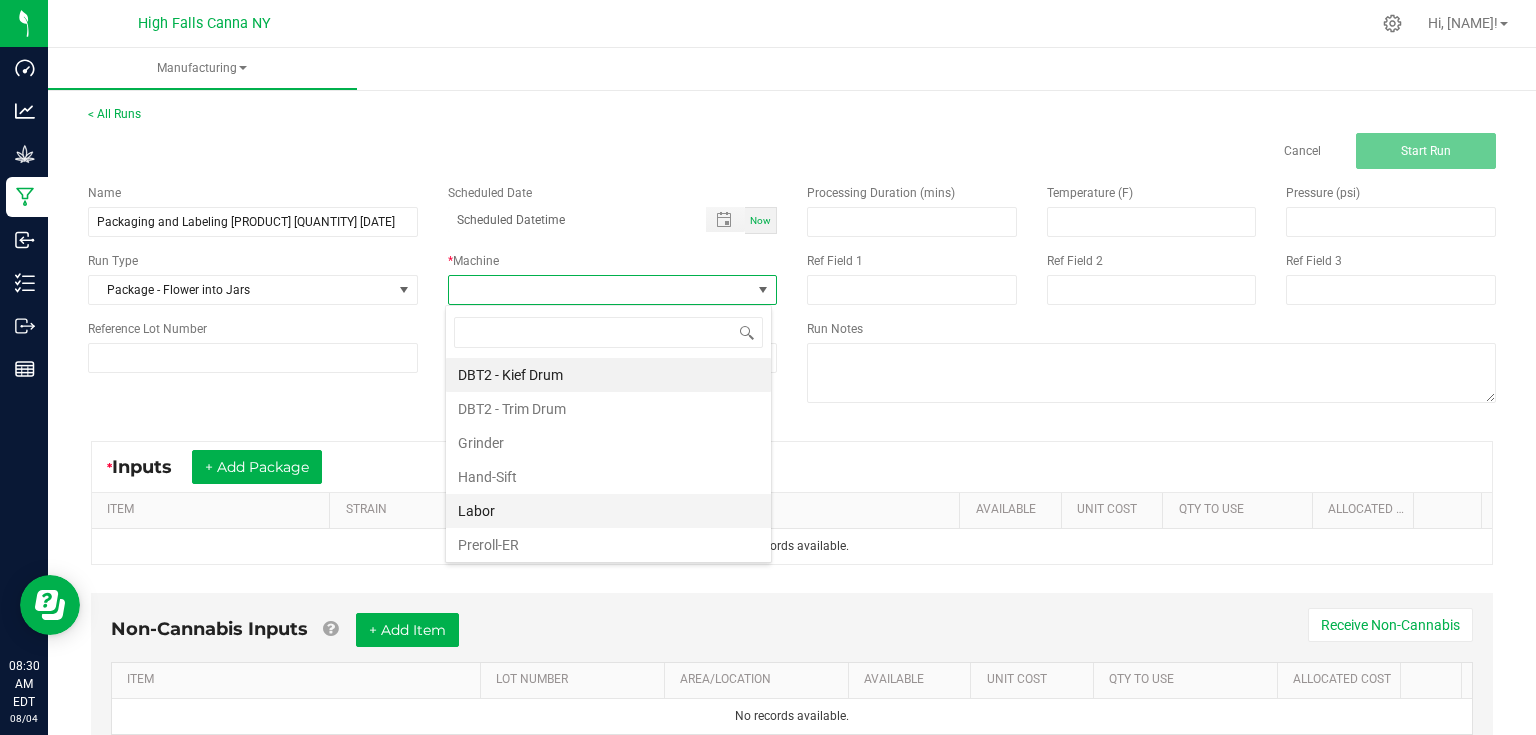 click on "Labor" at bounding box center (608, 511) 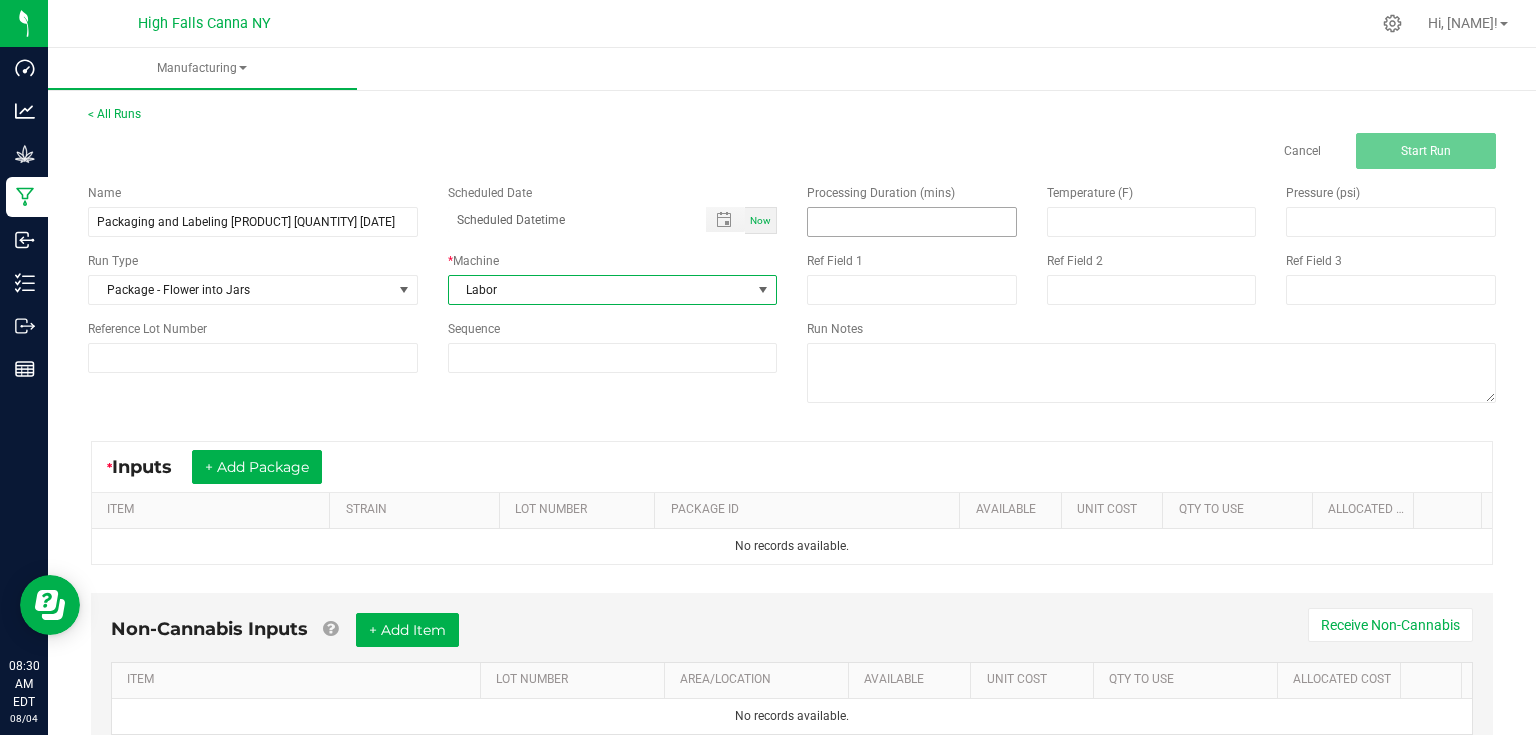 click at bounding box center (912, 222) 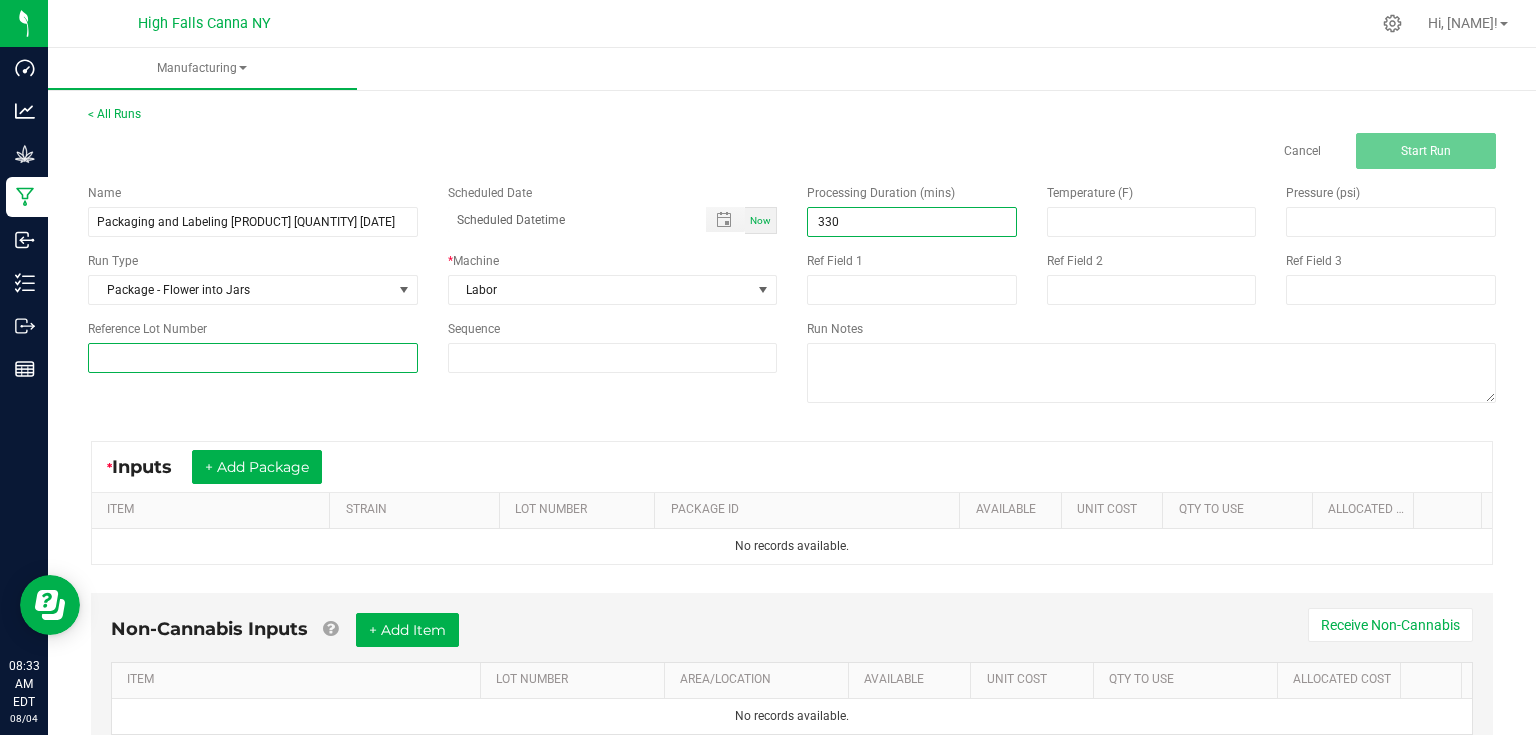 type on "330.00" 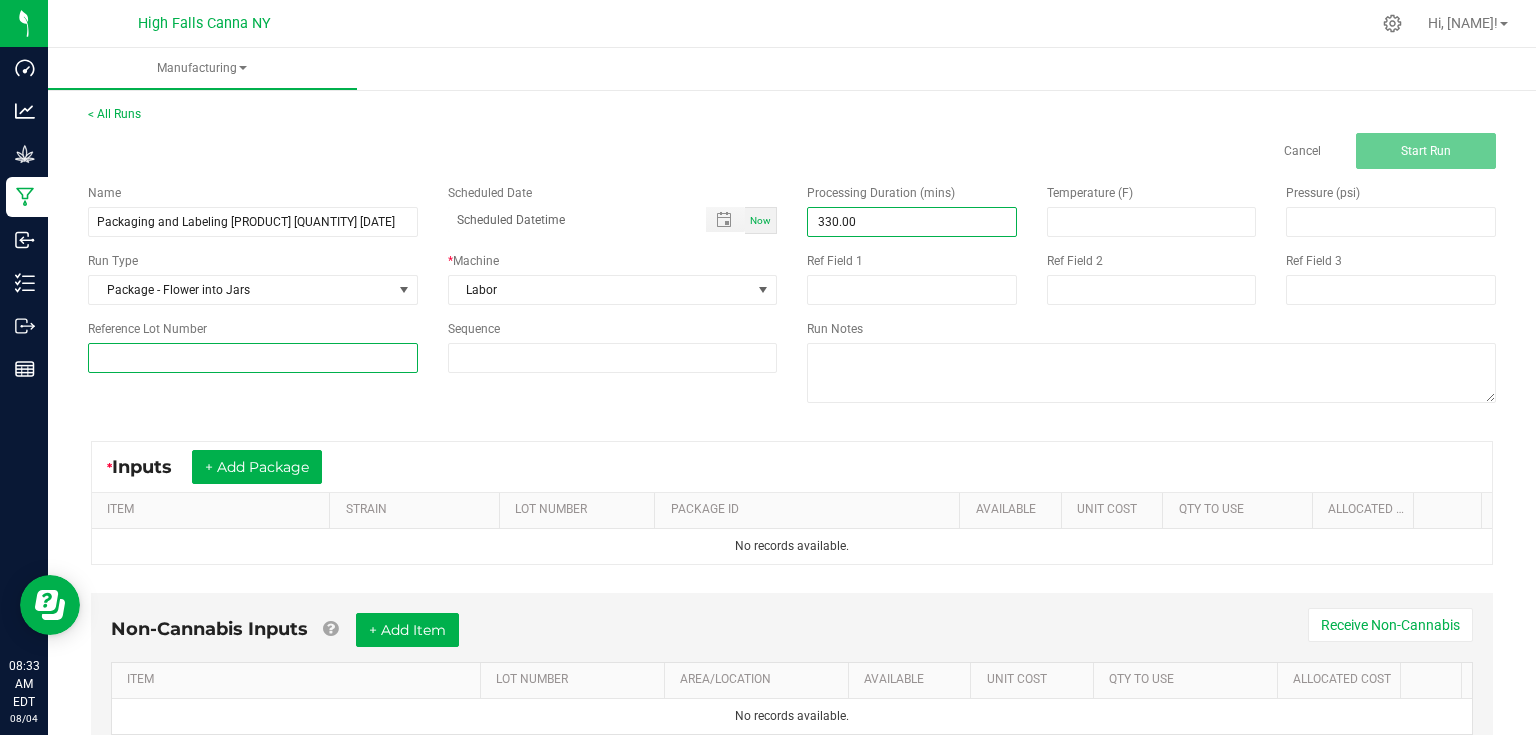click at bounding box center (253, 358) 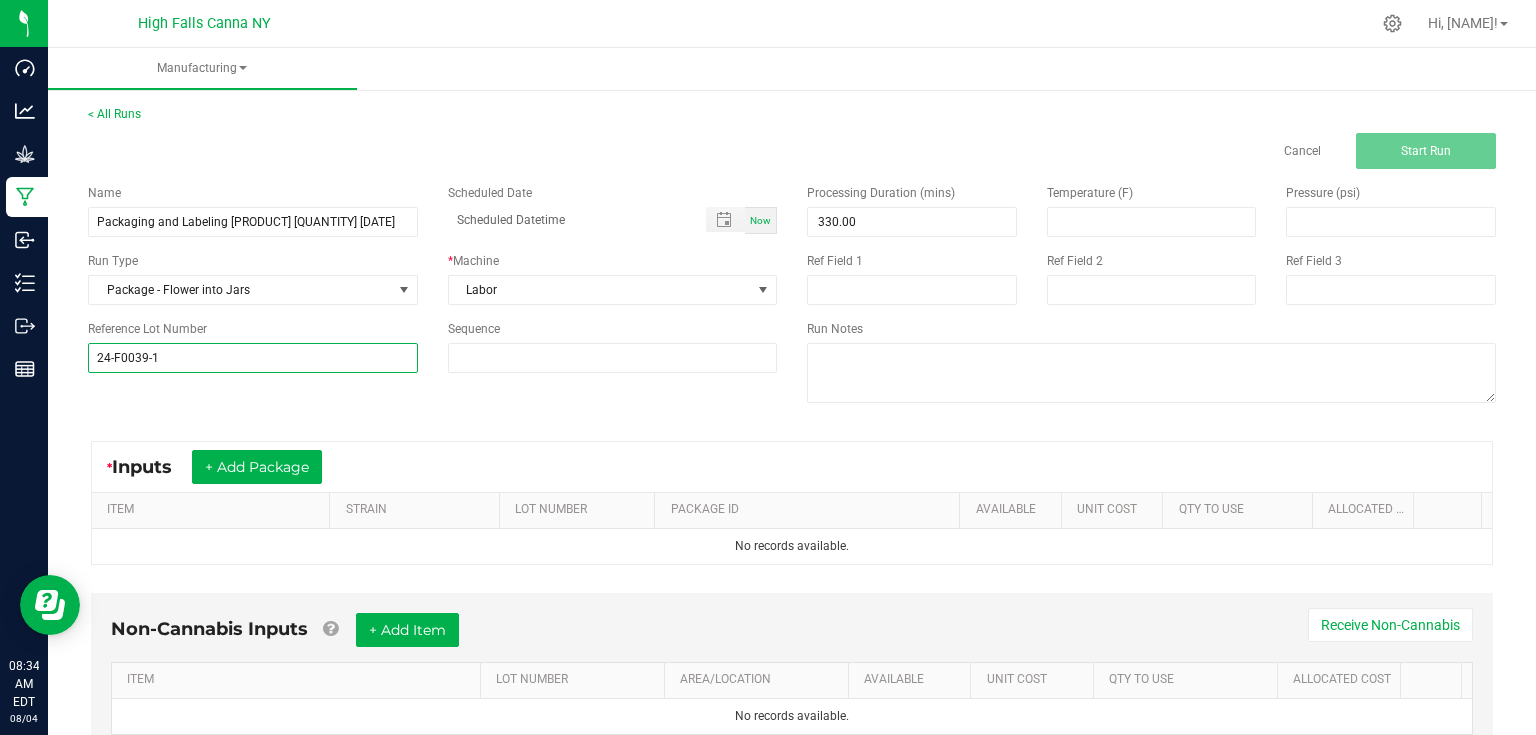 type on "24-F0039-1" 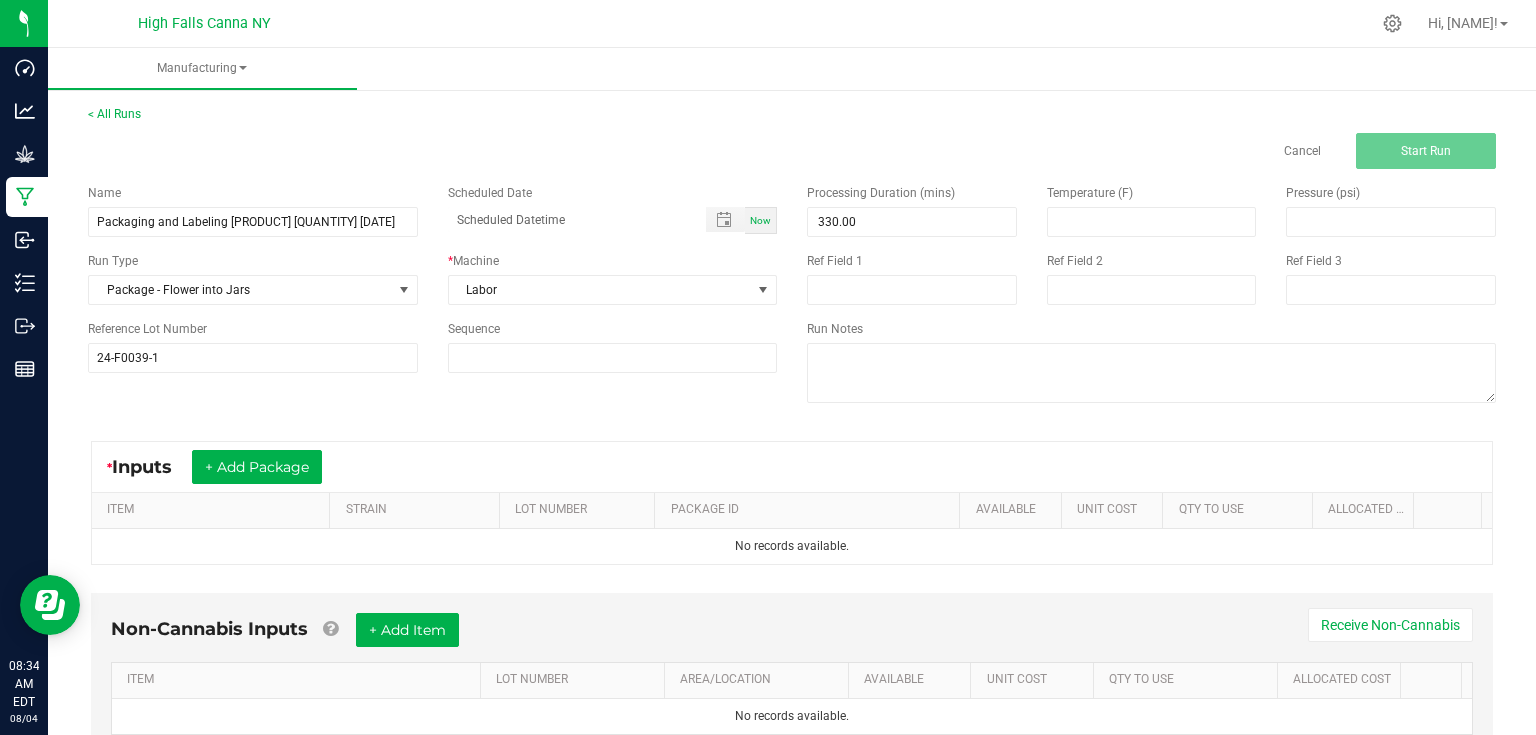 click on "Name  Packaging and Labeling HB99 8ths [MONTH]/[DAY]  Scheduled Date  Now  Run Type  Package - Flower into Jars  *   Machine  Labor  Reference Lot Number  [NUMBER]-[ALPHANUMERIC]-[NUMBER]  Sequence   Processing Duration (mins)  [NUMBER]  Temperature (F)   Pressure (psi)   Ref Field 1   Ref Field 2   Ref Field 3   Run Notes" at bounding box center (792, 296) 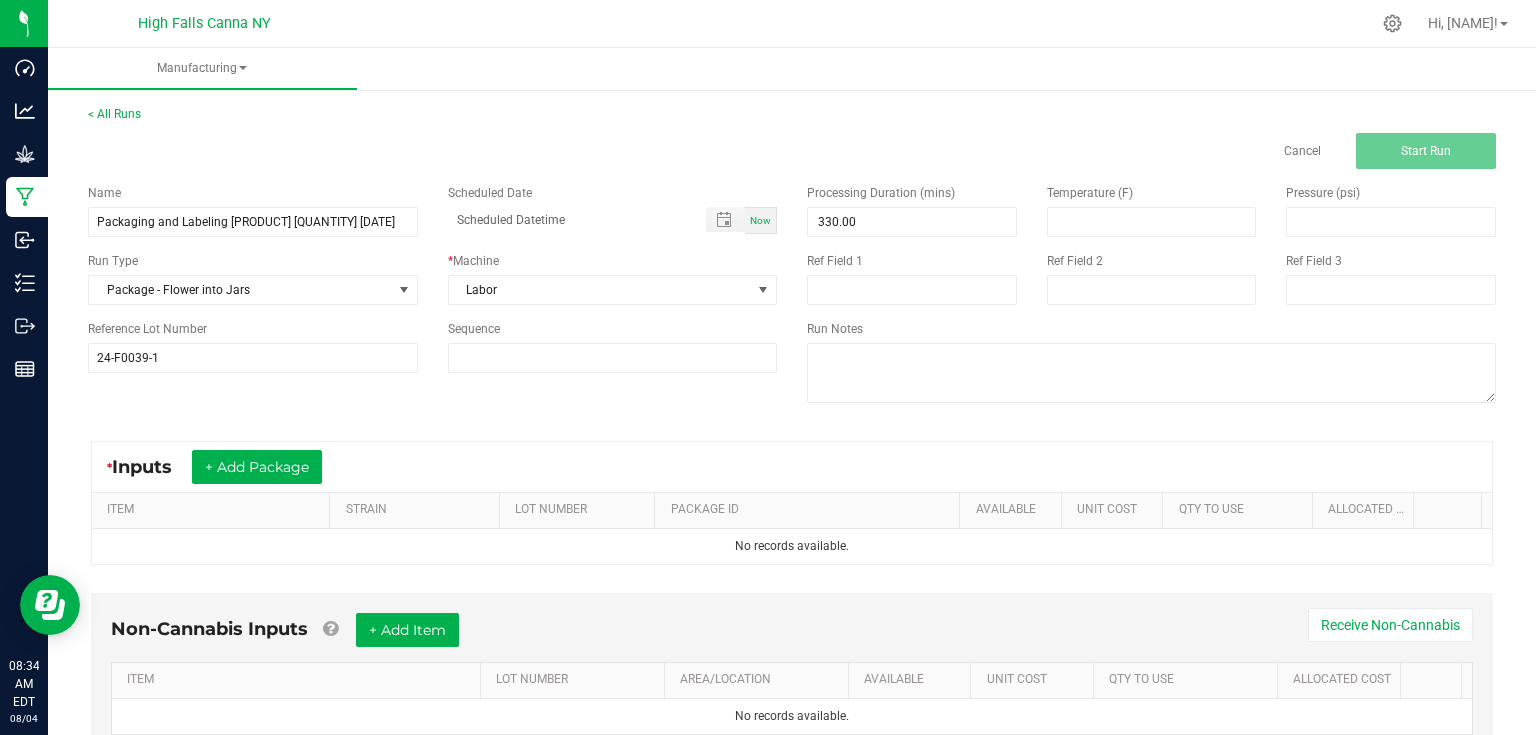 click on "Sequence" at bounding box center [613, 346] 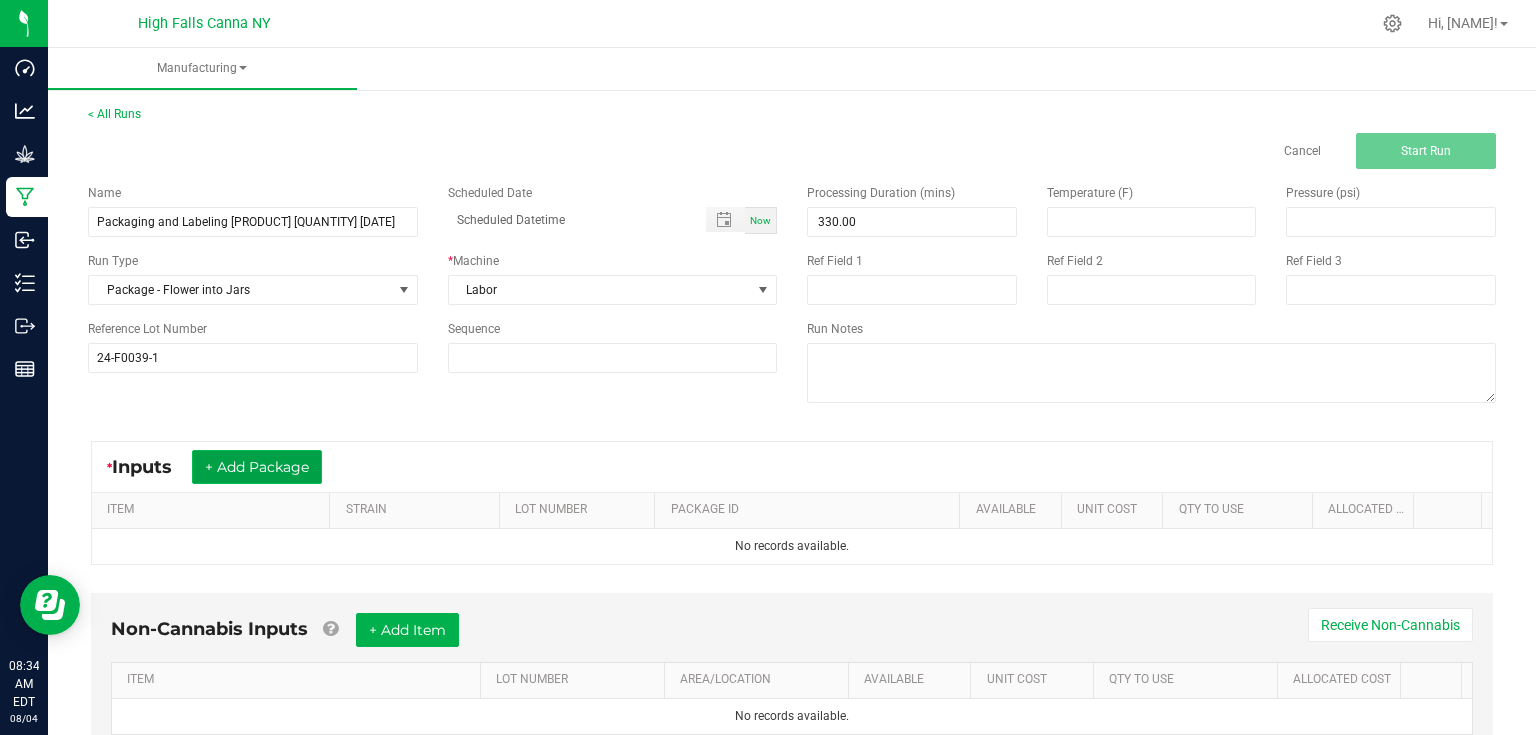 click on "+ Add Package" at bounding box center (257, 467) 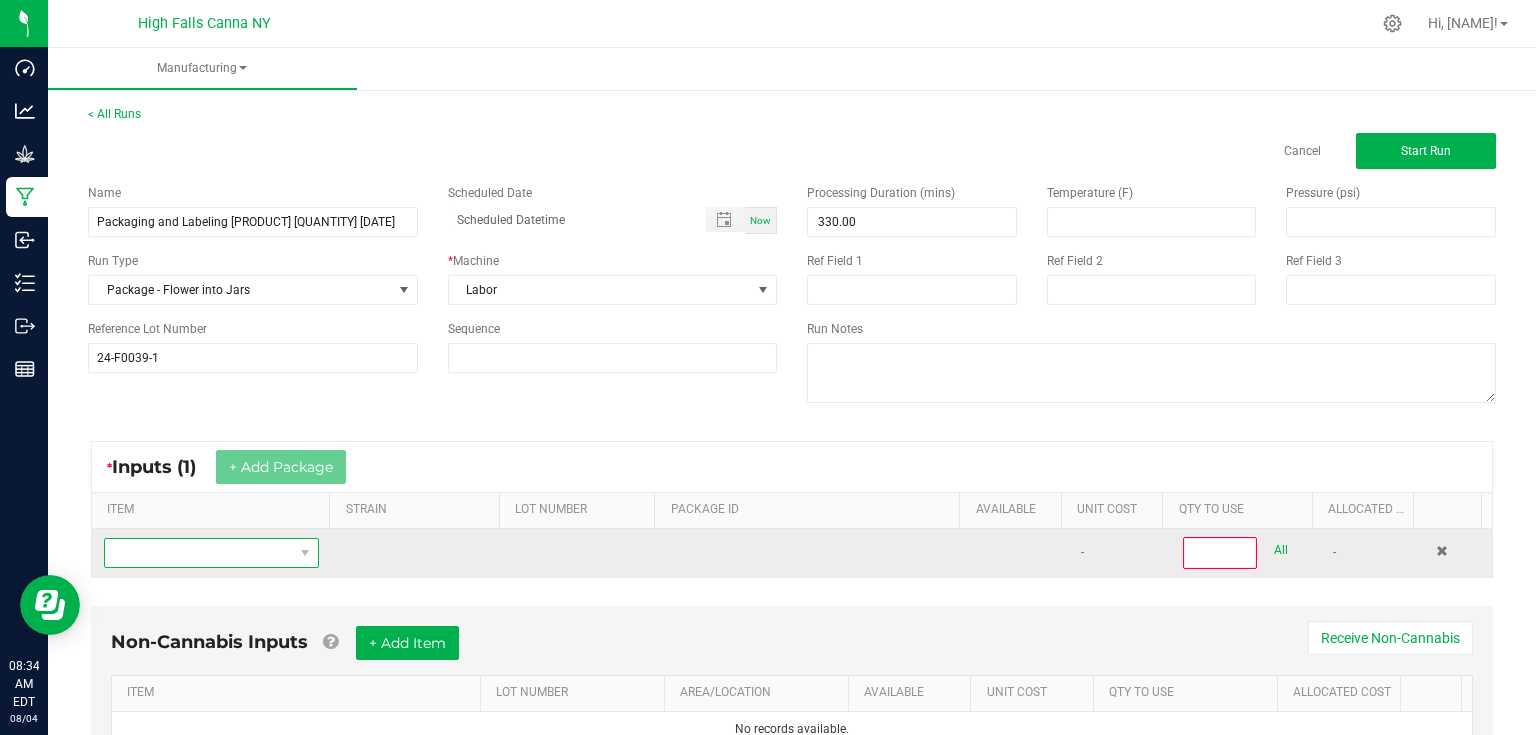 click at bounding box center (199, 553) 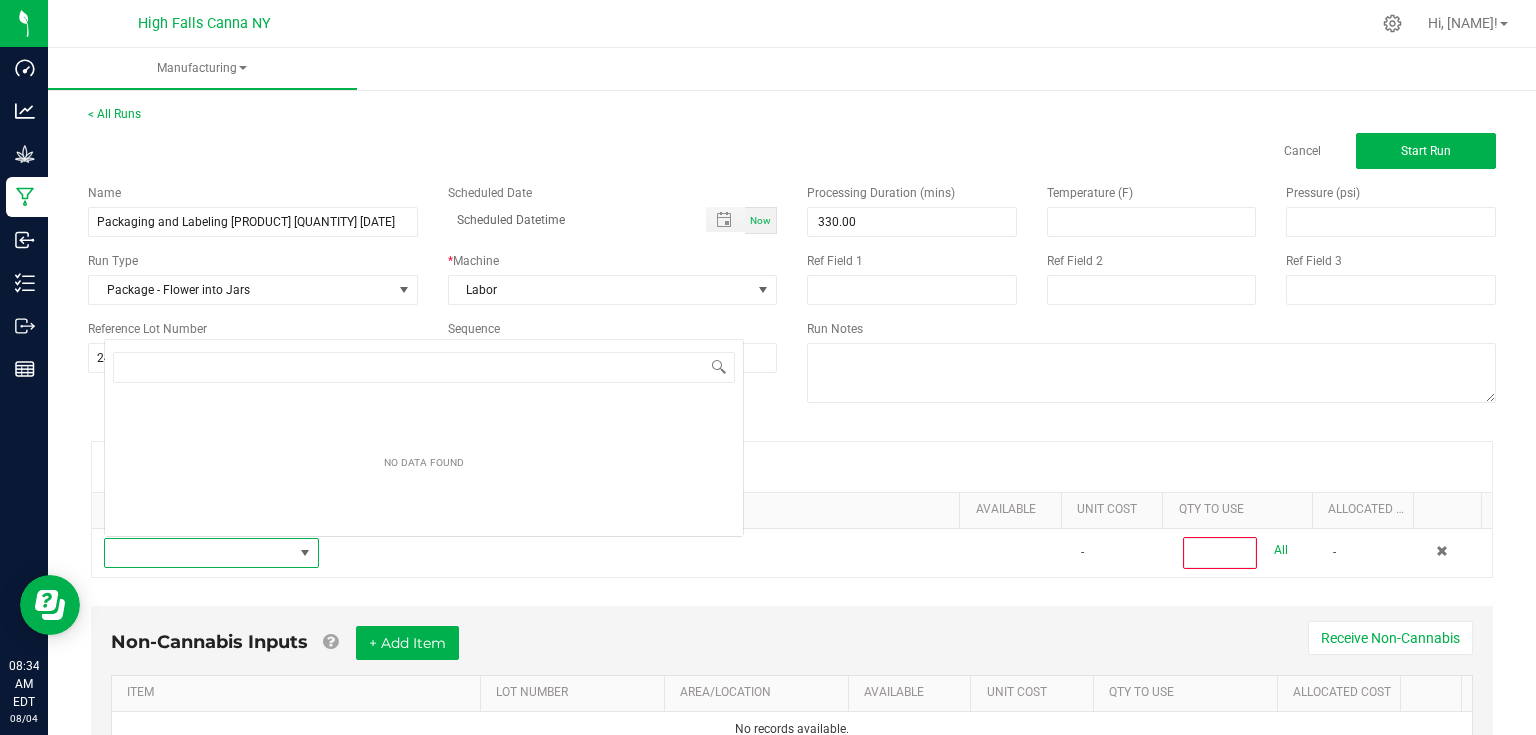 scroll, scrollTop: 0, scrollLeft: 0, axis: both 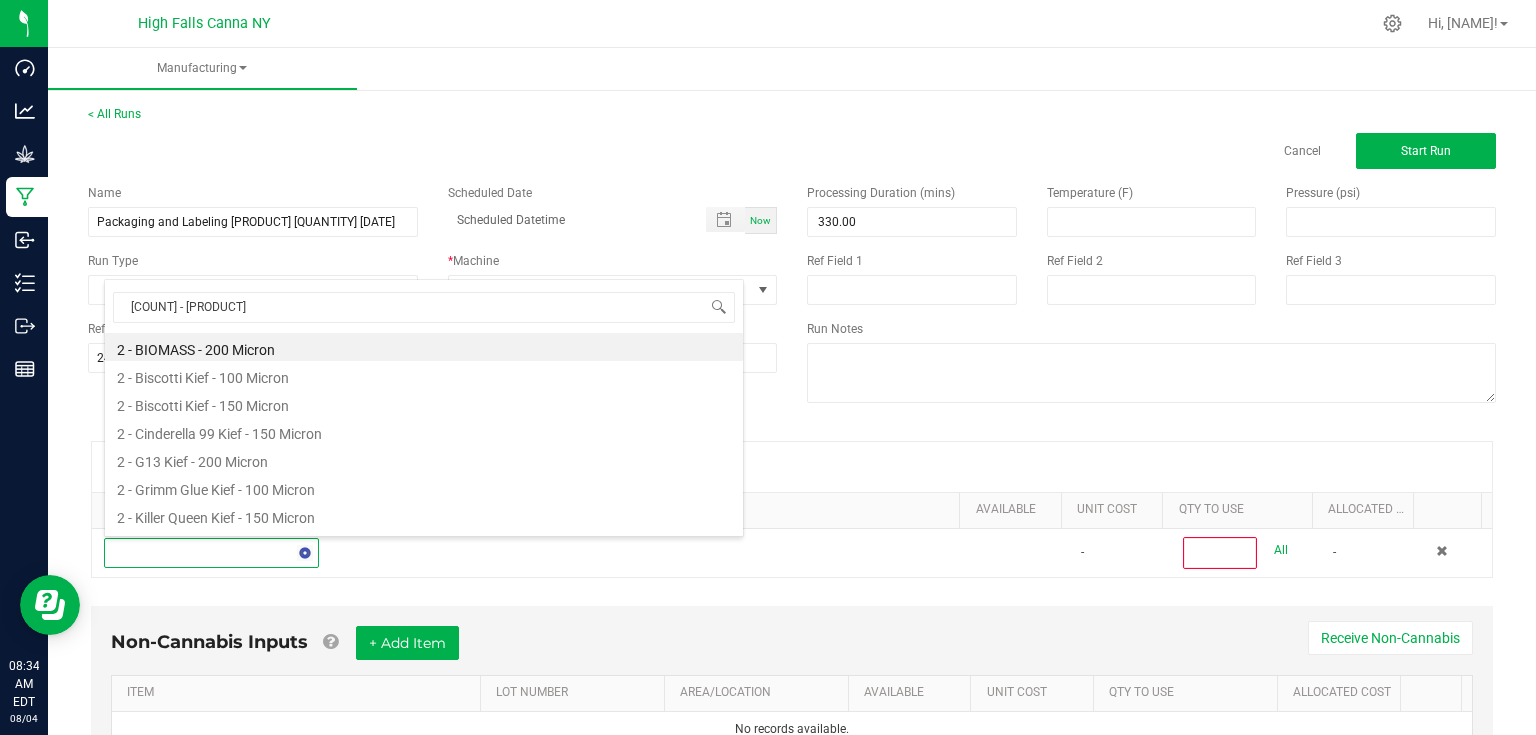 type on "4 - headband" 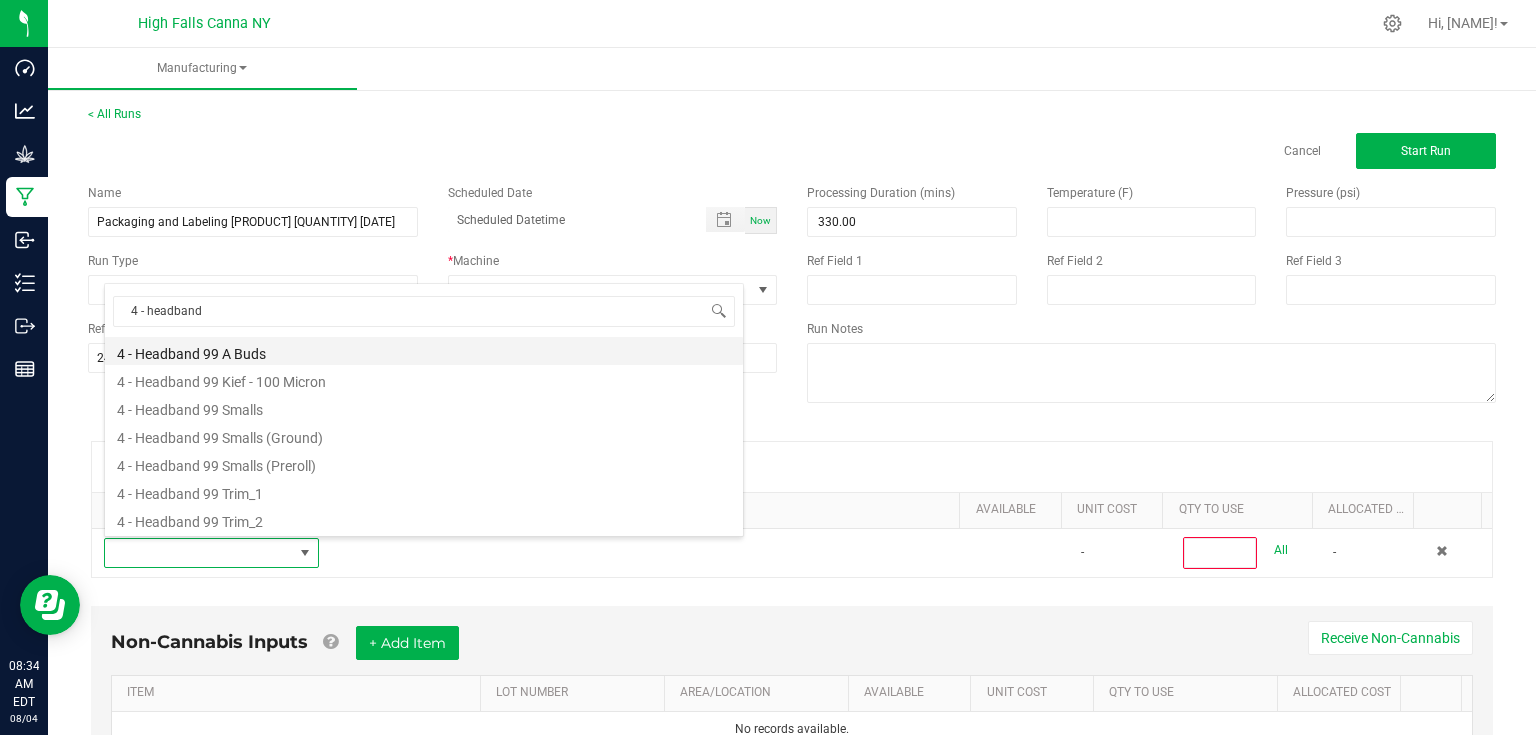 click on "4 - Headband 99 A Buds" at bounding box center (424, 351) 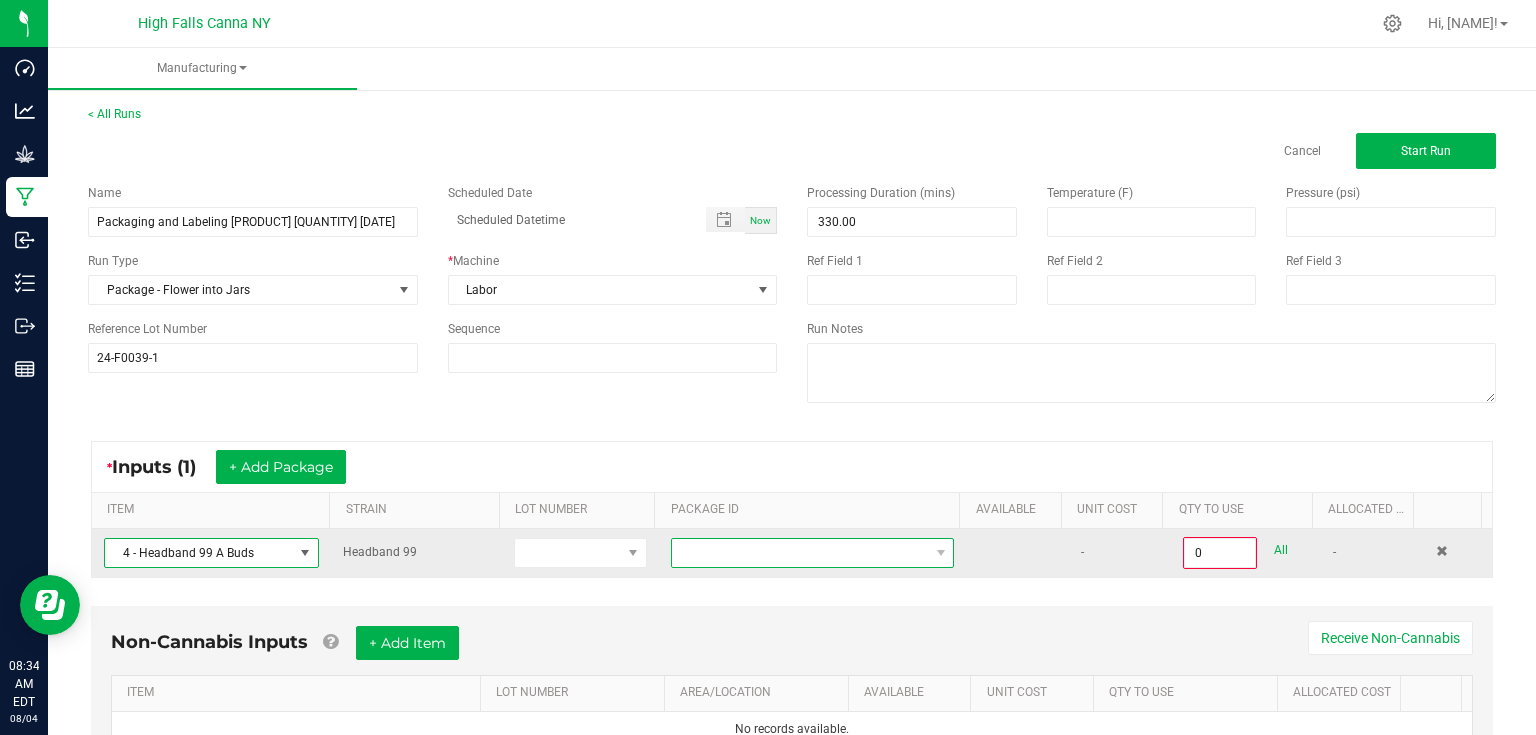 click at bounding box center (800, 553) 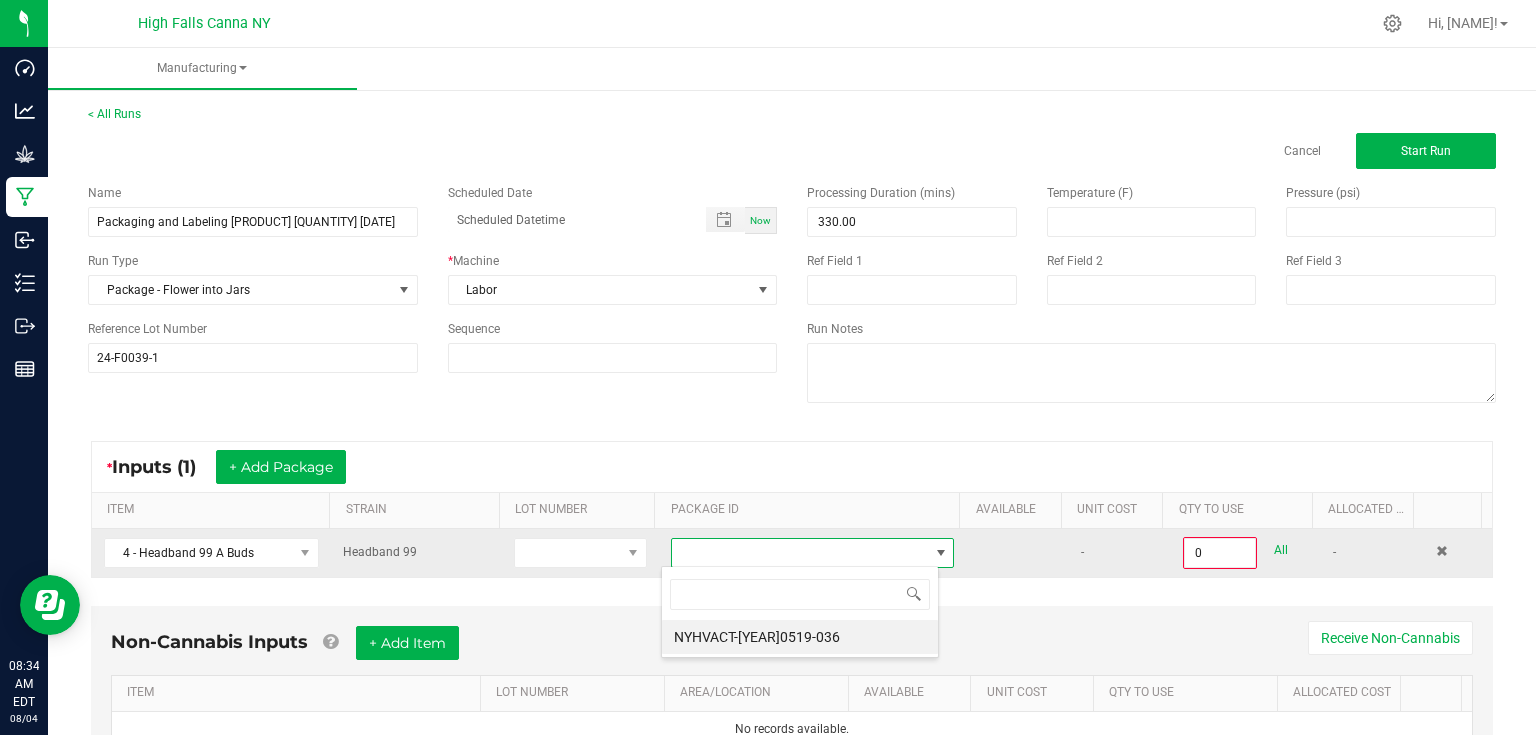 scroll, scrollTop: 99970, scrollLeft: 99721, axis: both 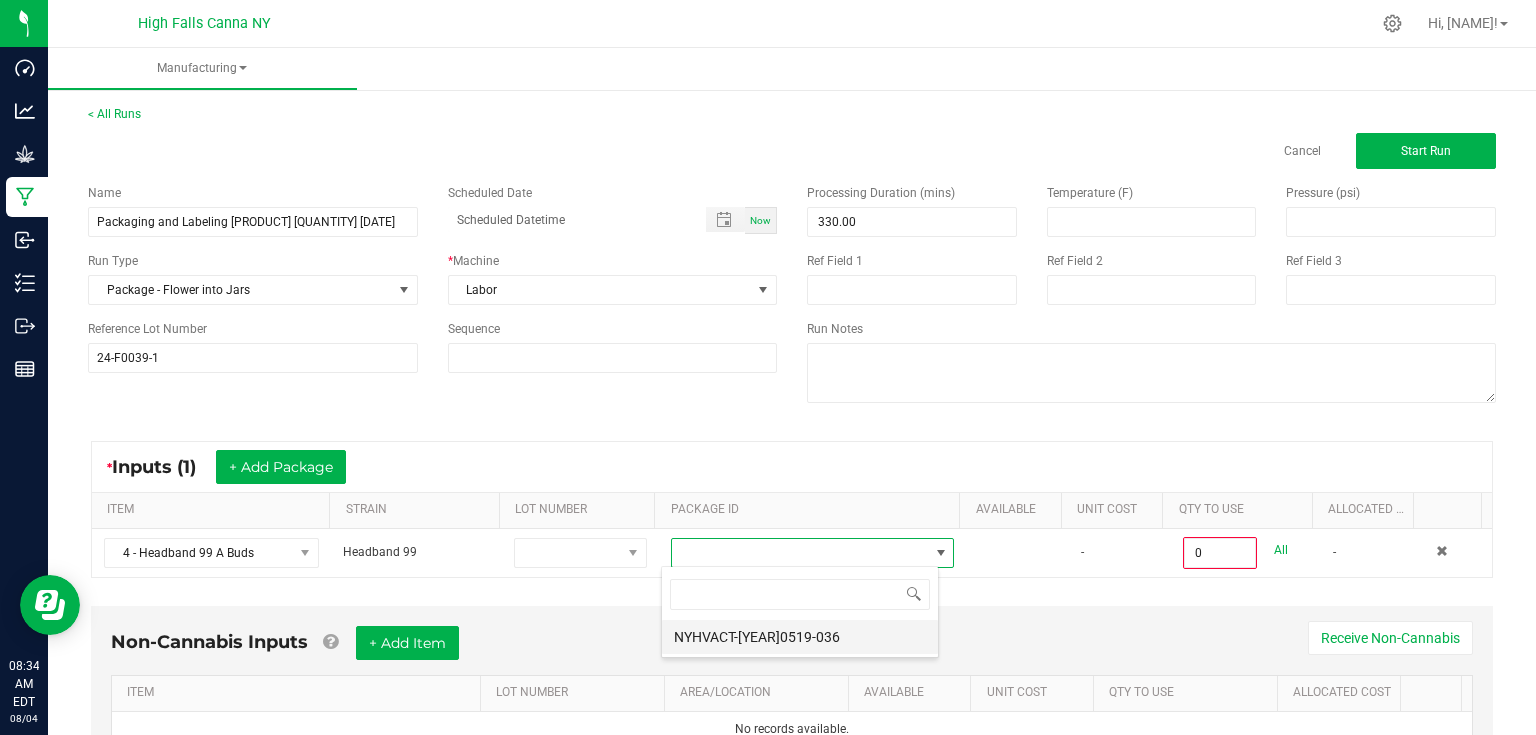 click on "NYHVACT-[YEAR]0519-036" at bounding box center [800, 637] 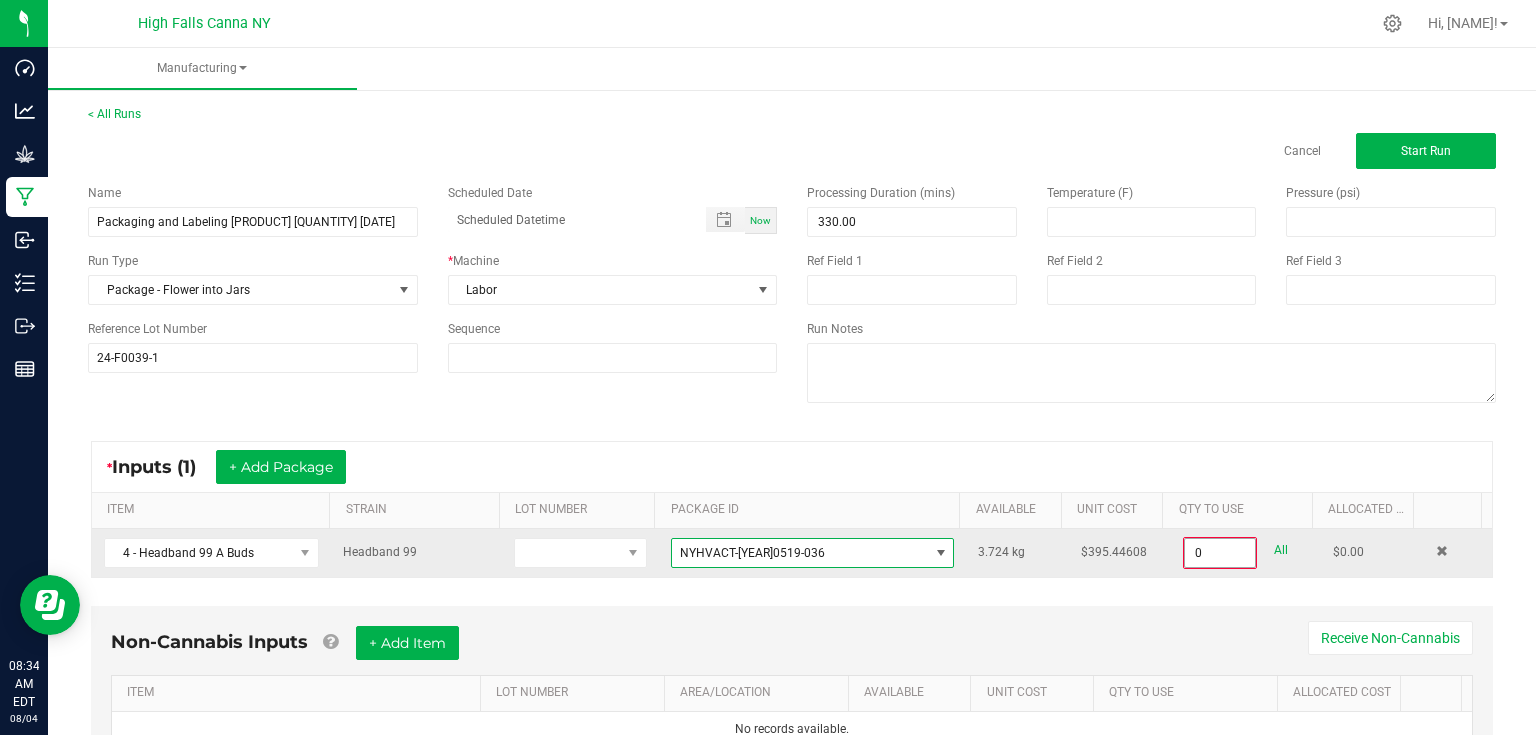 click on "0" at bounding box center (1220, 553) 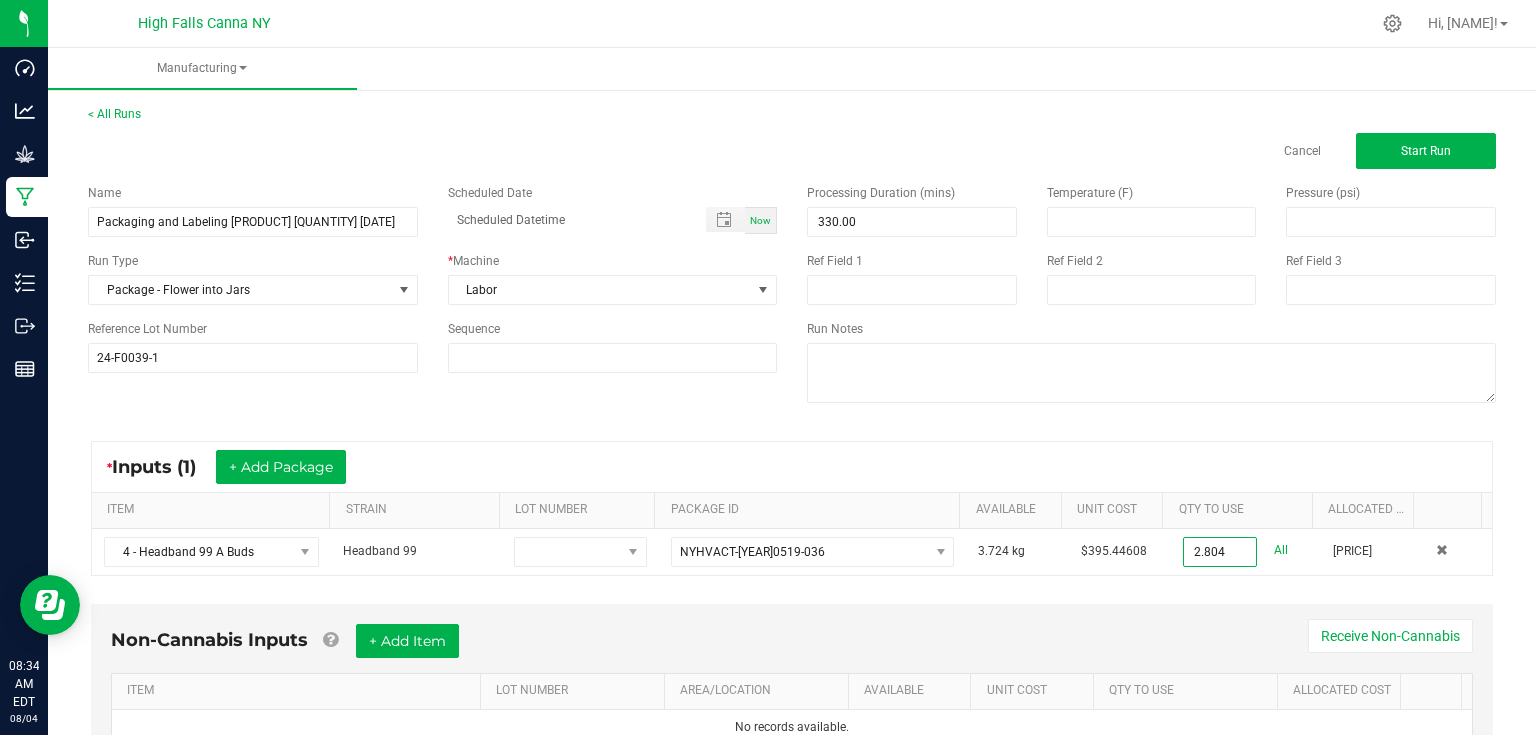 type on "2.8040 kg" 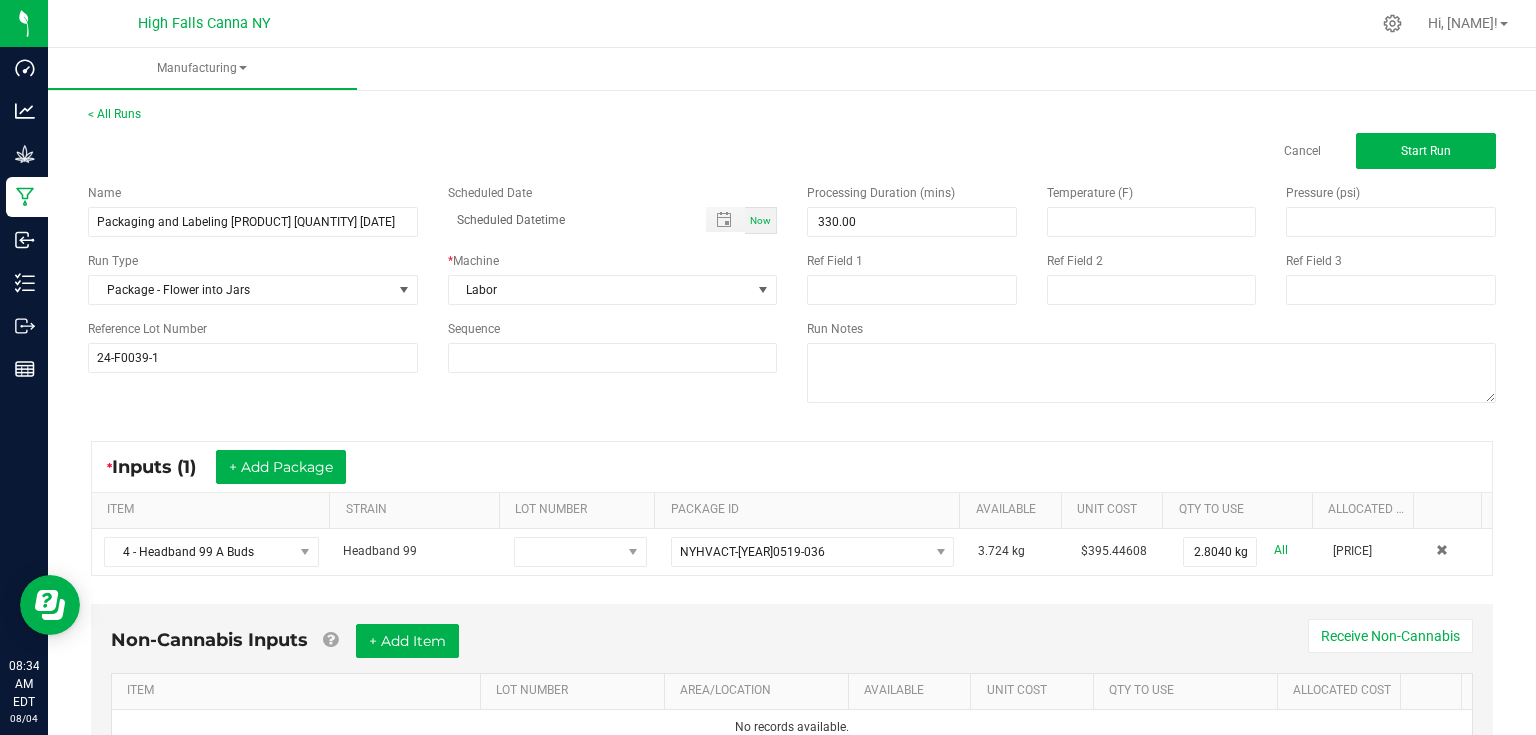 click on "*   Inputs (1)   + Add Package  ITEM STRAIN LOT NUMBER PACKAGE ID AVAILABLE Unit Cost QTY TO USE Allocated Cost 4 - Headband 99 A Buds  Headband 99  NYHVACT-20250519-036 3.724   kg  $395.44608  2.8040 kg All  $1,108.83" at bounding box center [792, 508] 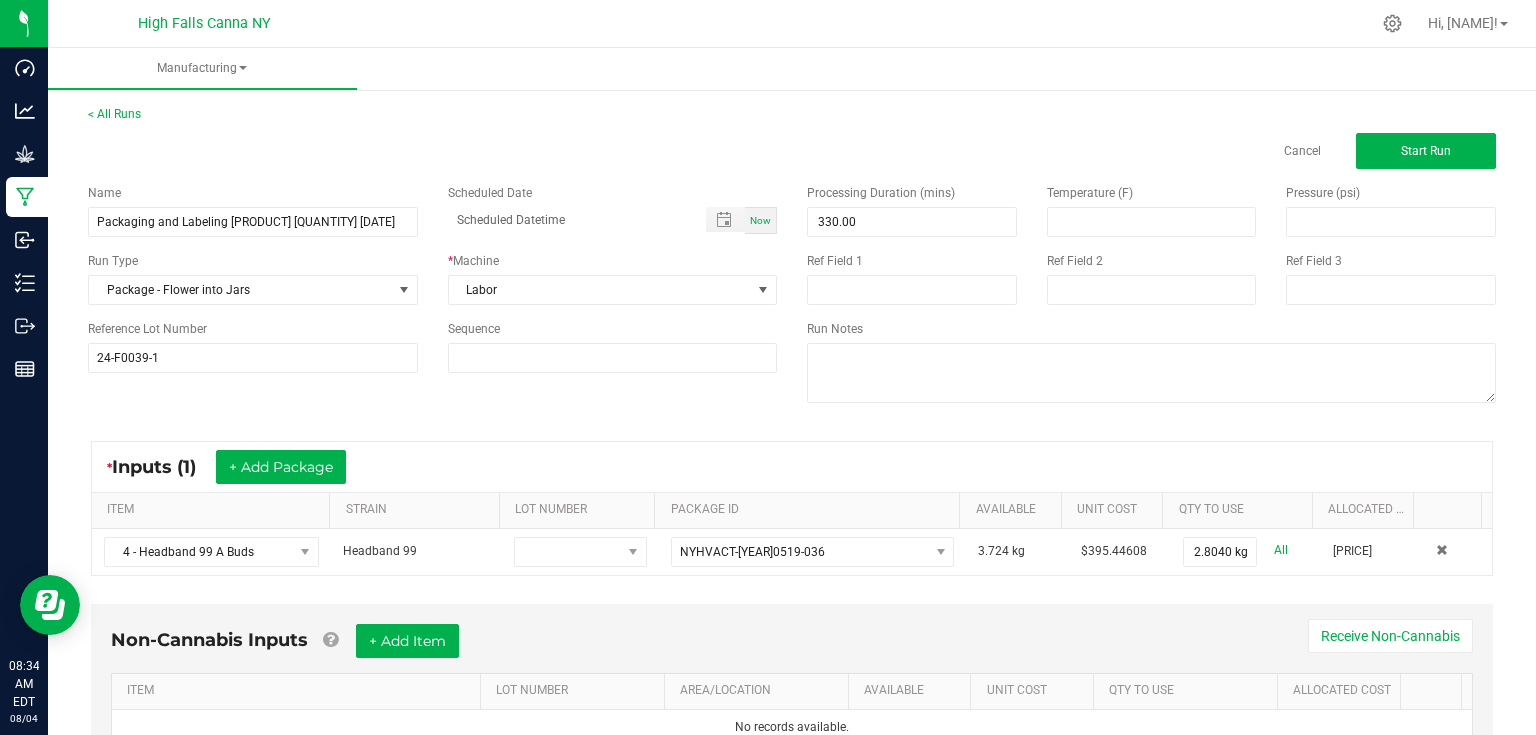 click on "*   Inputs (1)   + Add Package  ITEM STRAIN LOT NUMBER PACKAGE ID AVAILABLE Unit Cost QTY TO USE Allocated Cost 4 - Headband 99 A Buds  Headband 99  NYHVACT-20250519-036 3.724   kg  $395.44608  2.8040 kg All  $1,108.83" at bounding box center (792, 508) 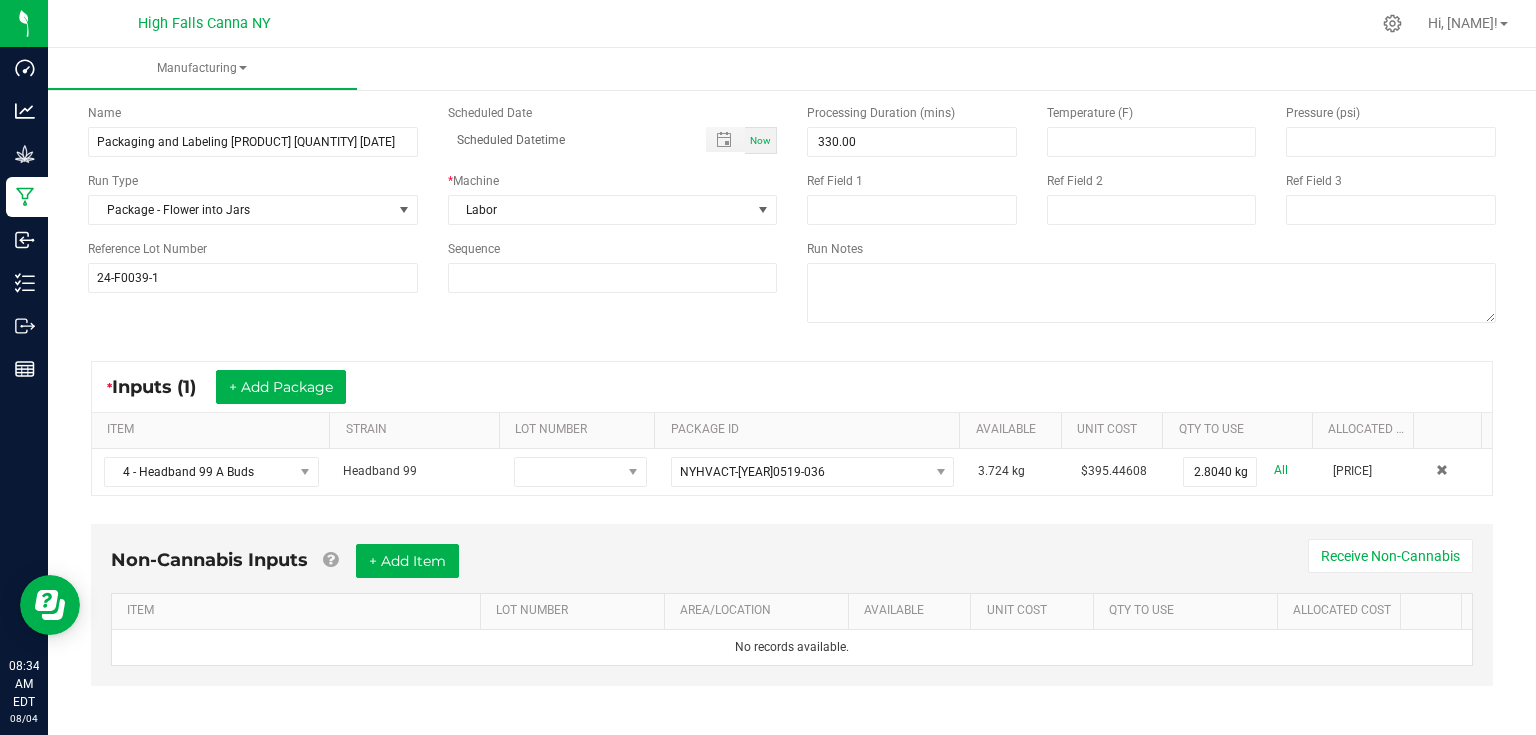 scroll, scrollTop: 85, scrollLeft: 0, axis: vertical 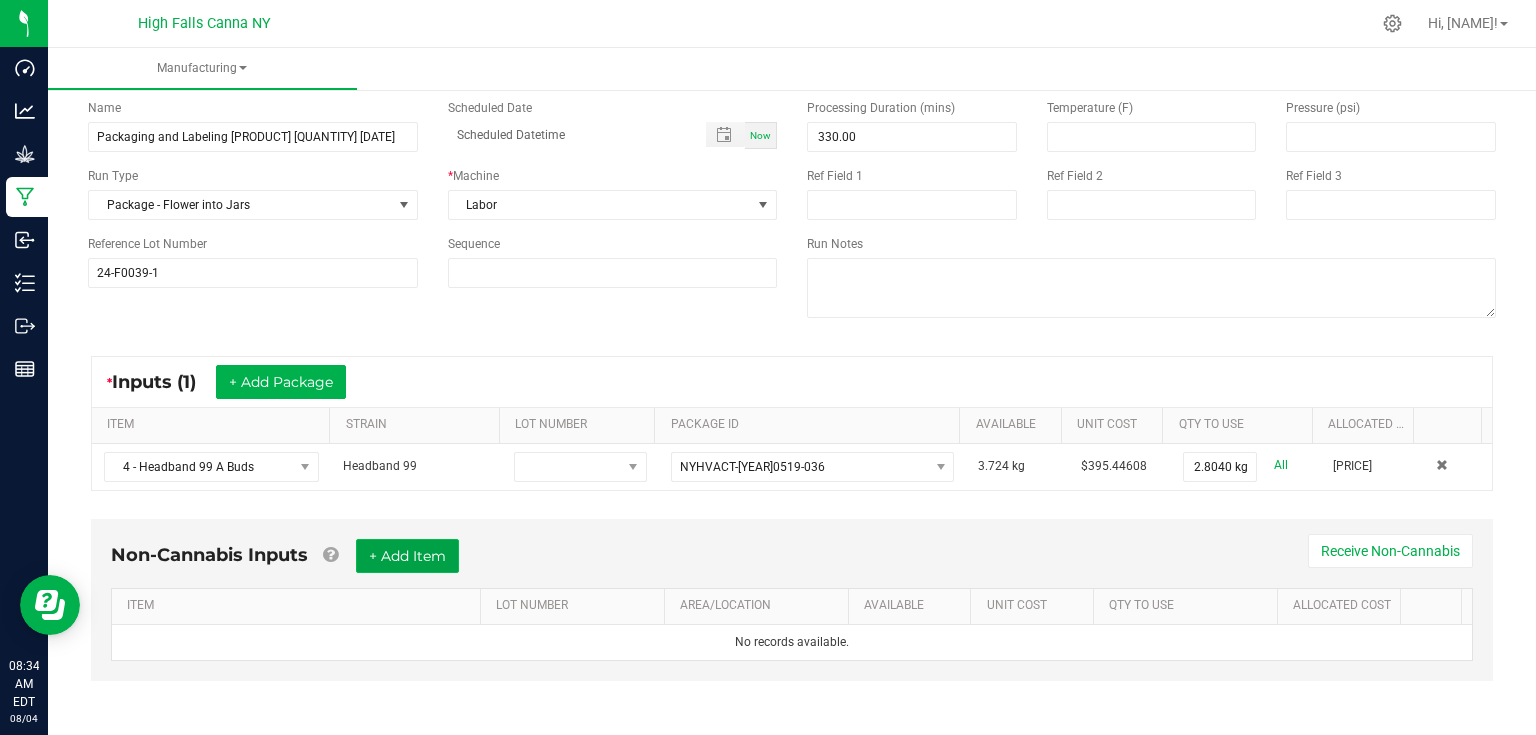 click on "+ Add Item" at bounding box center [407, 556] 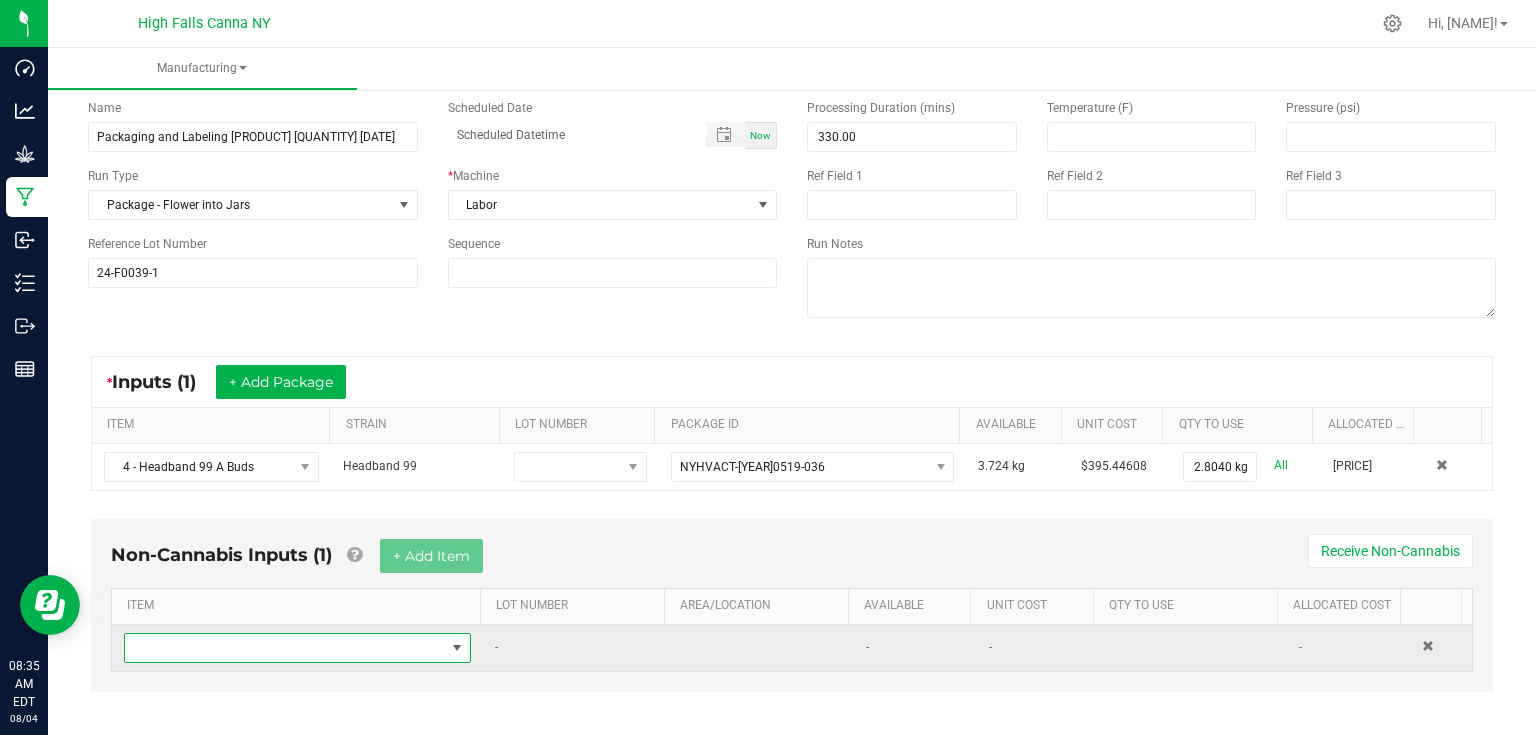 click at bounding box center [285, 648] 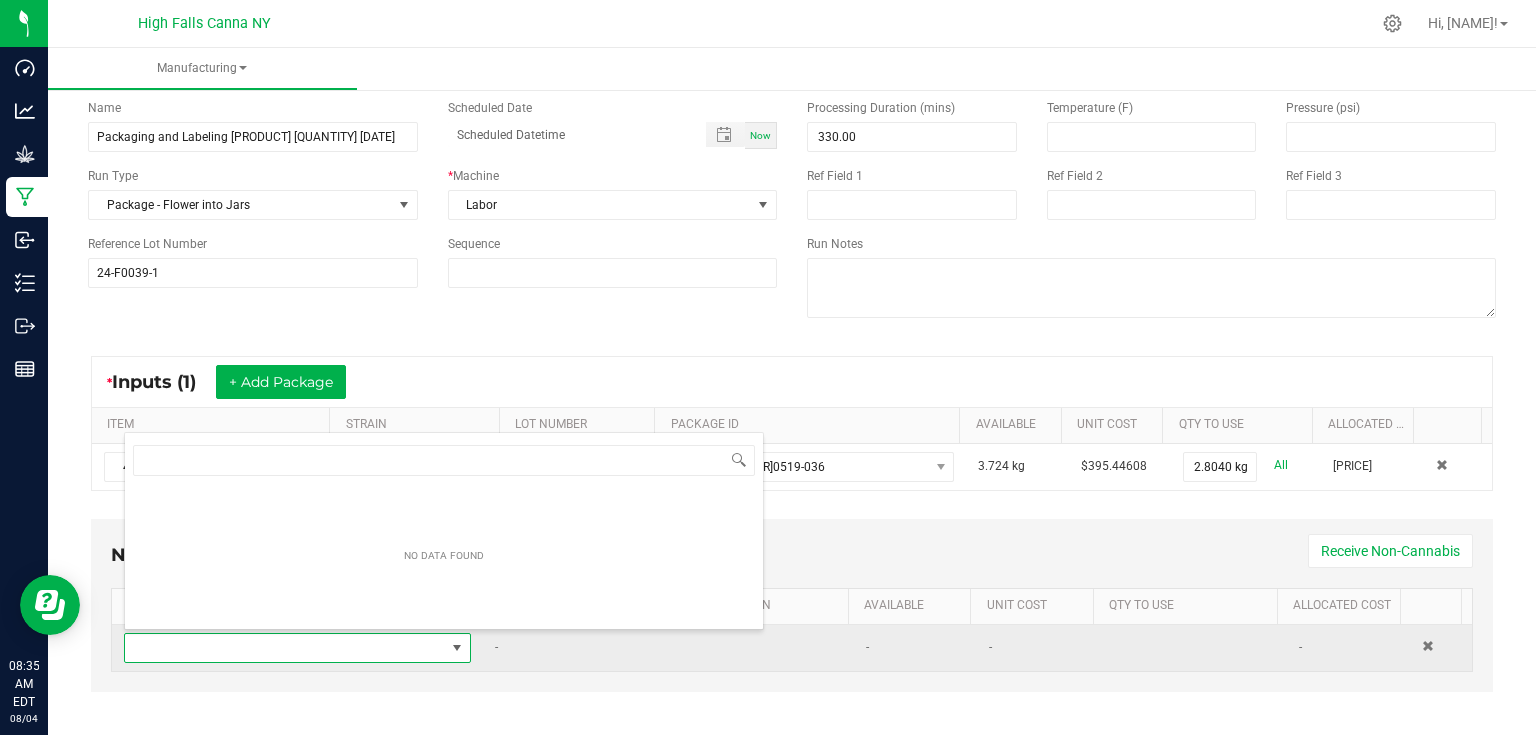 scroll, scrollTop: 99970, scrollLeft: 99659, axis: both 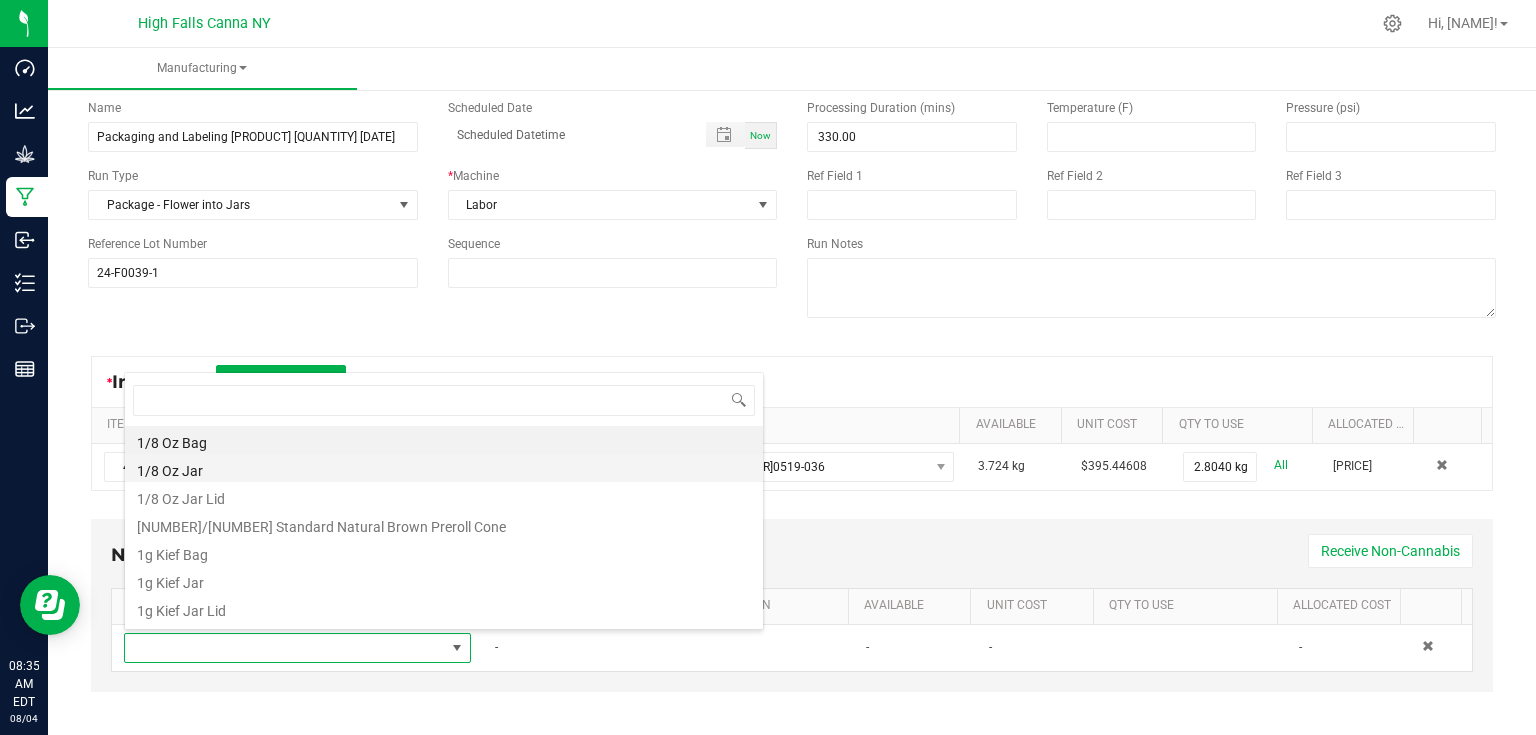 click on "1/8 Oz Jar" at bounding box center (444, 468) 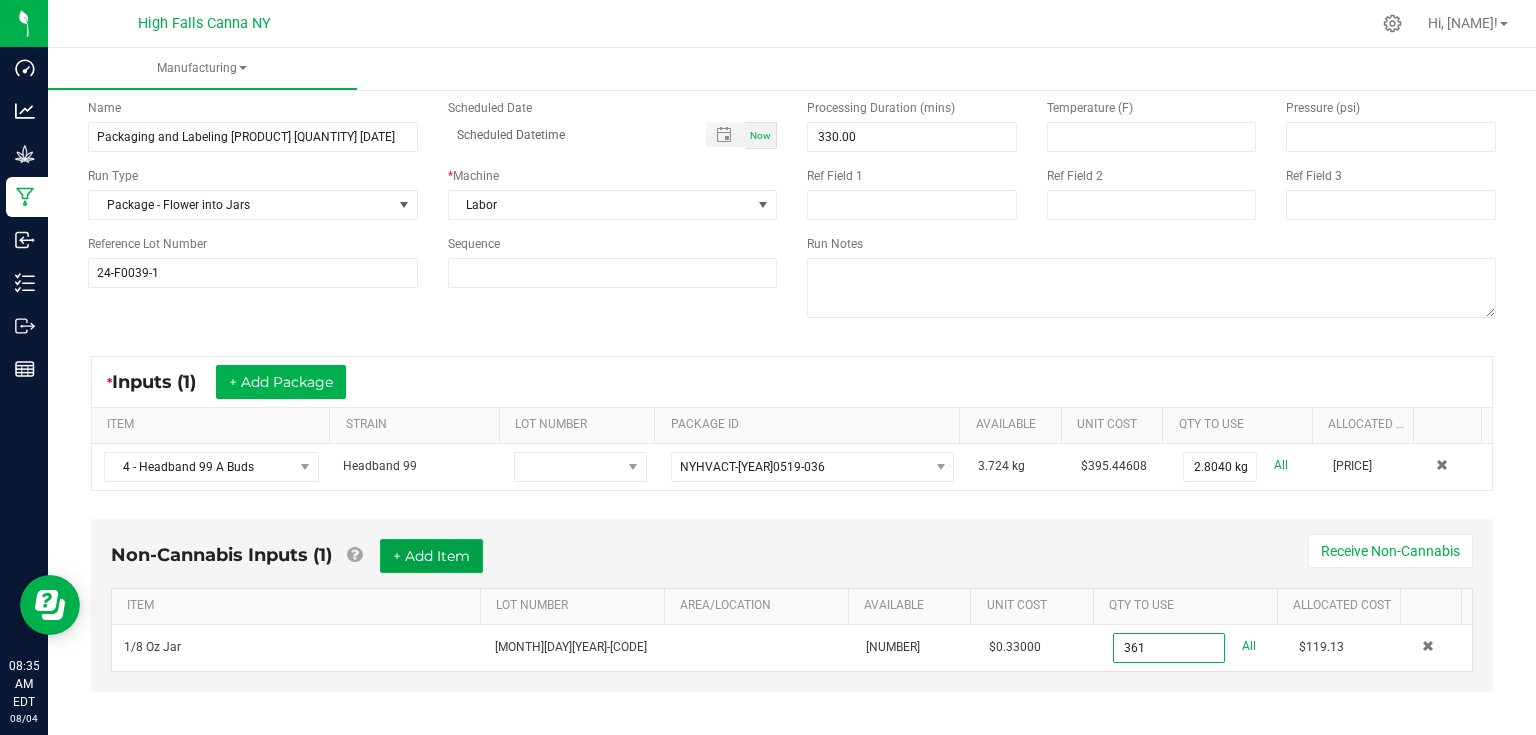type on "361 ea" 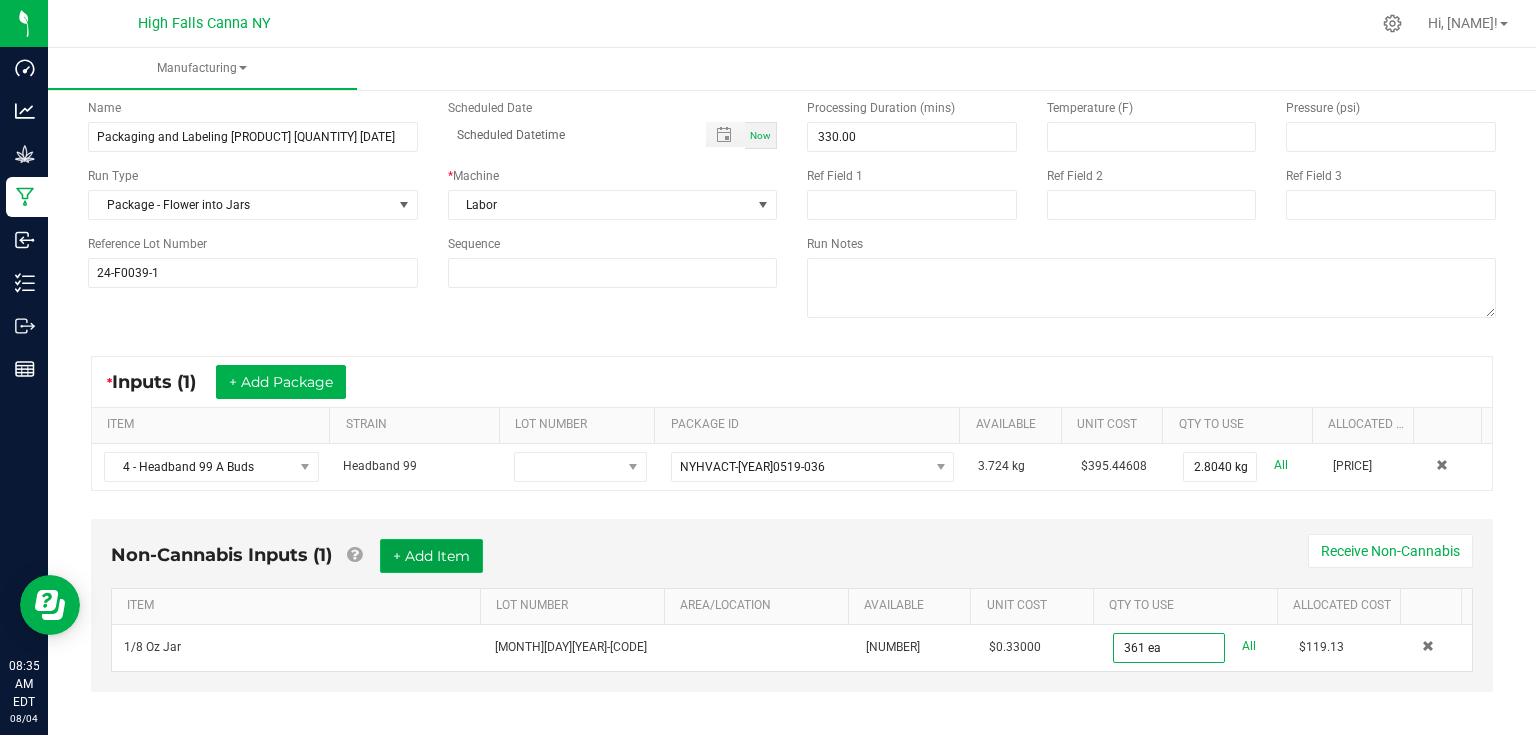 click on "+ Add Item" at bounding box center [431, 556] 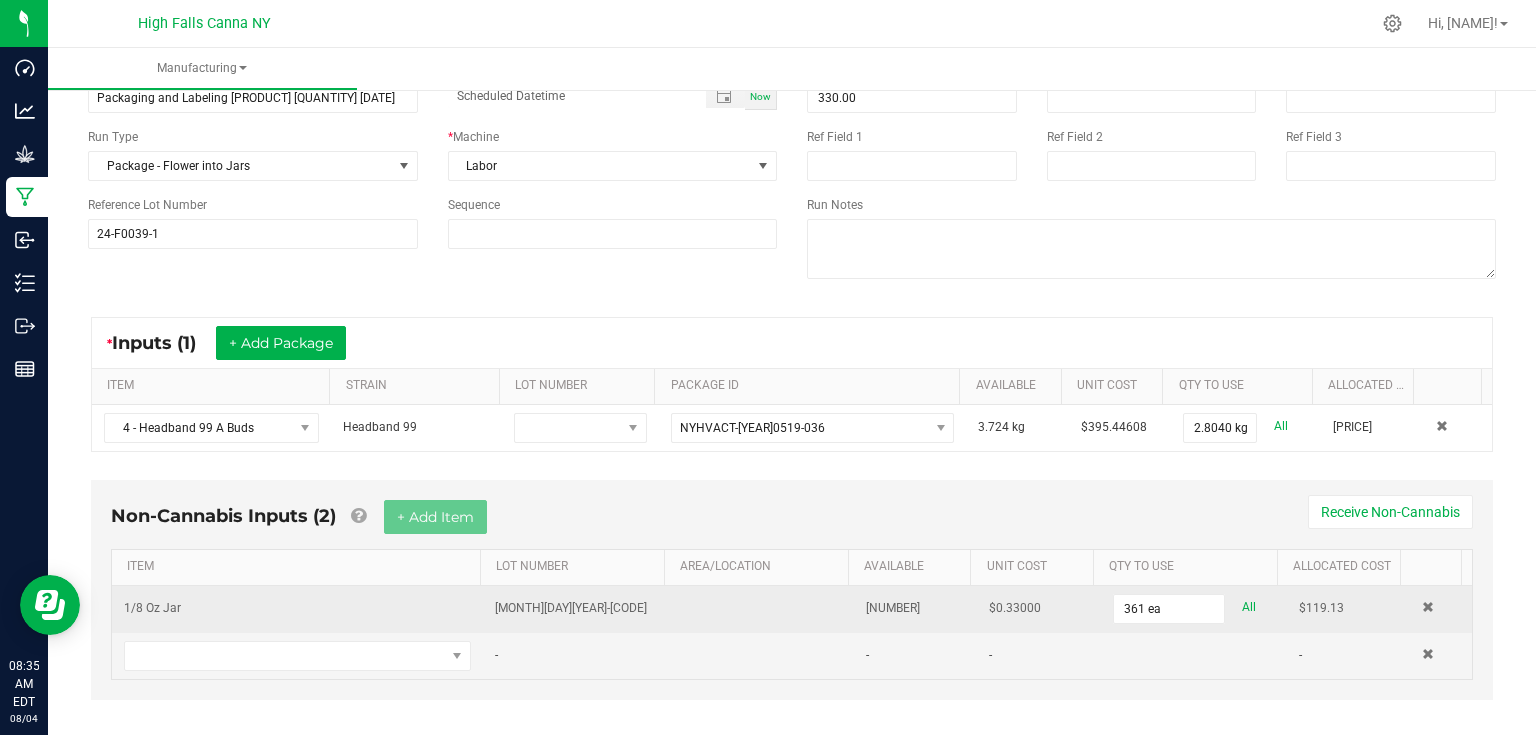scroll, scrollTop: 142, scrollLeft: 0, axis: vertical 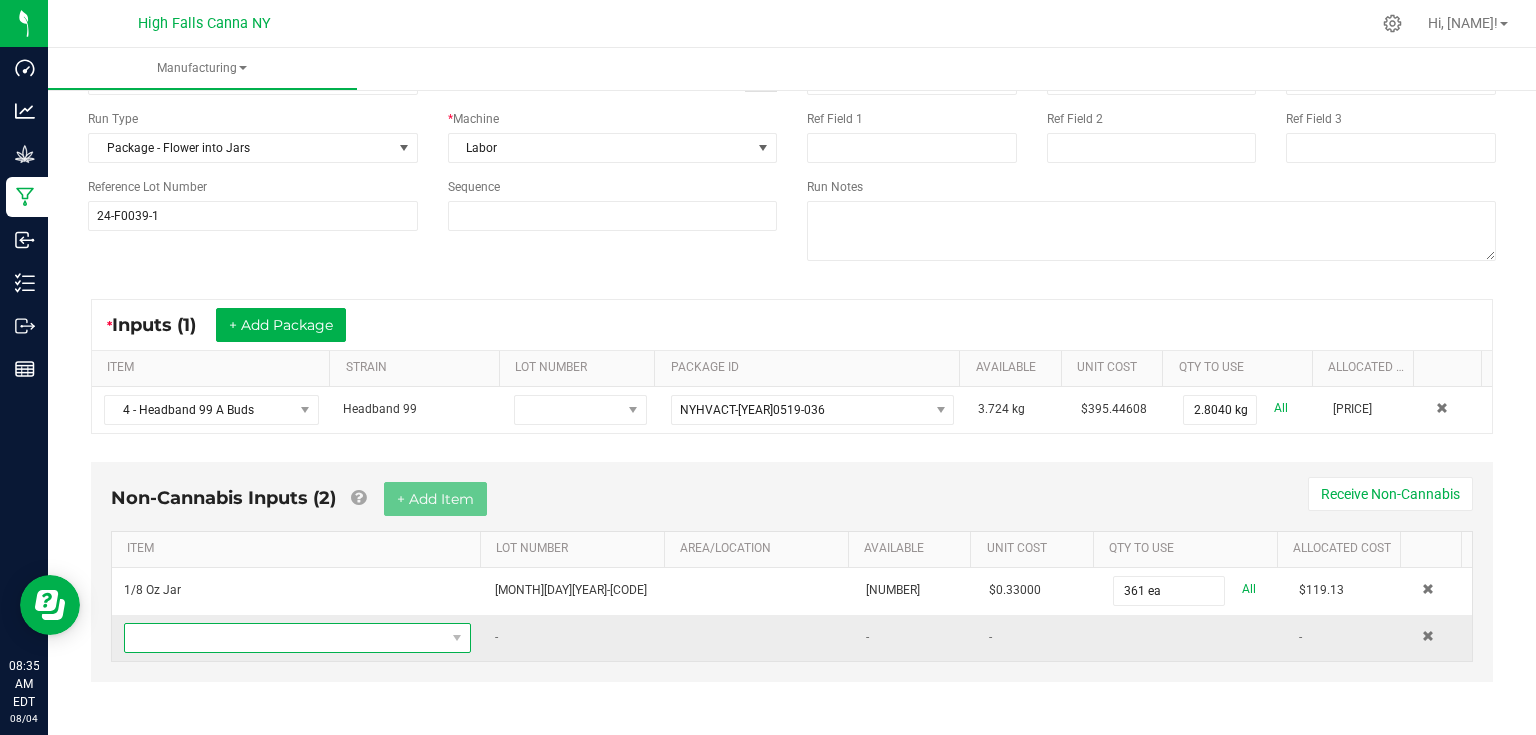 click at bounding box center (285, 638) 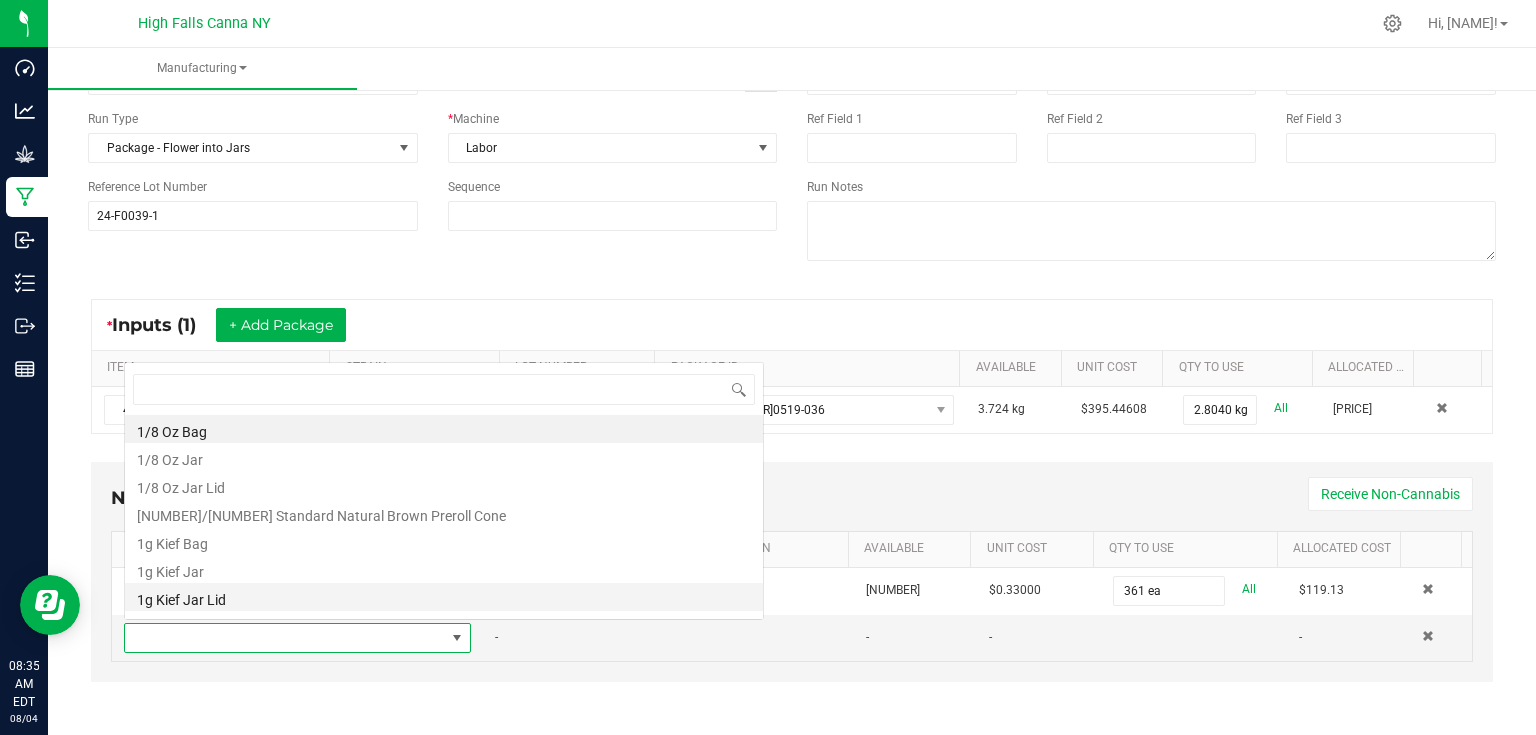 scroll, scrollTop: 0, scrollLeft: 0, axis: both 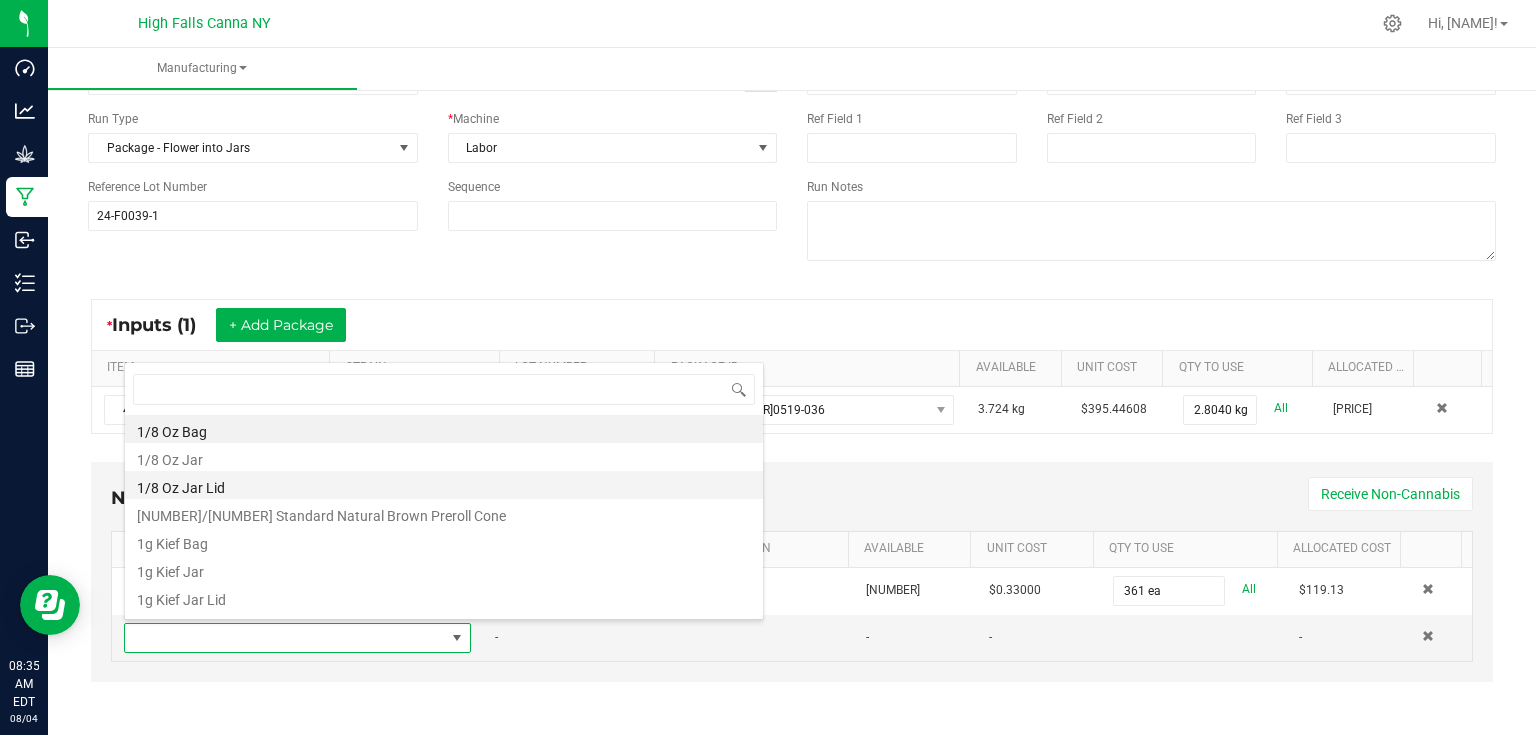click on "1/8 Oz Jar Lid" at bounding box center [444, 485] 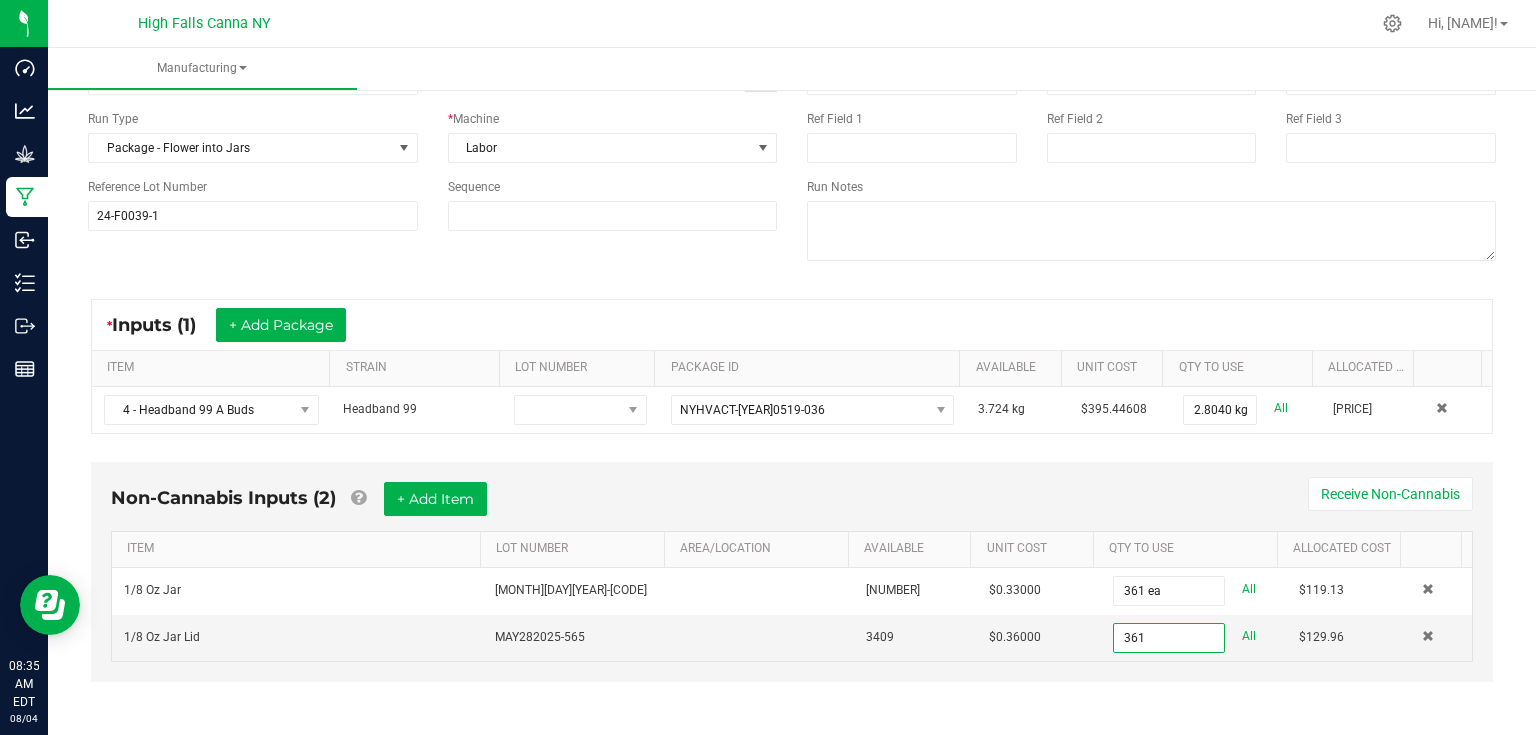 type on "361 ea" 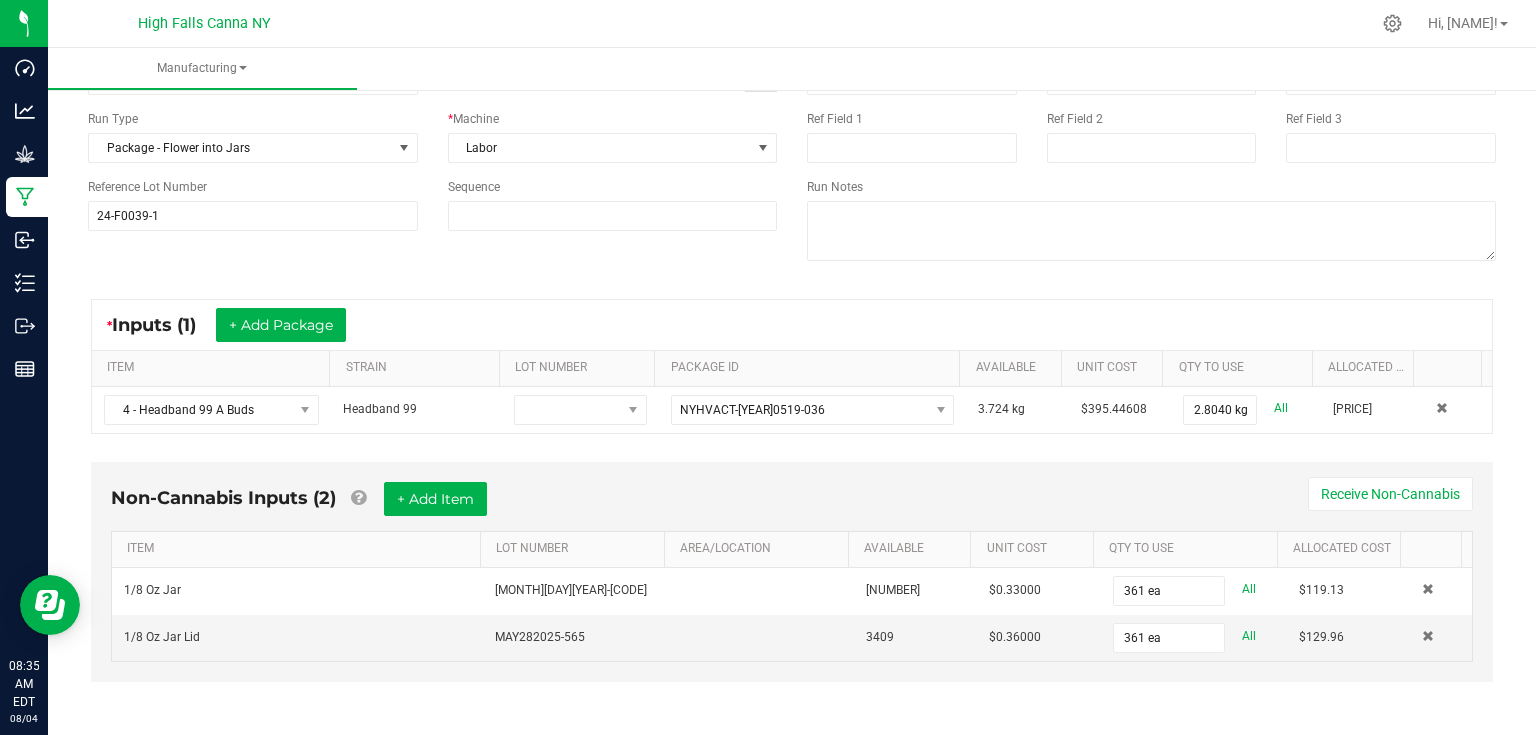 click on "Non-Cannabis Inputs (2)  + Add Item   Receive Non-Cannabis" at bounding box center [792, 506] 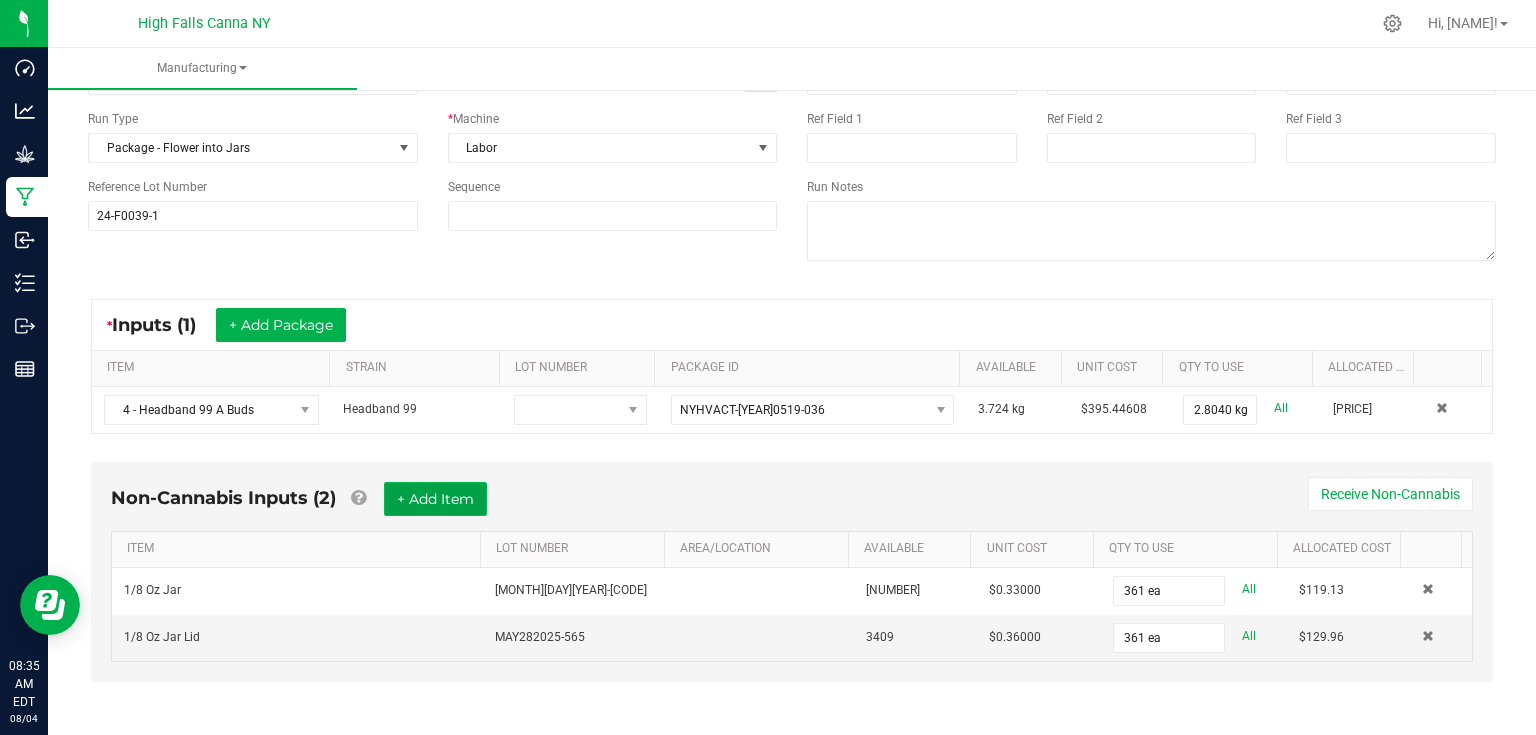 click on "+ Add Item" at bounding box center (435, 499) 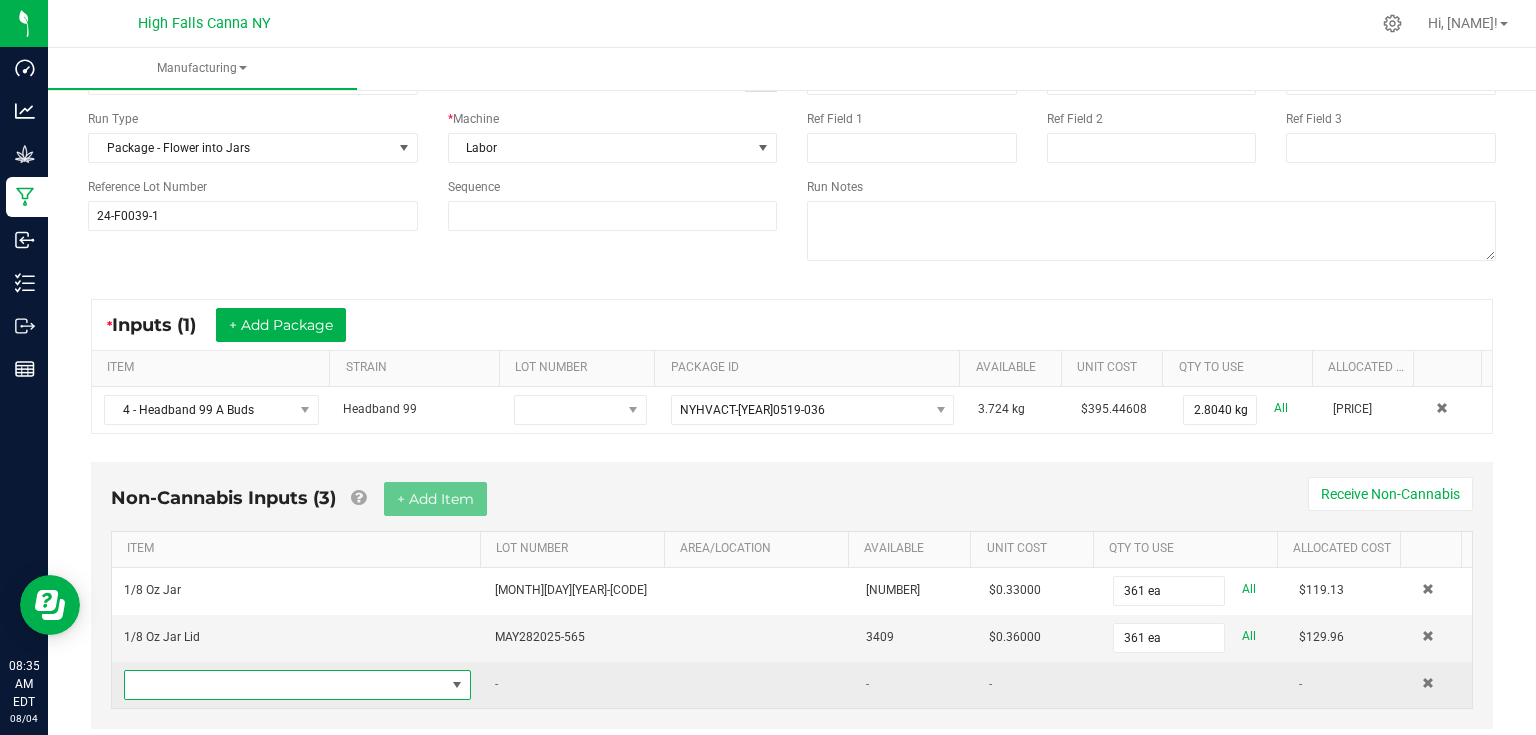 drag, startPoint x: 269, startPoint y: 668, endPoint x: 226, endPoint y: 676, distance: 43.737854 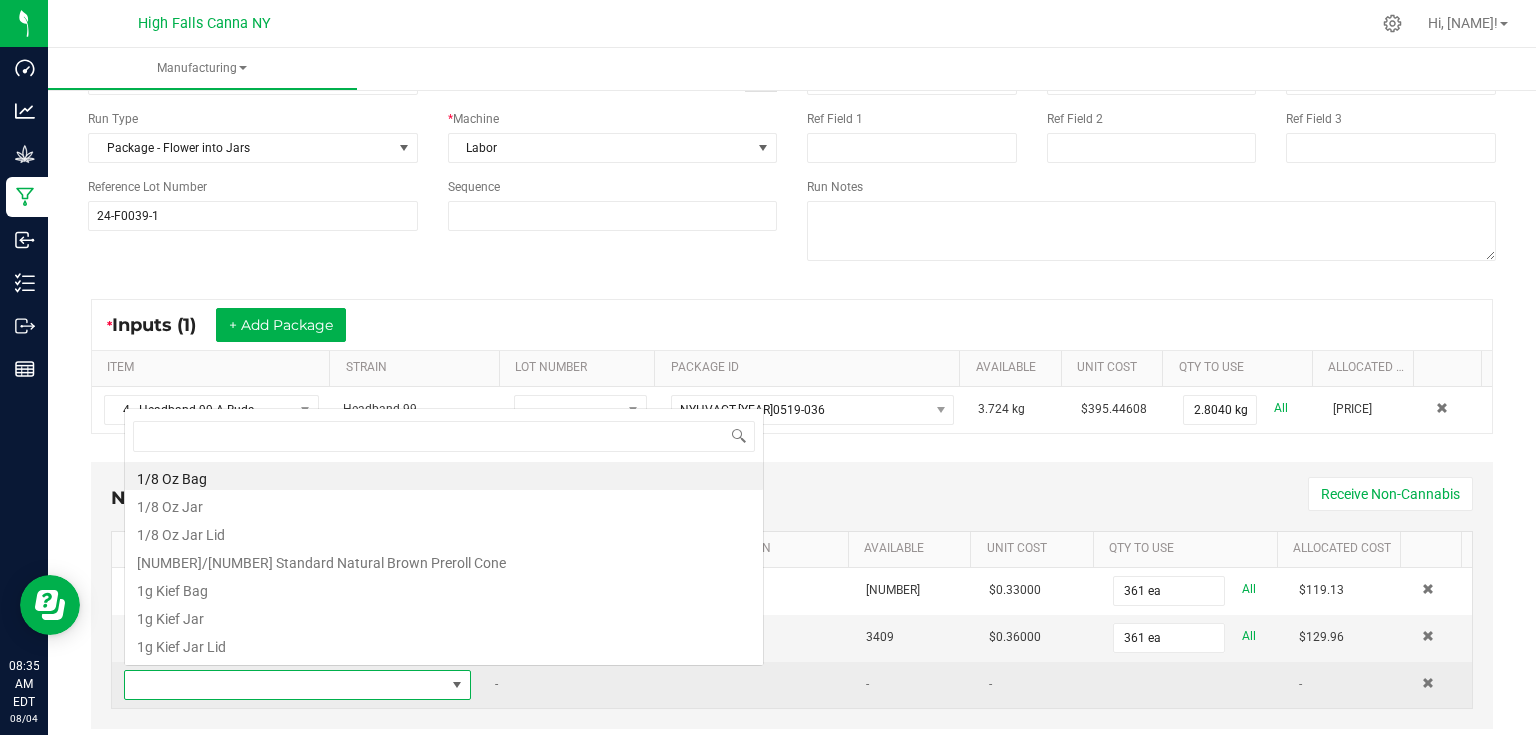 scroll, scrollTop: 0, scrollLeft: 0, axis: both 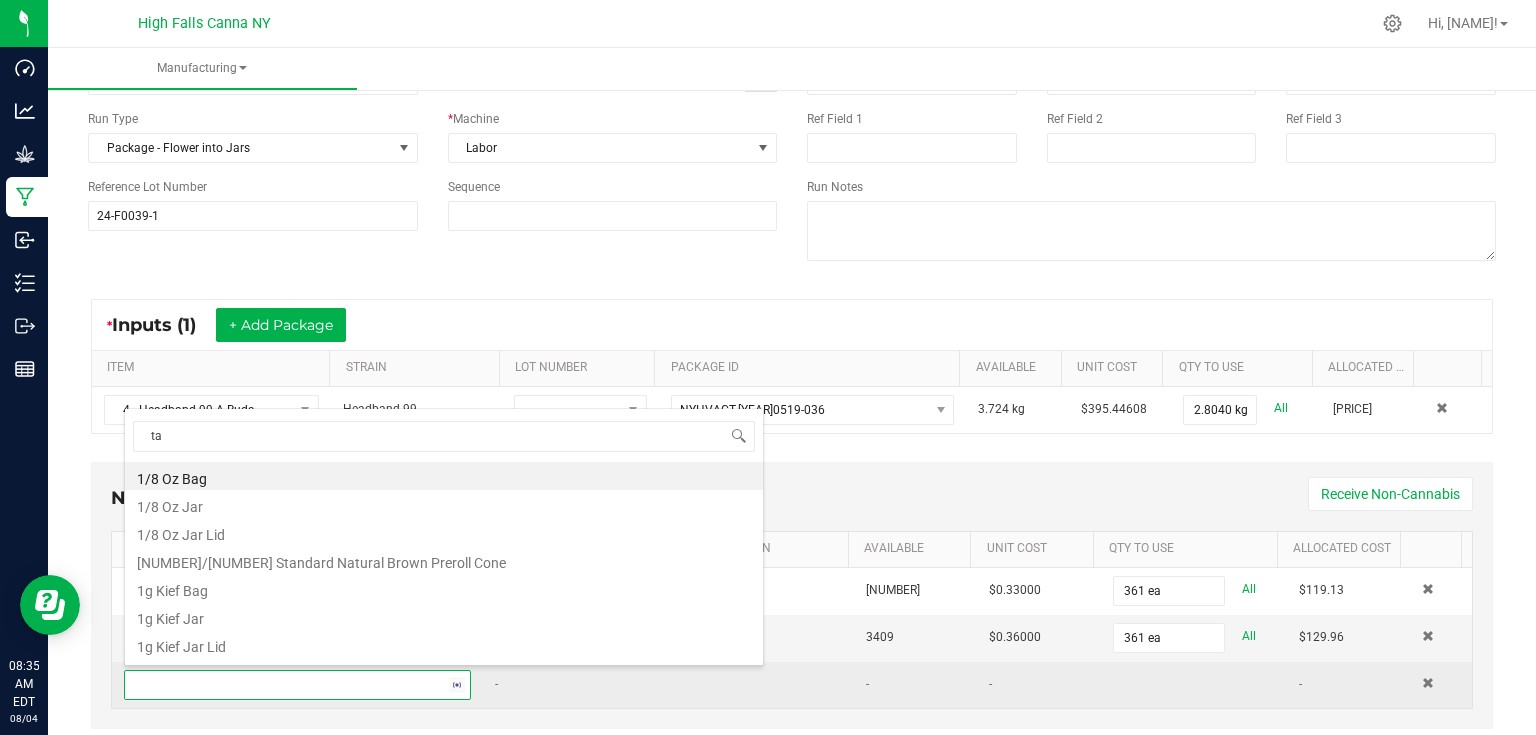 type on "tam" 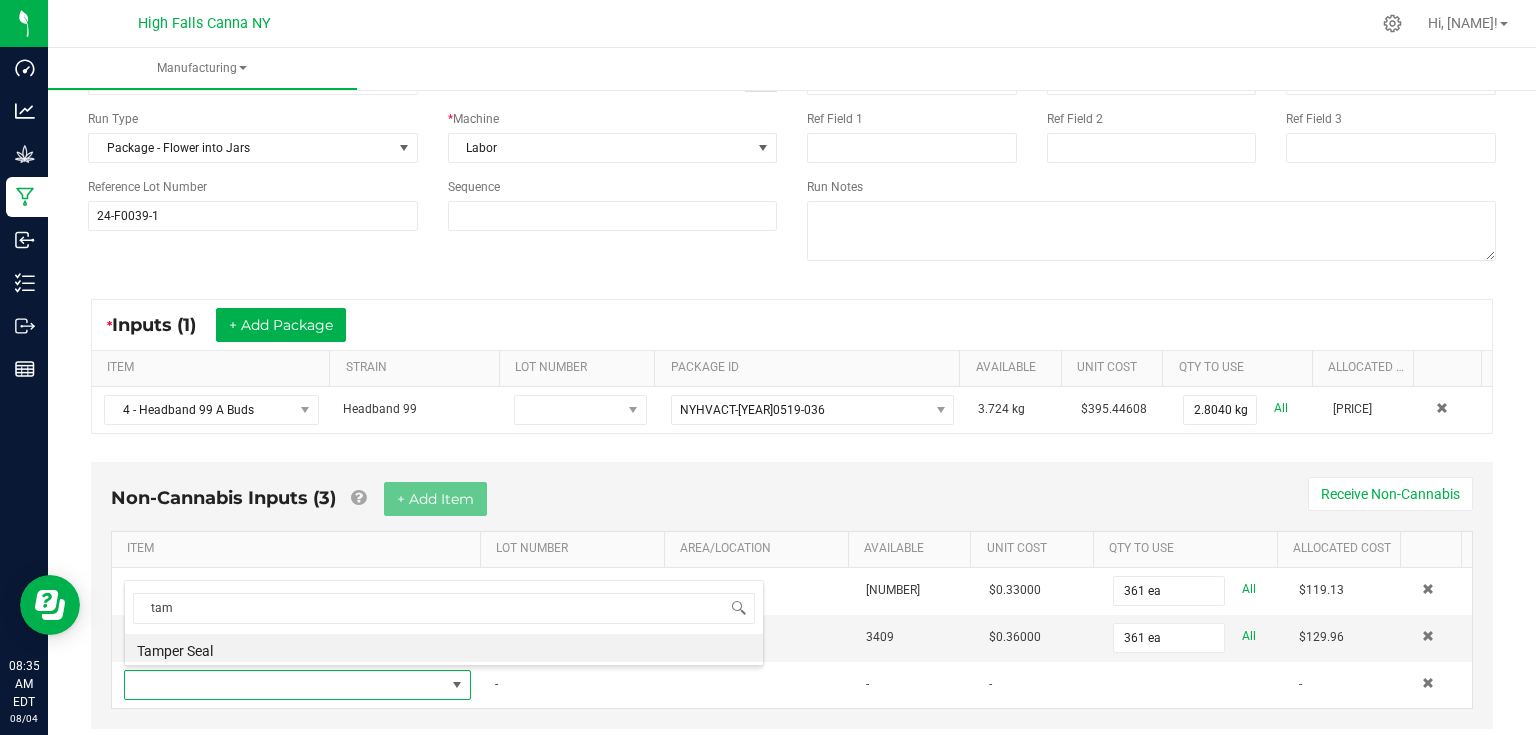 click on "Tamper Seal" at bounding box center [444, 648] 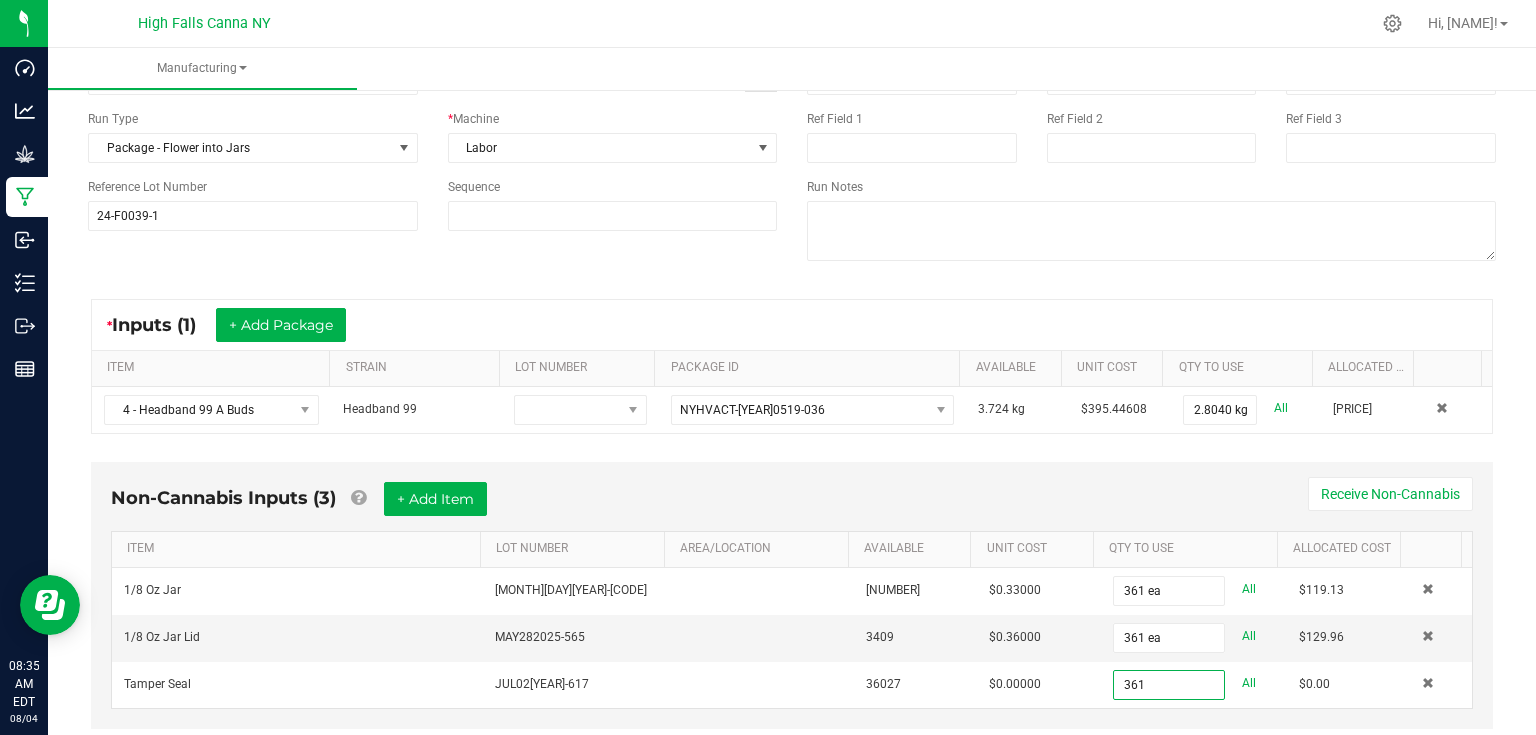 type on "361 ea" 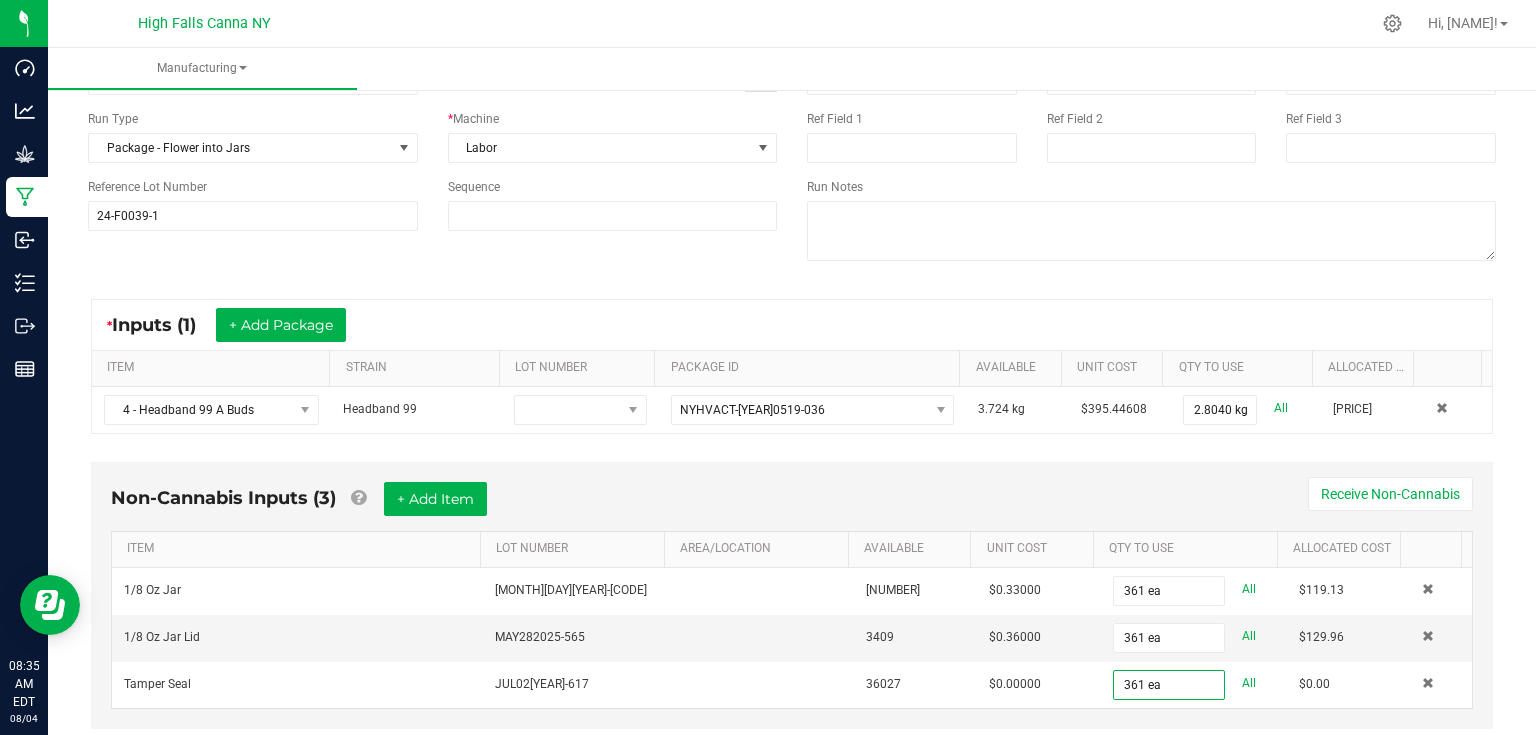 click on "Non-Cannabis Inputs (3)  + Add Item   Receive Non-Cannabis  ITEM LOT NUMBER AREA/LOCATION AVAILABLE Unit Cost QTY TO USE Allocated Cost  1/8 Oz Jar   JUL08[YEAR]-621      4253    $0.33000  361 ea All  $119.13   1/8 Oz Jar Lid   MAY28[YEAR]-565      3409    $0.36000  361 ea All  $129.96   Tamper Seal   JUL02[YEAR]-617      36027    $0.00000  361 ea All  $0.00" at bounding box center (792, 595) 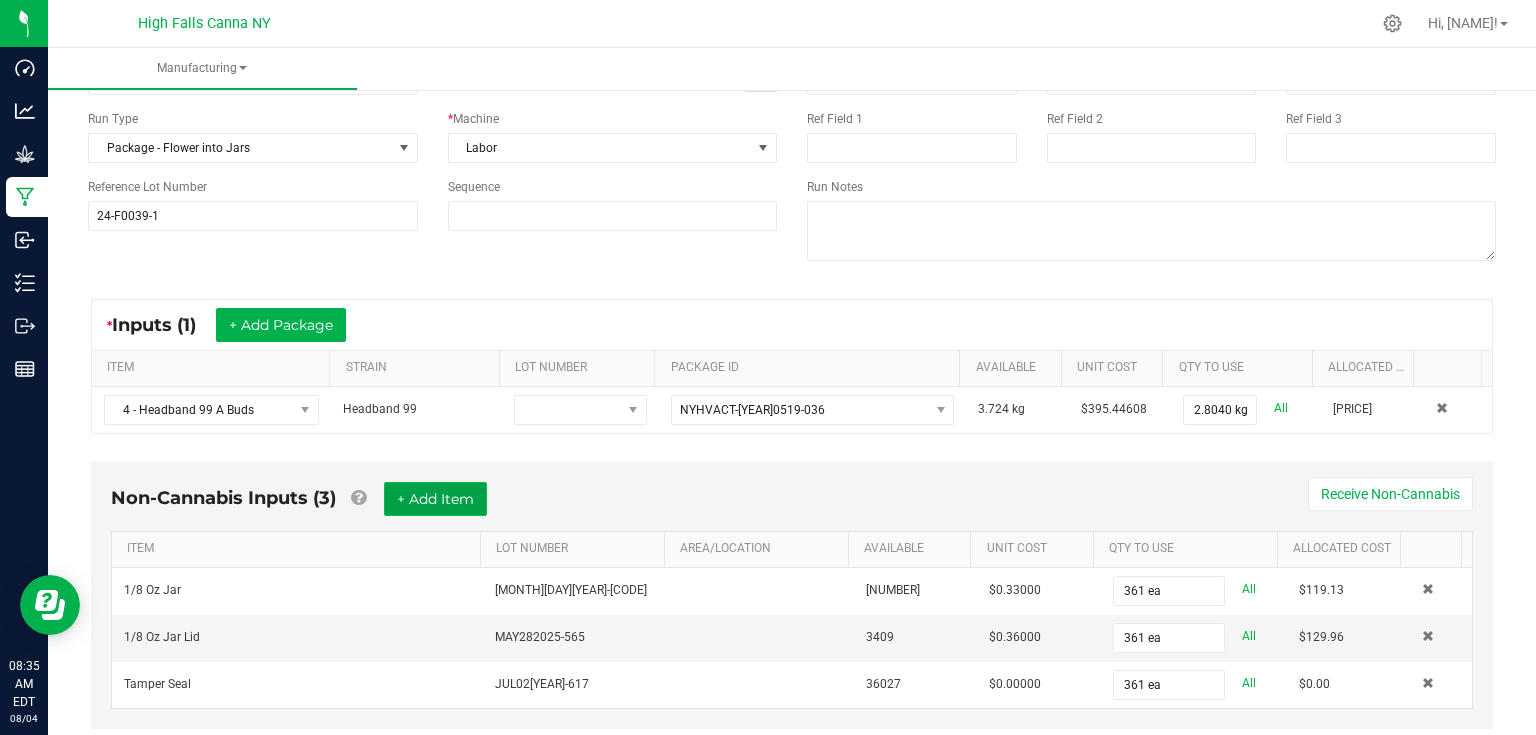 click on "+ Add Item" at bounding box center (435, 499) 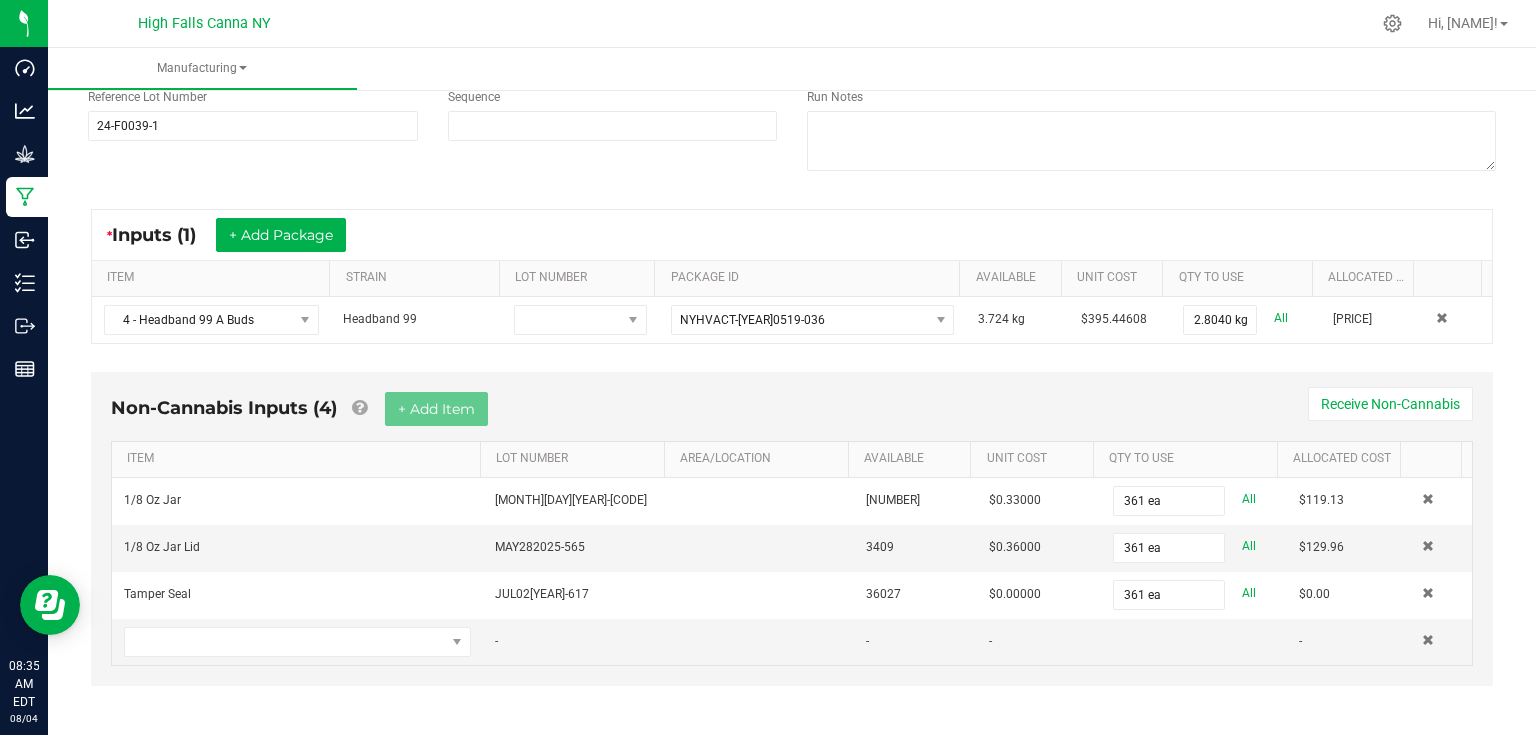 scroll, scrollTop: 235, scrollLeft: 0, axis: vertical 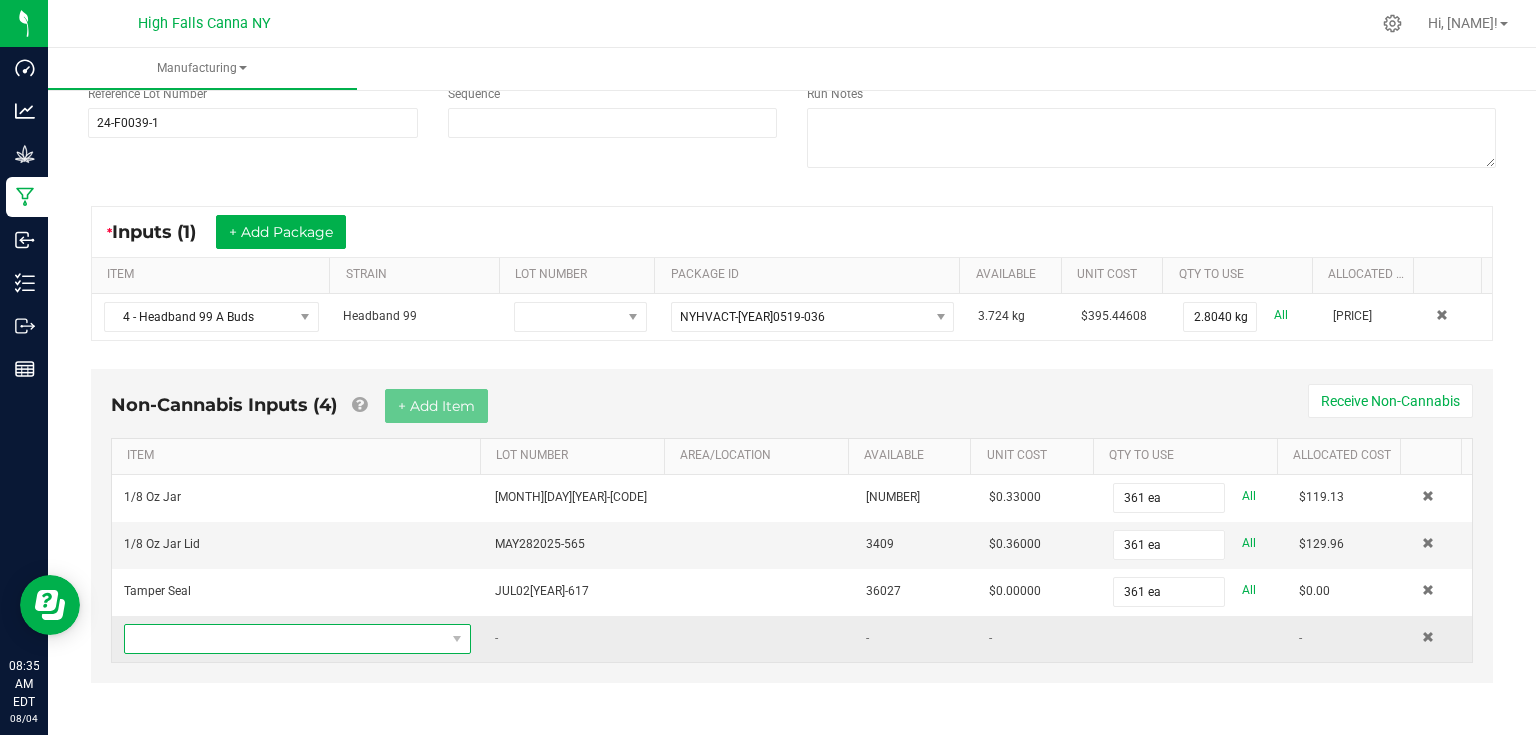 click at bounding box center (285, 639) 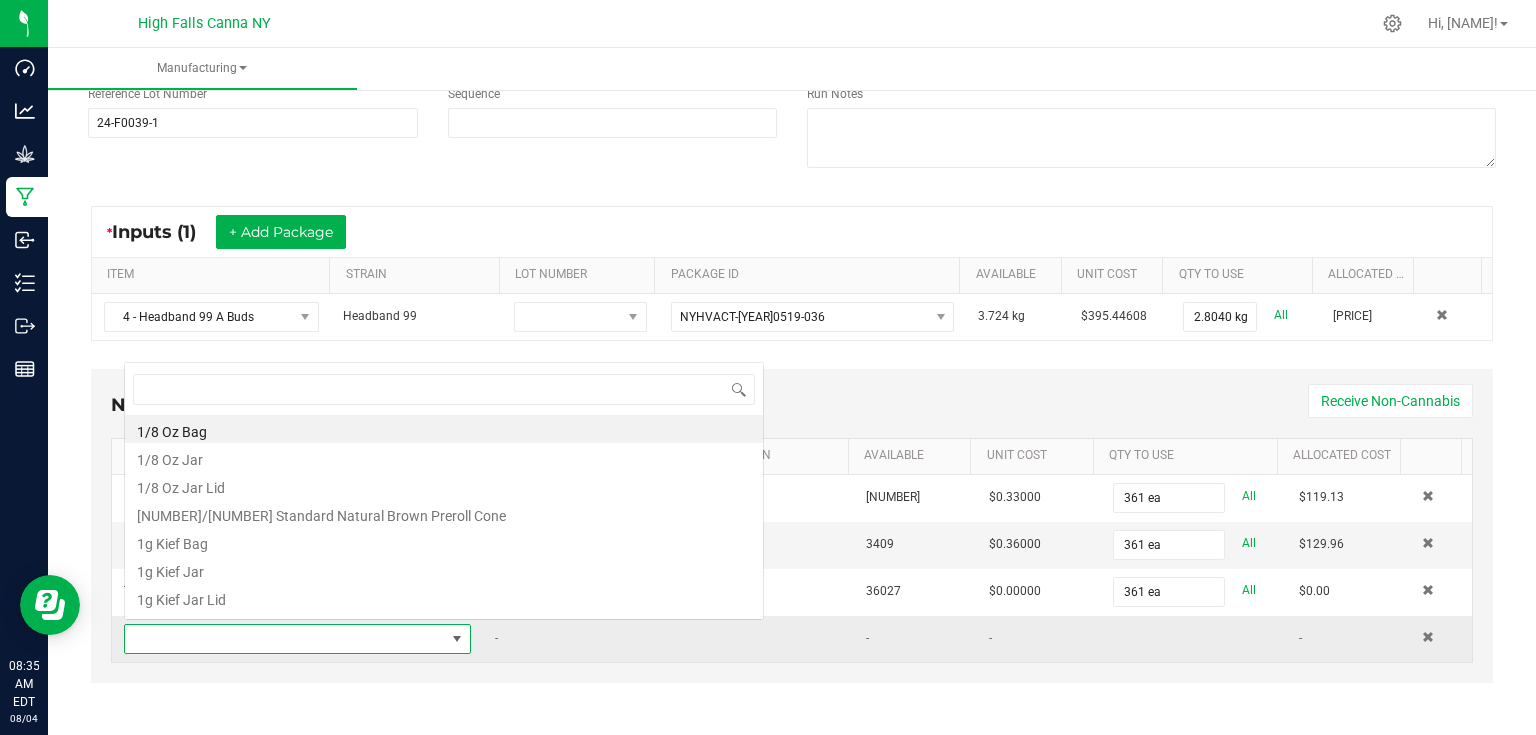 scroll, scrollTop: 0, scrollLeft: 0, axis: both 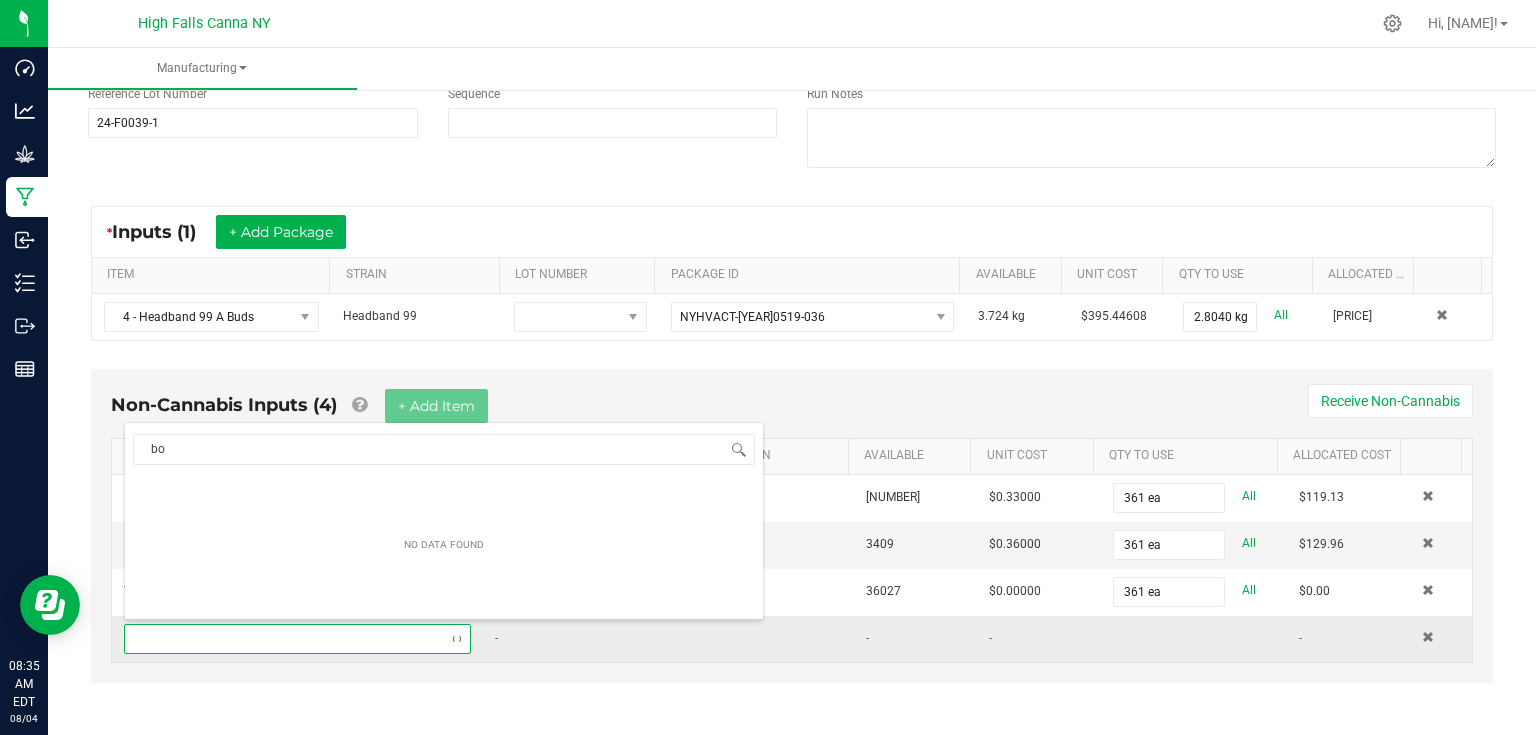 type on "bov" 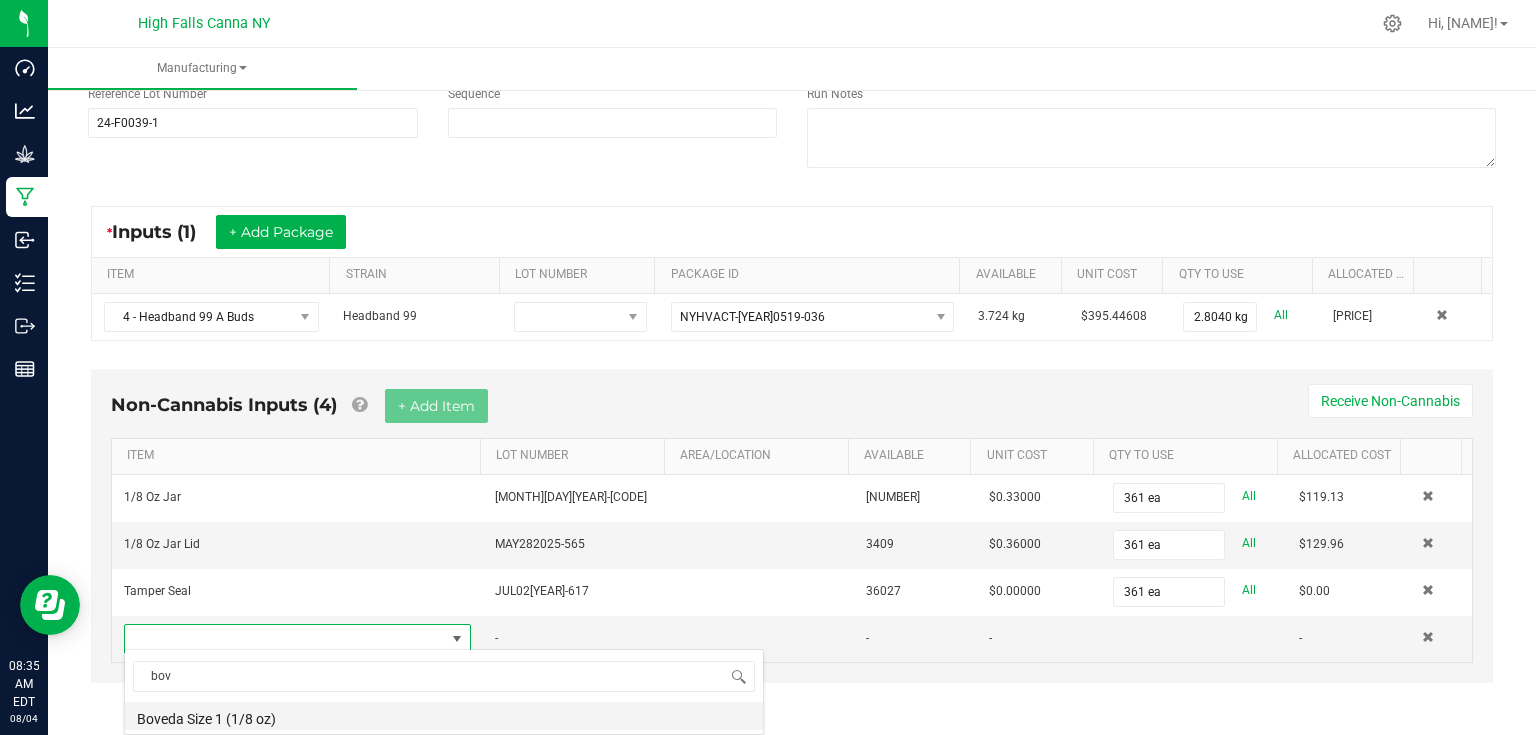 click on "Boveda Size 1 (1/8 oz)" at bounding box center [444, 716] 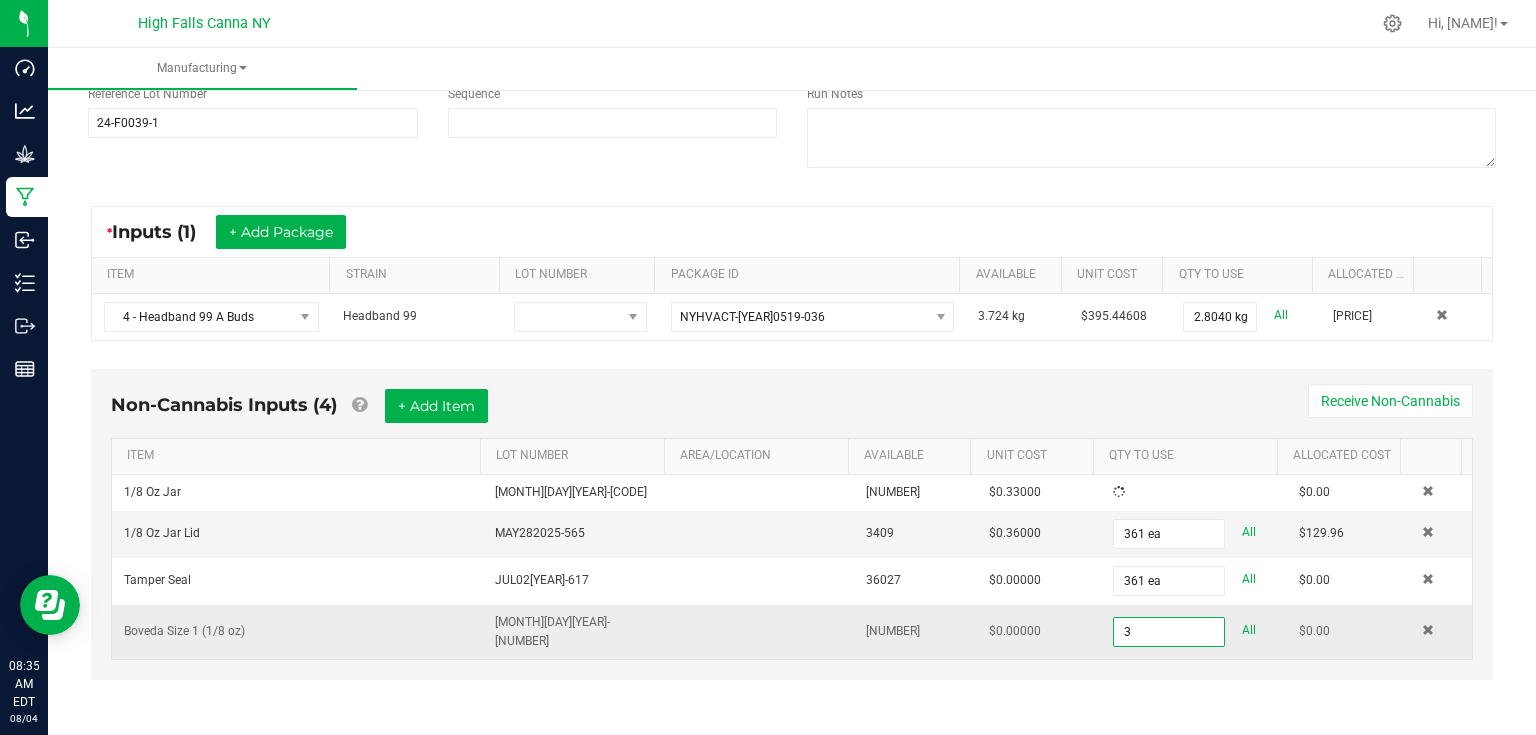 scroll, scrollTop: 235, scrollLeft: 0, axis: vertical 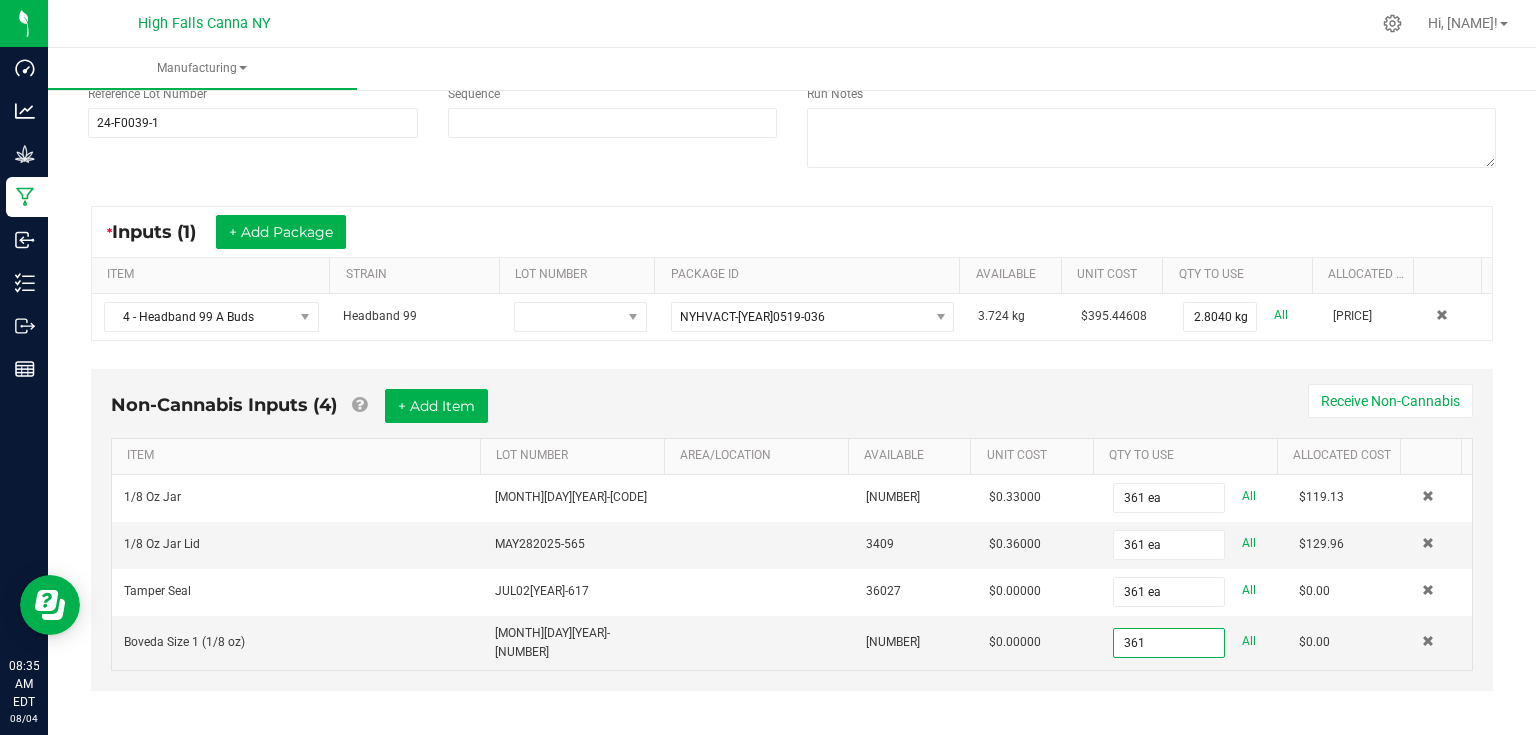 type on "361 ea" 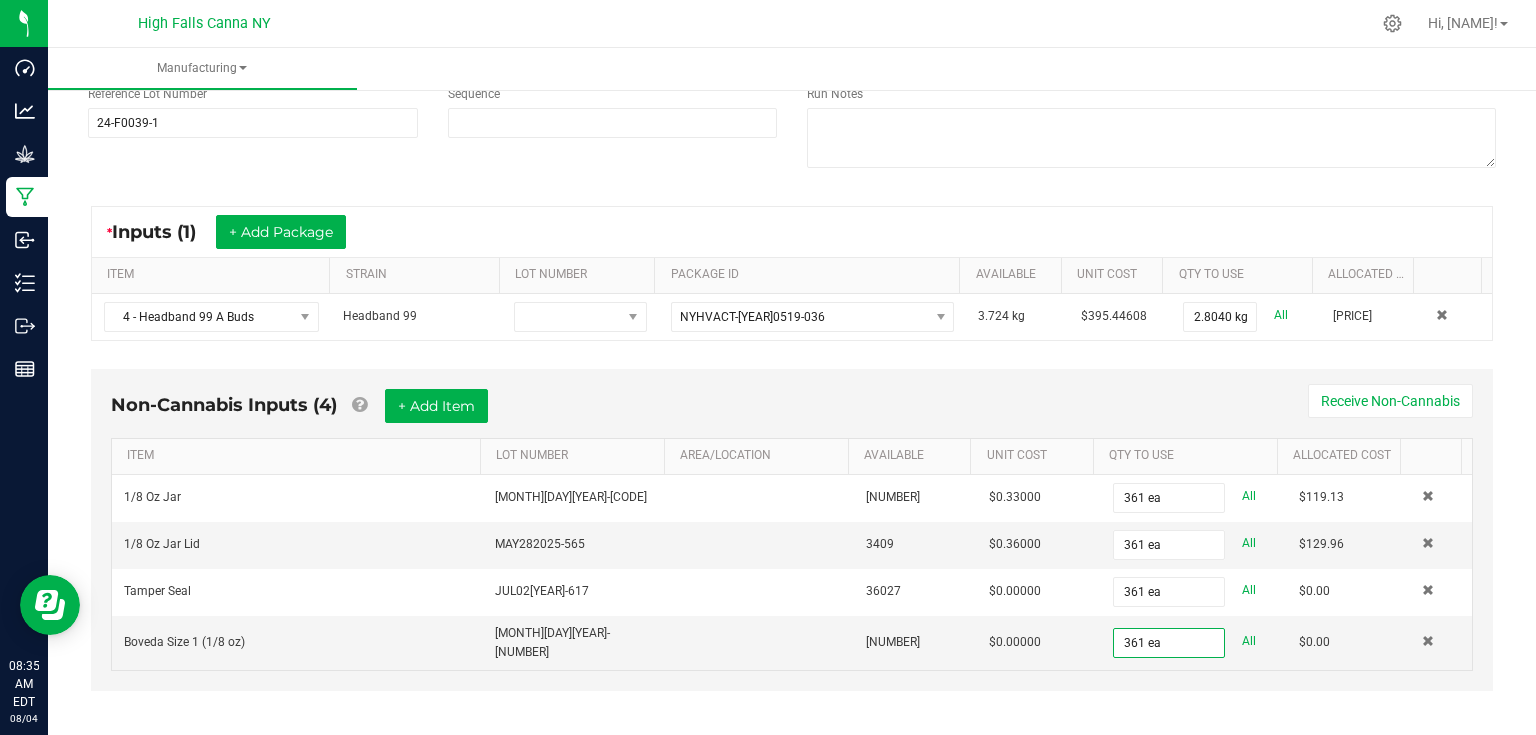 click on "Non-Cannabis Inputs (4)  + Add Item   Receive Non-Cannabis" at bounding box center (792, 413) 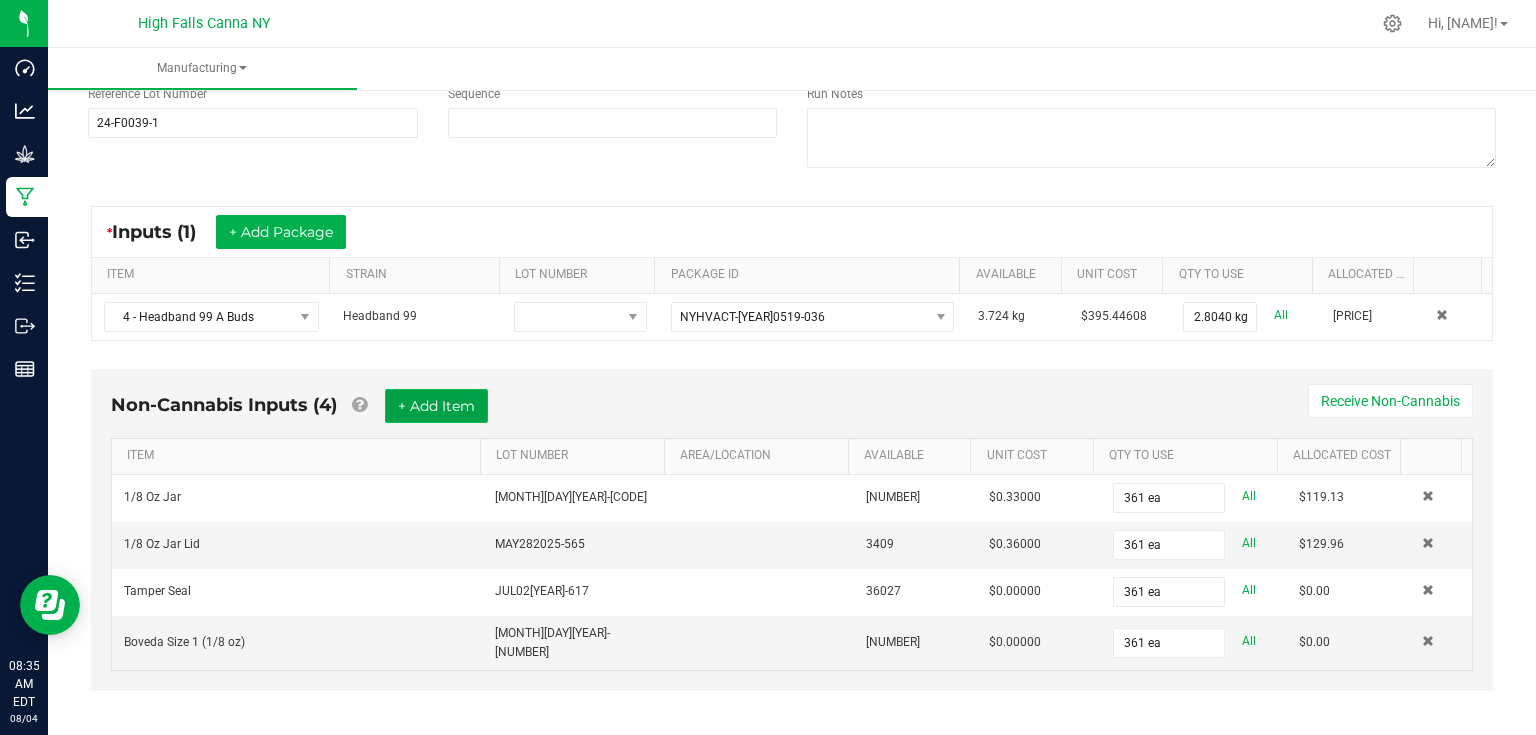 click on "+ Add Item" at bounding box center [436, 406] 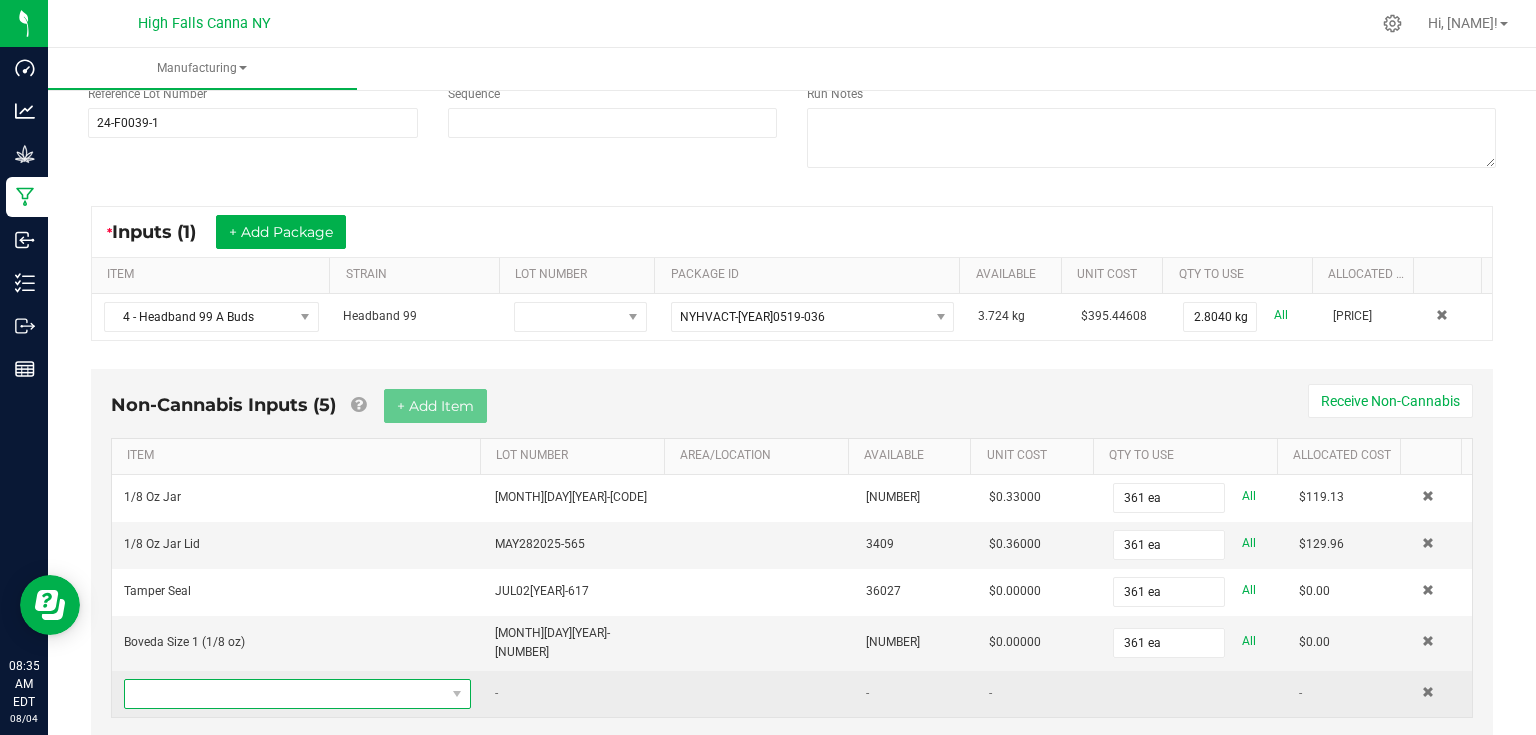 click at bounding box center [285, 694] 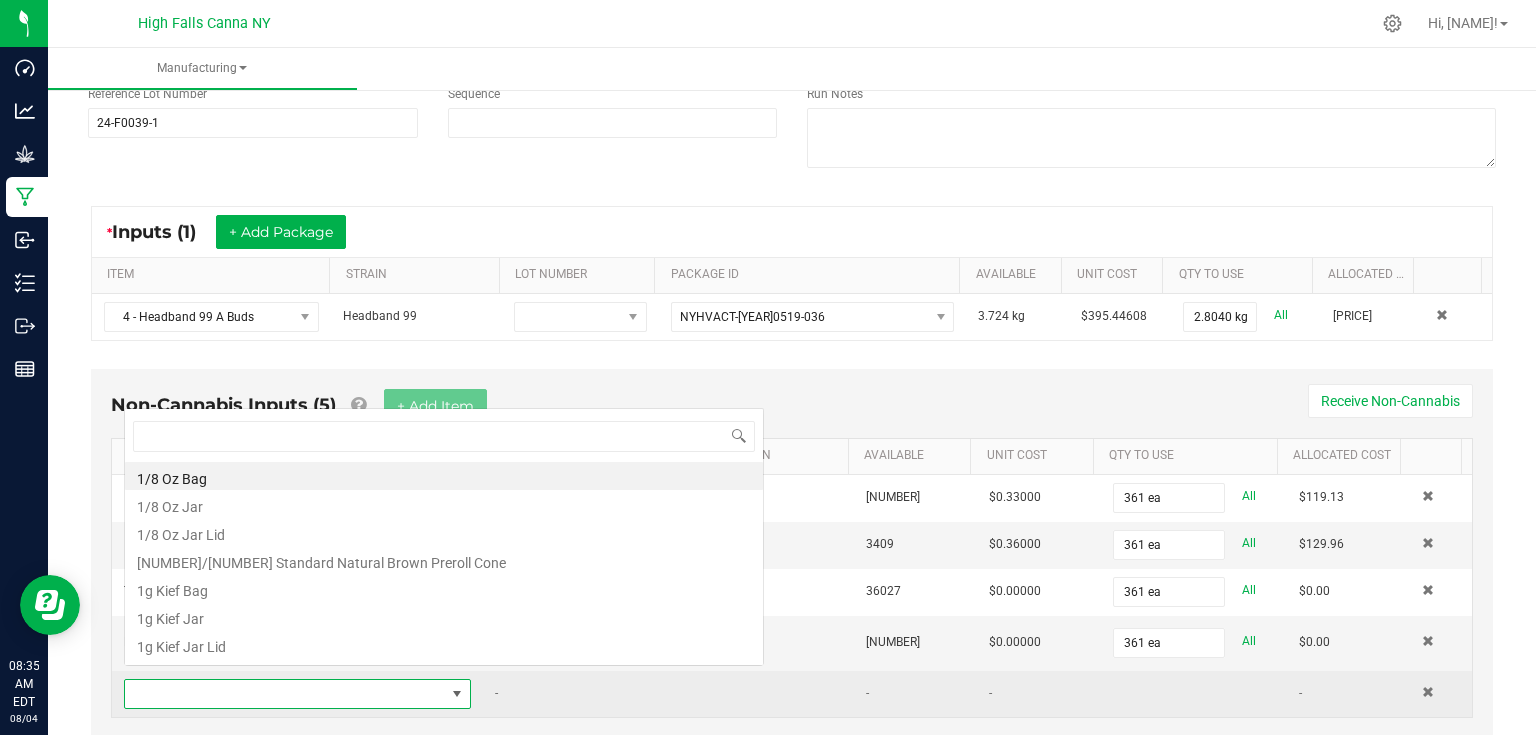 scroll, scrollTop: 0, scrollLeft: 0, axis: both 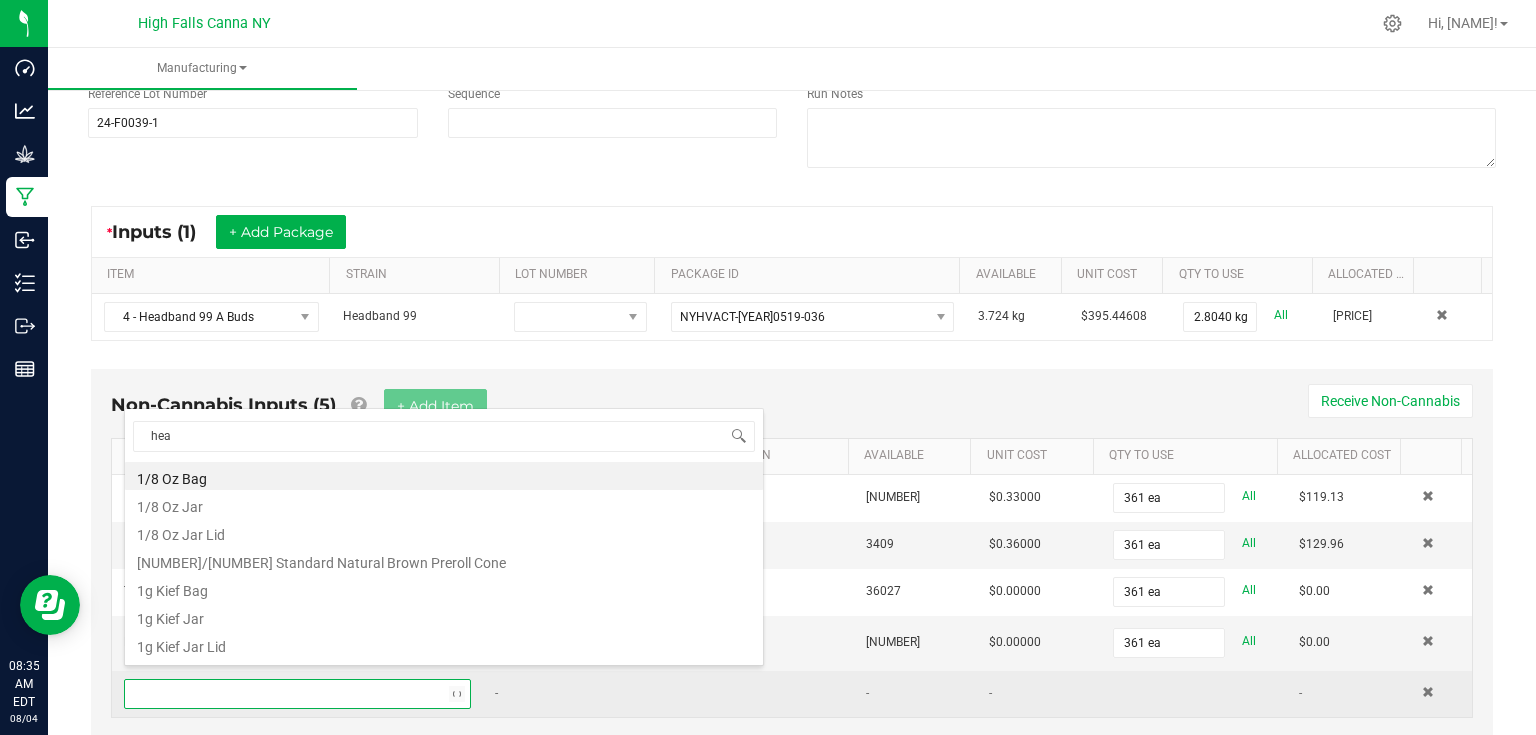 type on "head" 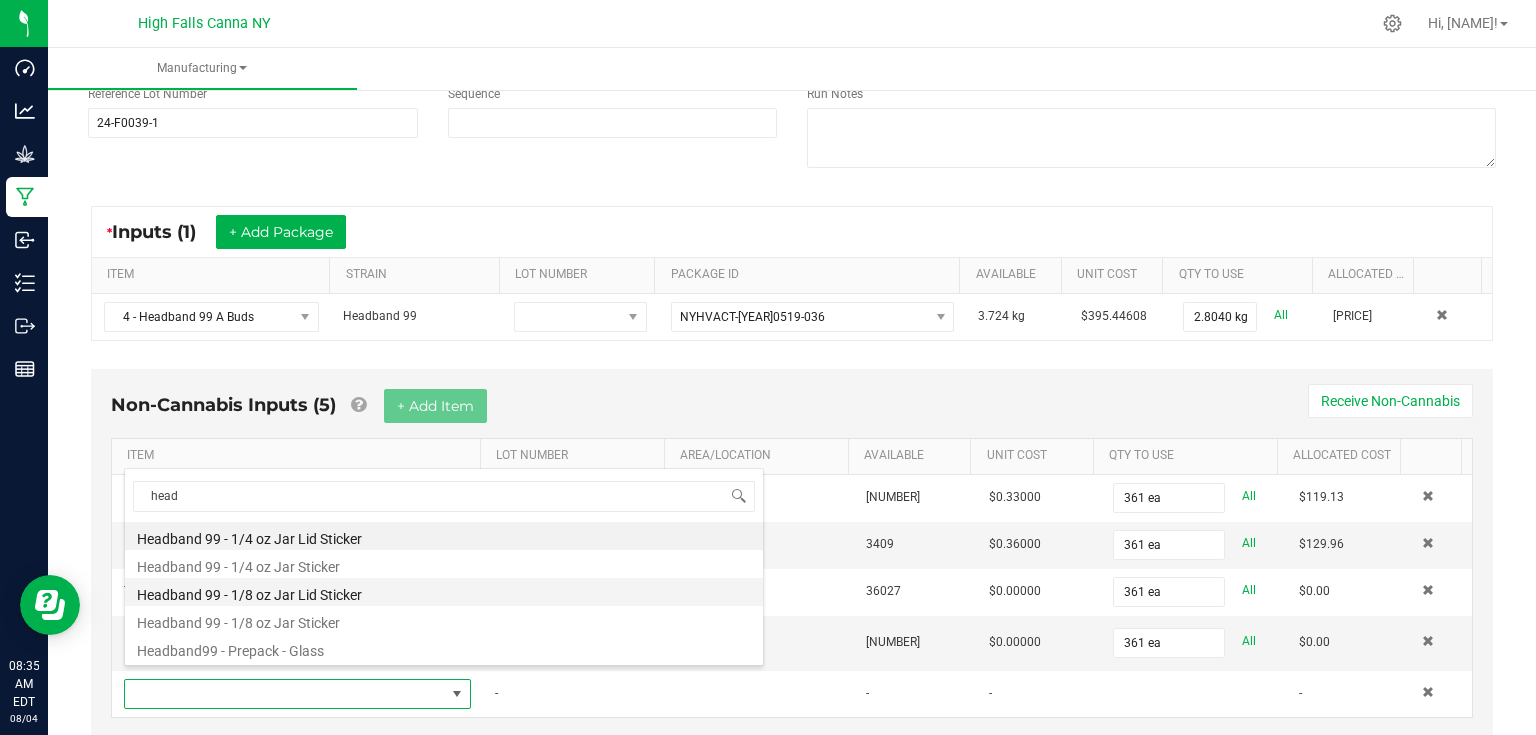 click on "Headband 99 - 1/8 oz Jar Lid Sticker" at bounding box center (444, 592) 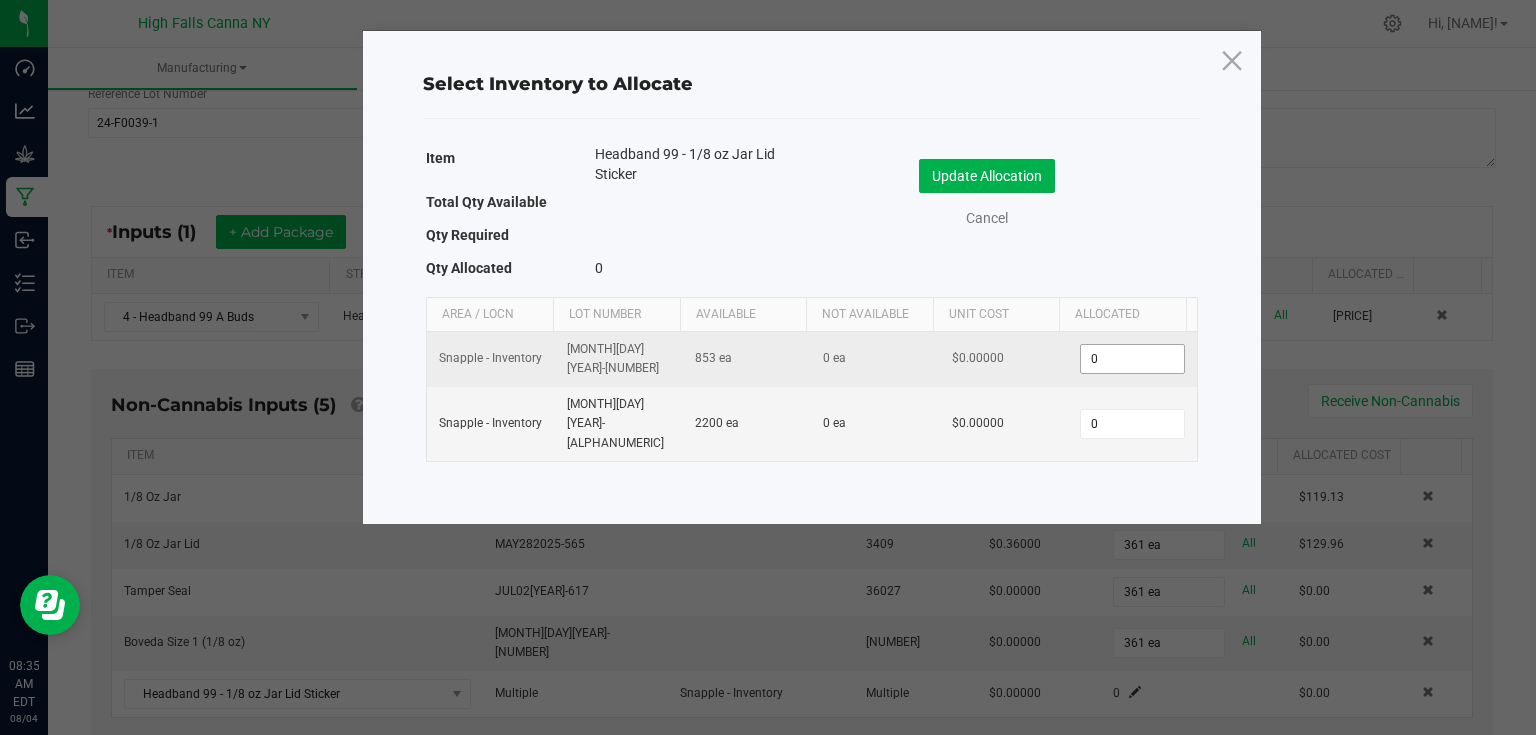 click on "0" at bounding box center (1132, 359) 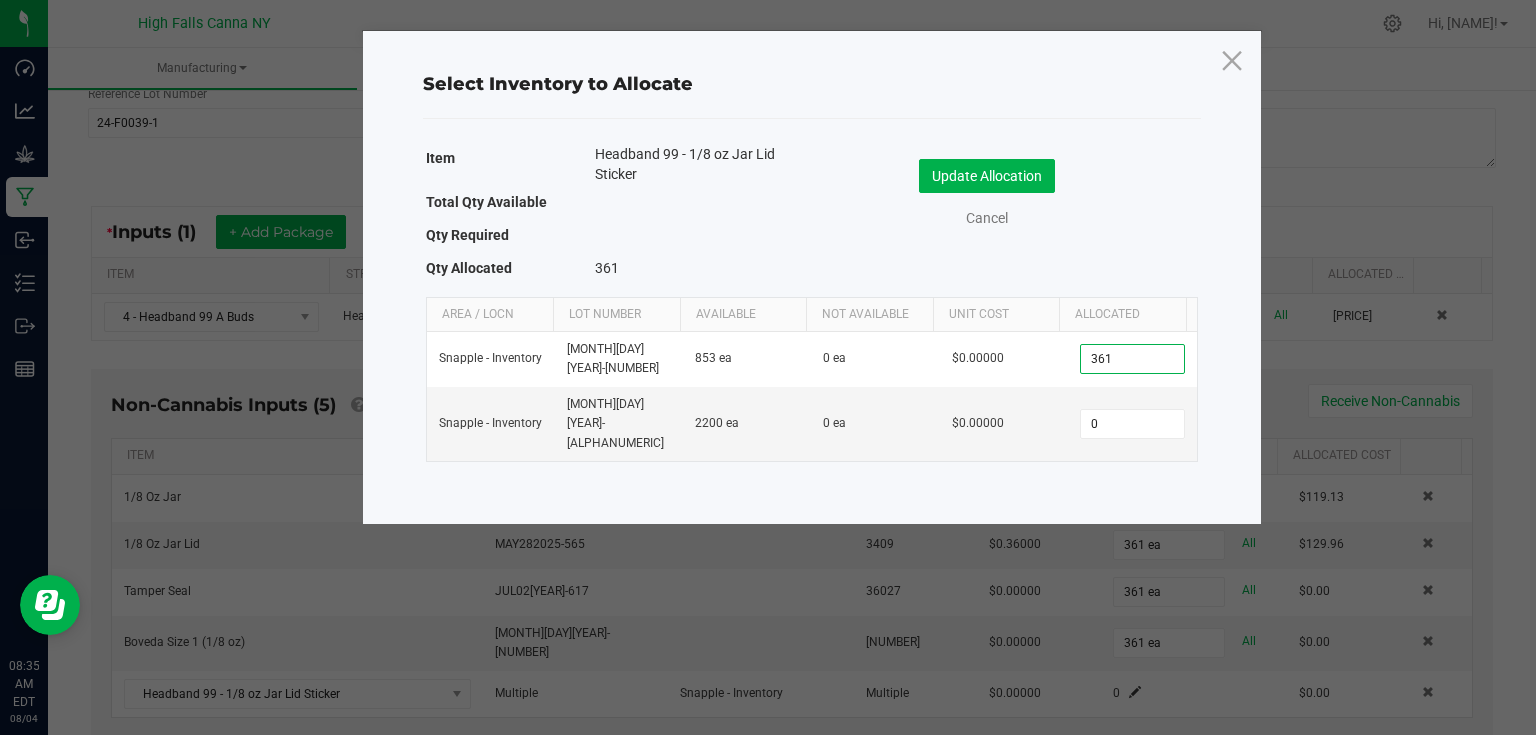 type on "361" 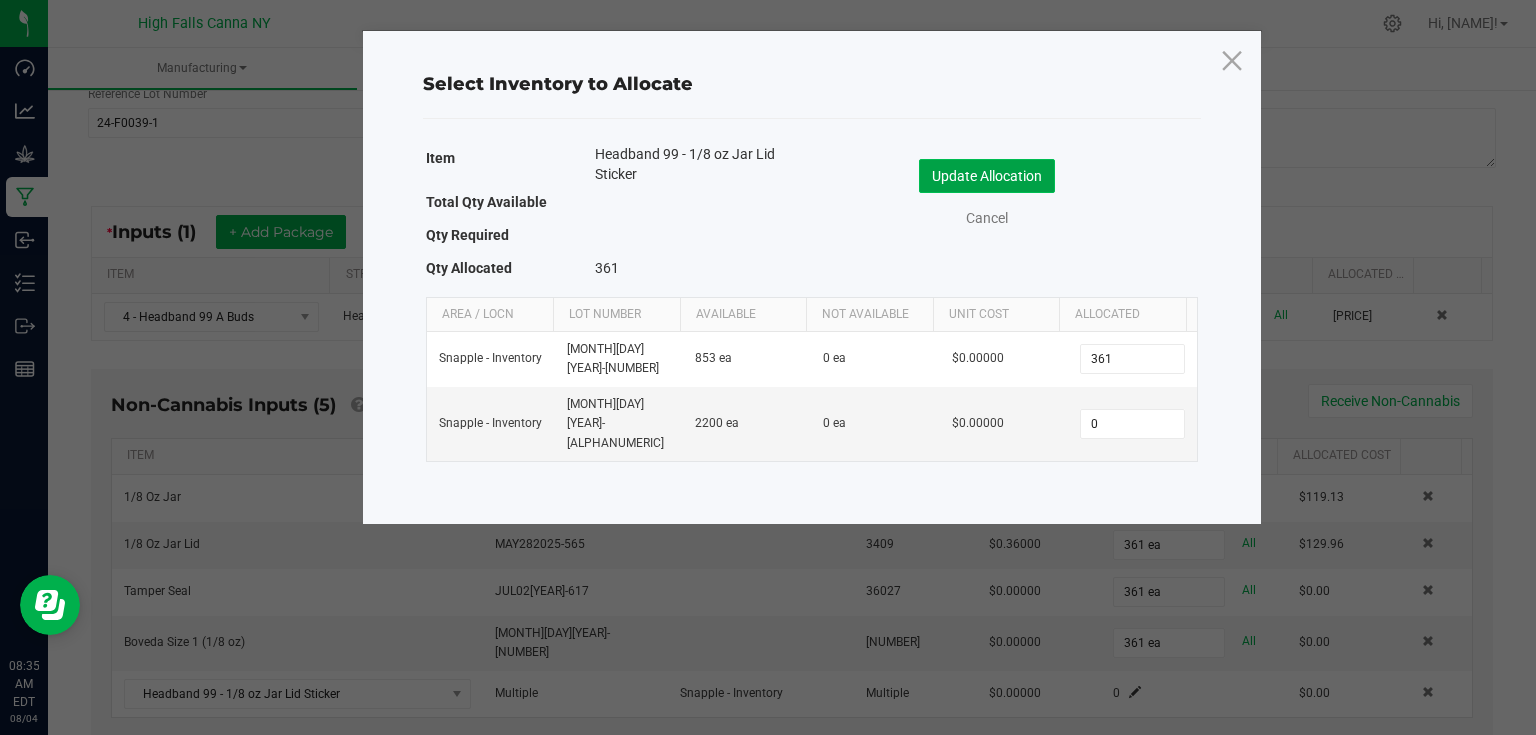 click on "Update Allocation" 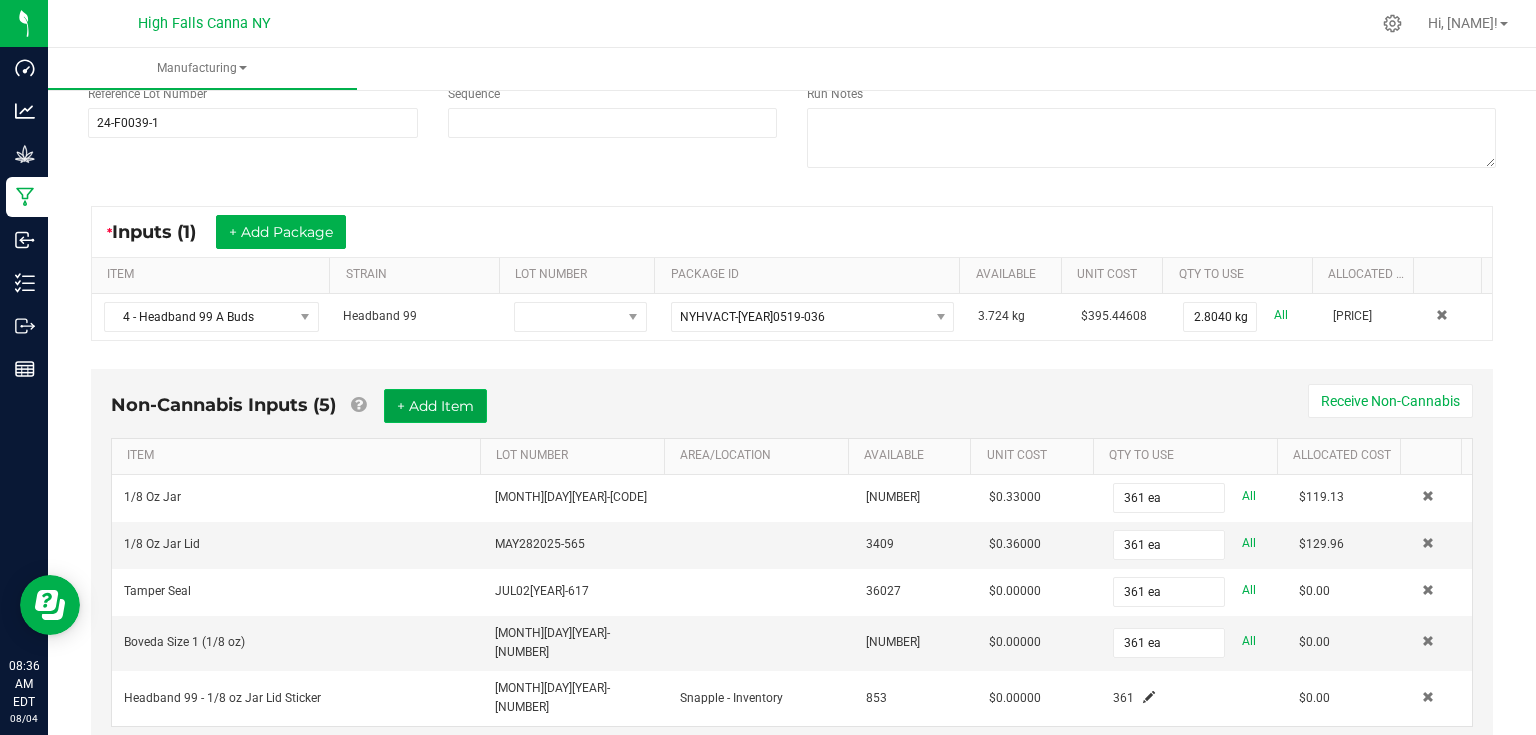 click on "+ Add Item" at bounding box center [435, 406] 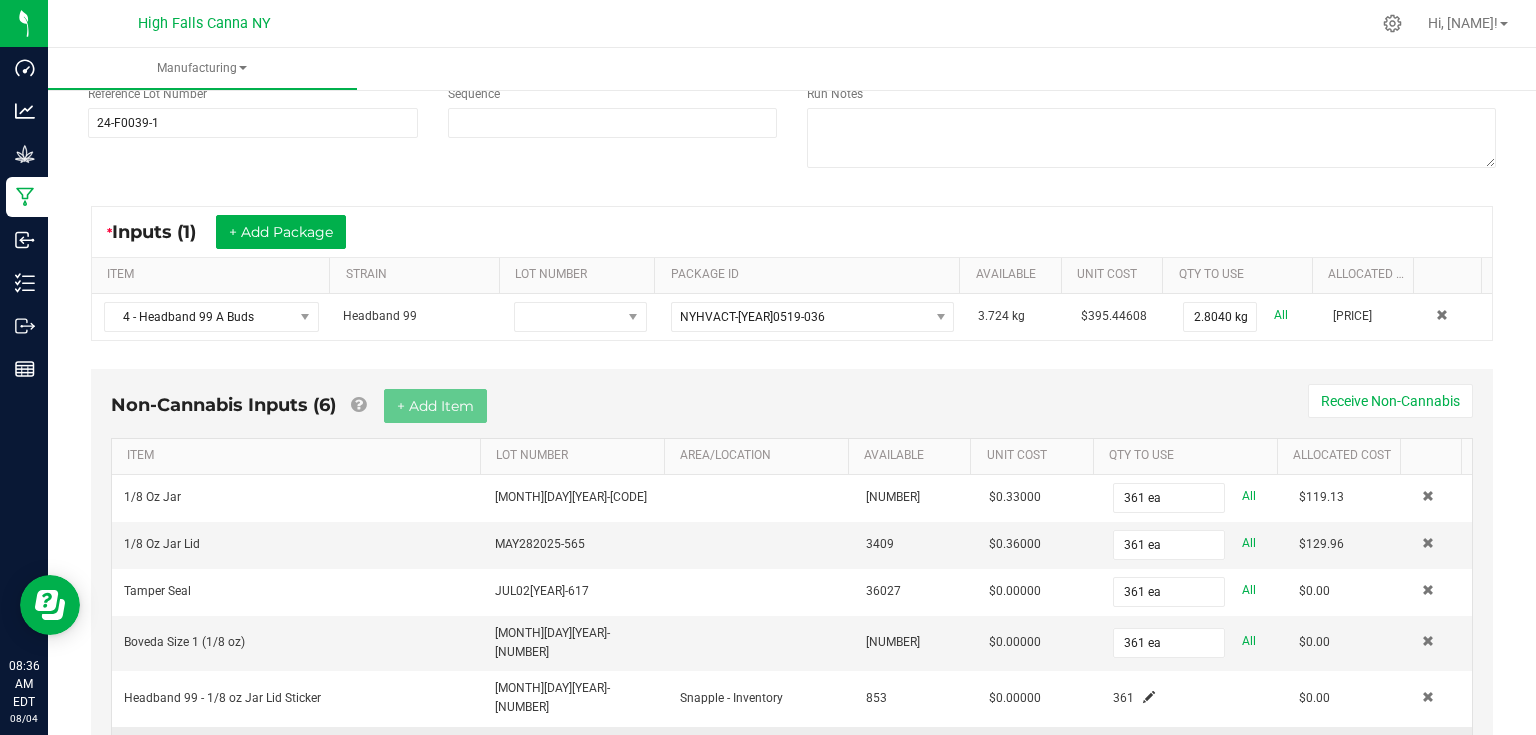 click at bounding box center [285, 750] 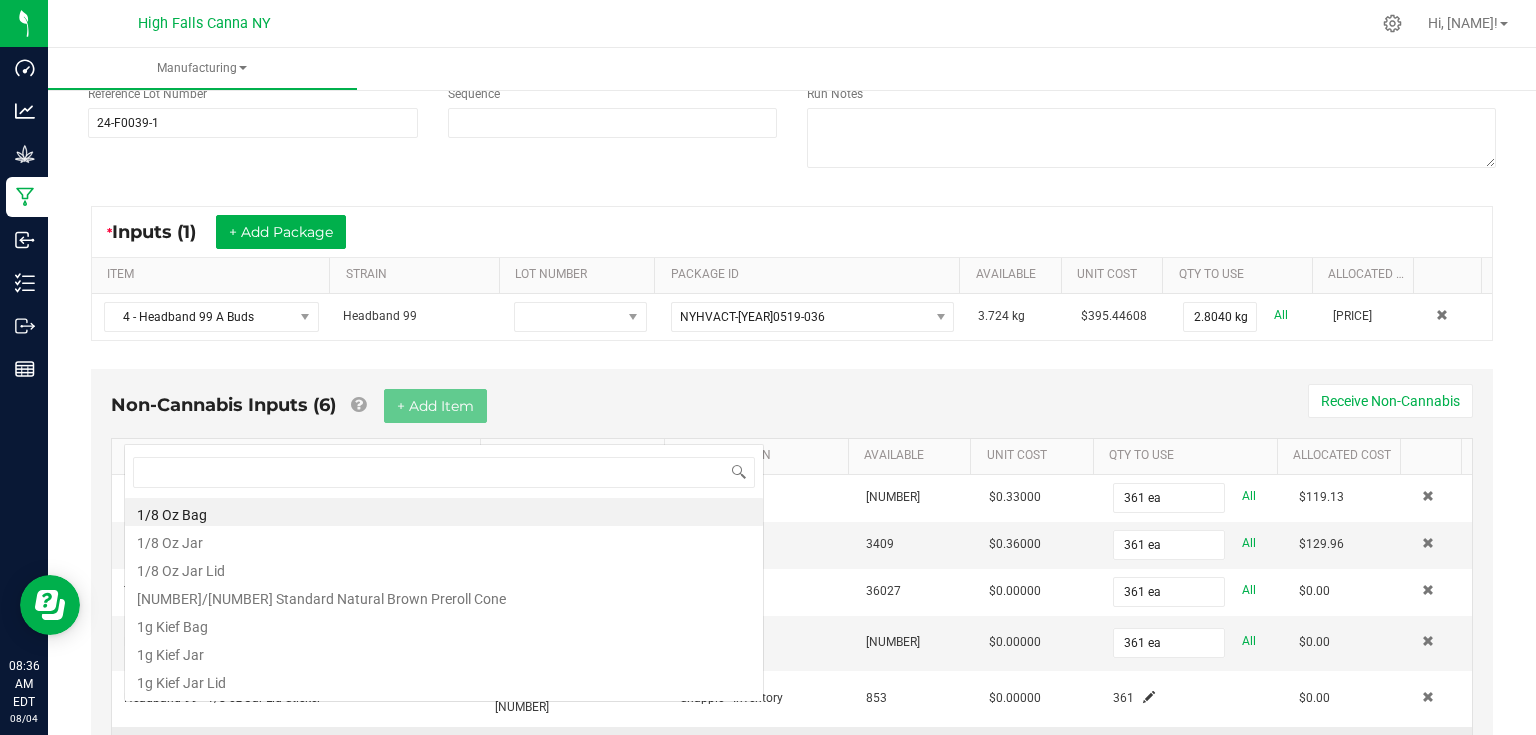 scroll, scrollTop: 0, scrollLeft: 0, axis: both 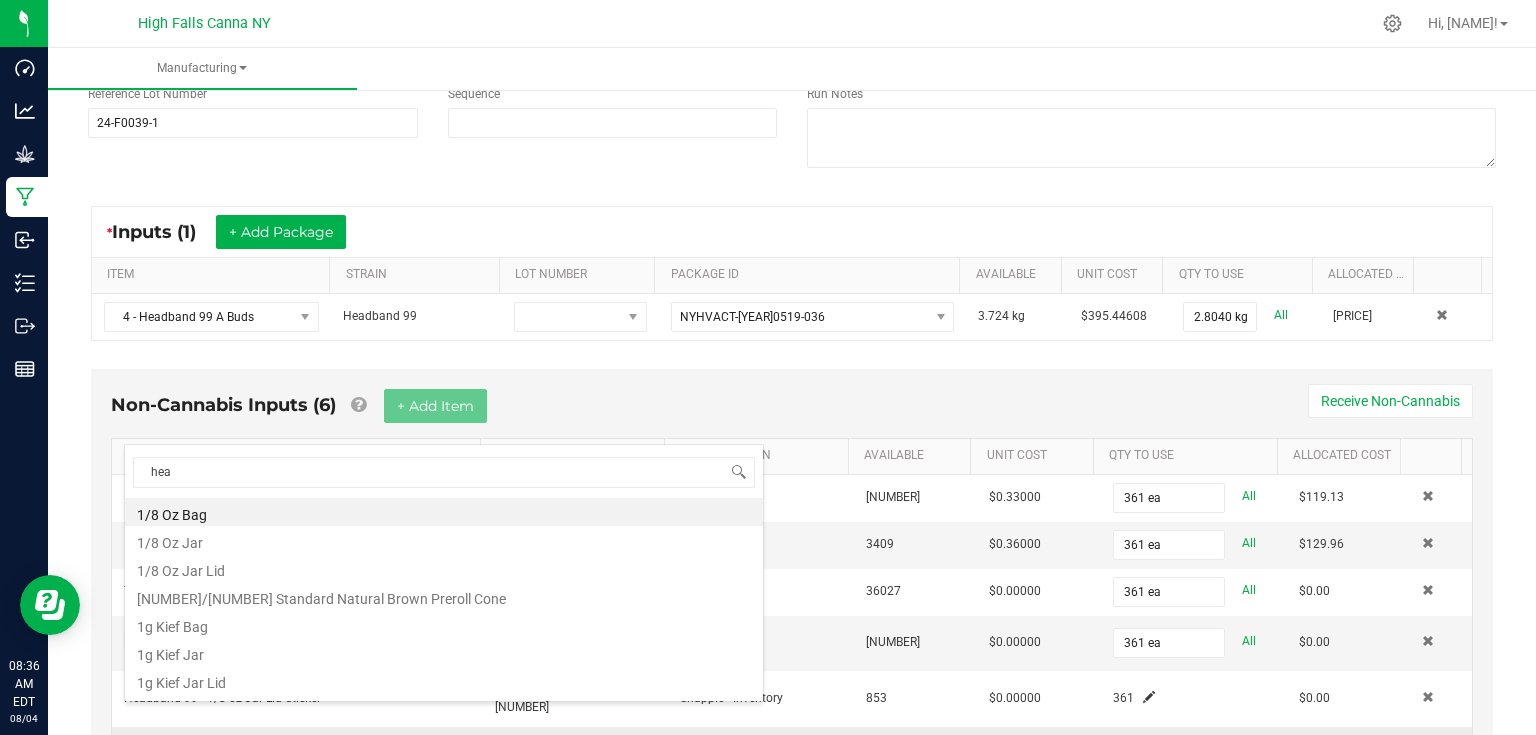 type on "head" 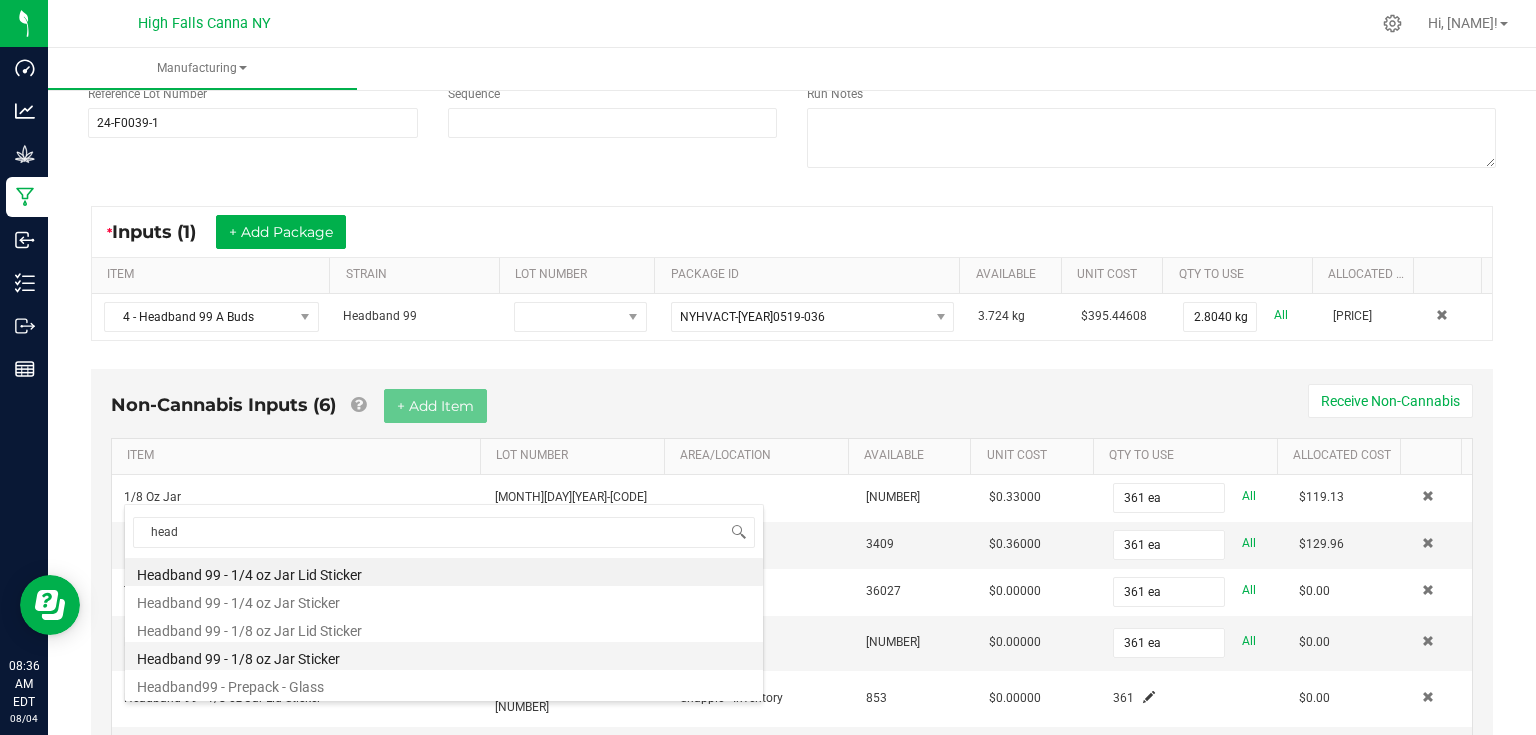 click on "Headband 99 - 1/8 oz Jar Sticker" at bounding box center (444, 656) 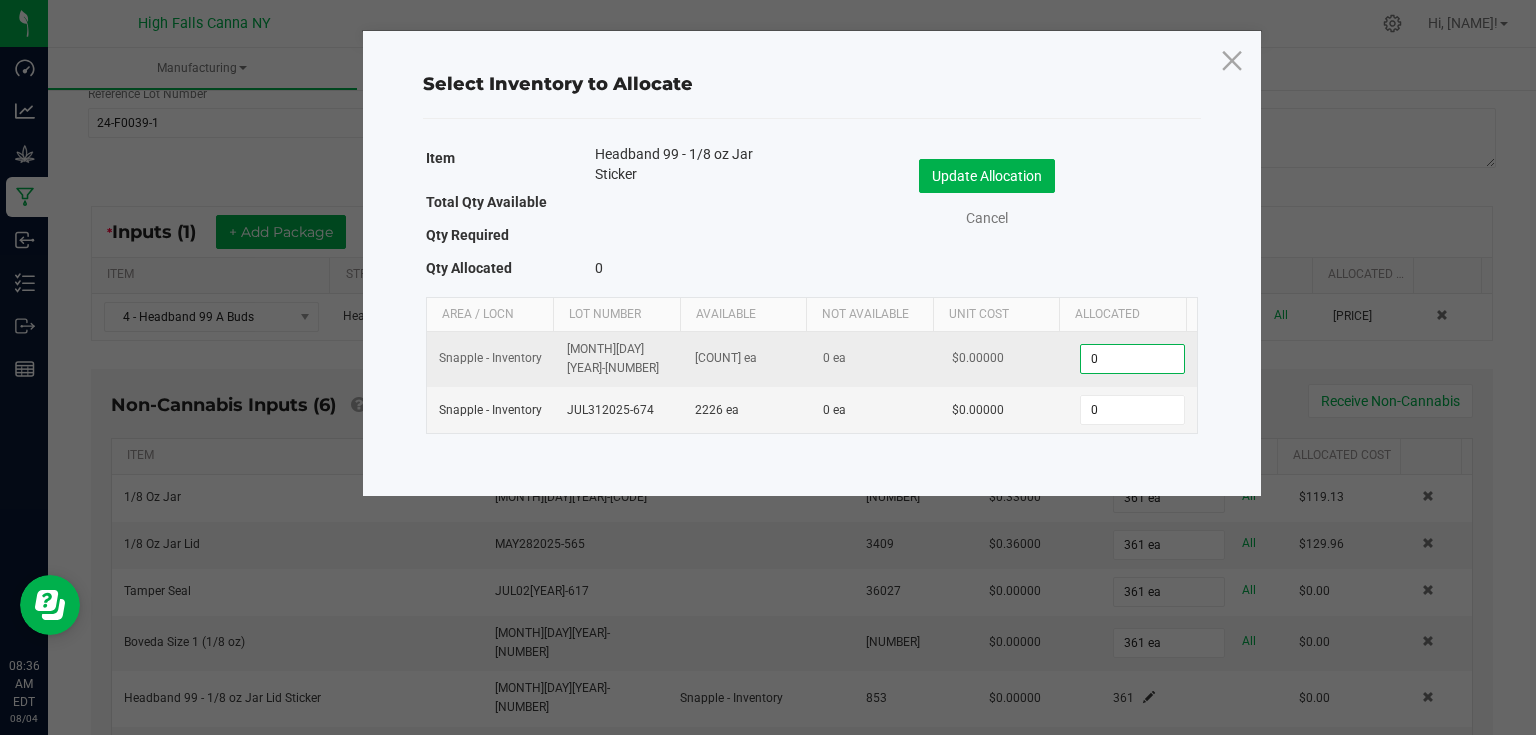 click on "0" at bounding box center [1132, 359] 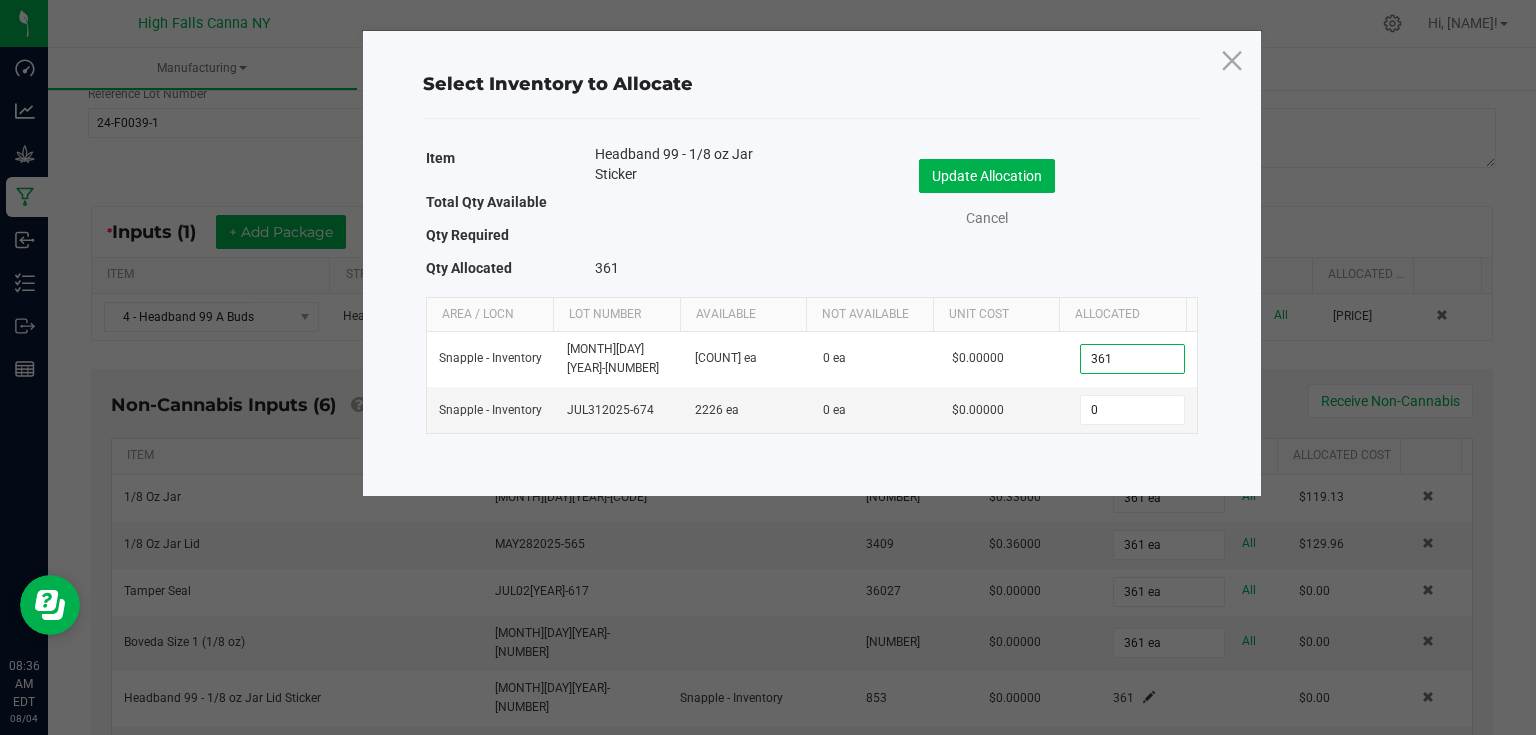 type on "361" 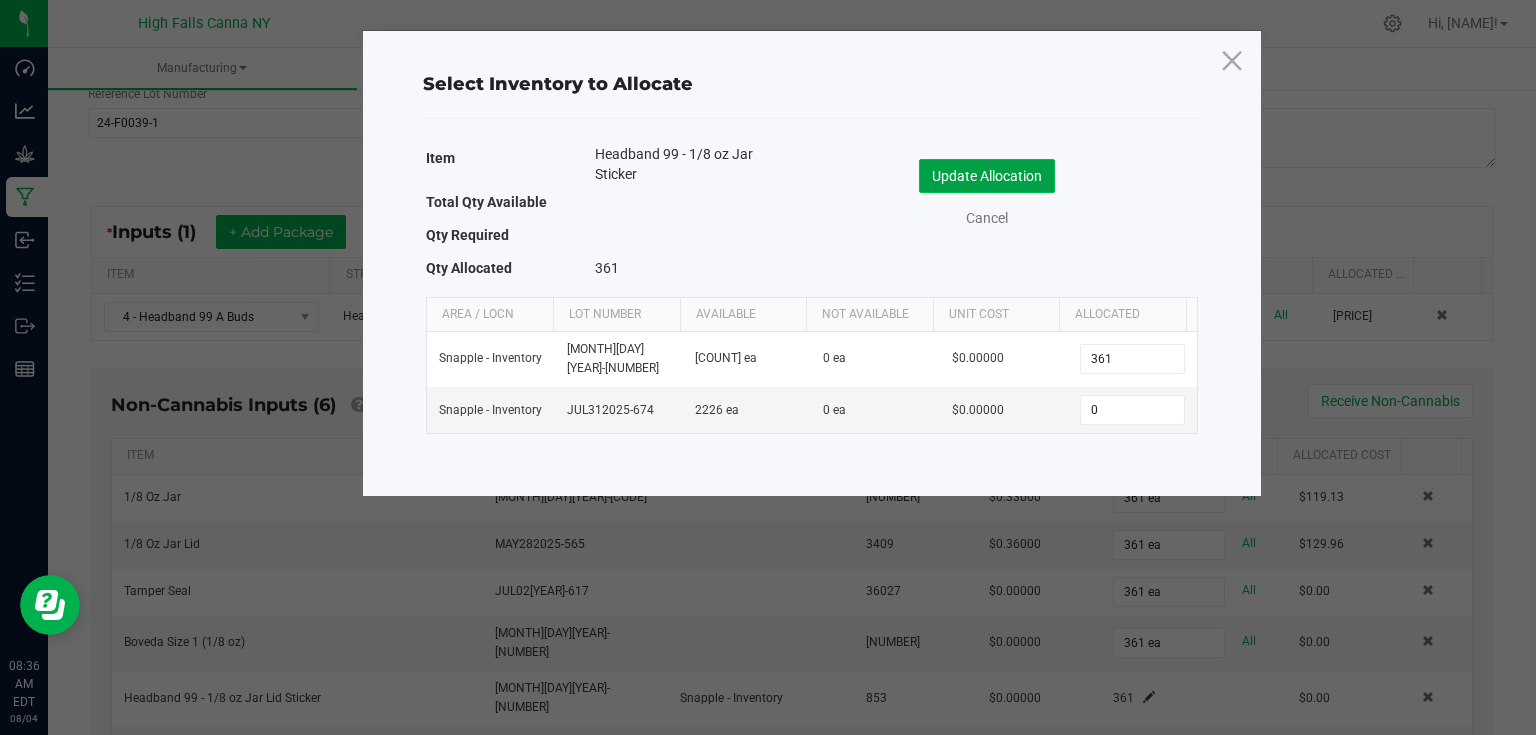 click on "Update Allocation" 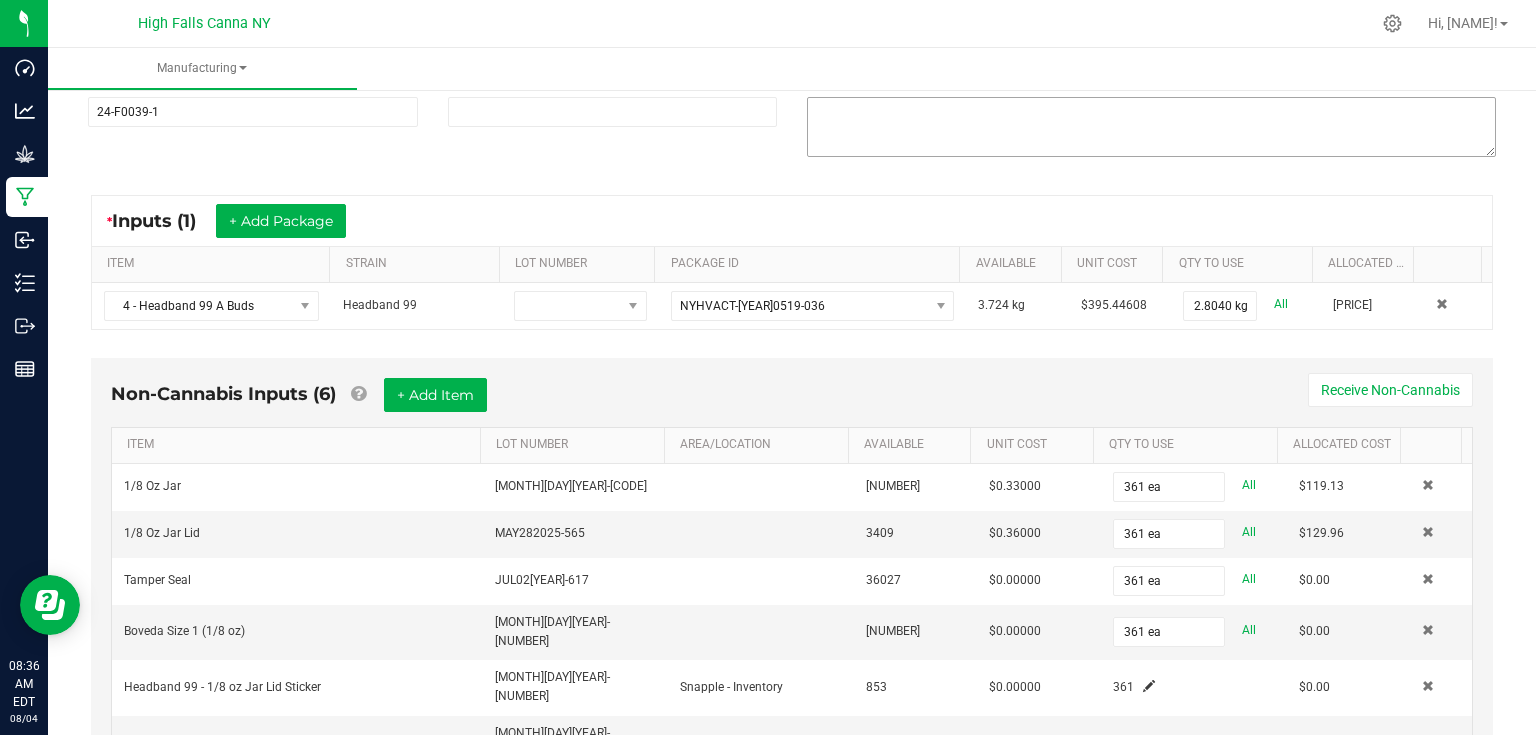 scroll, scrollTop: 0, scrollLeft: 0, axis: both 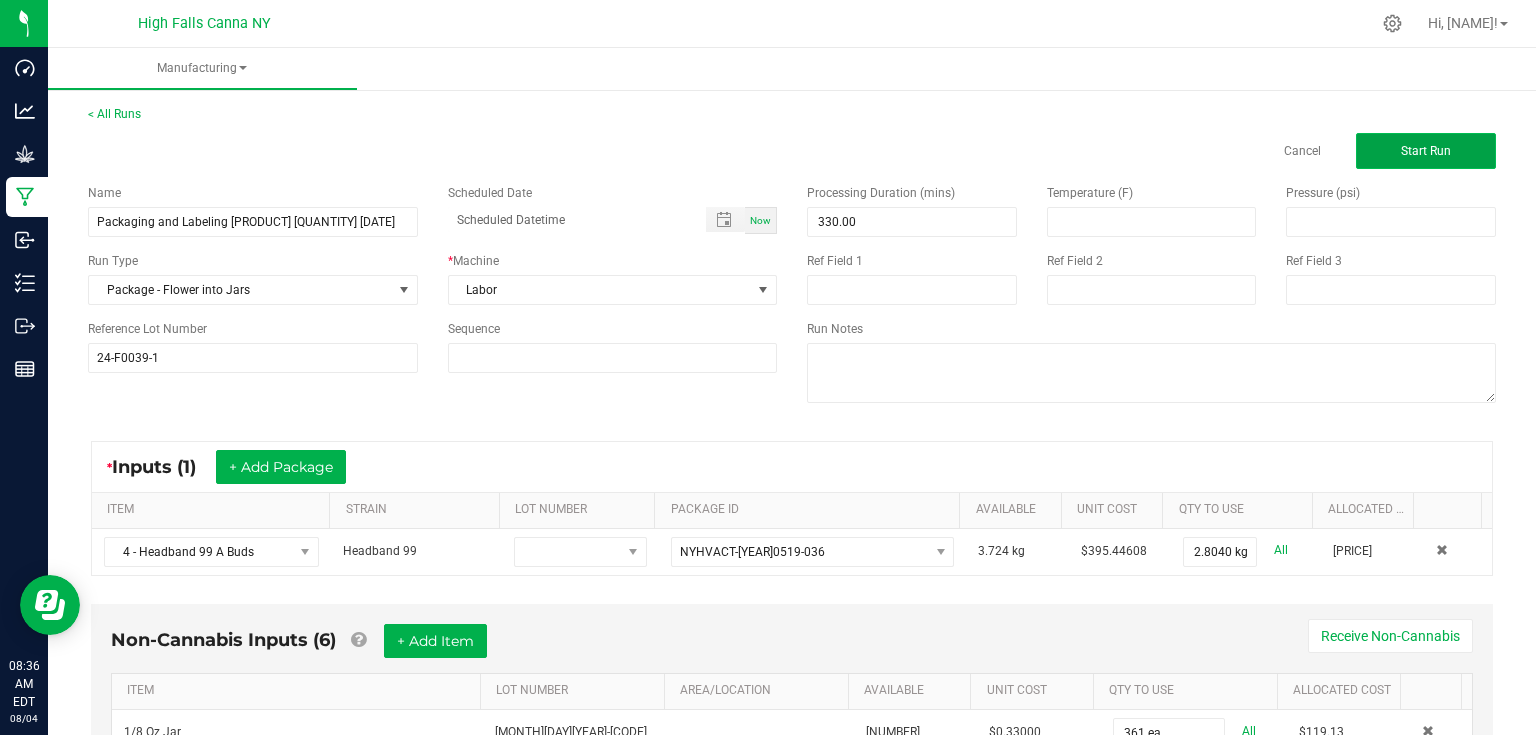 click on "Start Run" 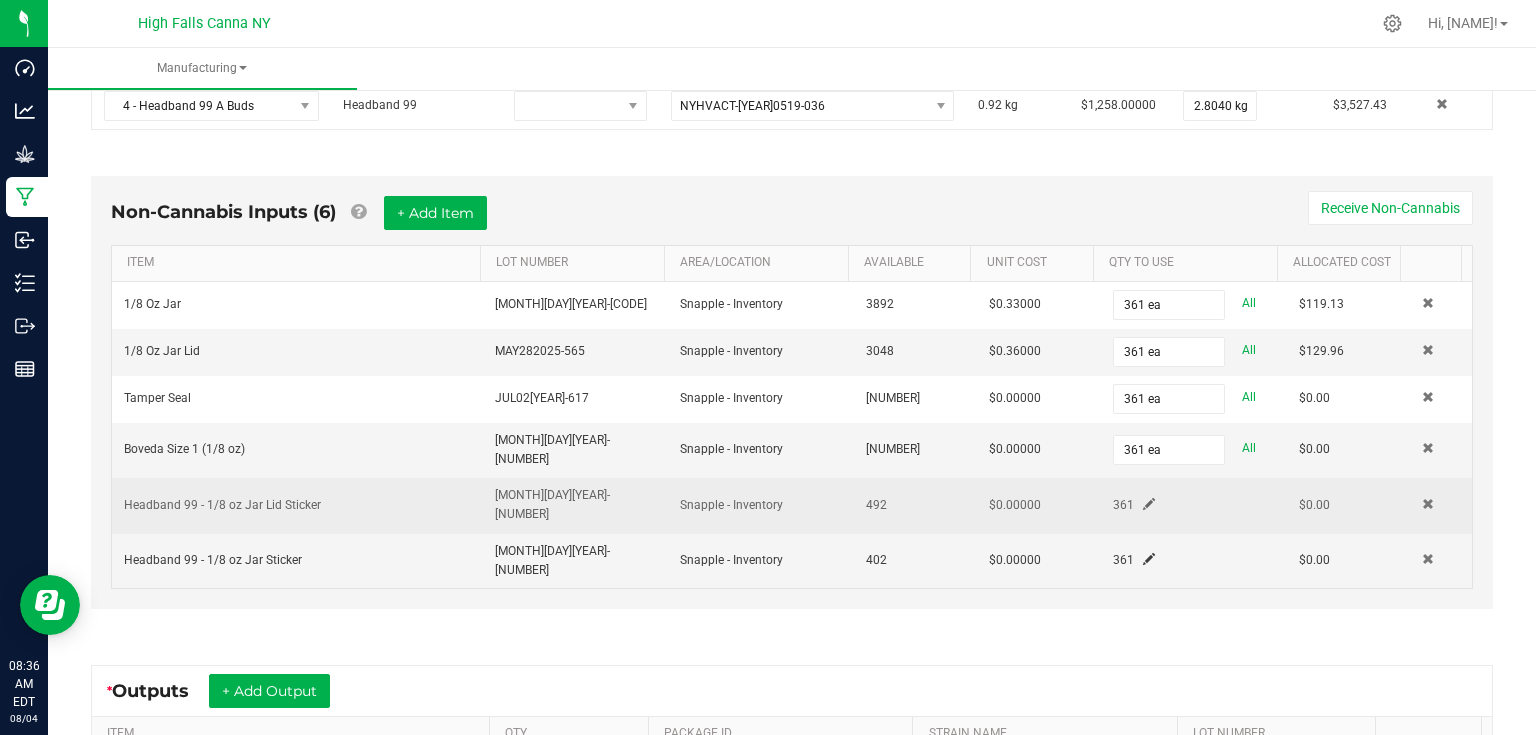scroll, scrollTop: 480, scrollLeft: 0, axis: vertical 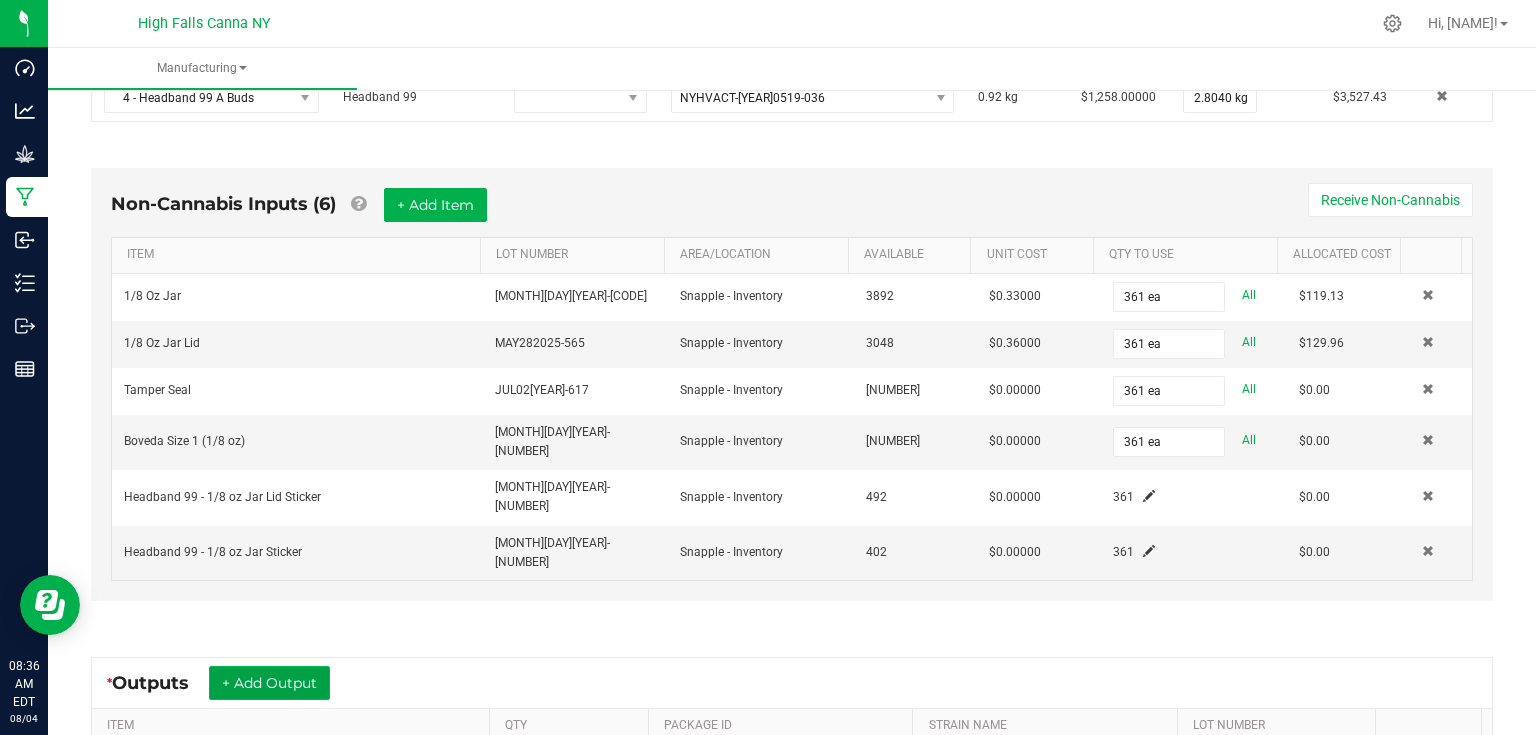 click on "+ Add Output" at bounding box center [269, 683] 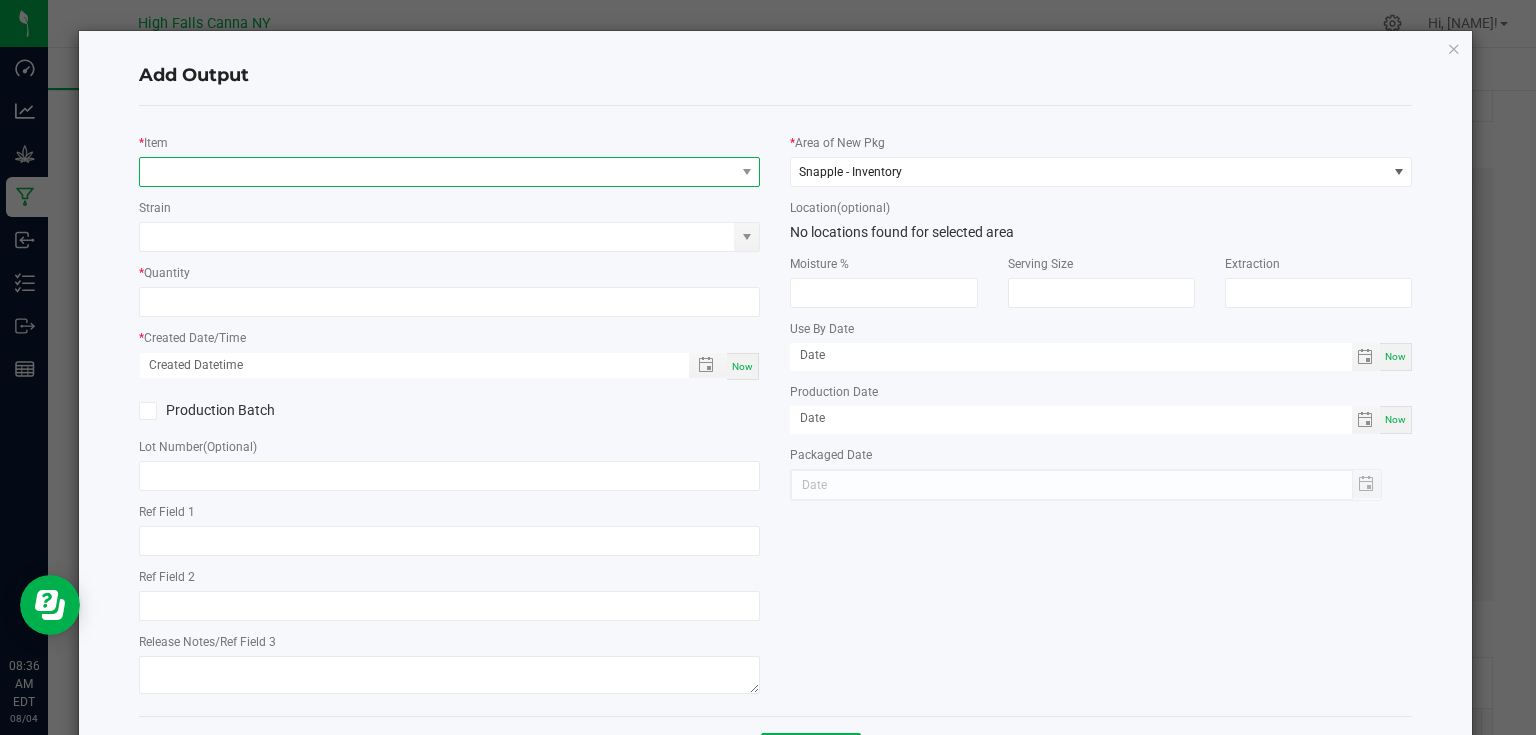 click at bounding box center [437, 172] 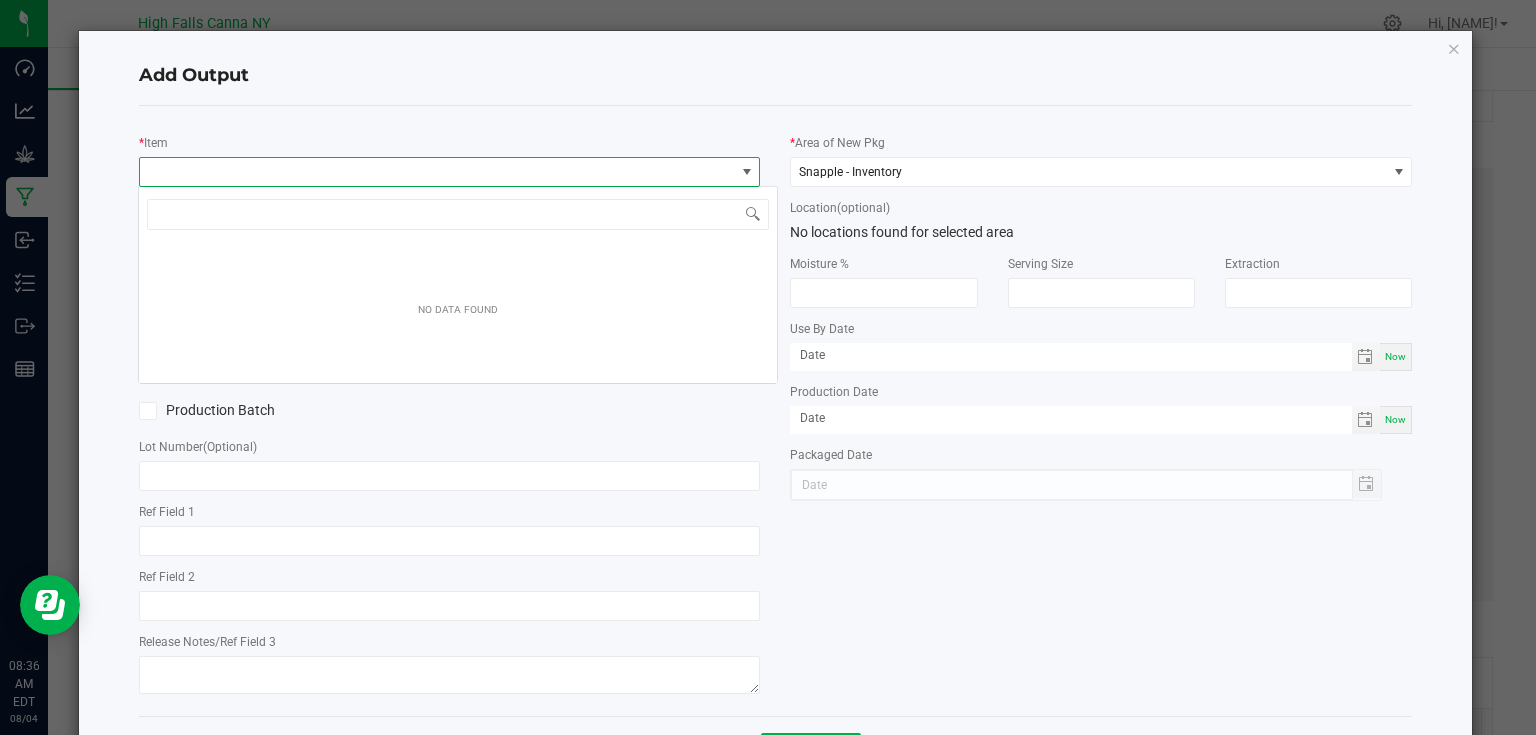 scroll, scrollTop: 99970, scrollLeft: 99383, axis: both 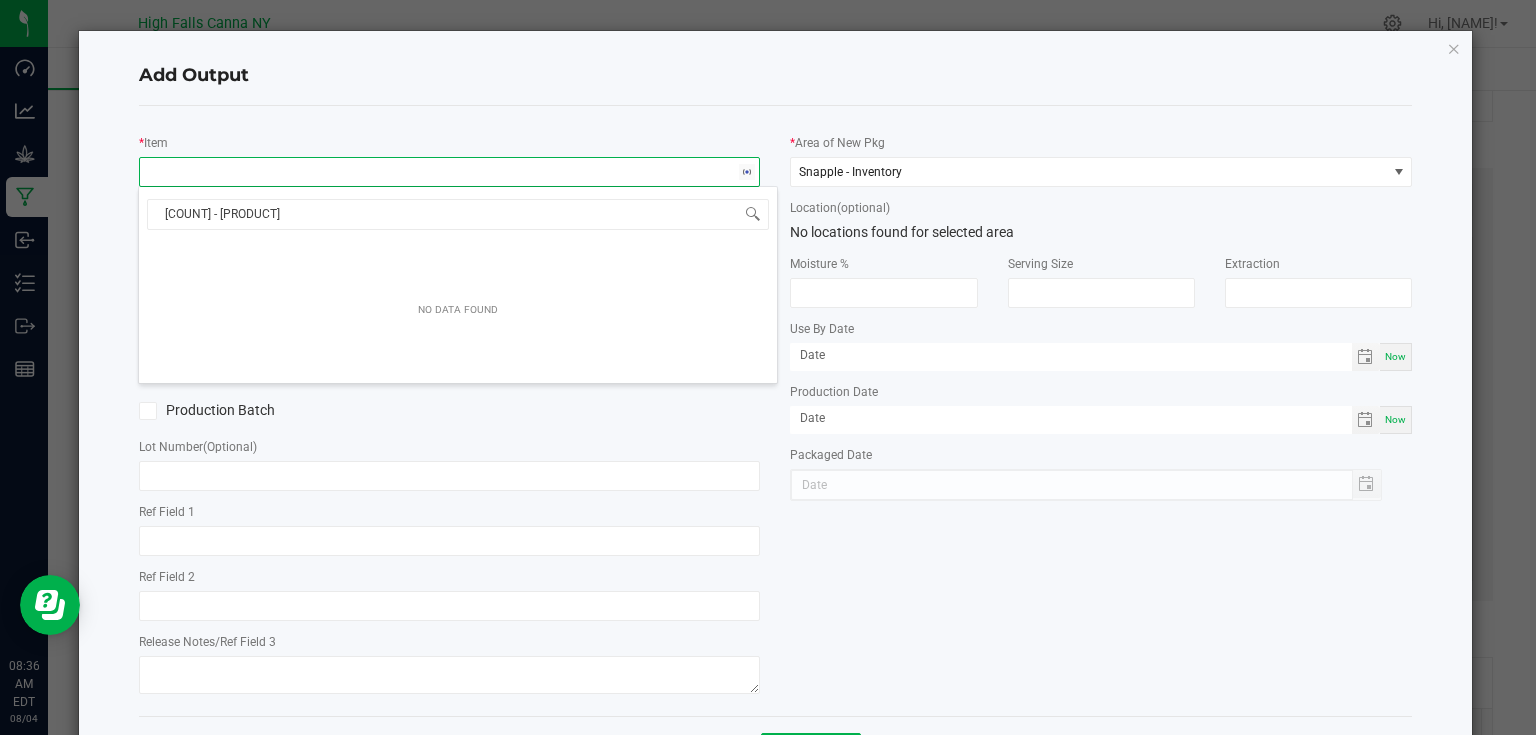 type on "4 - head" 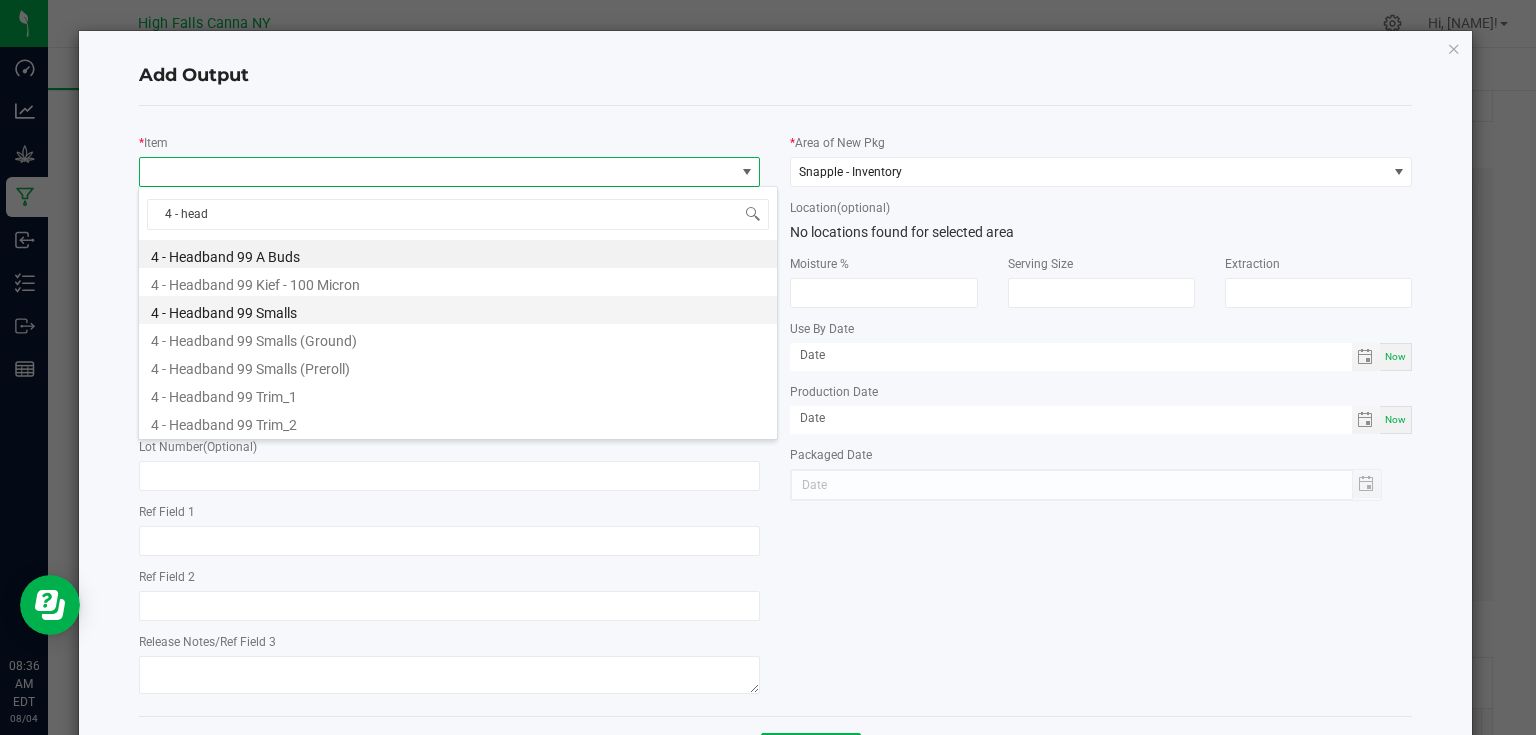 click on "4 - Headband 99 Smalls" at bounding box center [458, 310] 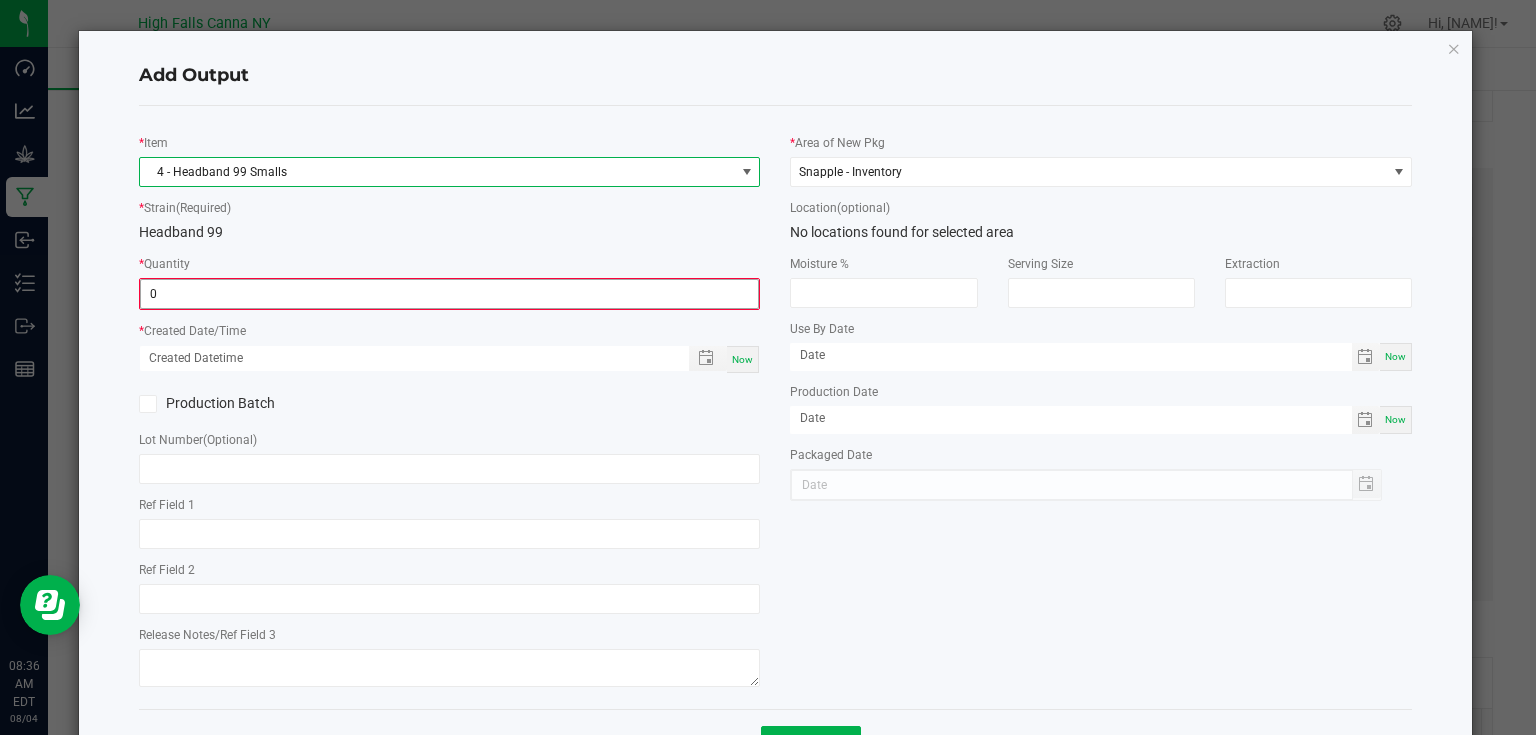 click on "0" at bounding box center (450, 294) 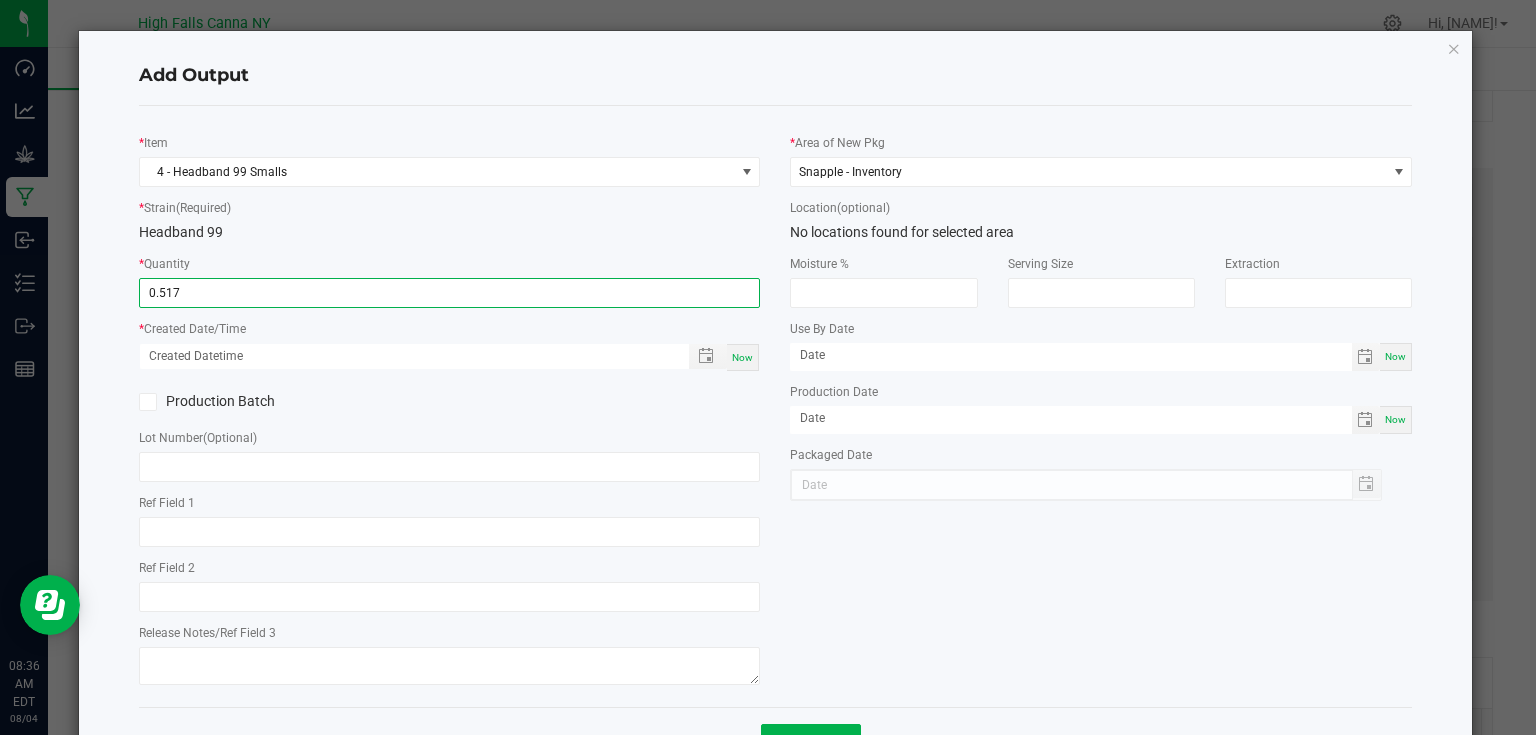 type on "0.5170 kg" 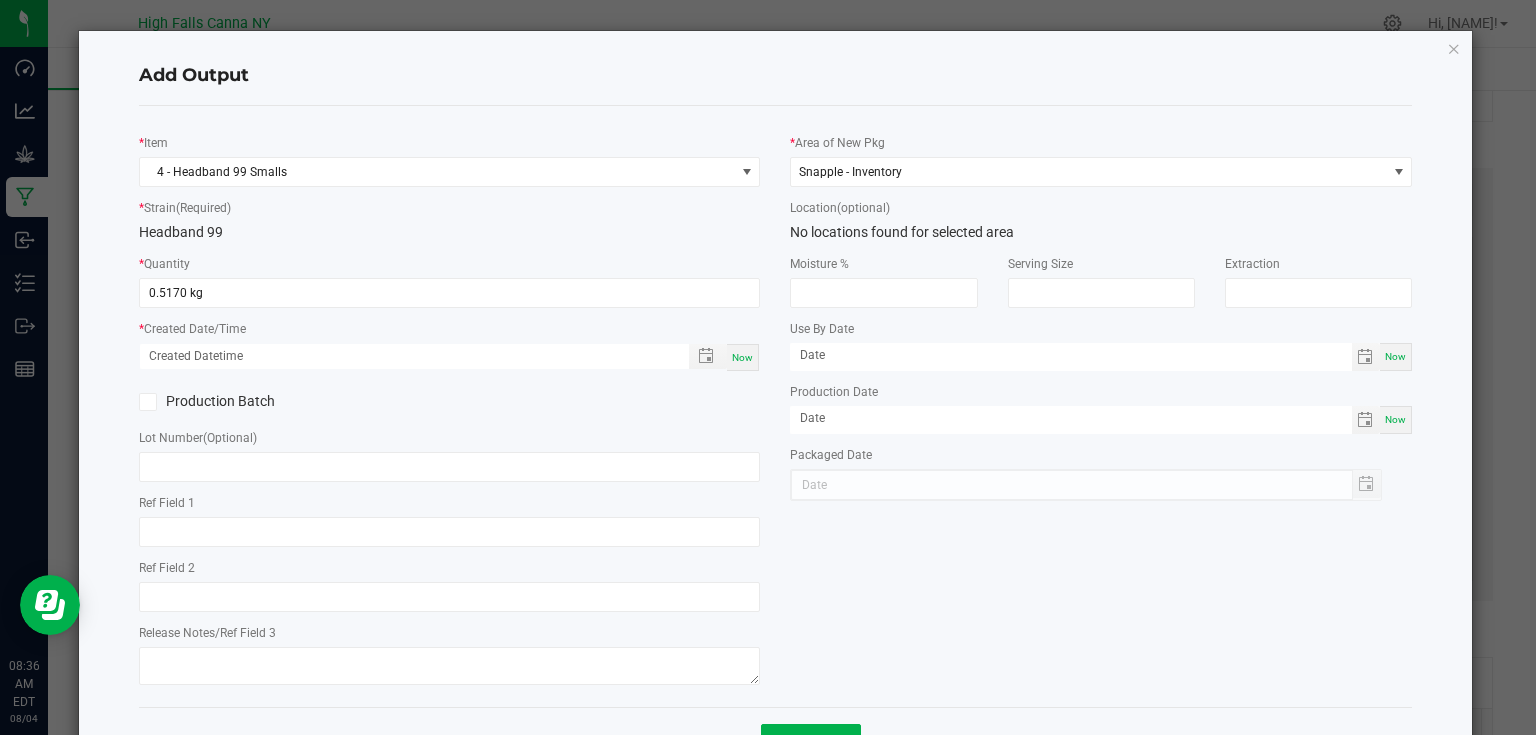 click on "Now" at bounding box center (742, 357) 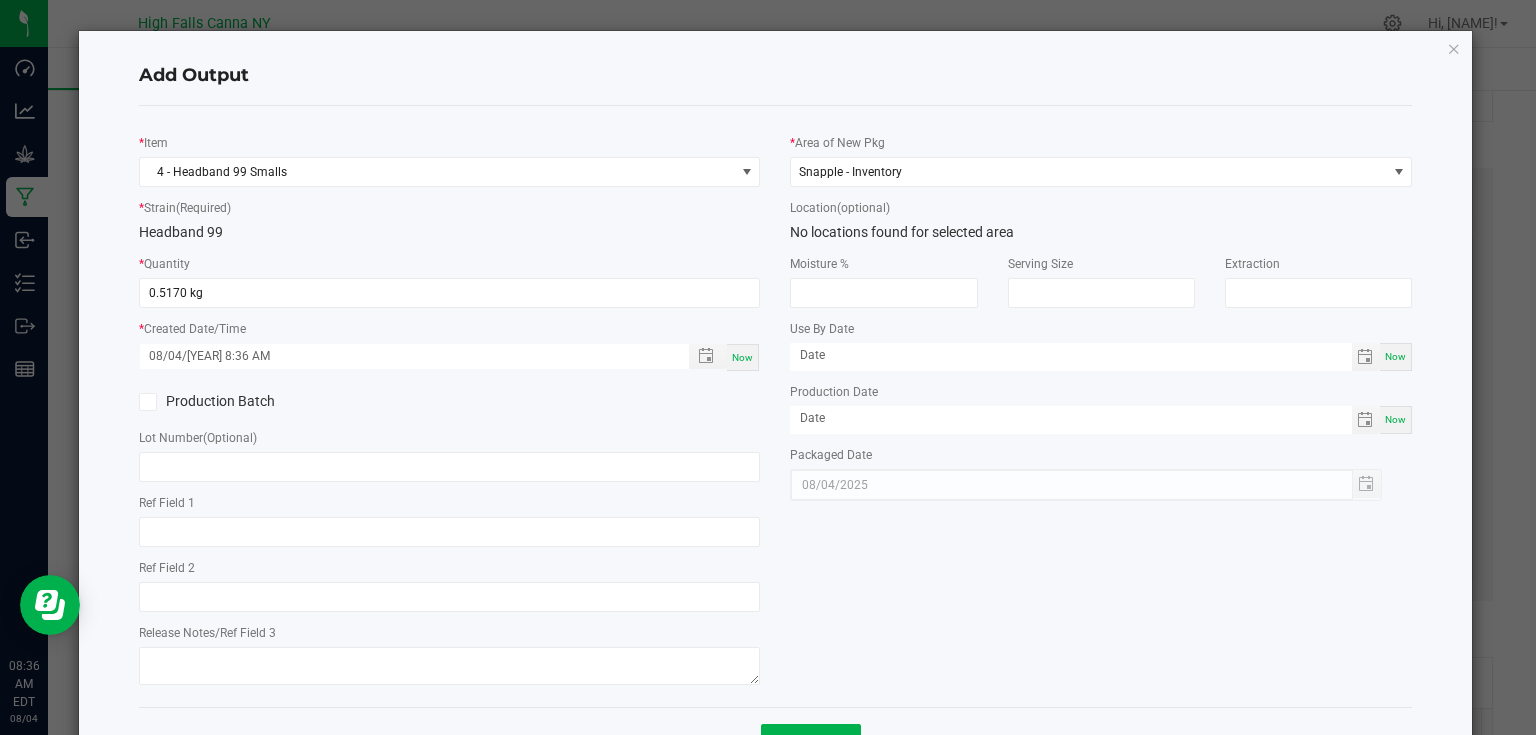 click on "*   Item  4 - Headband 99 Smalls  *   Strain  (Required)  Headband 99   *   Quantity  0.5170 kg  *   Created Date/Time  08/04/2025 8:36 AM Now  Production Batch   Lot Number  (Optional)     Ref Field 1   Ref Field 2   Release Notes/Ref Field 3" 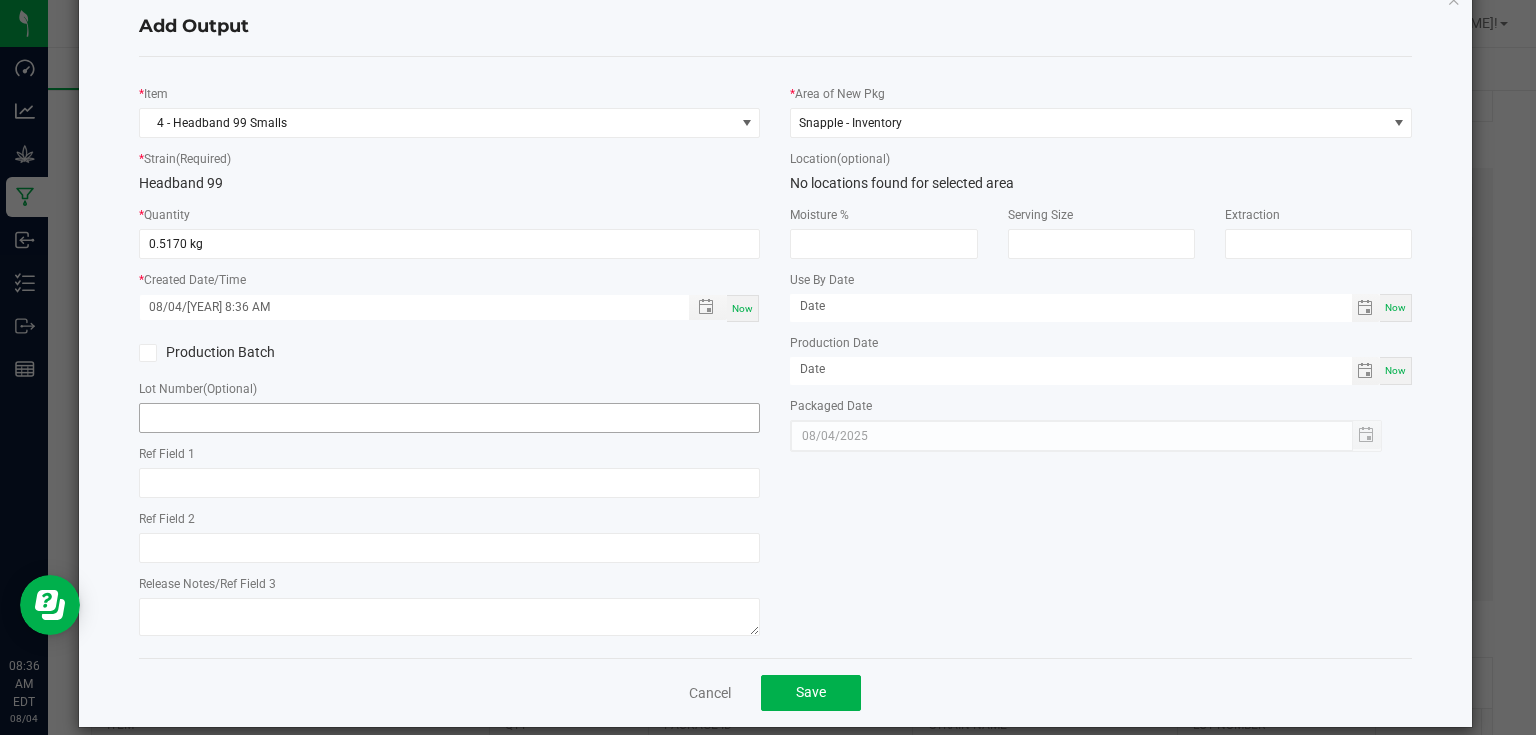 scroll, scrollTop: 72, scrollLeft: 0, axis: vertical 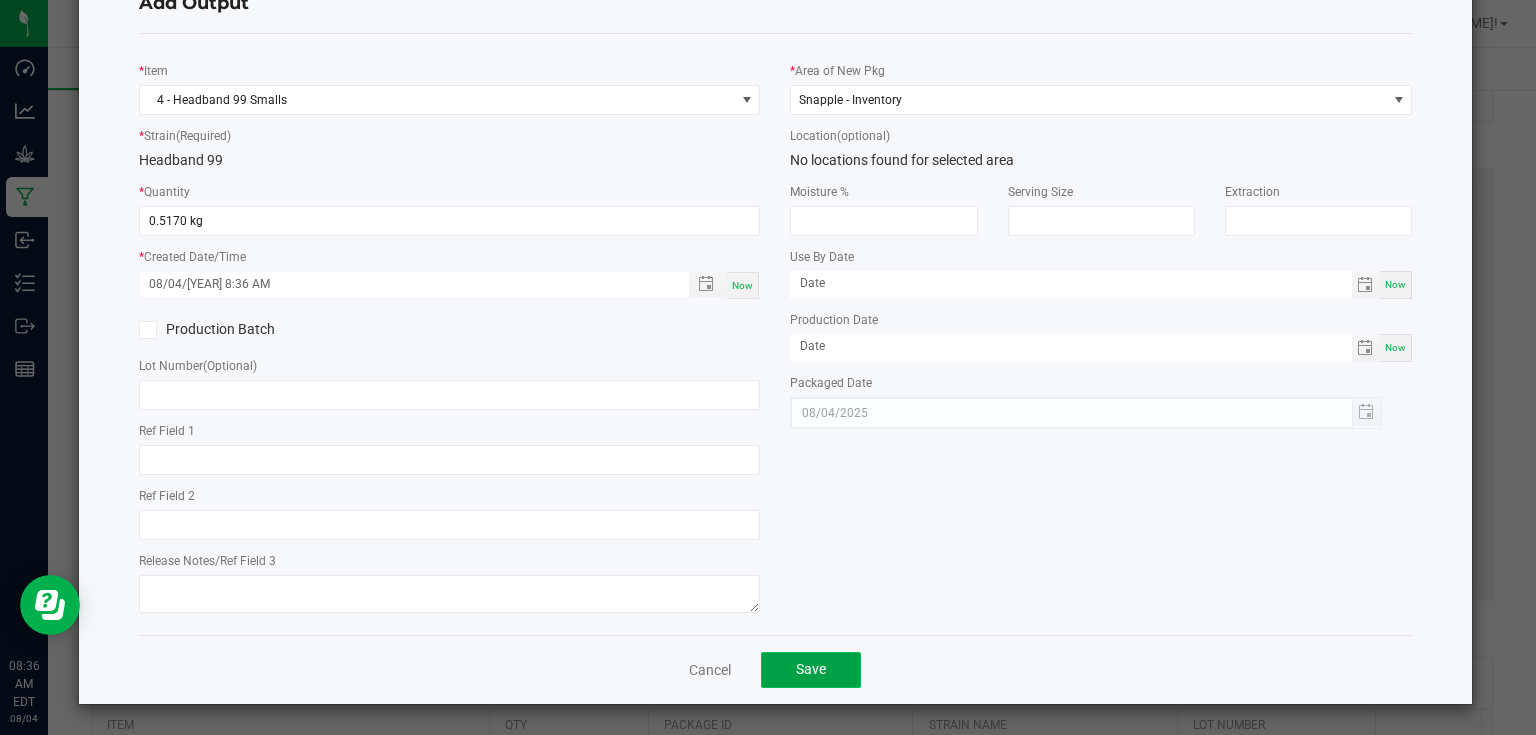 click on "Save" 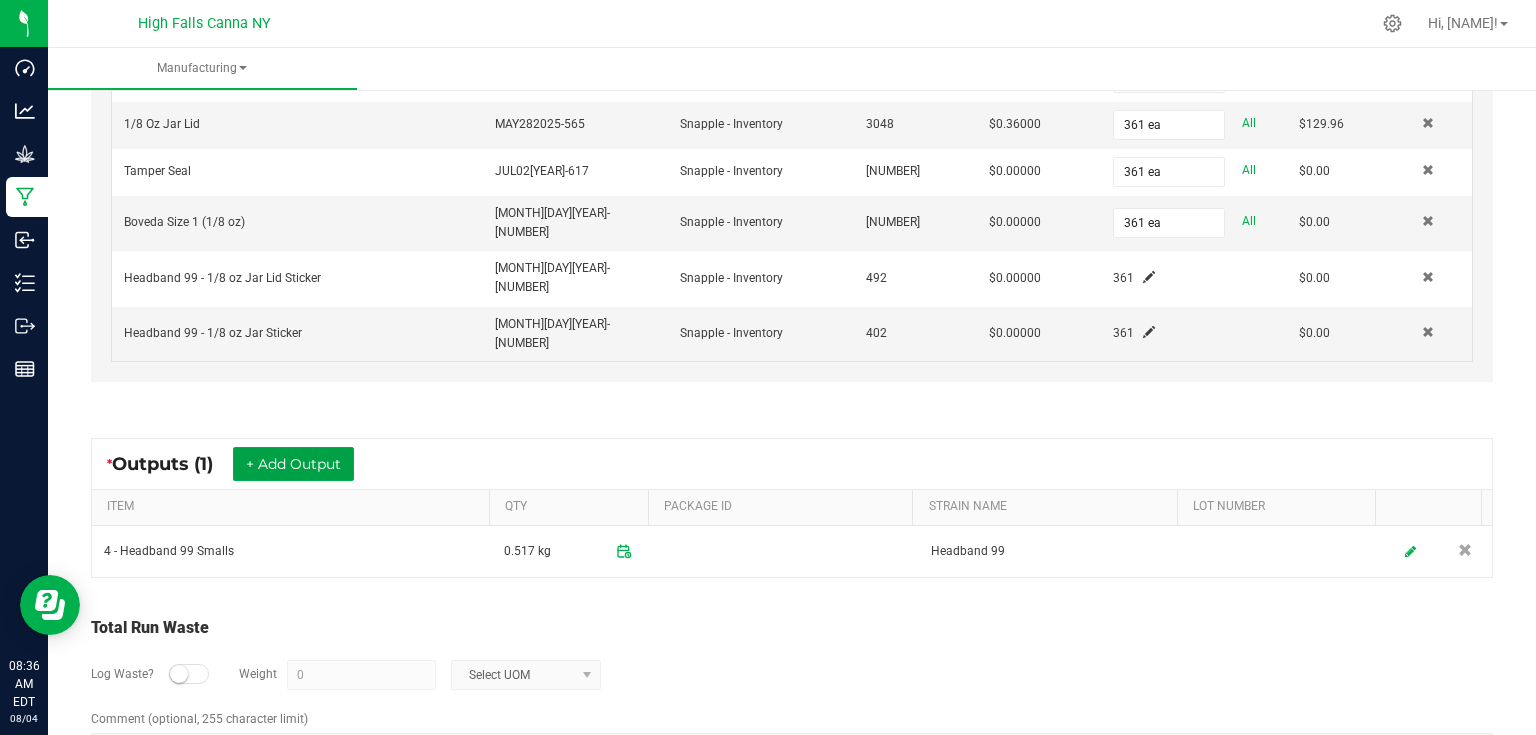scroll, scrollTop: 716, scrollLeft: 0, axis: vertical 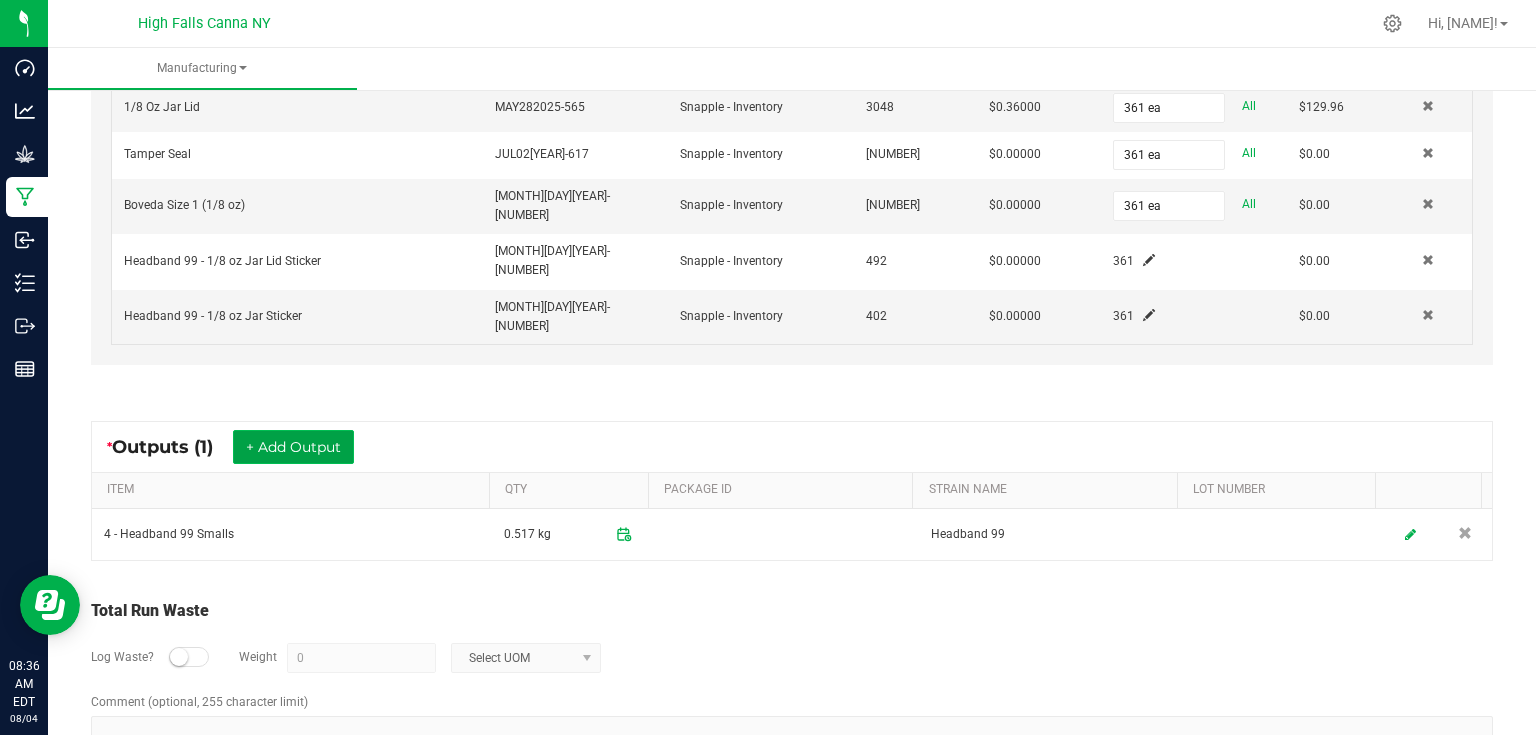 click on "+ Add Output" at bounding box center (293, 447) 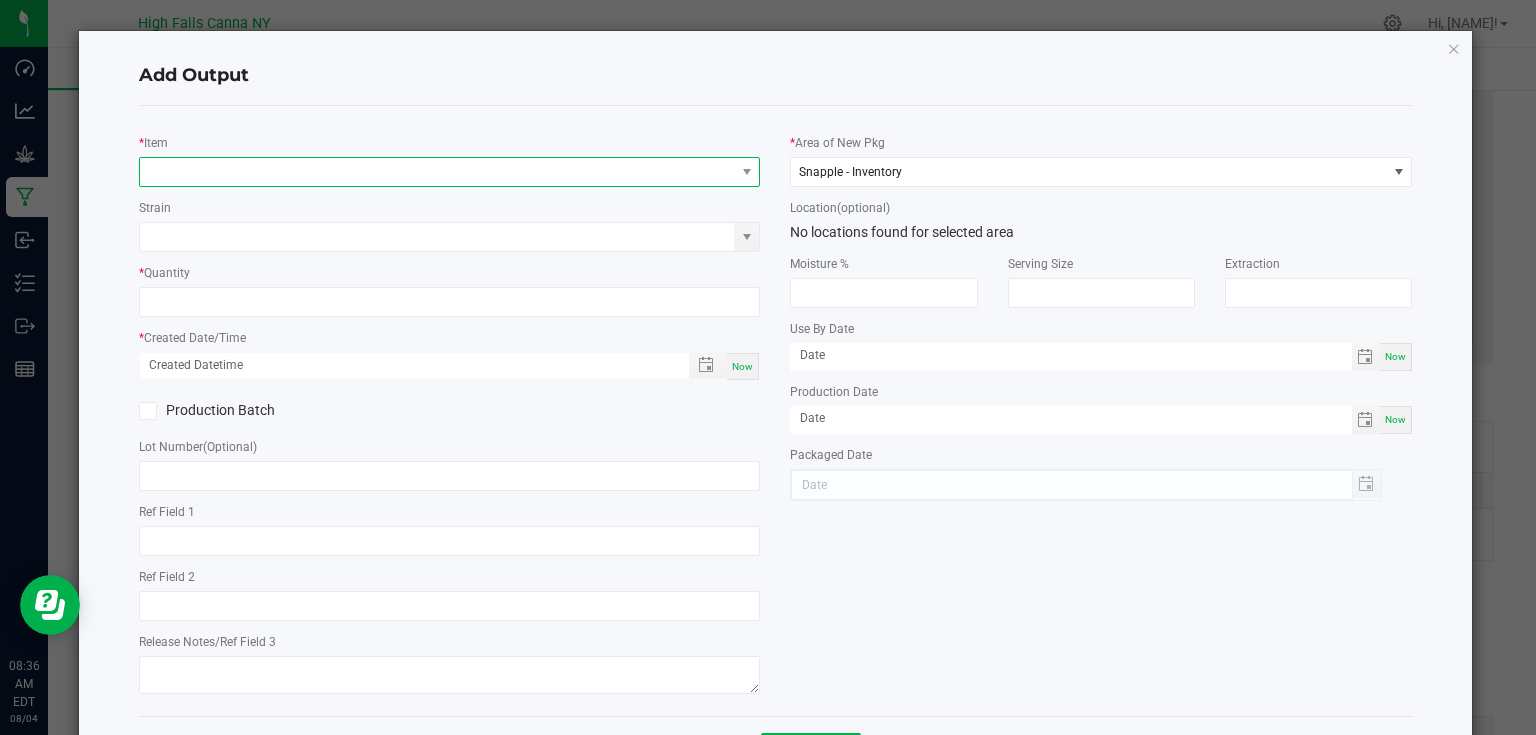 click at bounding box center [437, 172] 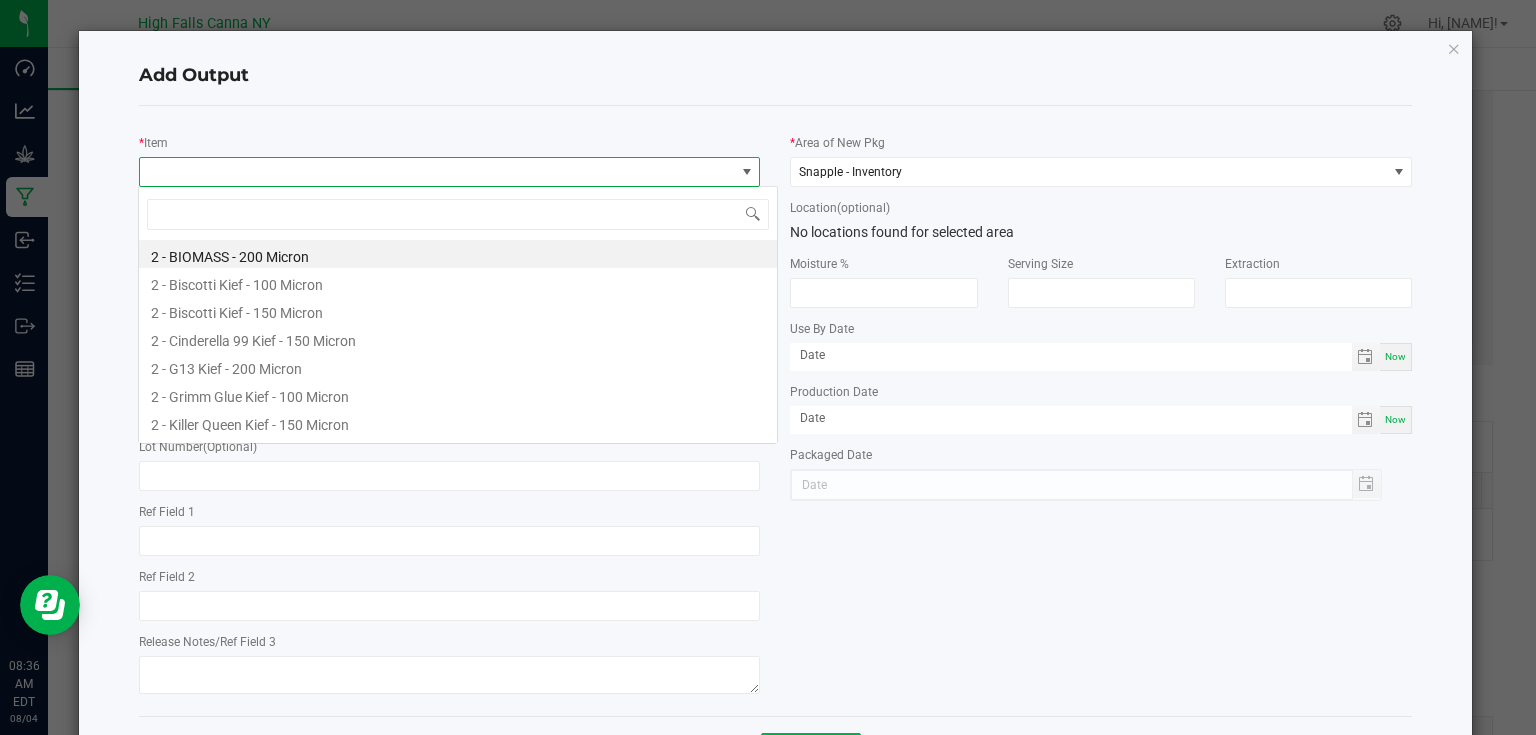 scroll, scrollTop: 99970, scrollLeft: 99383, axis: both 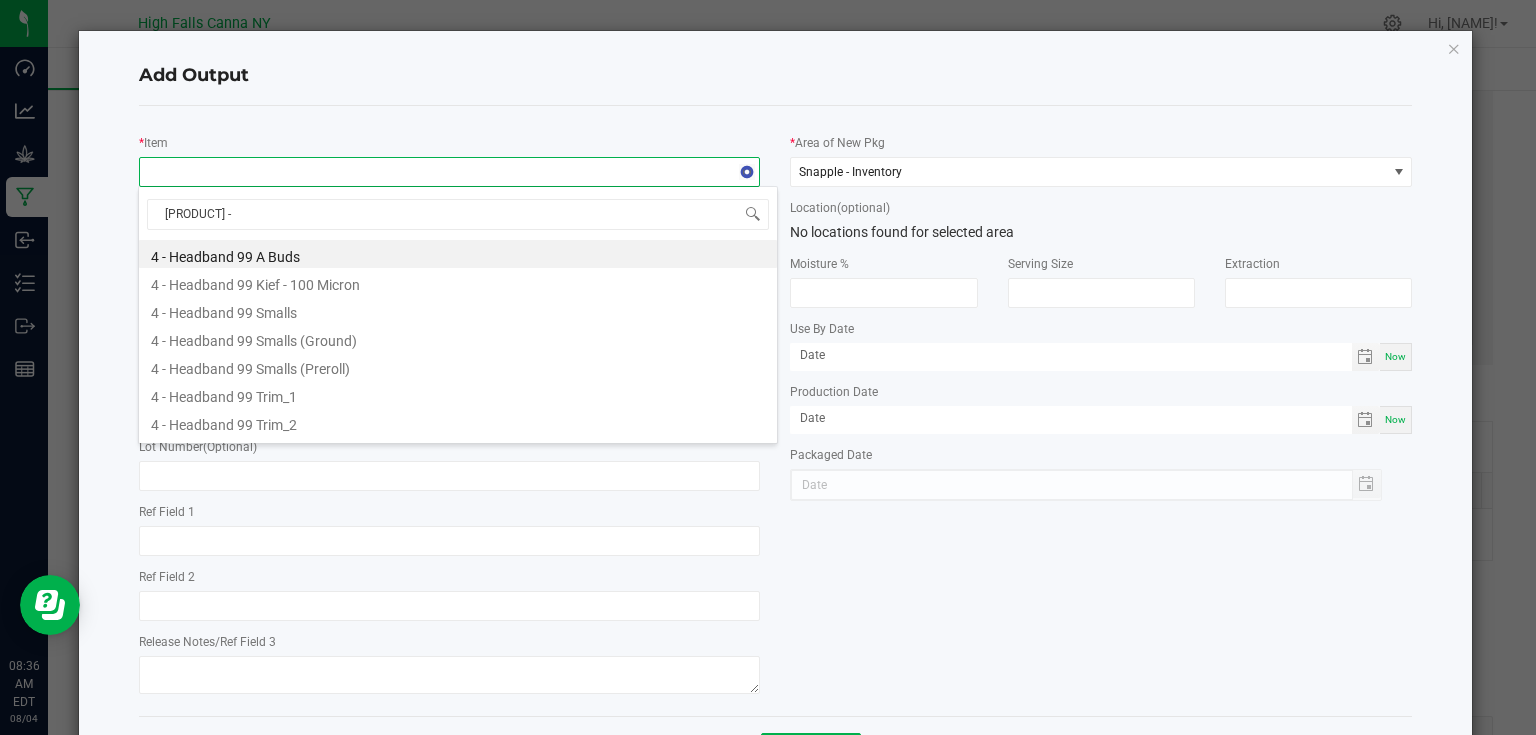 type on "[PRODUCT] -" 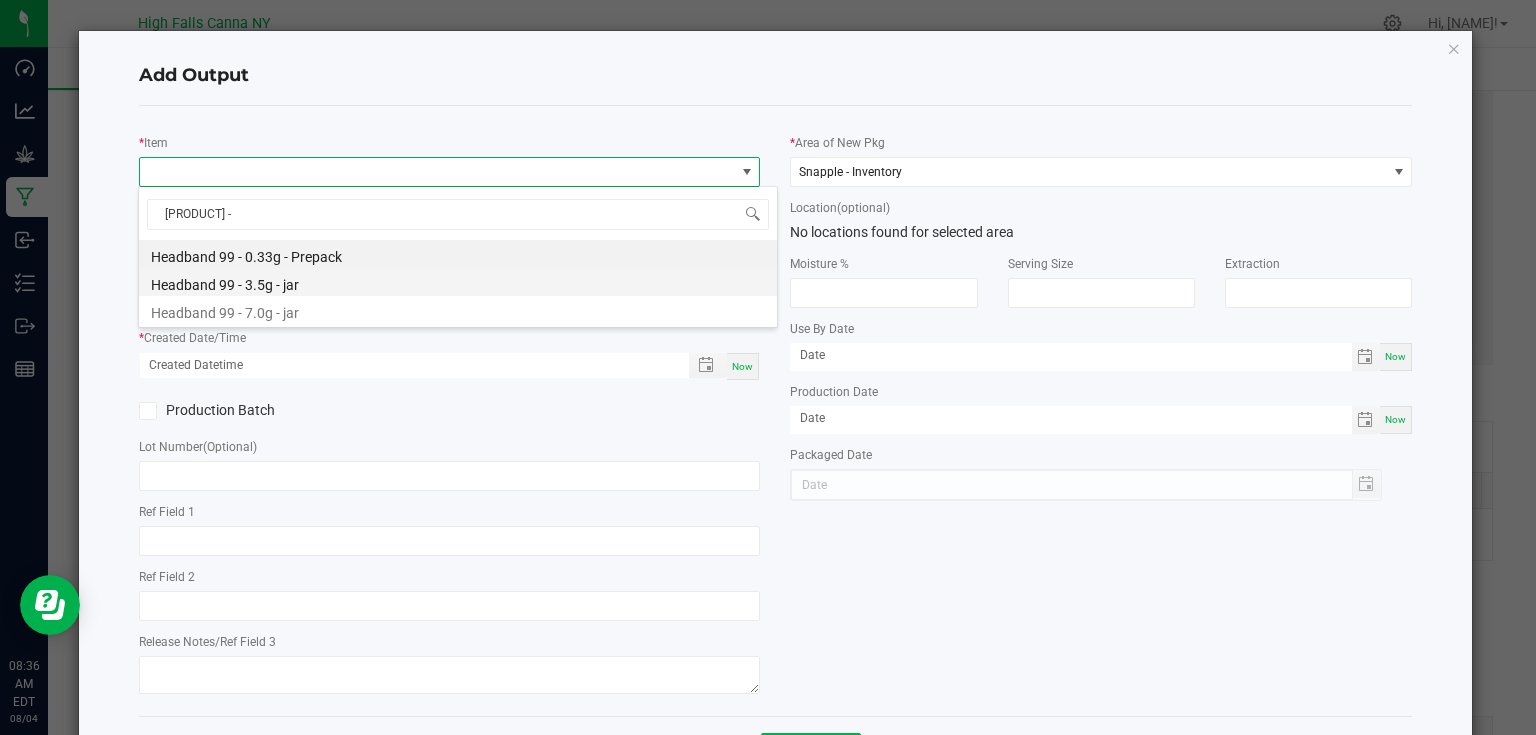 click on "Headband 99 - 3.5g - jar" at bounding box center [458, 282] 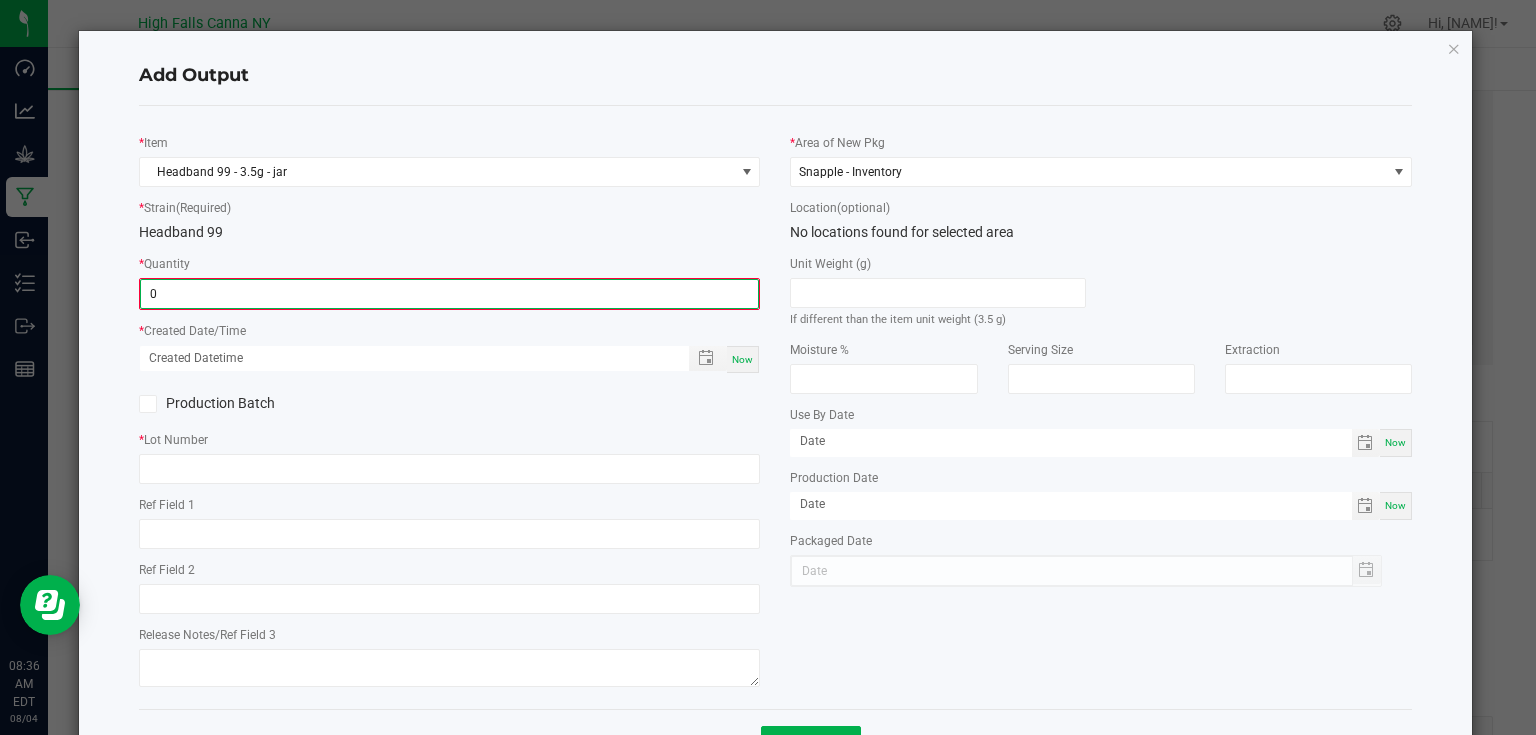 click on "0" at bounding box center [450, 294] 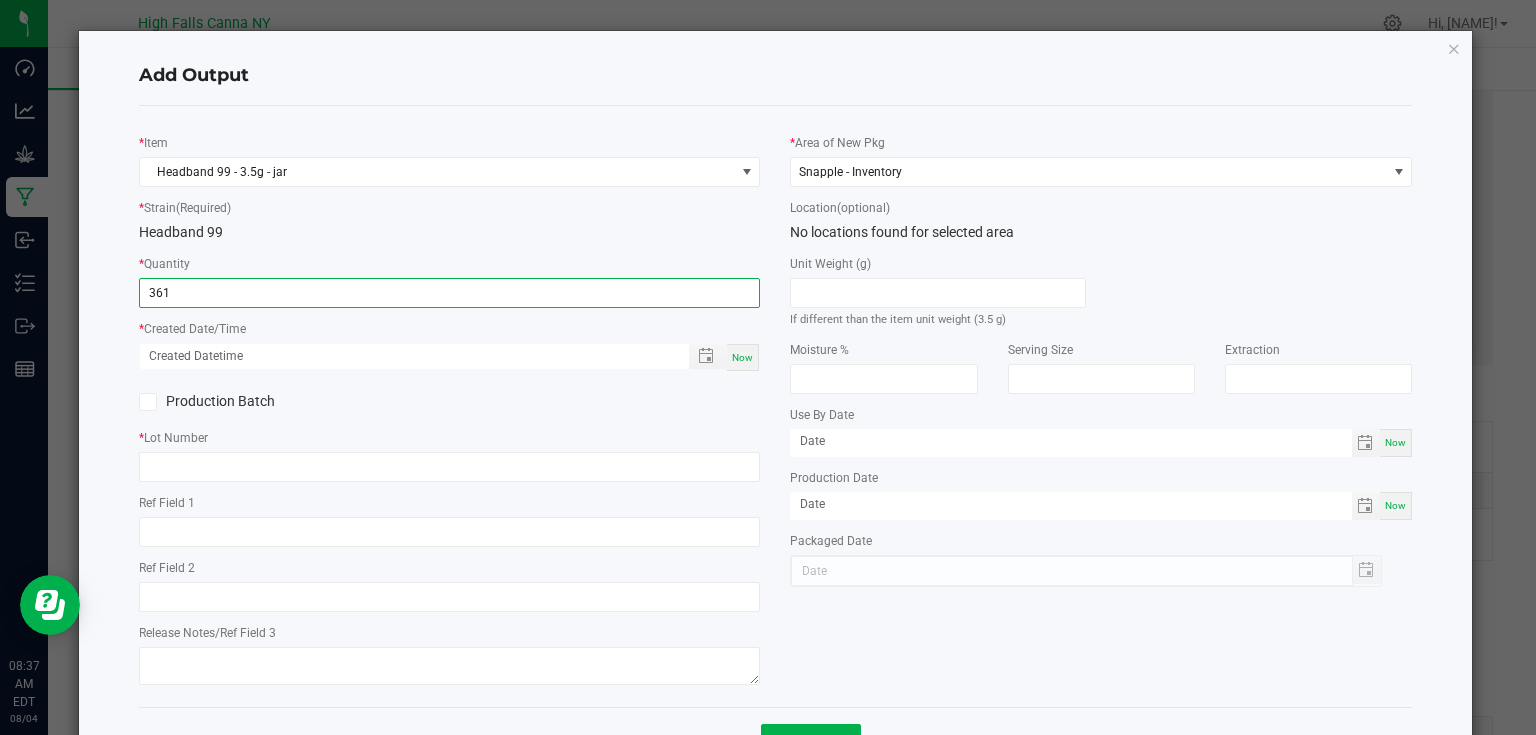 type on "361 ea" 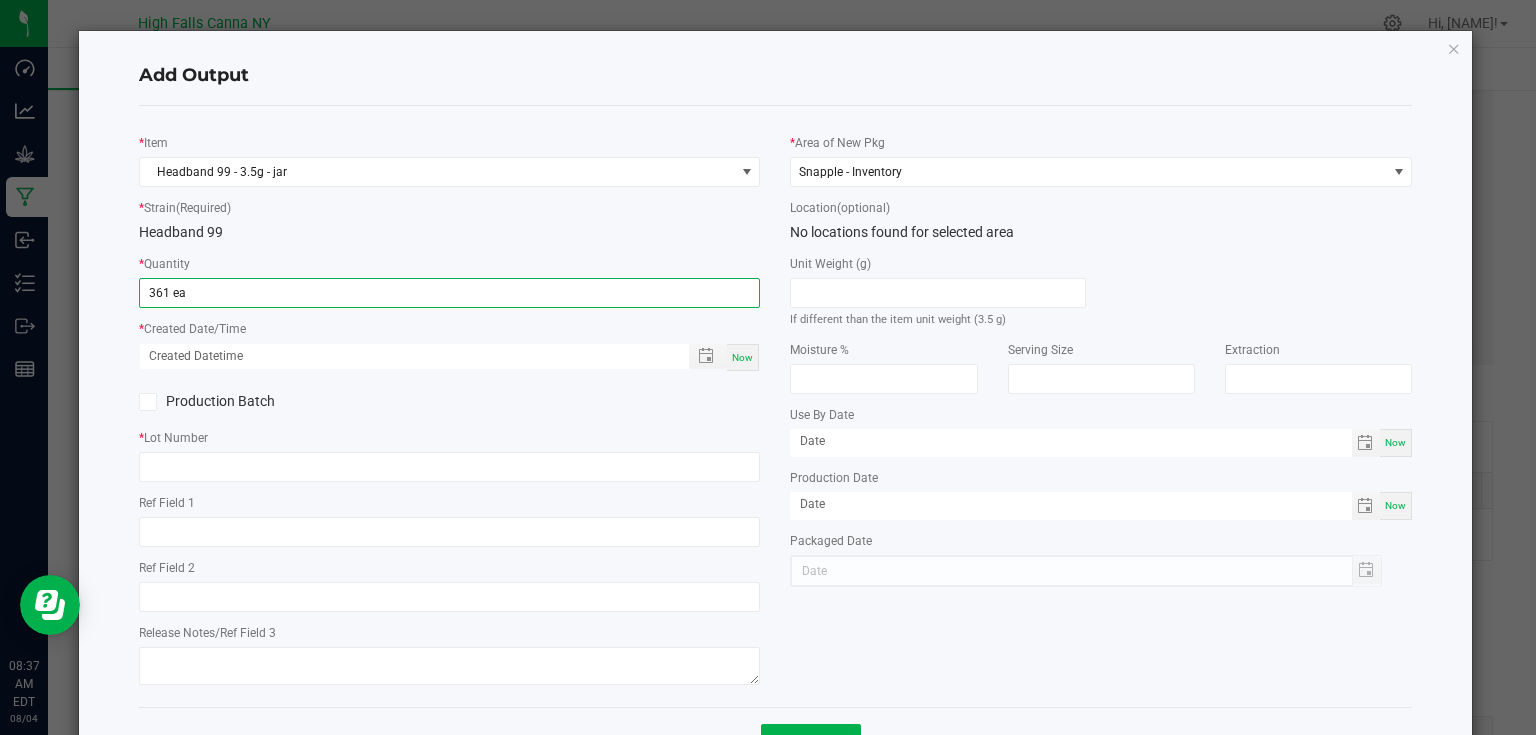 click on "Now" at bounding box center [742, 357] 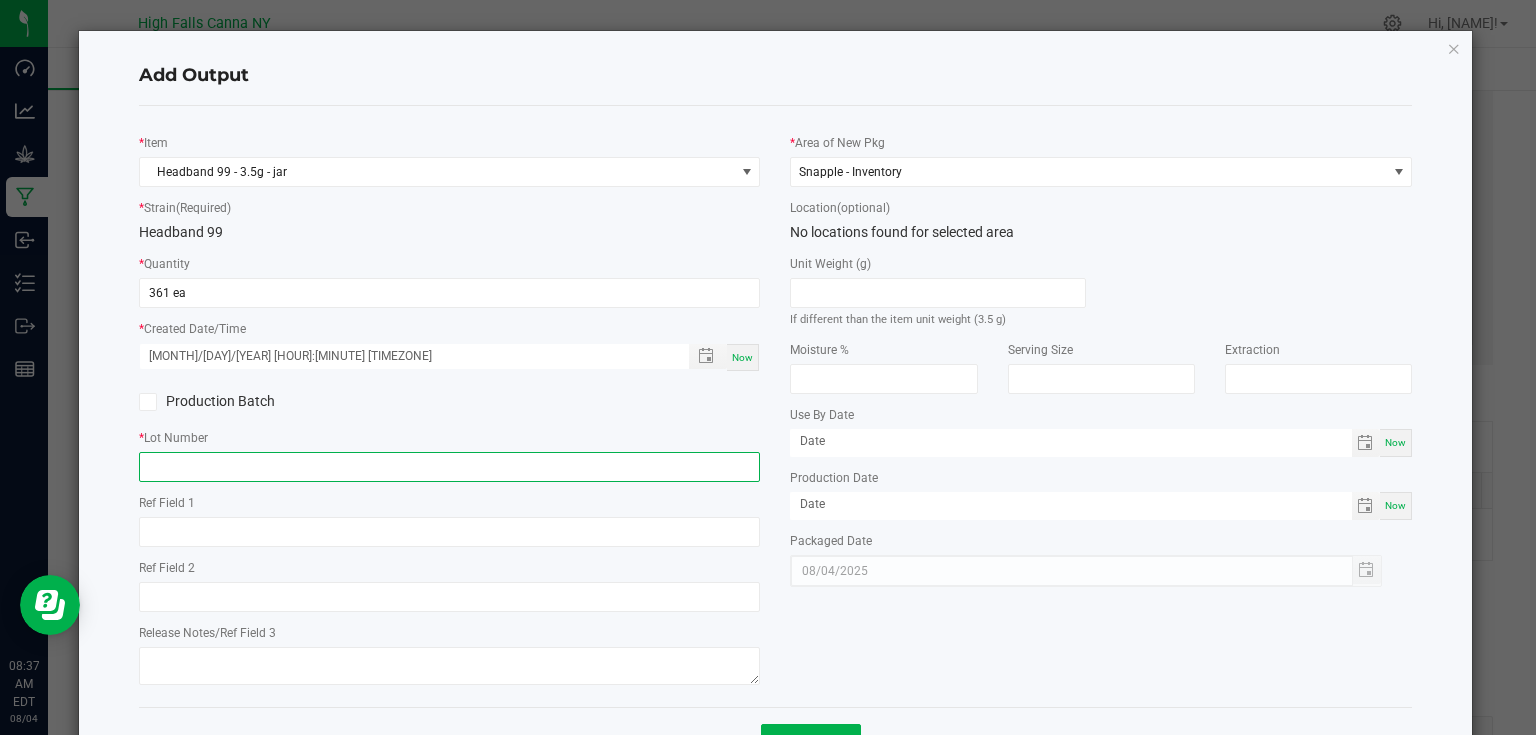 click 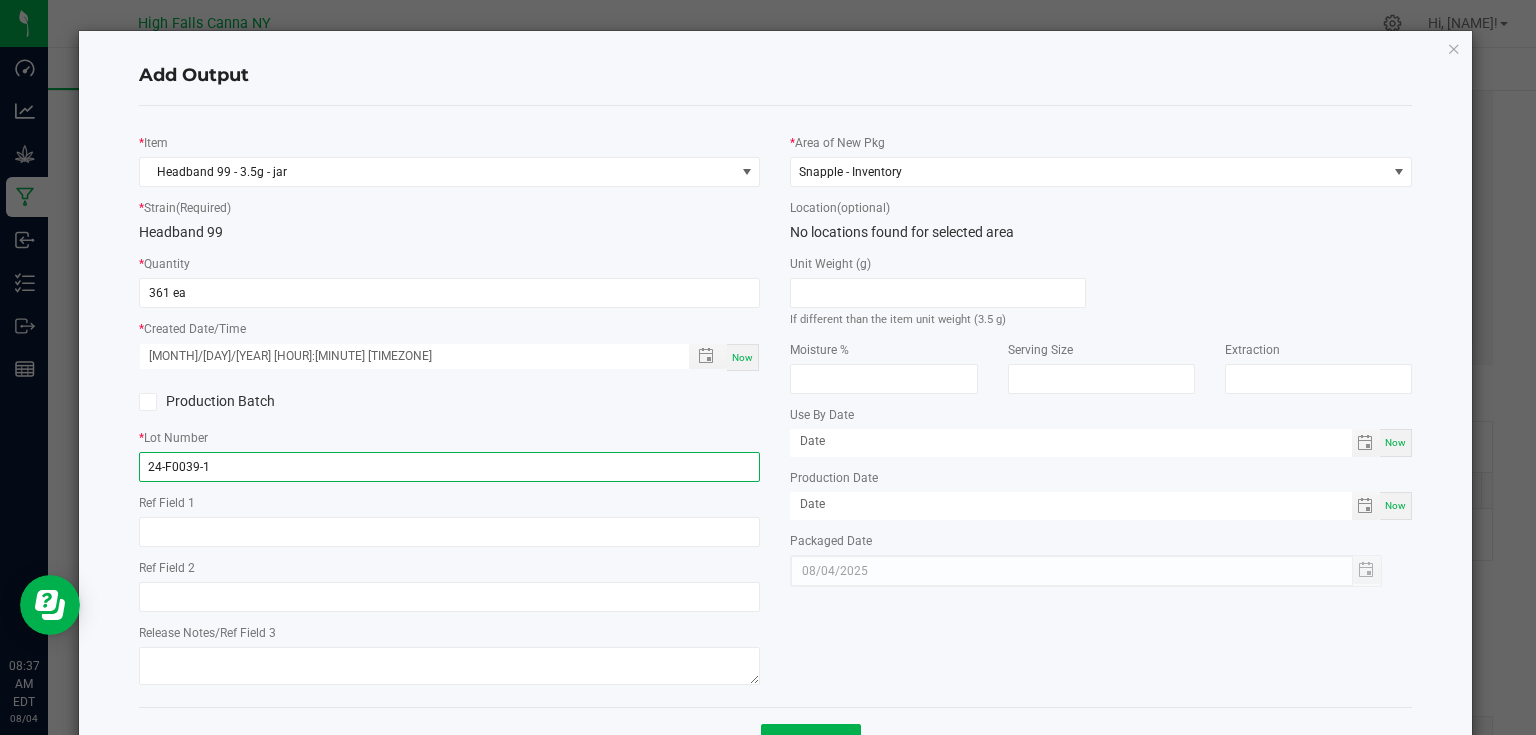 type on "24-F0039-1" 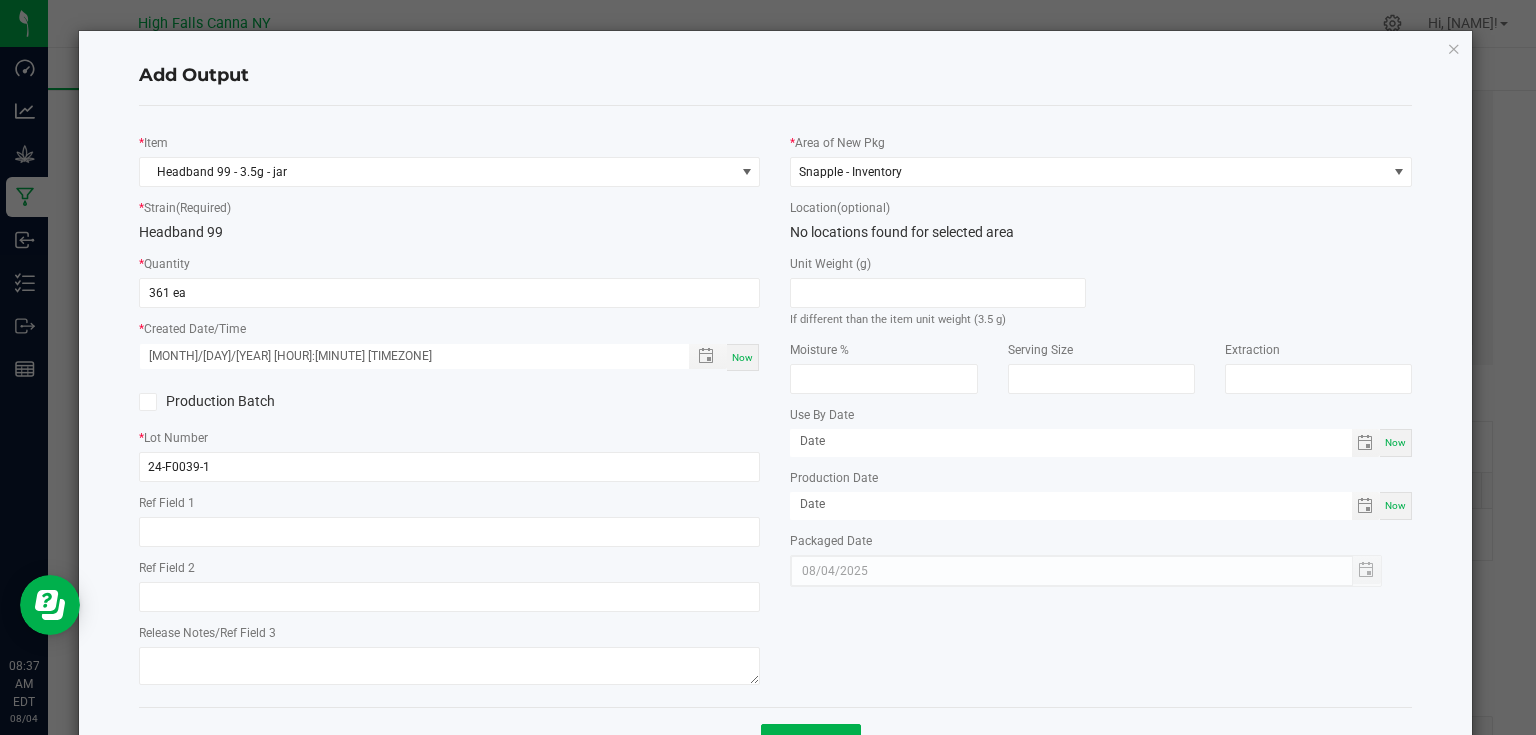 click on "*   Item  Headband 99 - 3.5g - jar  *   Strain  (Required)  Headband 99   *   Quantity  361 ea  *   Created Date/Time  08/04/2025 8:37 AM Now  Production Batch   *   Lot Number  24-F0039-1     Ref Field 1   Ref Field 2   Release Notes/Ref Field 3" 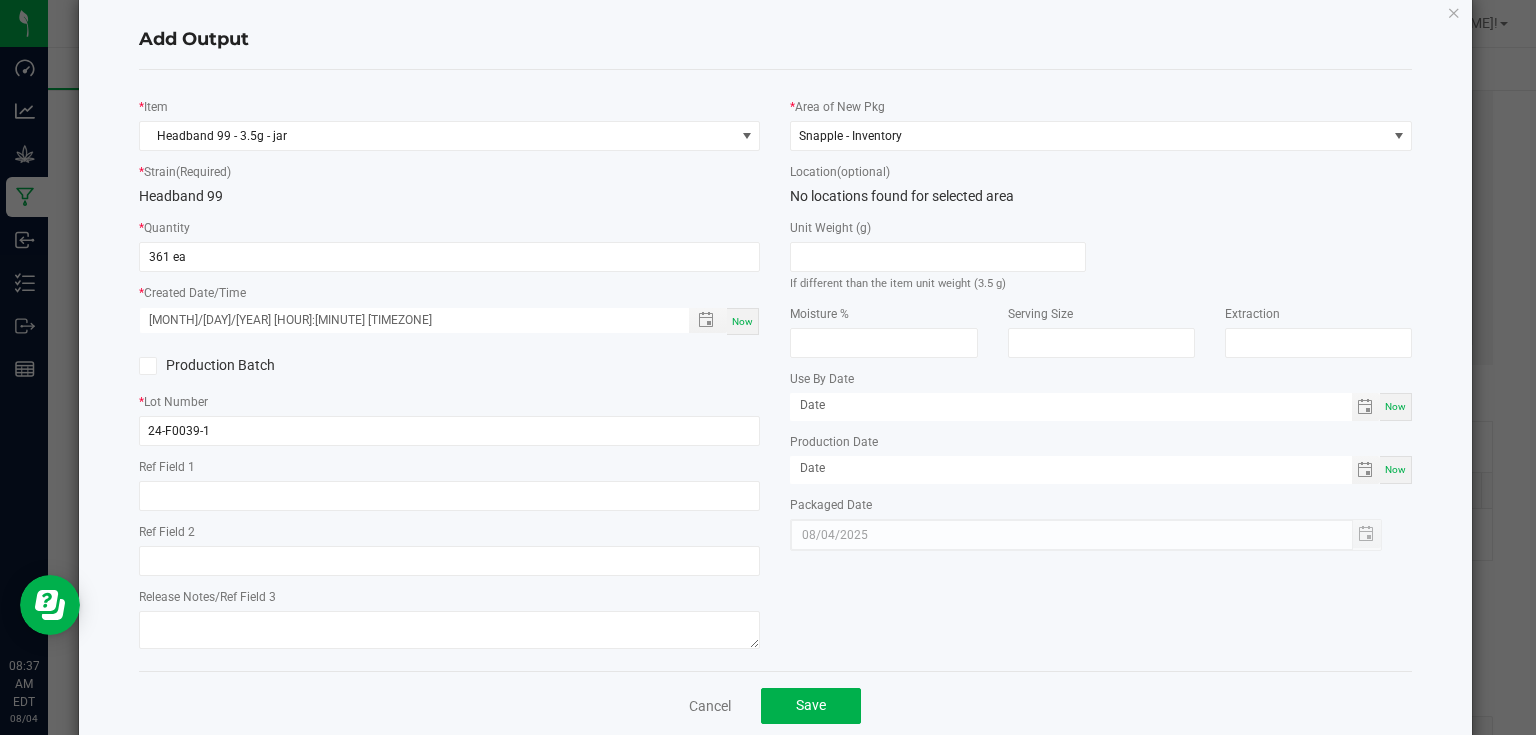 scroll, scrollTop: 72, scrollLeft: 0, axis: vertical 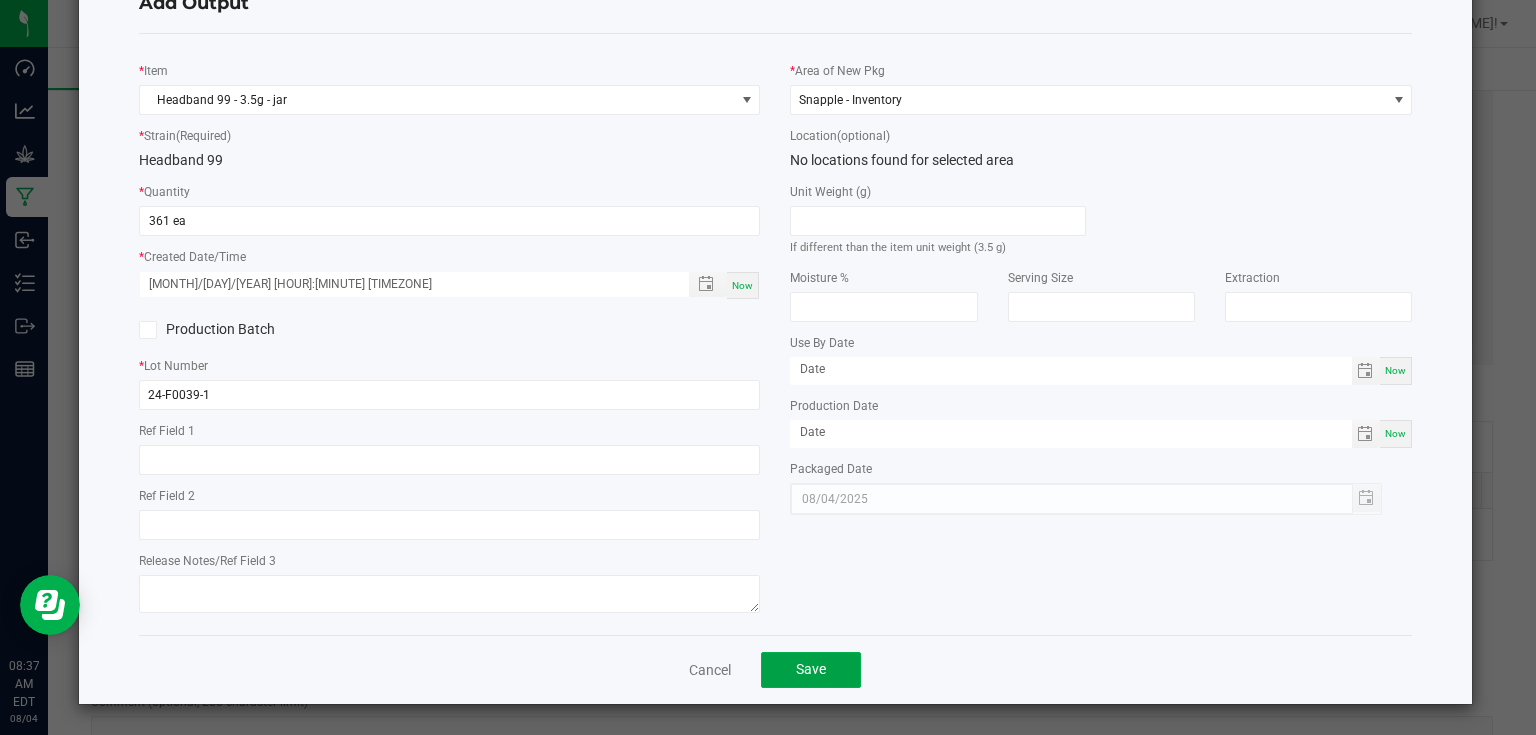 click on "Save" 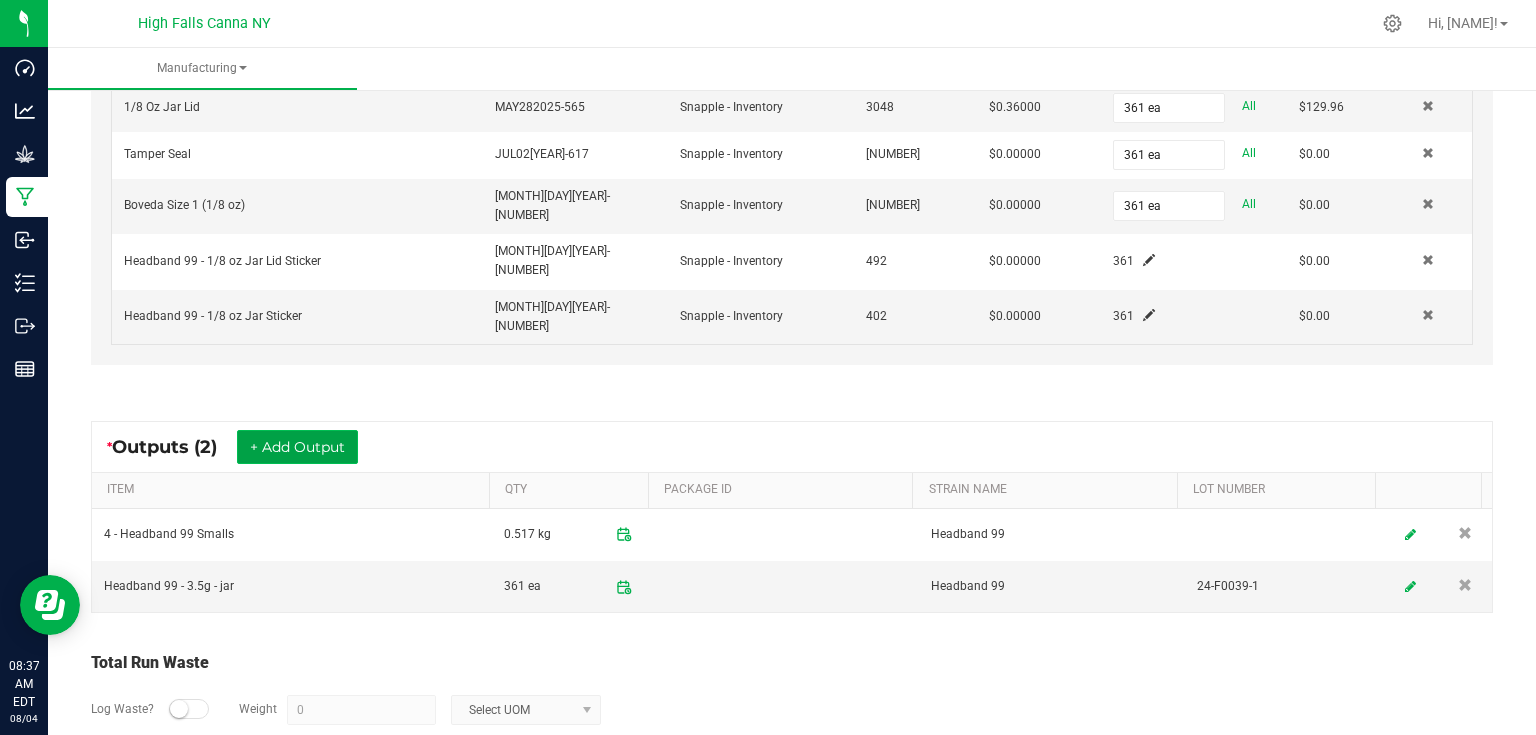 click on "+ Add Output" at bounding box center [297, 447] 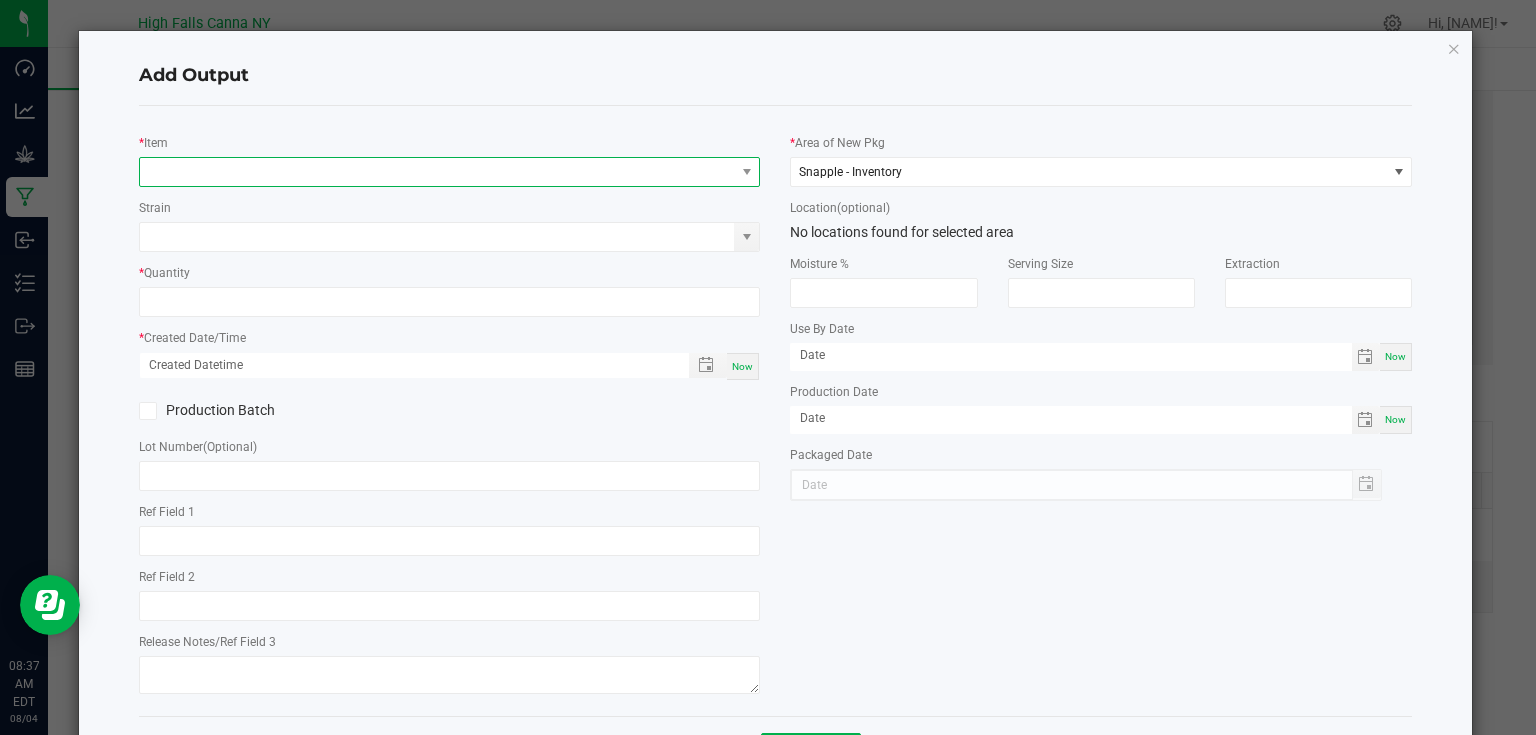 click at bounding box center [437, 172] 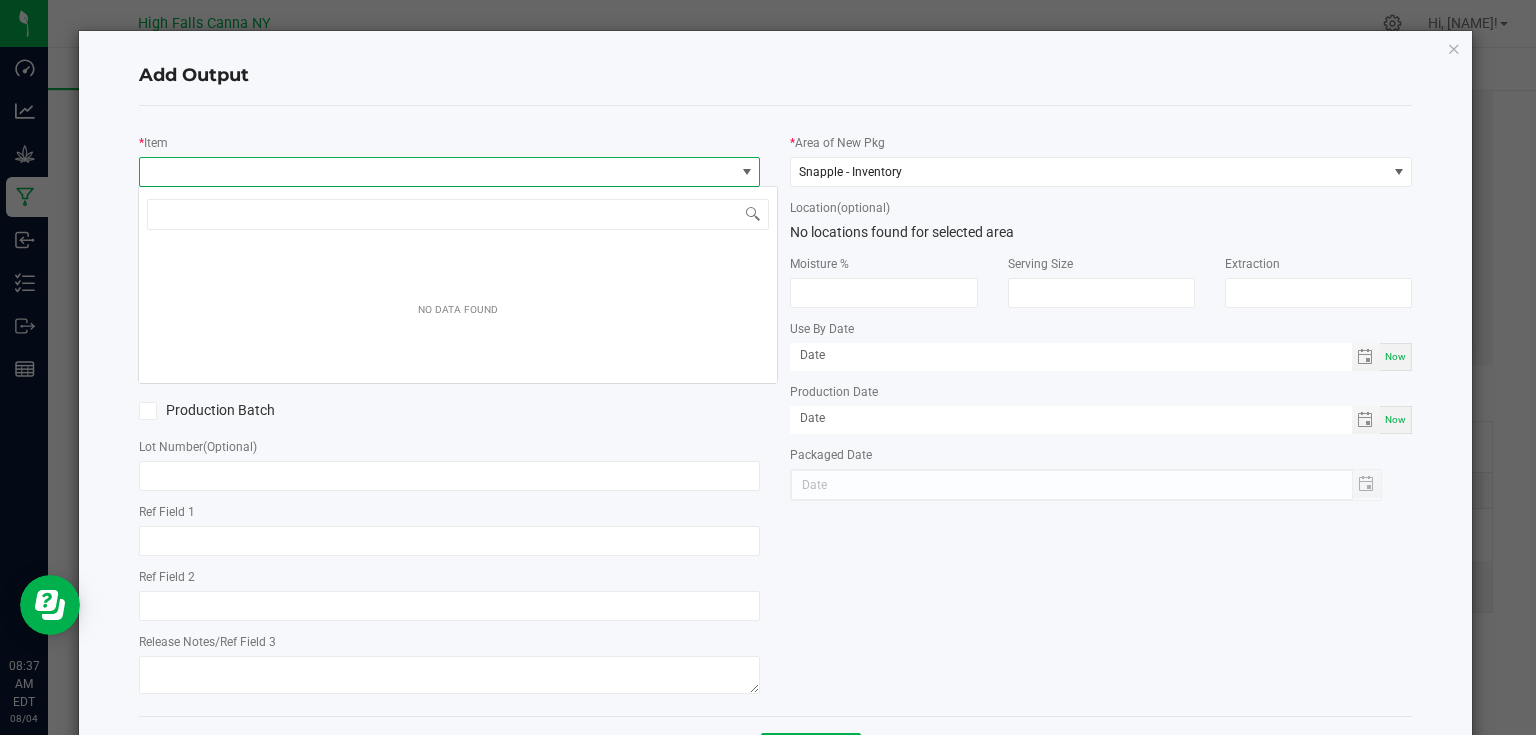 scroll, scrollTop: 99970, scrollLeft: 99383, axis: both 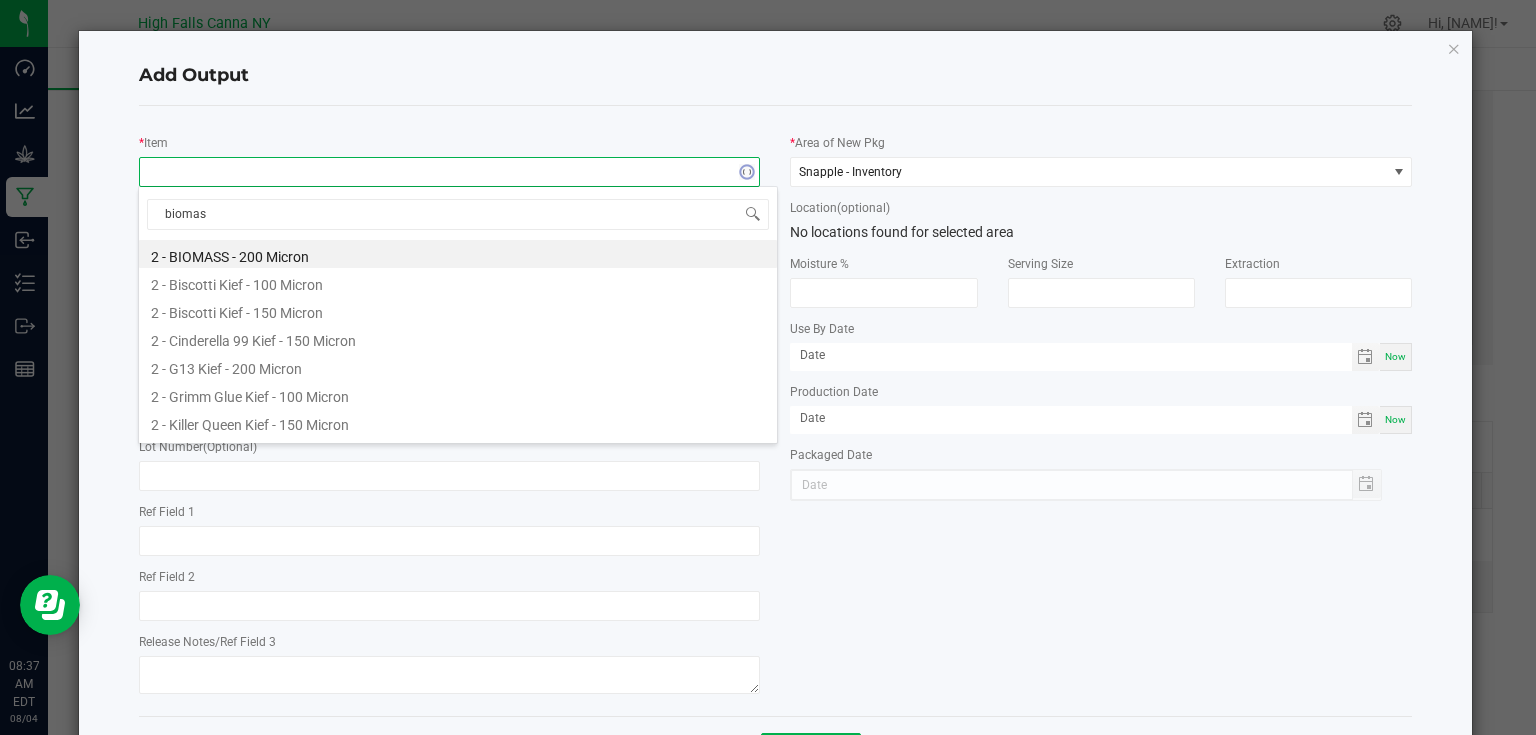 type on "biomass" 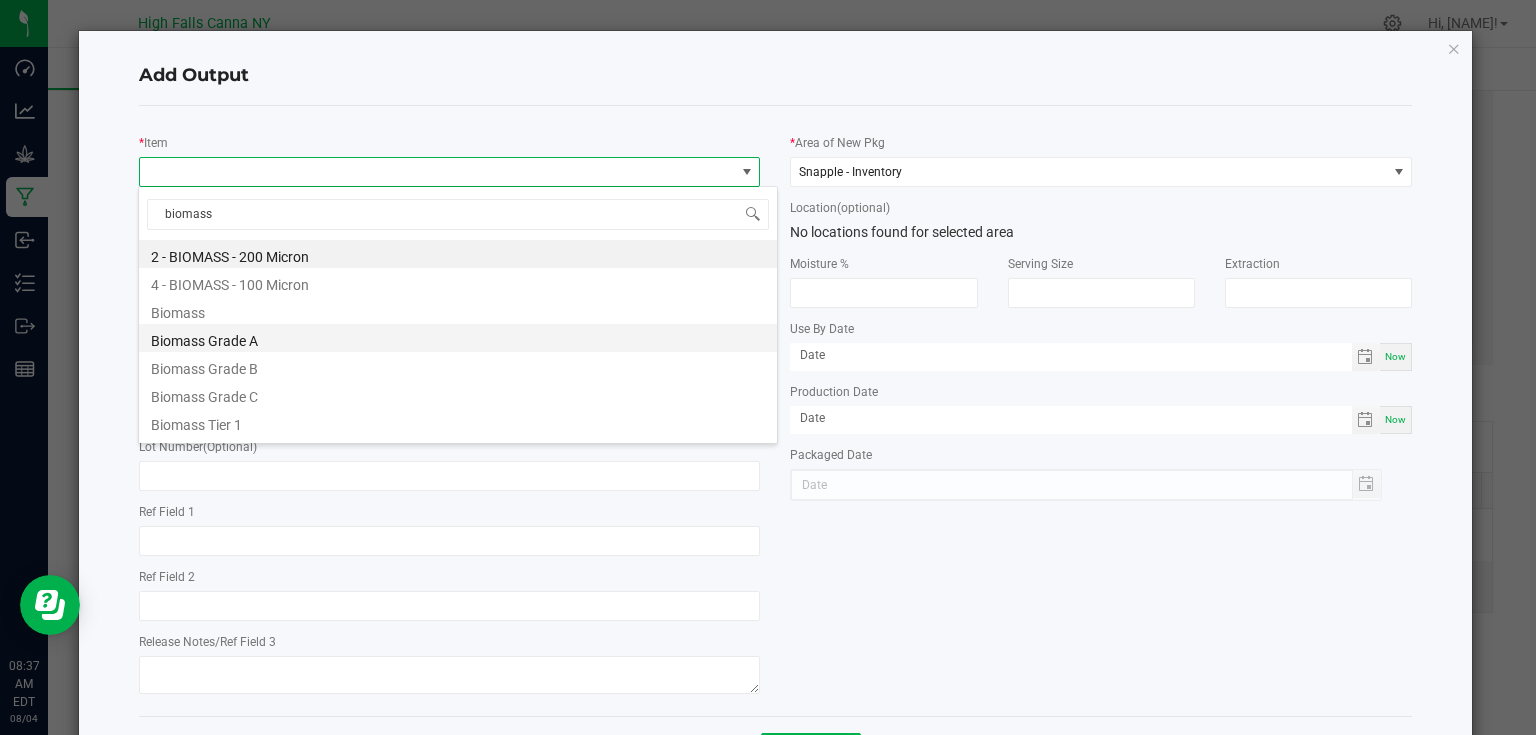 click on "Biomass Grade A" at bounding box center (458, 338) 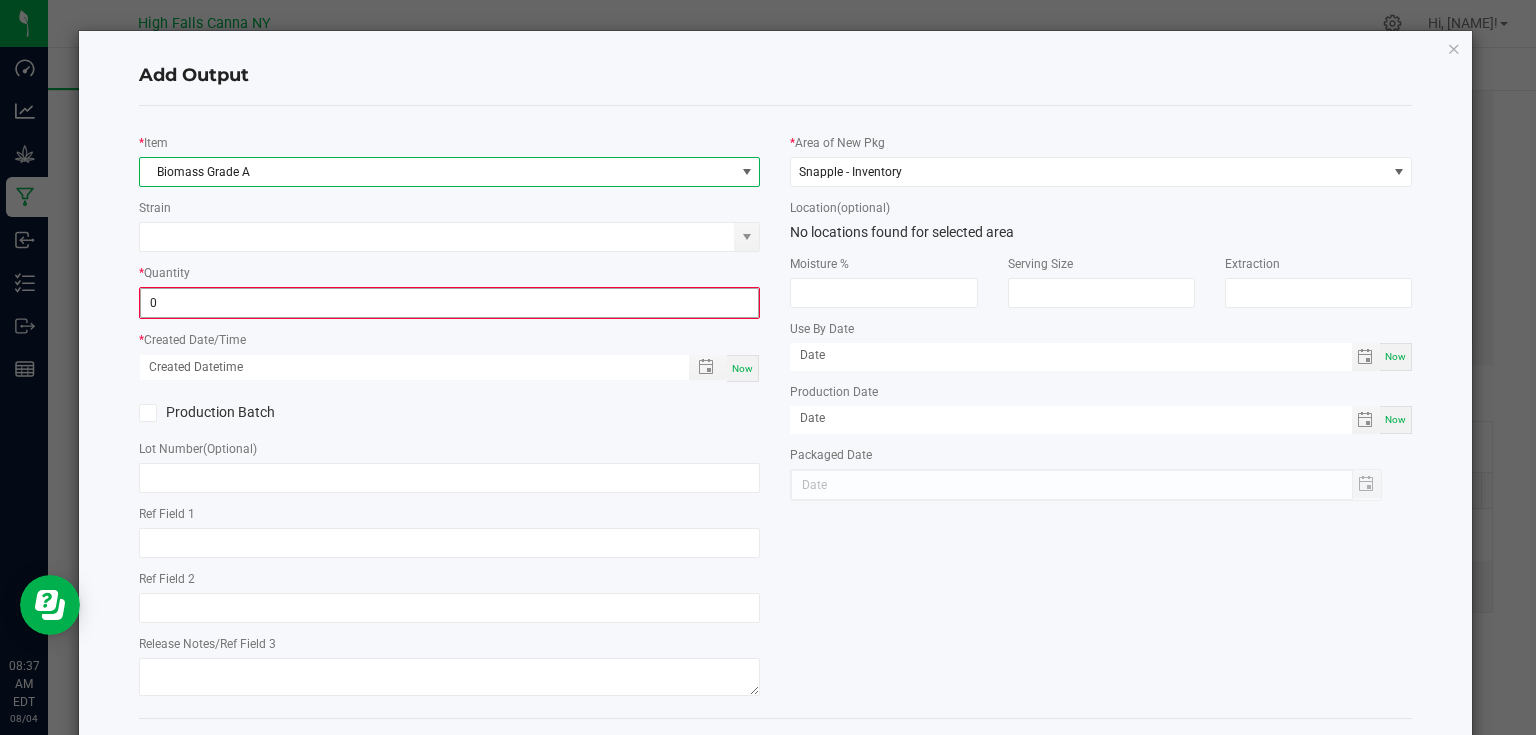click on "0" at bounding box center (450, 303) 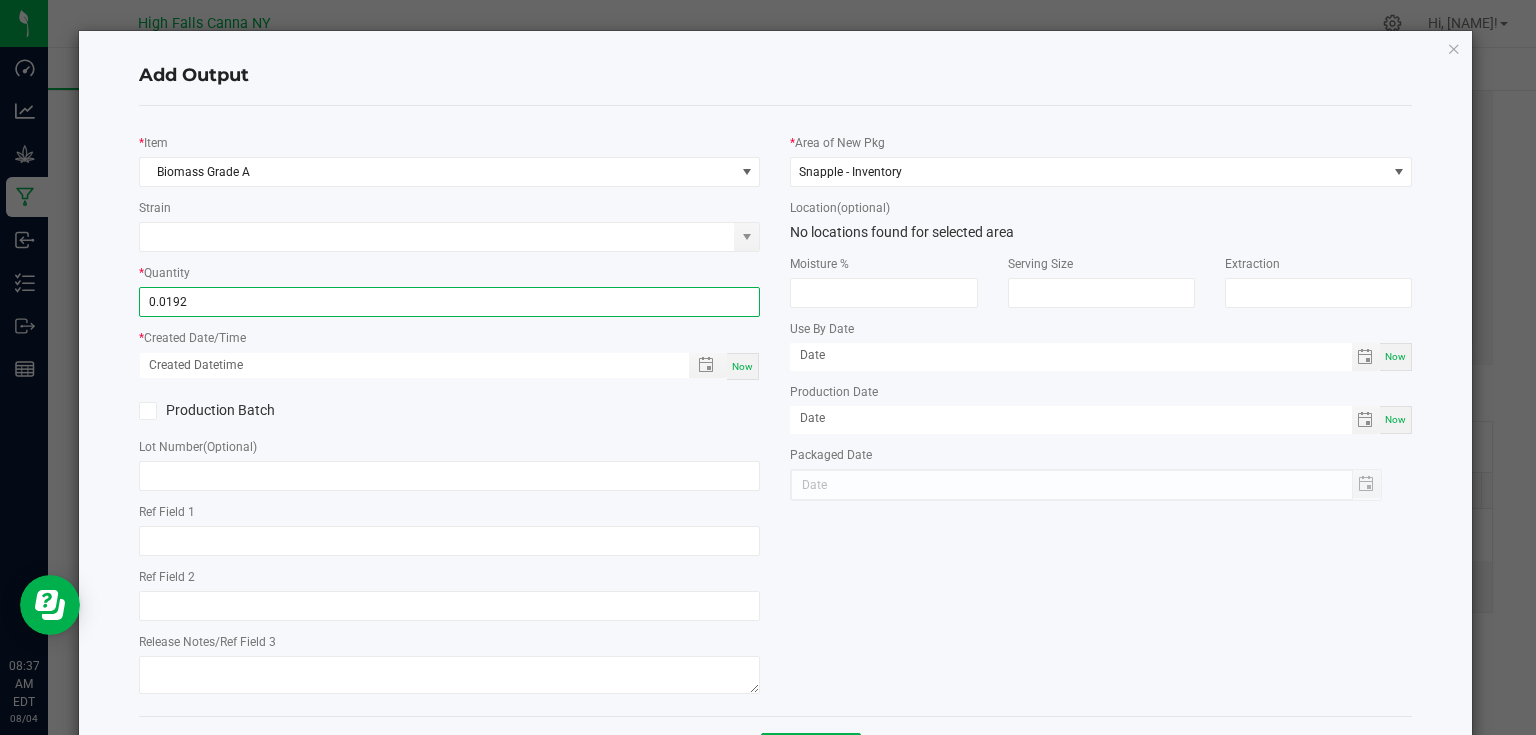 type on "0.0192 lb" 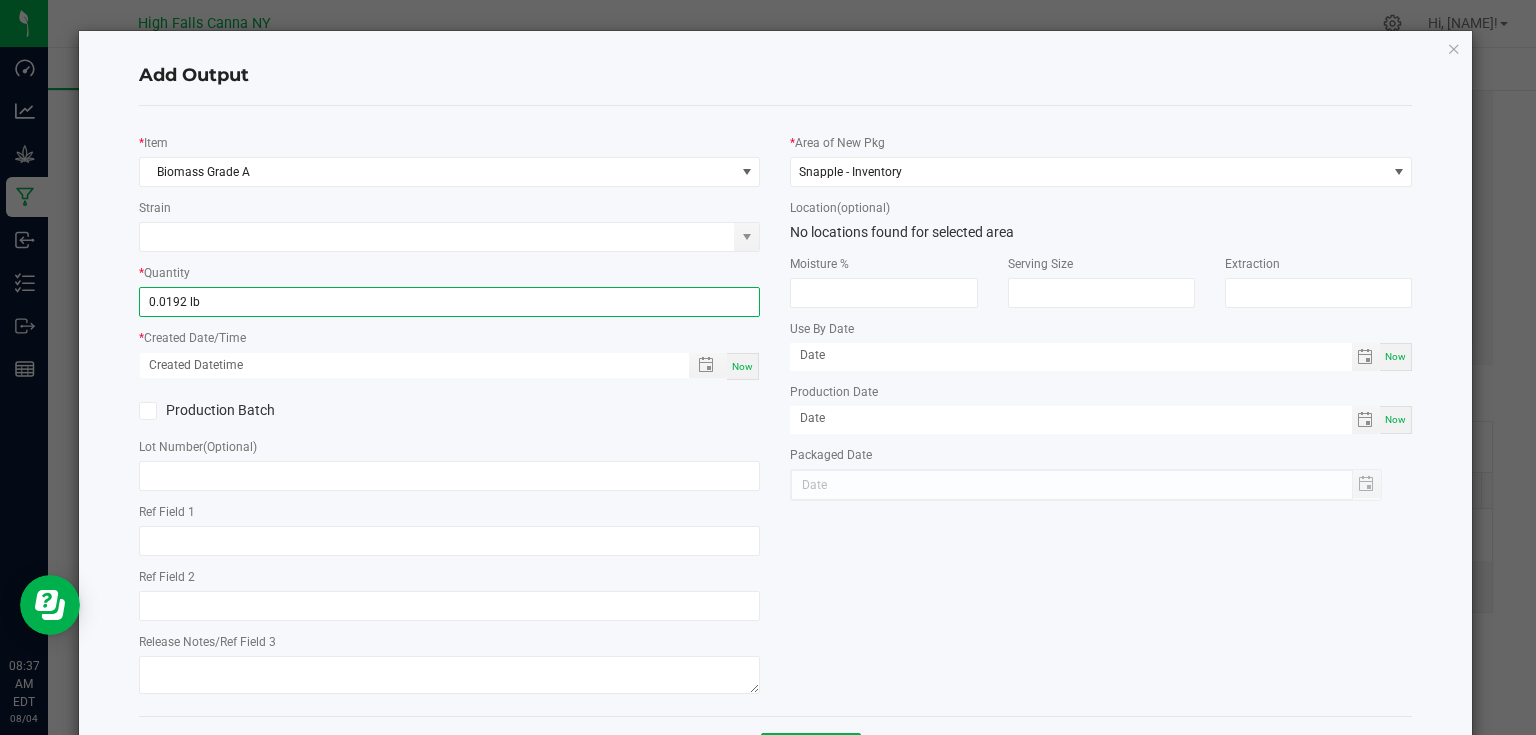 click on "Now" at bounding box center (742, 366) 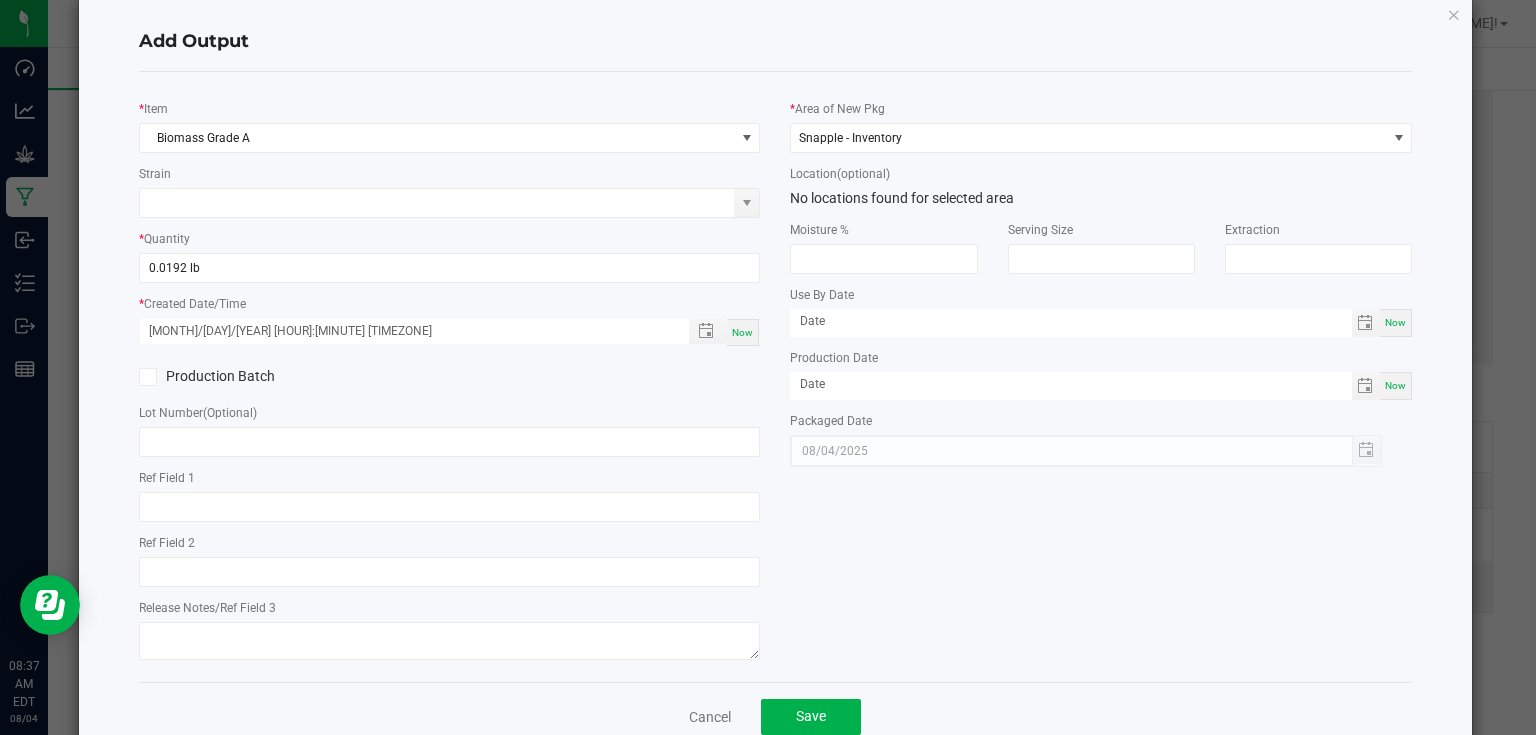 scroll, scrollTop: 81, scrollLeft: 0, axis: vertical 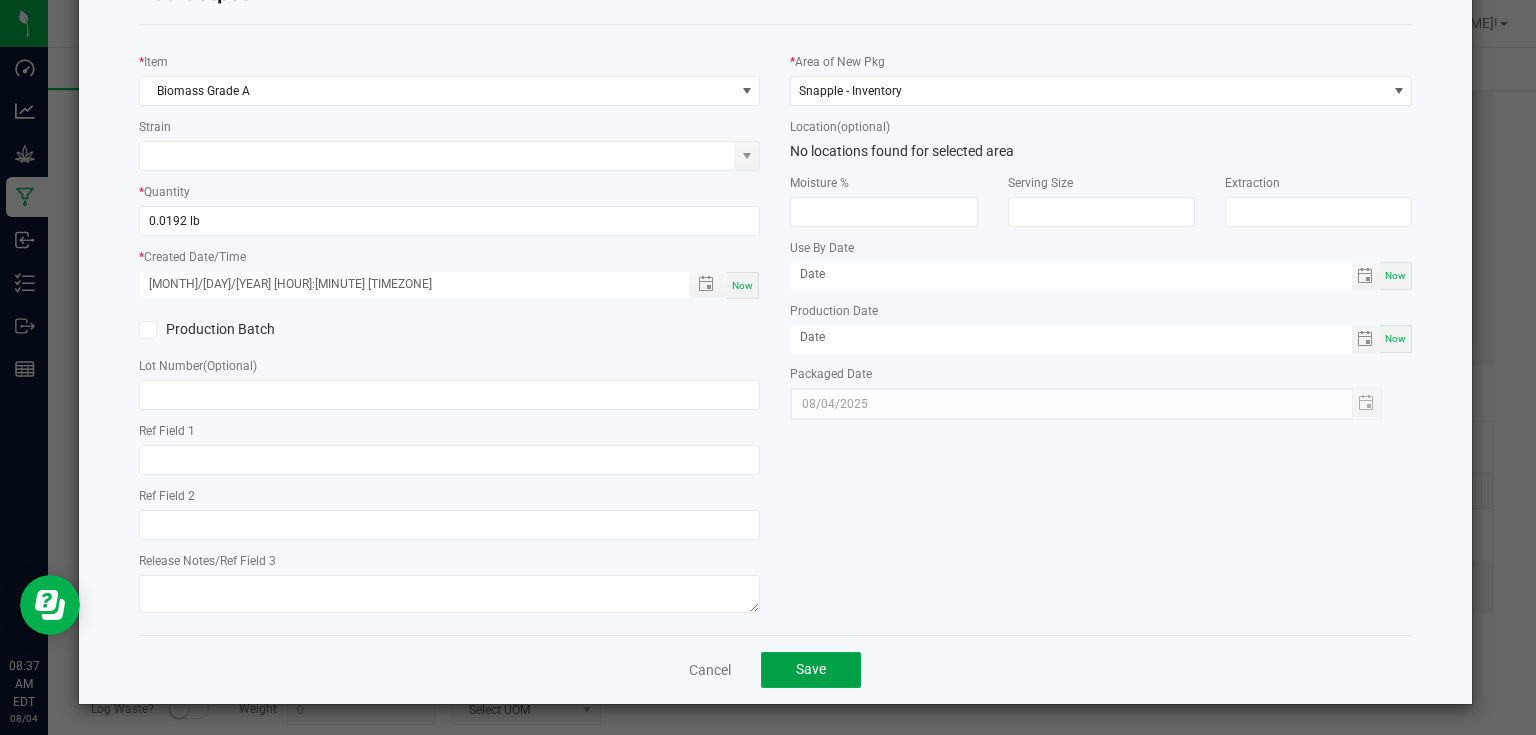 click on "Save" 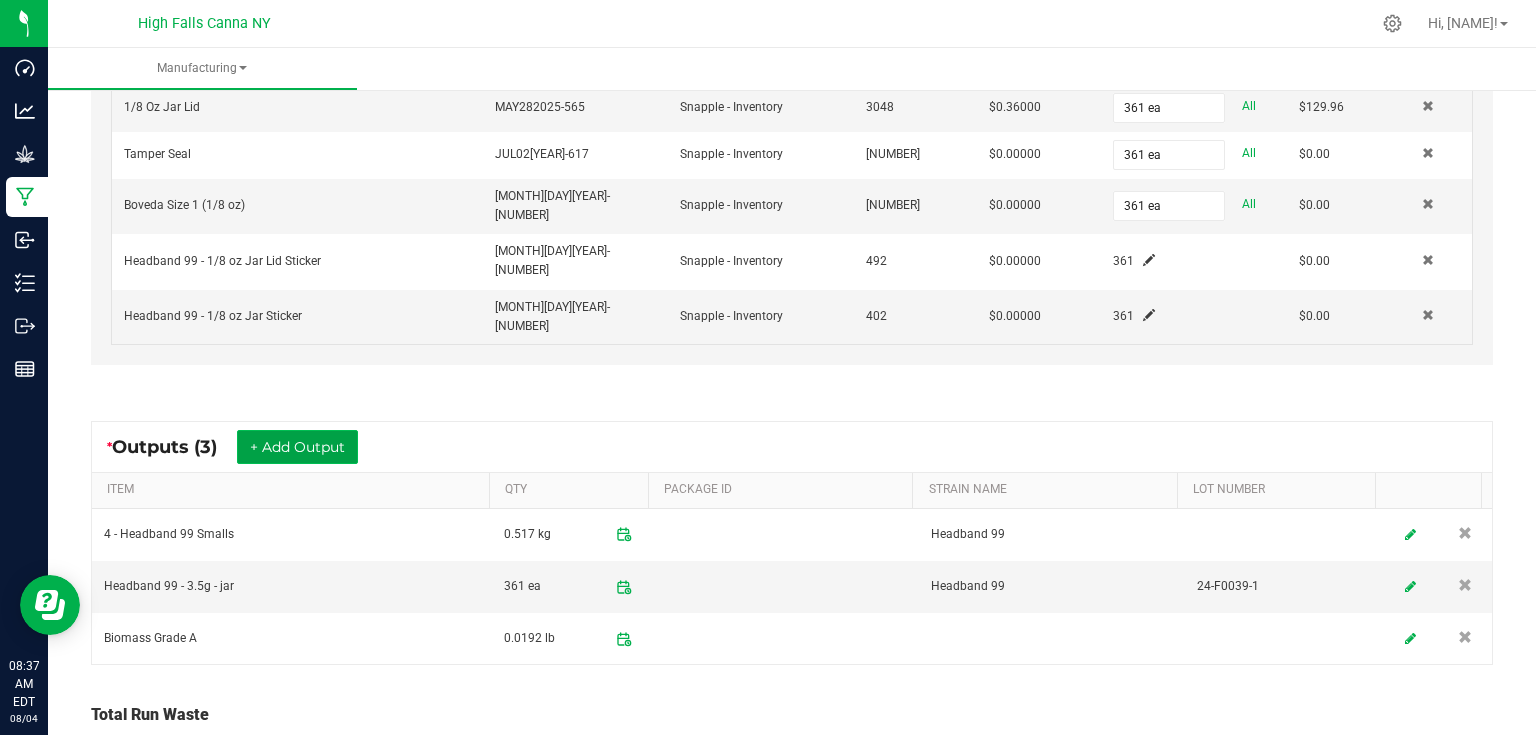 click on "+ Add Output" at bounding box center (297, 447) 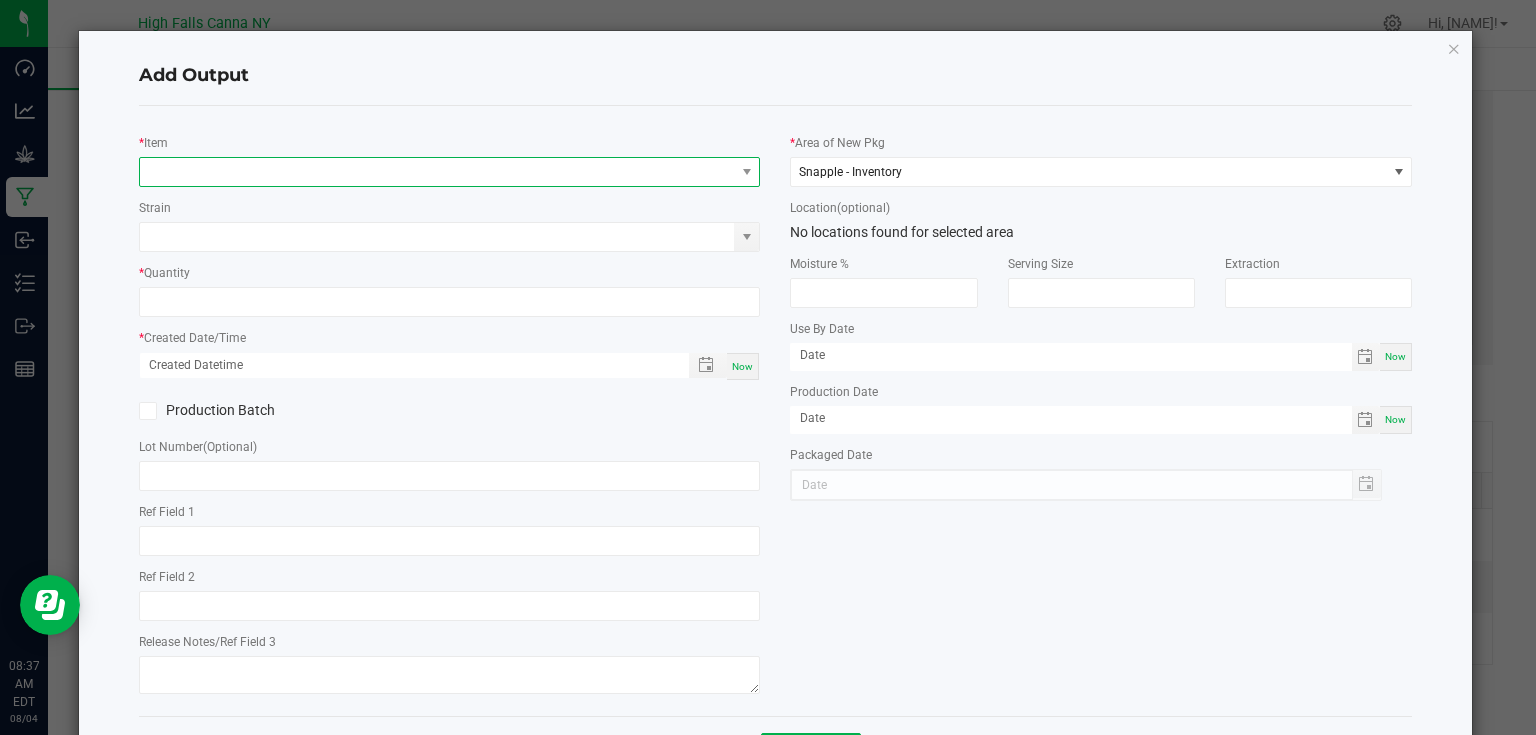 click at bounding box center (437, 172) 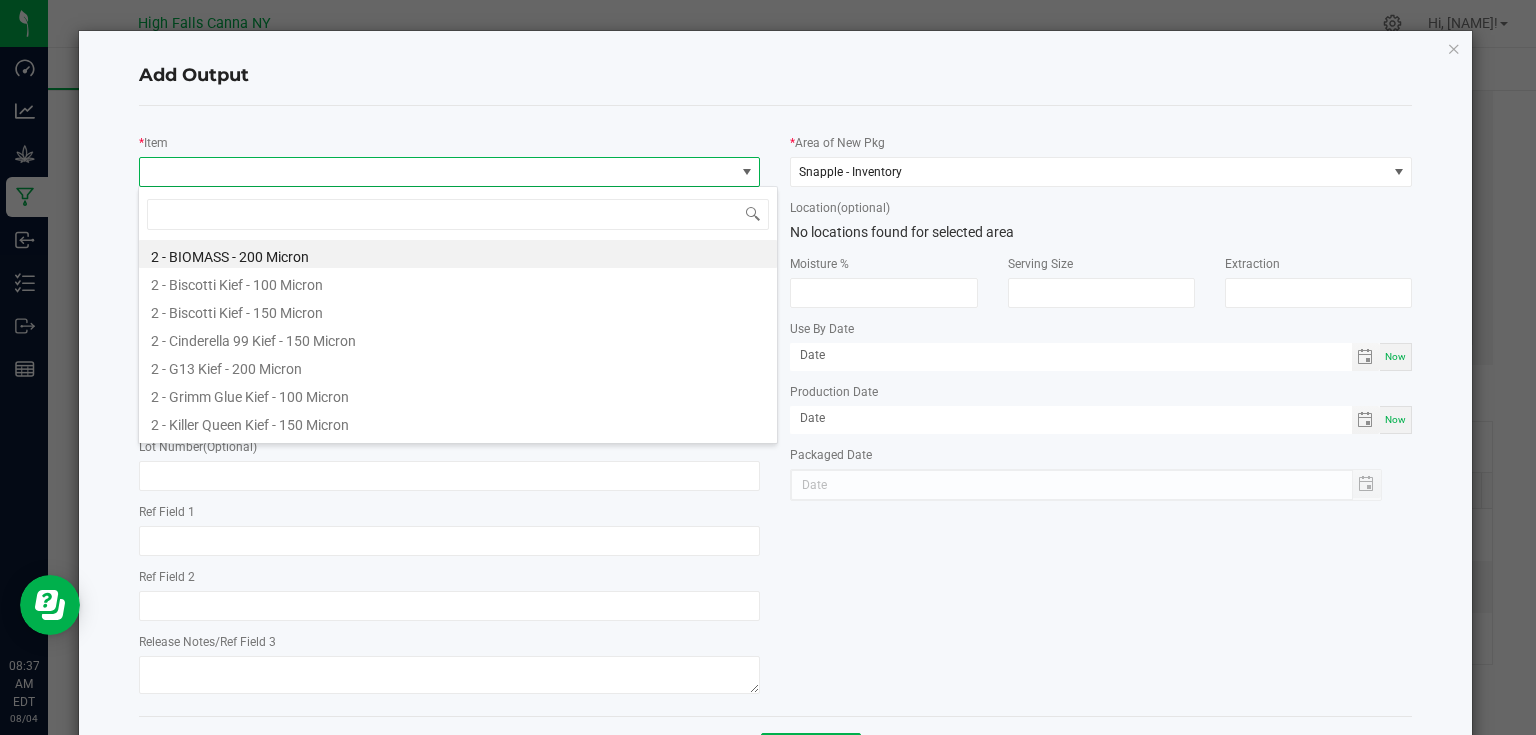 scroll, scrollTop: 99970, scrollLeft: 99383, axis: both 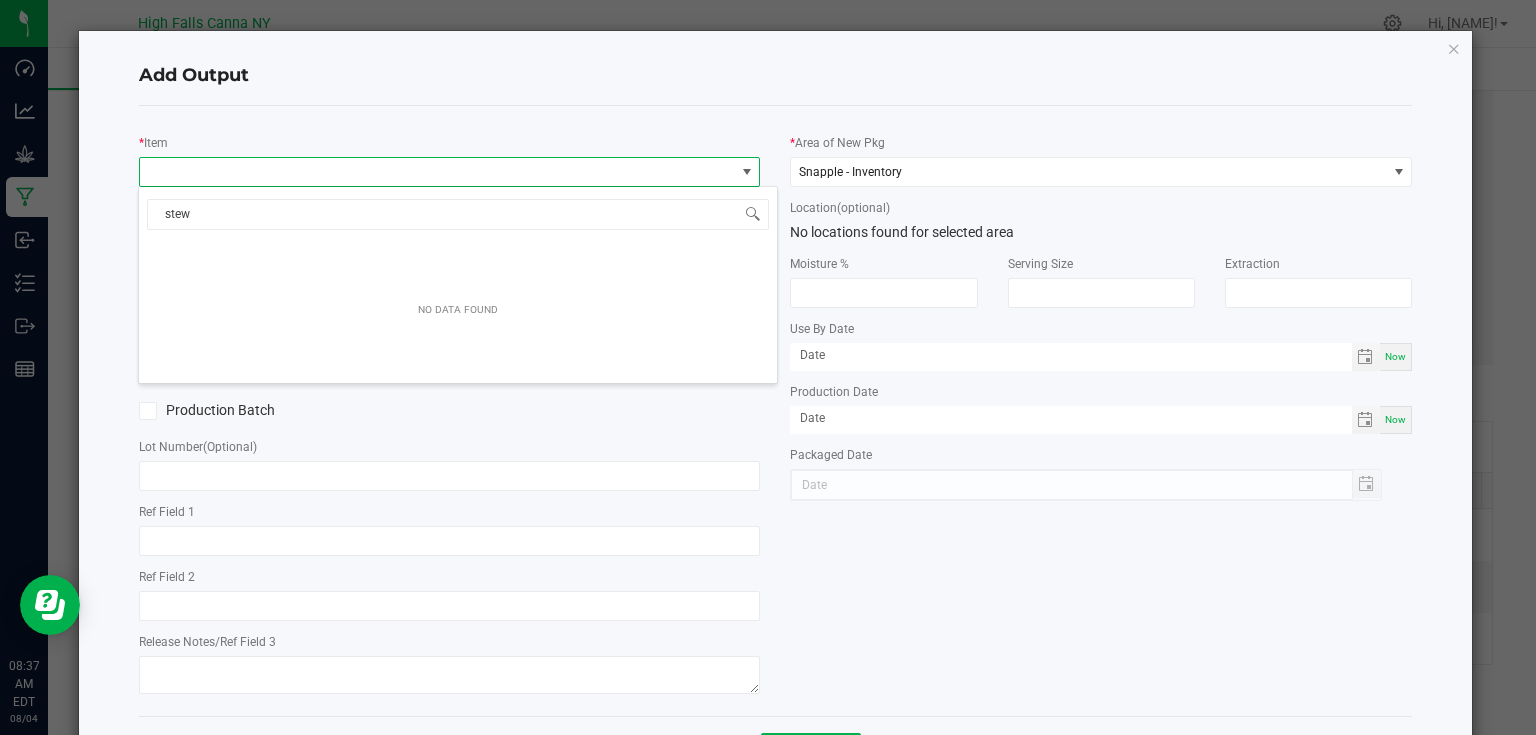 type on "ste" 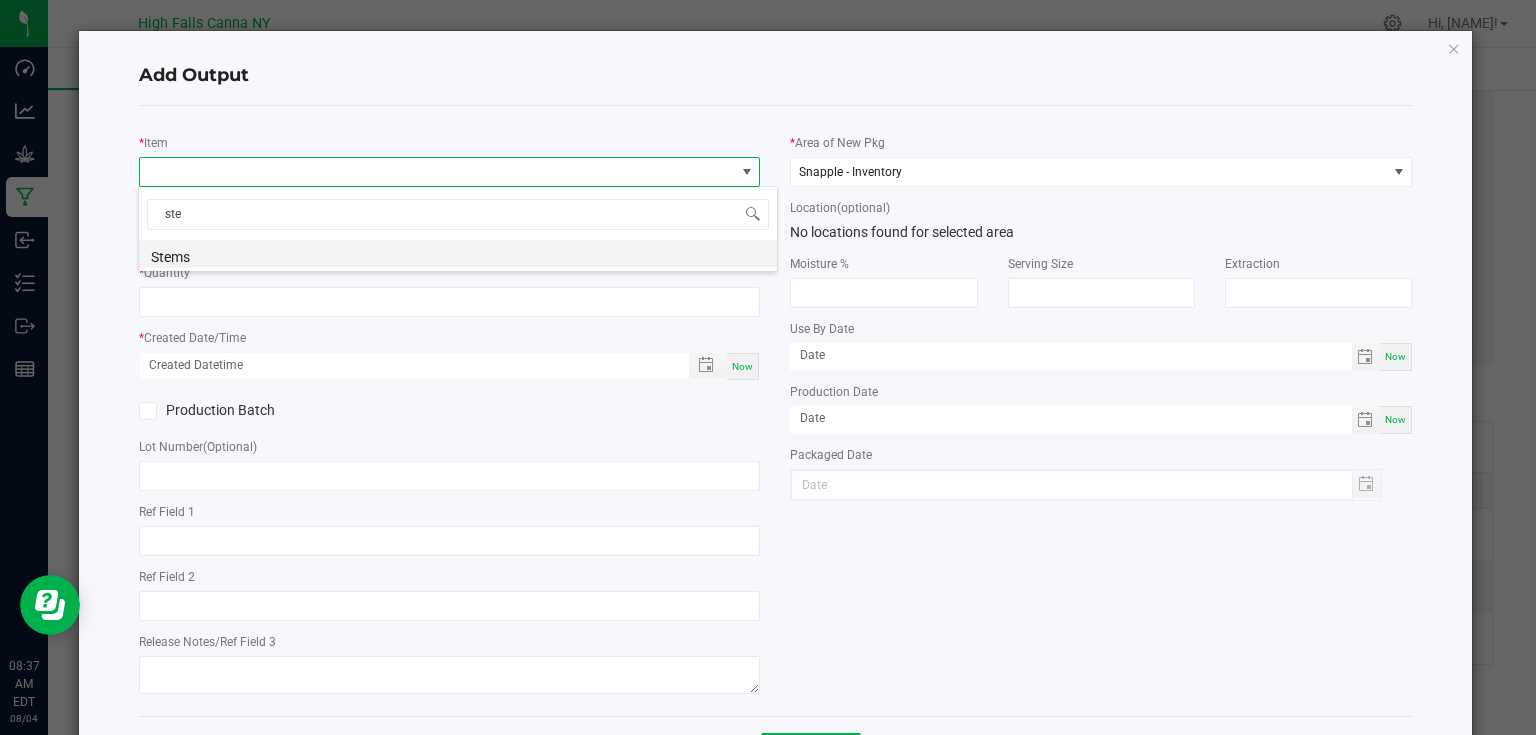 click on "Stems" at bounding box center [458, 254] 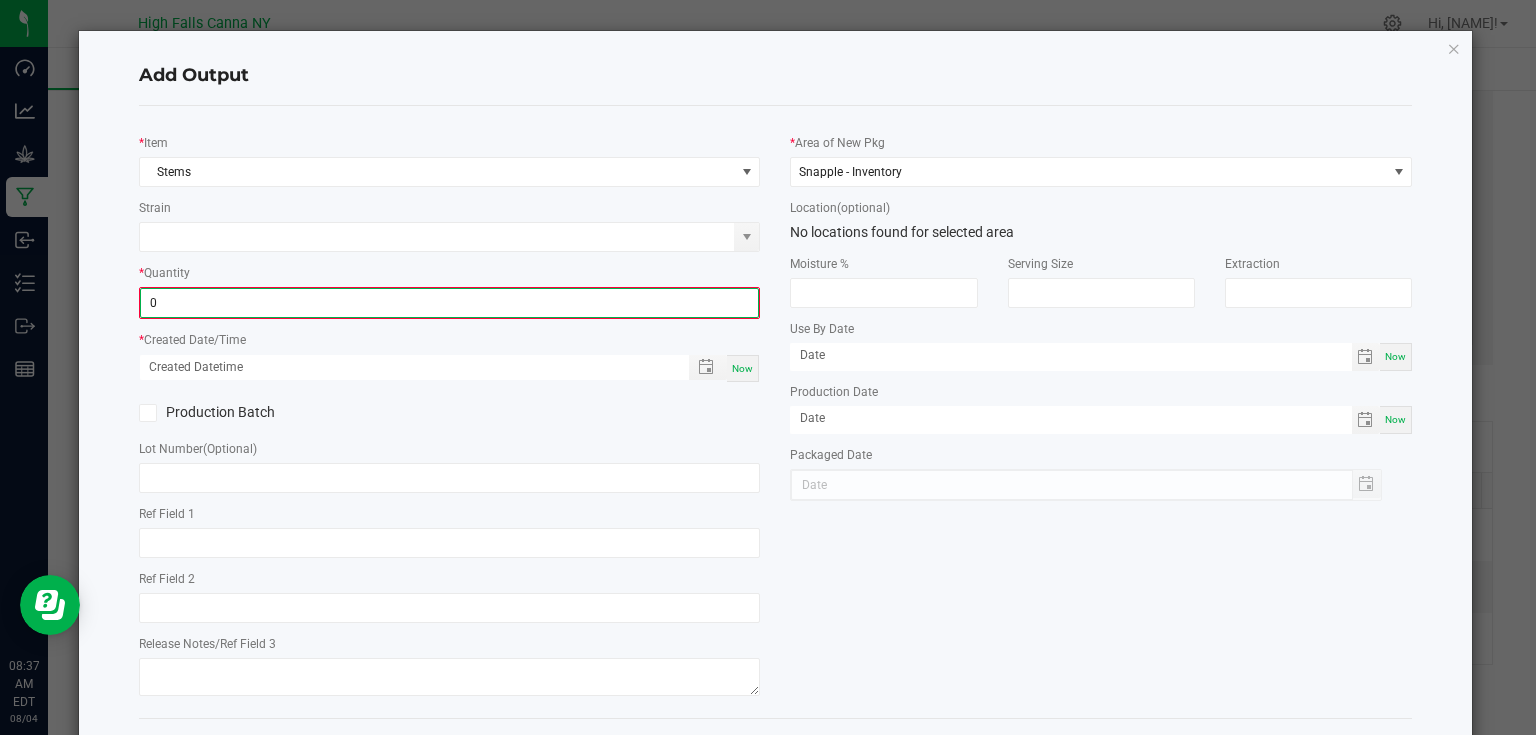 click on "0" at bounding box center (450, 303) 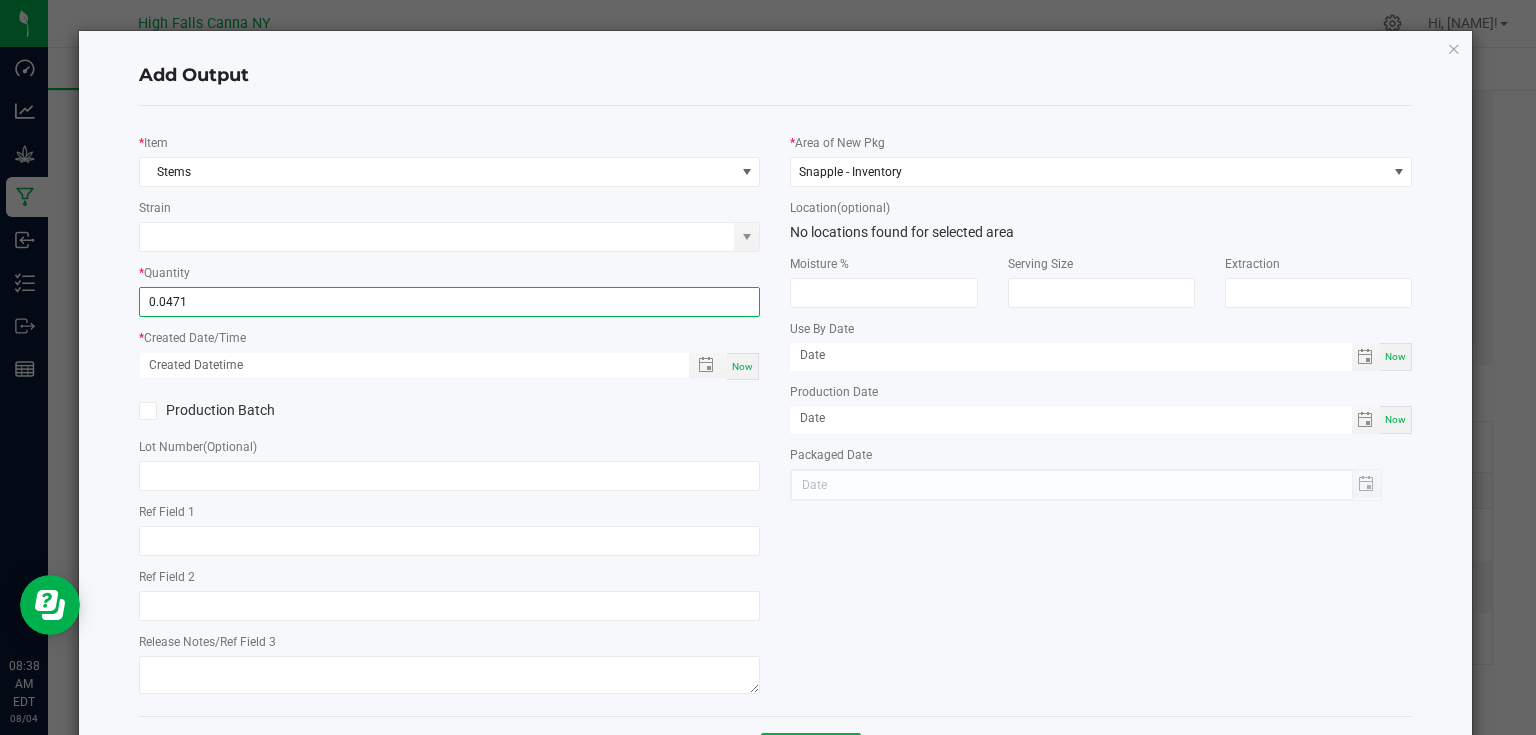 type on "0.0471 lb" 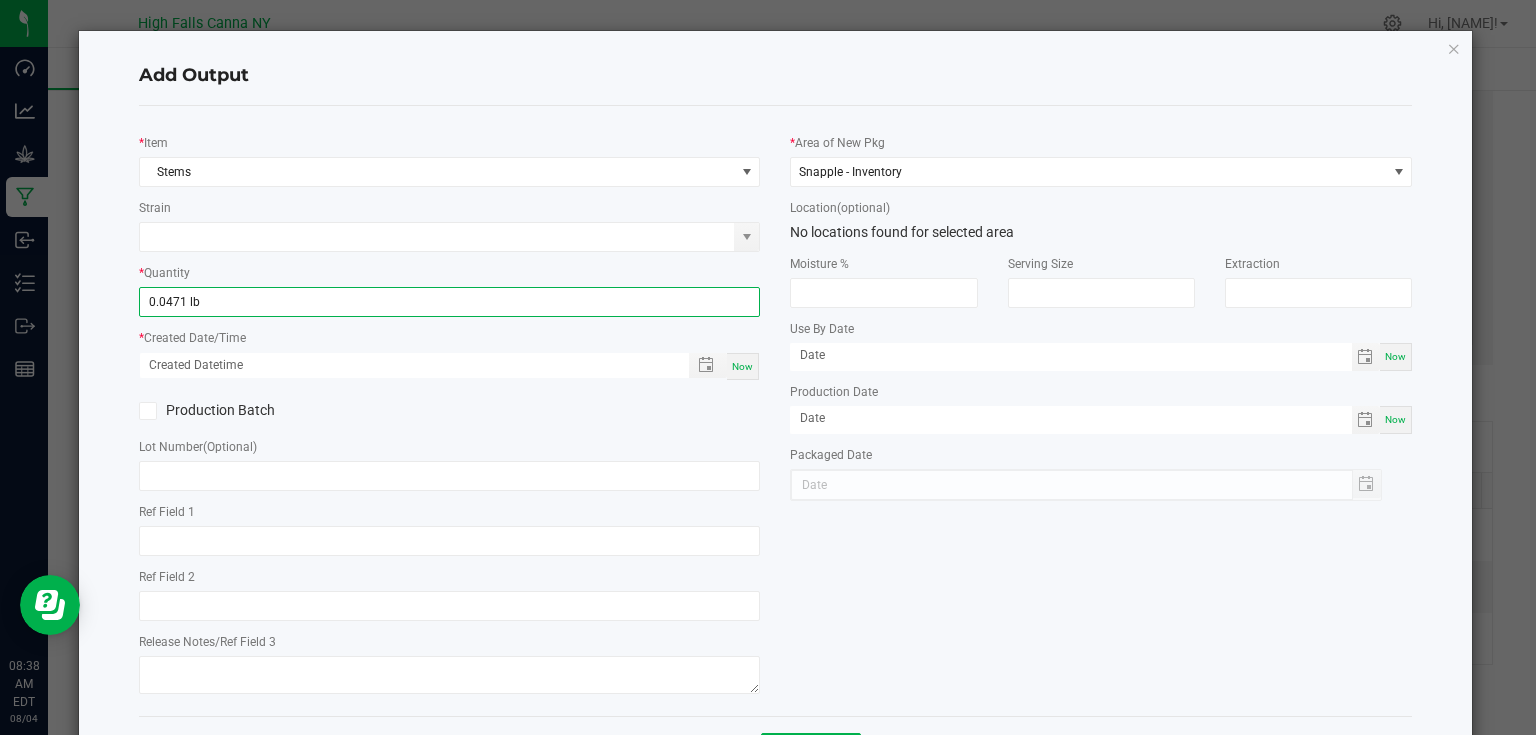 click on "Now" at bounding box center [742, 366] 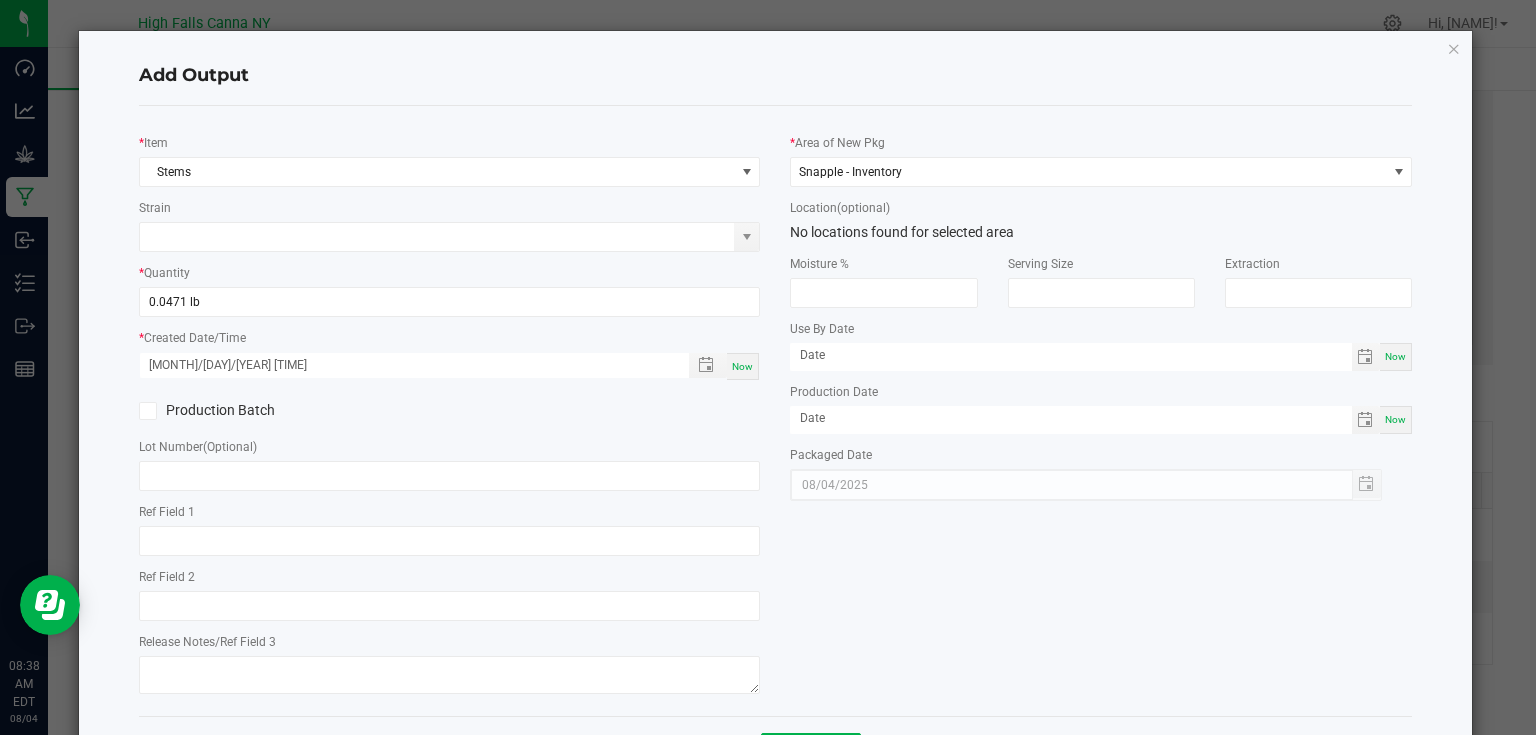 click on "Production Batch" 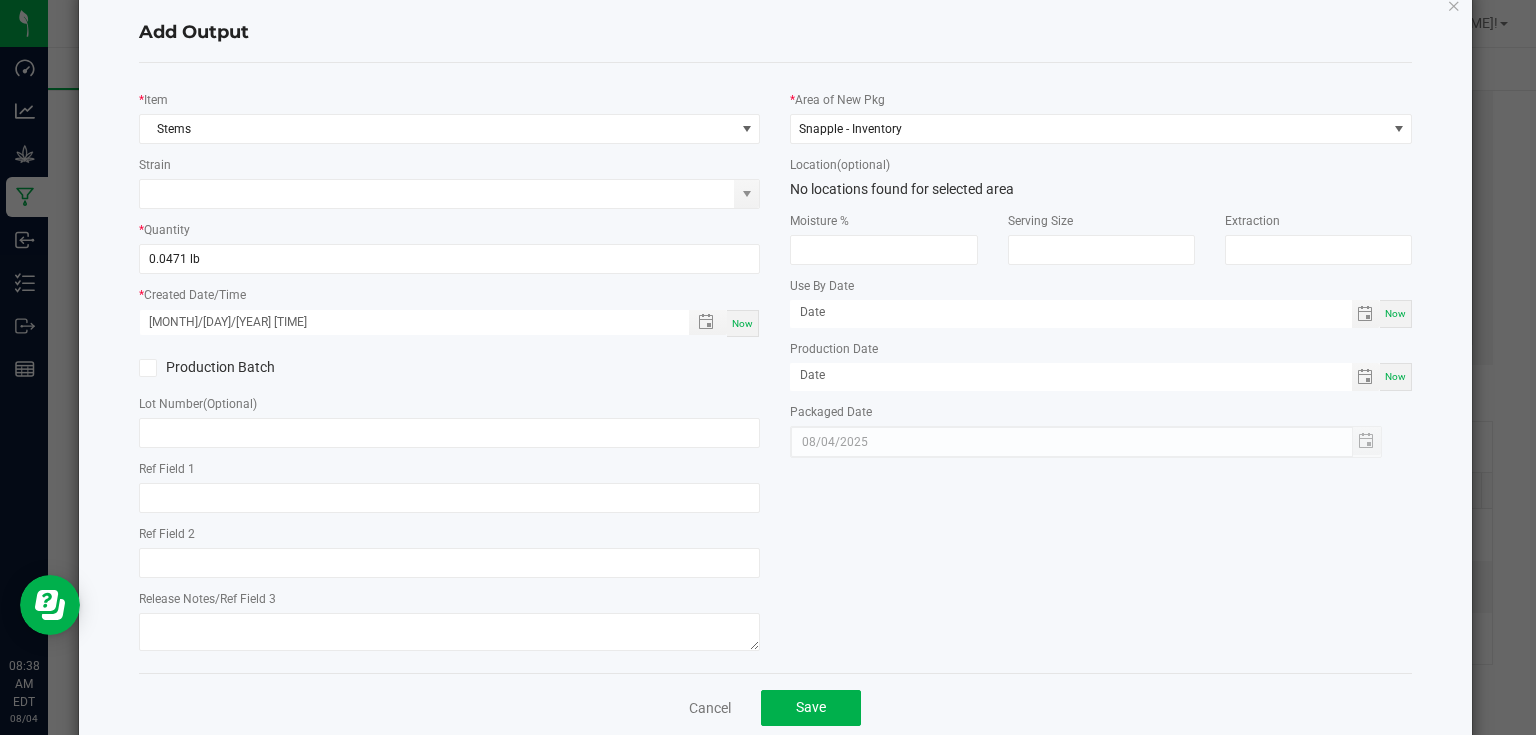 scroll, scrollTop: 81, scrollLeft: 0, axis: vertical 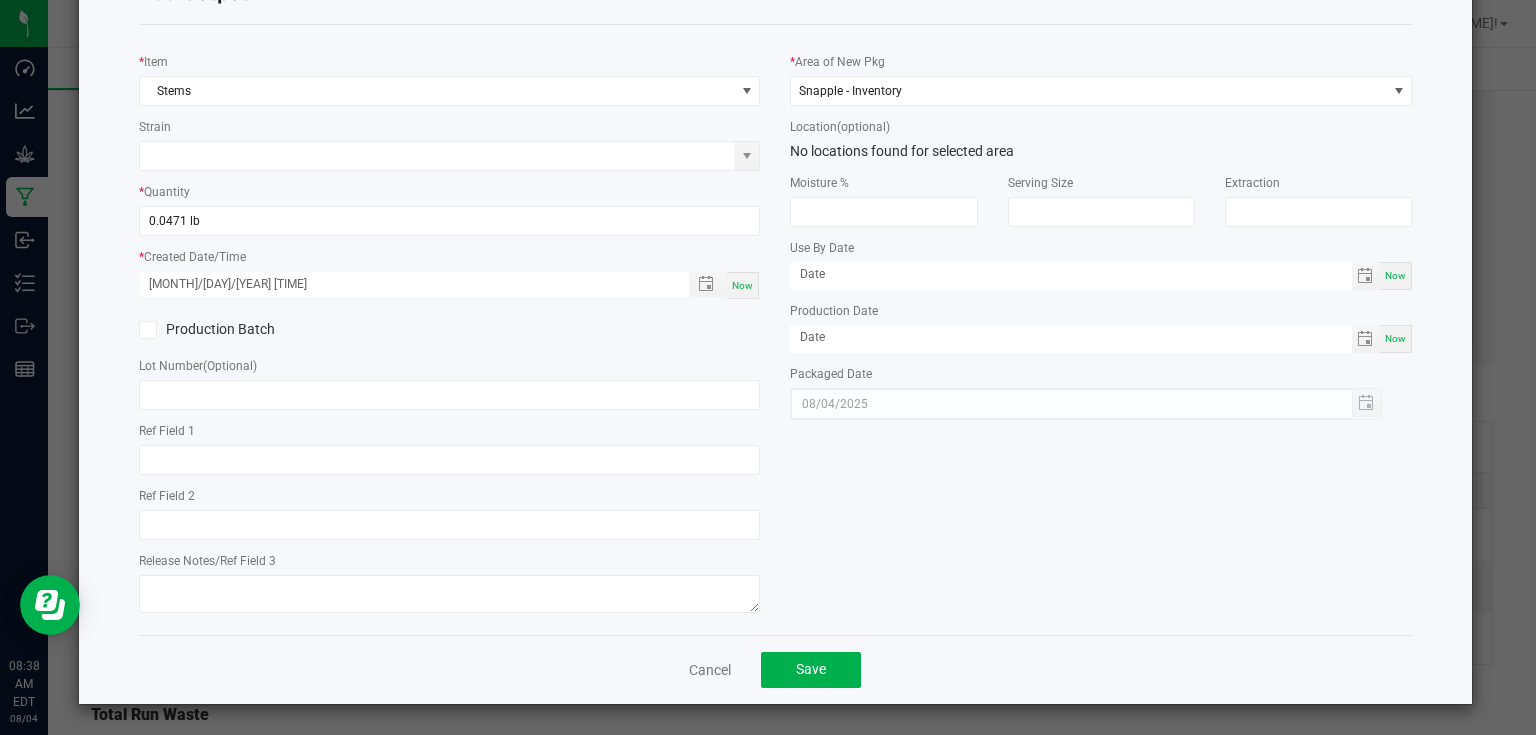 click on "Cancel   Save" 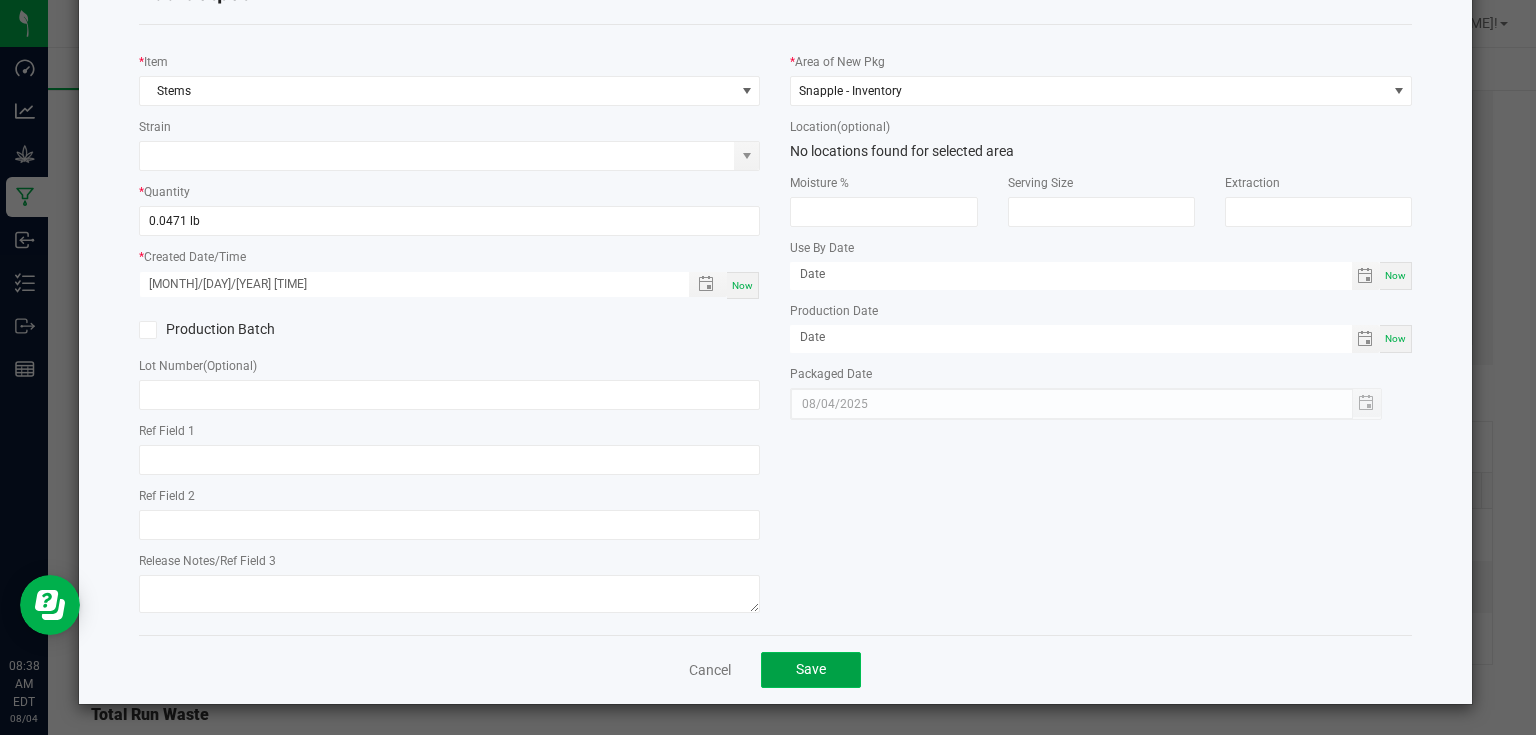 click on "Save" 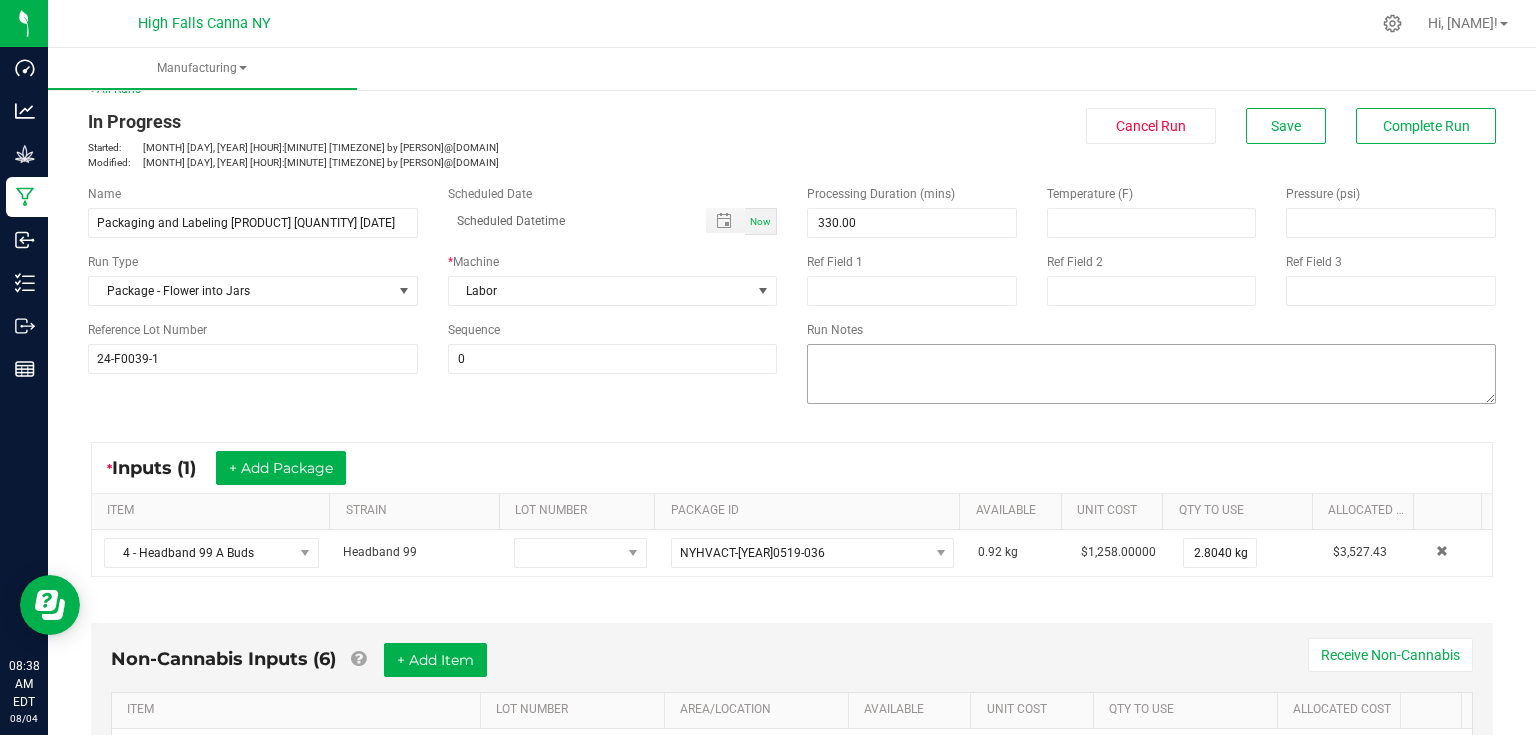 scroll, scrollTop: 0, scrollLeft: 0, axis: both 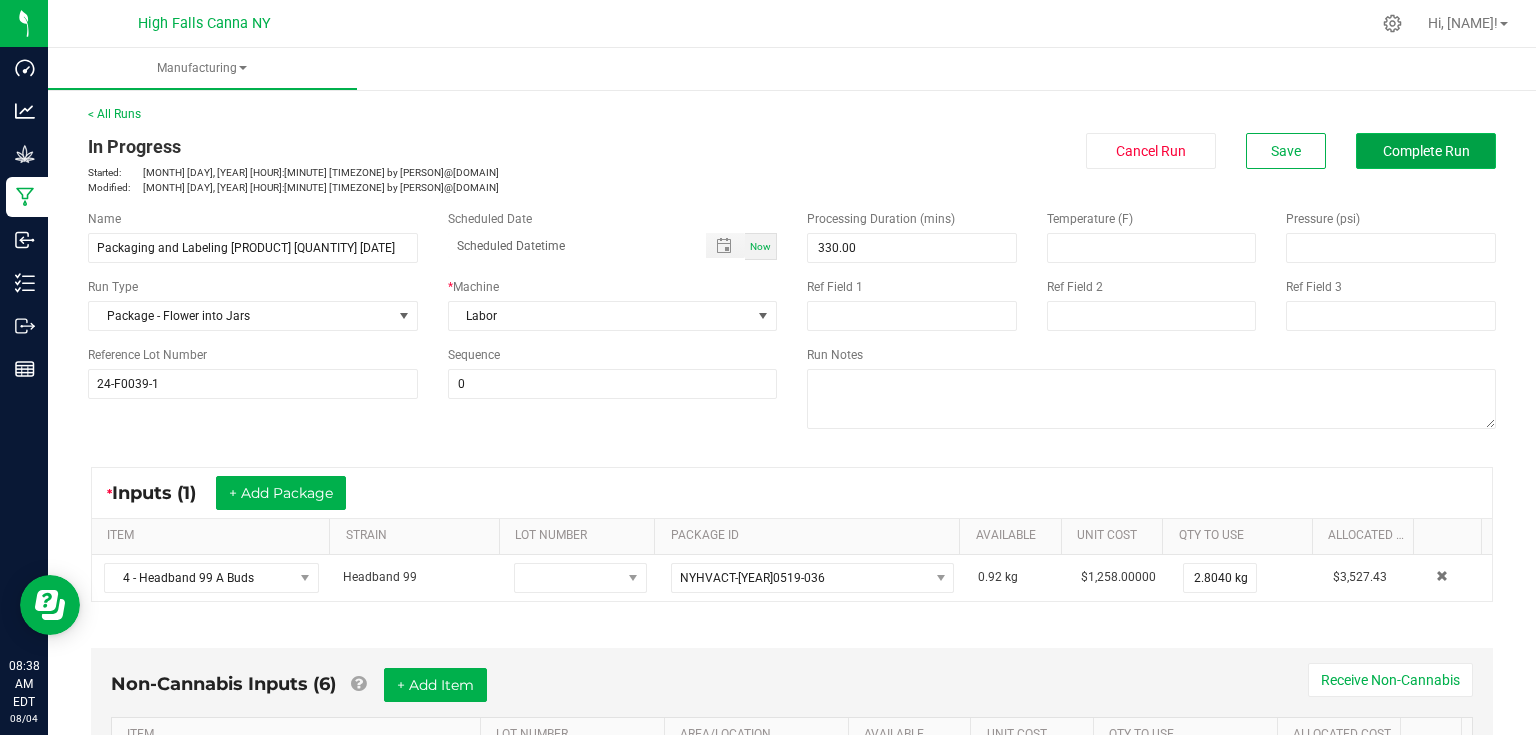 click on "Complete Run" at bounding box center (1426, 151) 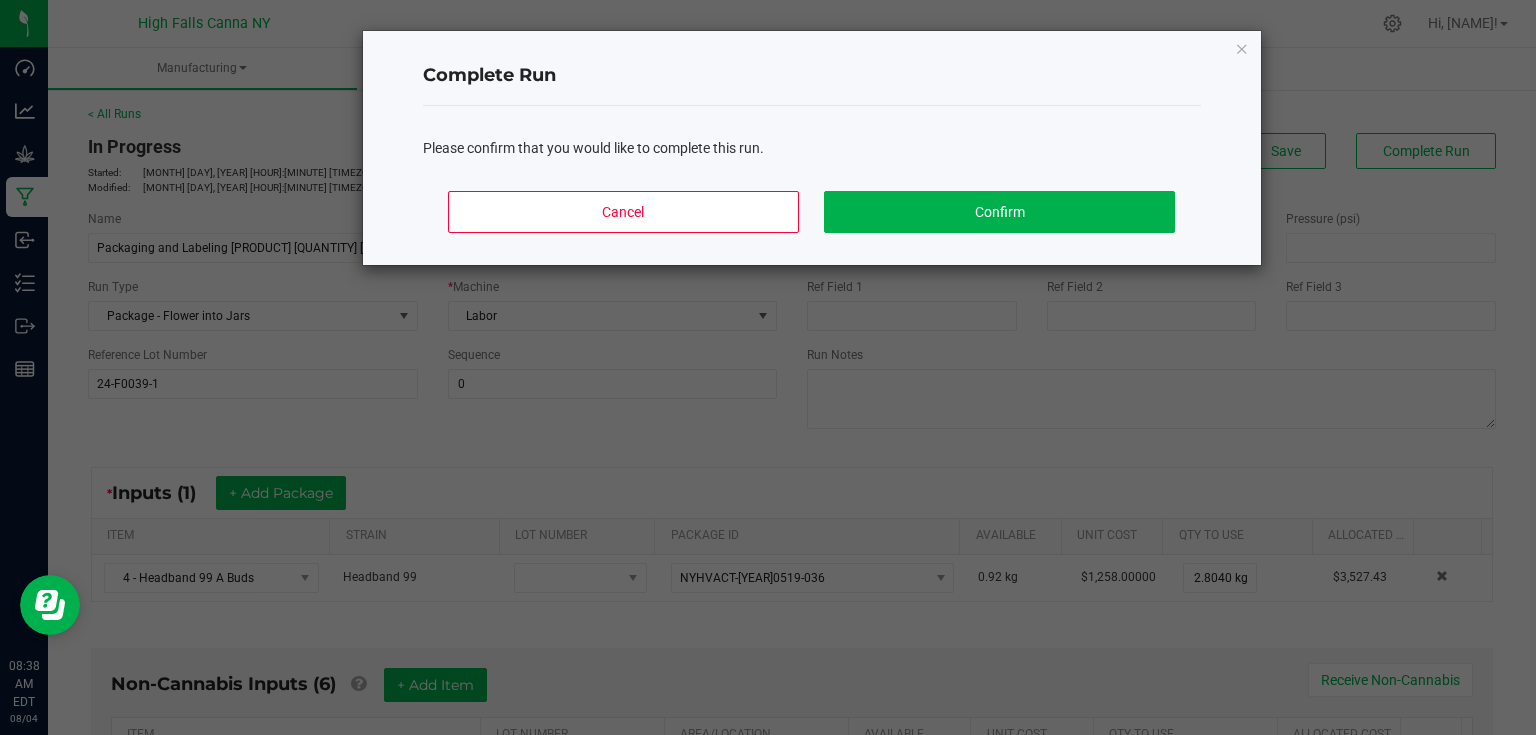 click on "Cancel   Confirm" 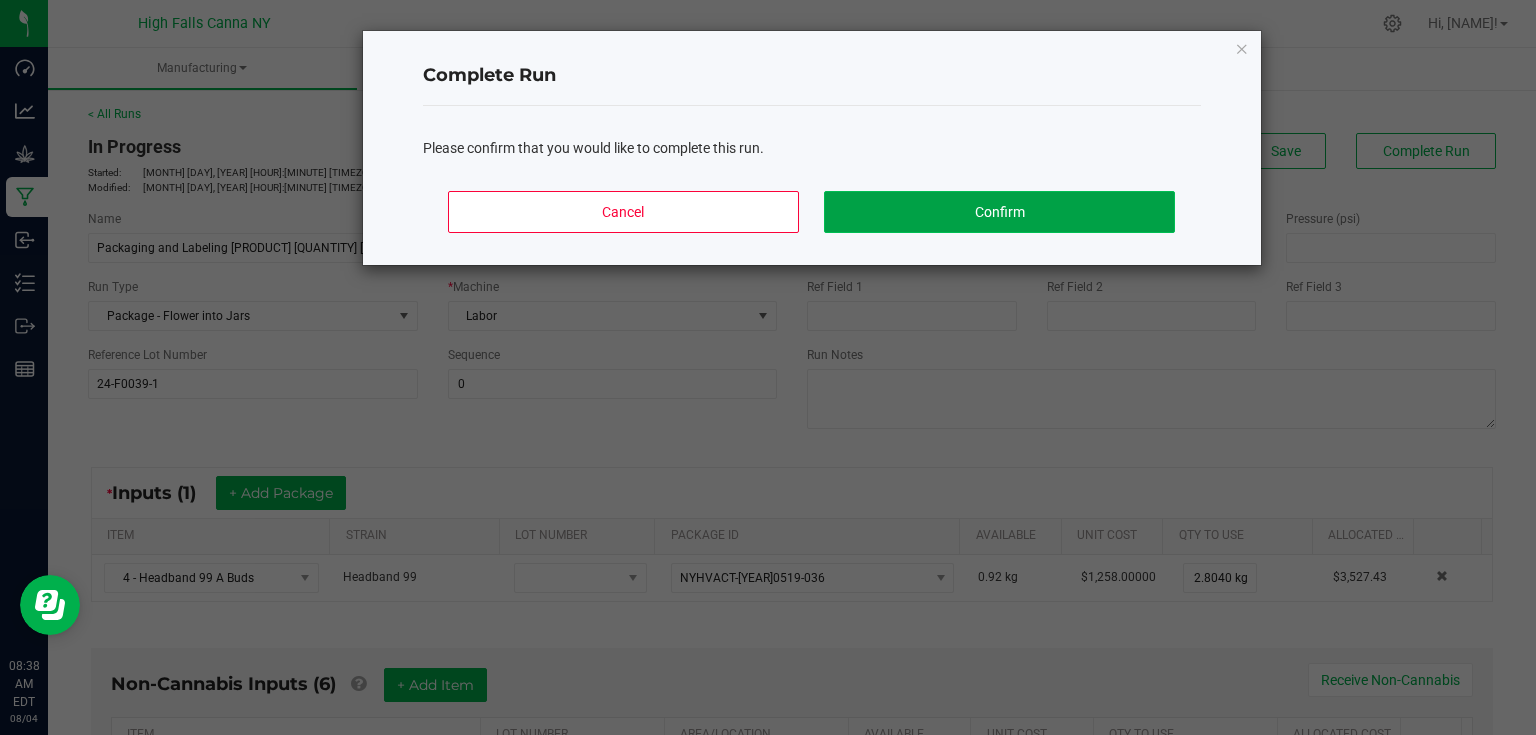 click on "Confirm" 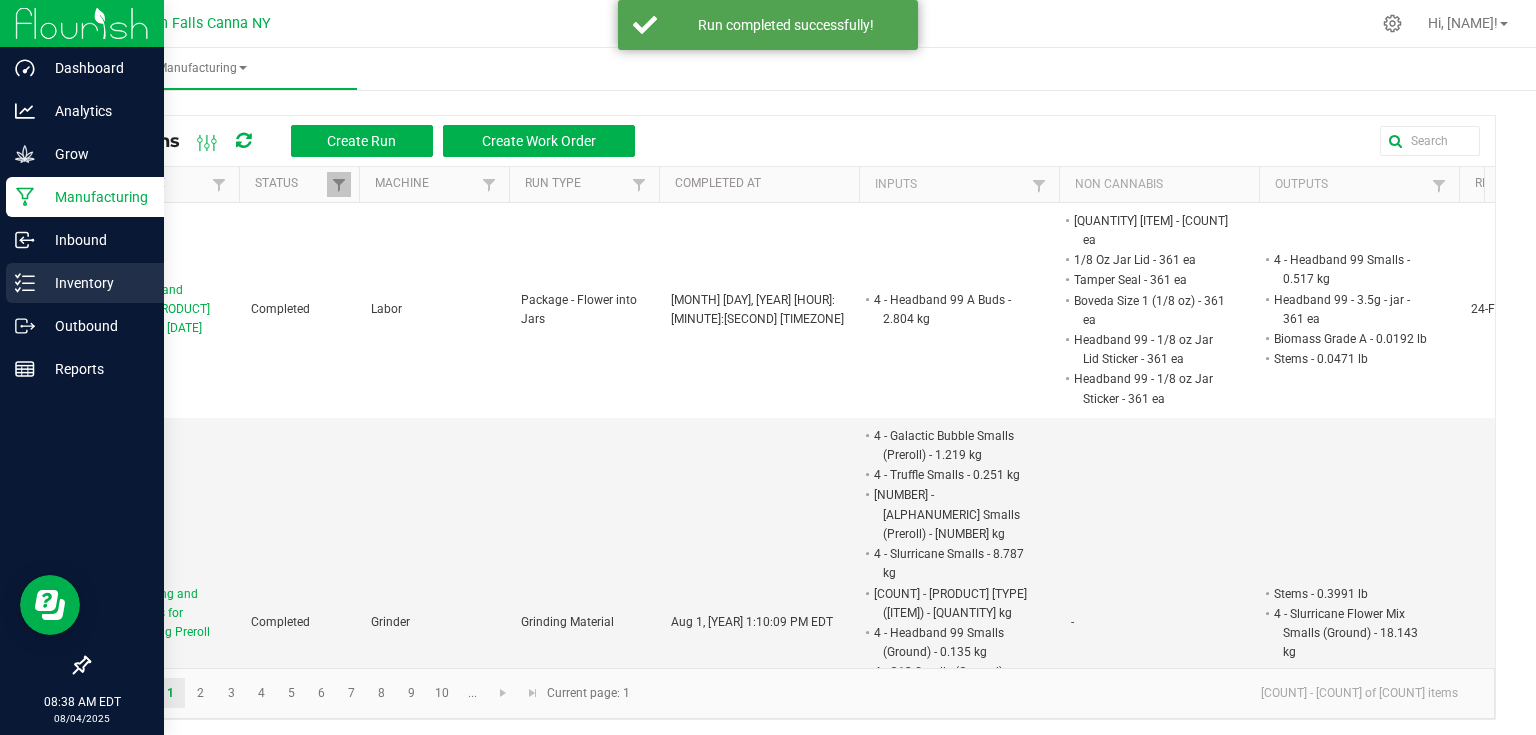 click 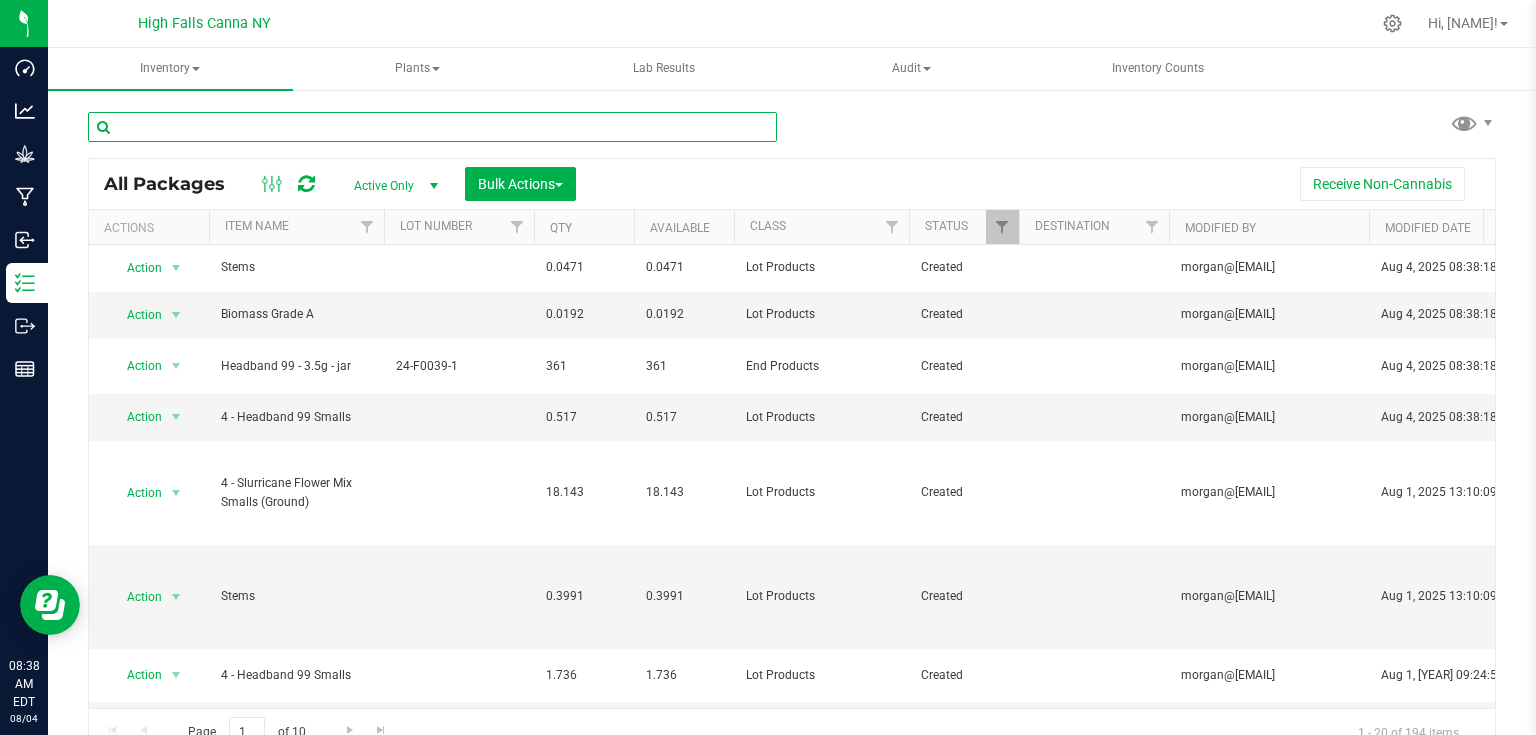 click at bounding box center (432, 127) 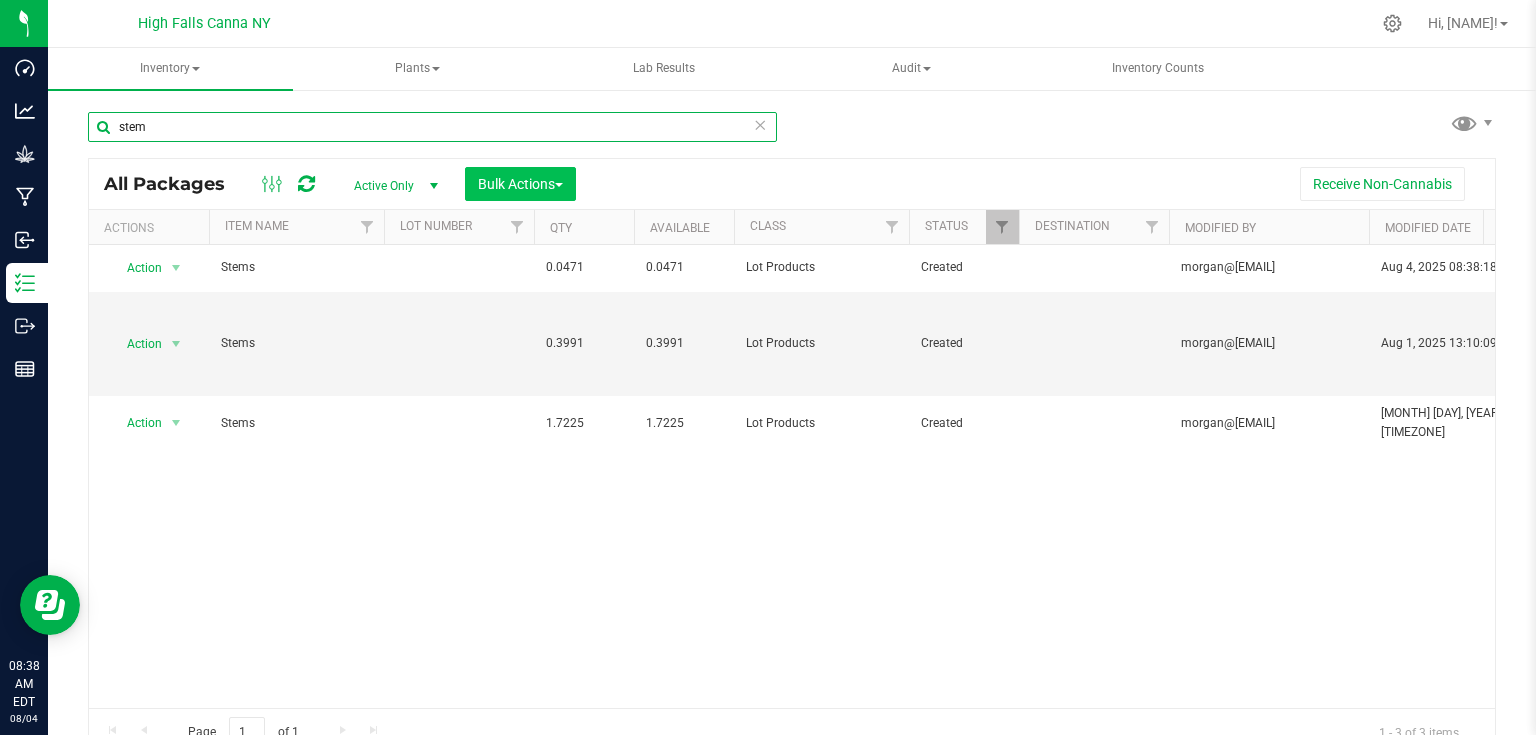 type on "stem" 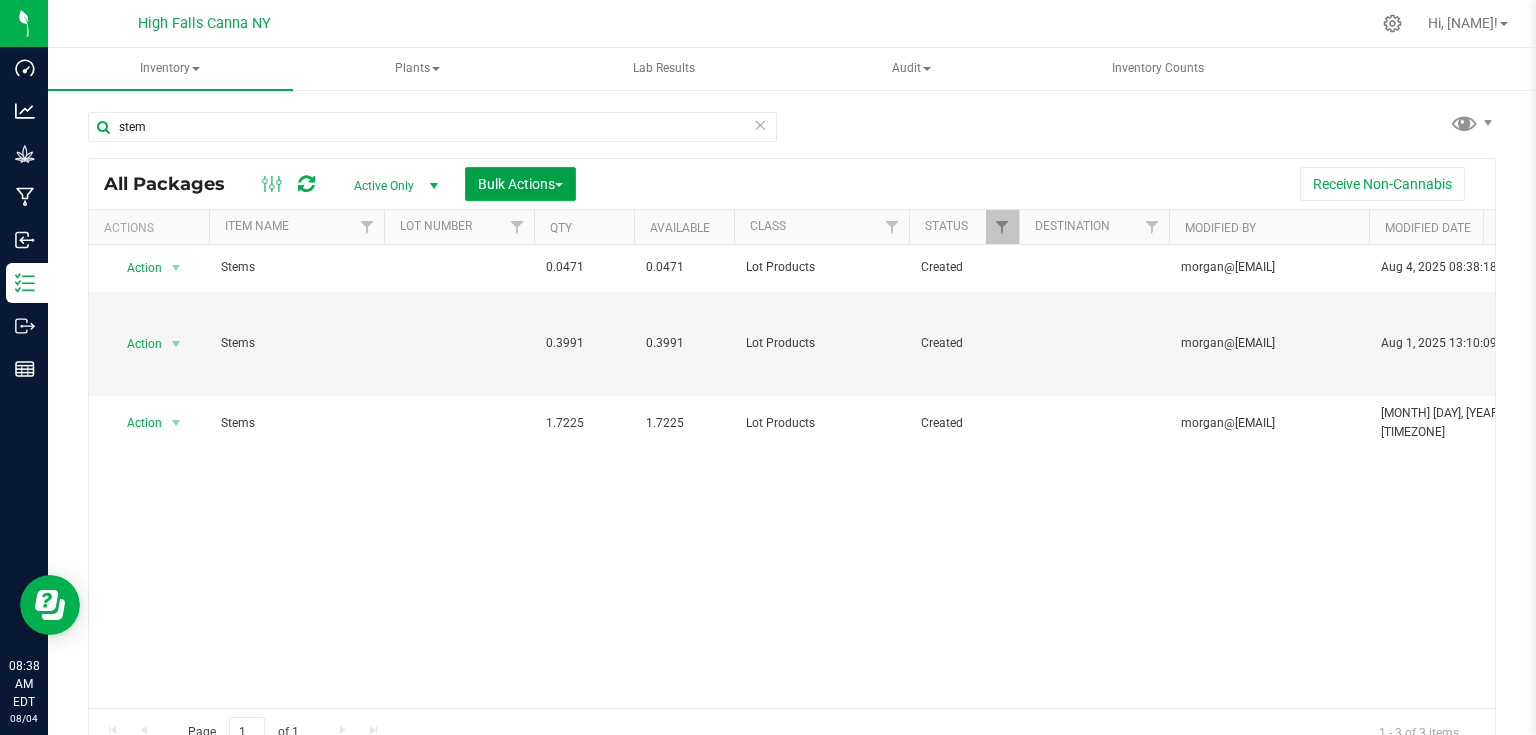 click on "Bulk Actions" at bounding box center (520, 184) 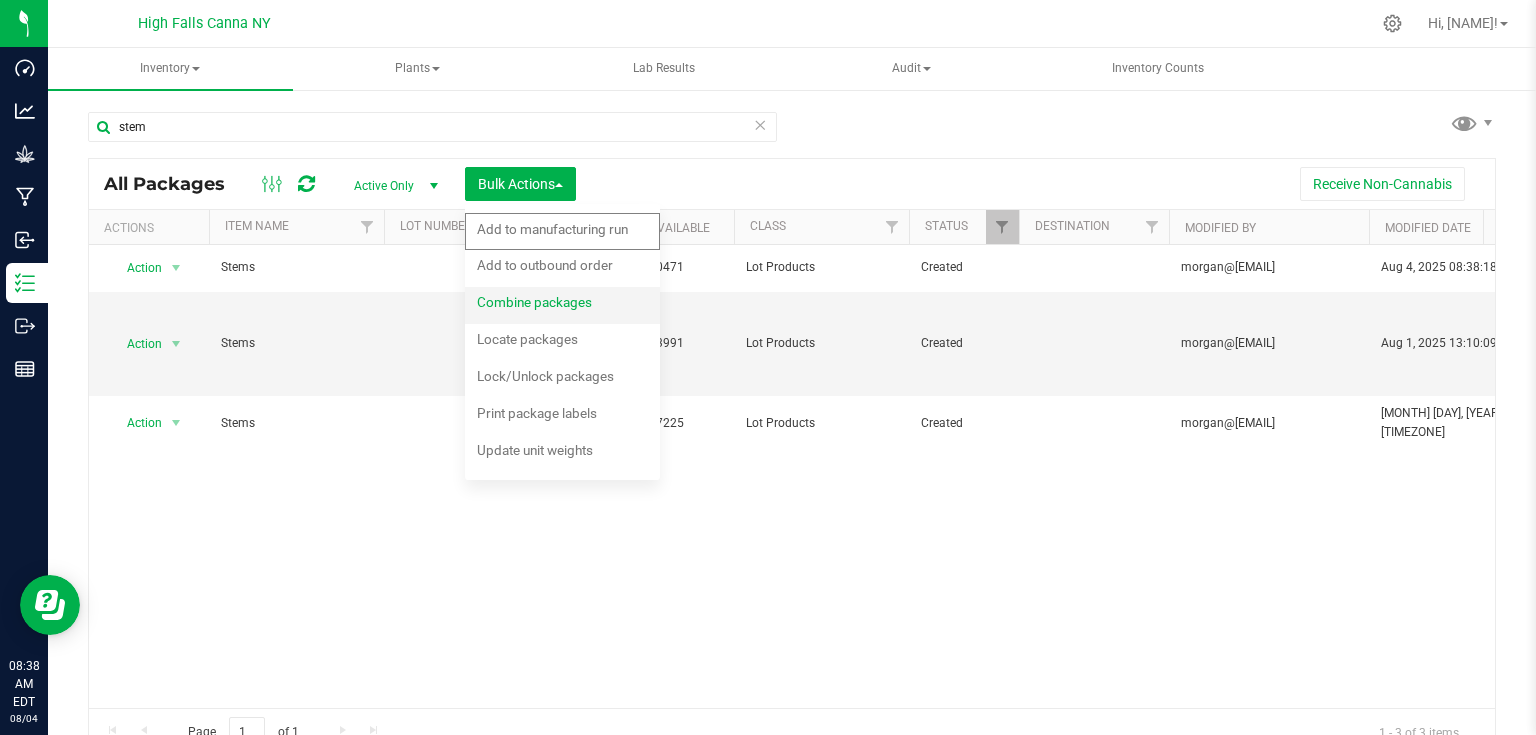 click on "Combine packages" at bounding box center [548, 305] 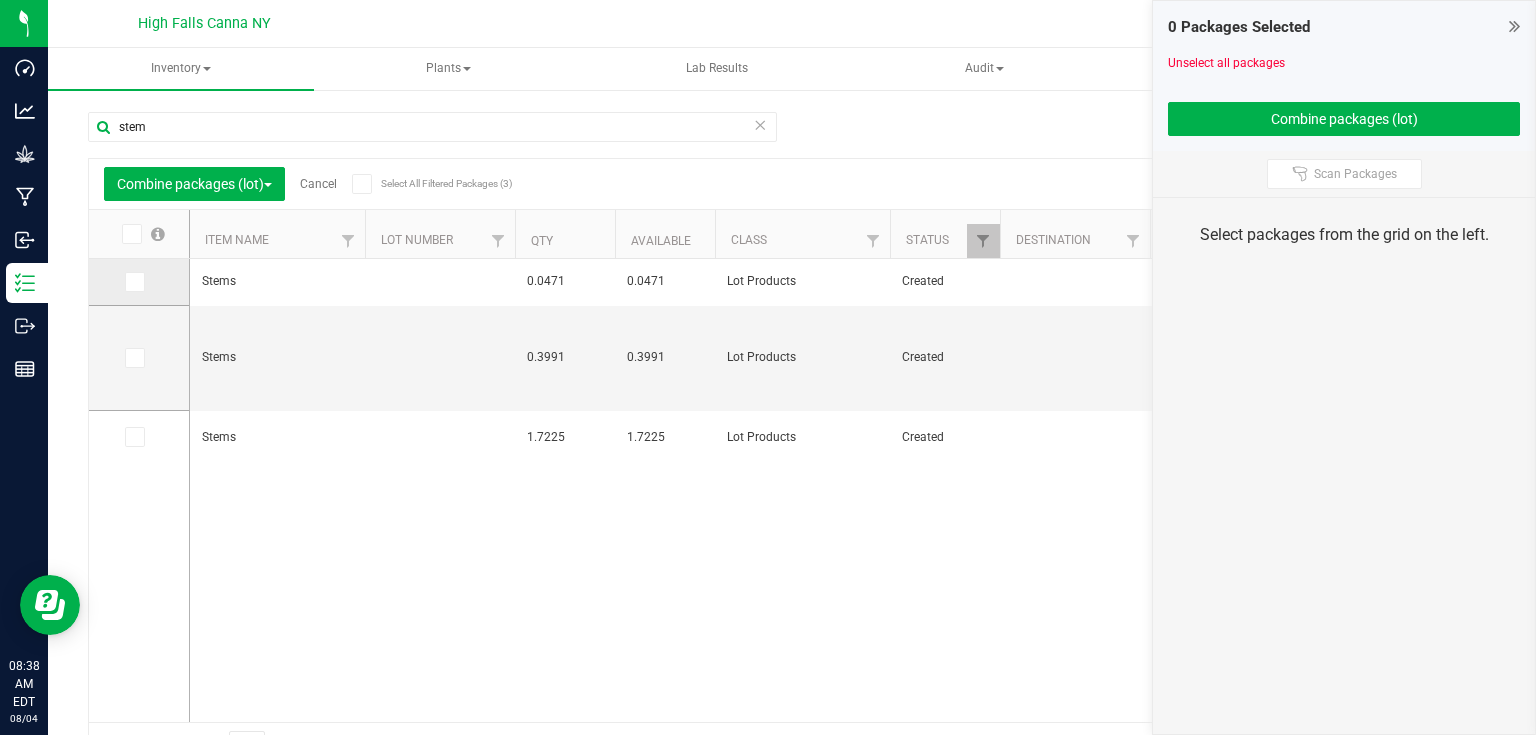 click at bounding box center (133, 282) 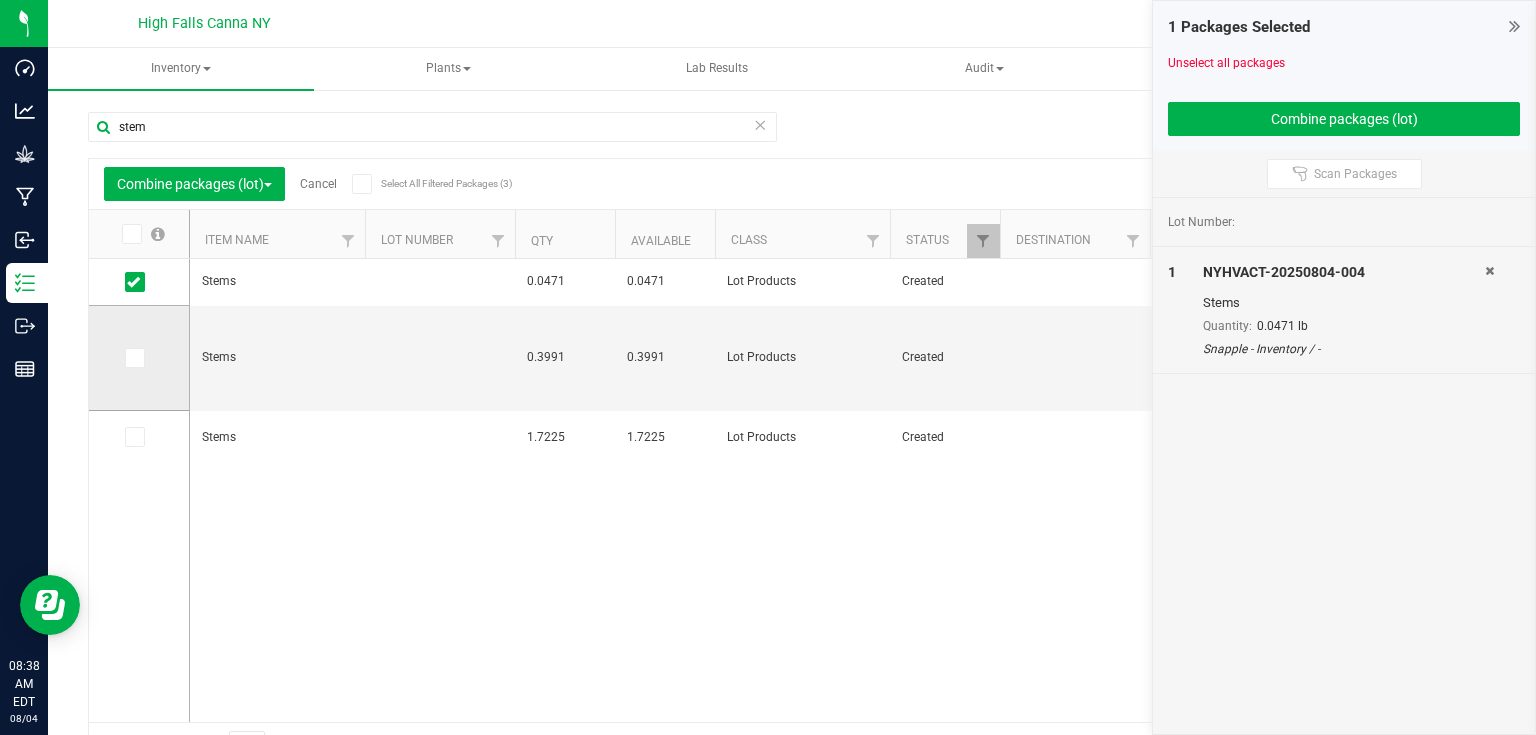 click at bounding box center [135, 358] 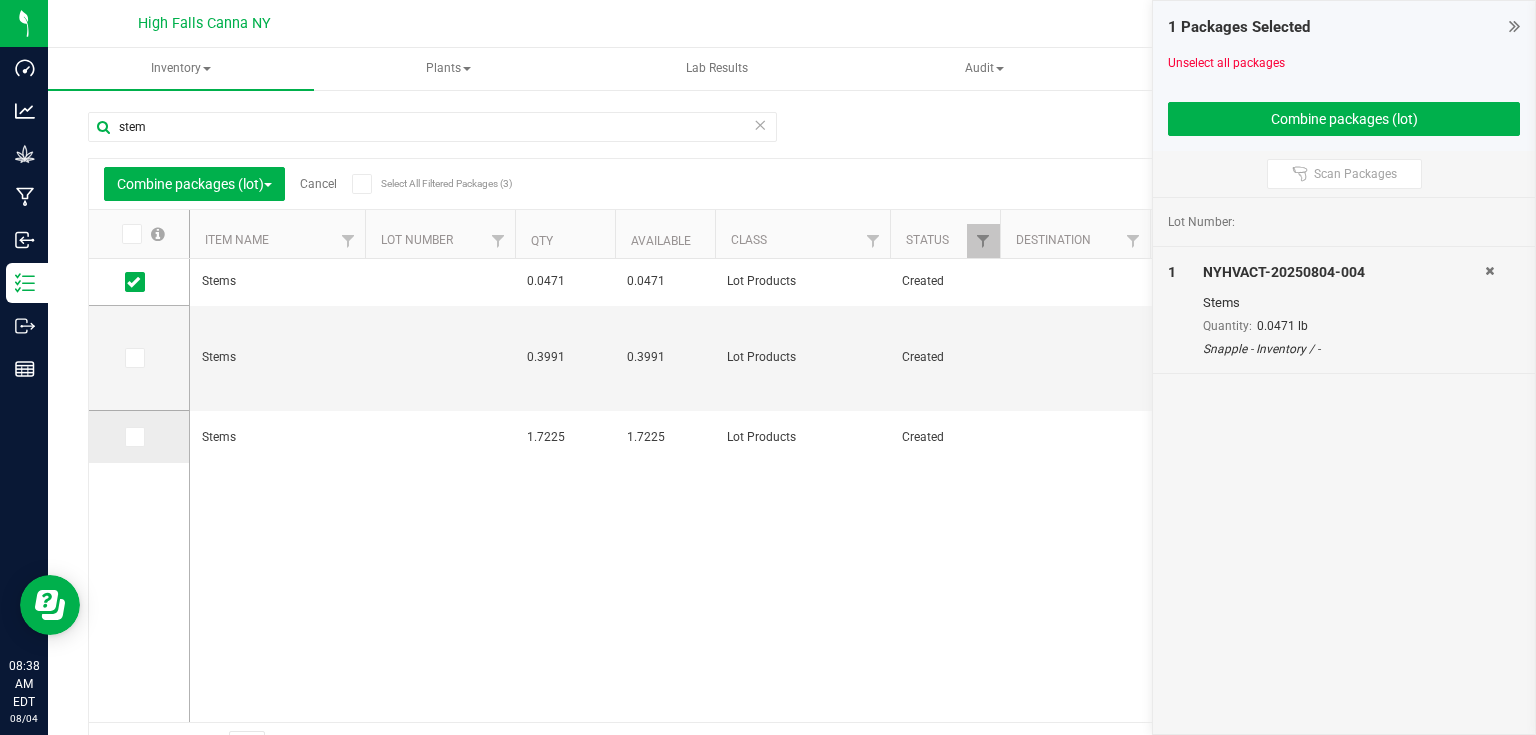 click at bounding box center (133, 437) 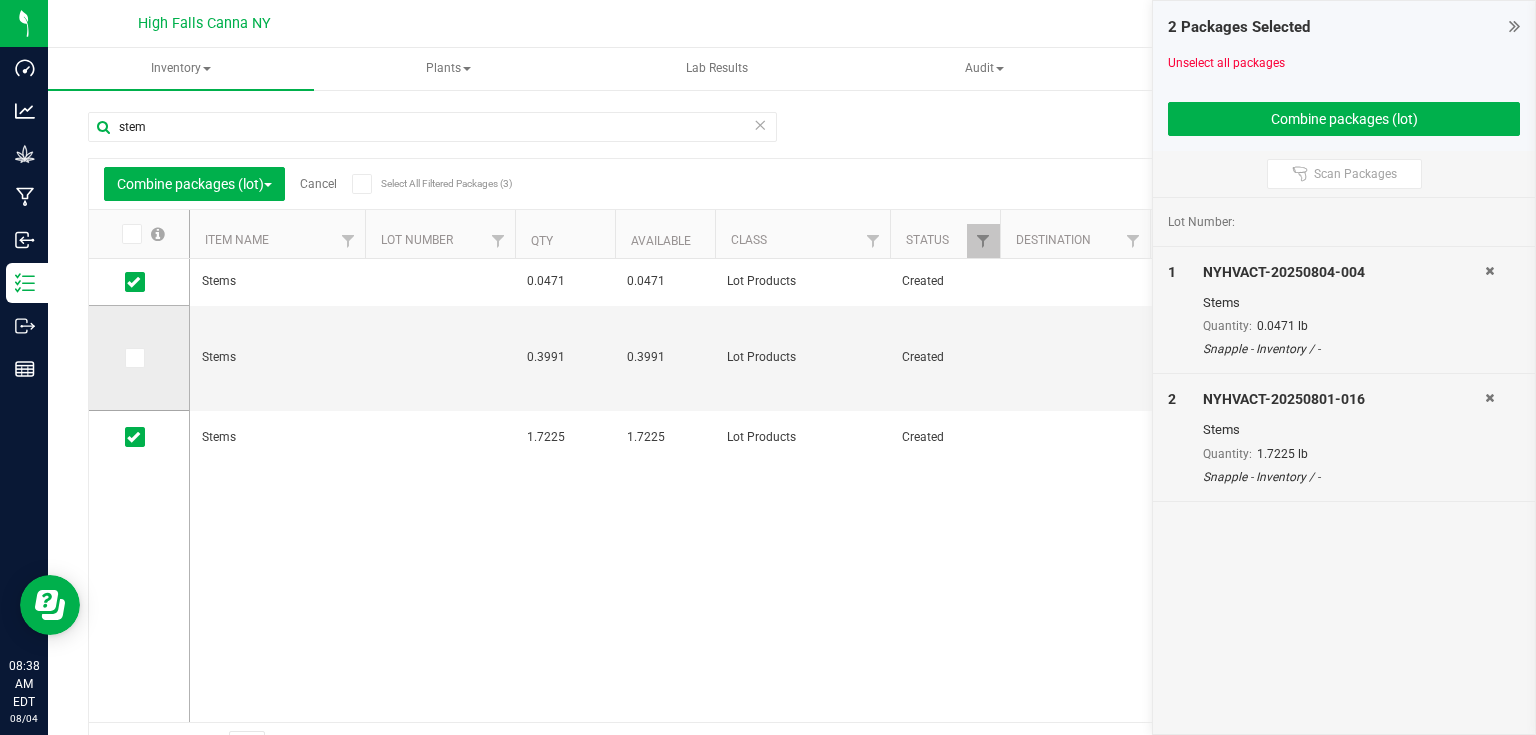 click at bounding box center (133, 358) 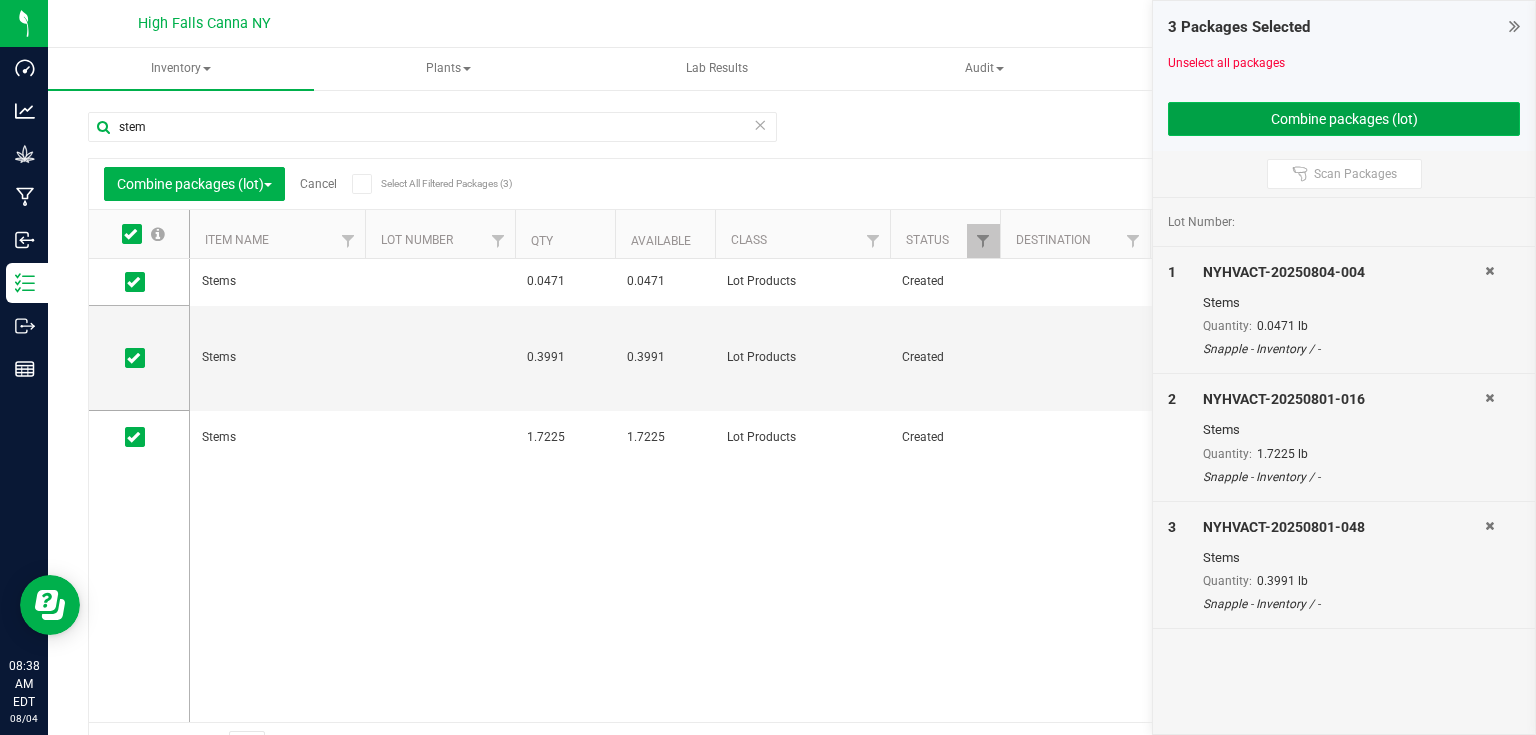 click on "Combine packages (lot)" at bounding box center (1344, 119) 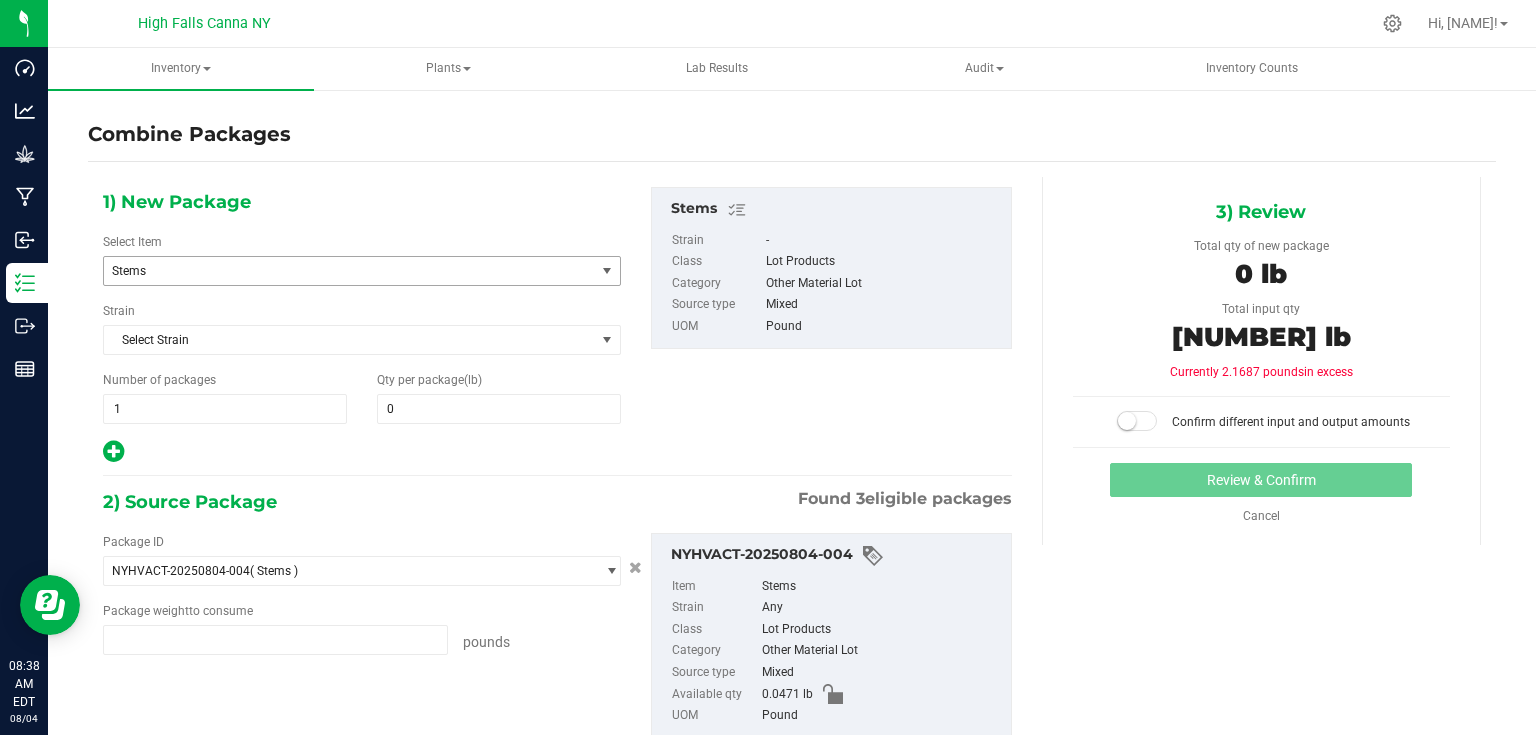 type on "0.0471 lb" 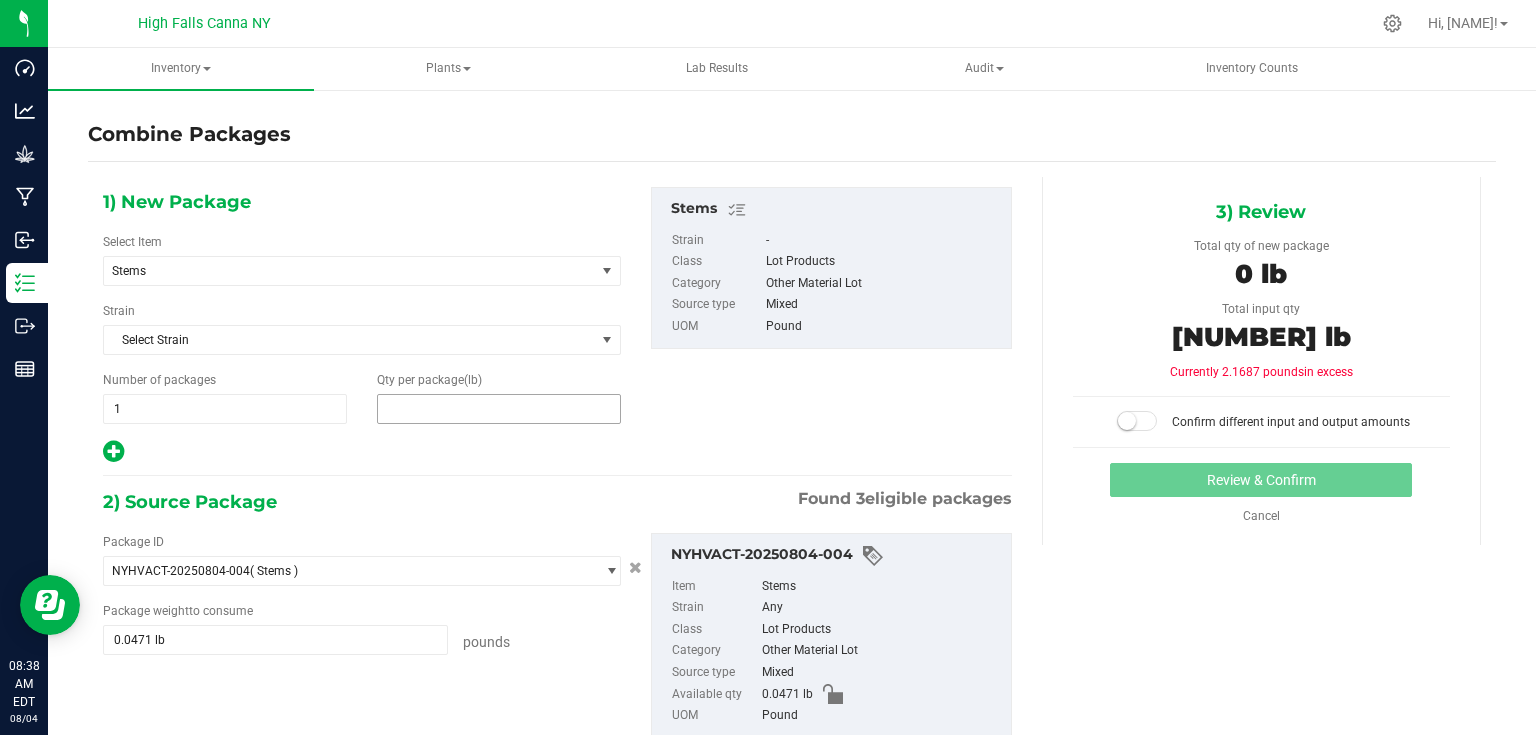 click at bounding box center (499, 409) 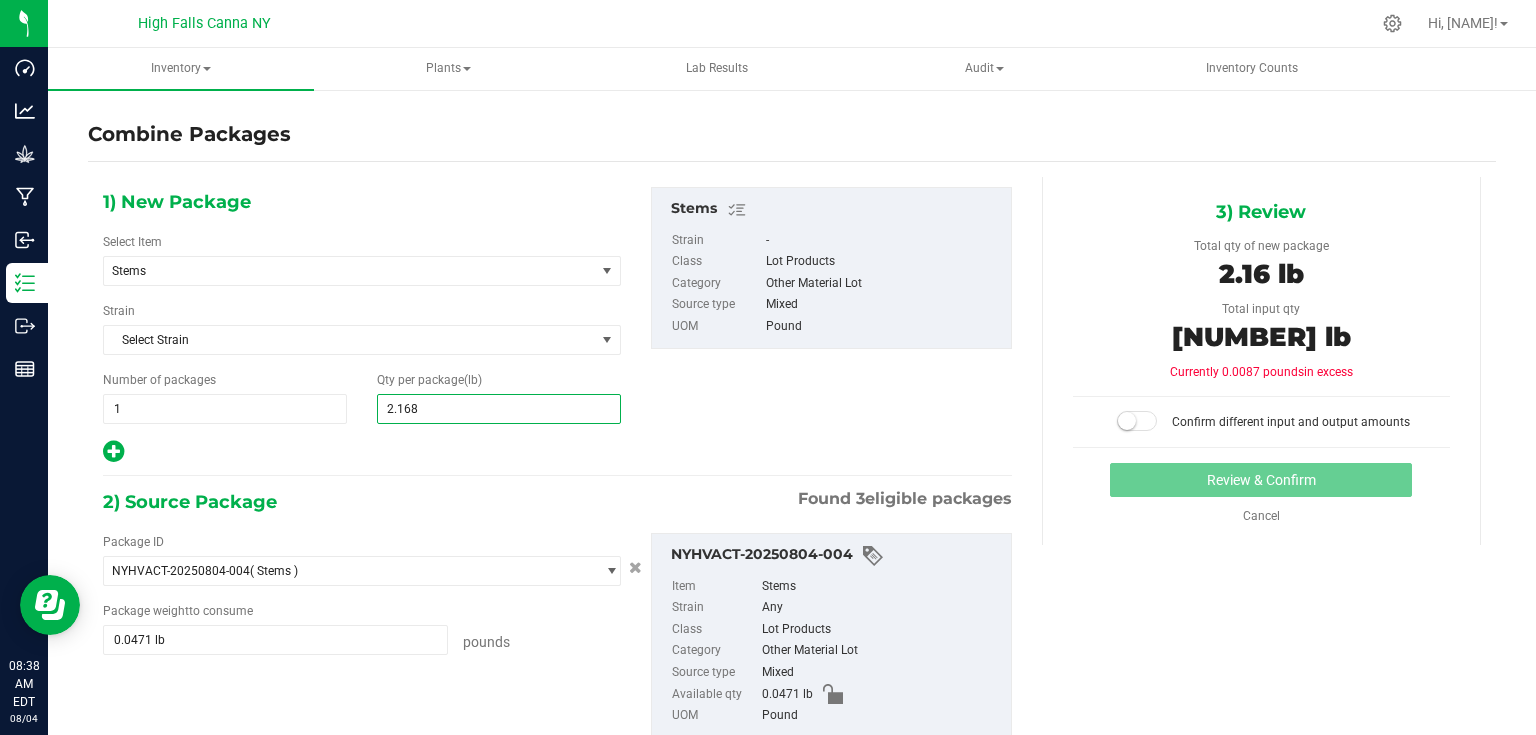 type on "2.1687" 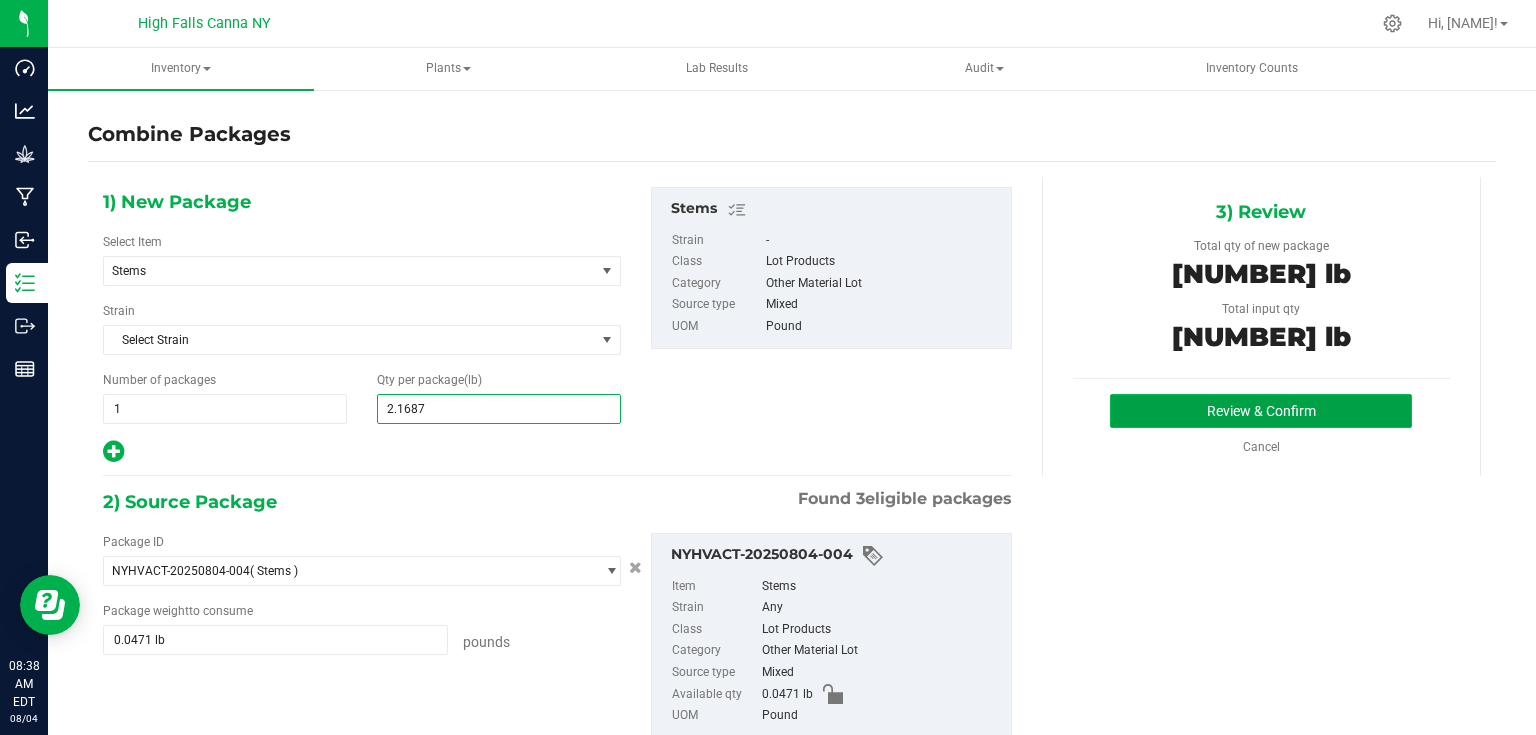 type on "2" 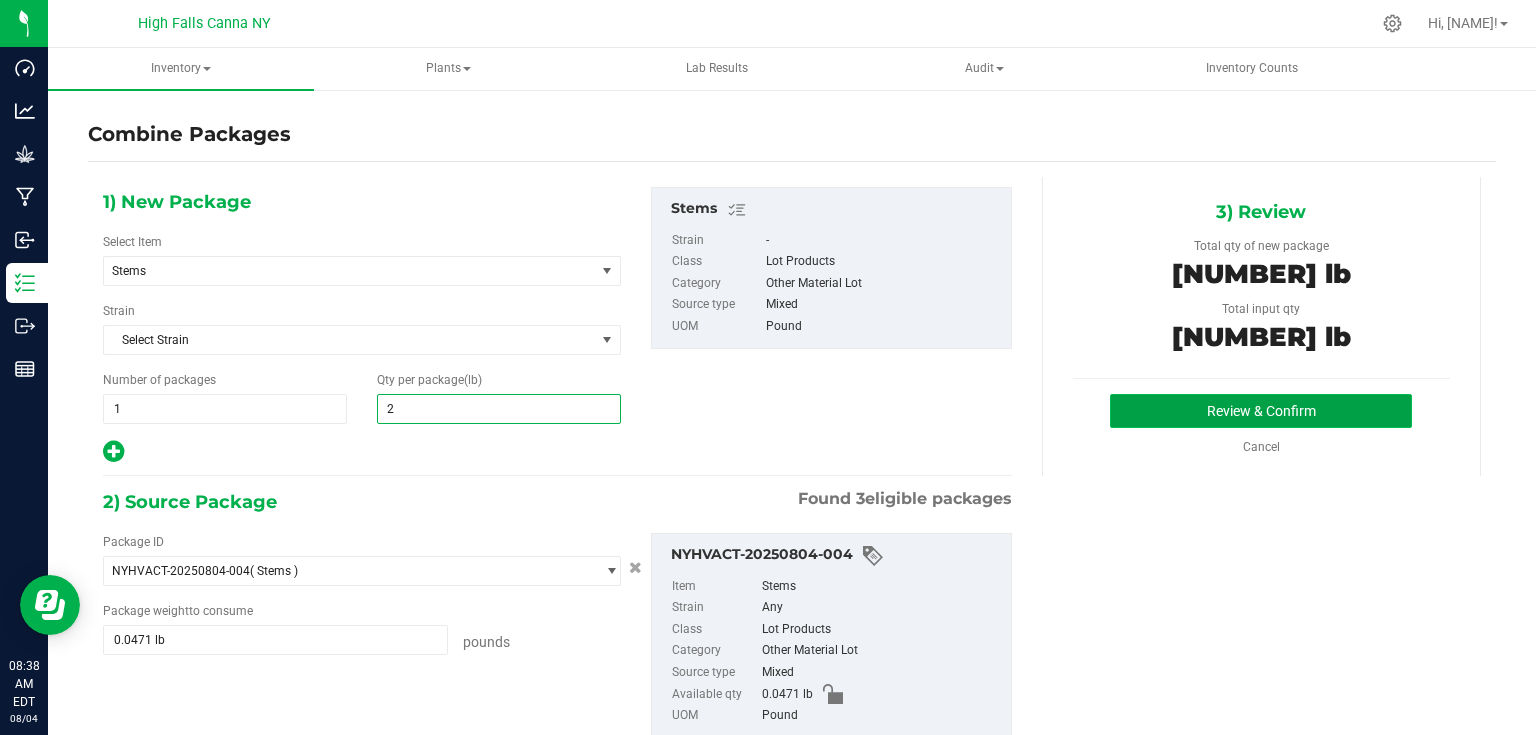 click on "Review & Confirm" at bounding box center [1261, 411] 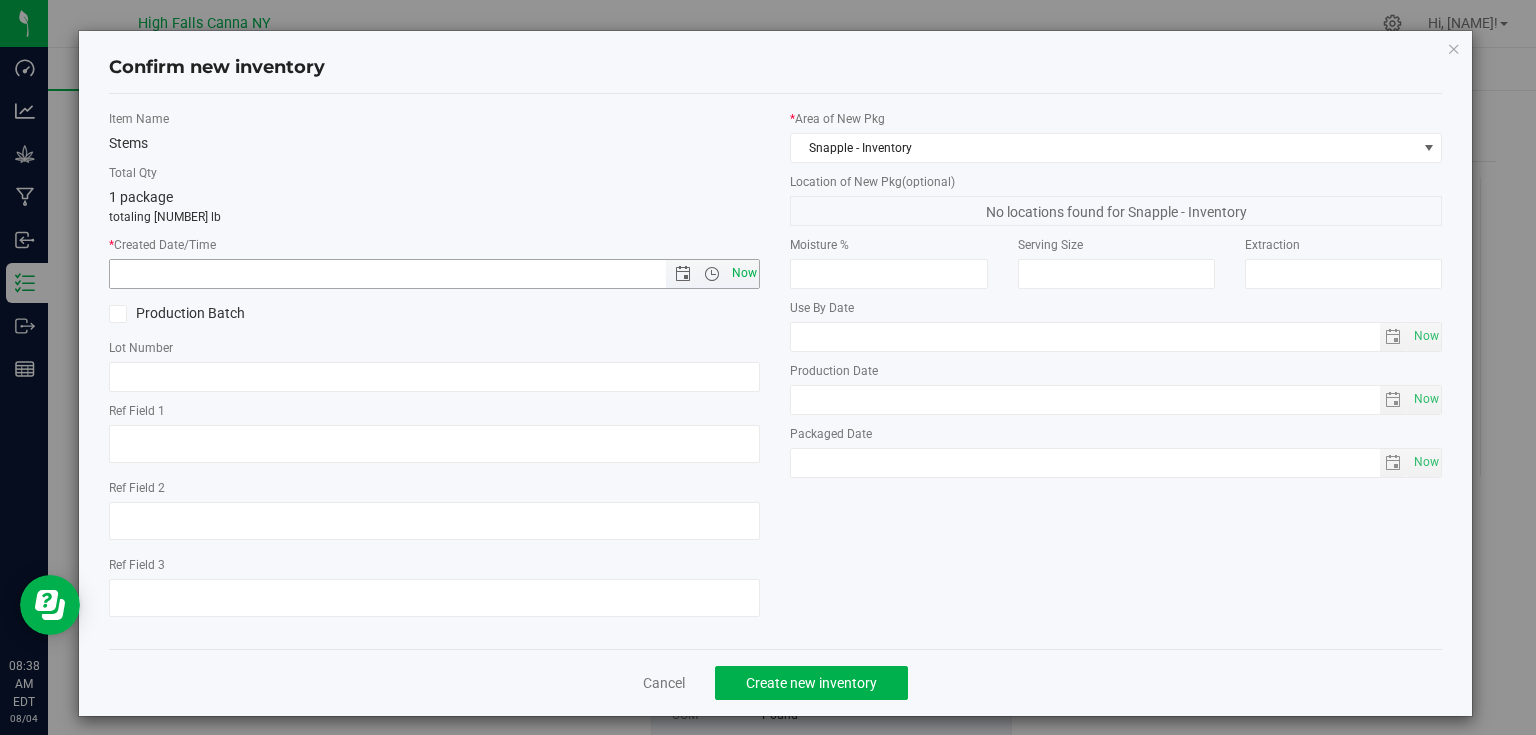 click on "Now" at bounding box center (744, 273) 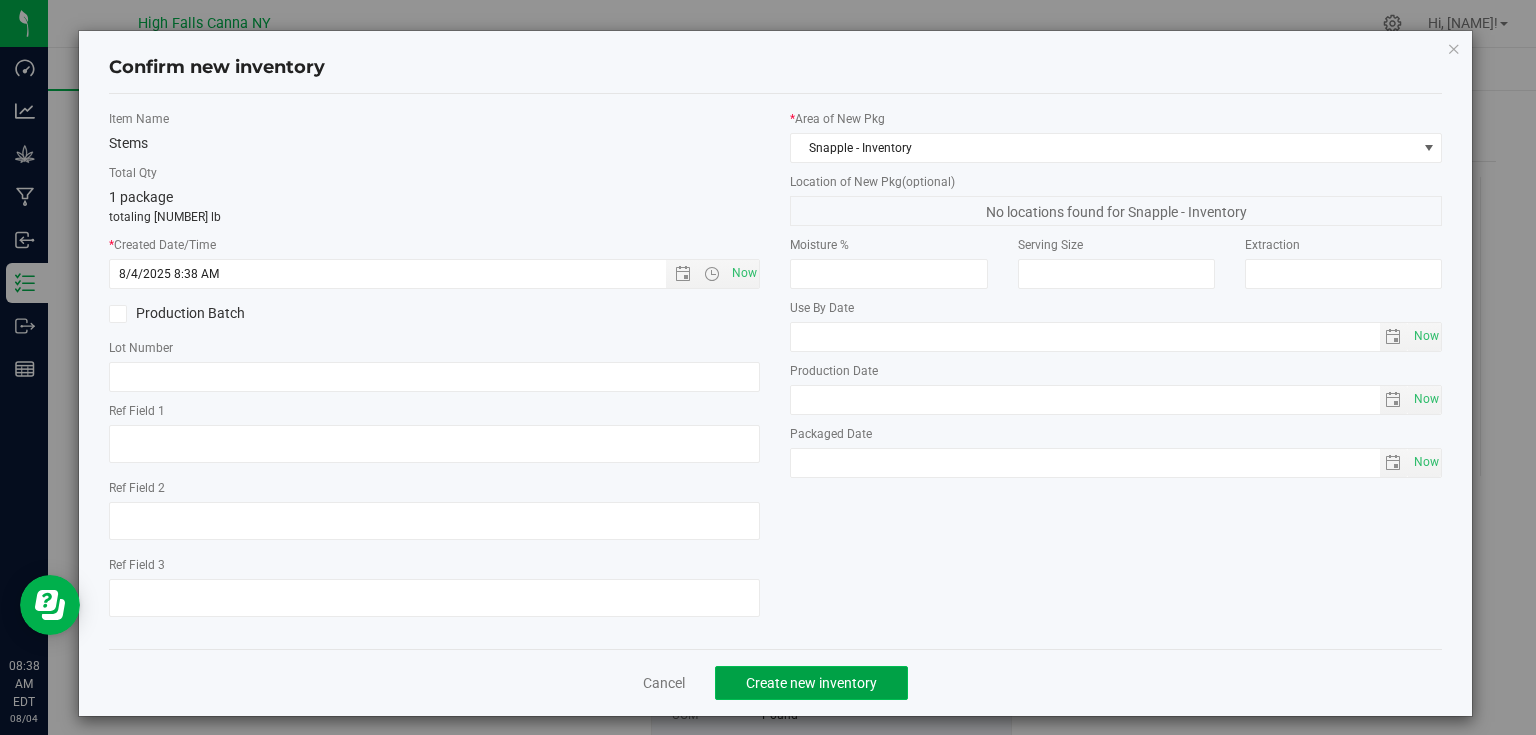 click on "Create new inventory" 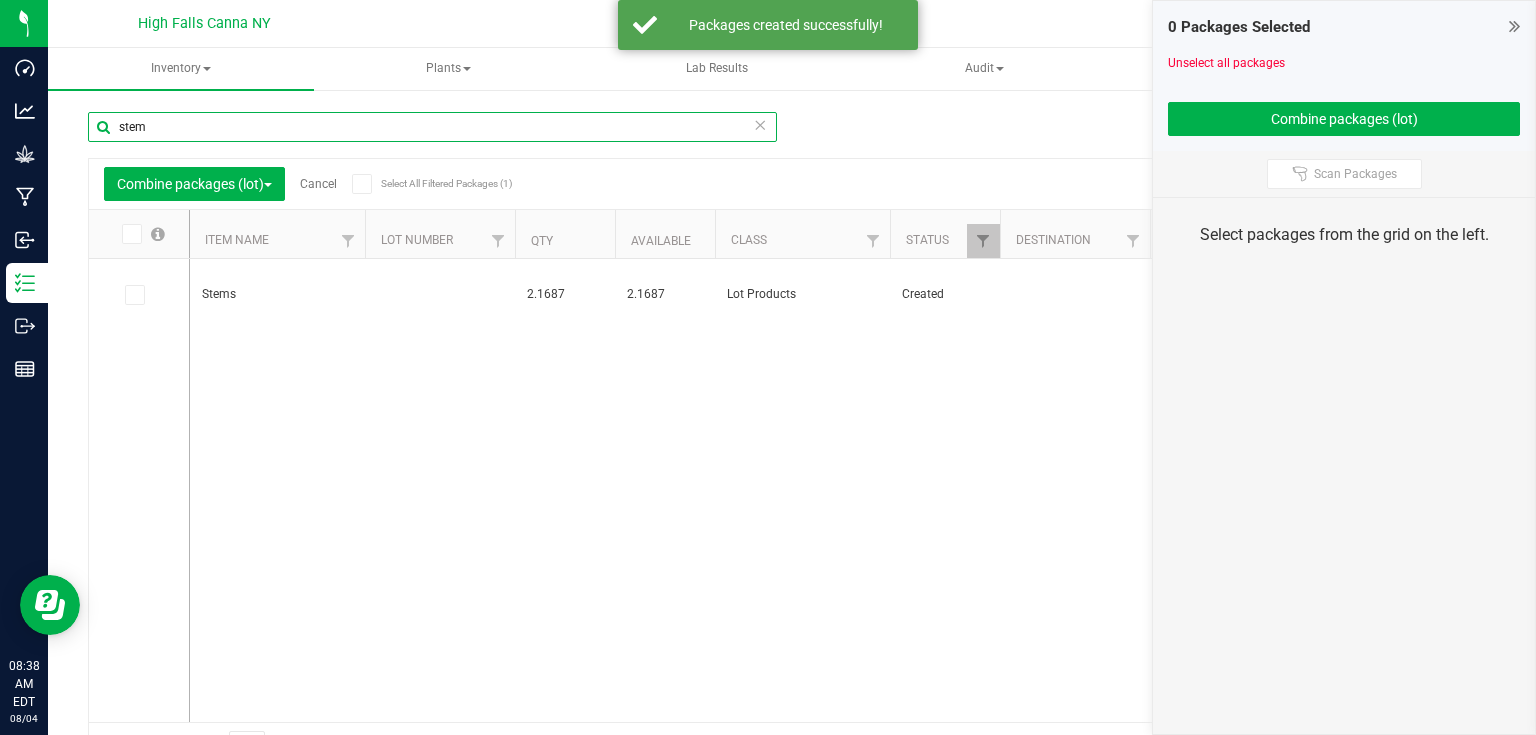 click on "stem" at bounding box center [432, 127] 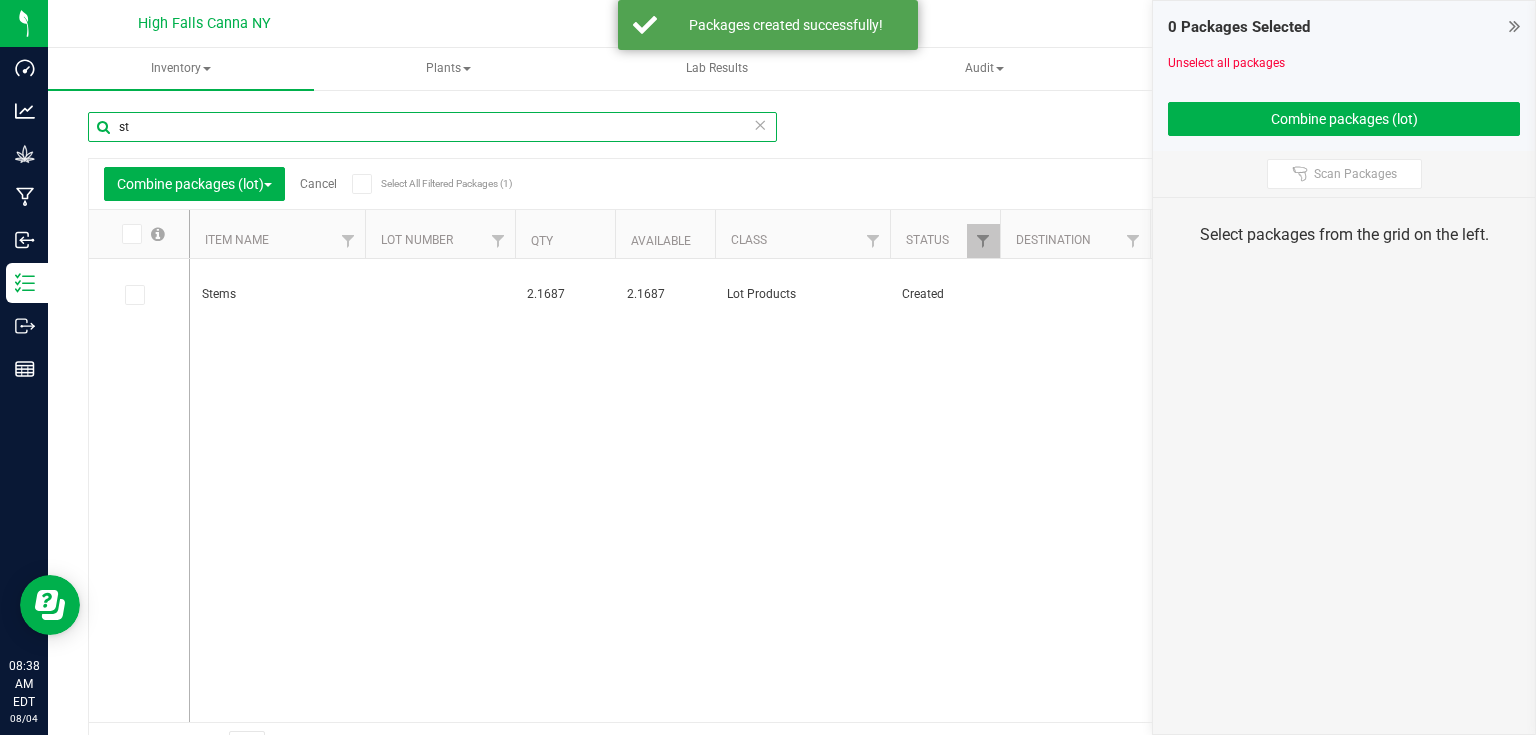 type on "s" 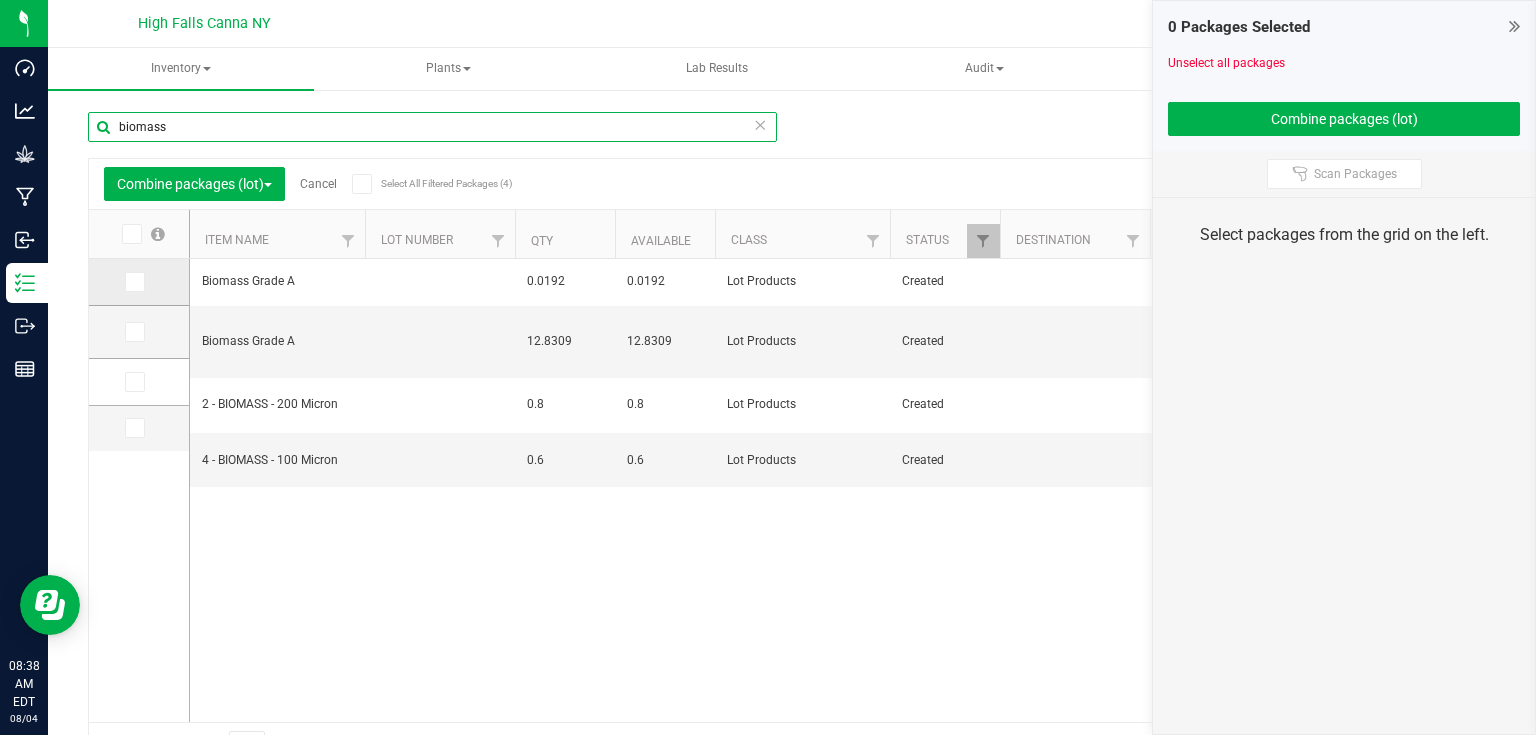 type on "biomass" 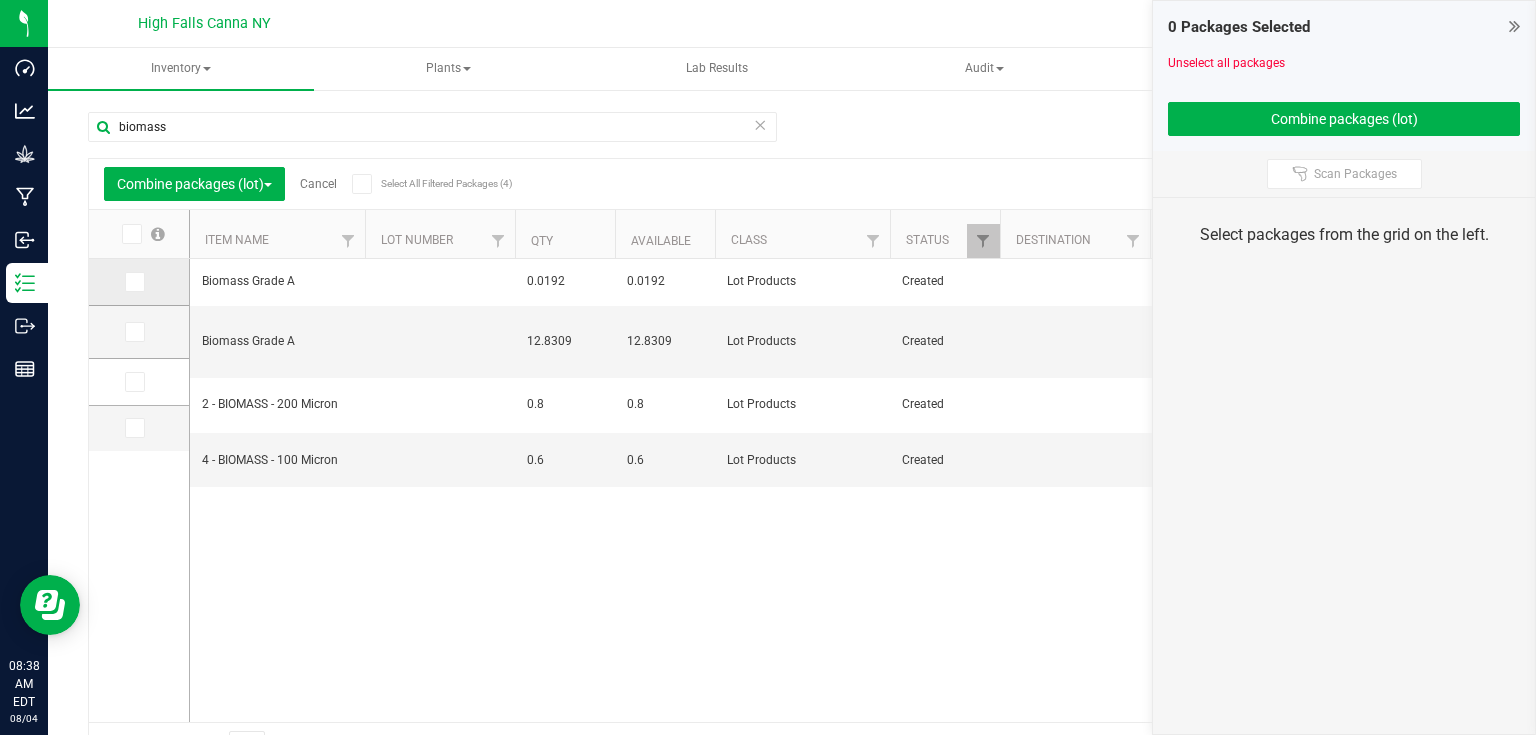 click at bounding box center (135, 282) 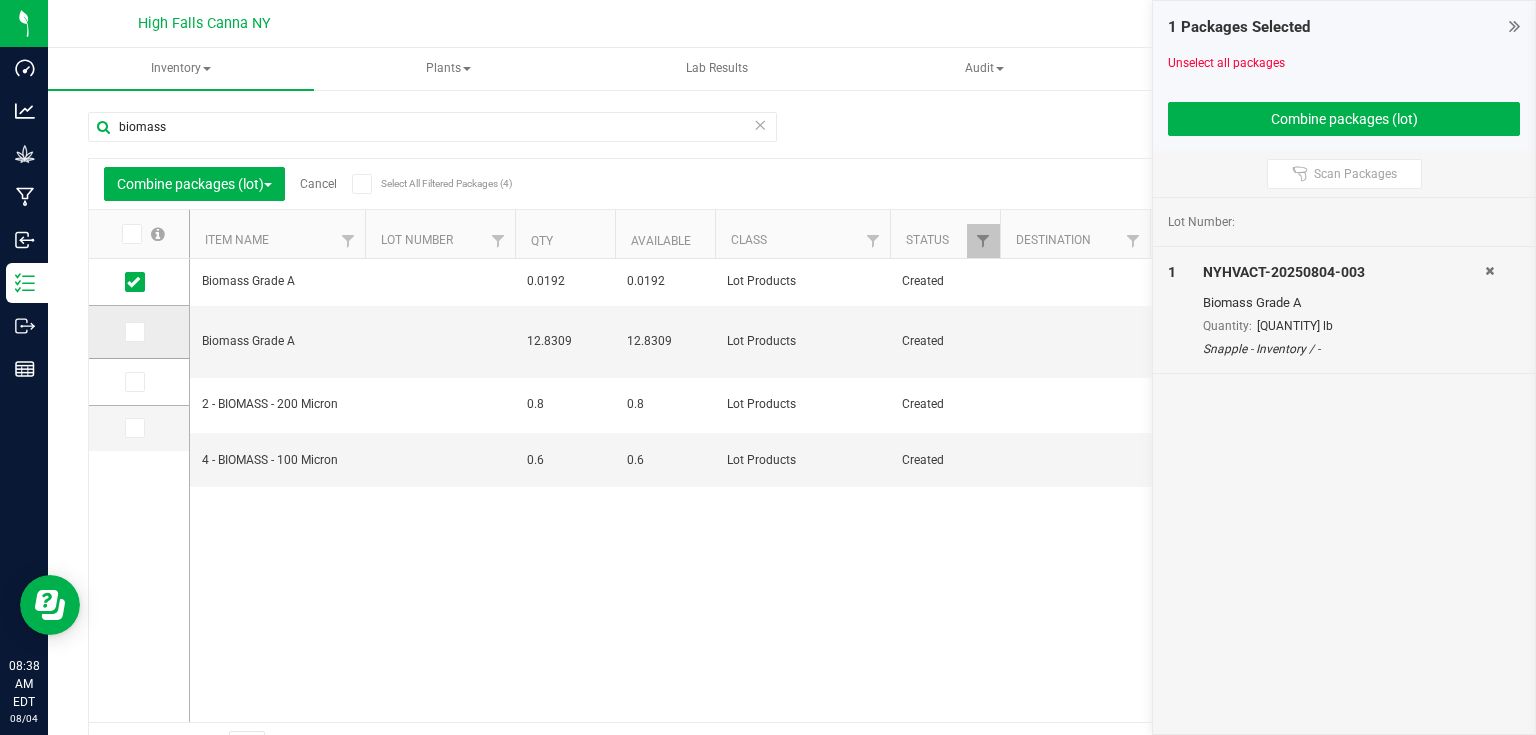 click at bounding box center (133, 332) 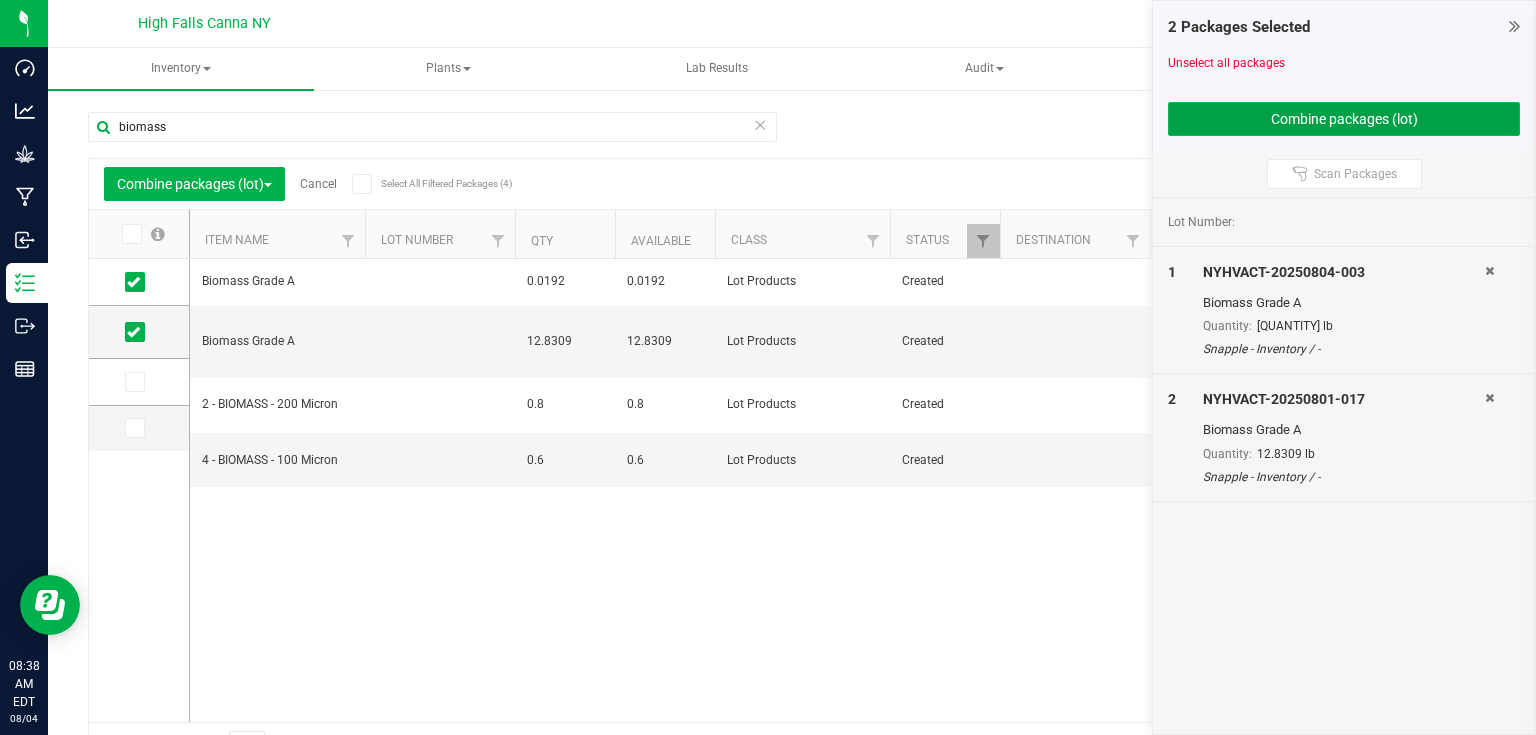 click on "Combine packages (lot)" at bounding box center (1344, 119) 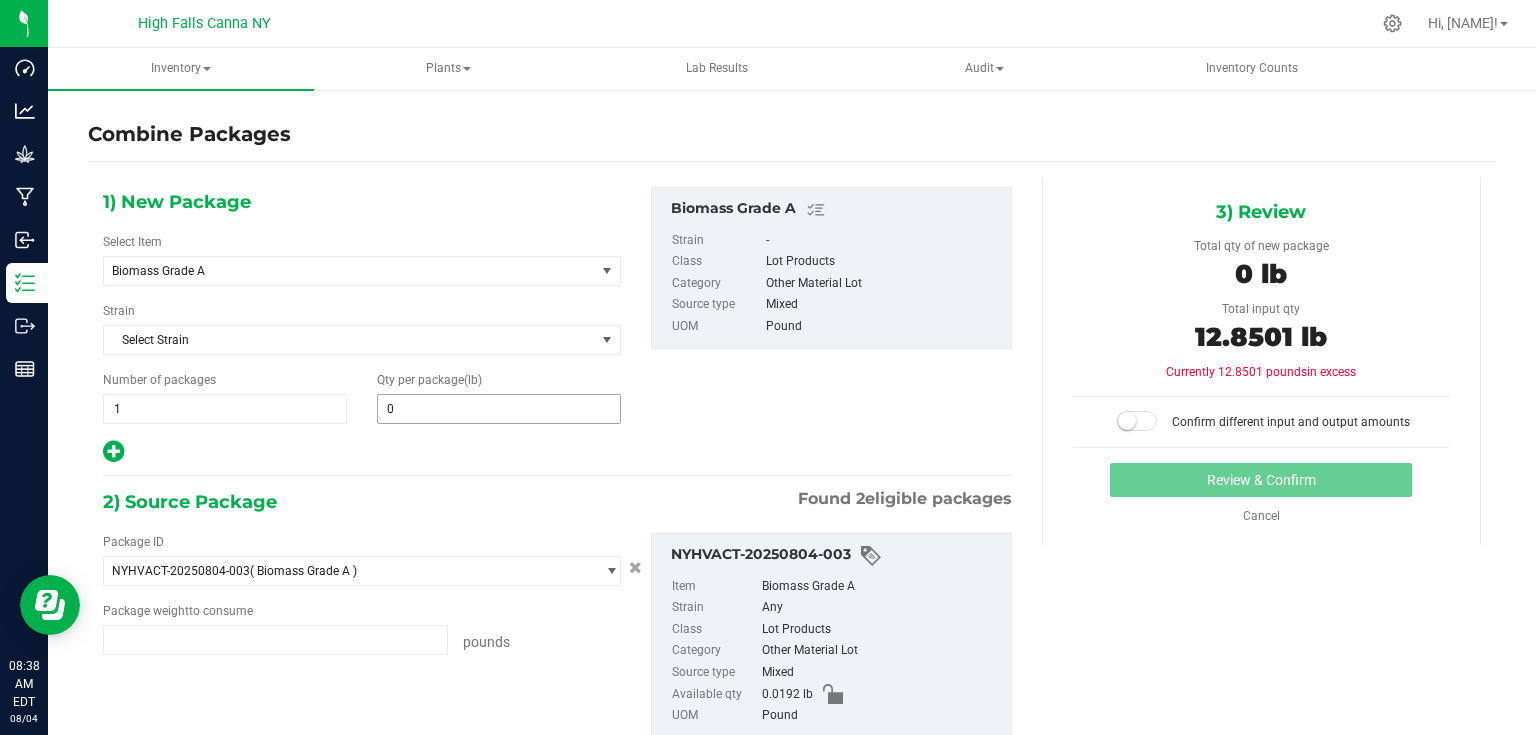 type on "0.0192 lb" 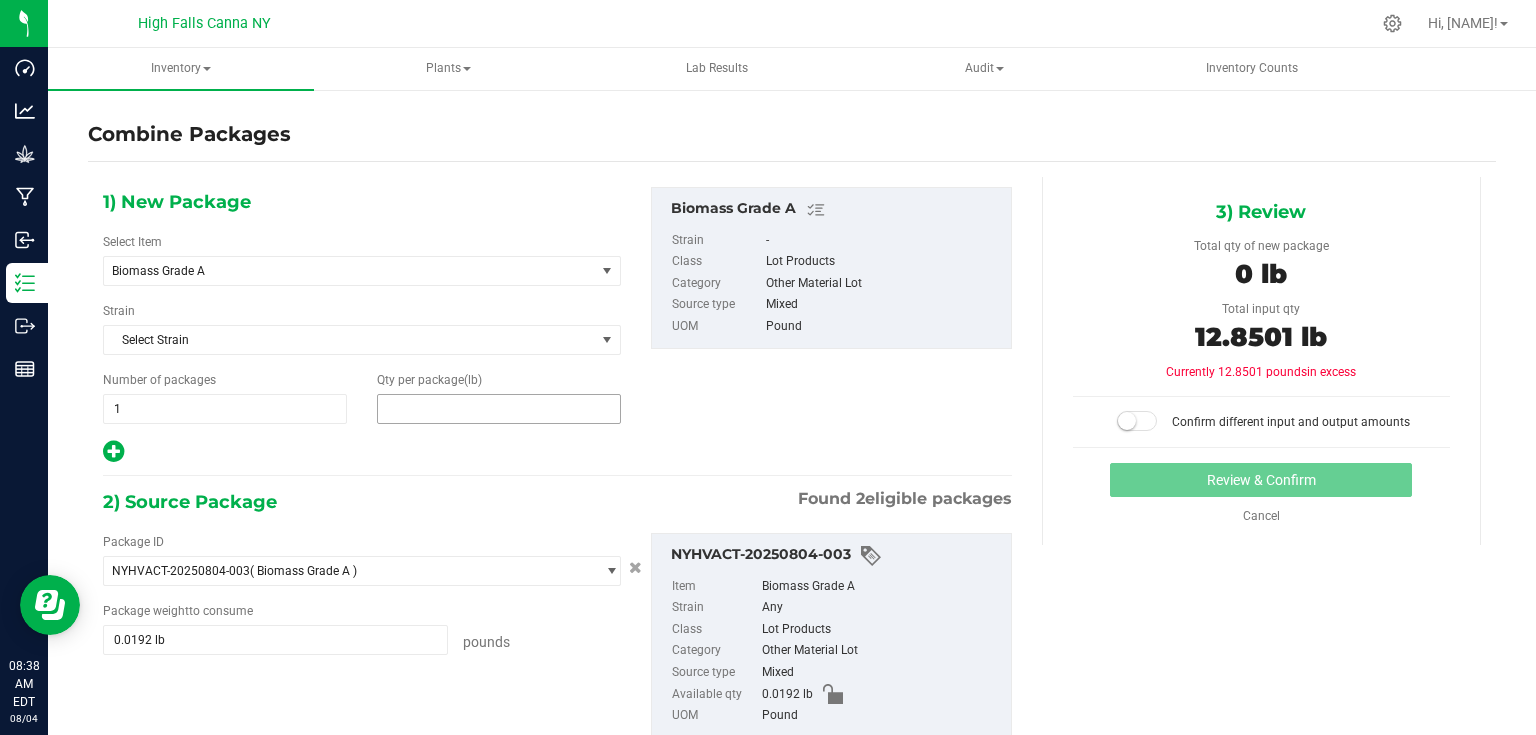 click at bounding box center (499, 409) 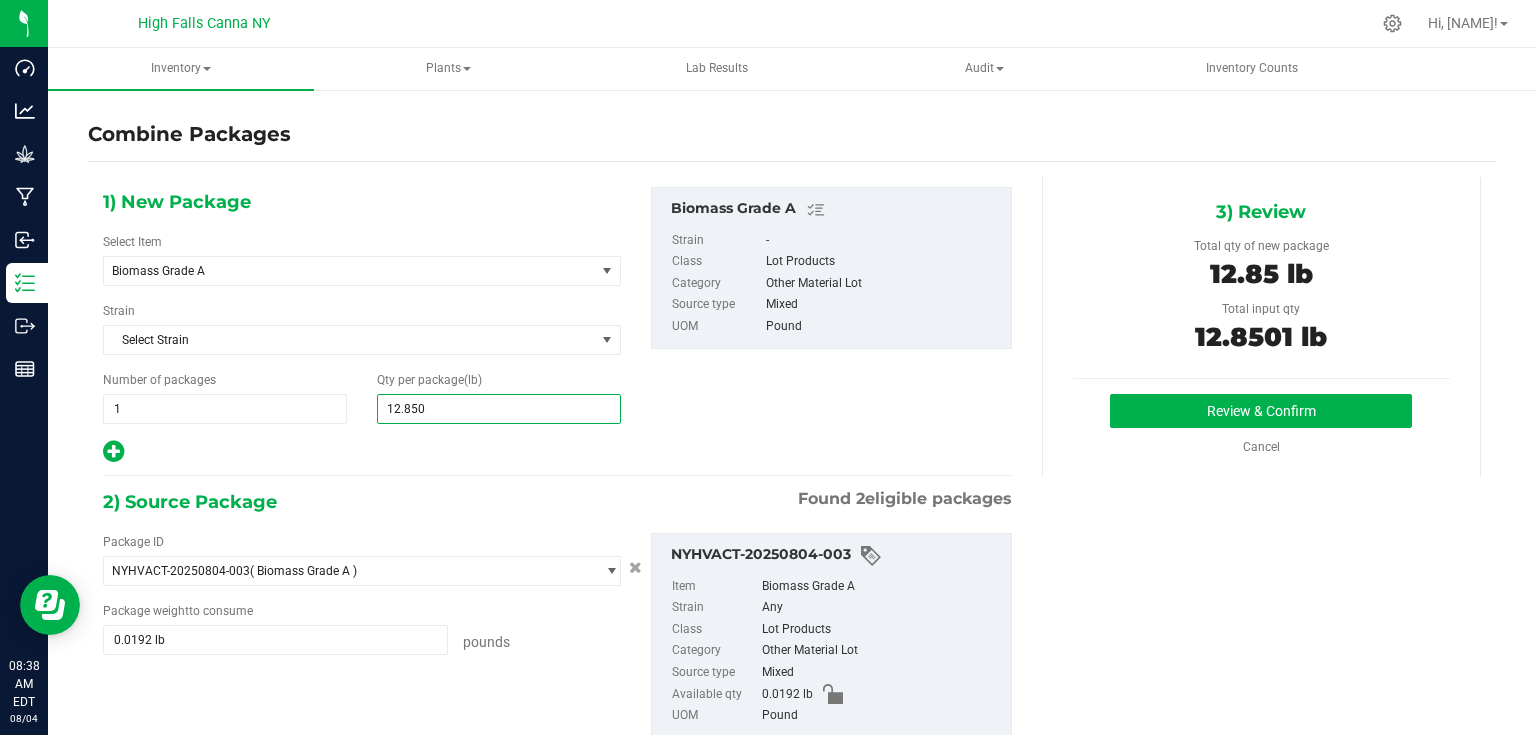 type on "12.8501" 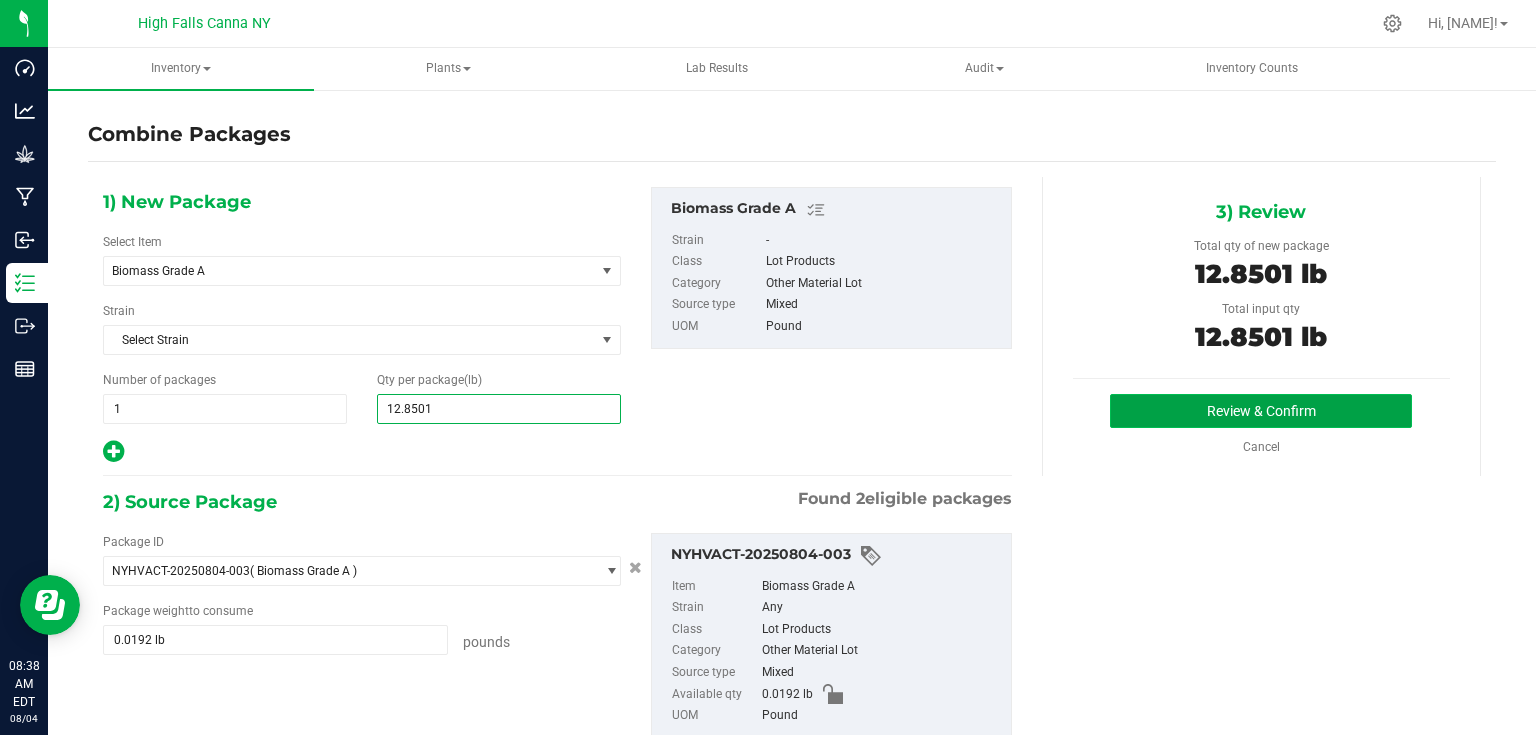 type on "13" 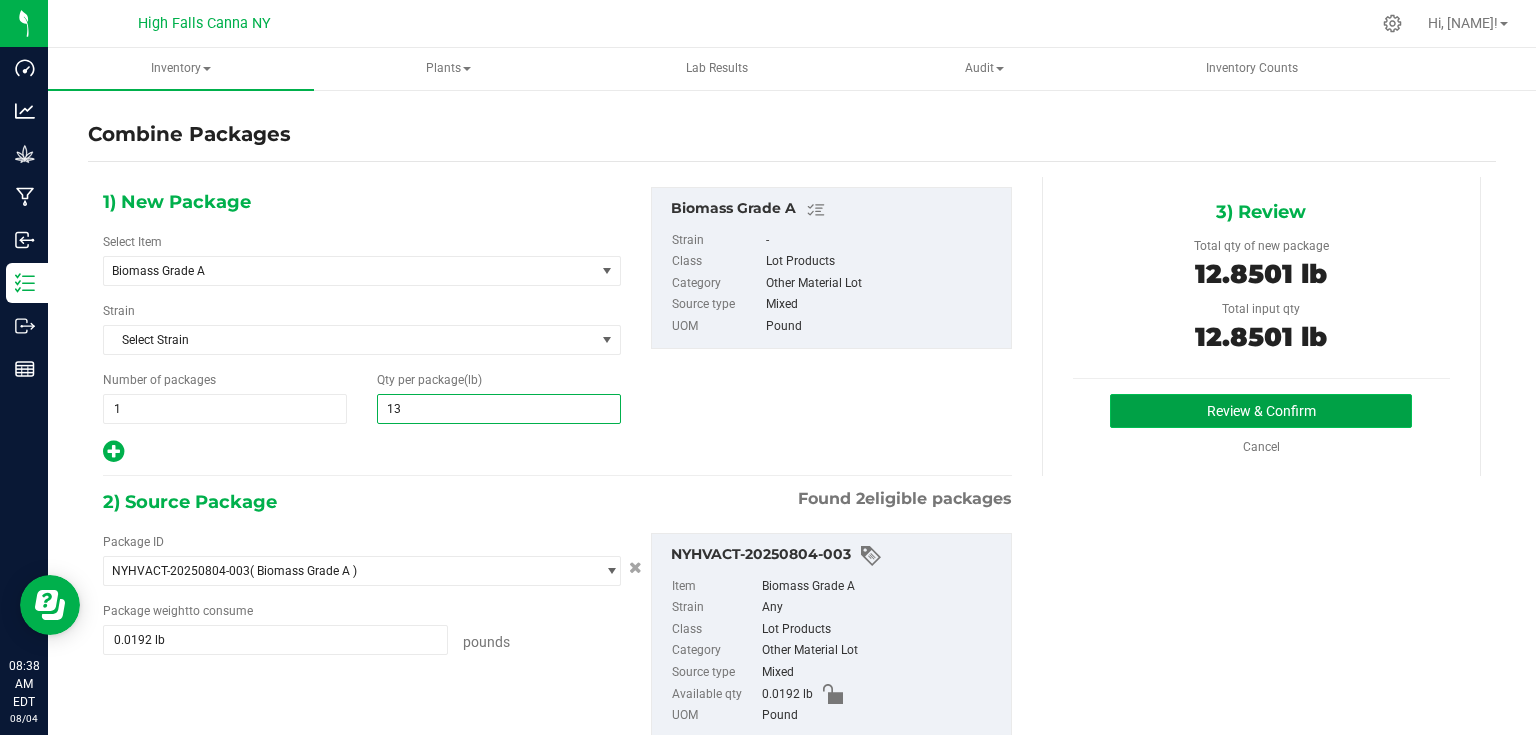 click on "Review & Confirm" at bounding box center [1261, 411] 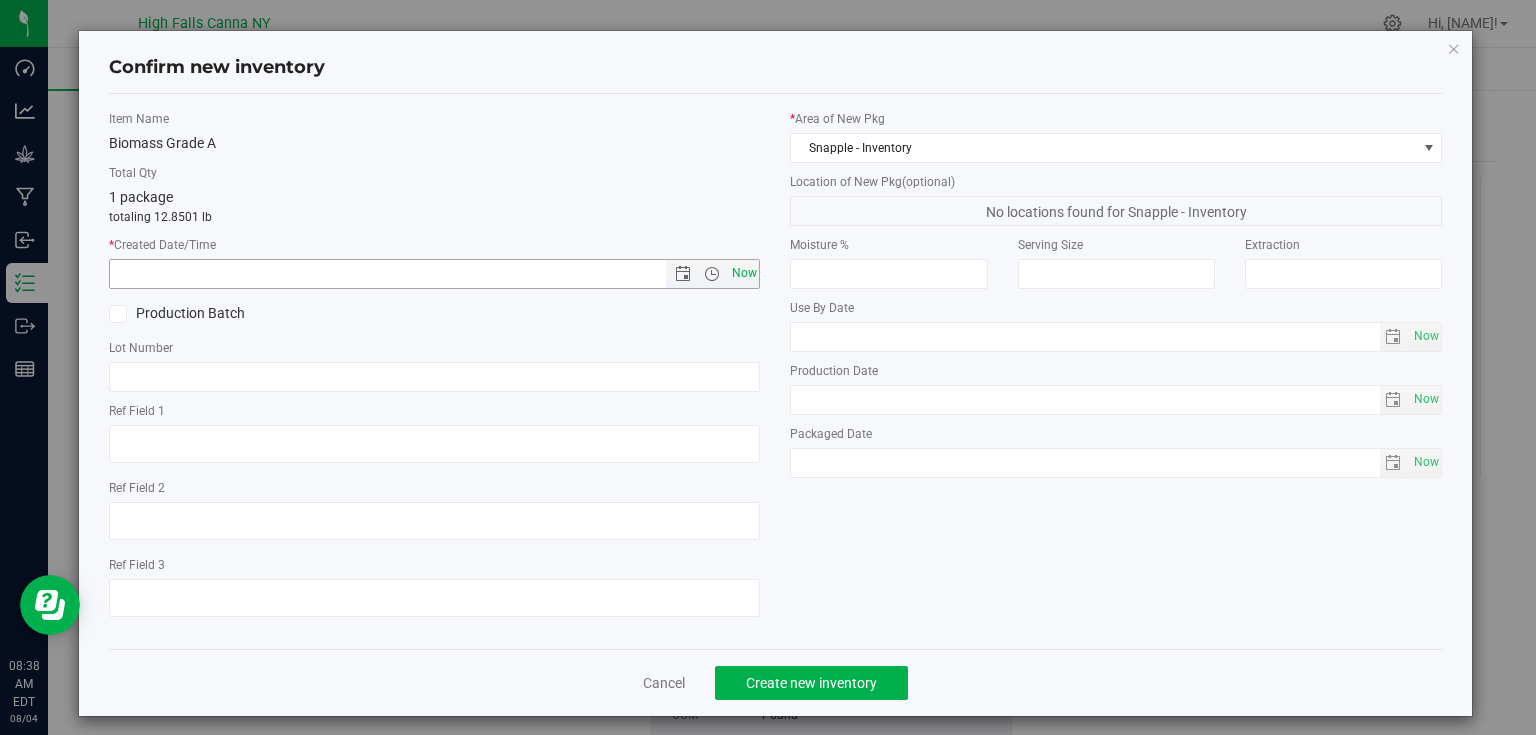 click on "Now" at bounding box center [744, 273] 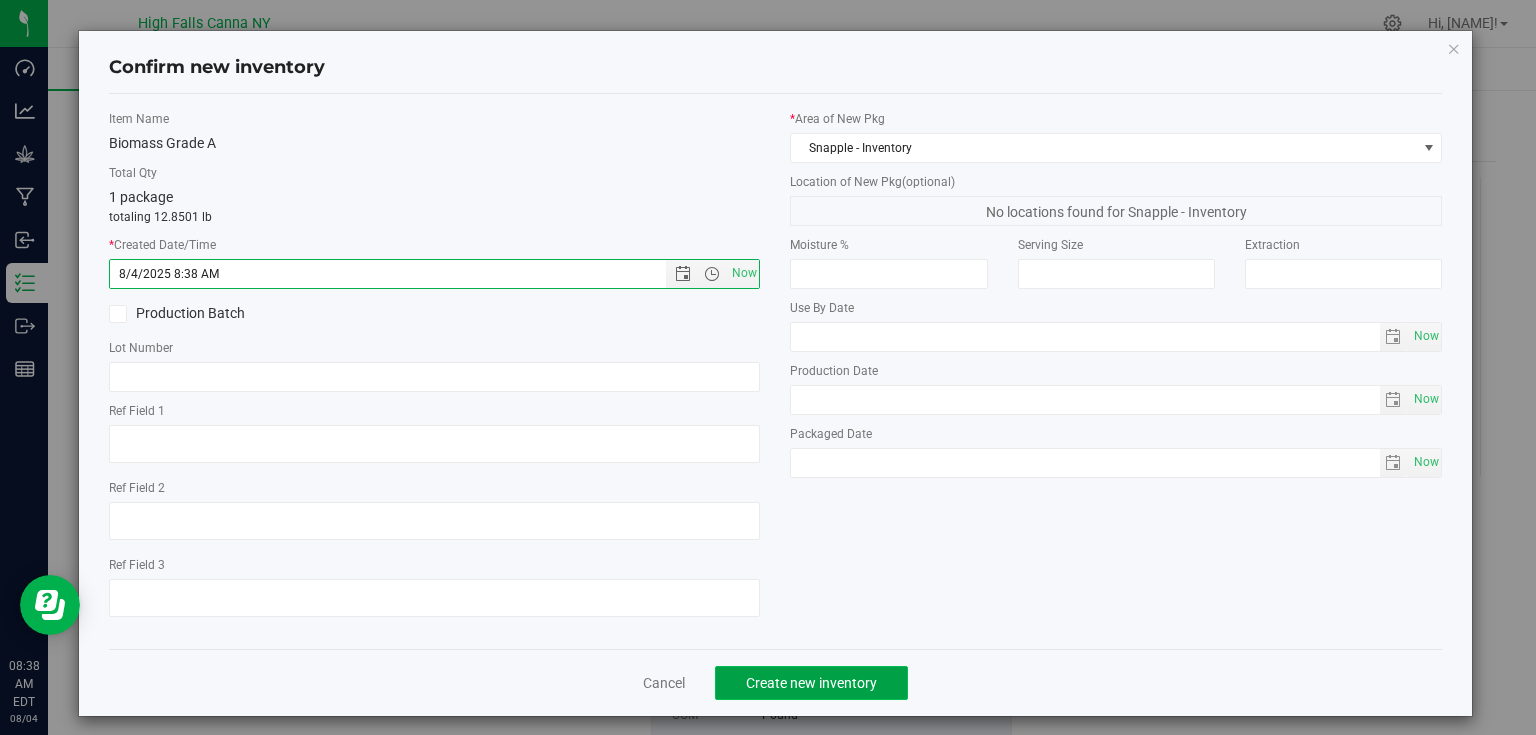 click on "Create new inventory" 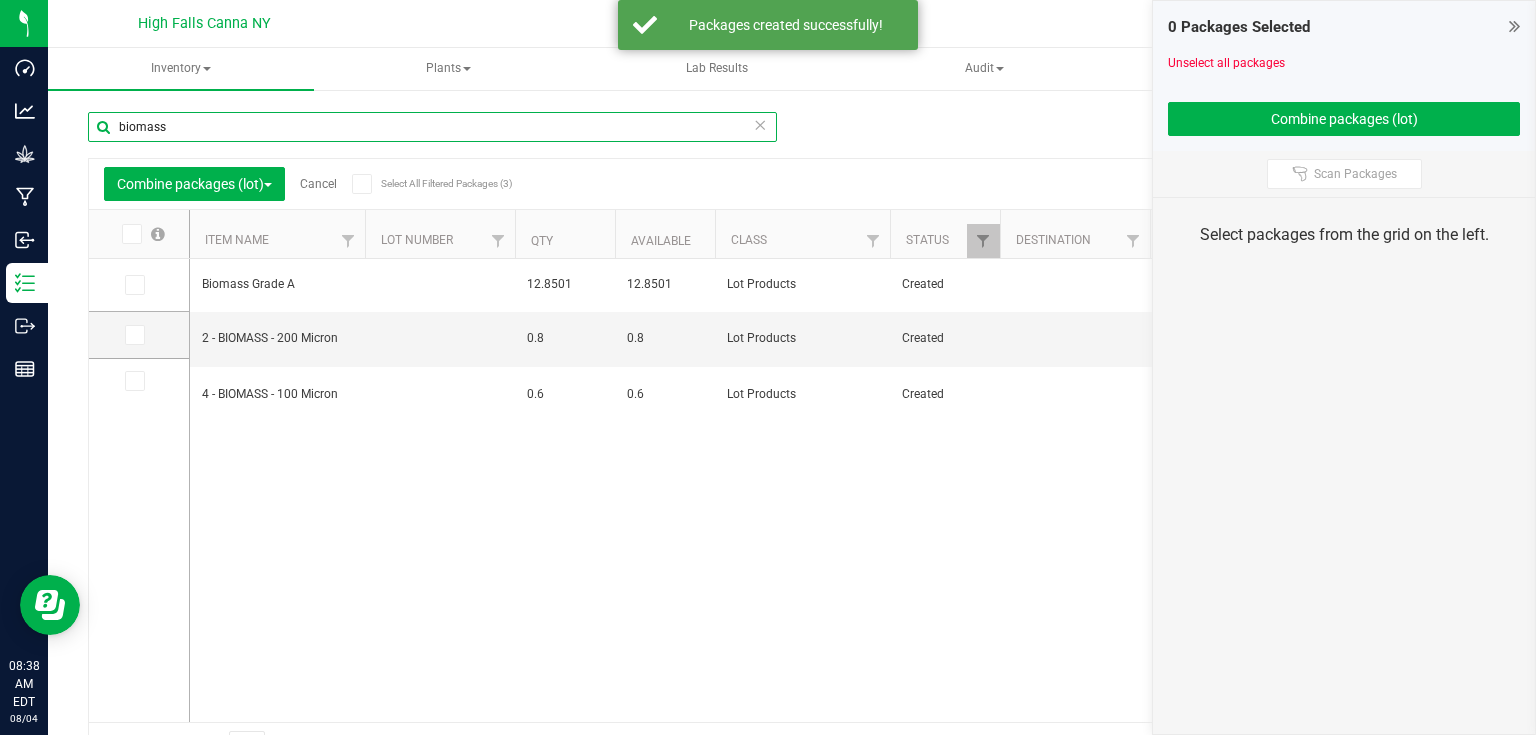 click on "biomass" at bounding box center (432, 127) 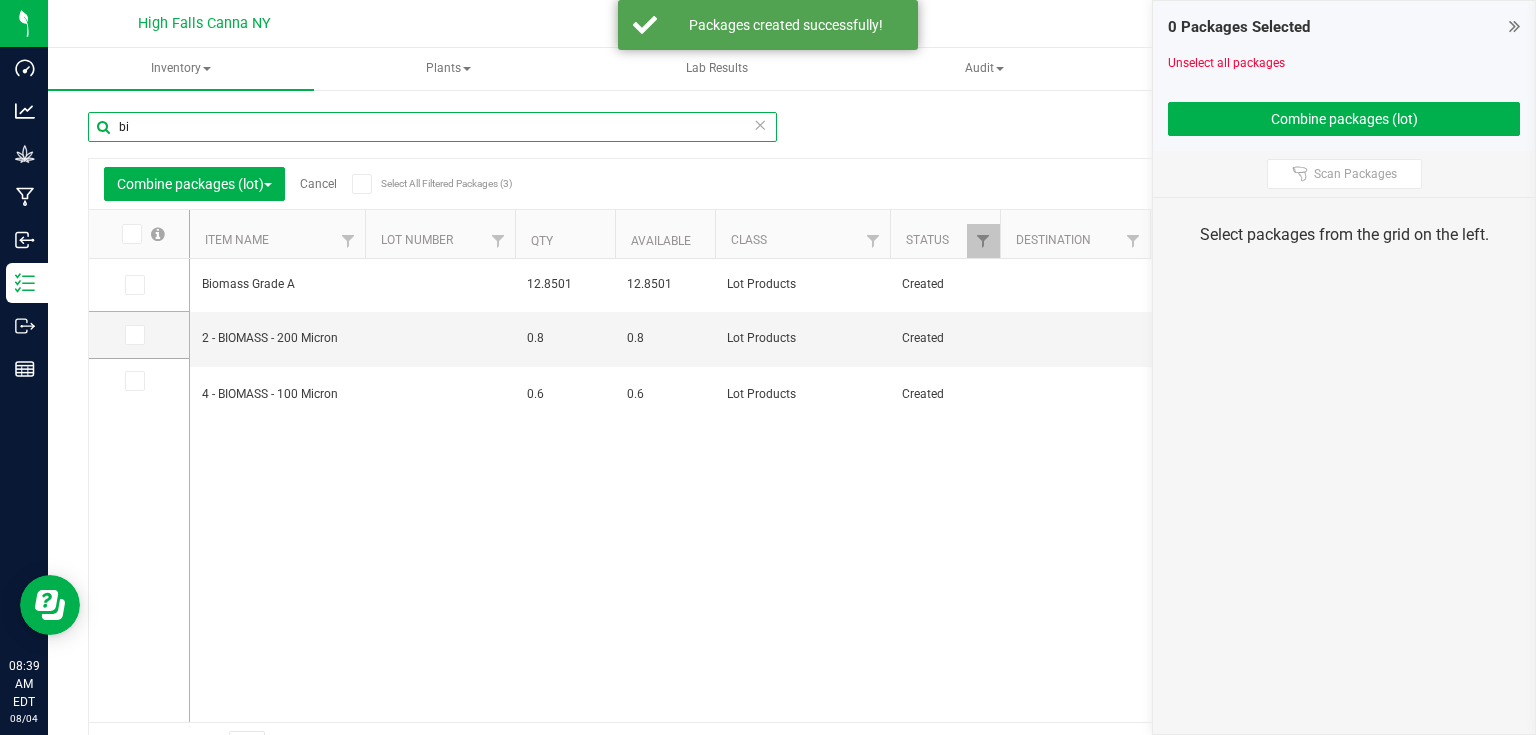 type on "b" 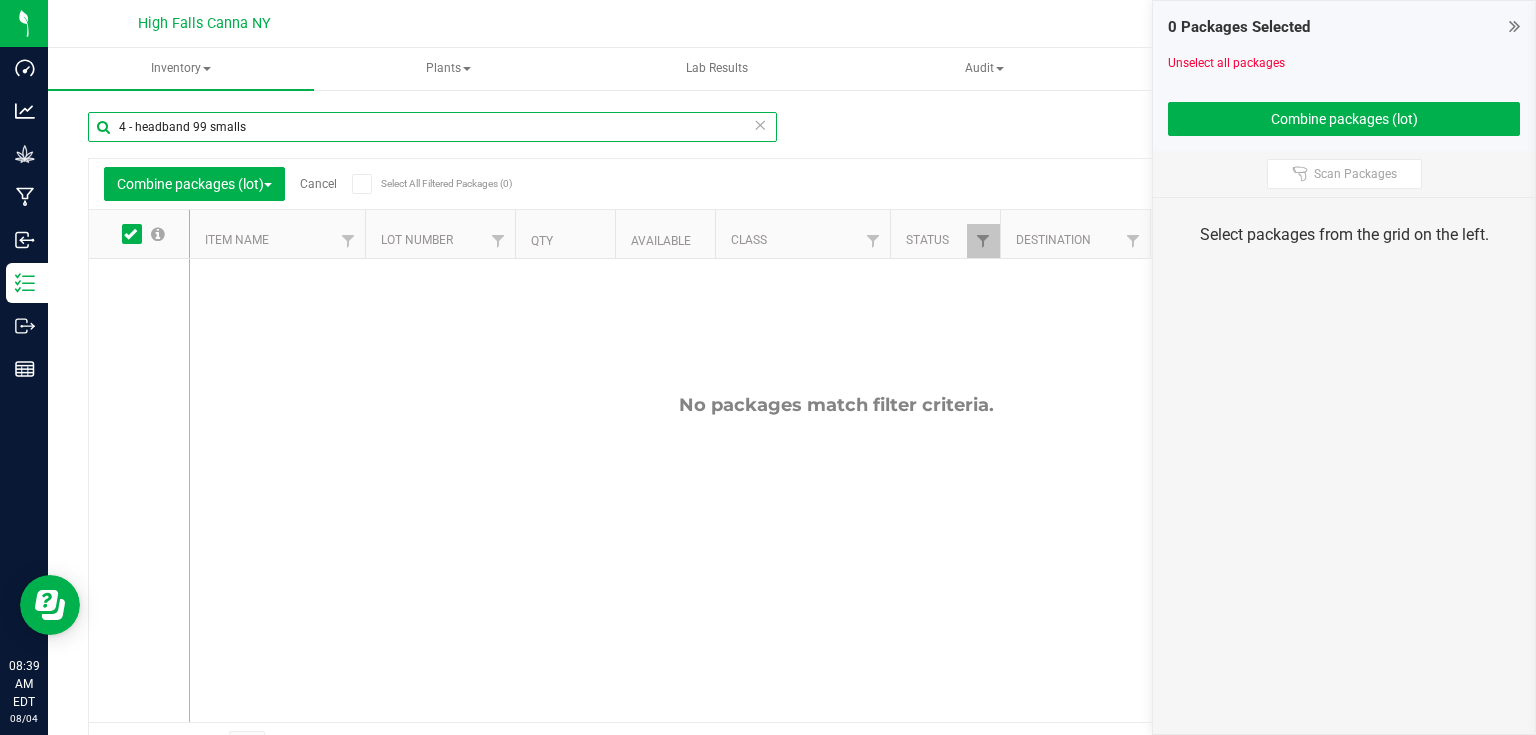 click on "4 - headband 99 smalls" at bounding box center (432, 127) 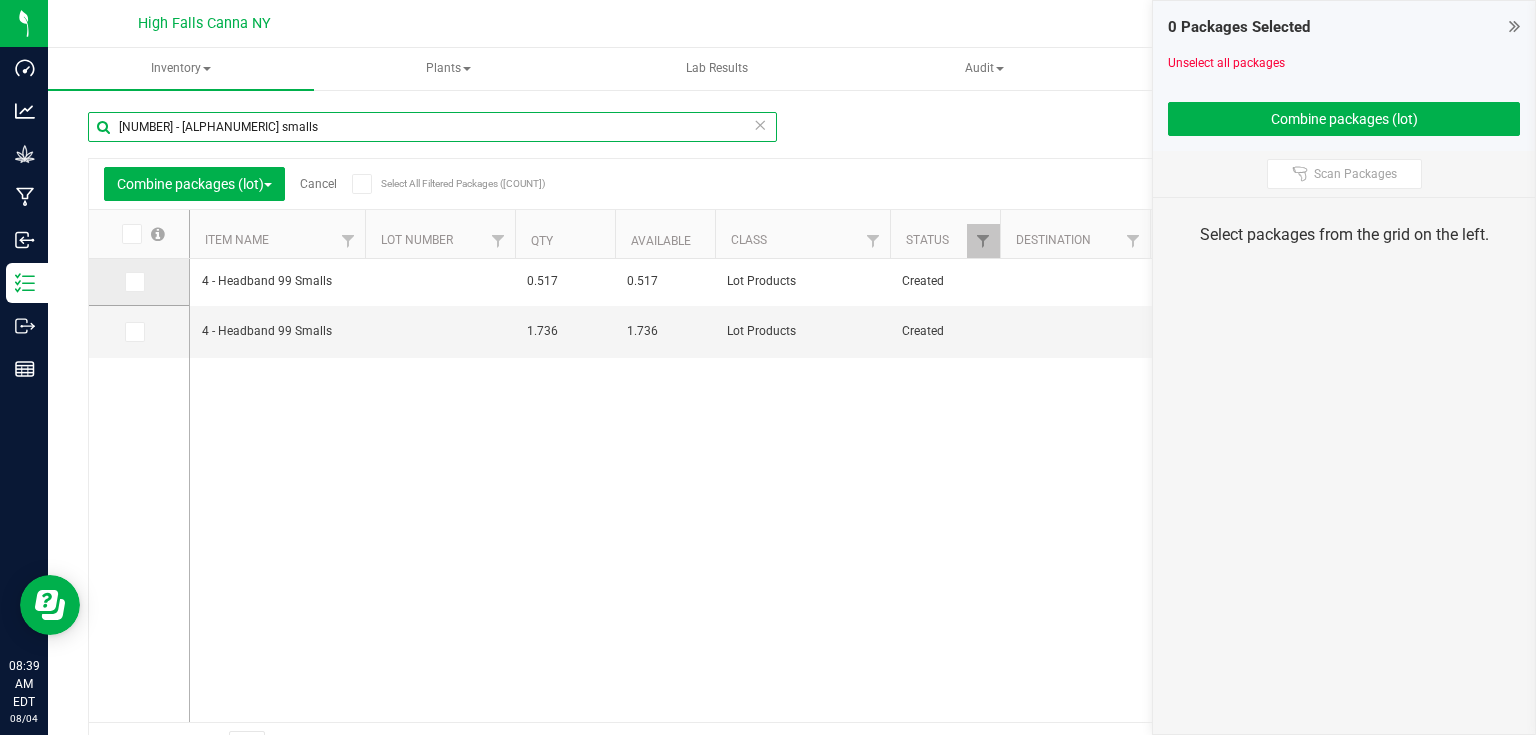 type on "[NUMBER] - [ALPHANUMERIC] smalls" 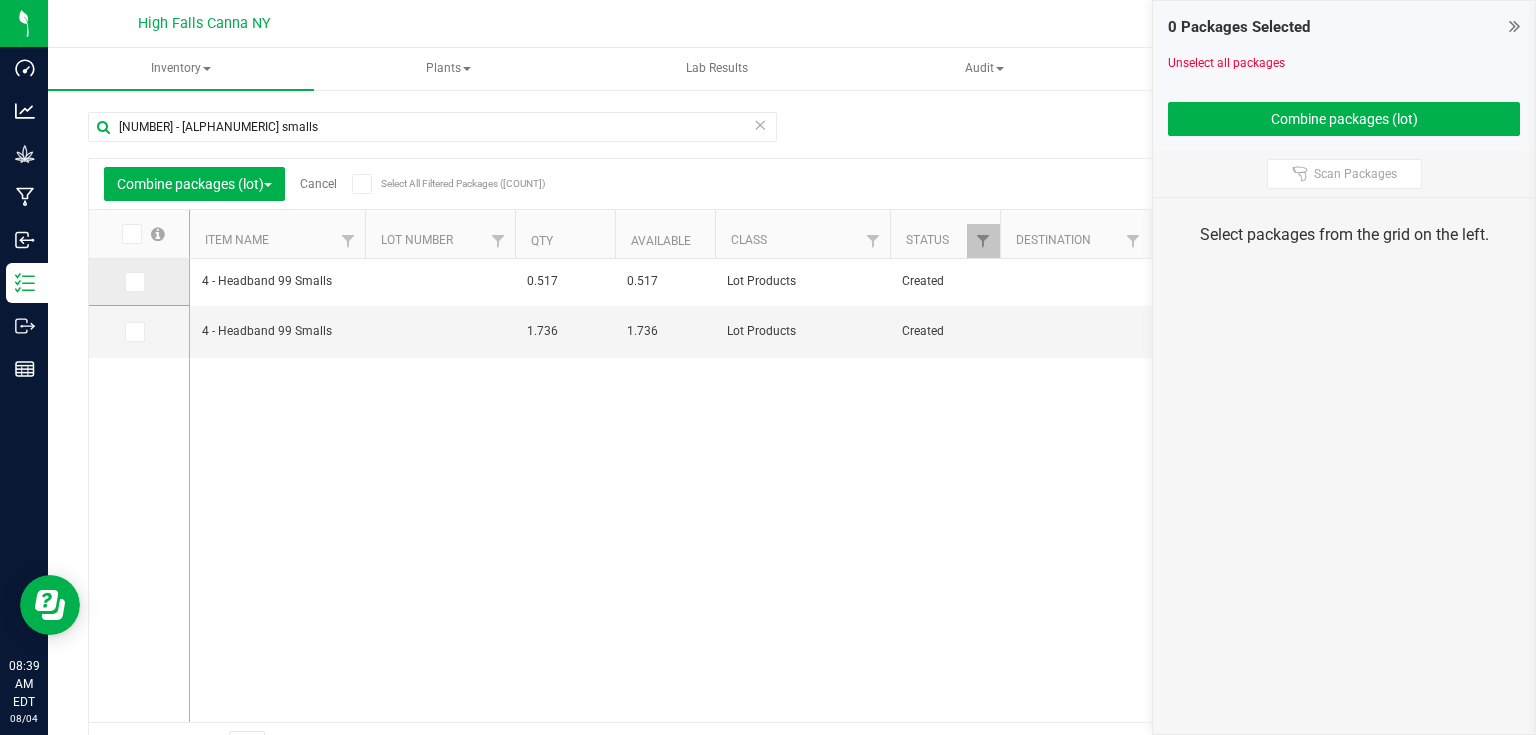 click at bounding box center (133, 282) 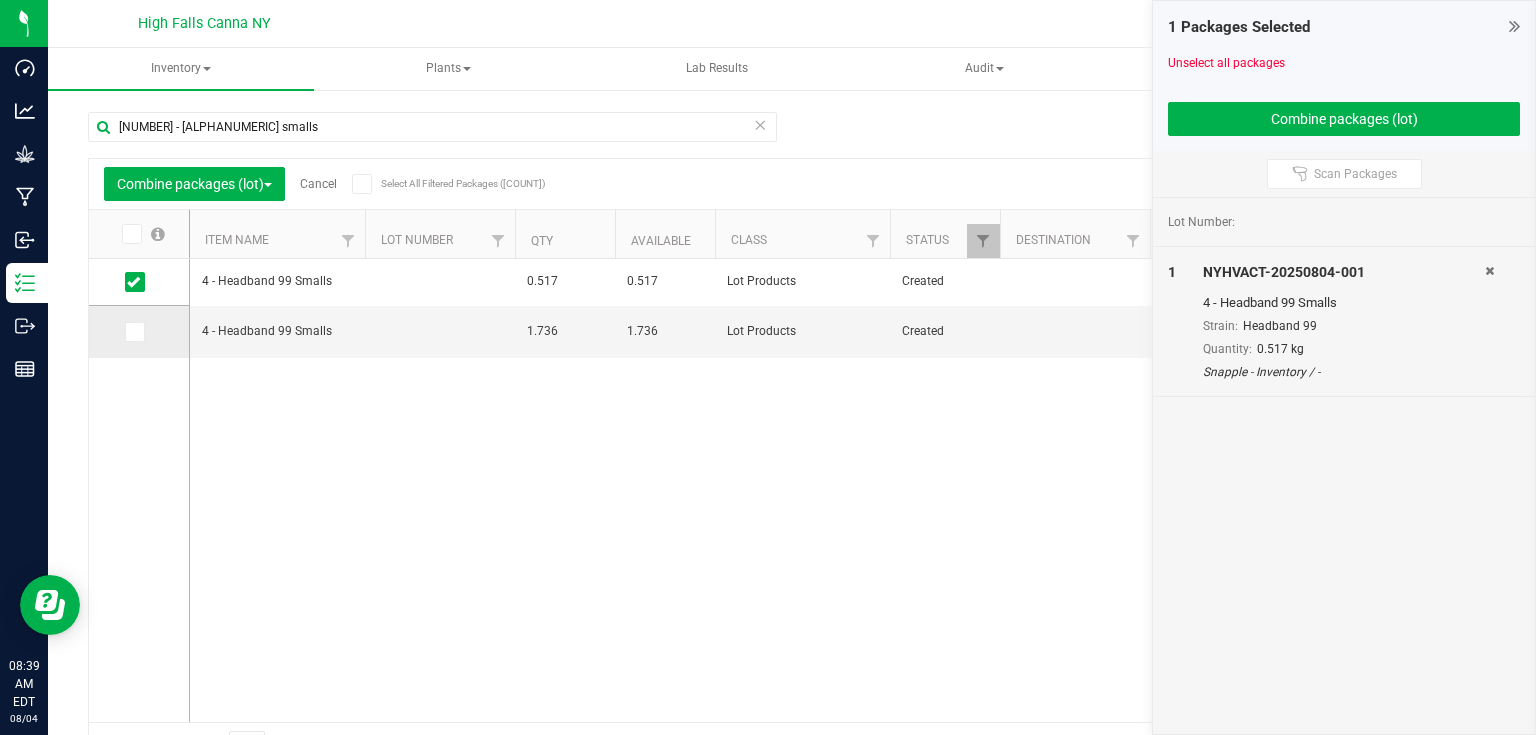 click at bounding box center (133, 332) 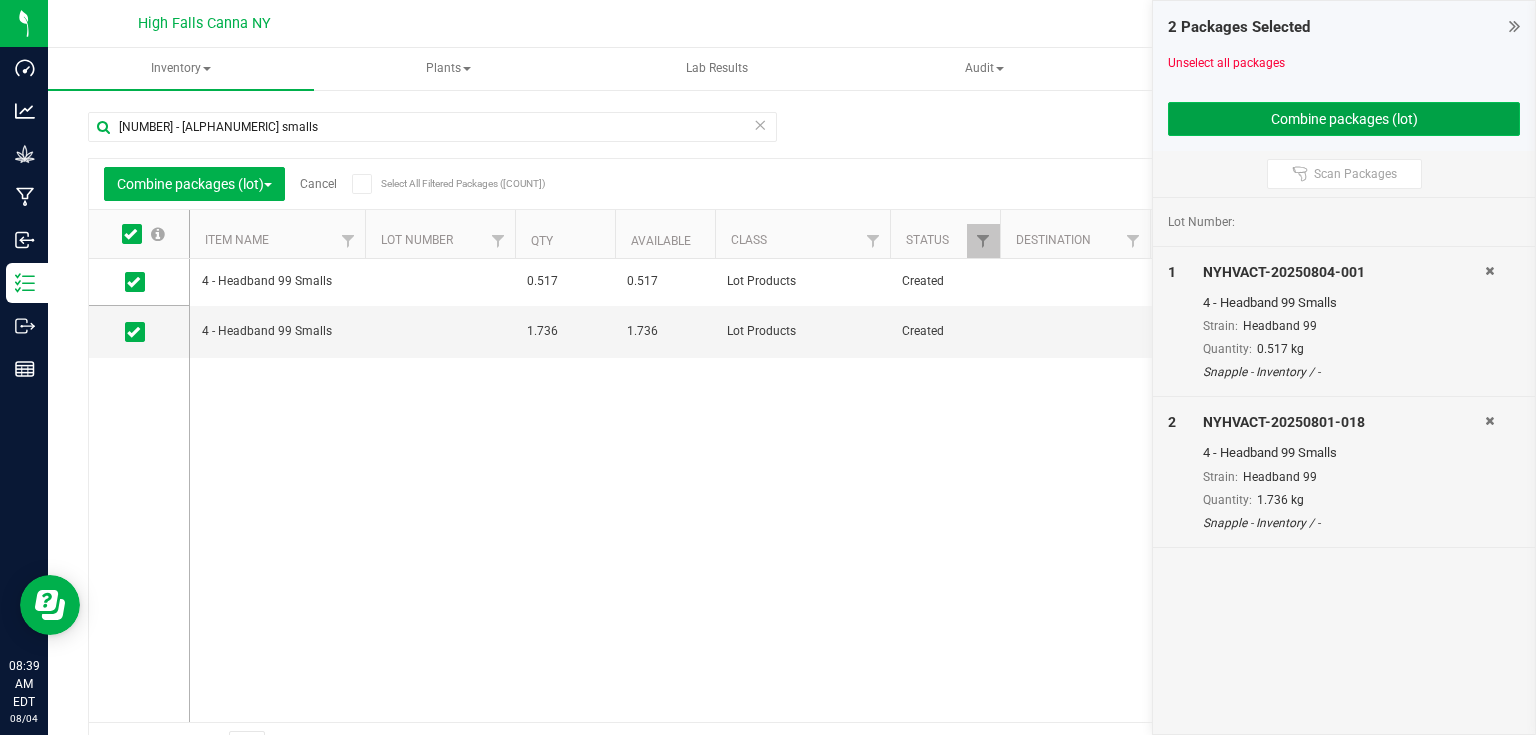 click on "Combine packages (lot)" at bounding box center (1344, 119) 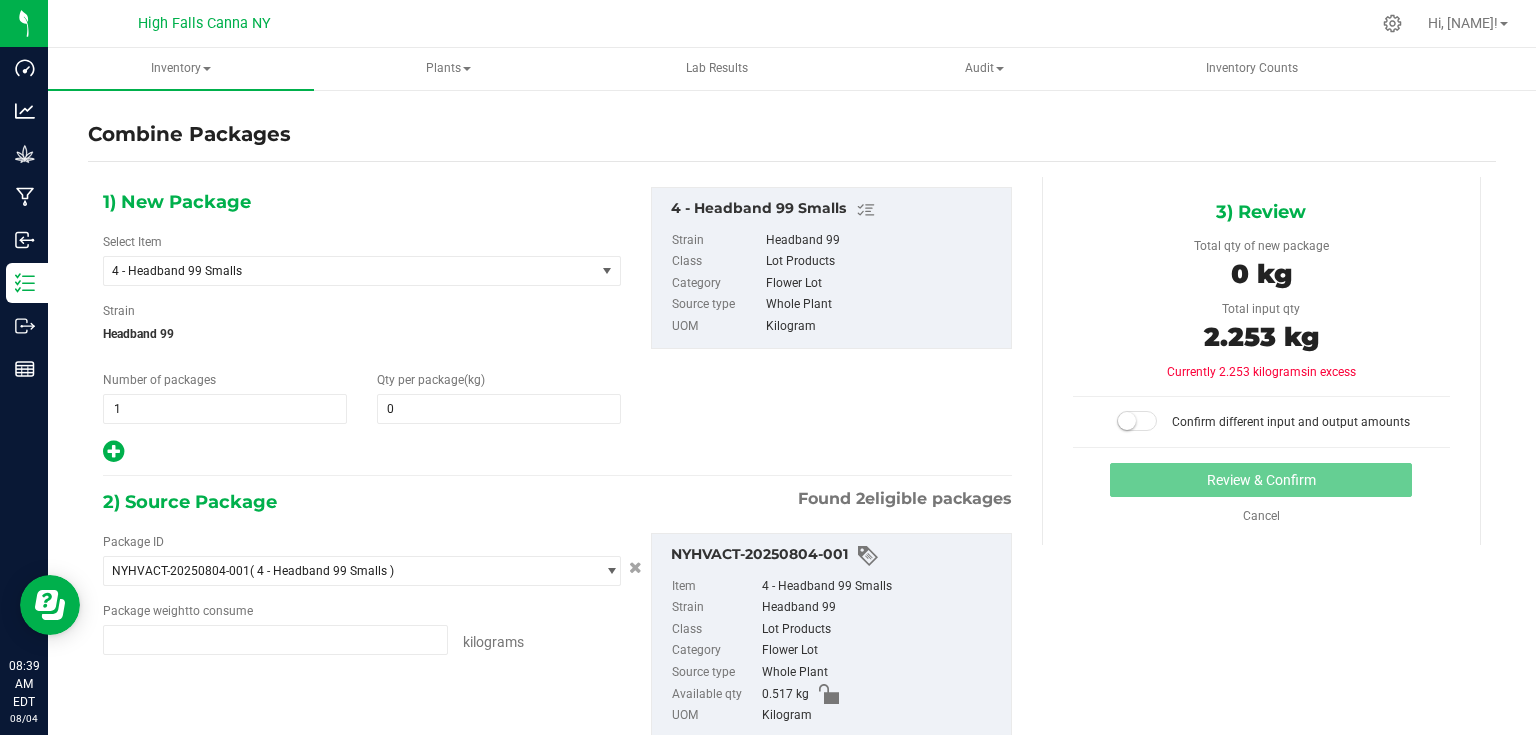 type on "0.5170 kg" 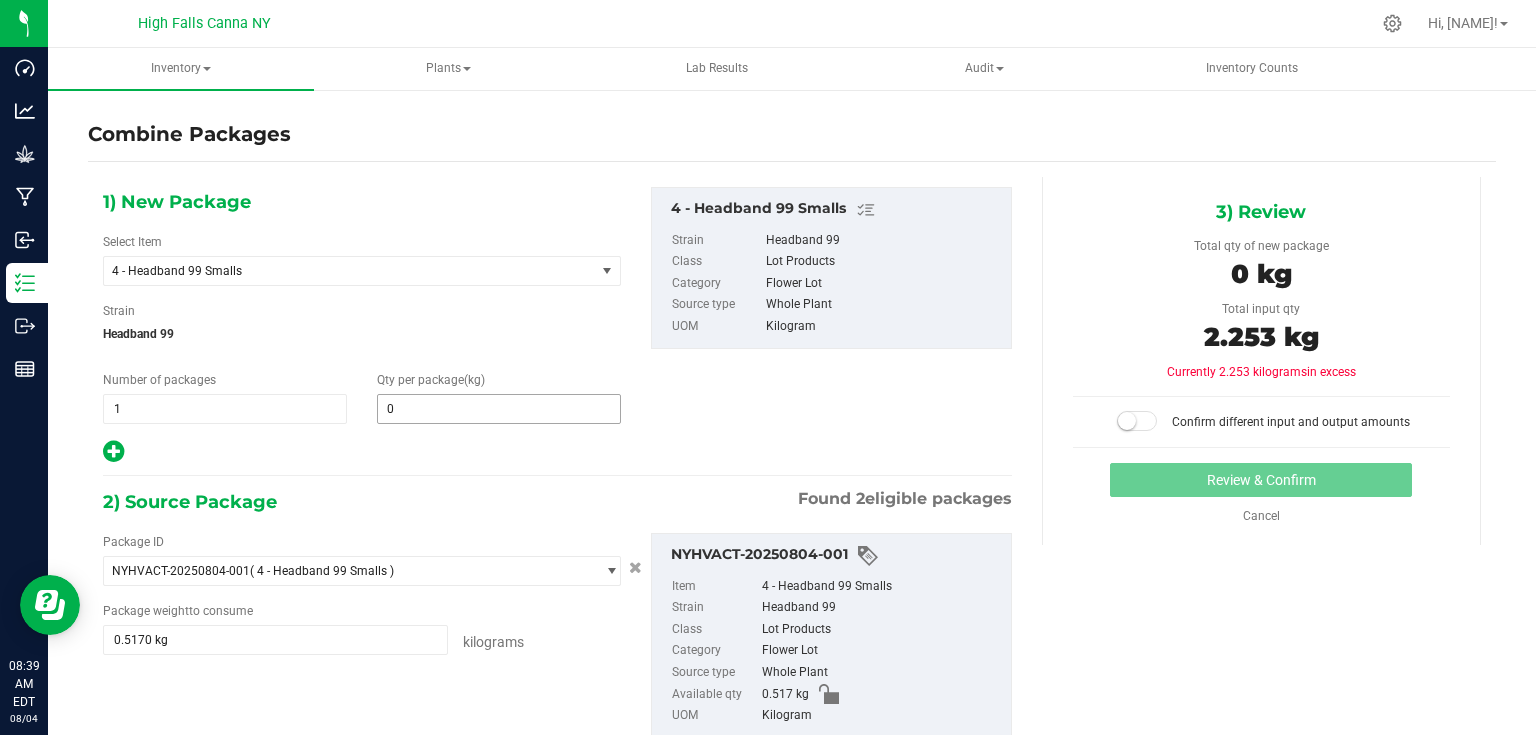 type 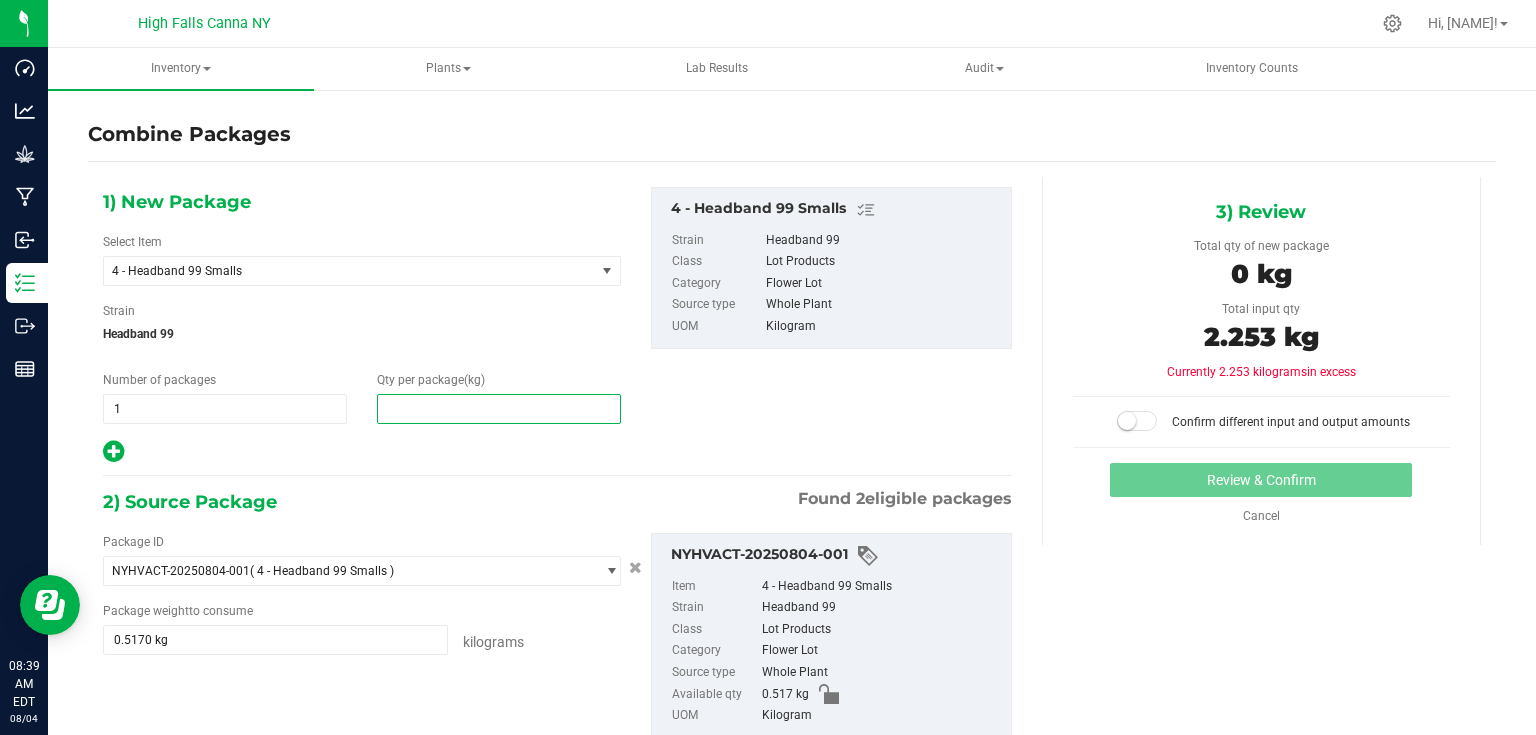 click at bounding box center [499, 409] 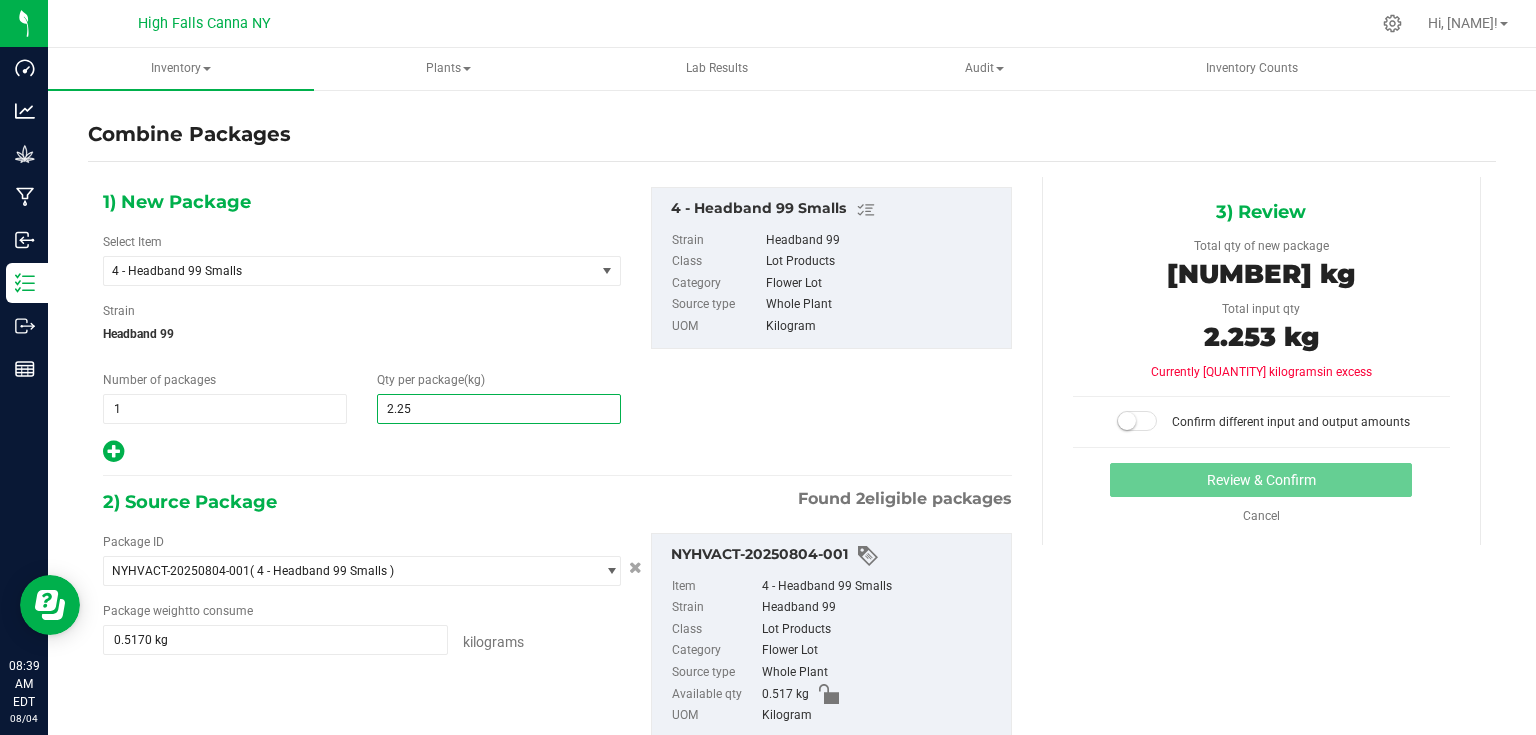 type on "[QUANTITY]" 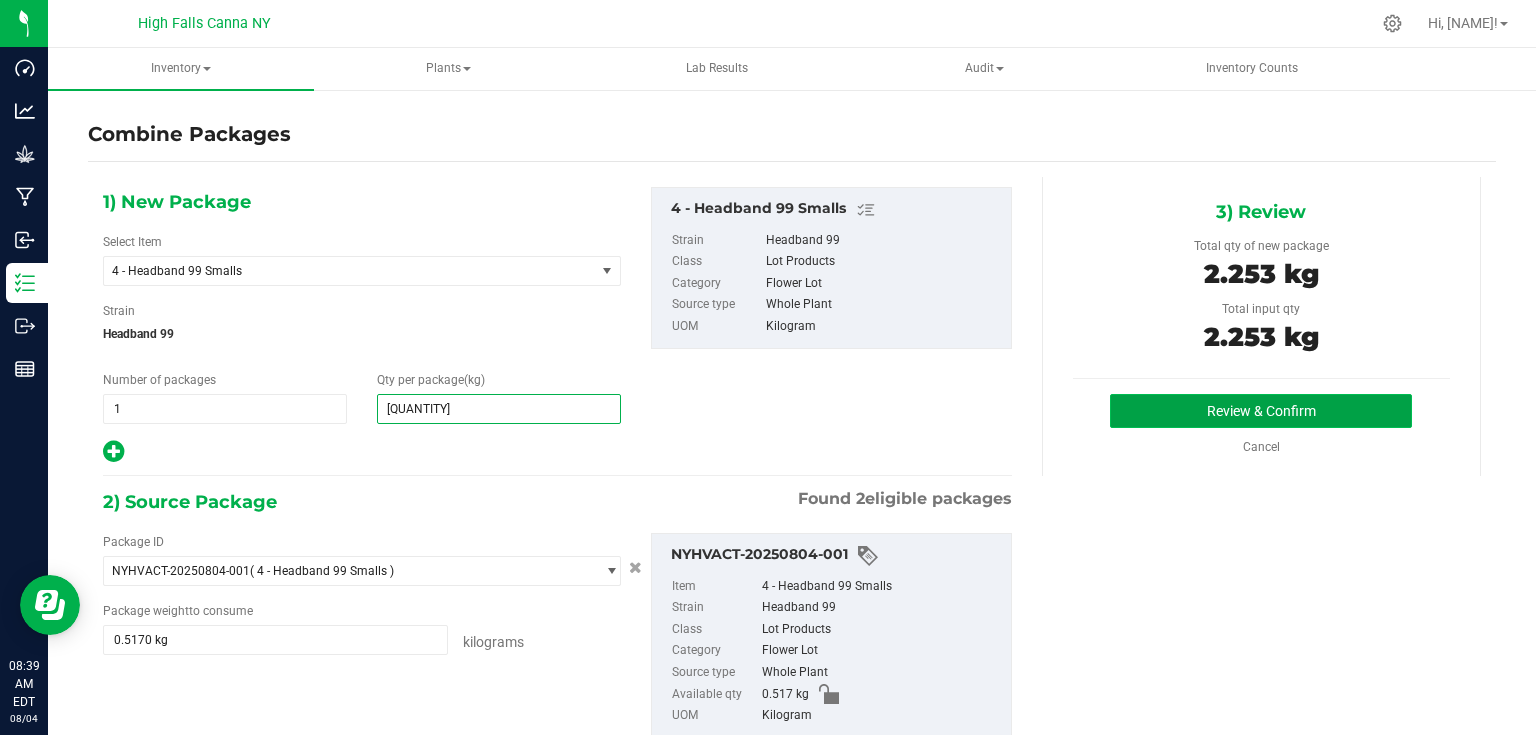 type on "2" 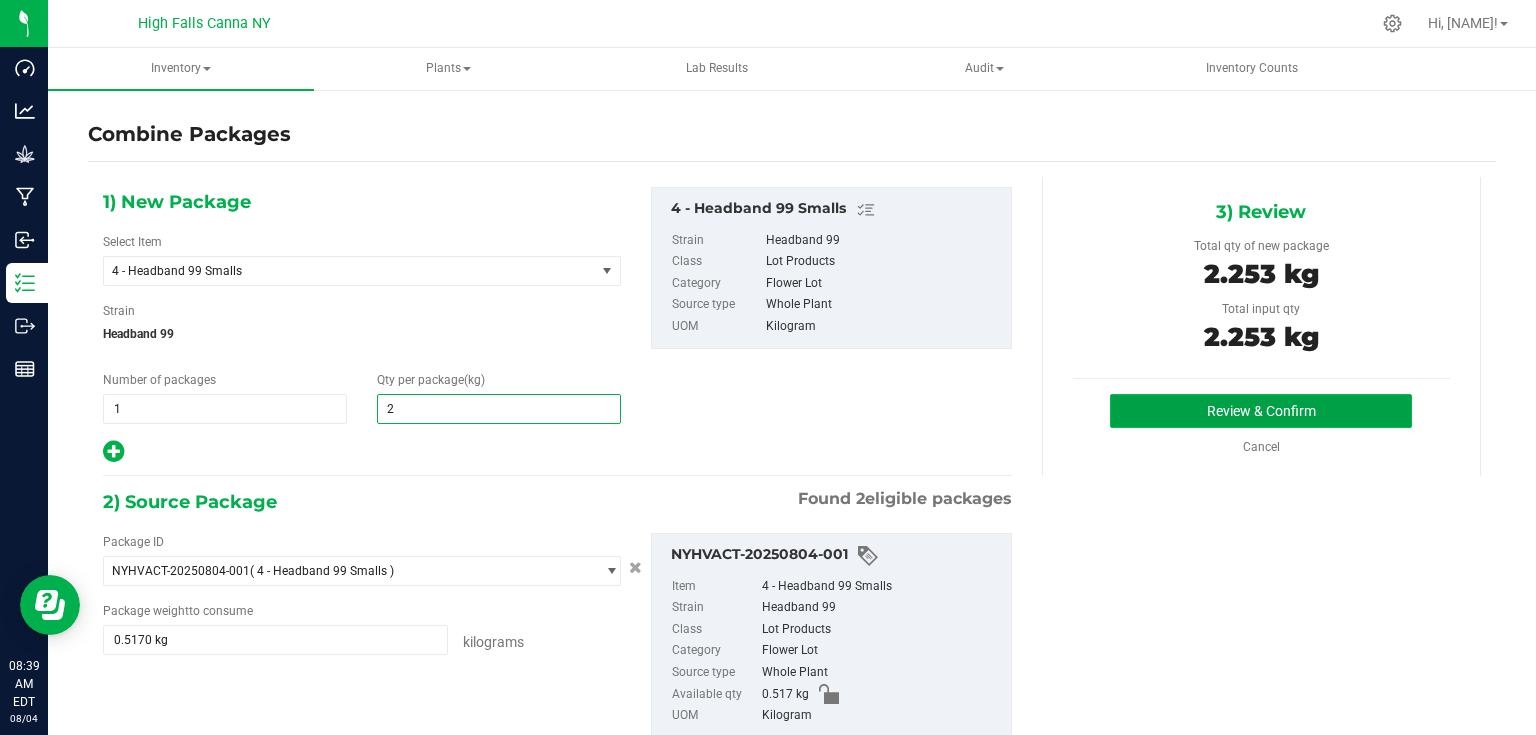 click on "Review & Confirm" at bounding box center [1261, 411] 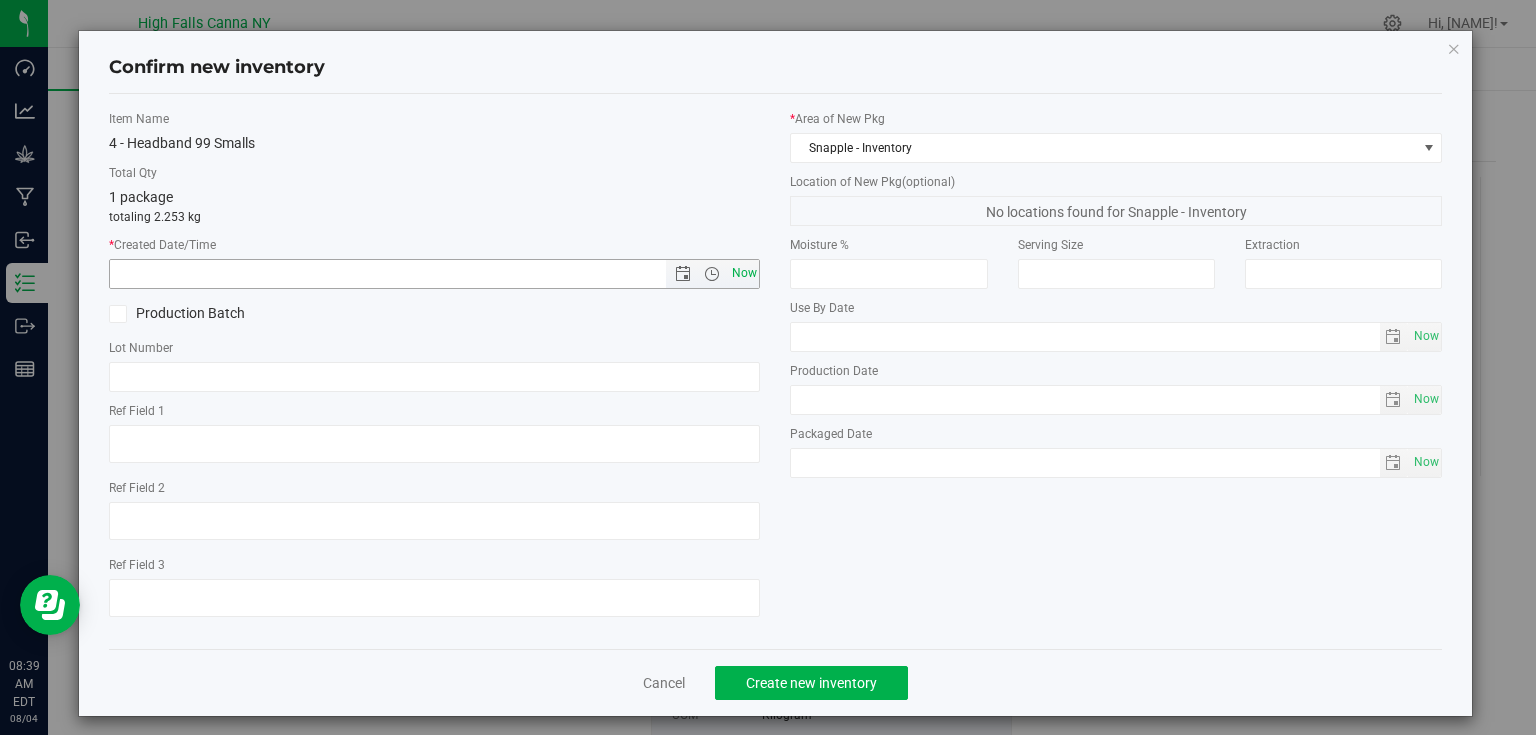 click on "Now" at bounding box center (744, 273) 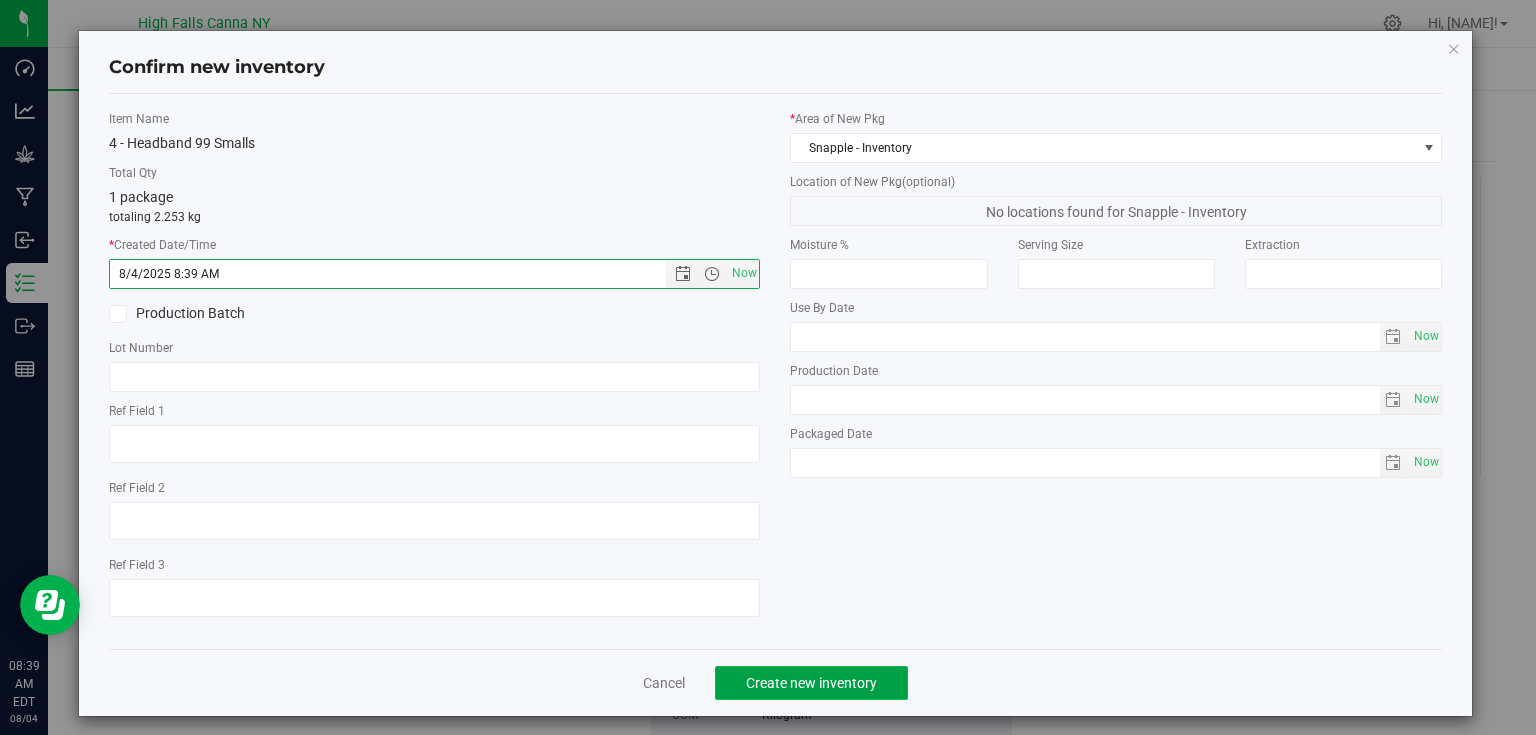 click on "Create new inventory" 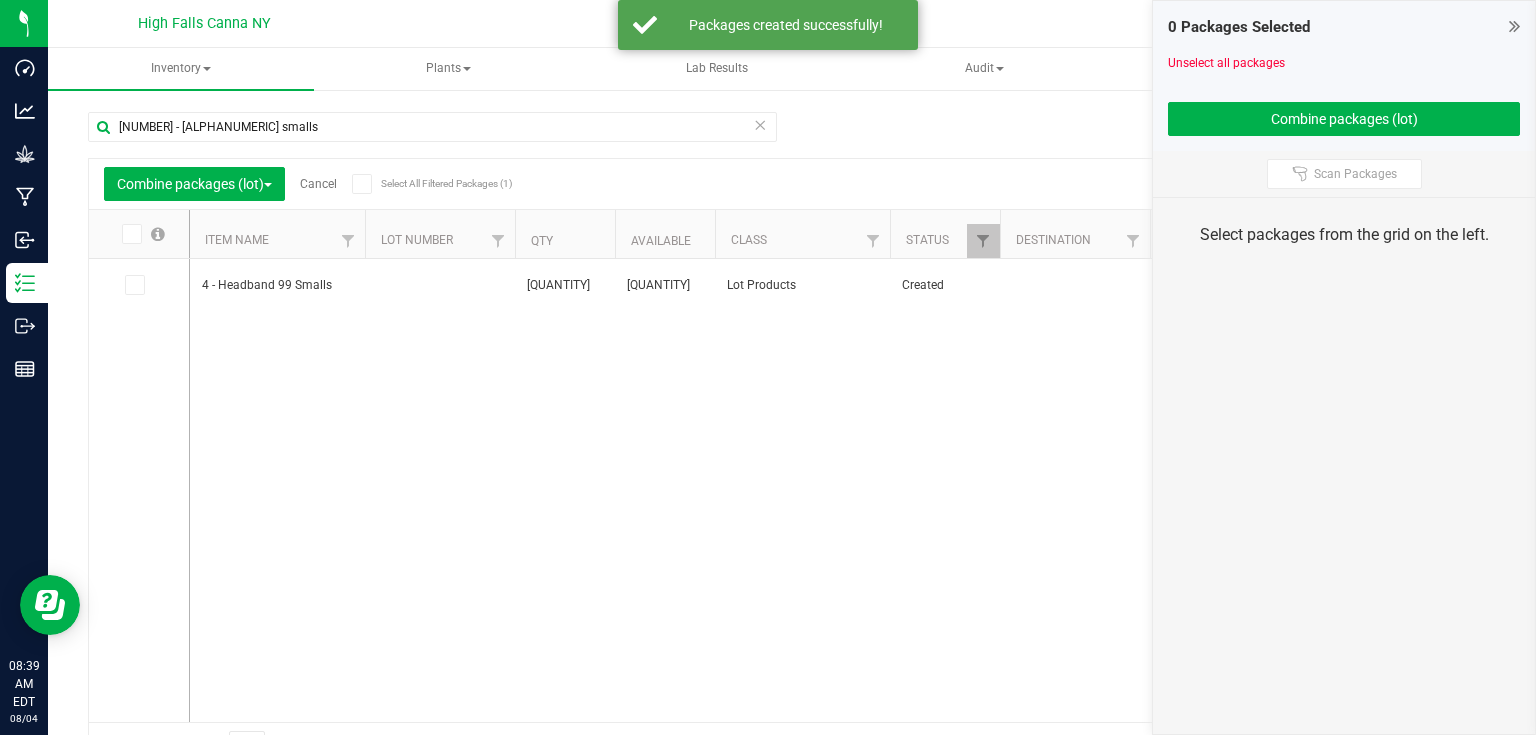 click at bounding box center [1514, 26] 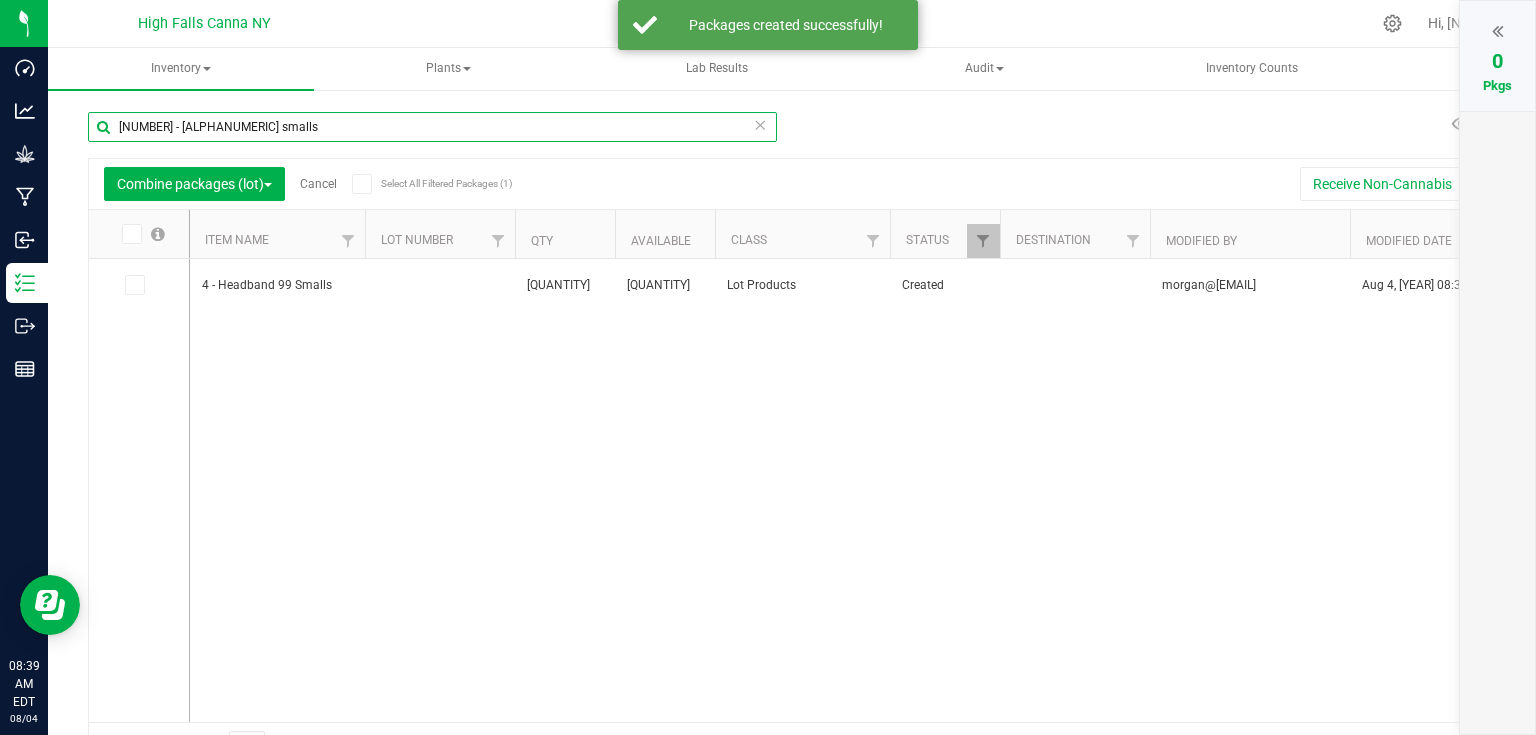 click on "[NUMBER] - [ALPHANUMERIC] smalls" at bounding box center (432, 127) 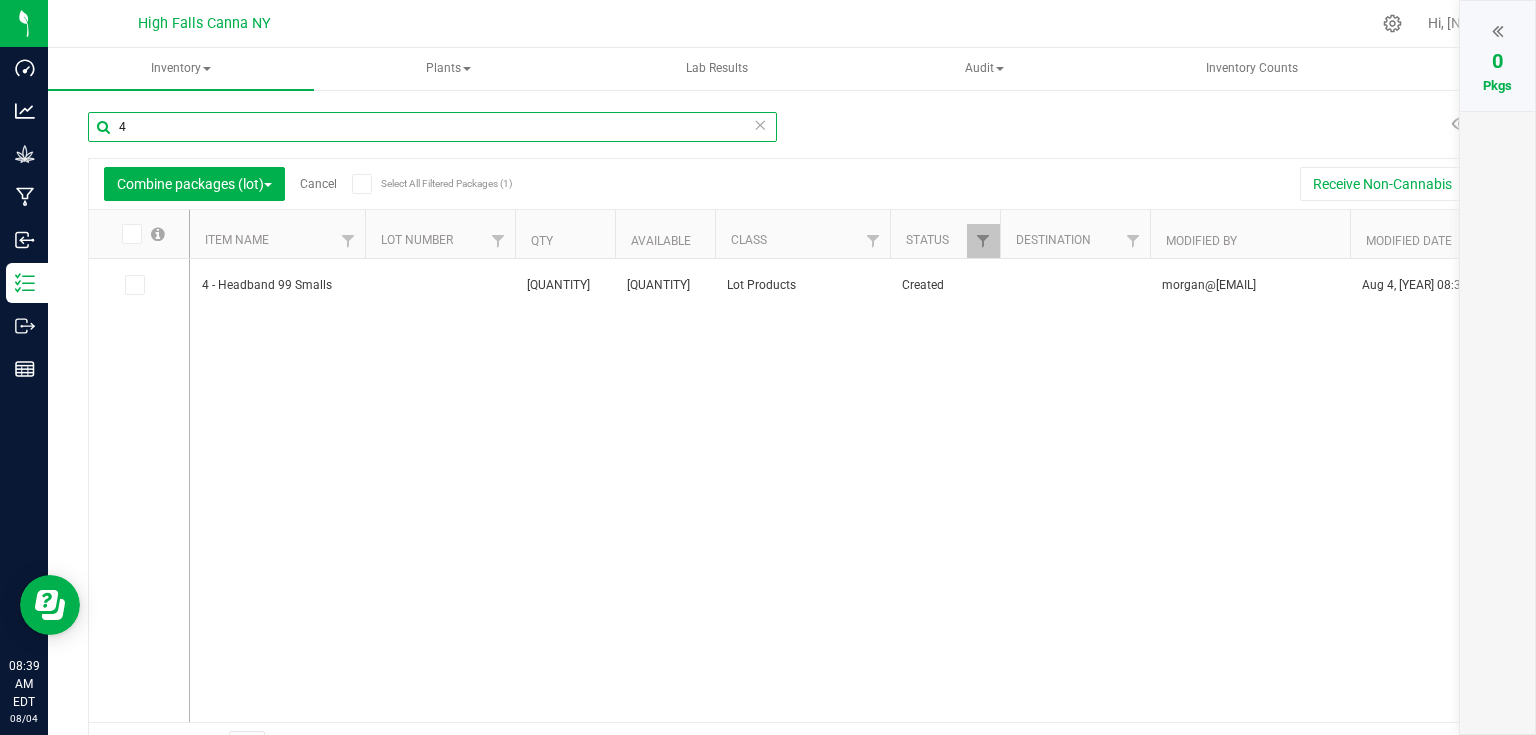 type on "4" 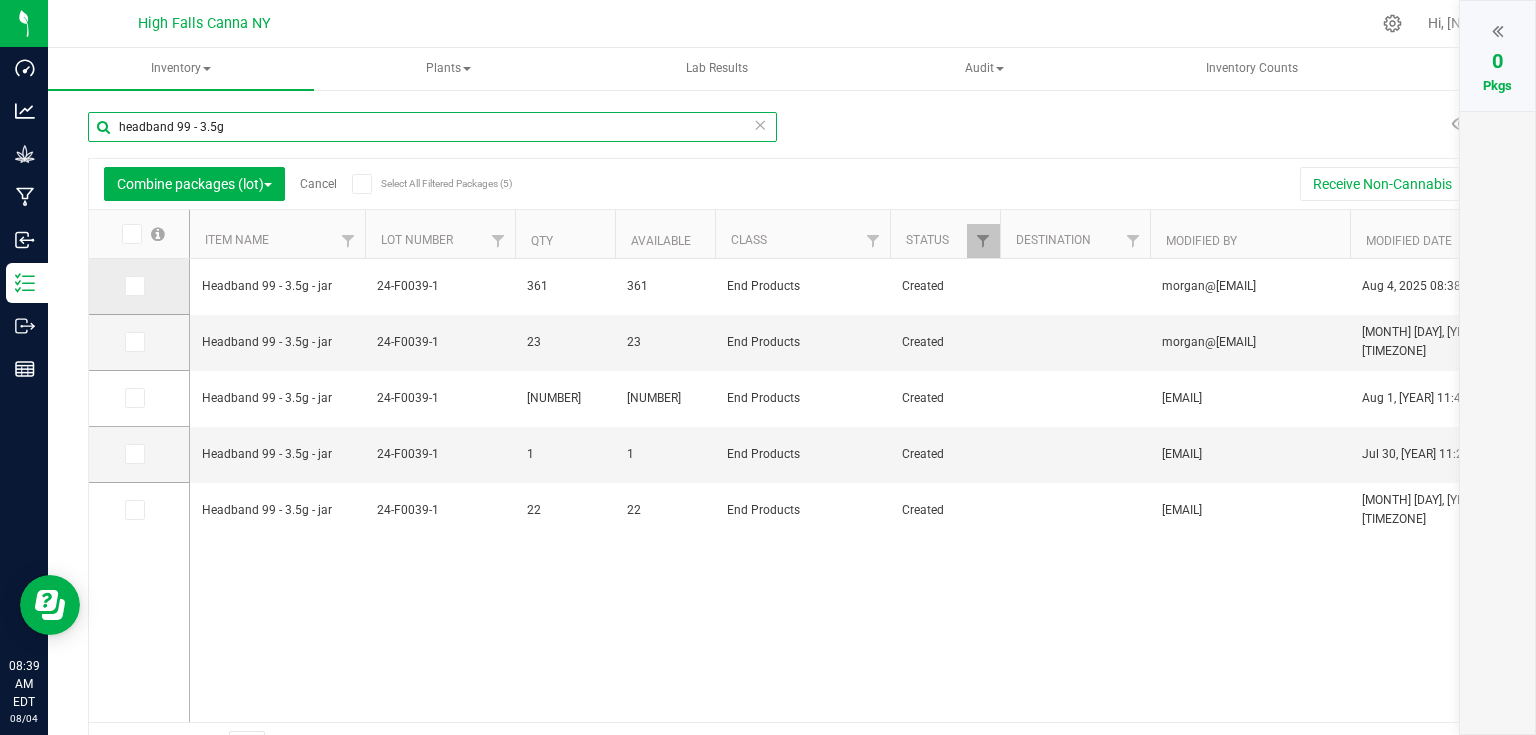 type on "headband 99 - 3.5g" 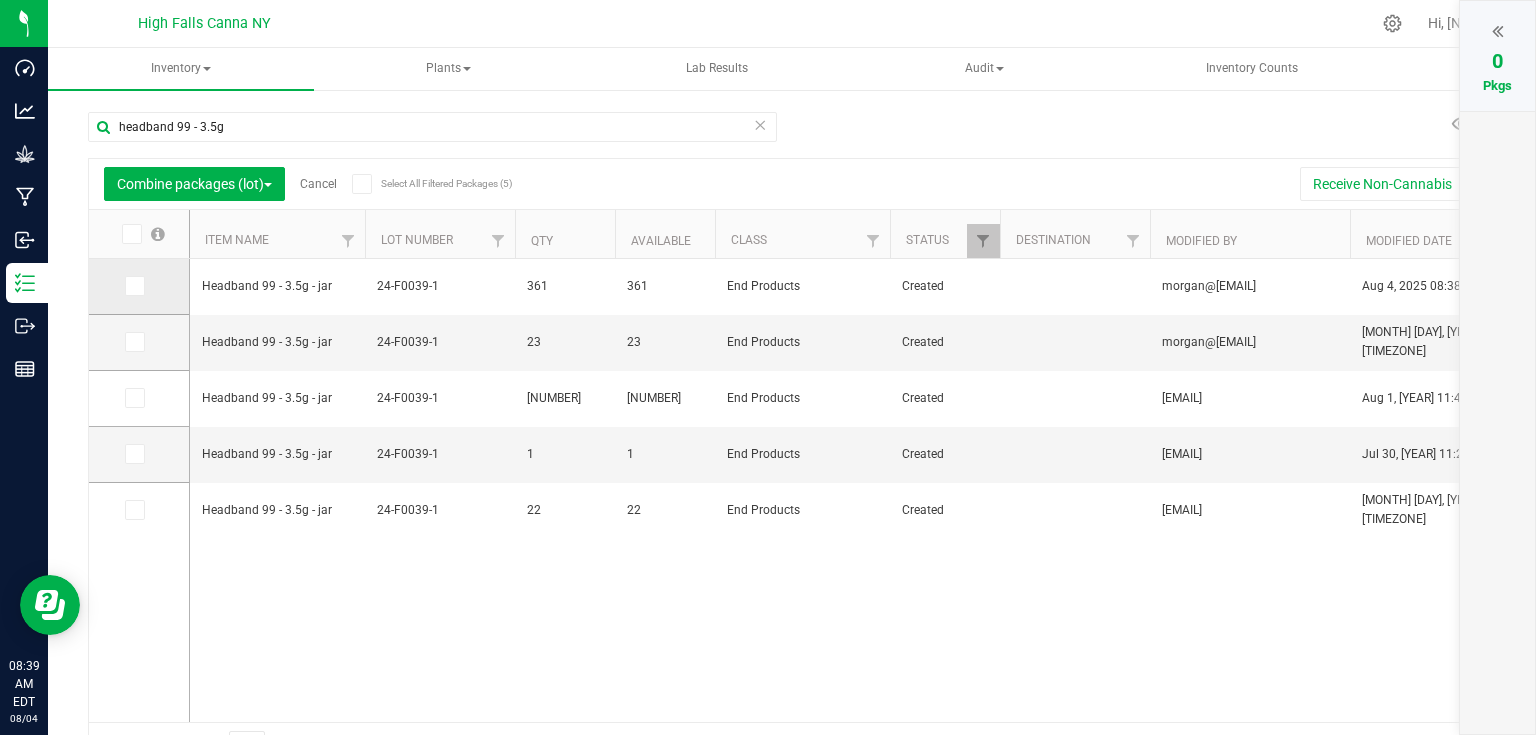 click at bounding box center (135, 286) 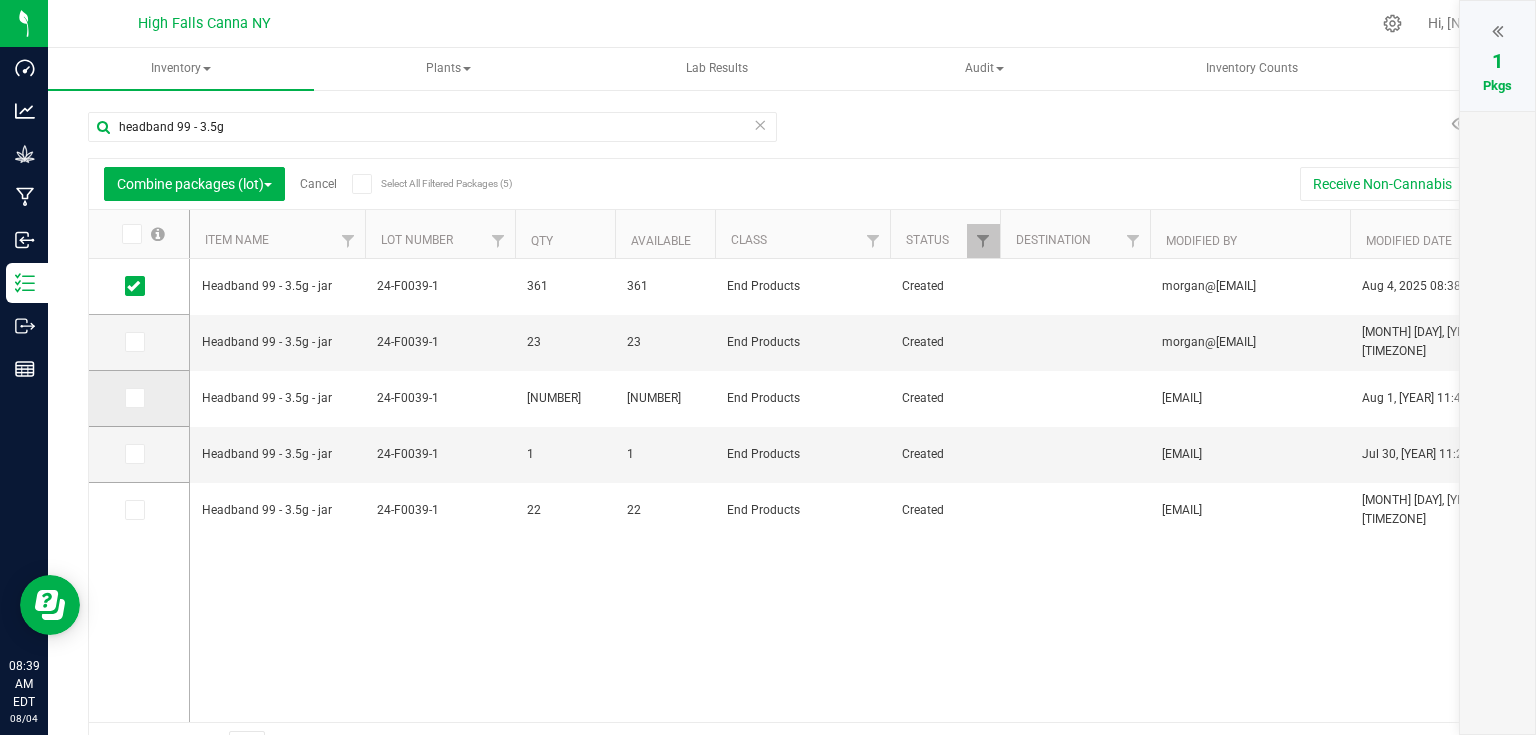 click at bounding box center (133, 398) 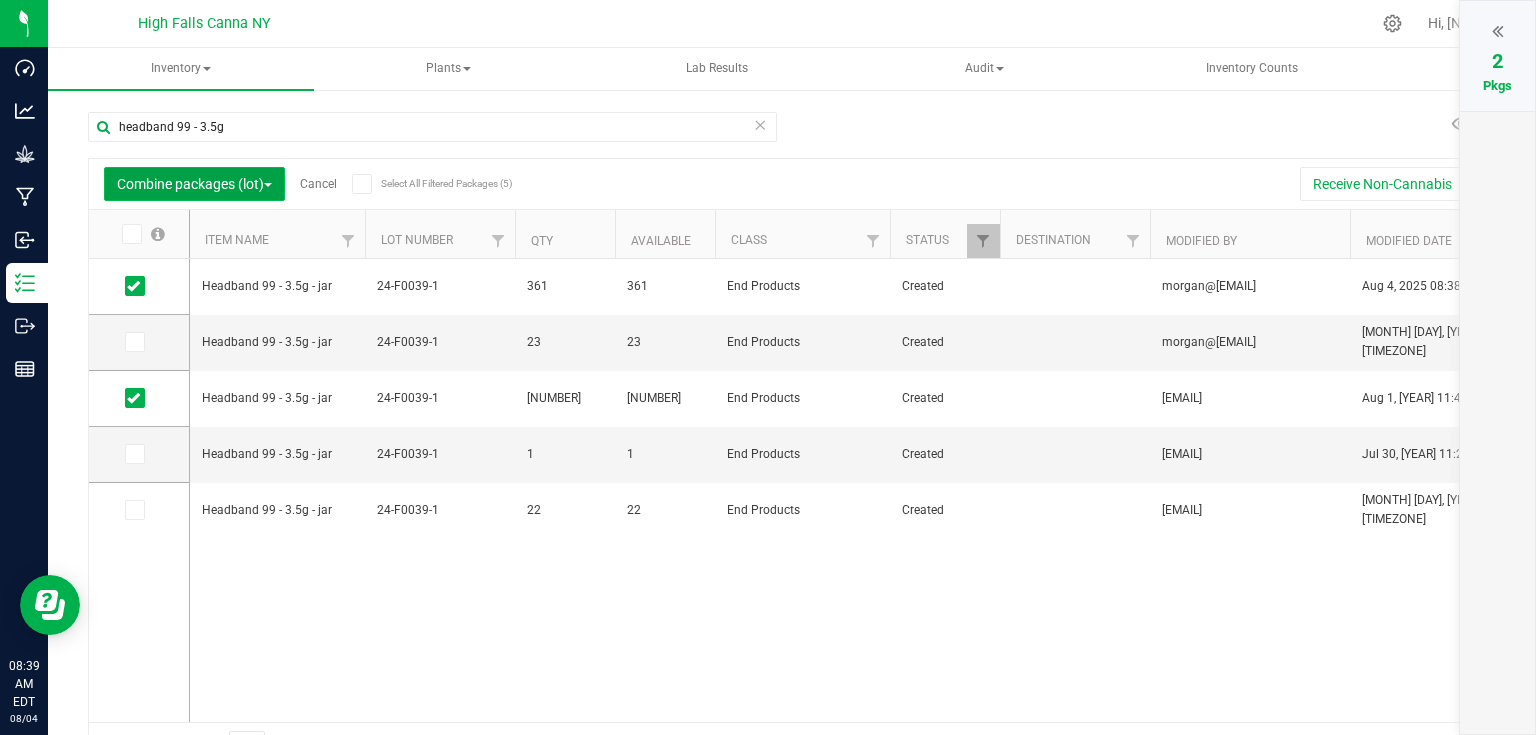 click on "Combine packages (lot)" at bounding box center [194, 184] 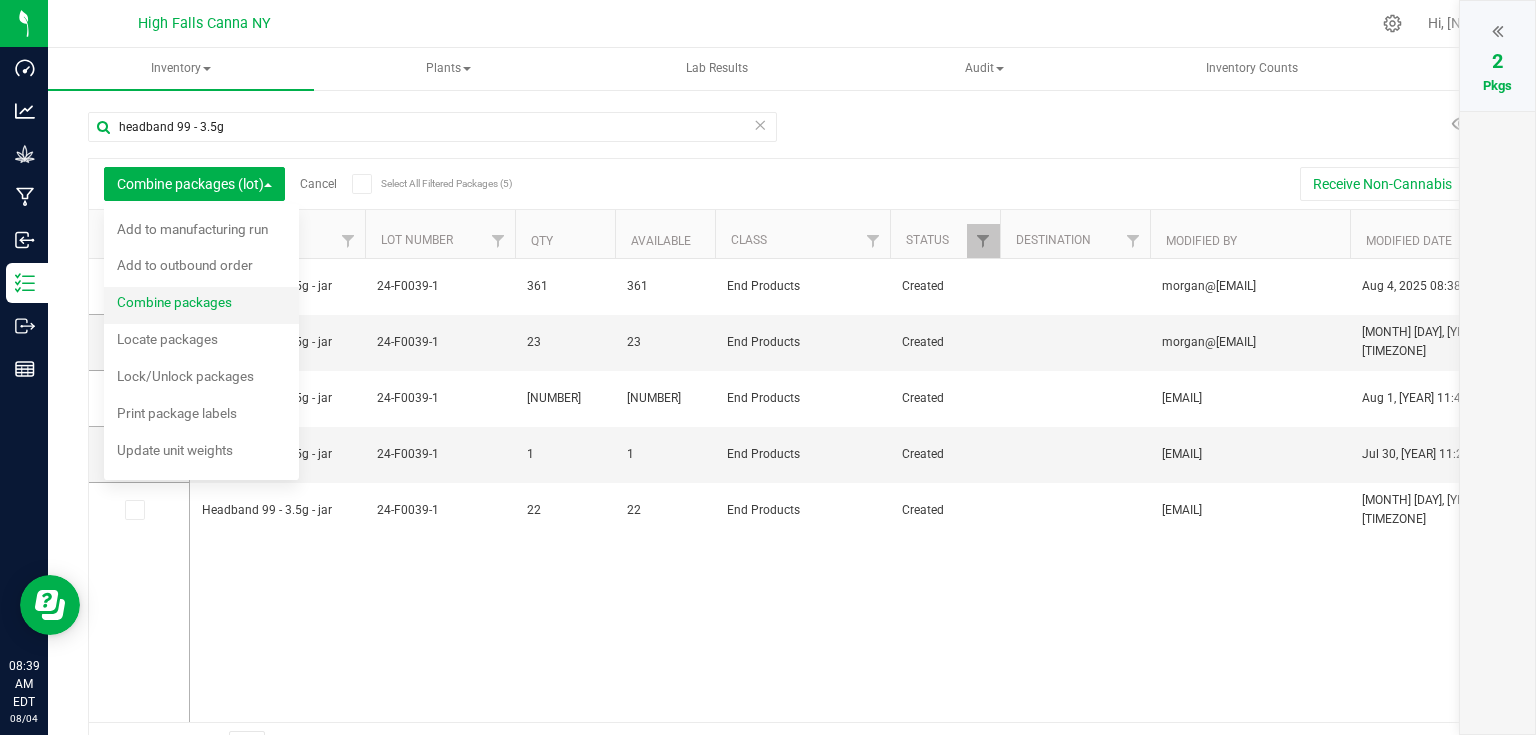 click on "Combine packages" at bounding box center (188, 305) 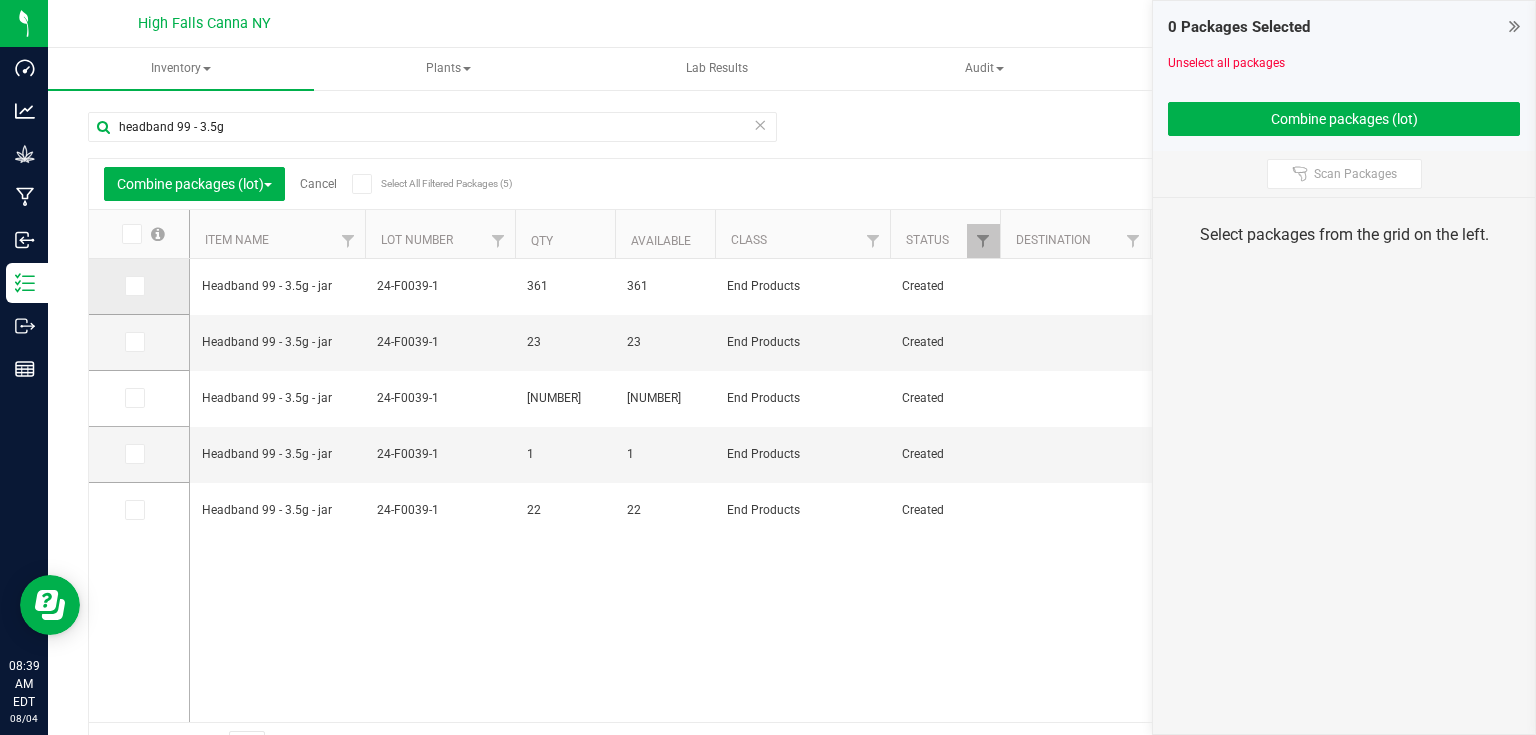 click at bounding box center [135, 286] 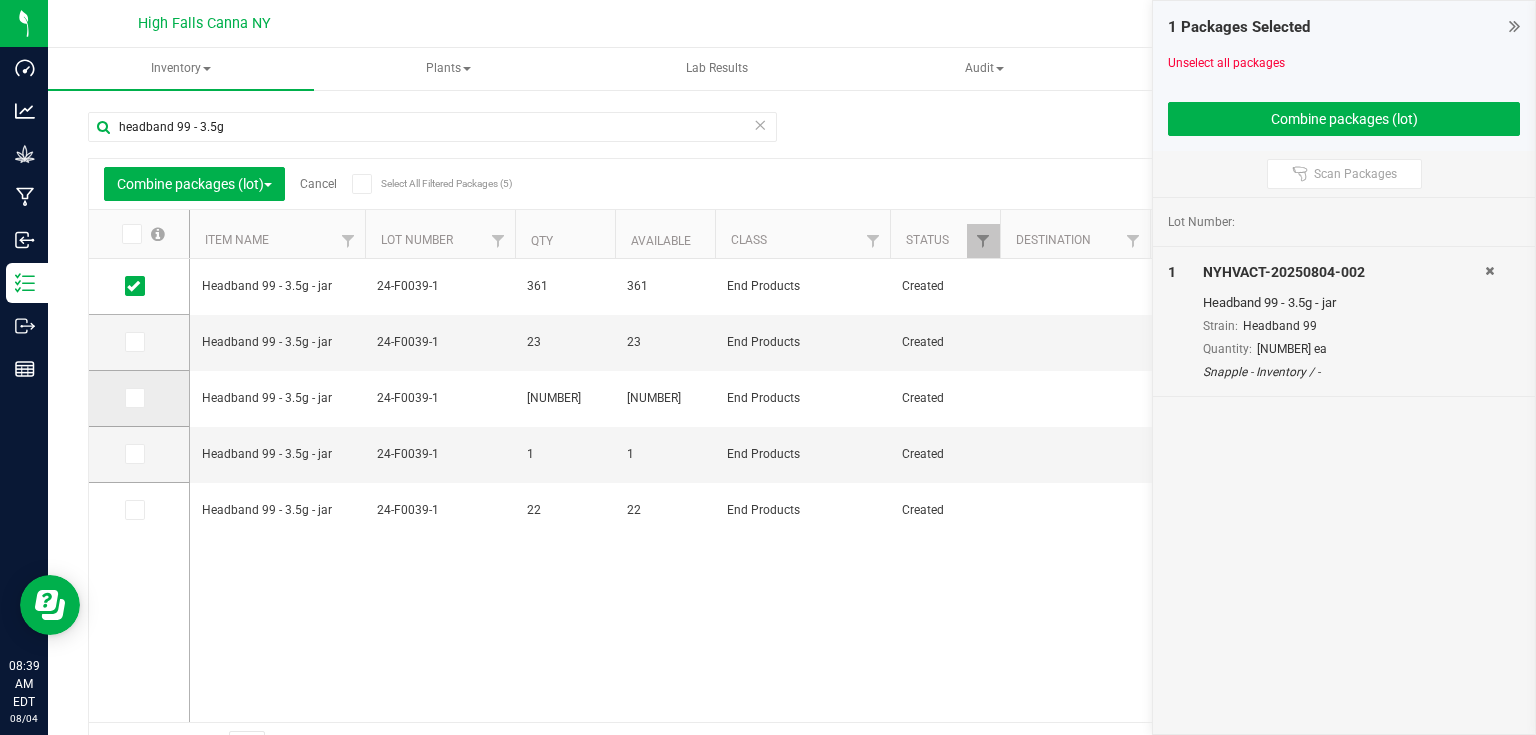 click at bounding box center [133, 398] 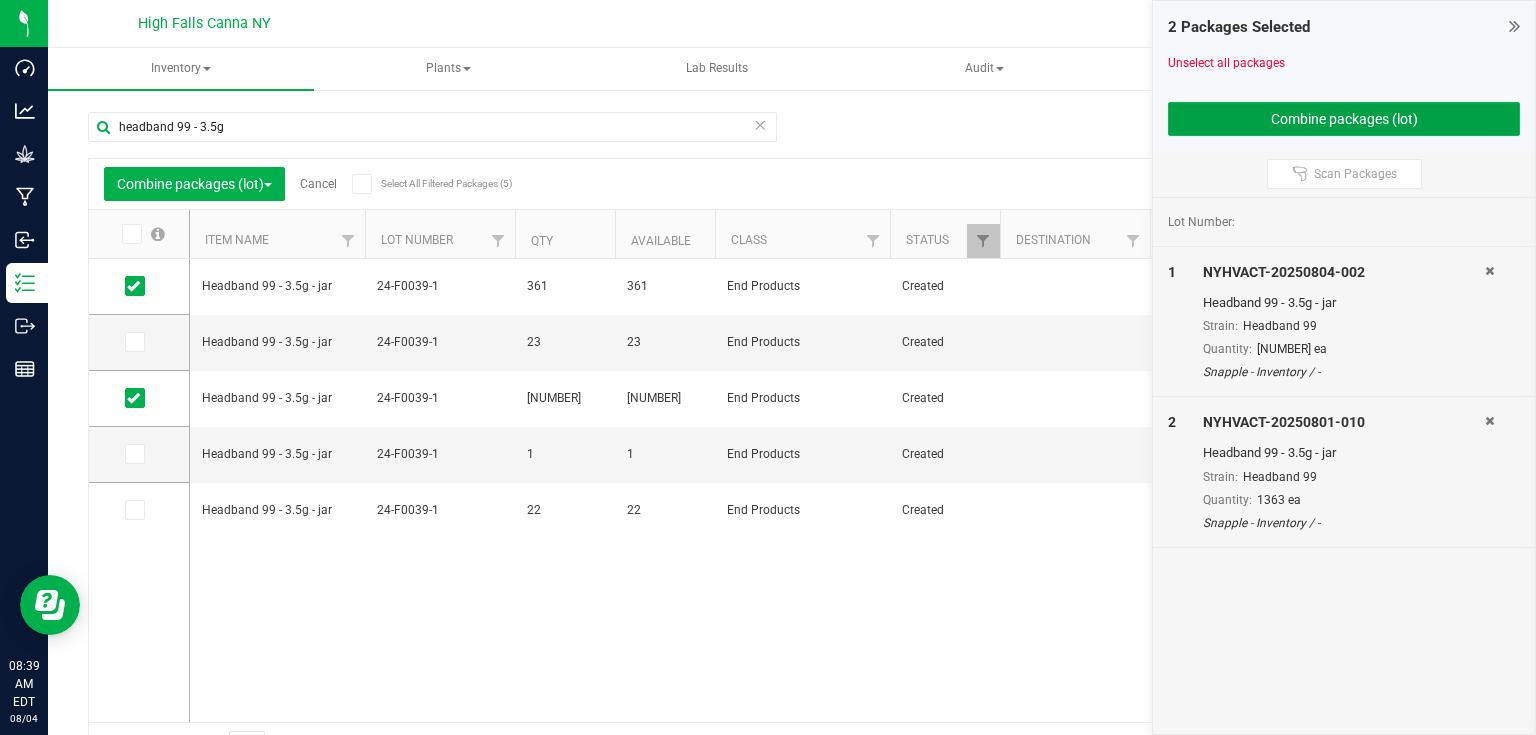 click on "Combine packages (lot)" at bounding box center (1344, 119) 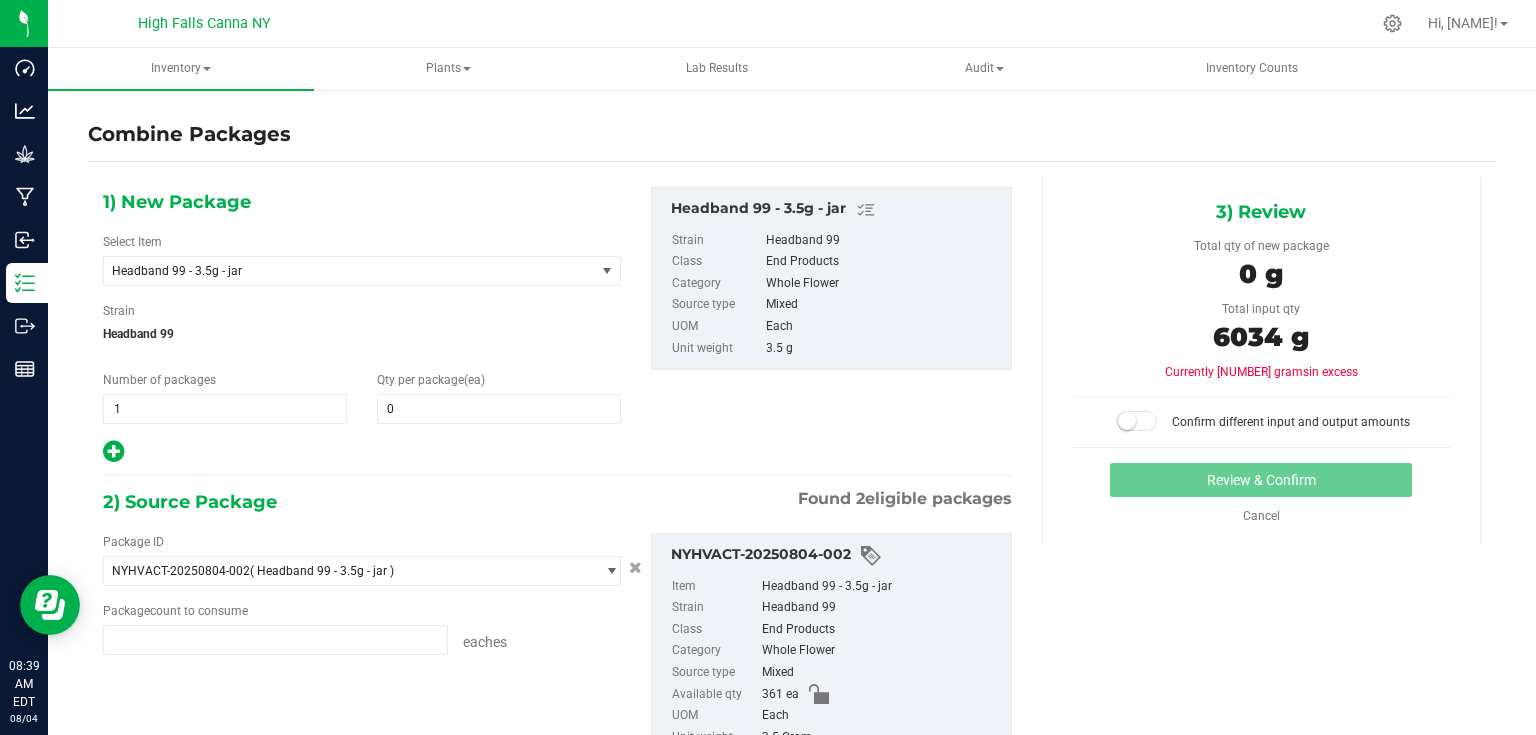 type on "361 ea" 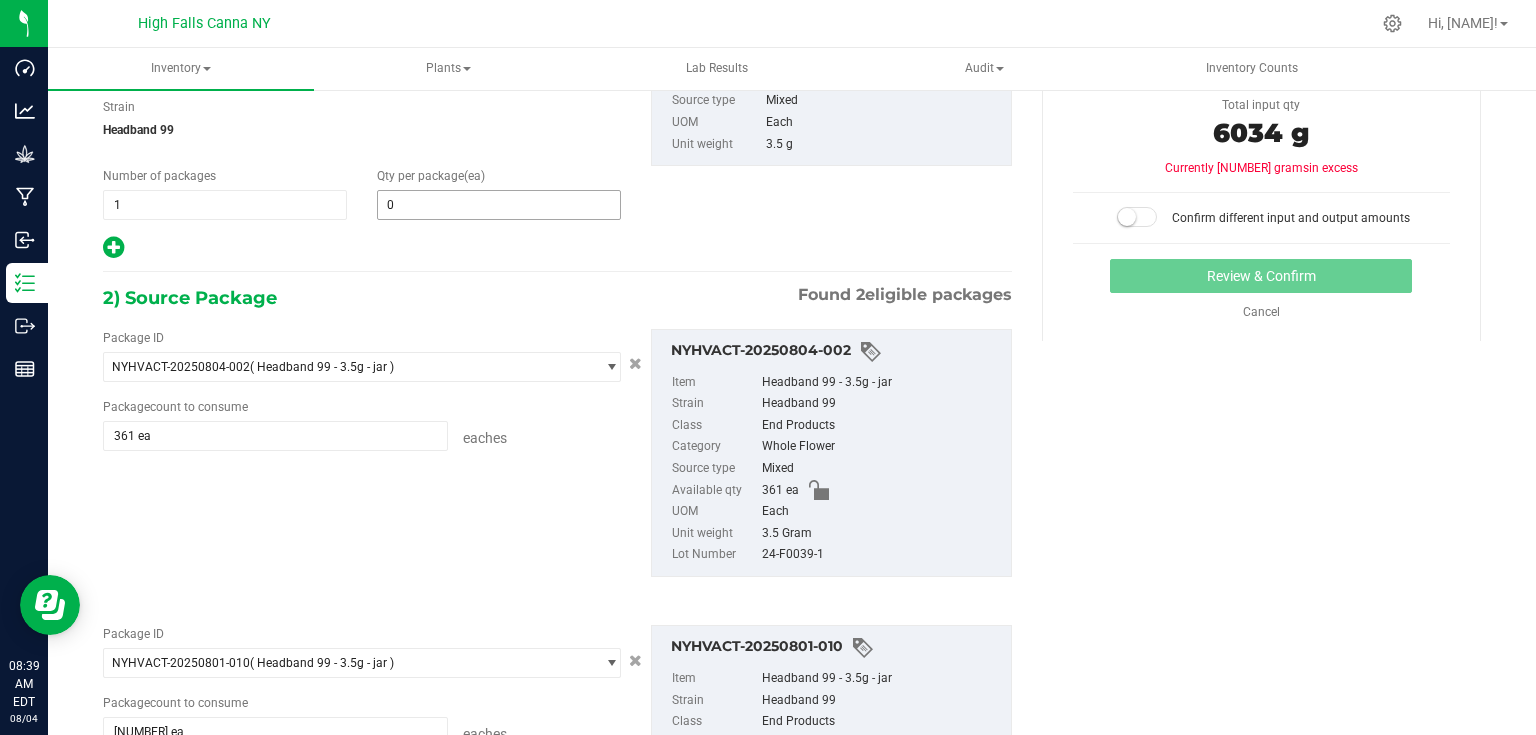scroll, scrollTop: 80, scrollLeft: 0, axis: vertical 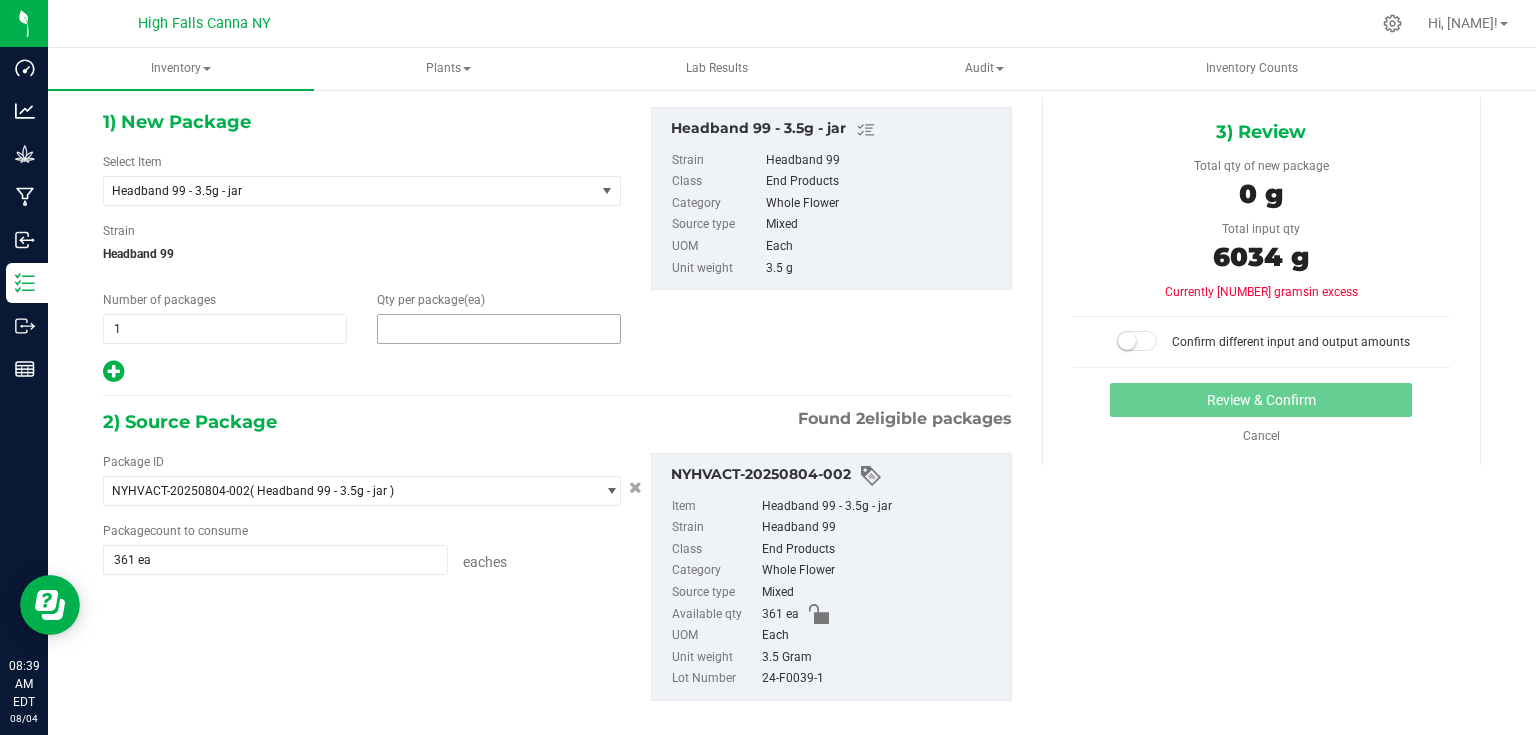 click at bounding box center (499, 329) 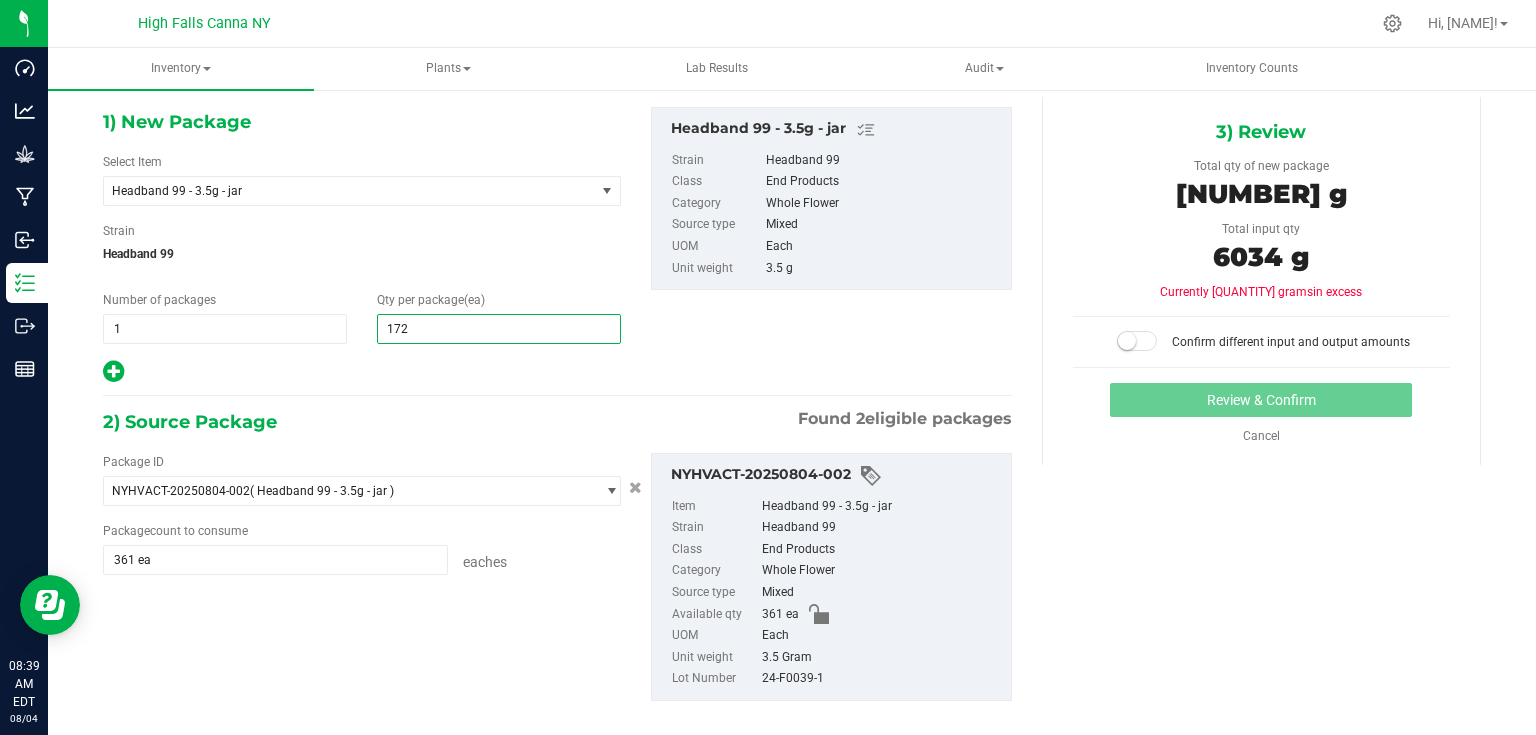 type on "1724" 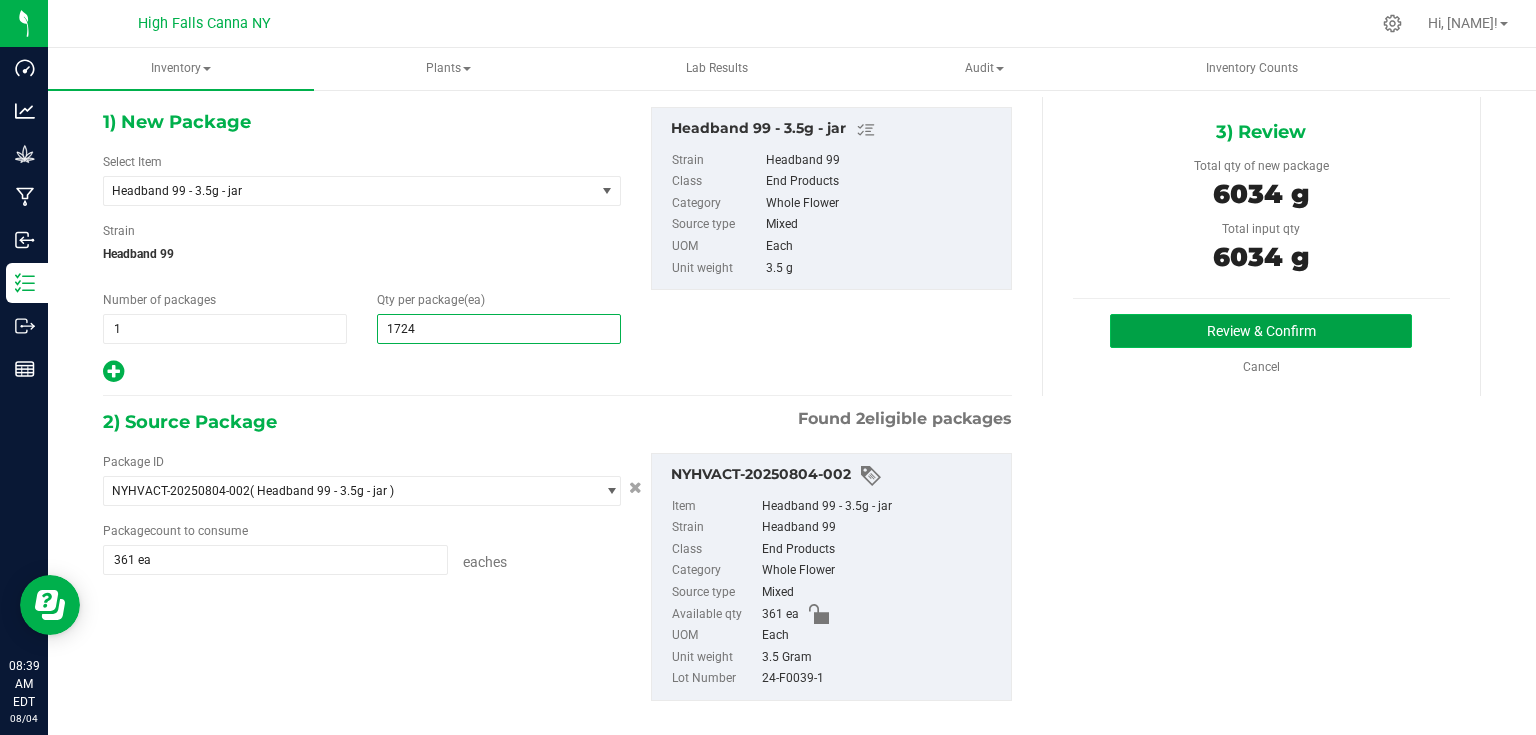 type on "[NUMBER]" 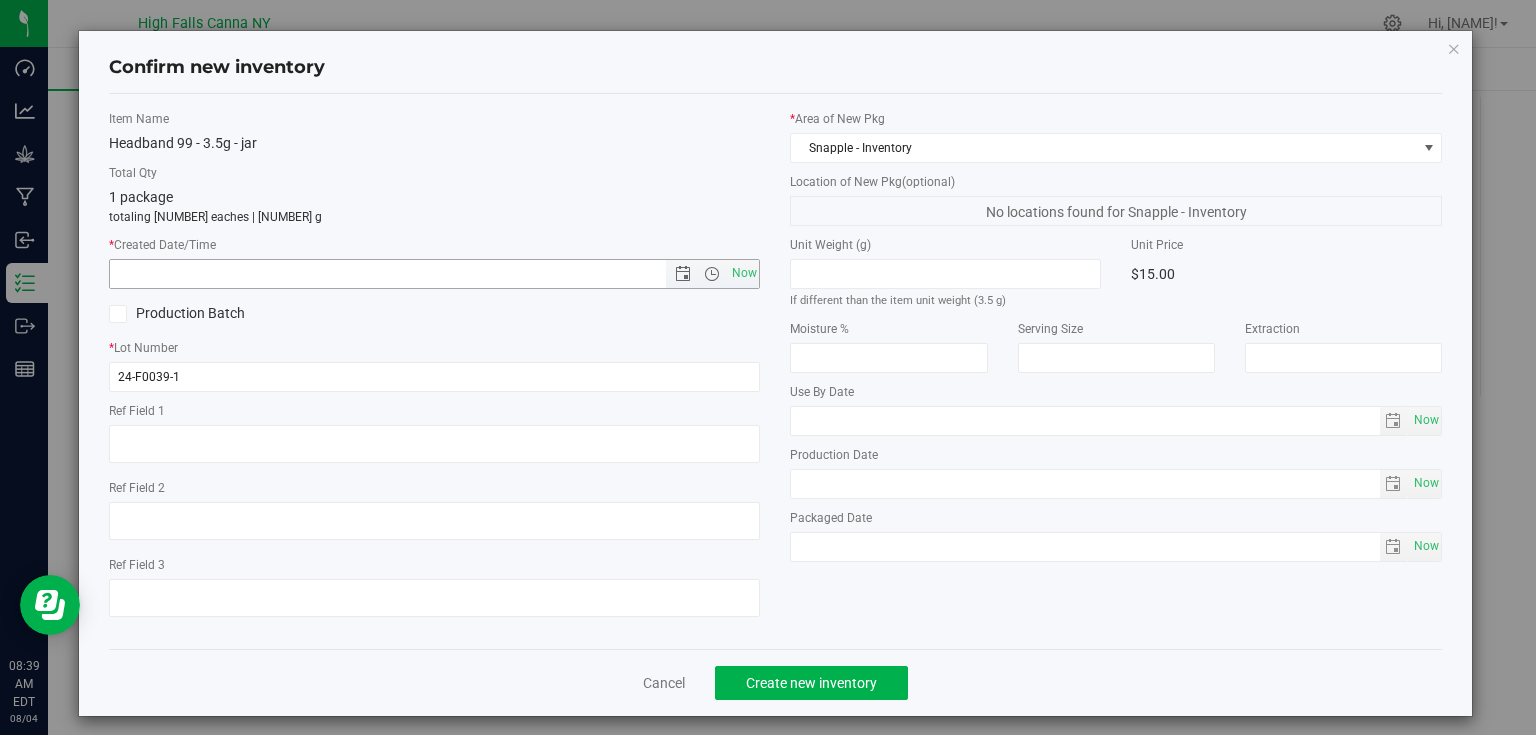 click on "Now" at bounding box center (435, 274) 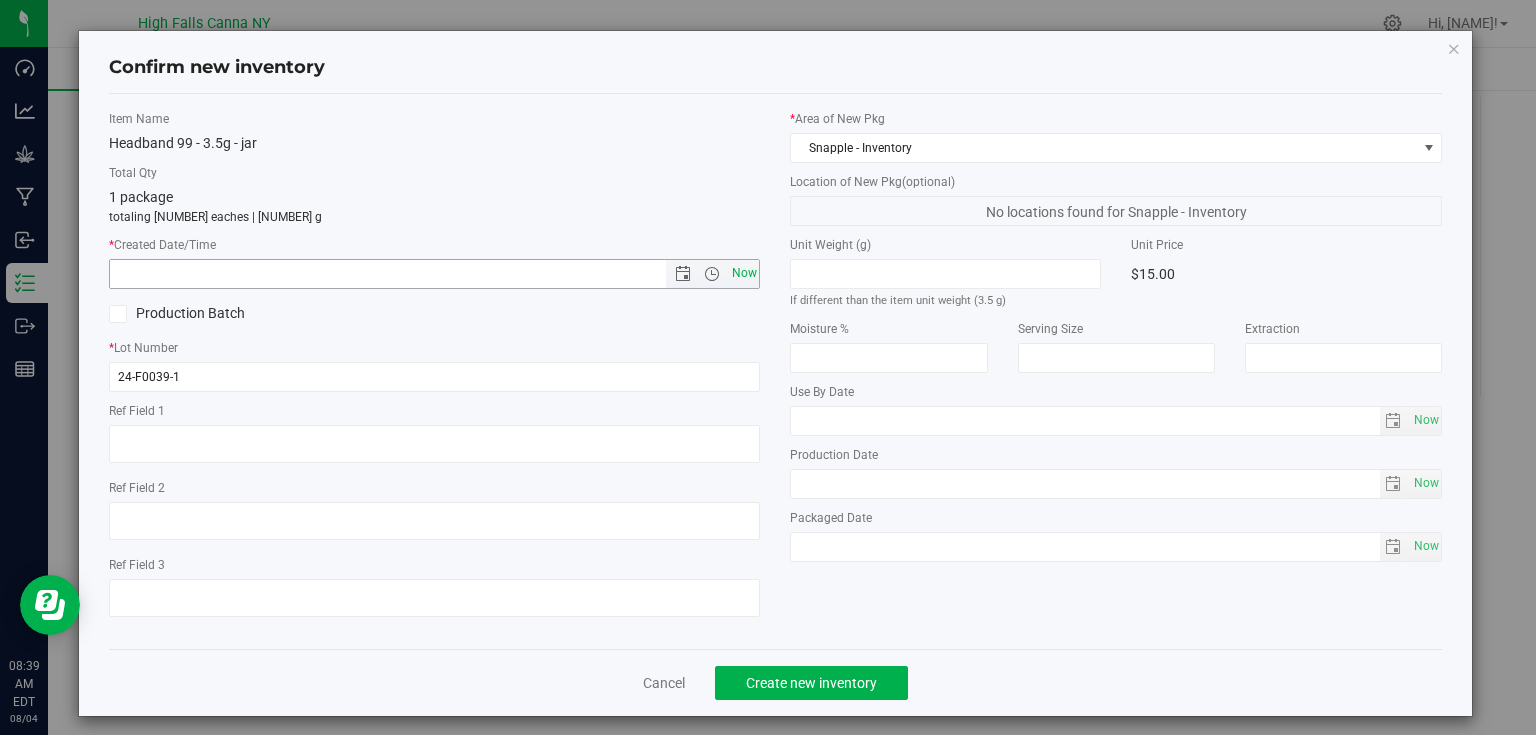 click on "Now" at bounding box center [744, 273] 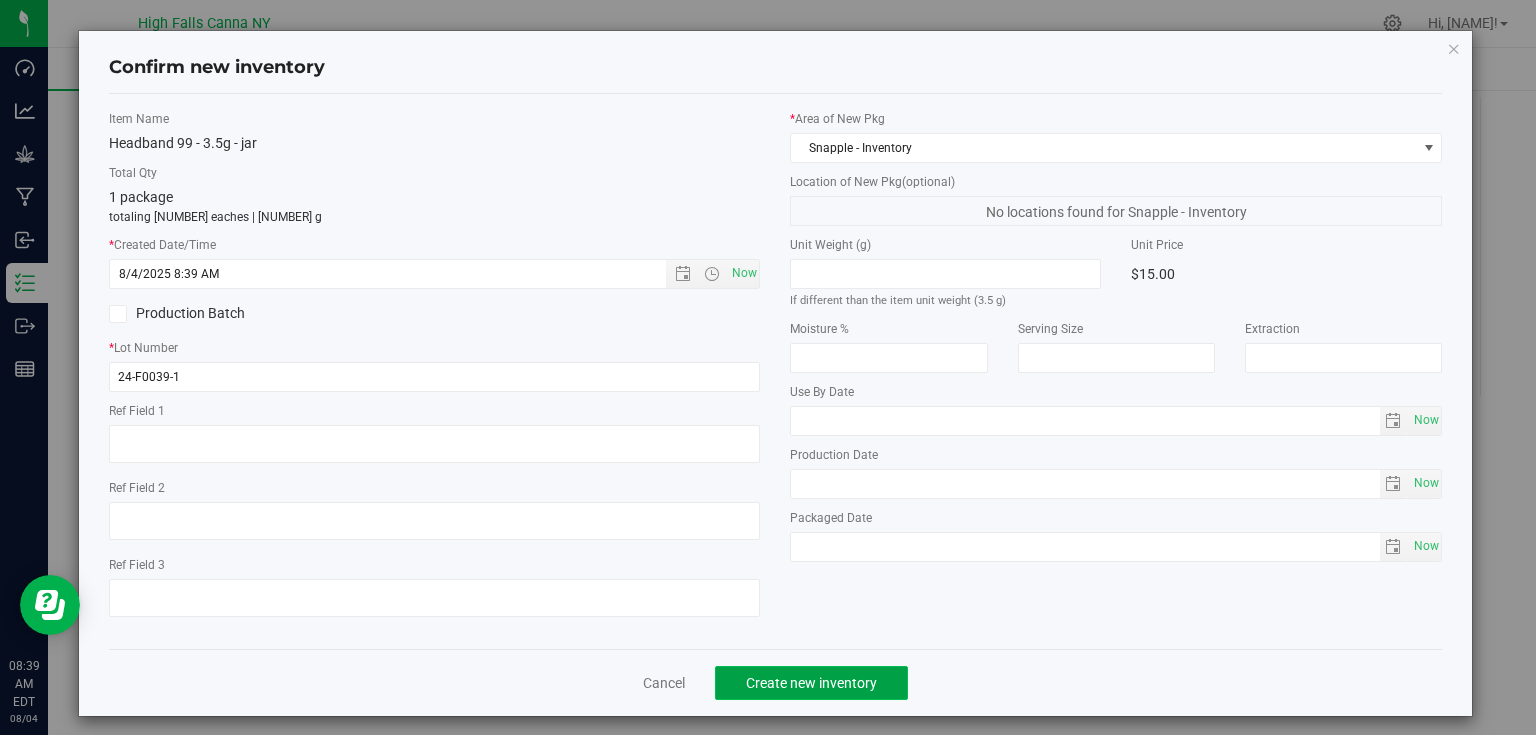 click on "Create new inventory" 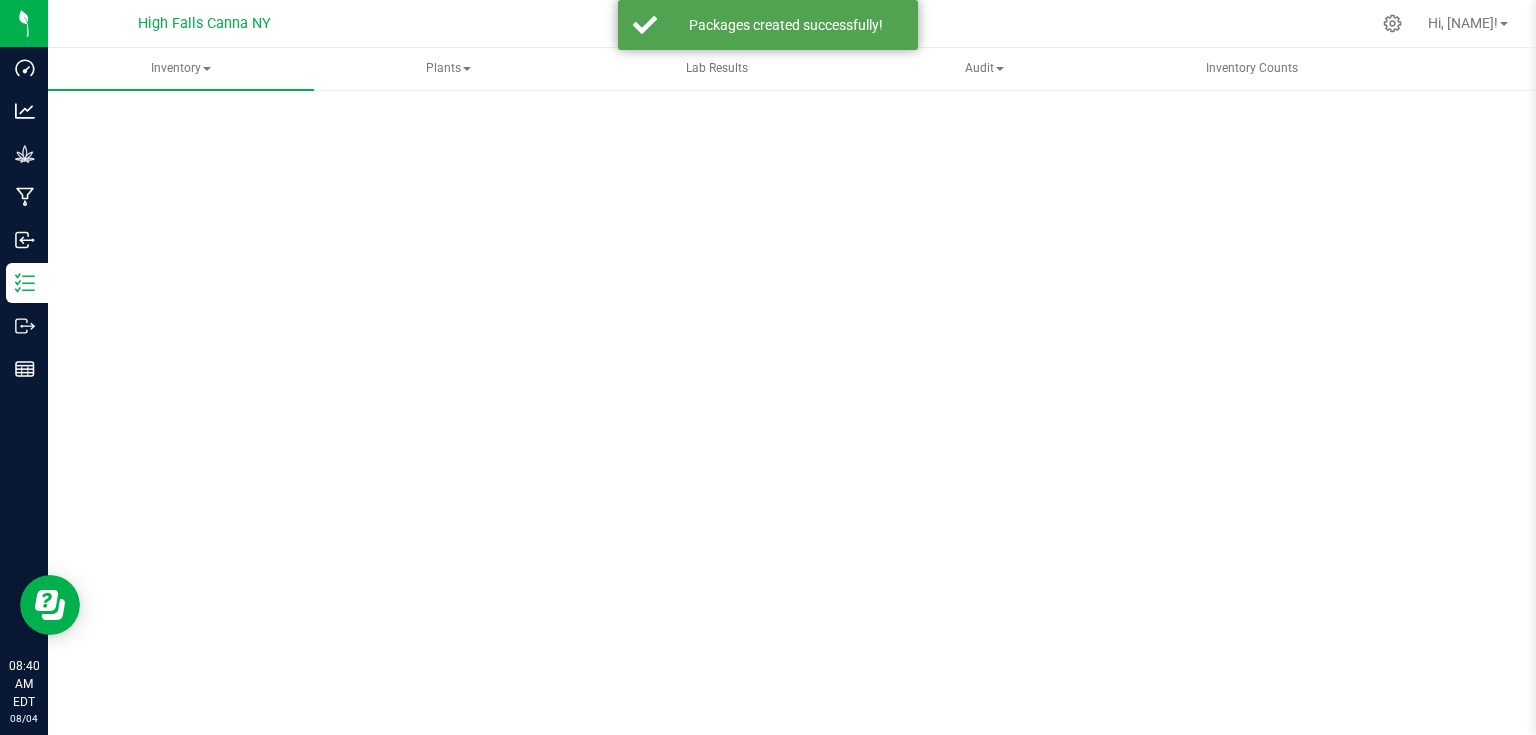 scroll, scrollTop: 0, scrollLeft: 0, axis: both 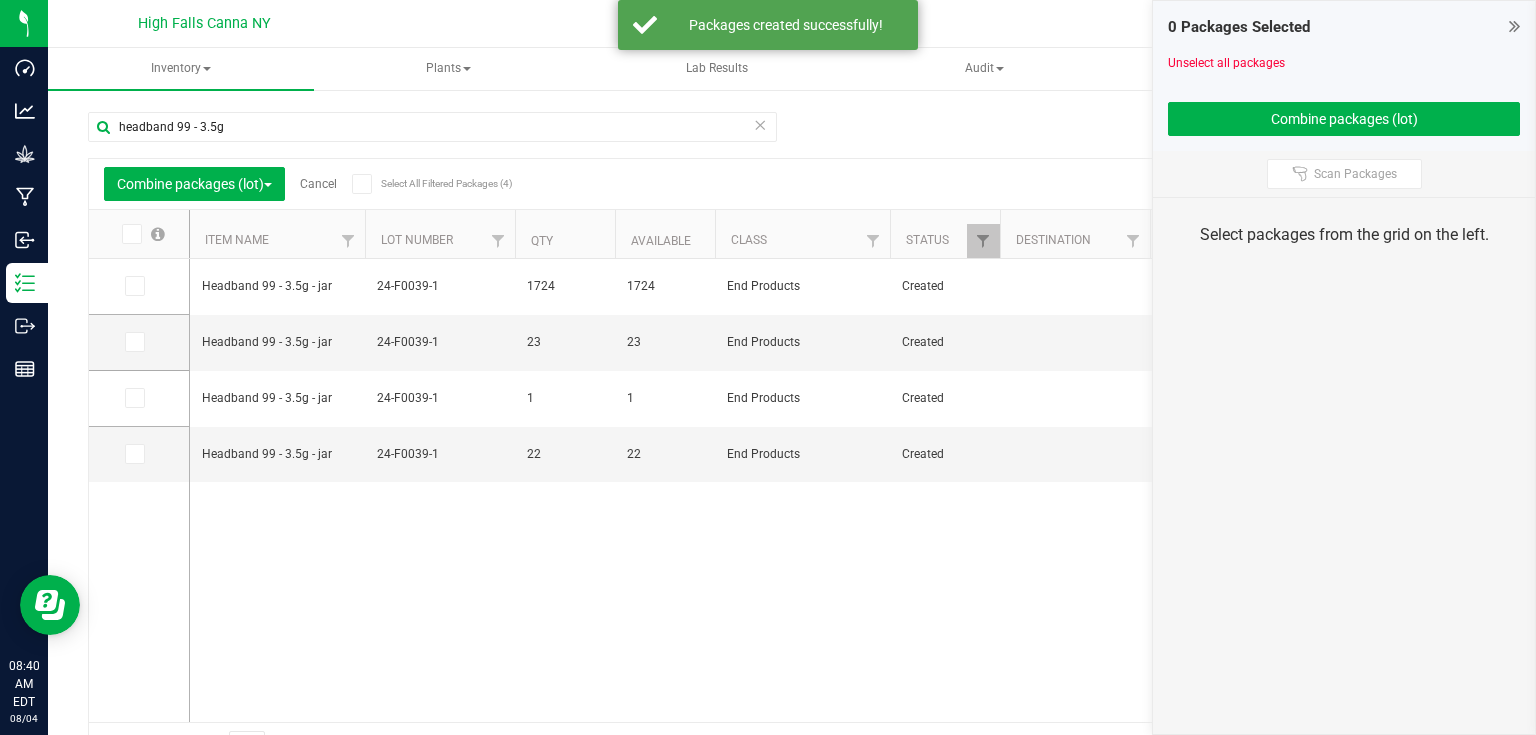 click on "0 Packages Selected   Unselect all packages   Combine packages (lot)" at bounding box center (1344, 76) 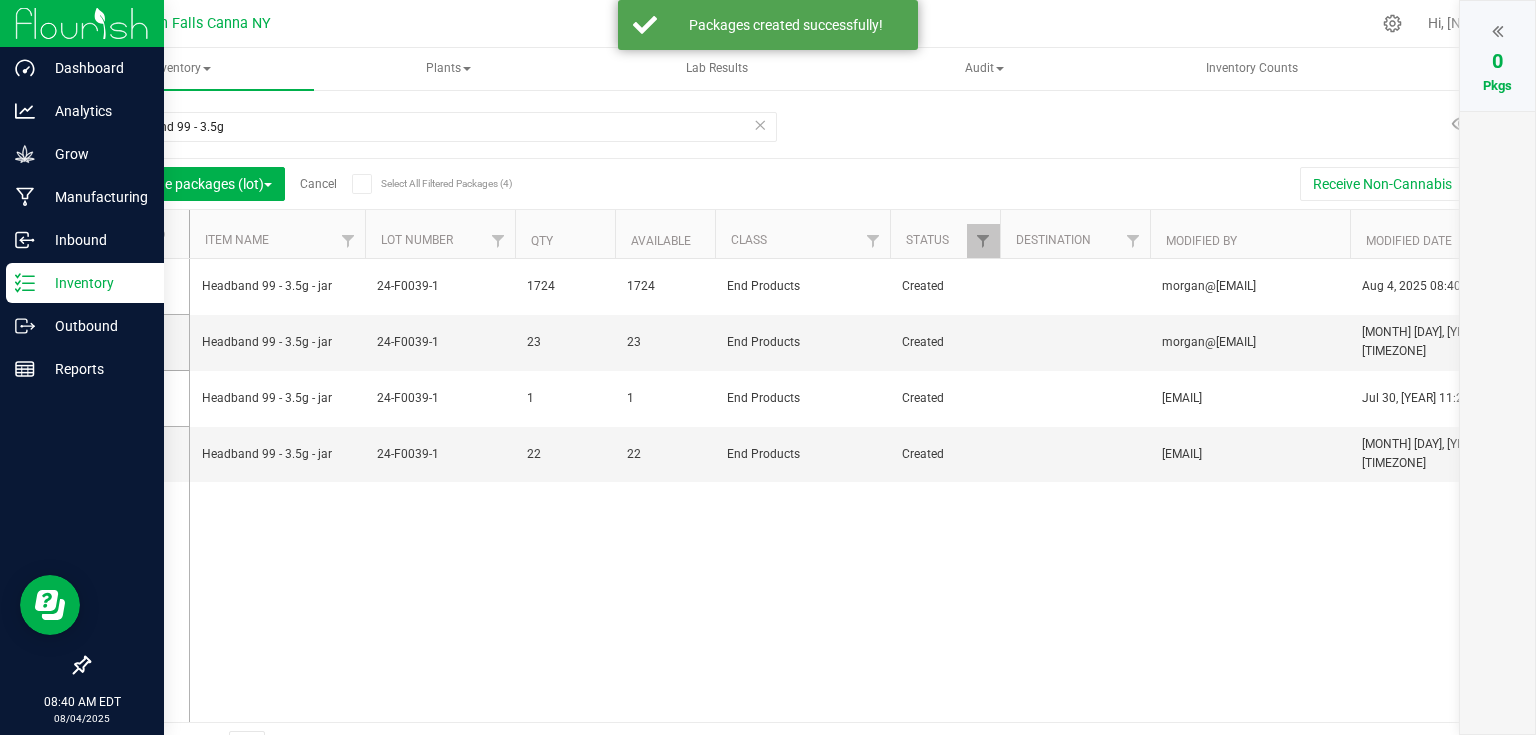 click at bounding box center (82, 23) 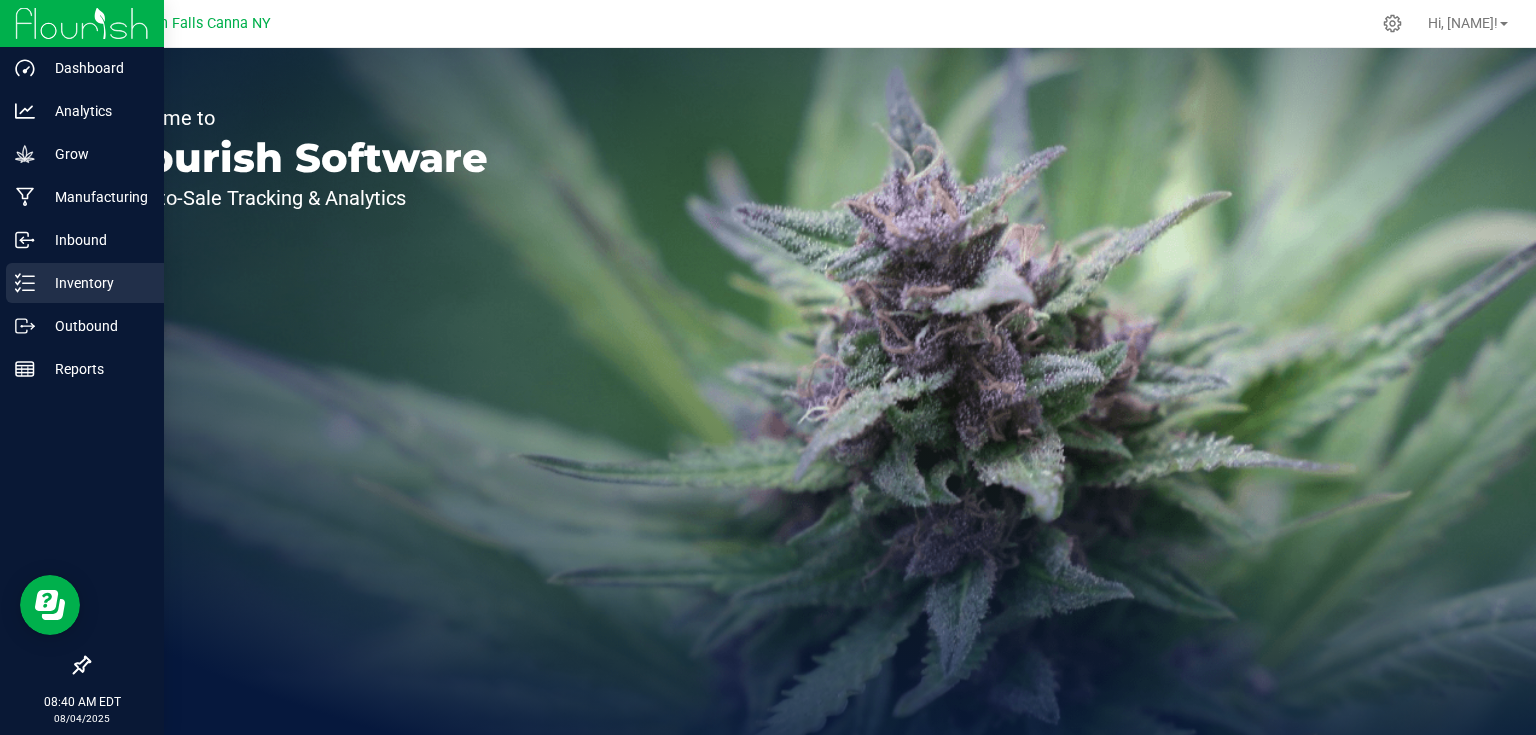 click on "Inventory" at bounding box center [95, 283] 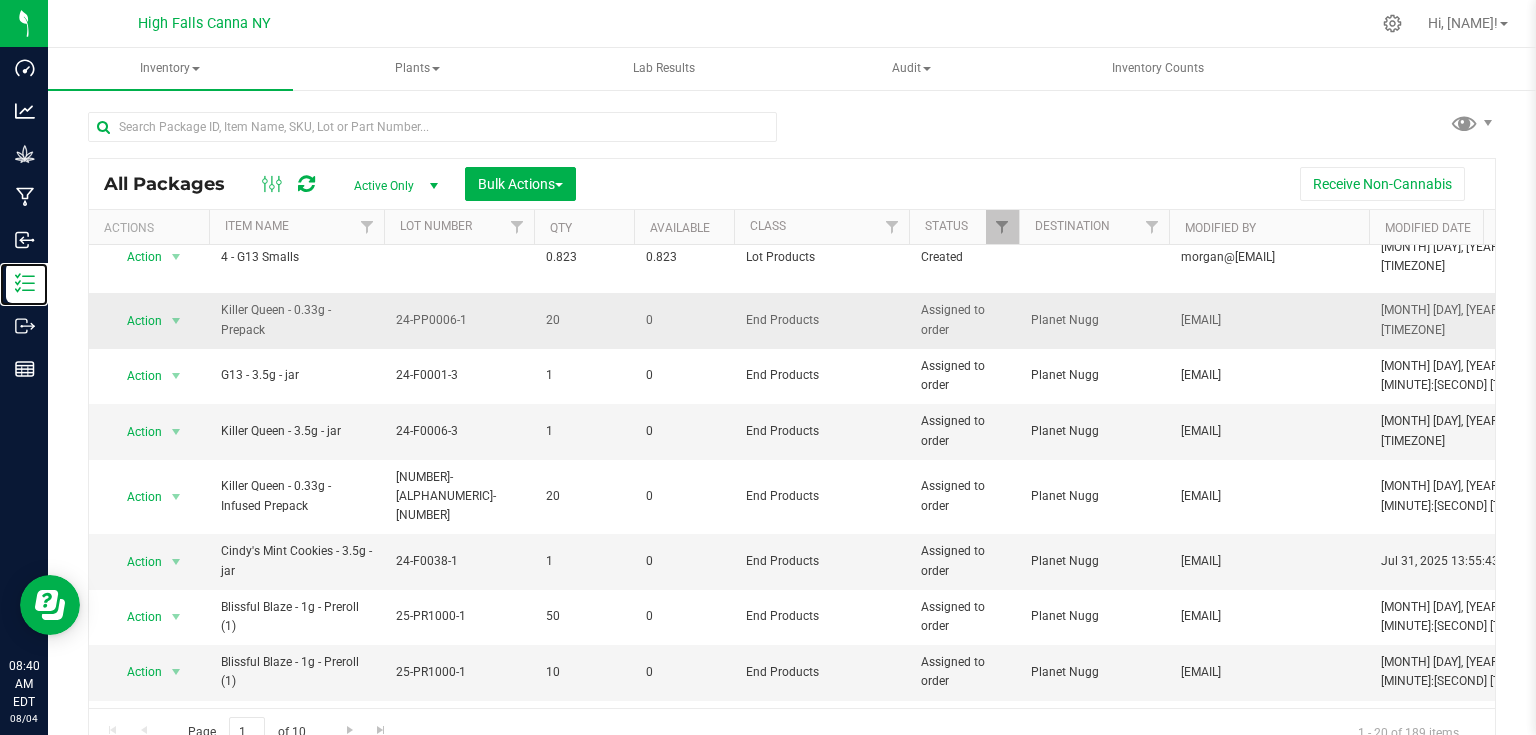 scroll, scrollTop: 640, scrollLeft: 0, axis: vertical 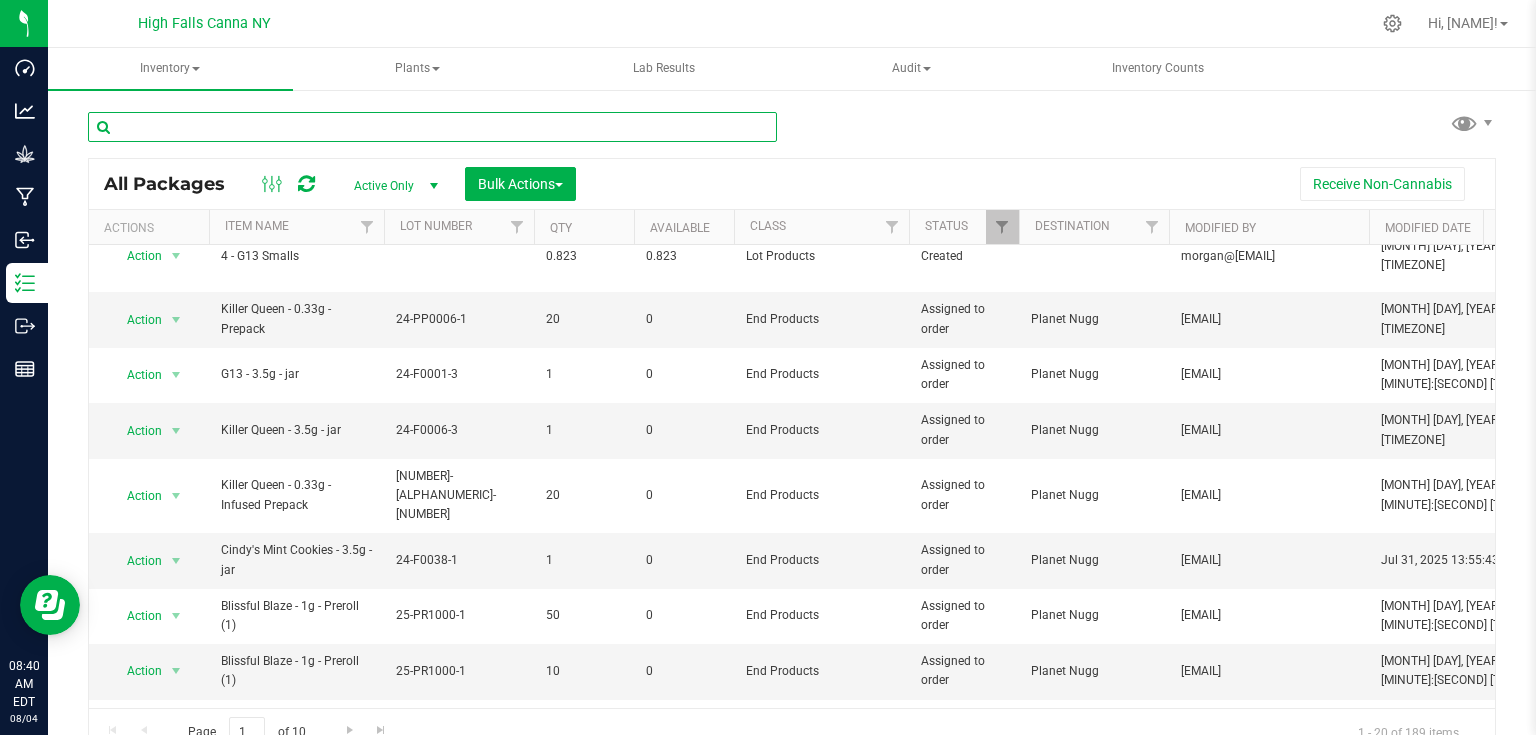 click at bounding box center [432, 127] 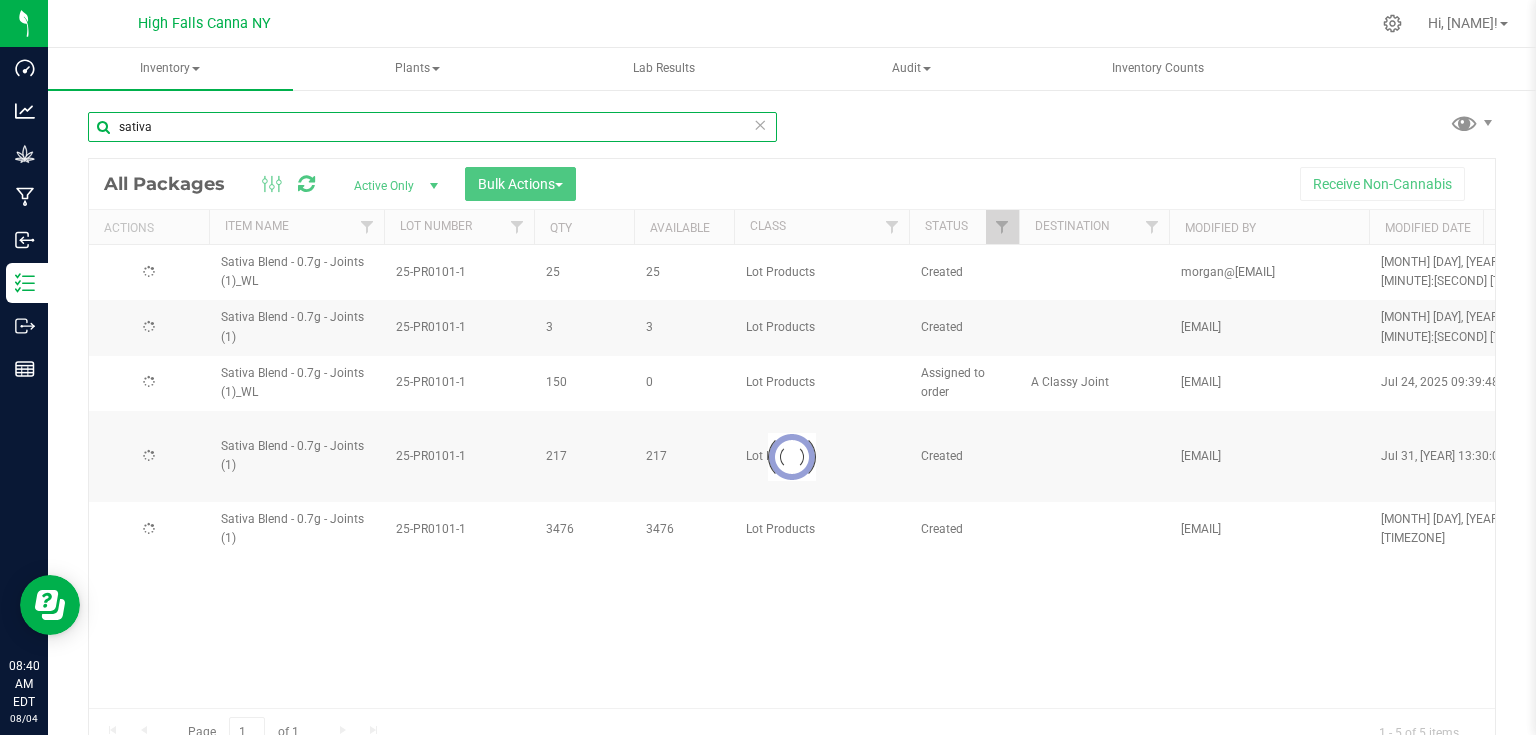 scroll, scrollTop: 0, scrollLeft: 0, axis: both 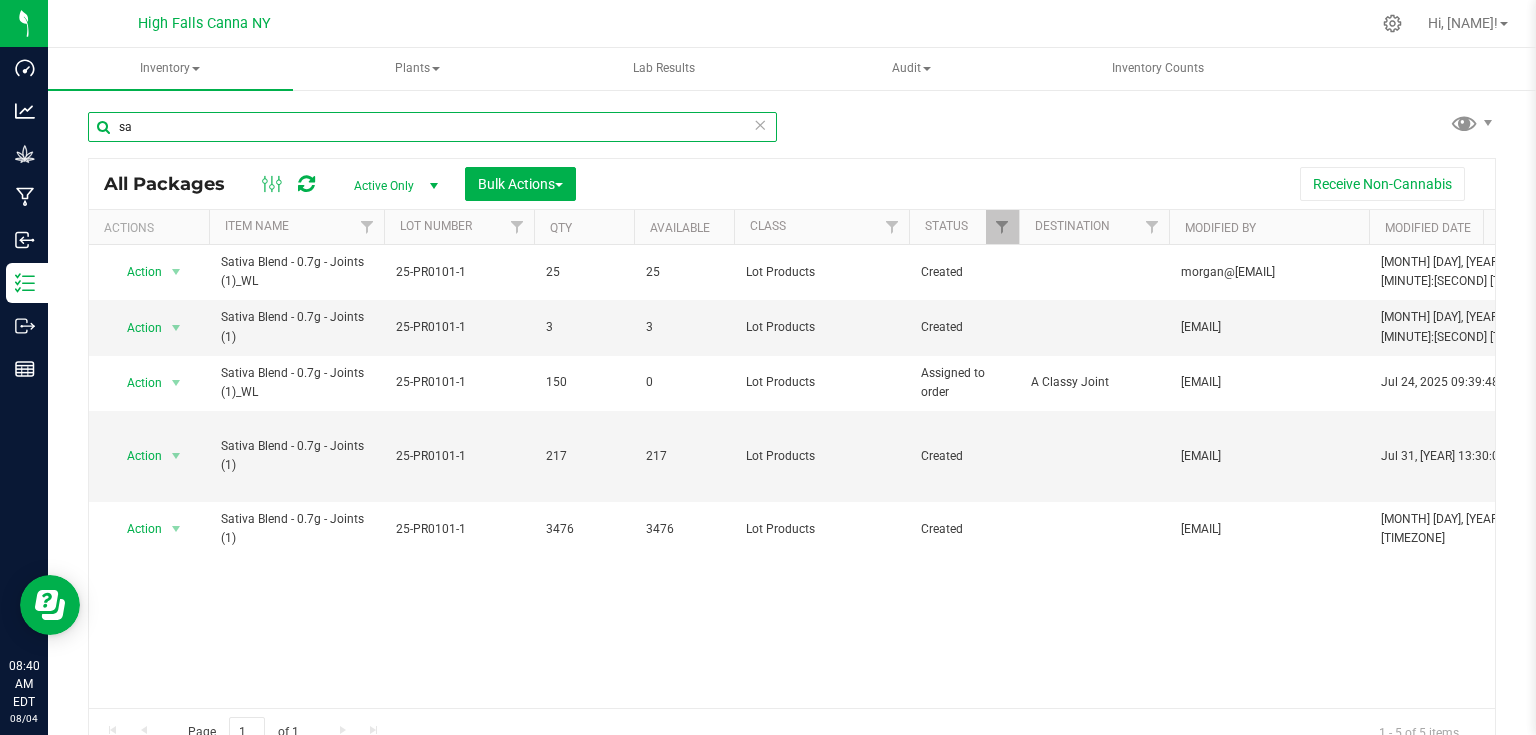 type on "s" 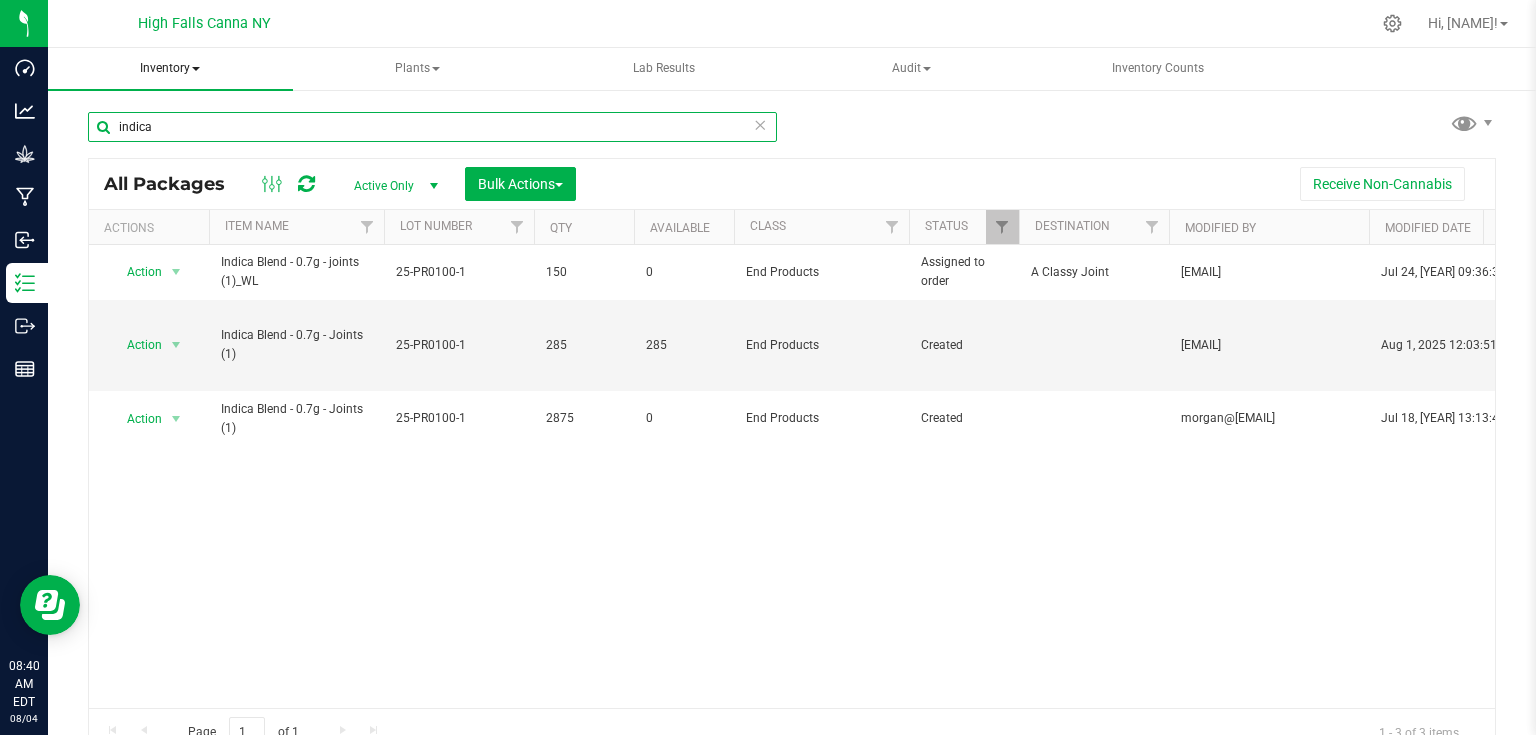 type on "indica" 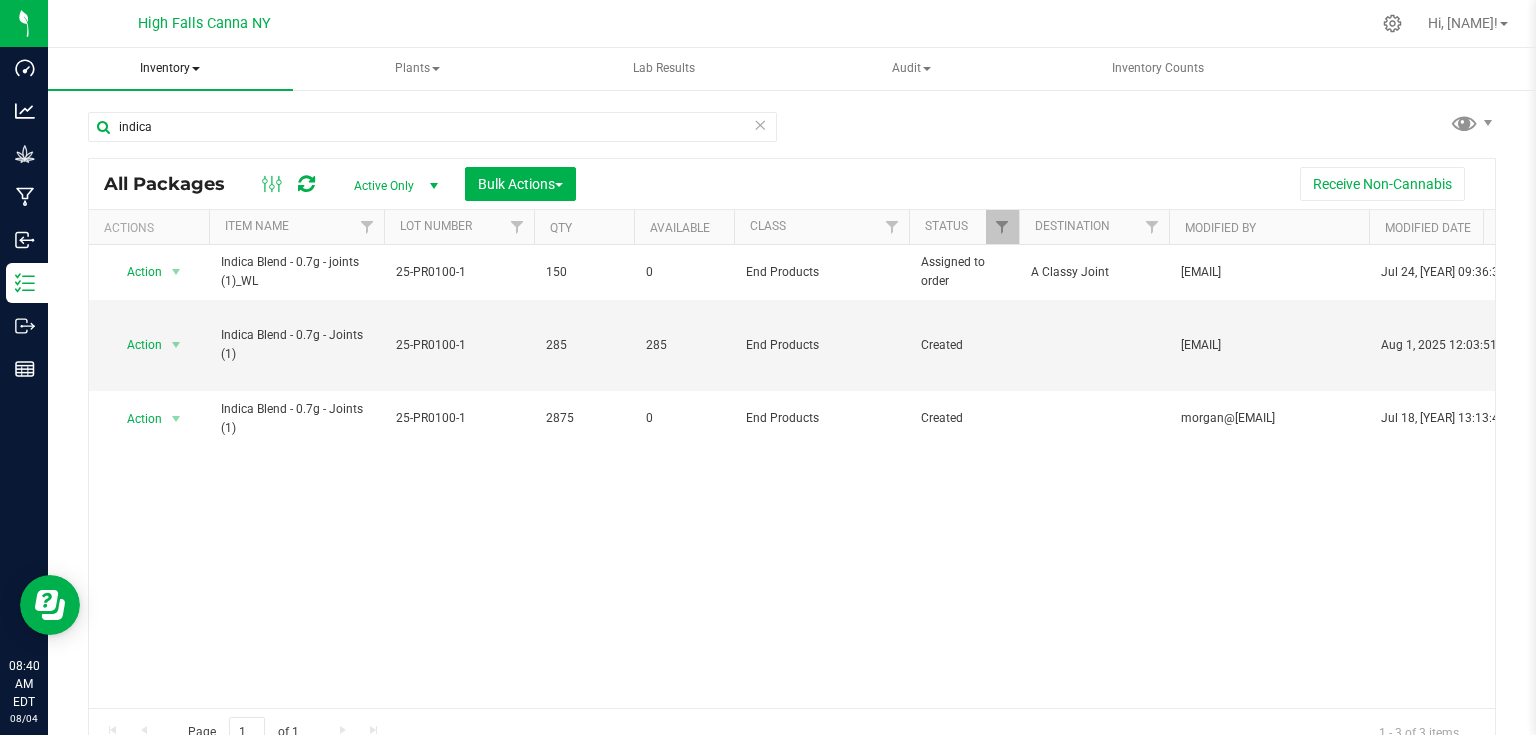 click on "Inventory" at bounding box center [170, 69] 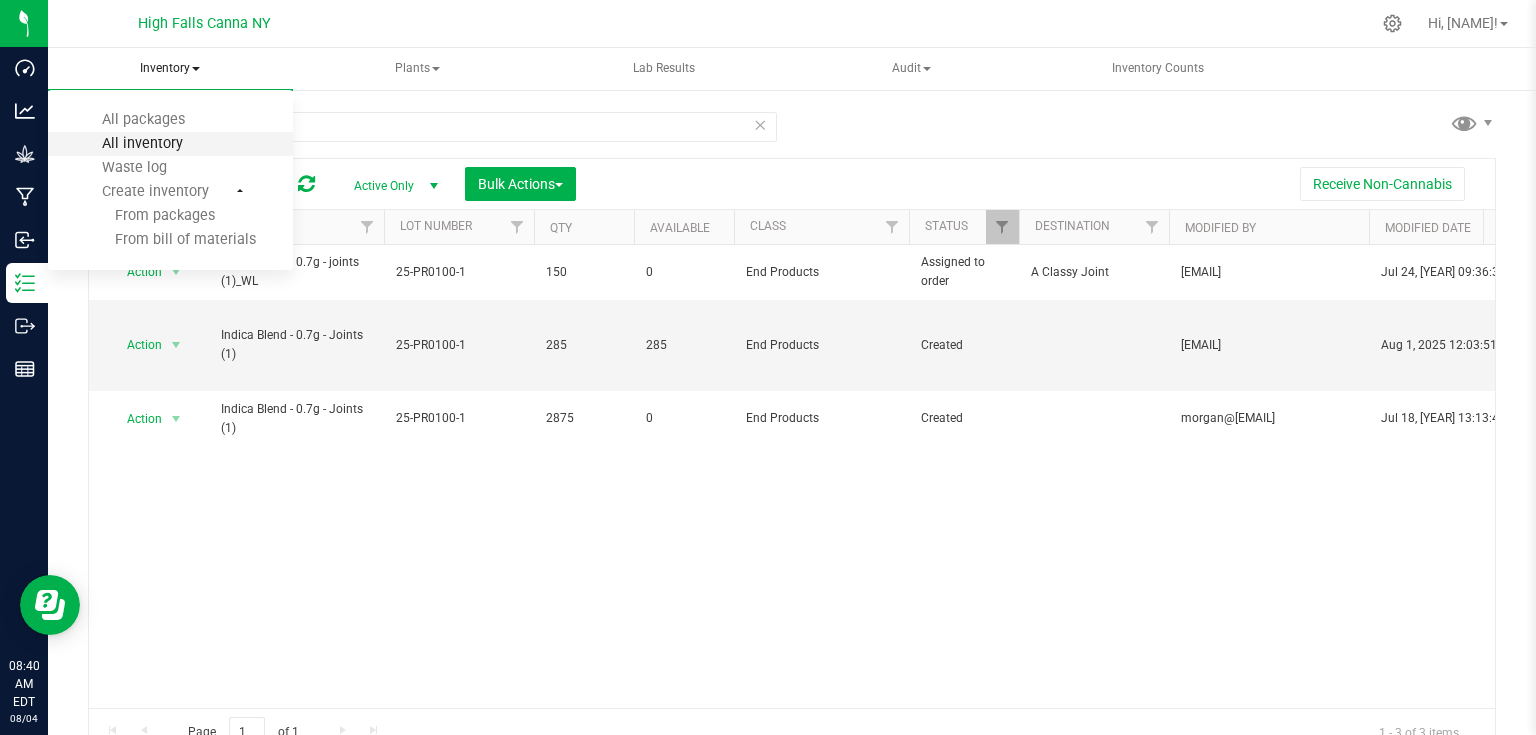 click on "All inventory" at bounding box center [142, 143] 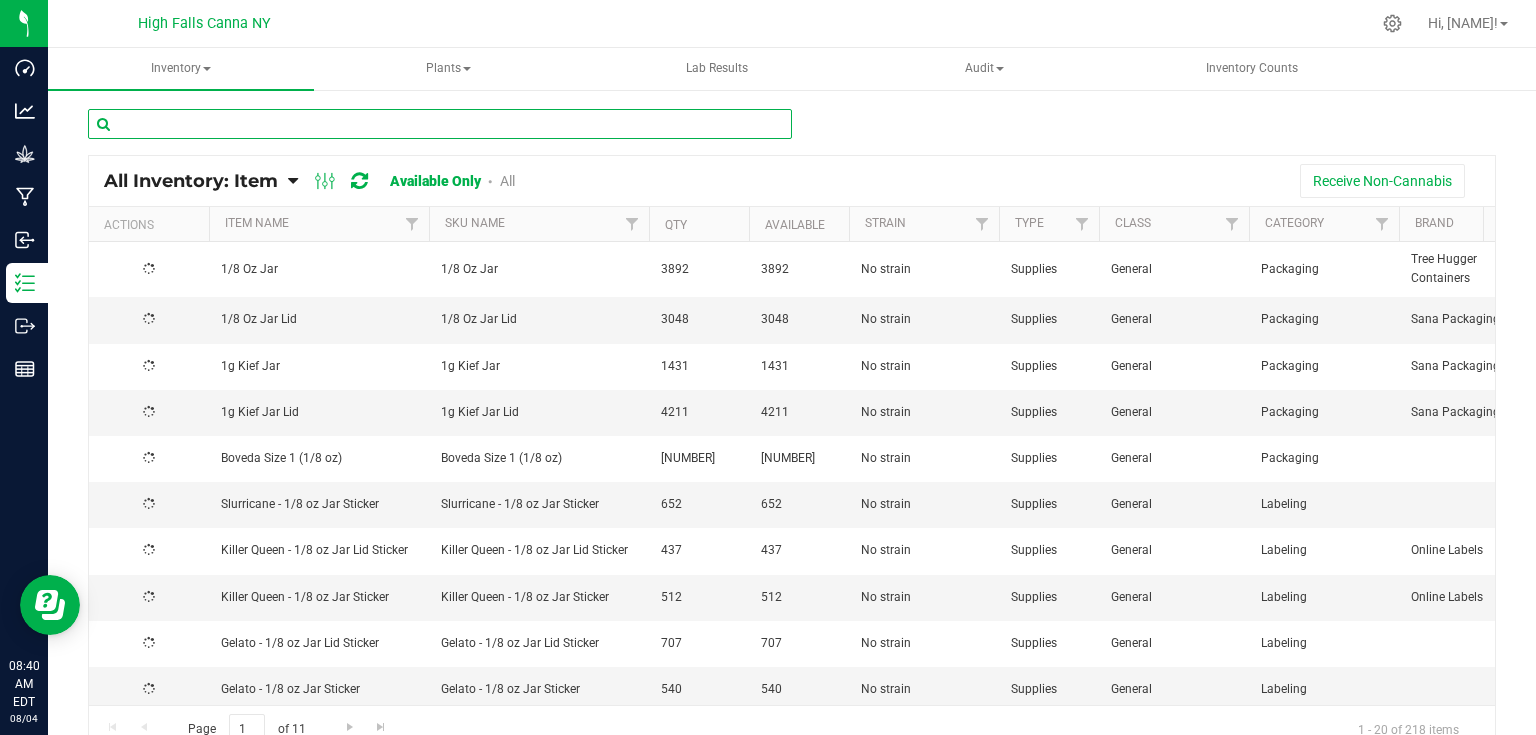 click at bounding box center [440, 124] 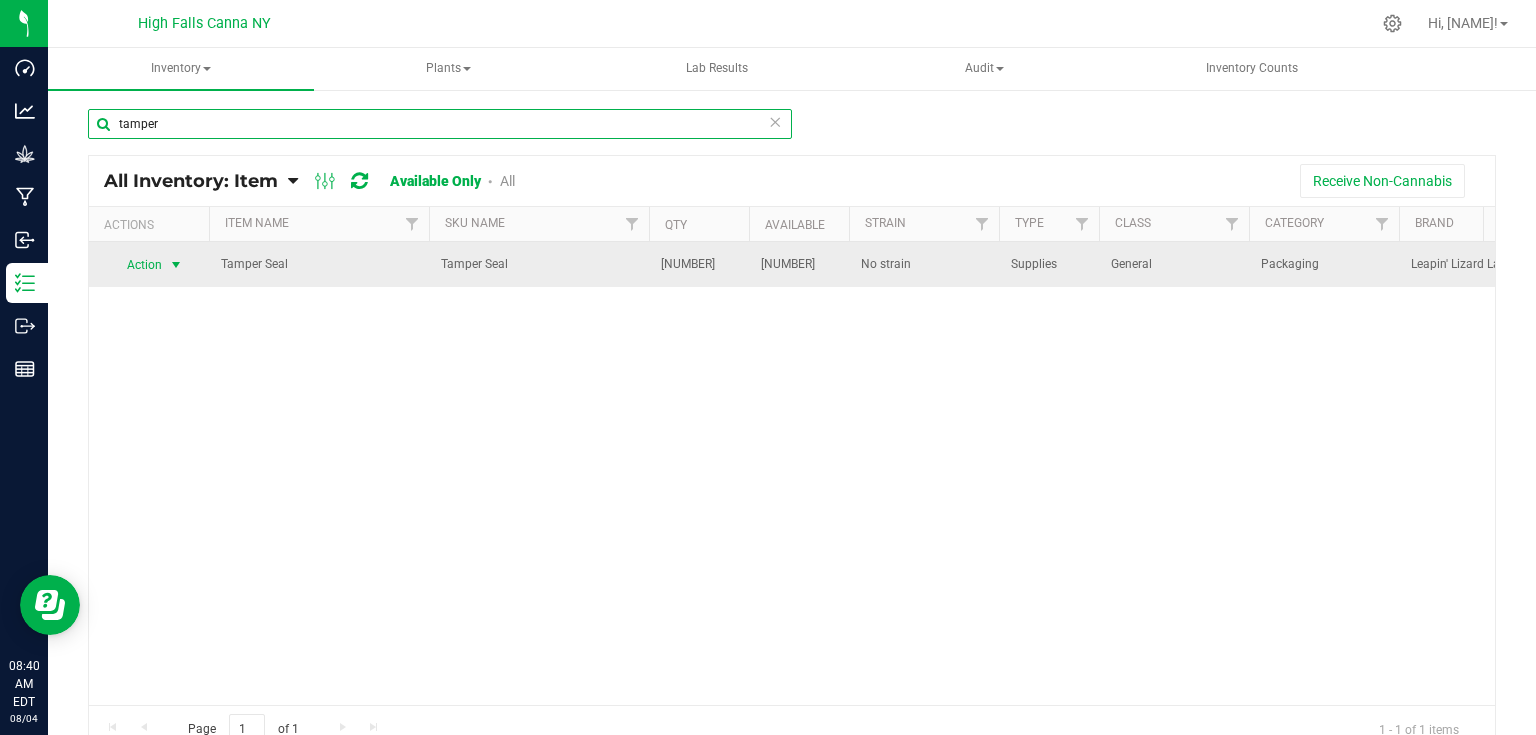 type on "tamper" 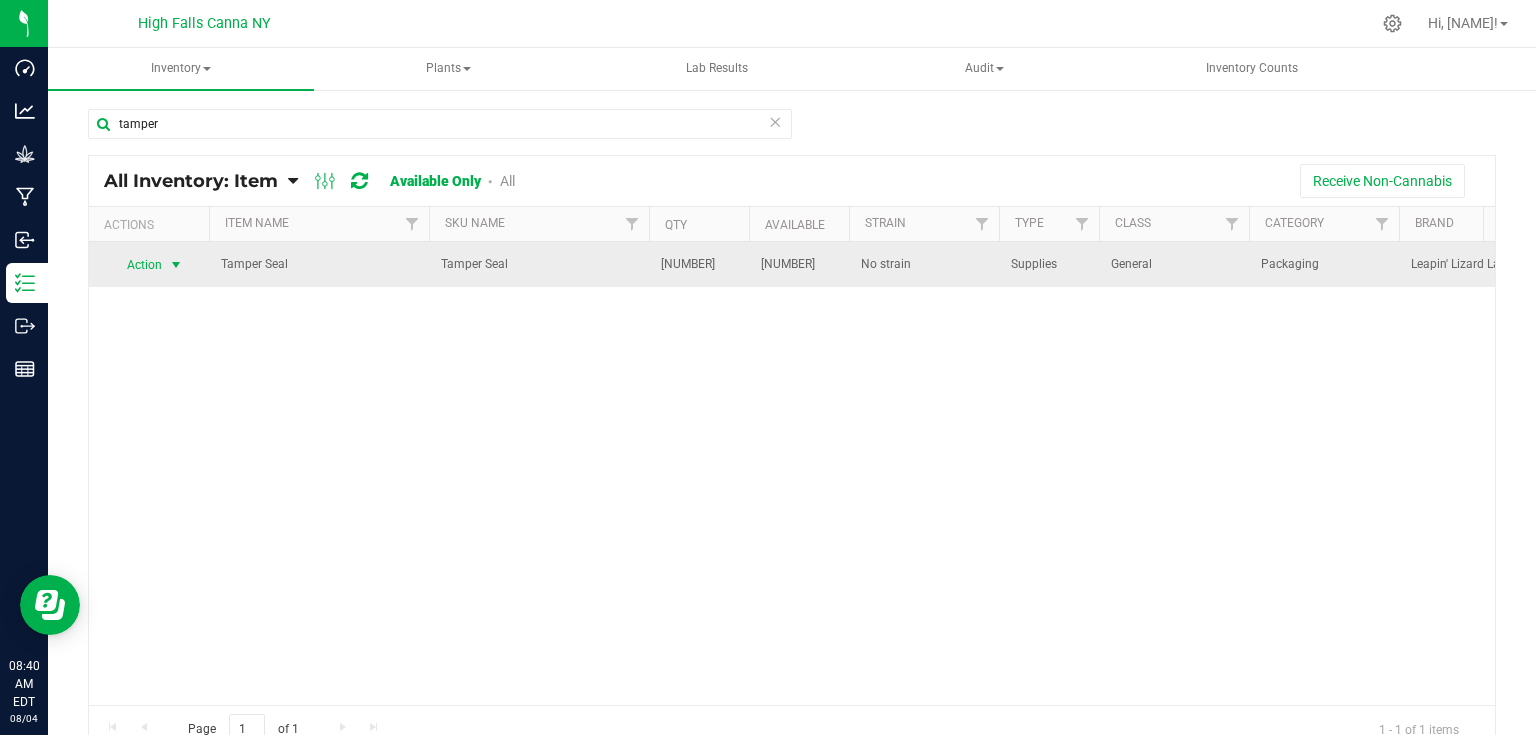 click at bounding box center (176, 265) 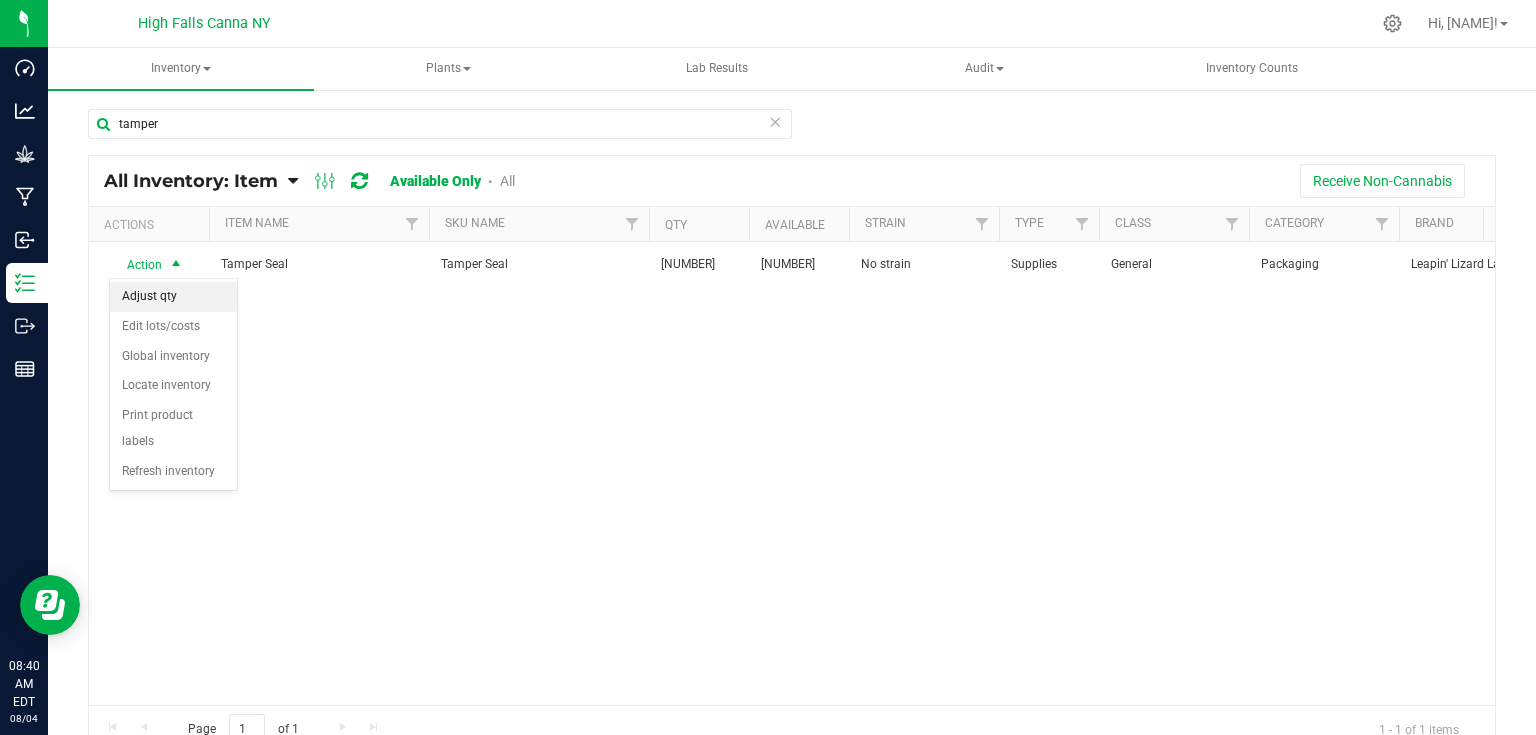 click on "Adjust qty" at bounding box center [173, 297] 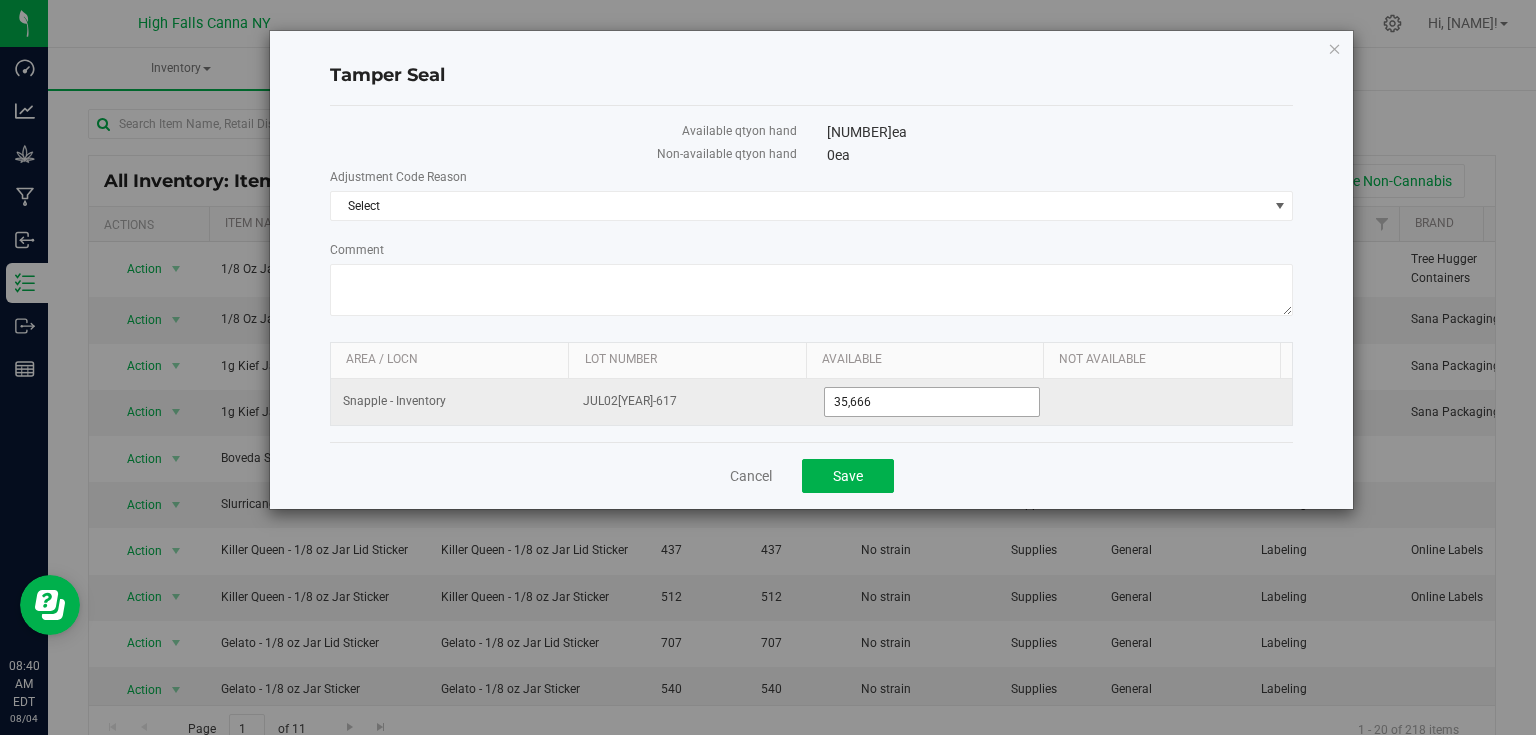 click on "35,666 35666" at bounding box center (932, 402) 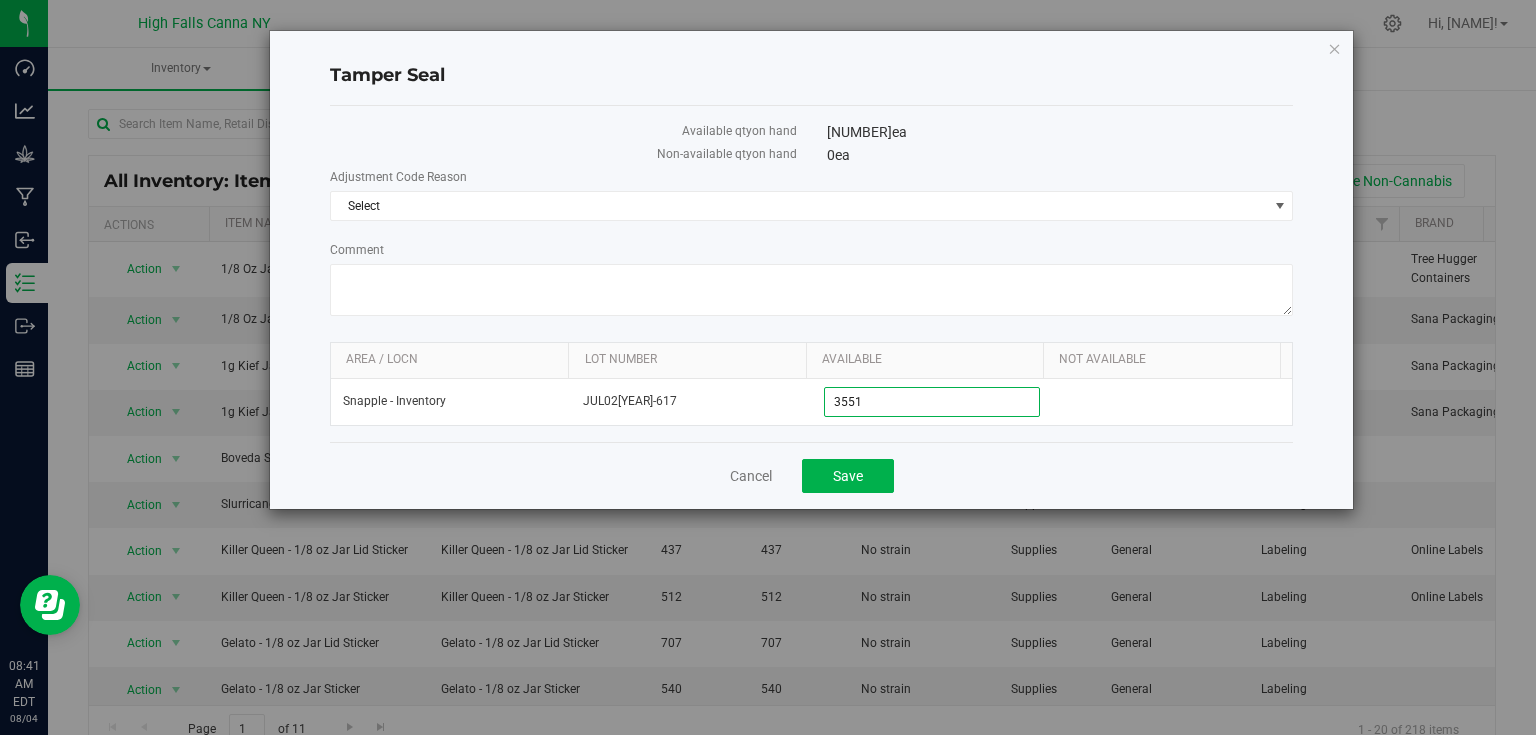 type on "[NUMBER]" 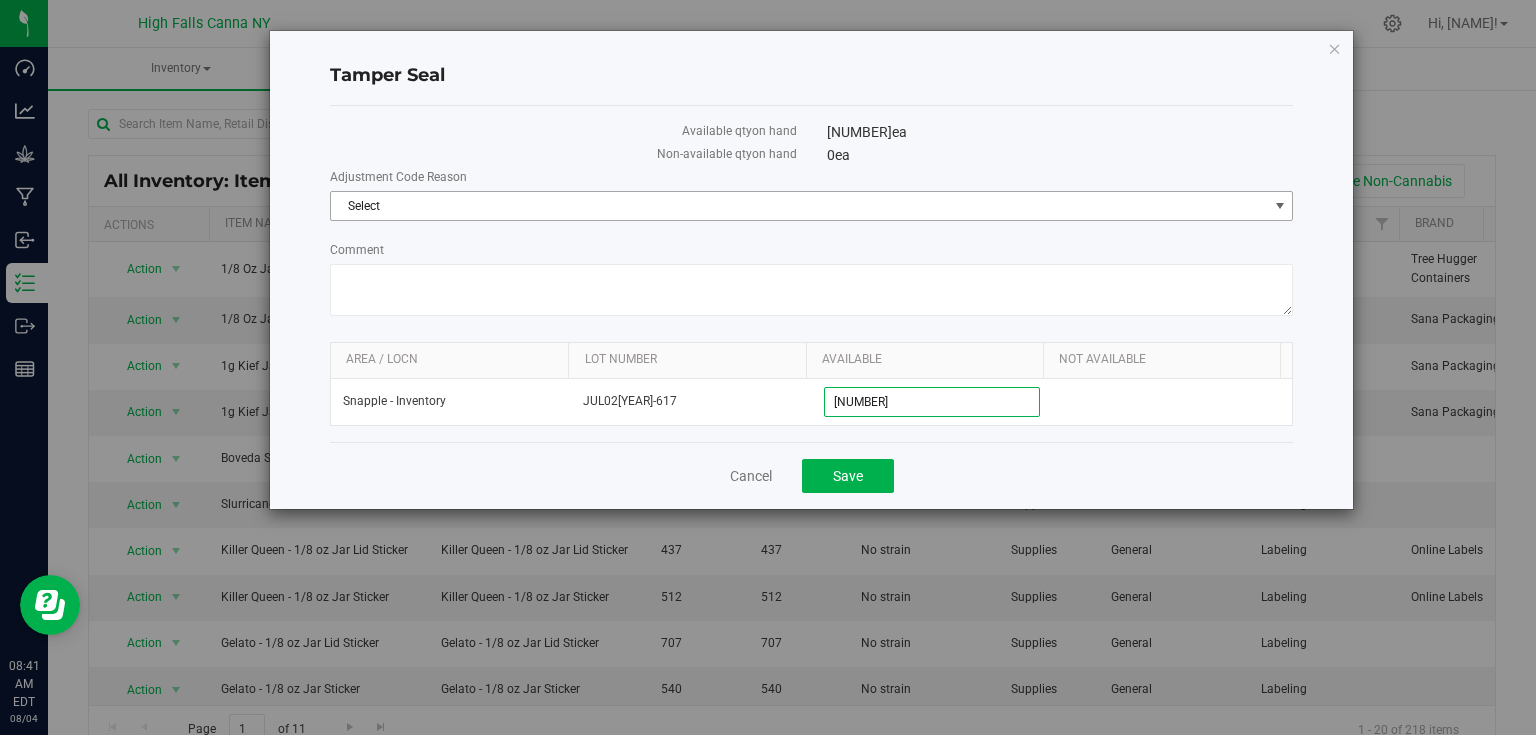 type on "35,516" 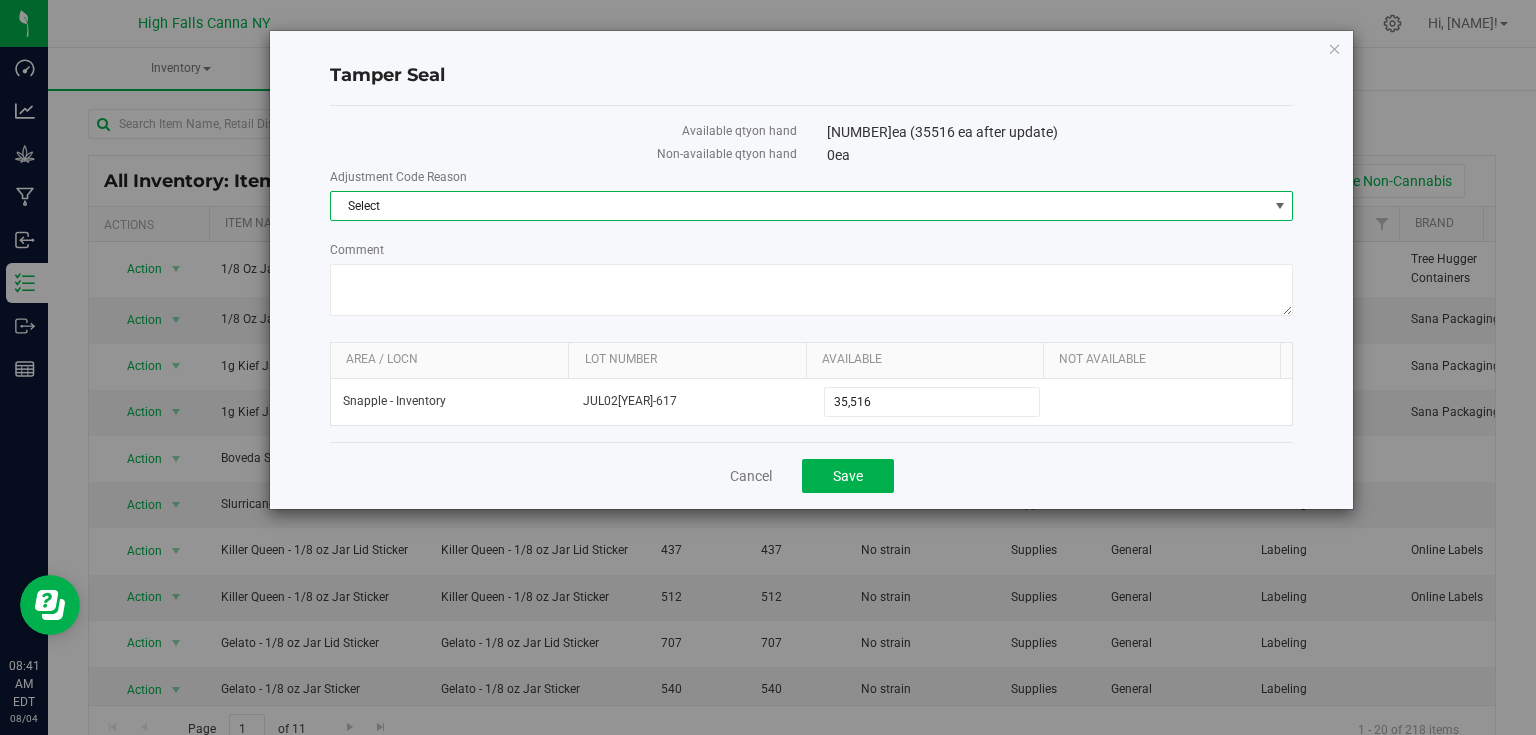 click on "Select" at bounding box center (799, 206) 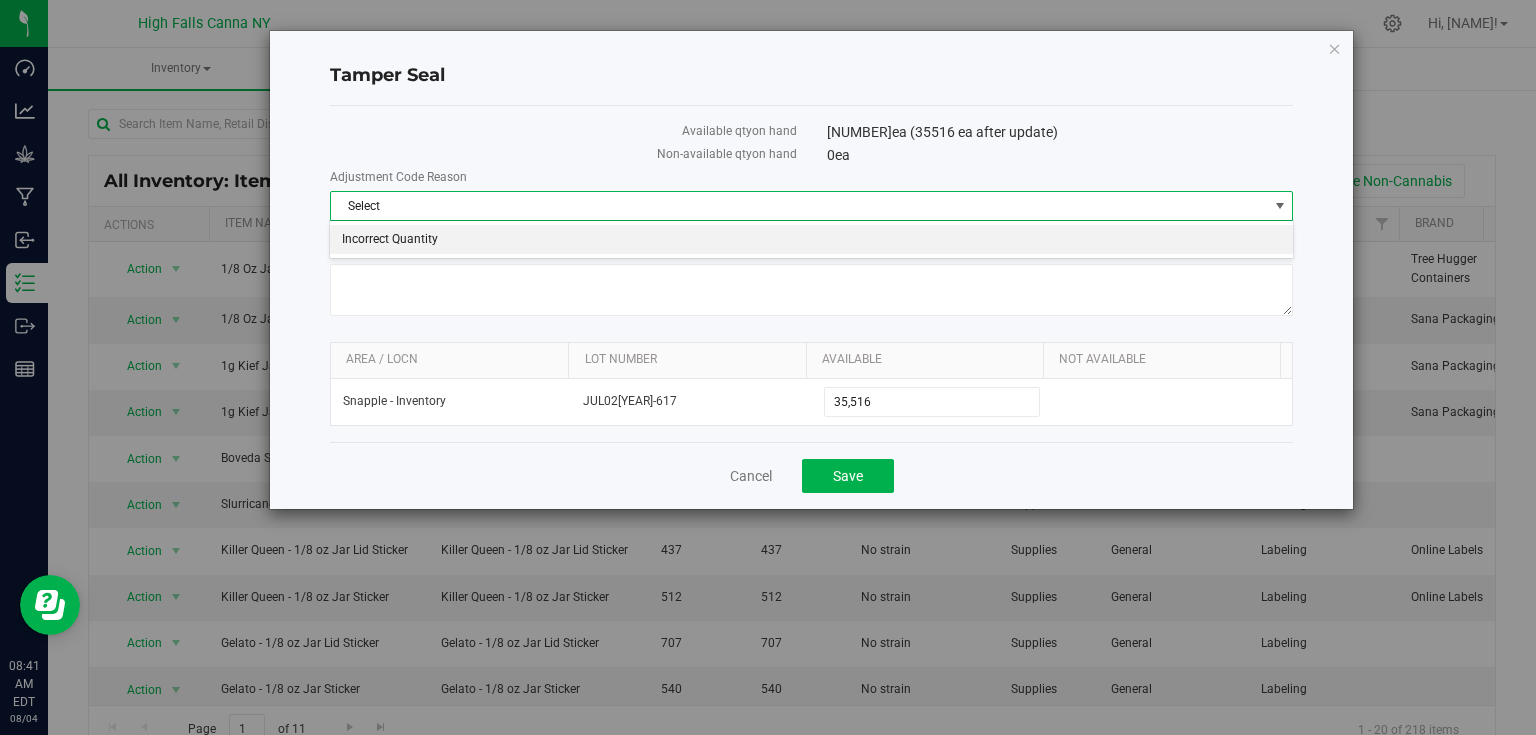 click on "Incorrect Quantity" at bounding box center [811, 240] 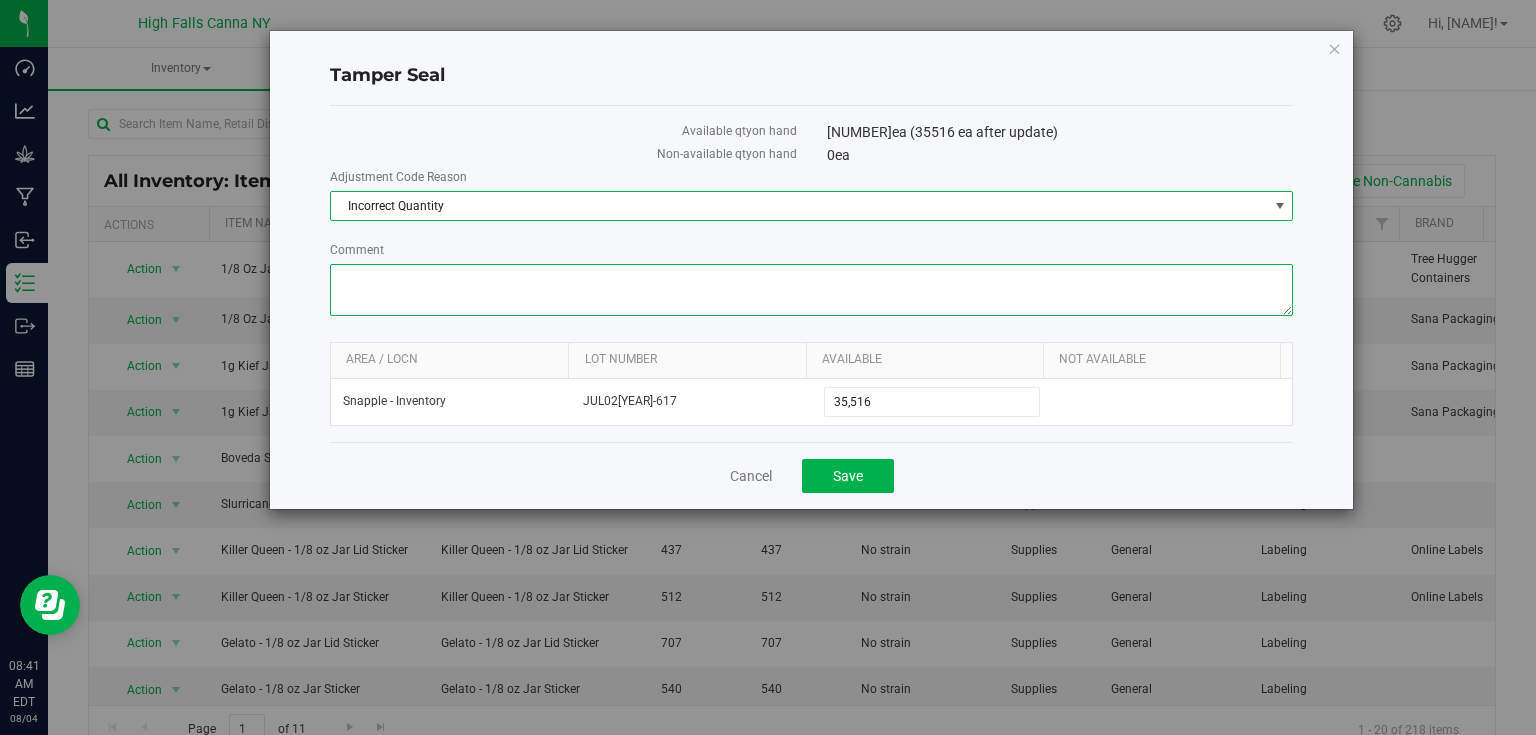 click on "Comment" at bounding box center [812, 290] 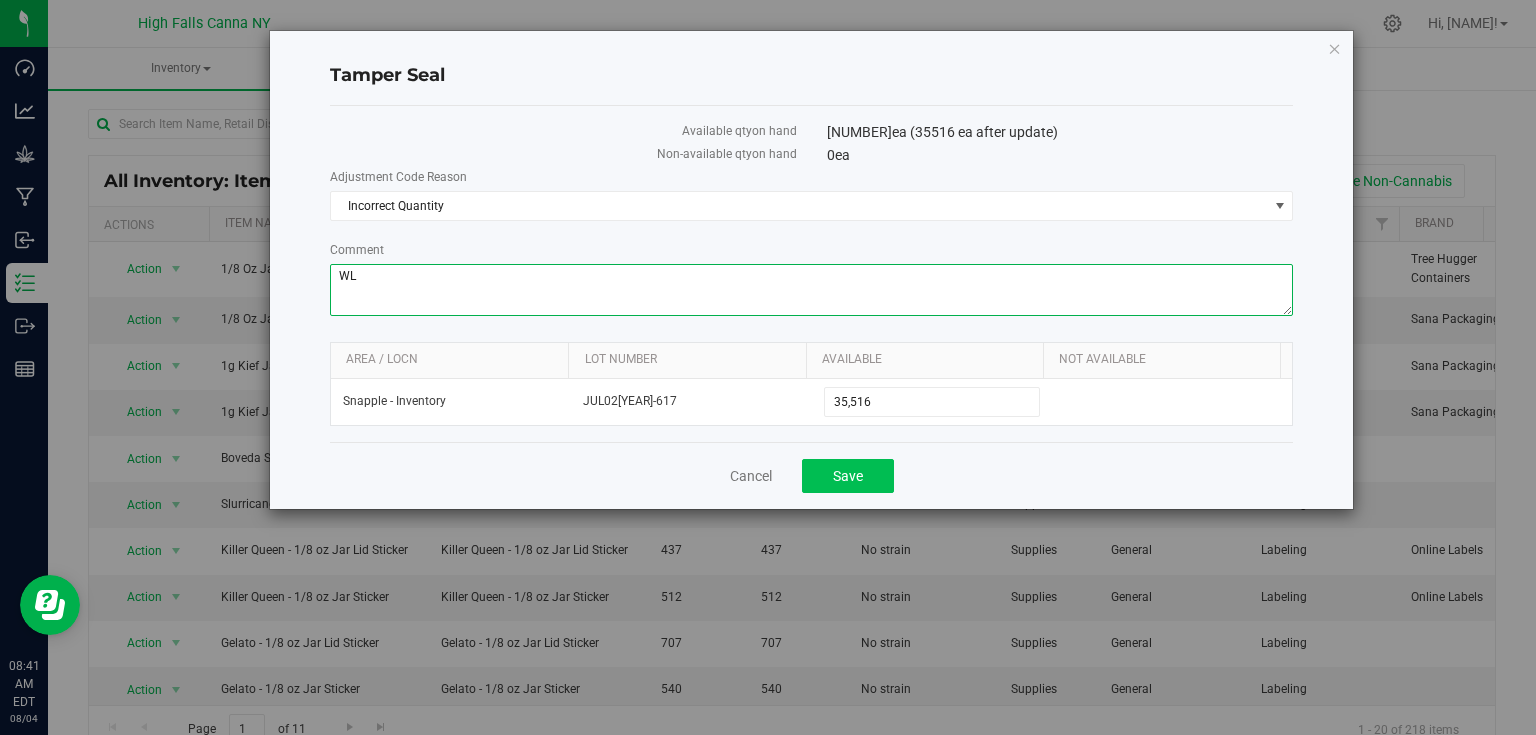 type on "WL" 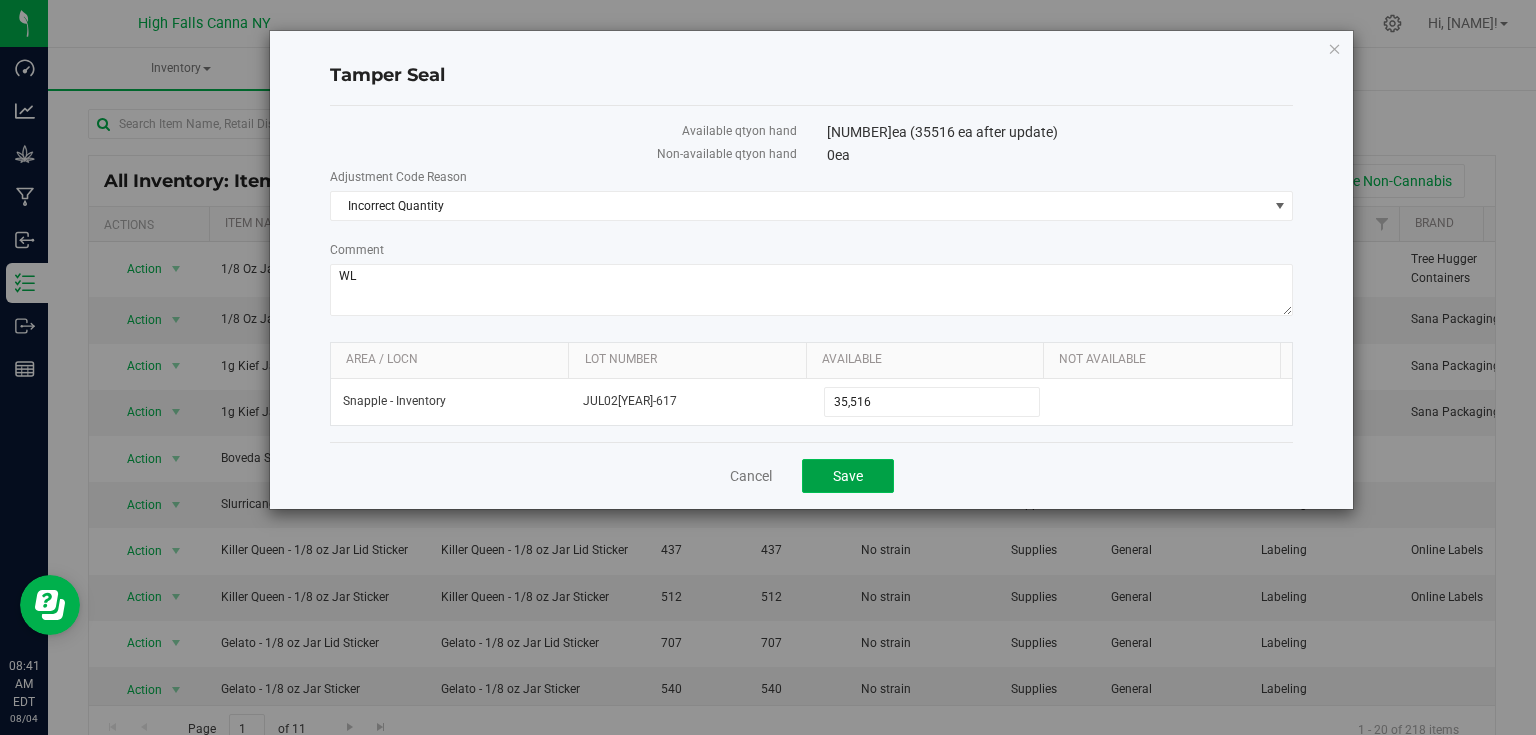 click on "Save" 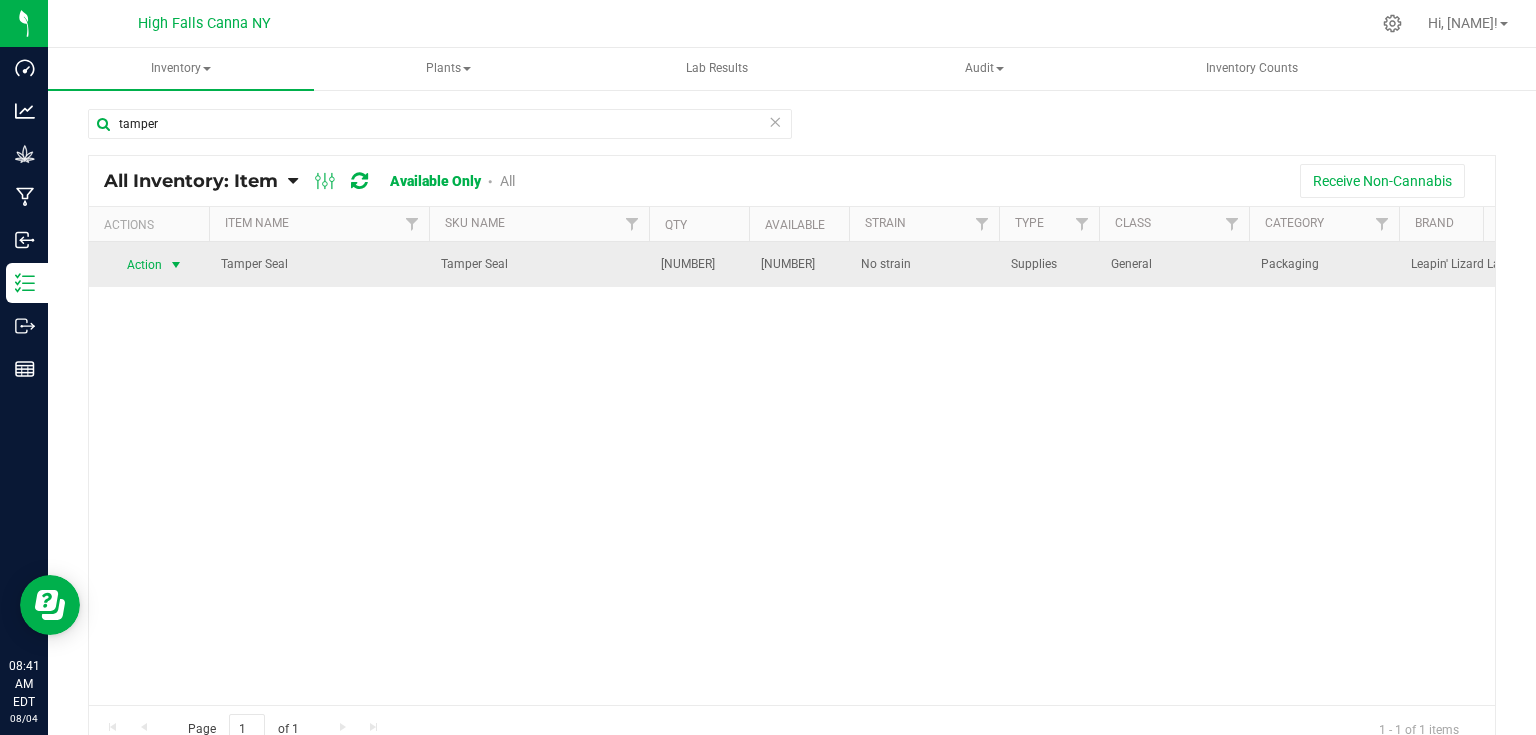 click at bounding box center (176, 265) 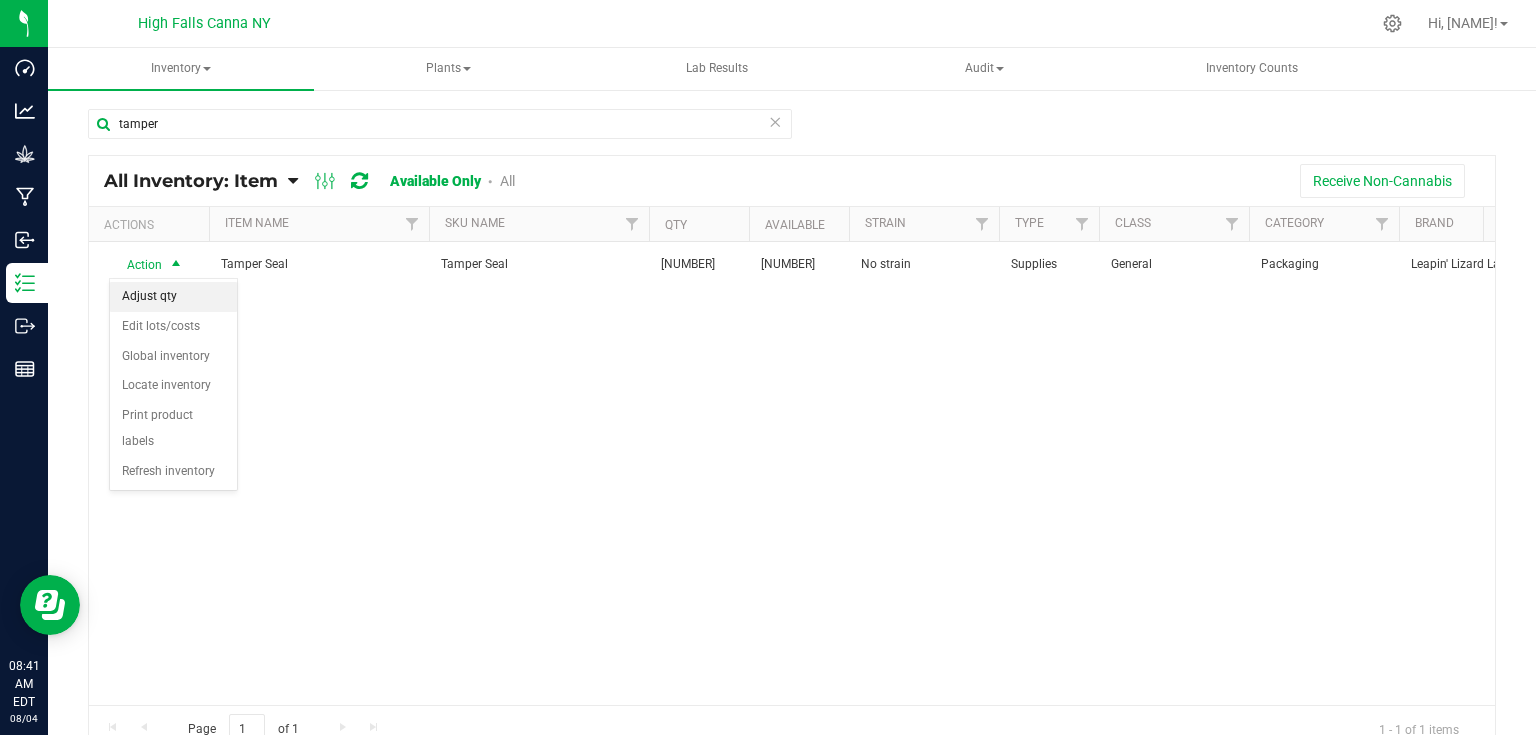 click on "Adjust qty" at bounding box center (173, 297) 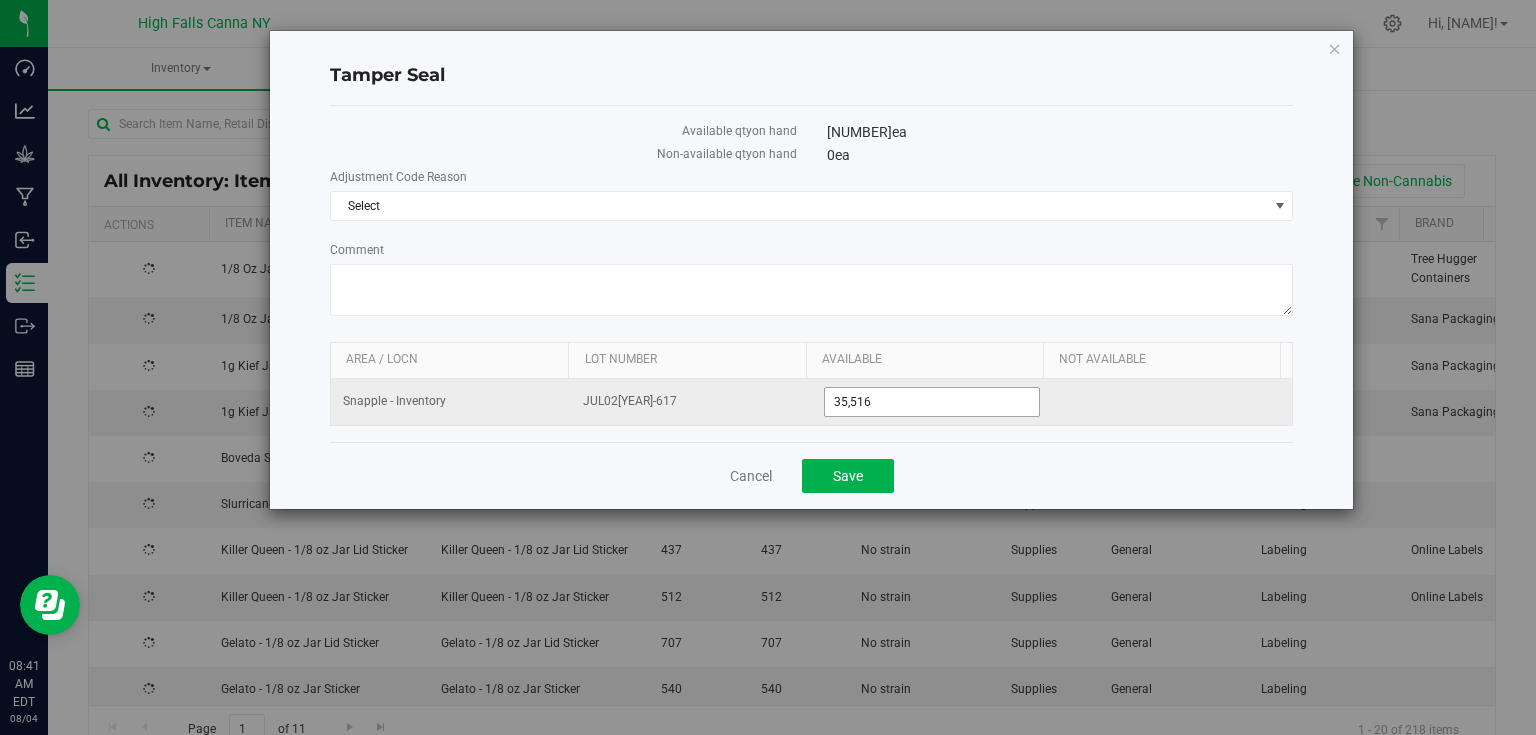 click on "35,516" at bounding box center (932, 402) 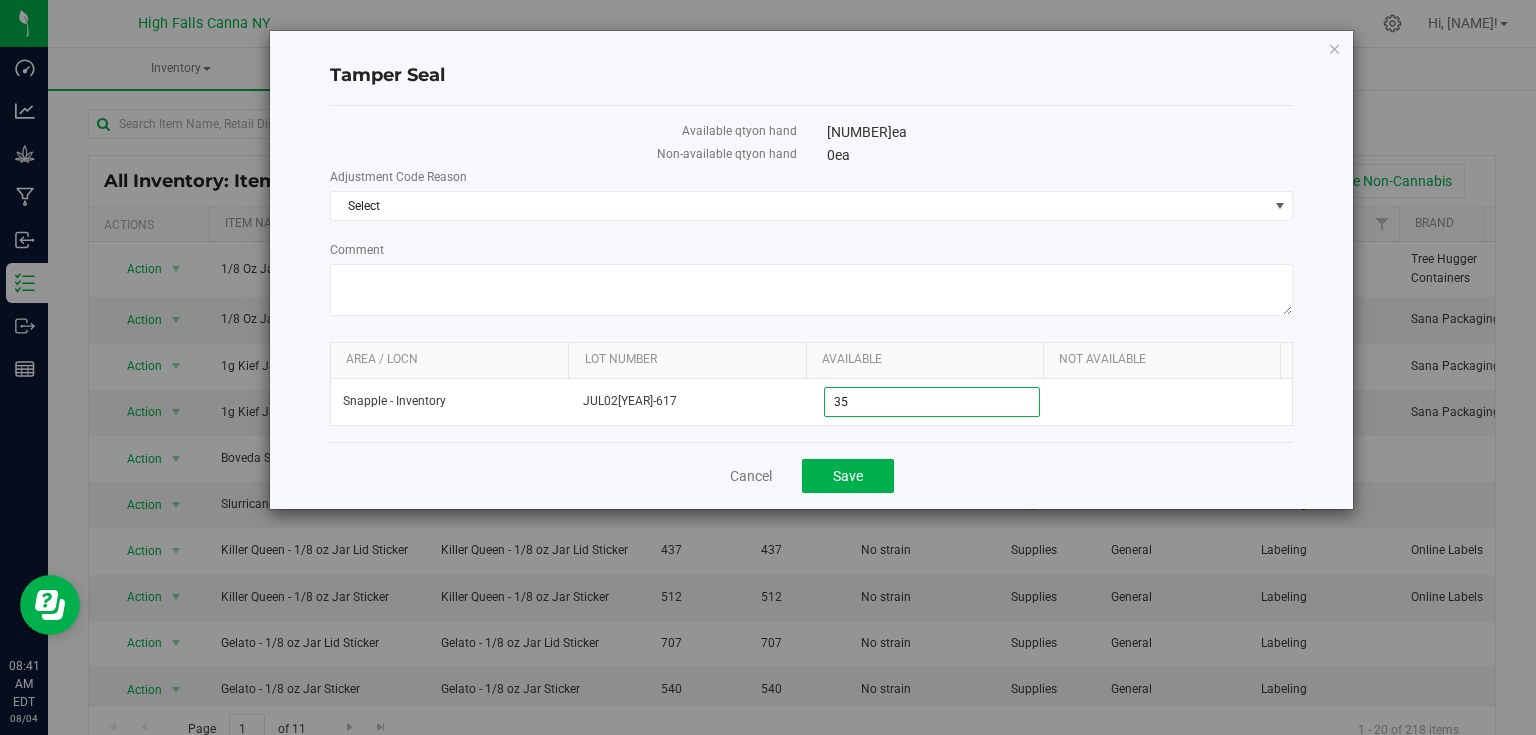 type on "3" 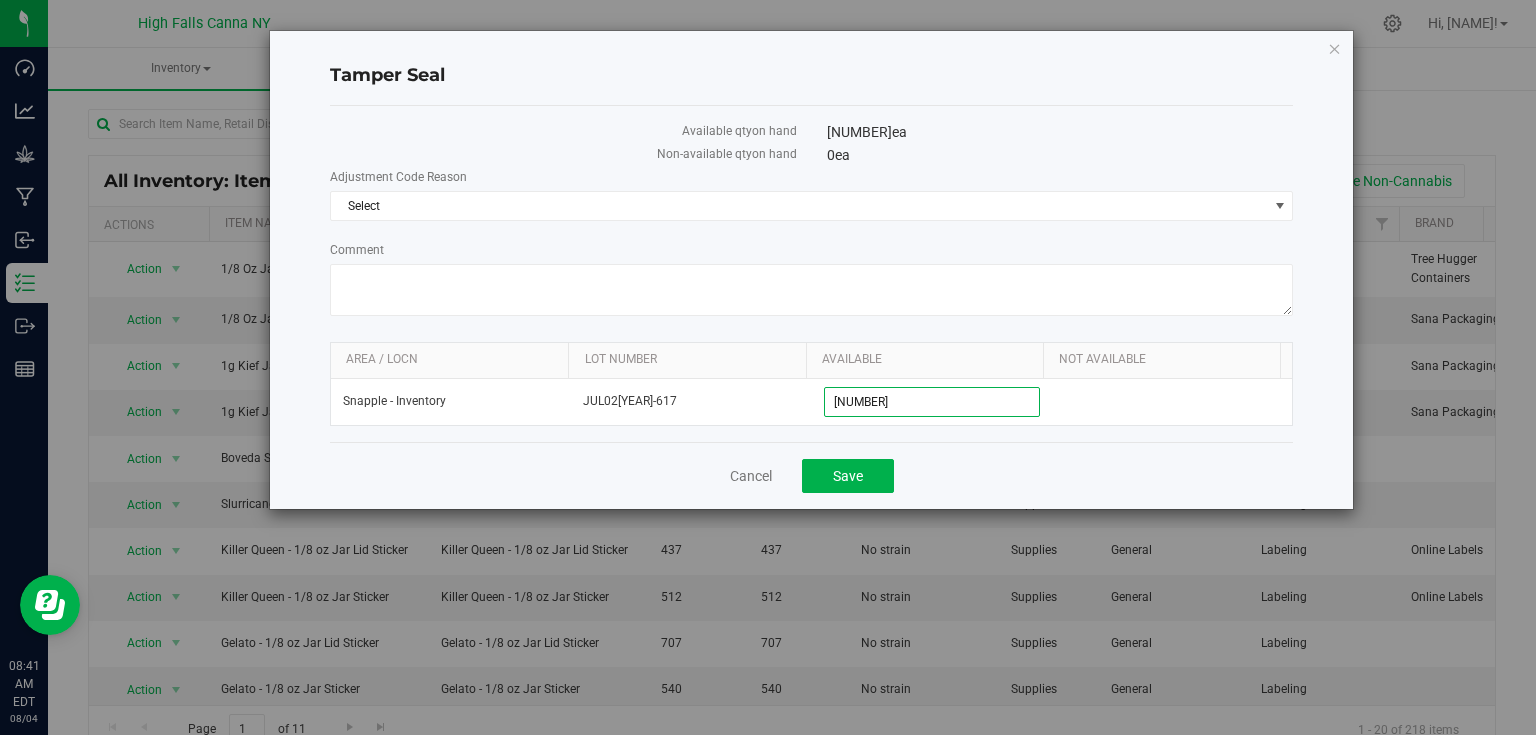 type on "35366" 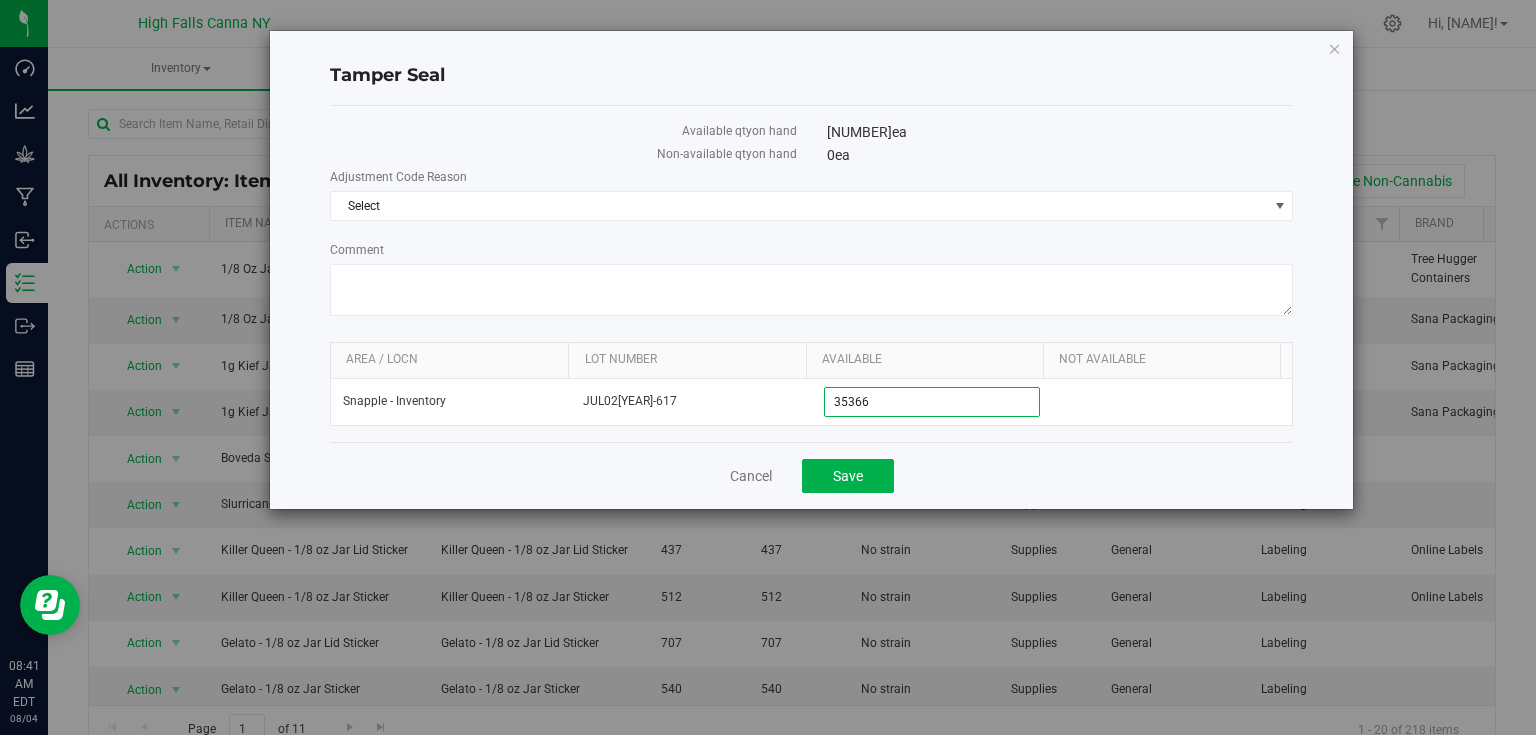 type on "35,366" 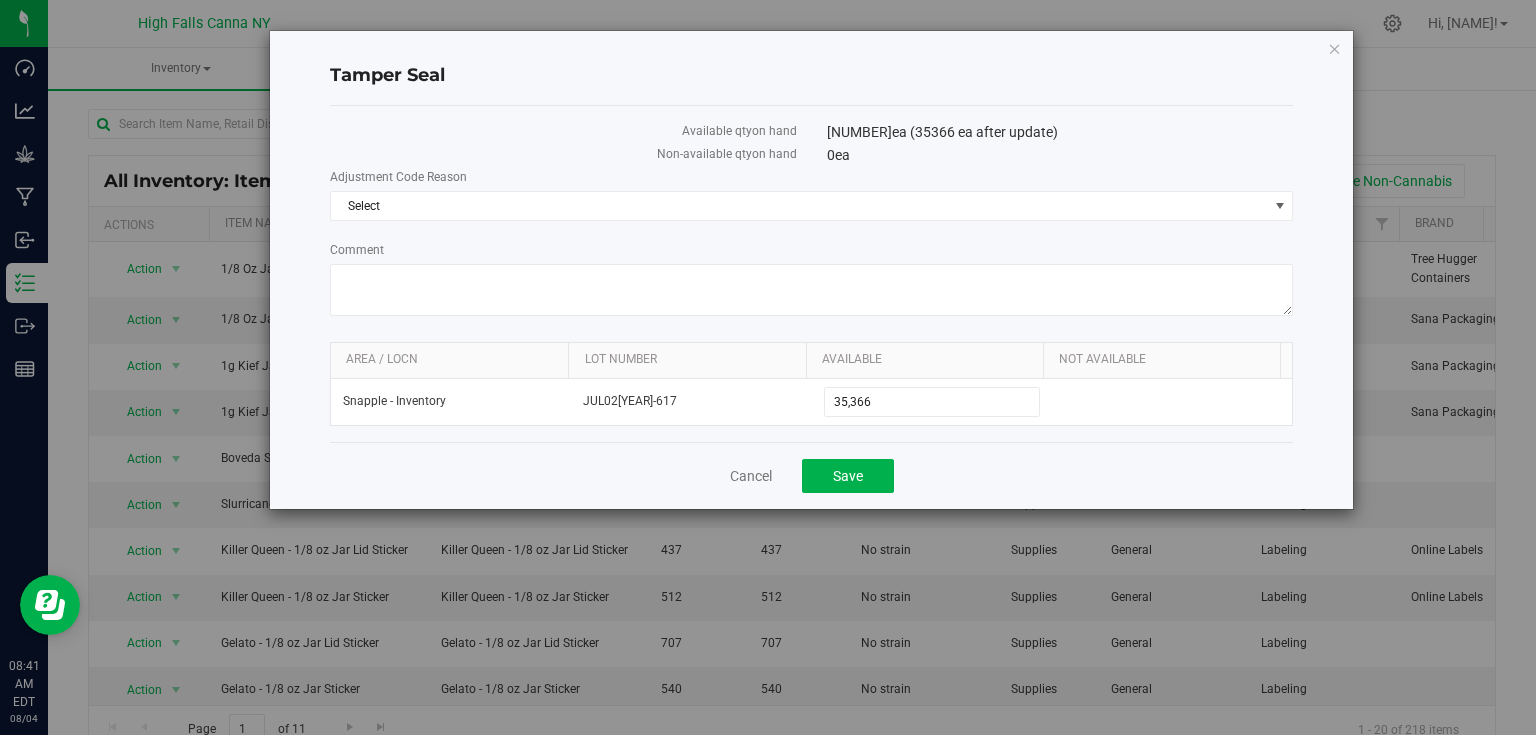 drag, startPoint x: 537, startPoint y: 188, endPoint x: 538, endPoint y: 225, distance: 37.01351 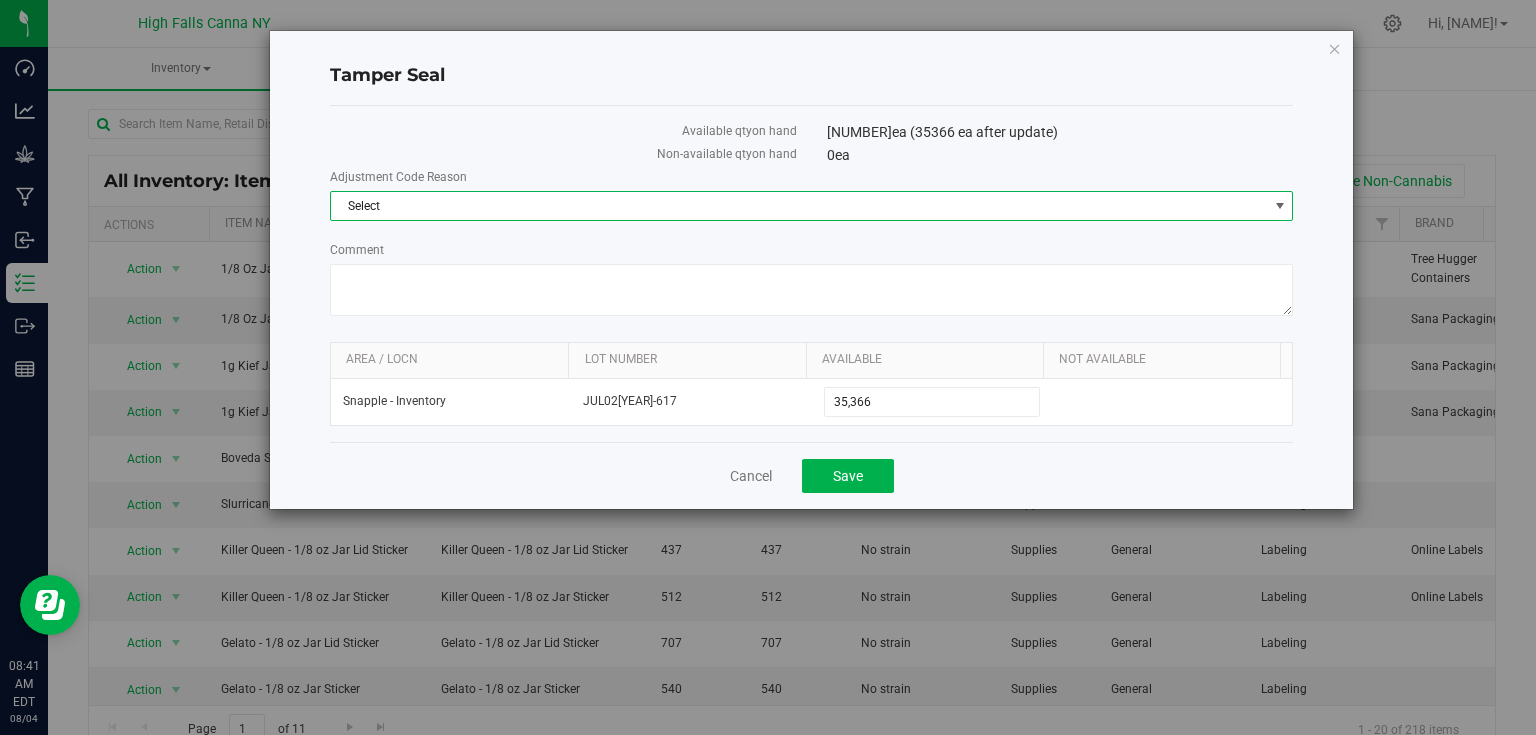 click on "Select" at bounding box center (799, 206) 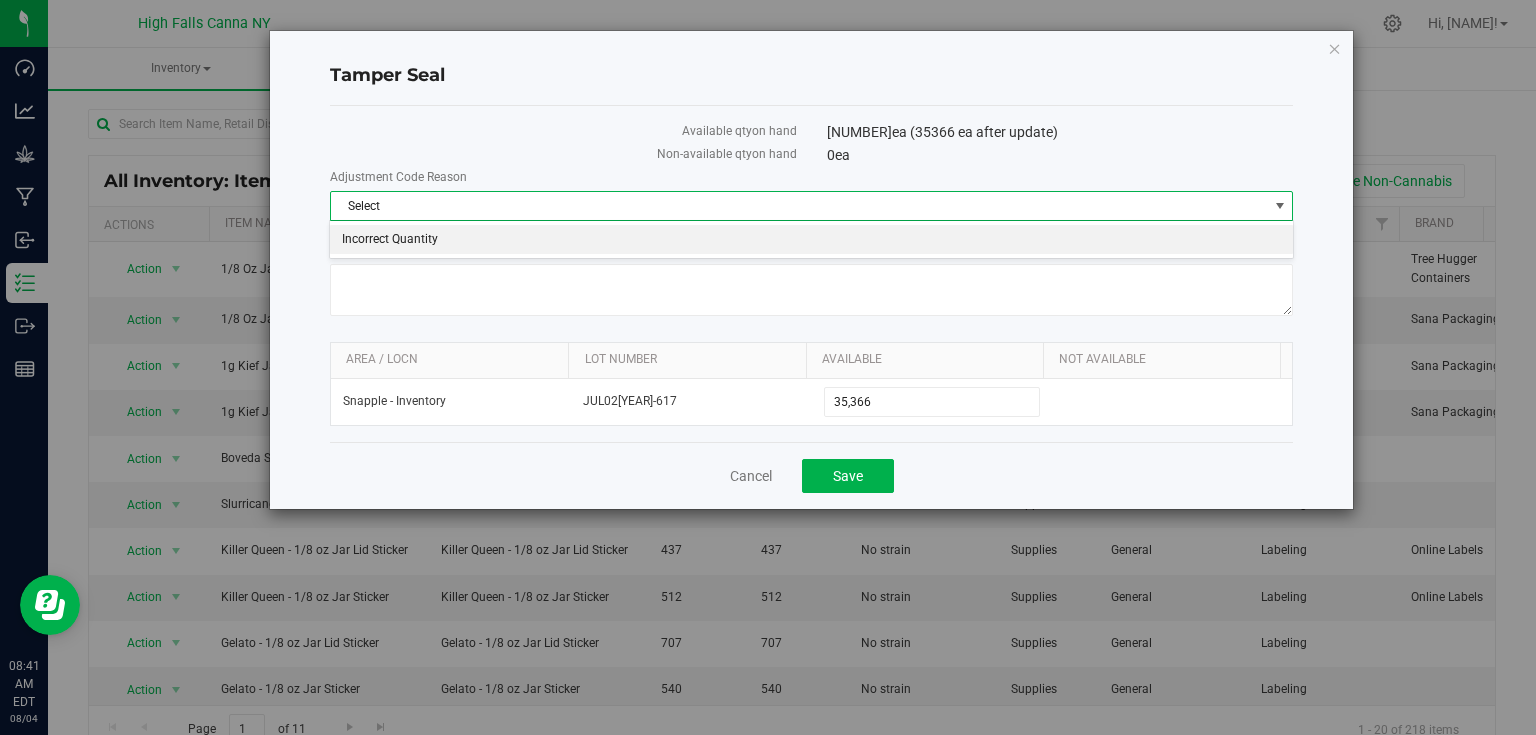 drag, startPoint x: 429, startPoint y: 241, endPoint x: 676, endPoint y: 396, distance: 291.6059 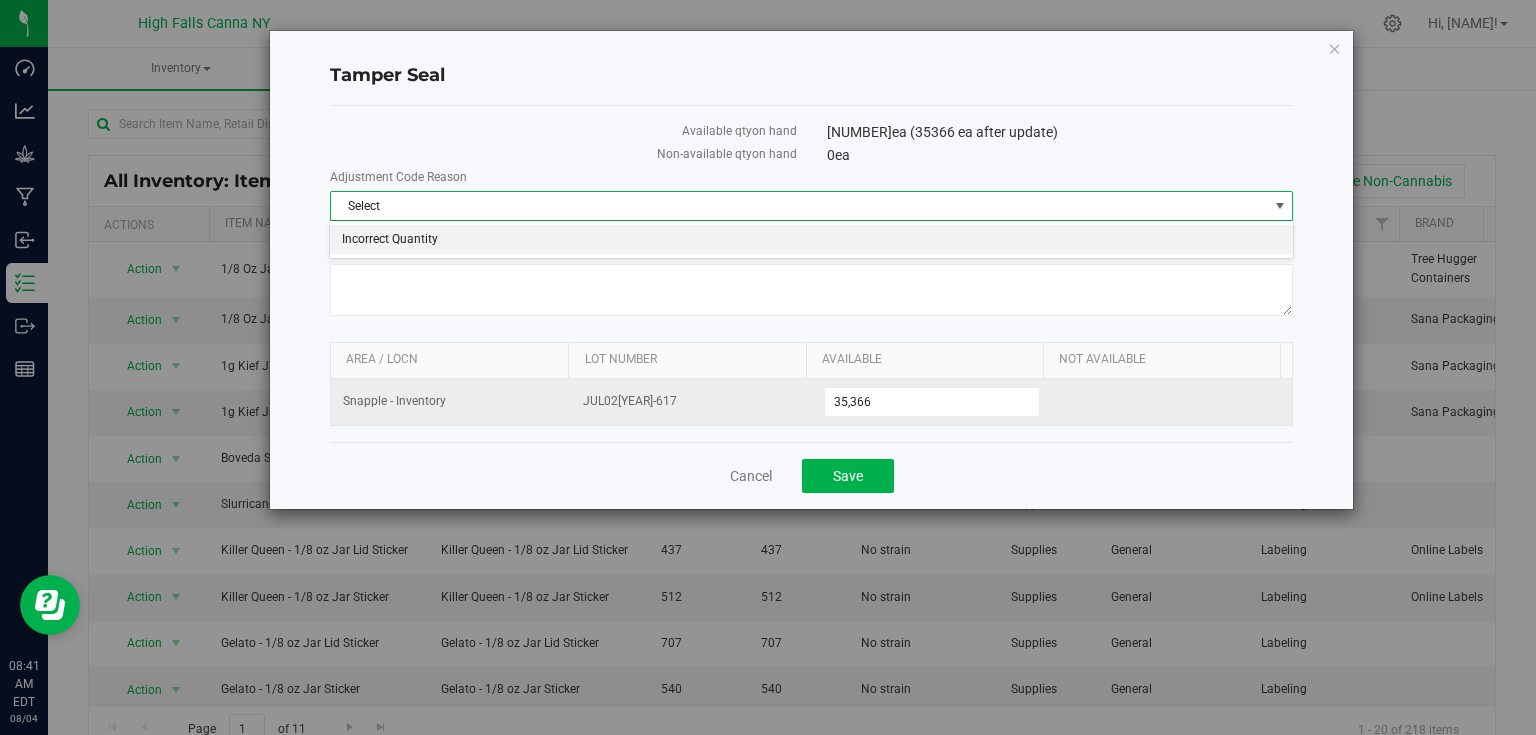 click on "Incorrect Quantity" at bounding box center (811, 240) 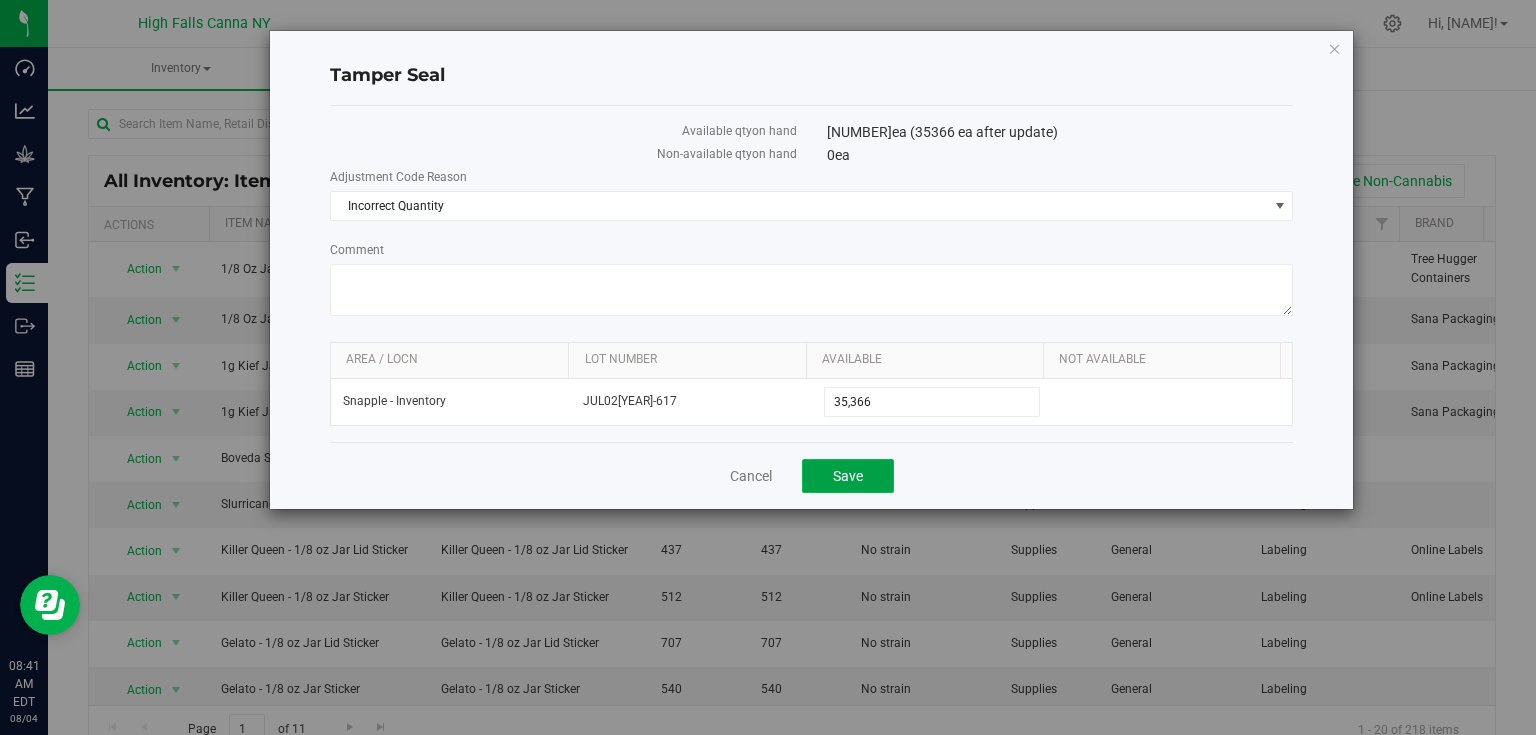 click on "Save" 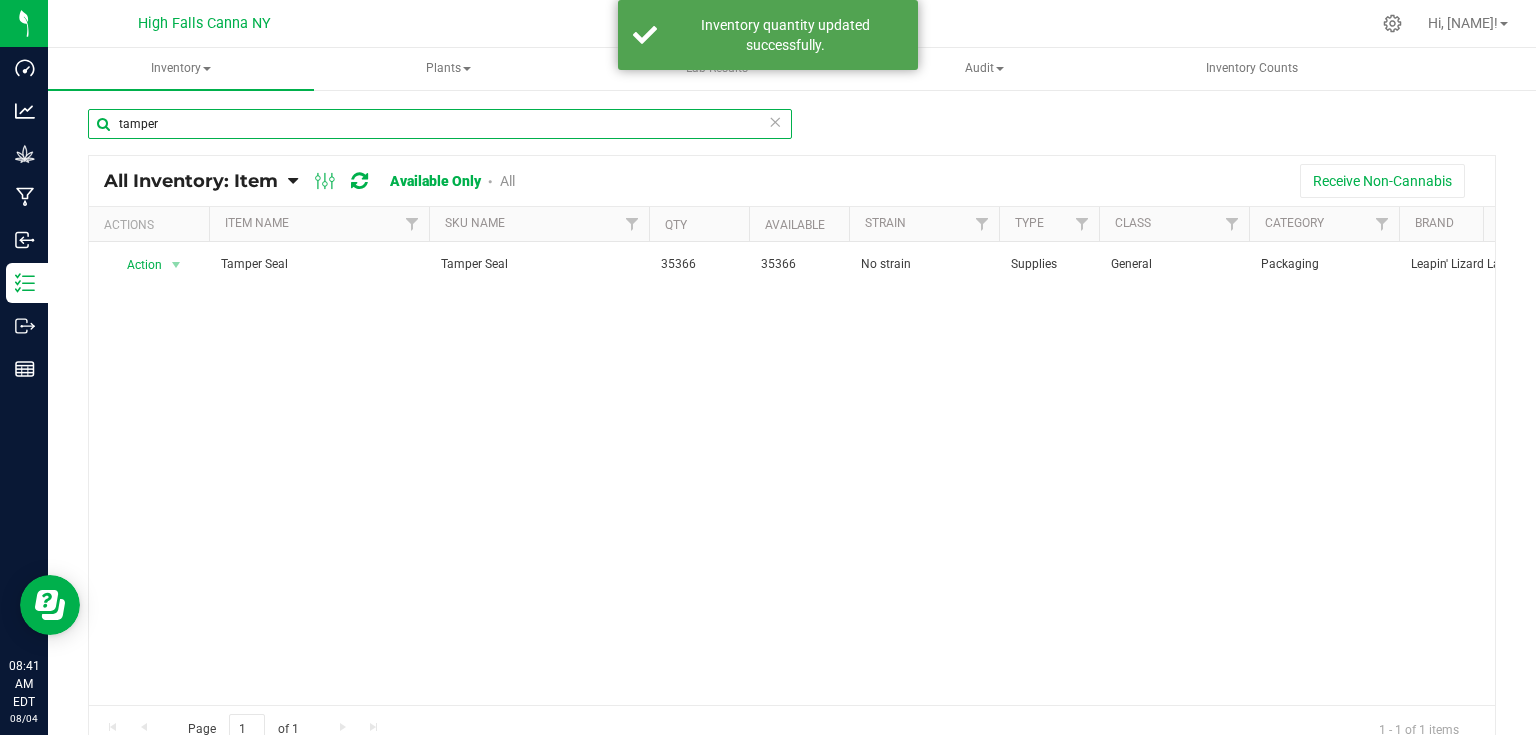 click on "tamper" at bounding box center (440, 124) 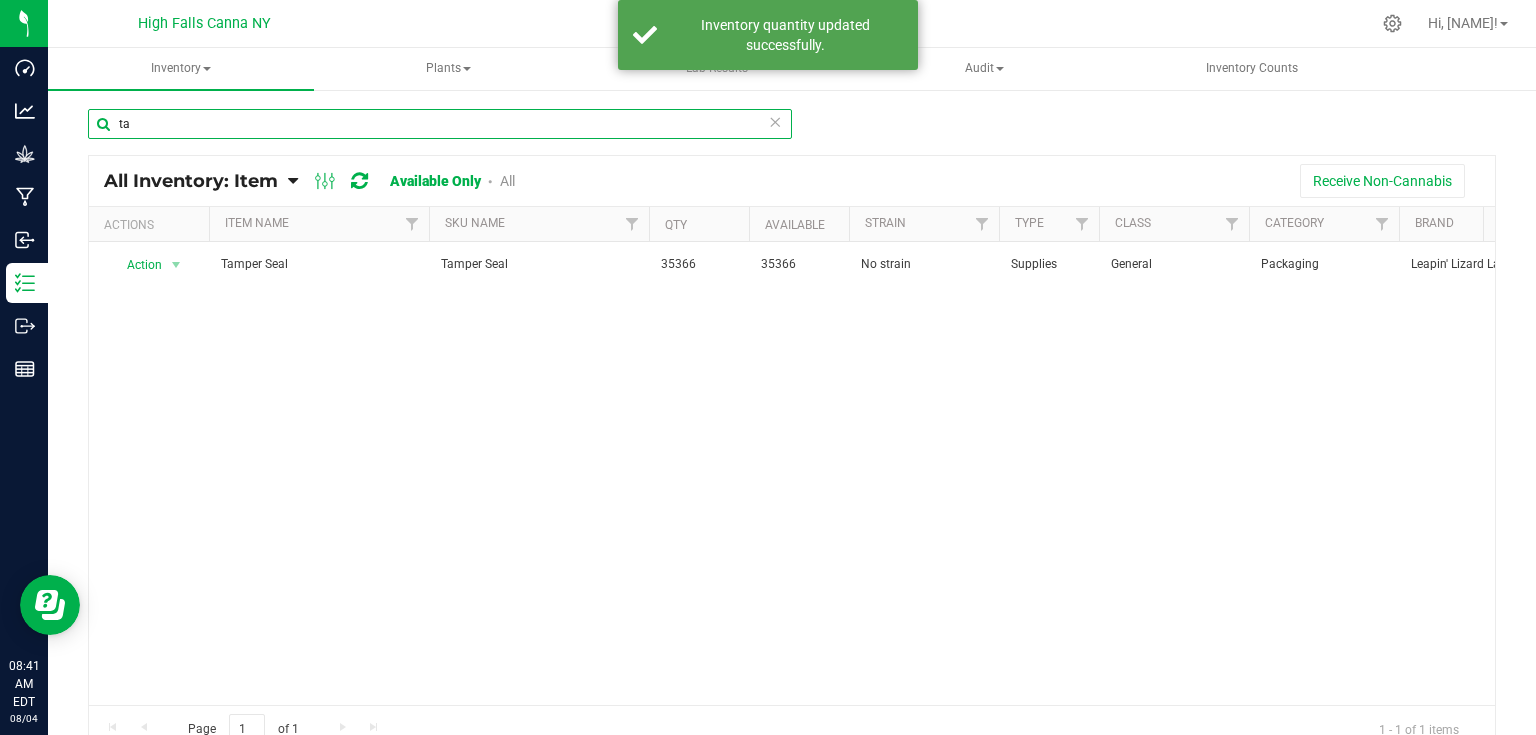 type on "t" 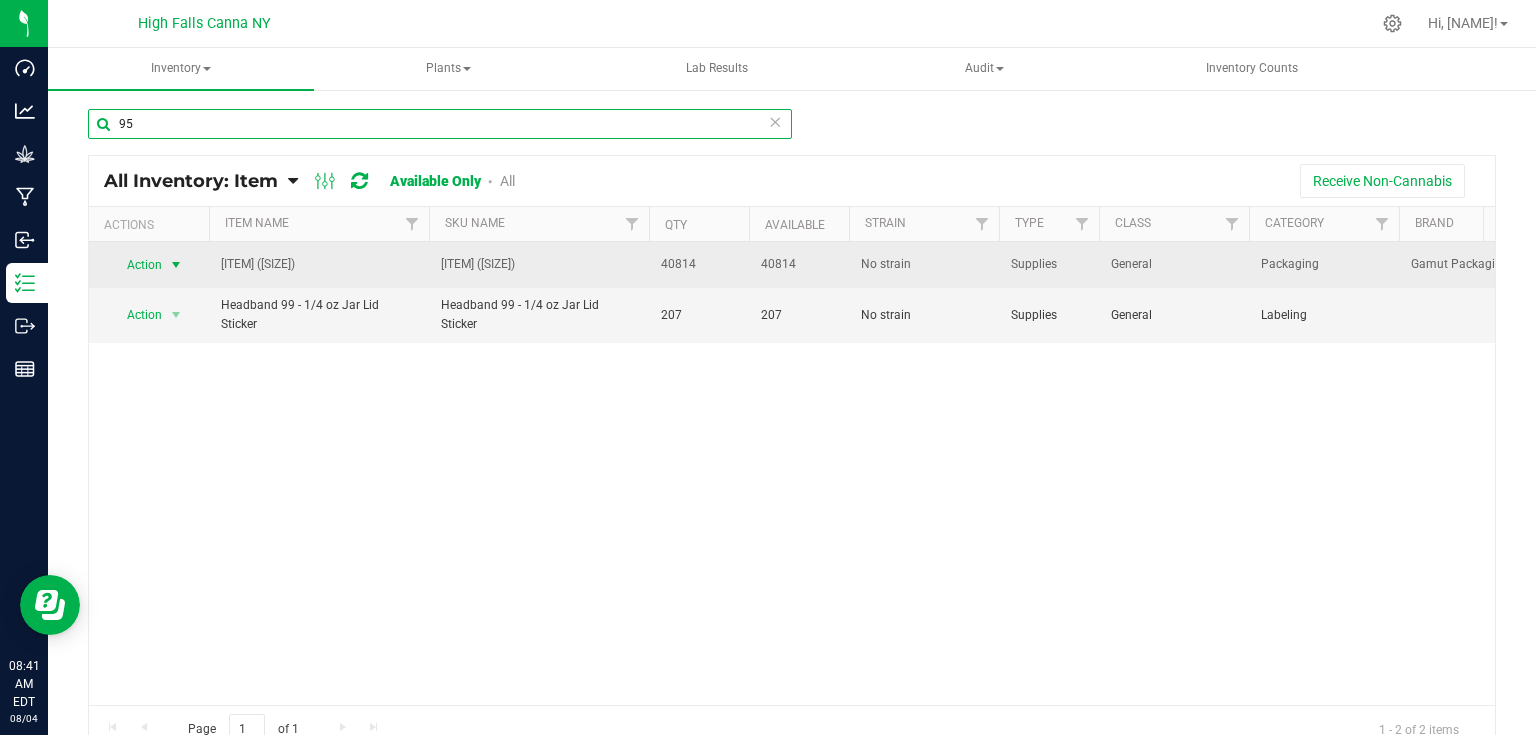 type on "95" 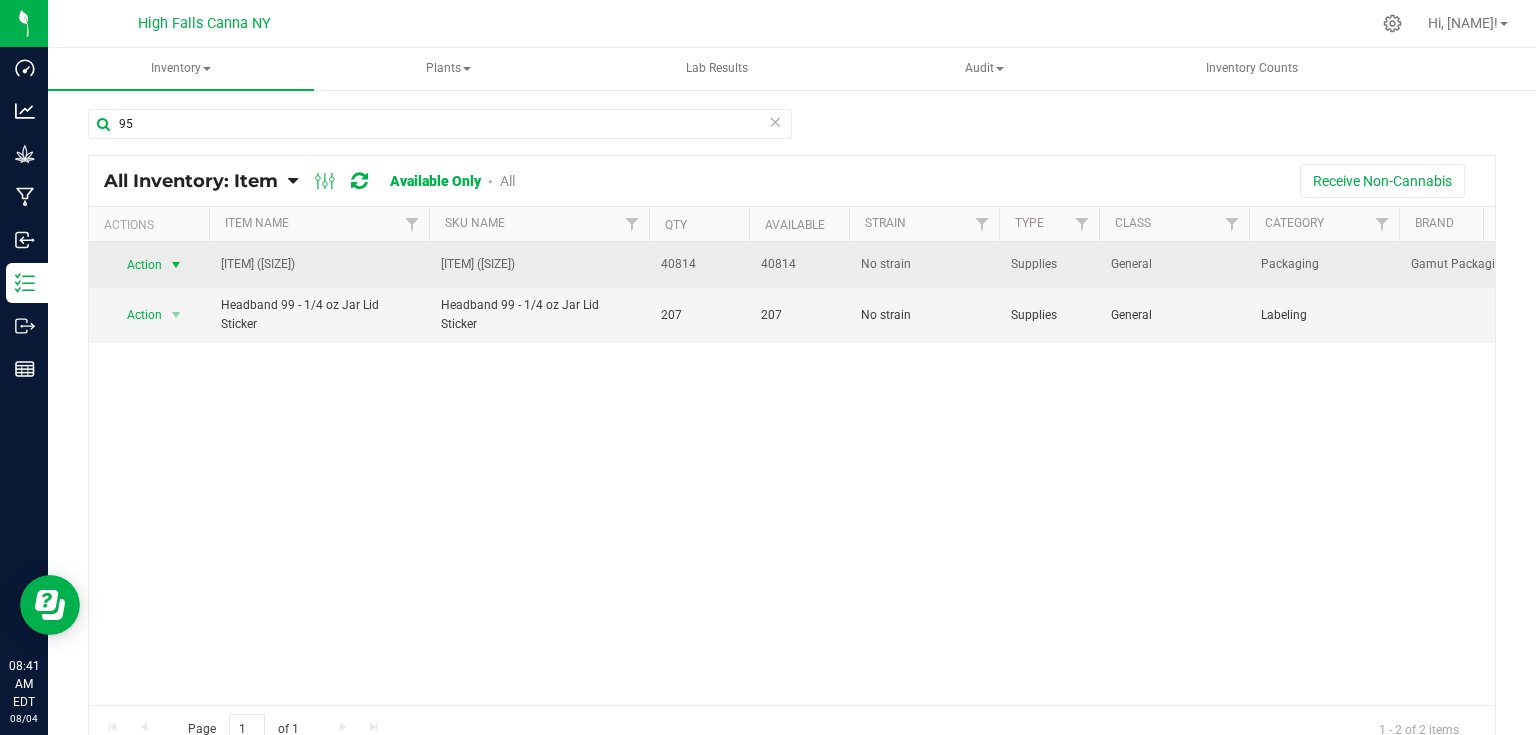 click at bounding box center [176, 265] 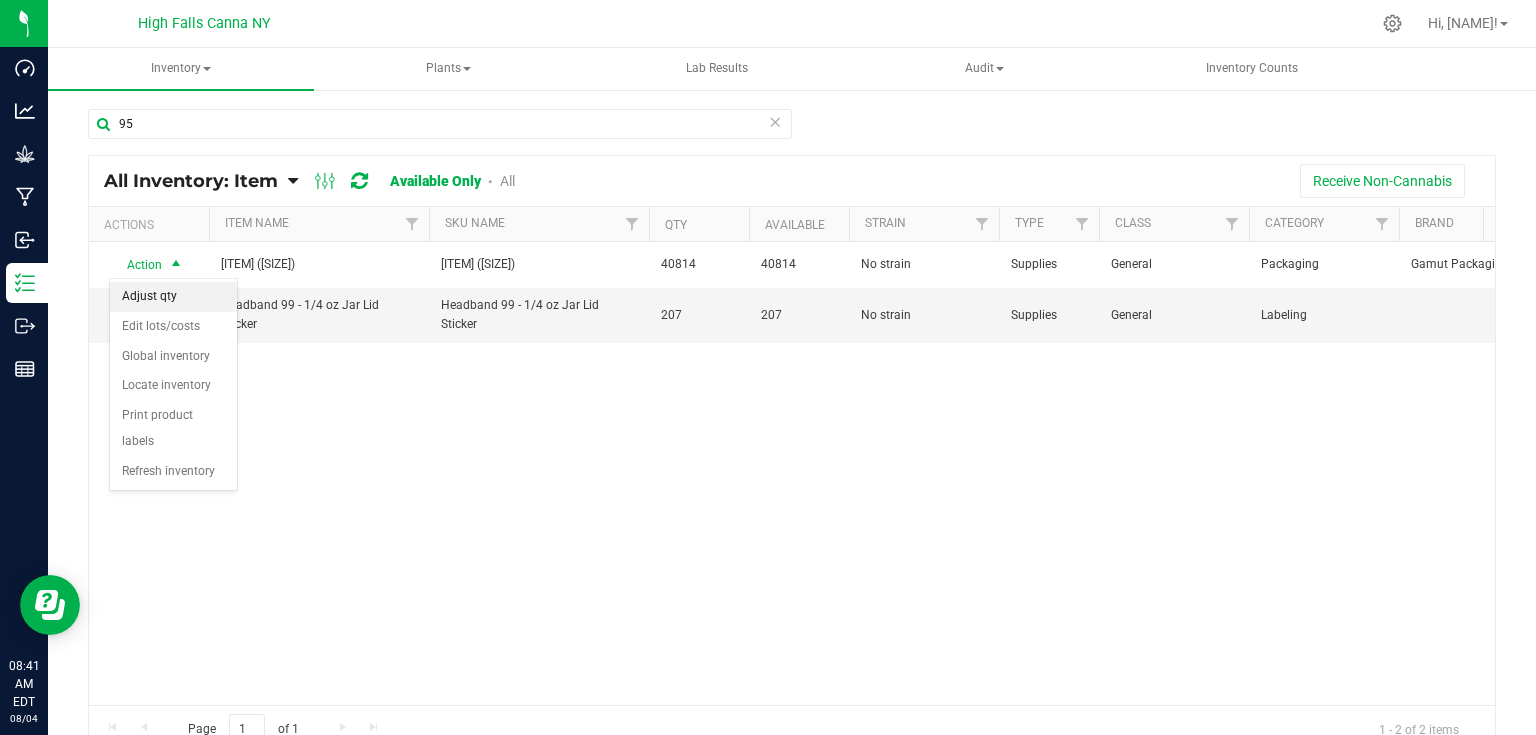 click on "Adjust qty" at bounding box center (173, 297) 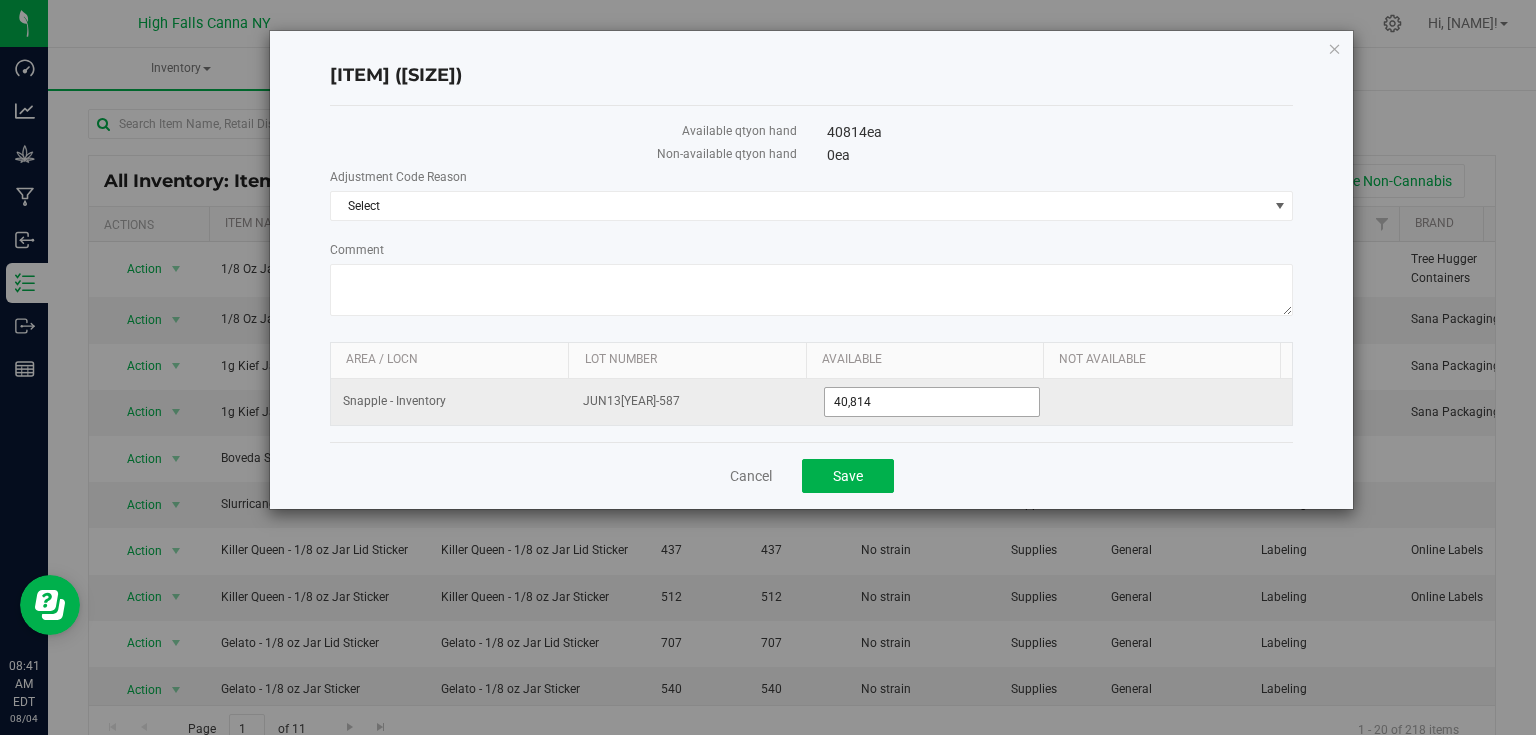 click on "40,814 40814" at bounding box center [932, 402] 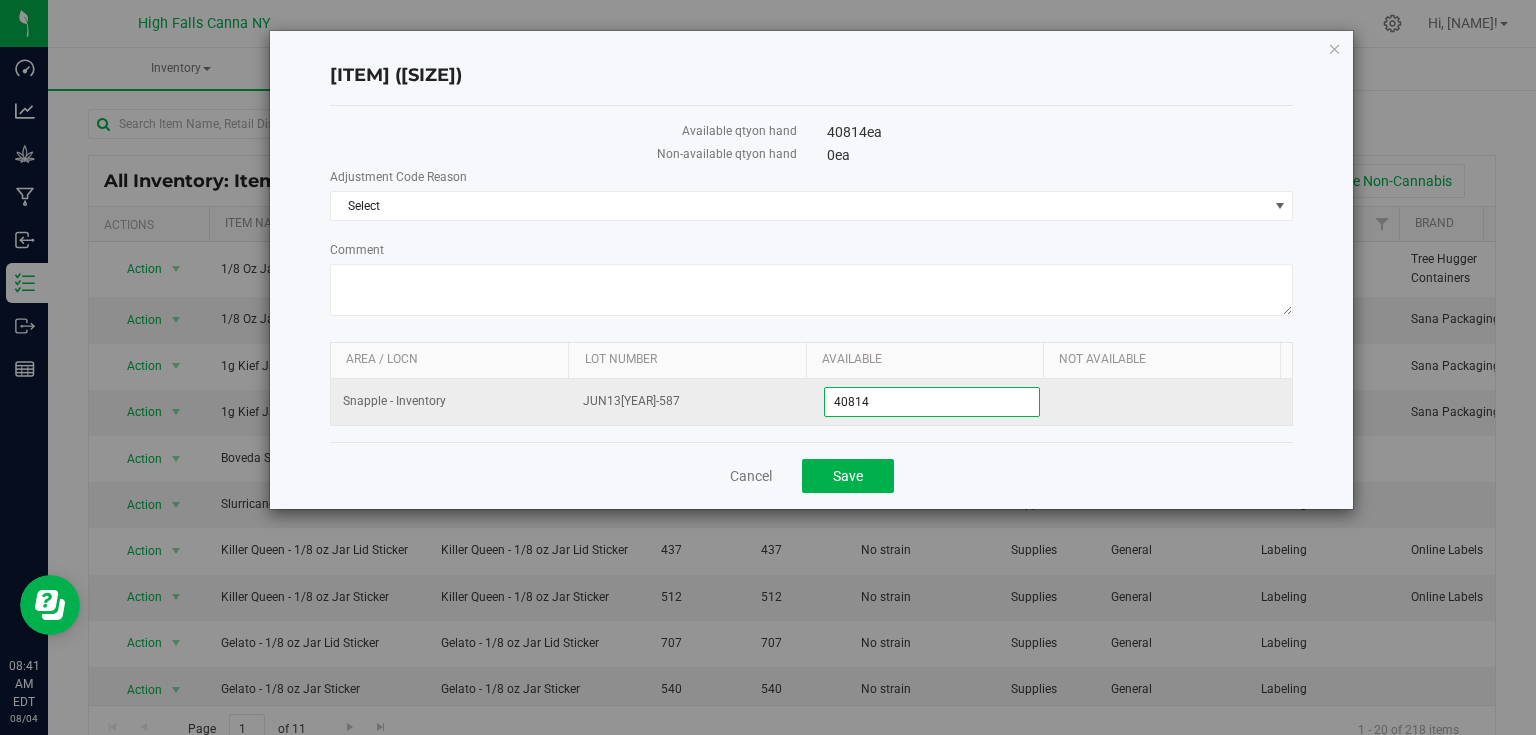 click on "40814" at bounding box center [932, 402] 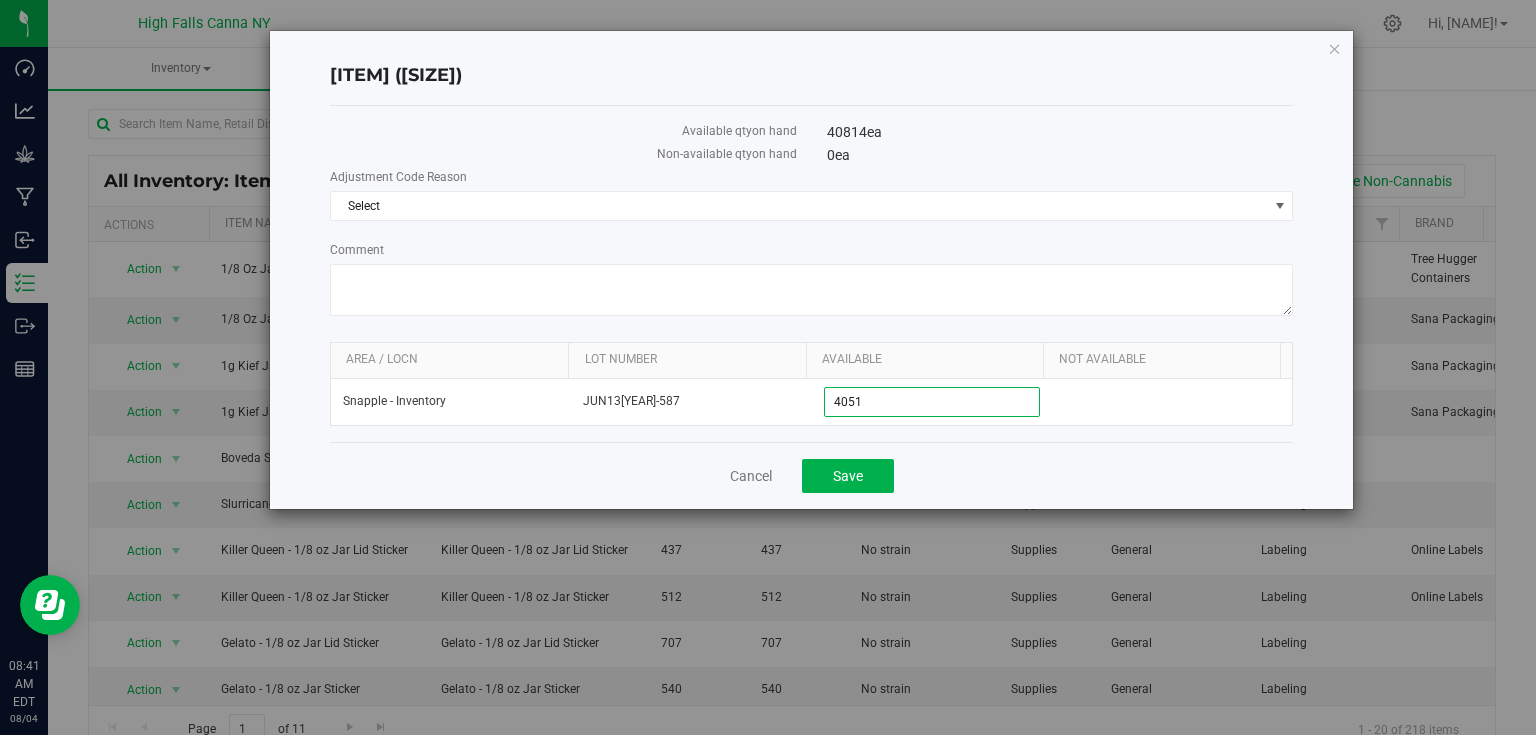 type on "40514" 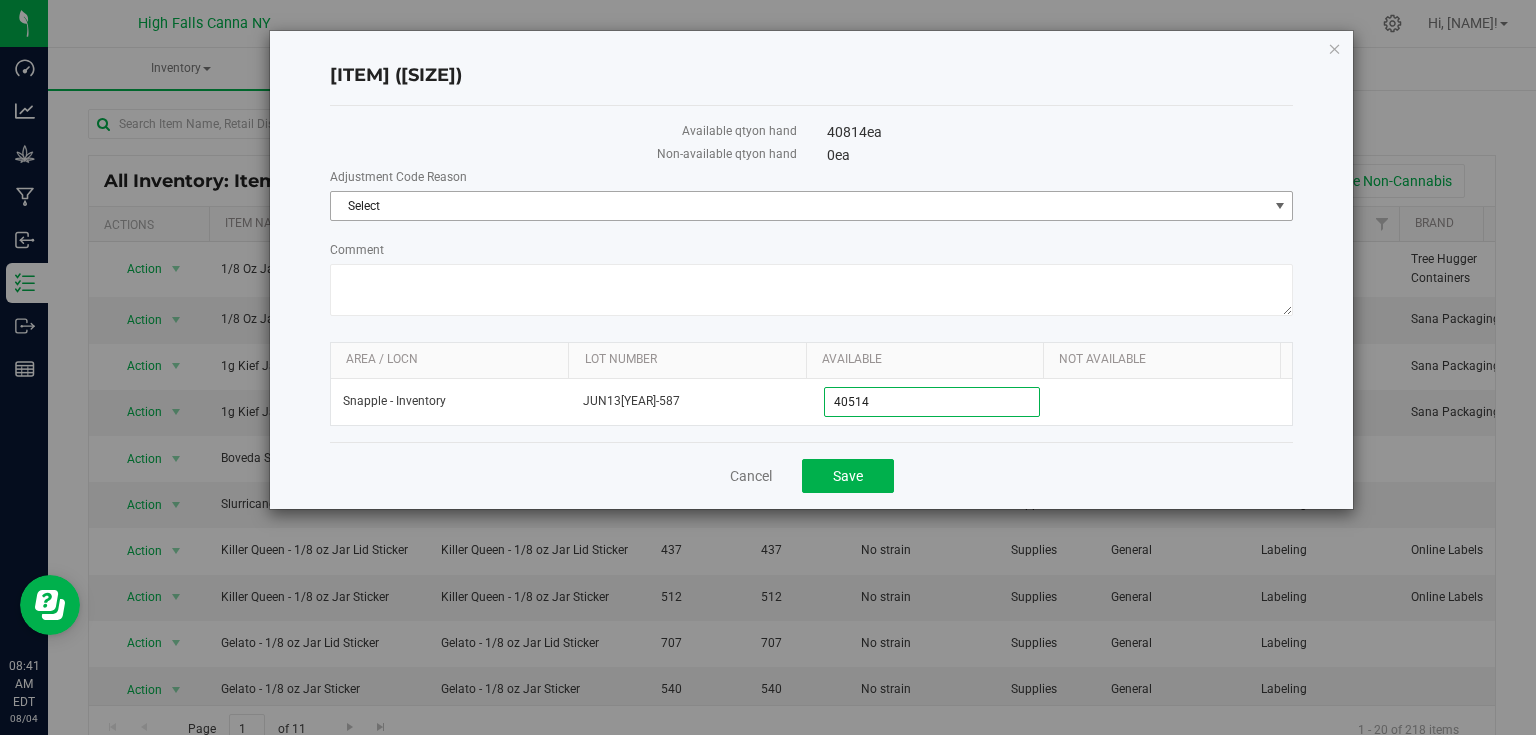 type on "40,514" 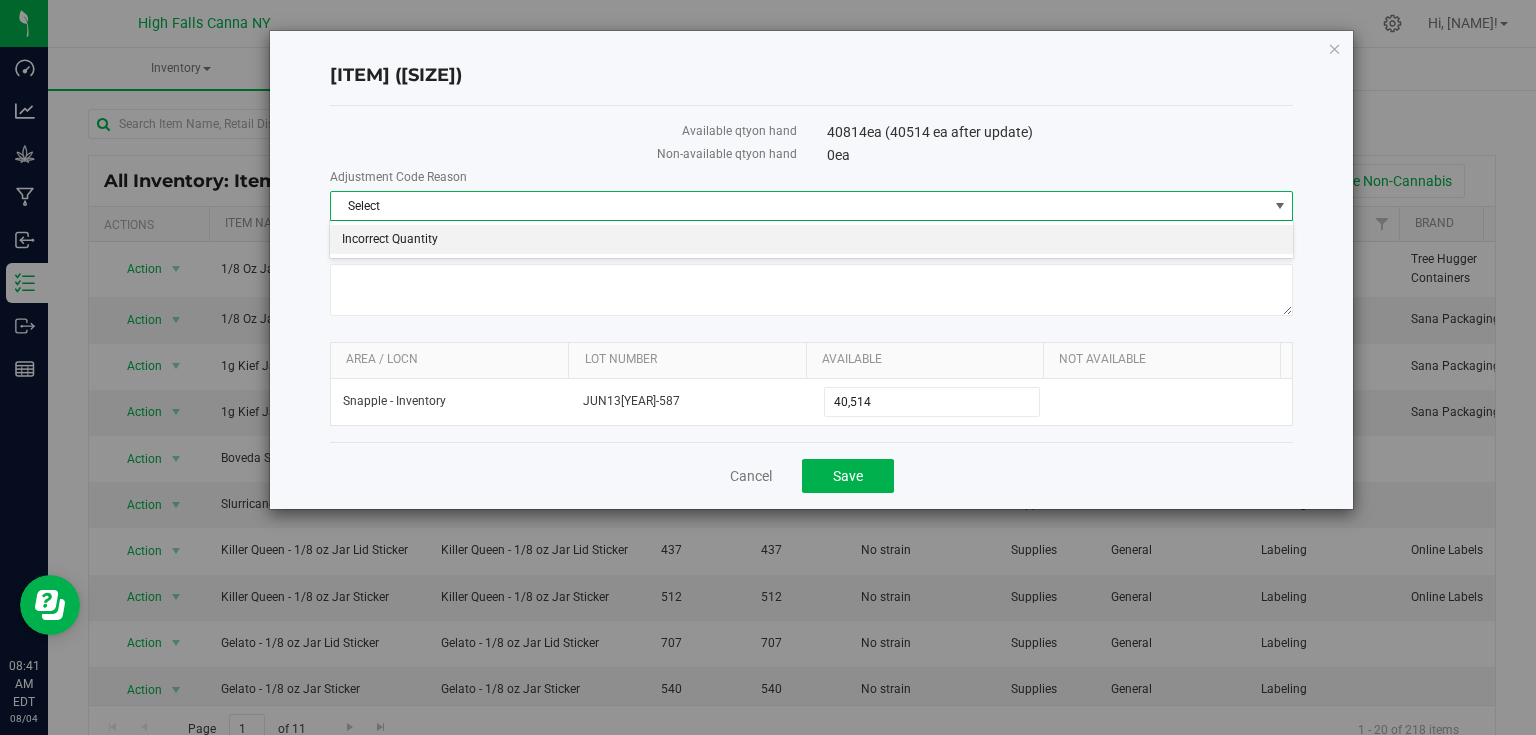 click on "Incorrect Quantity" at bounding box center (811, 240) 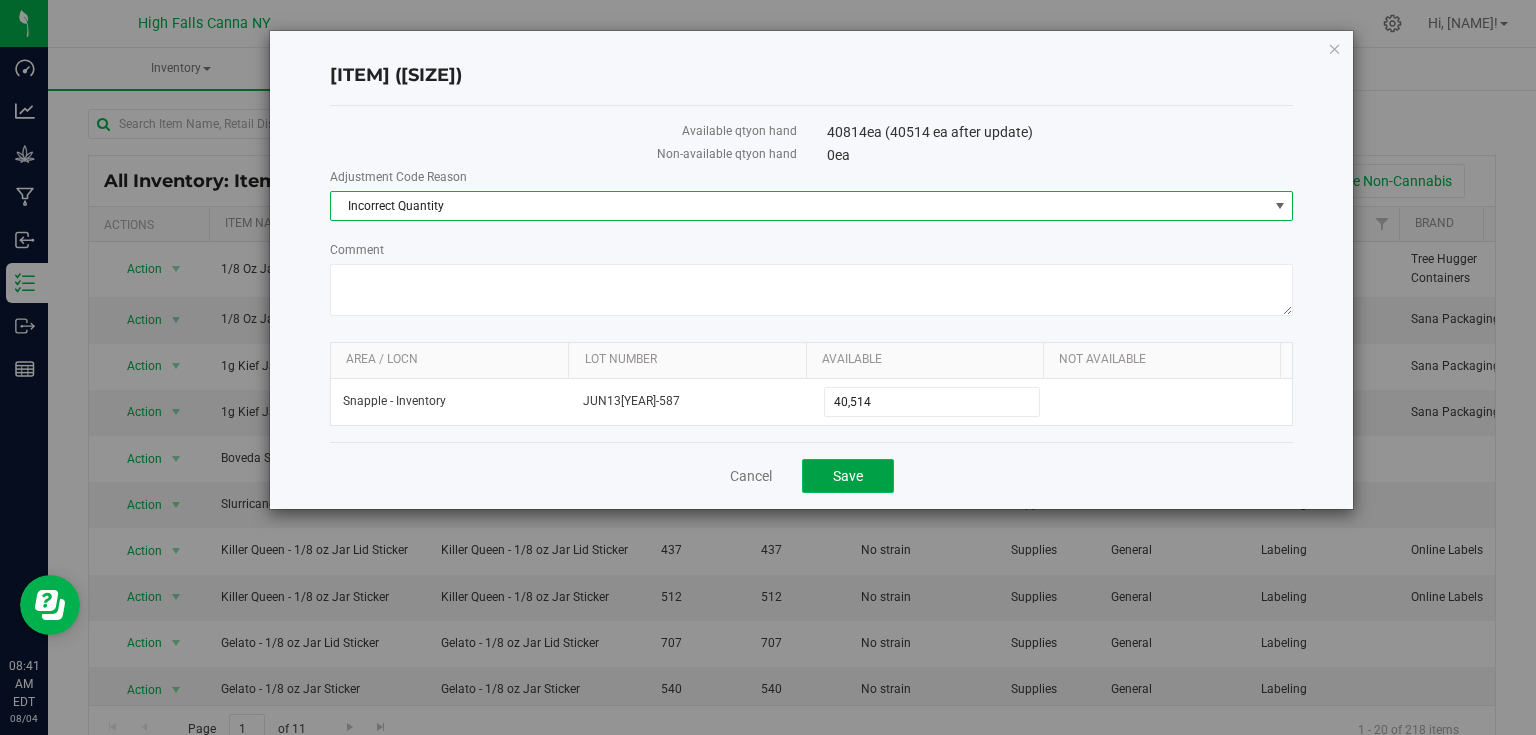 click on "Save" 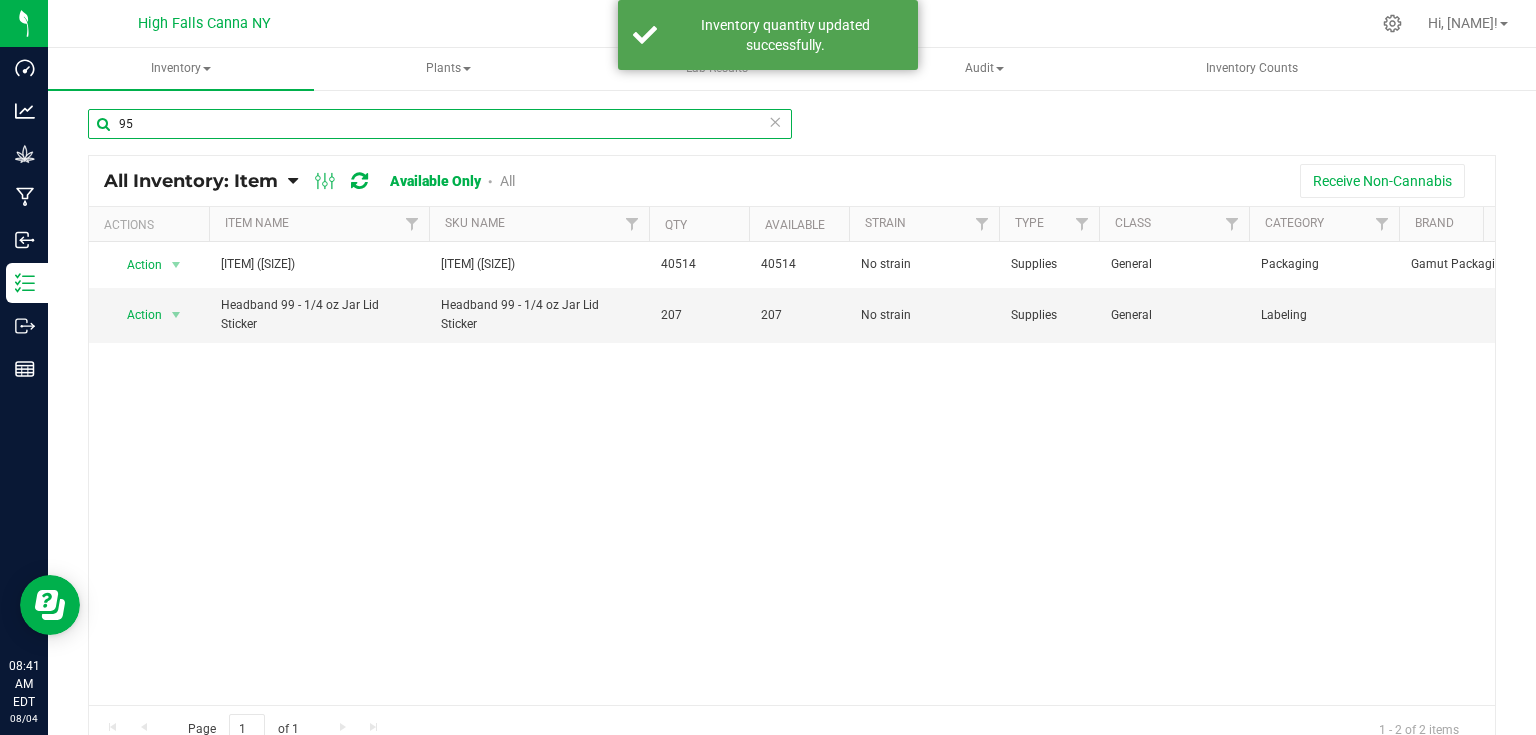 click on "95" at bounding box center (440, 124) 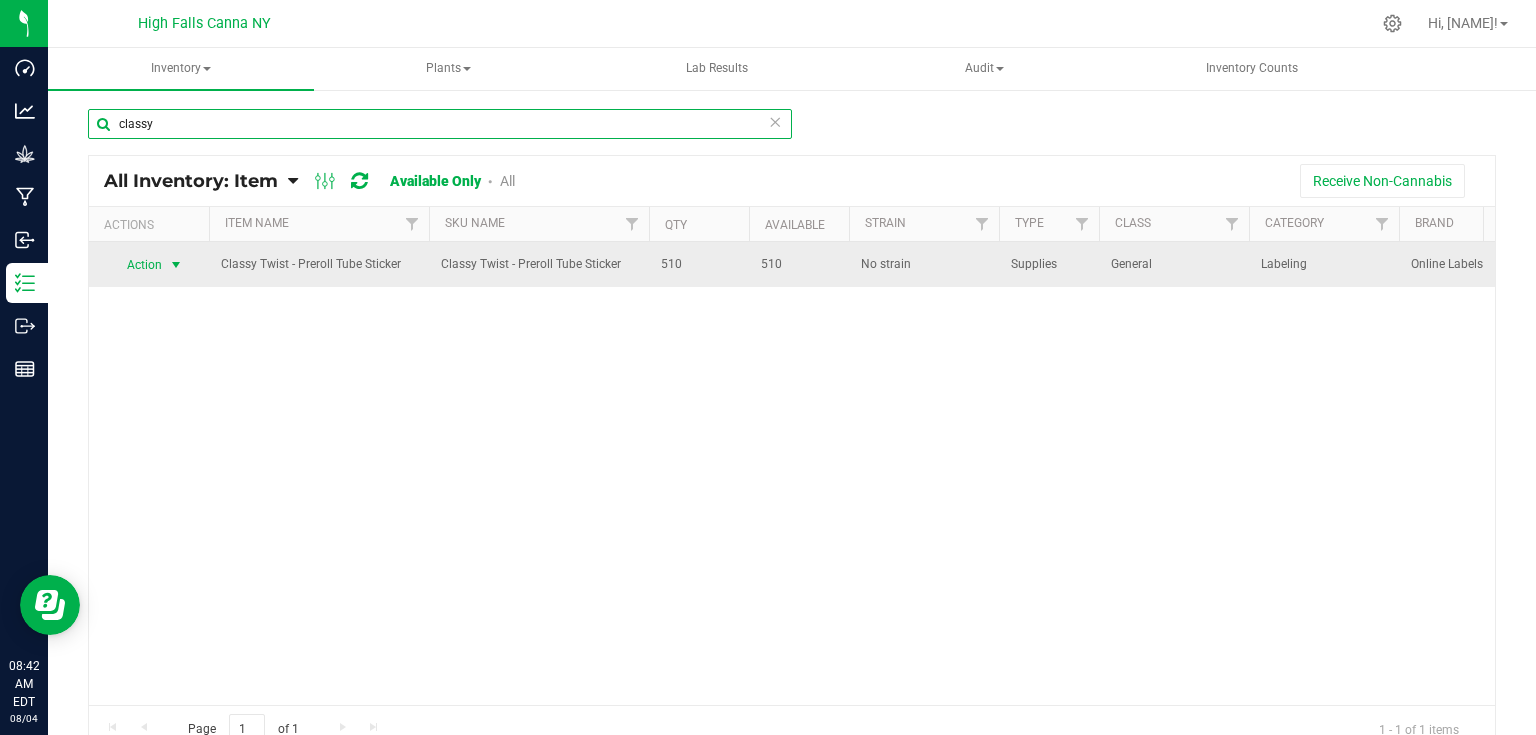 type on "classy" 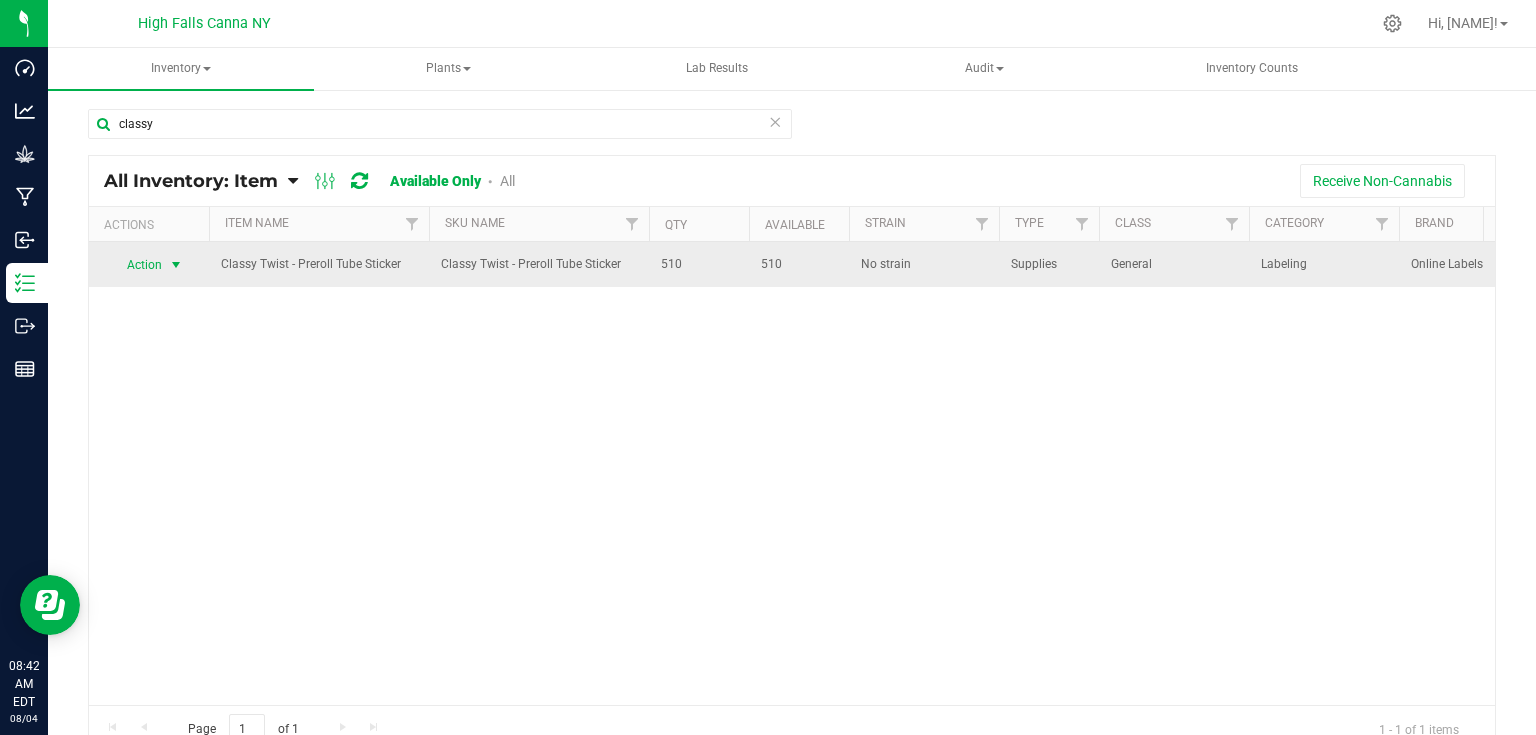 click at bounding box center [176, 265] 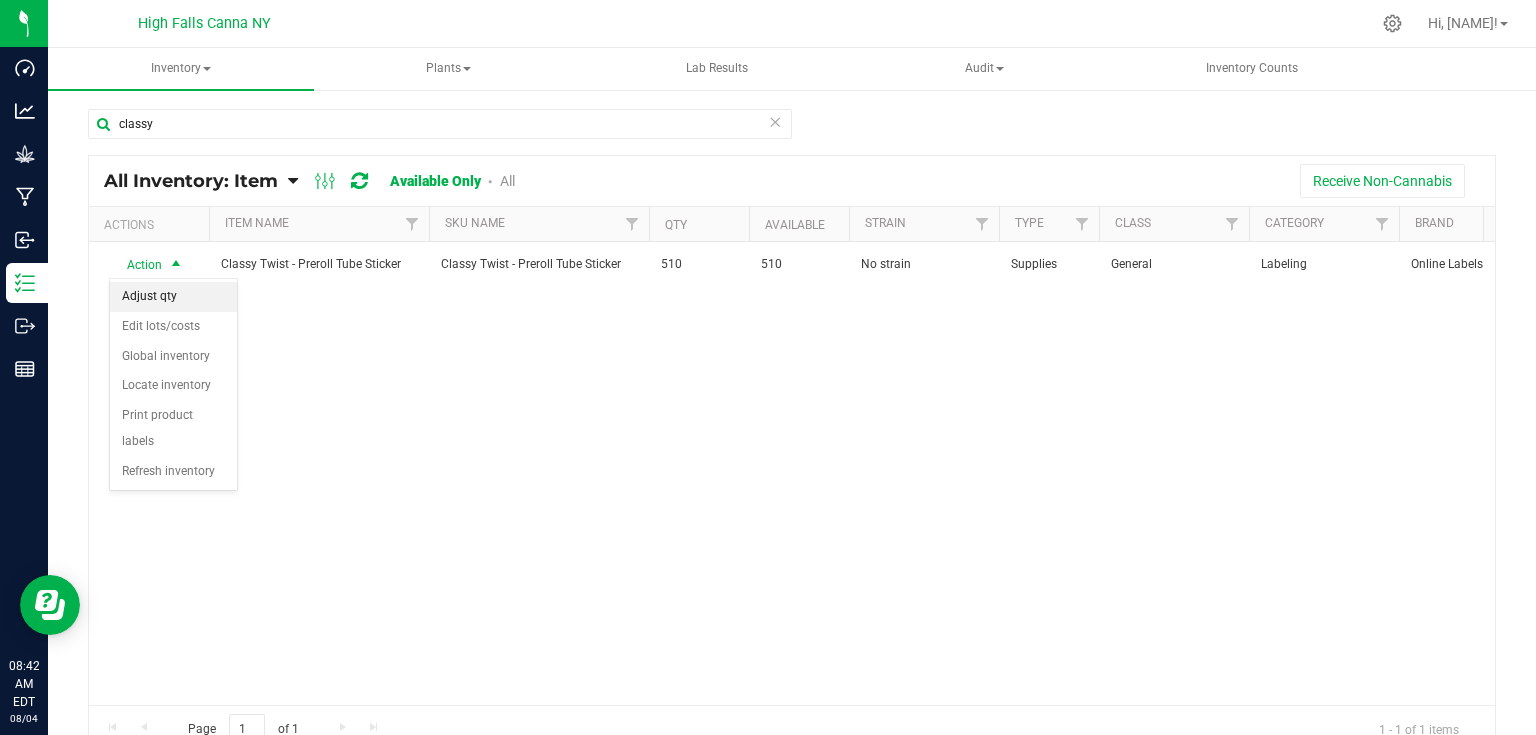 click on "Adjust qty" at bounding box center (173, 297) 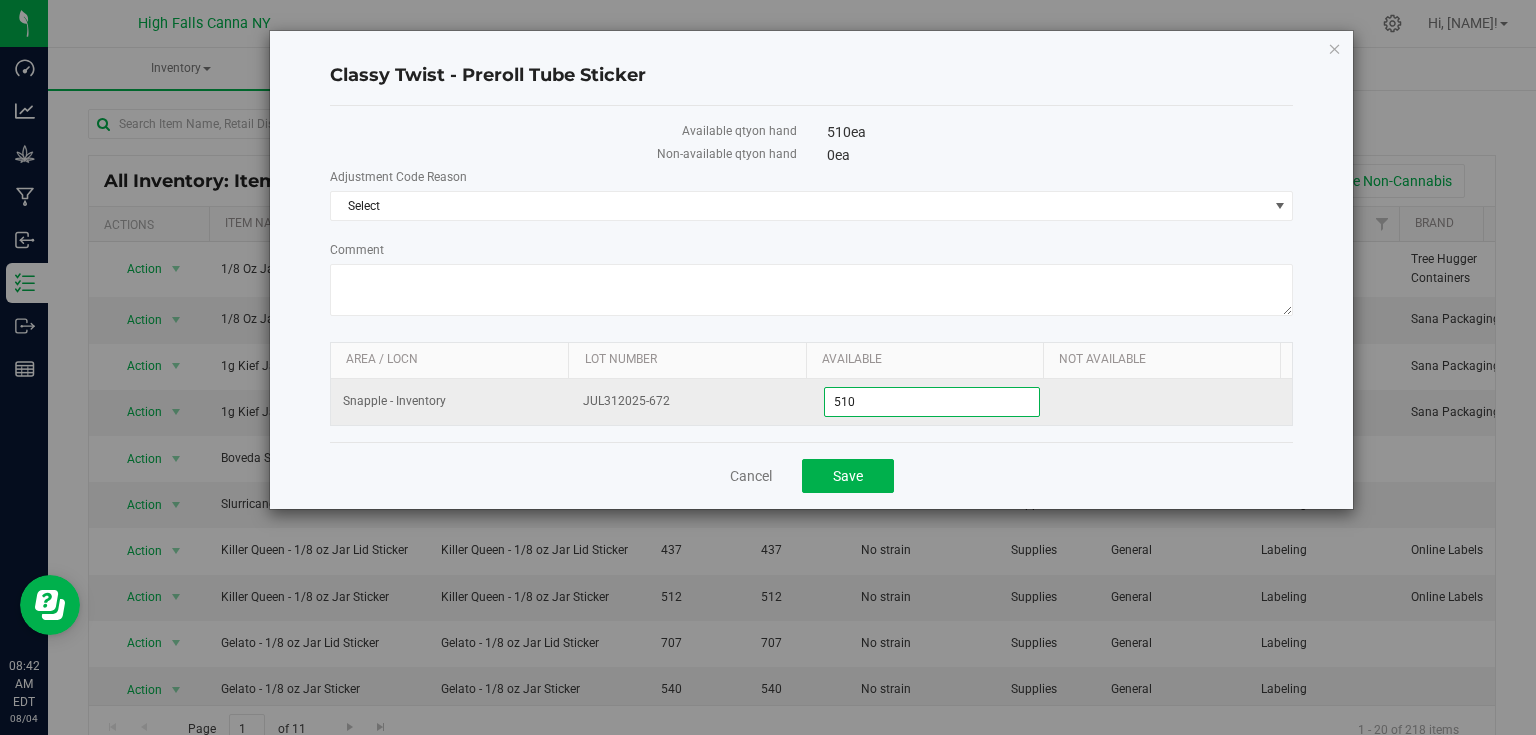 click on "510 510" at bounding box center (932, 402) 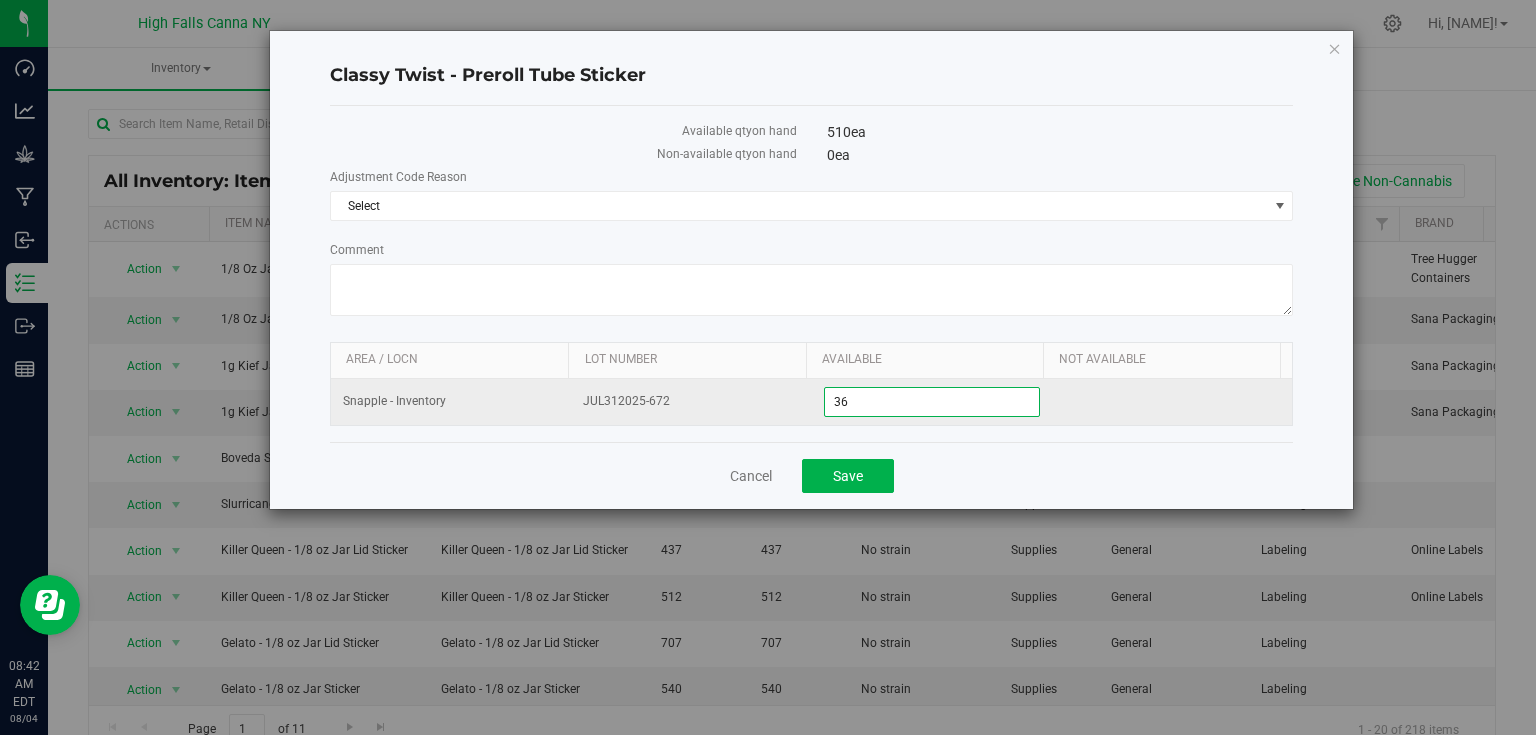 type on "360" 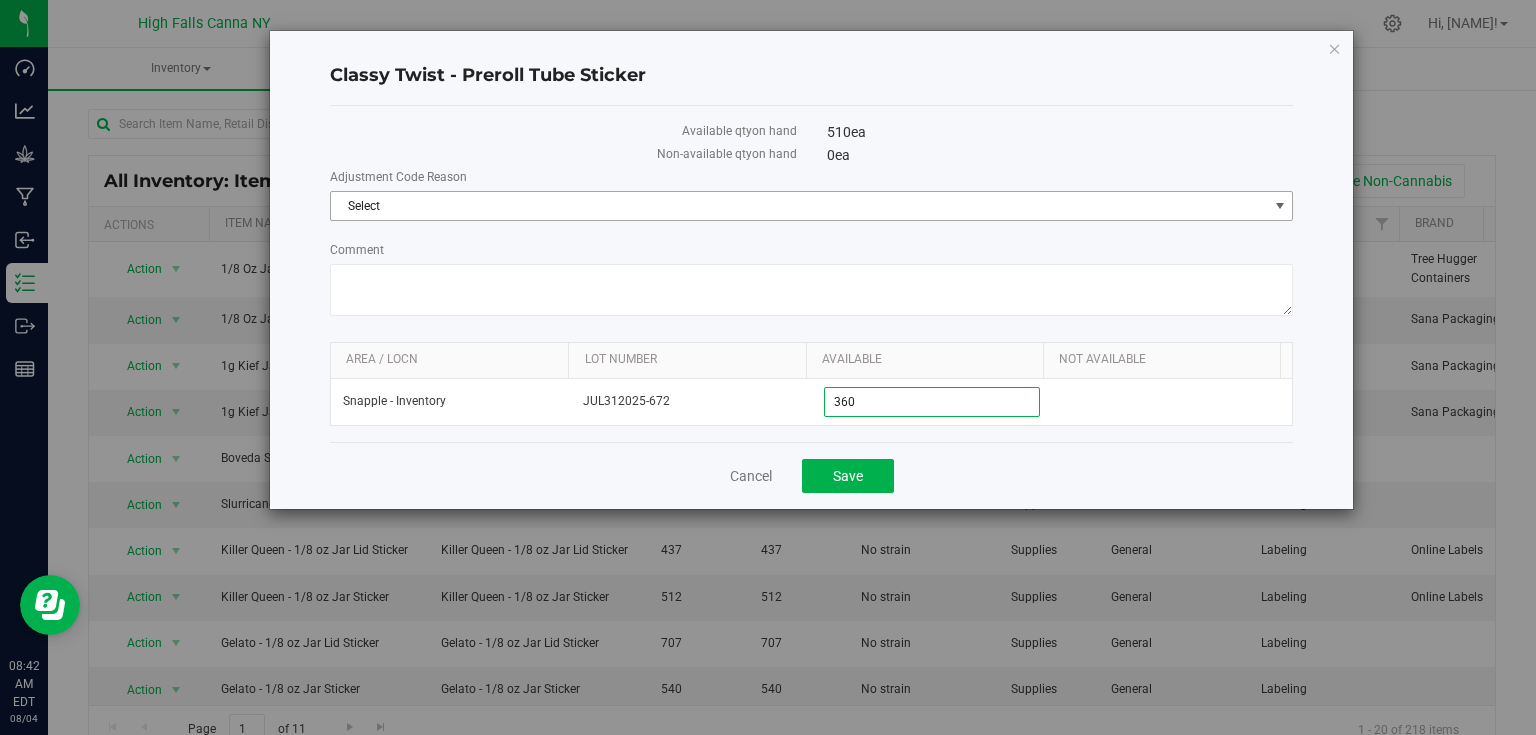 type on "360" 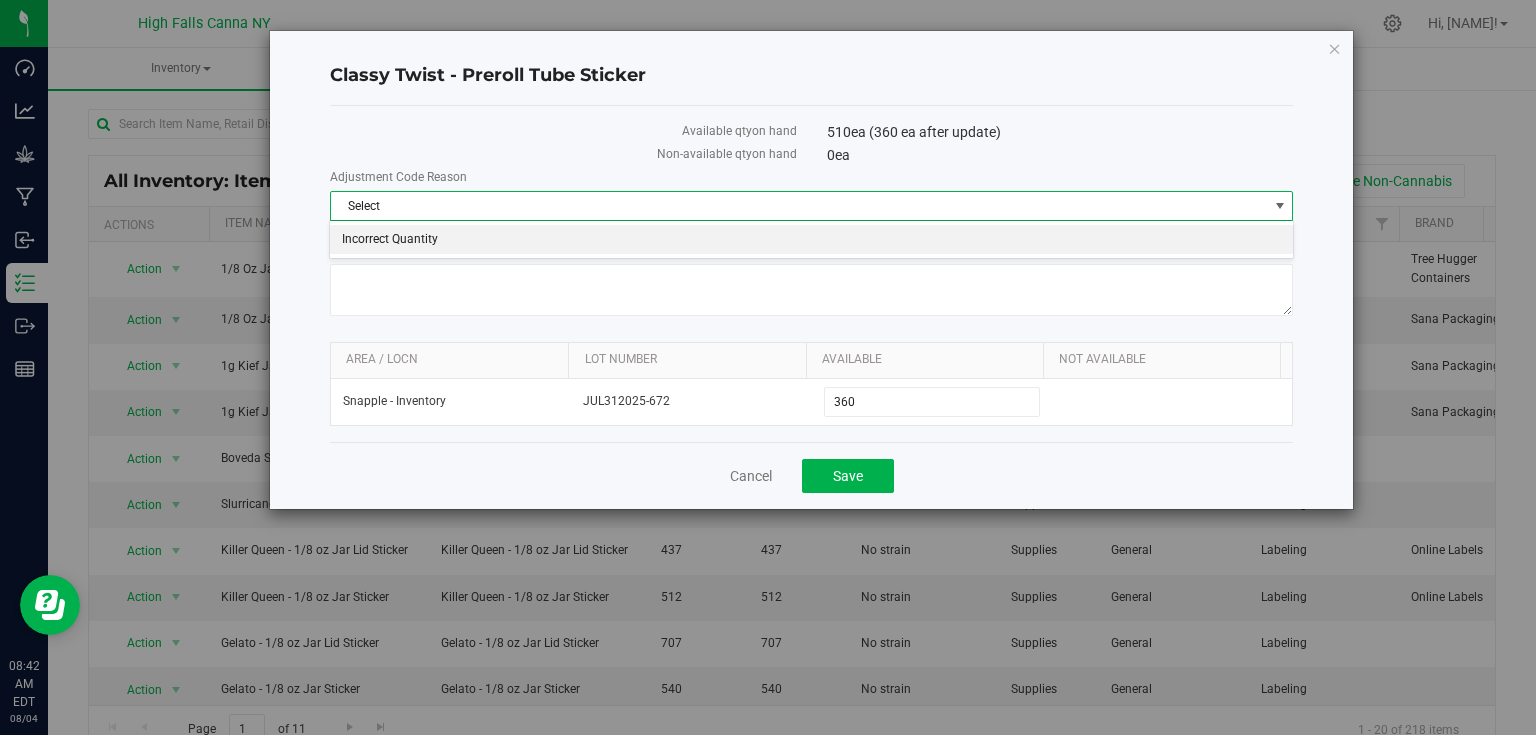 click on "Incorrect Quantity" at bounding box center [811, 240] 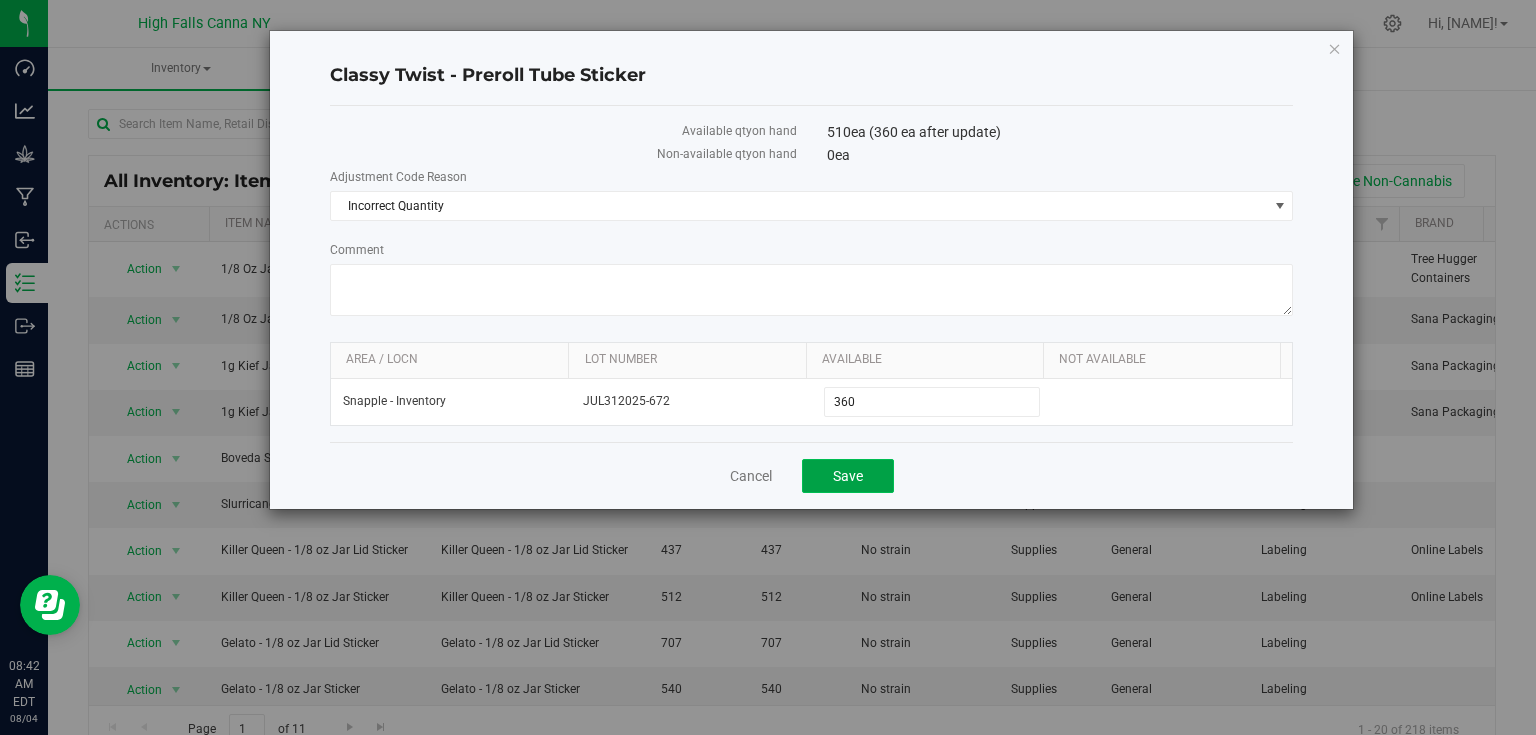 click on "Save" 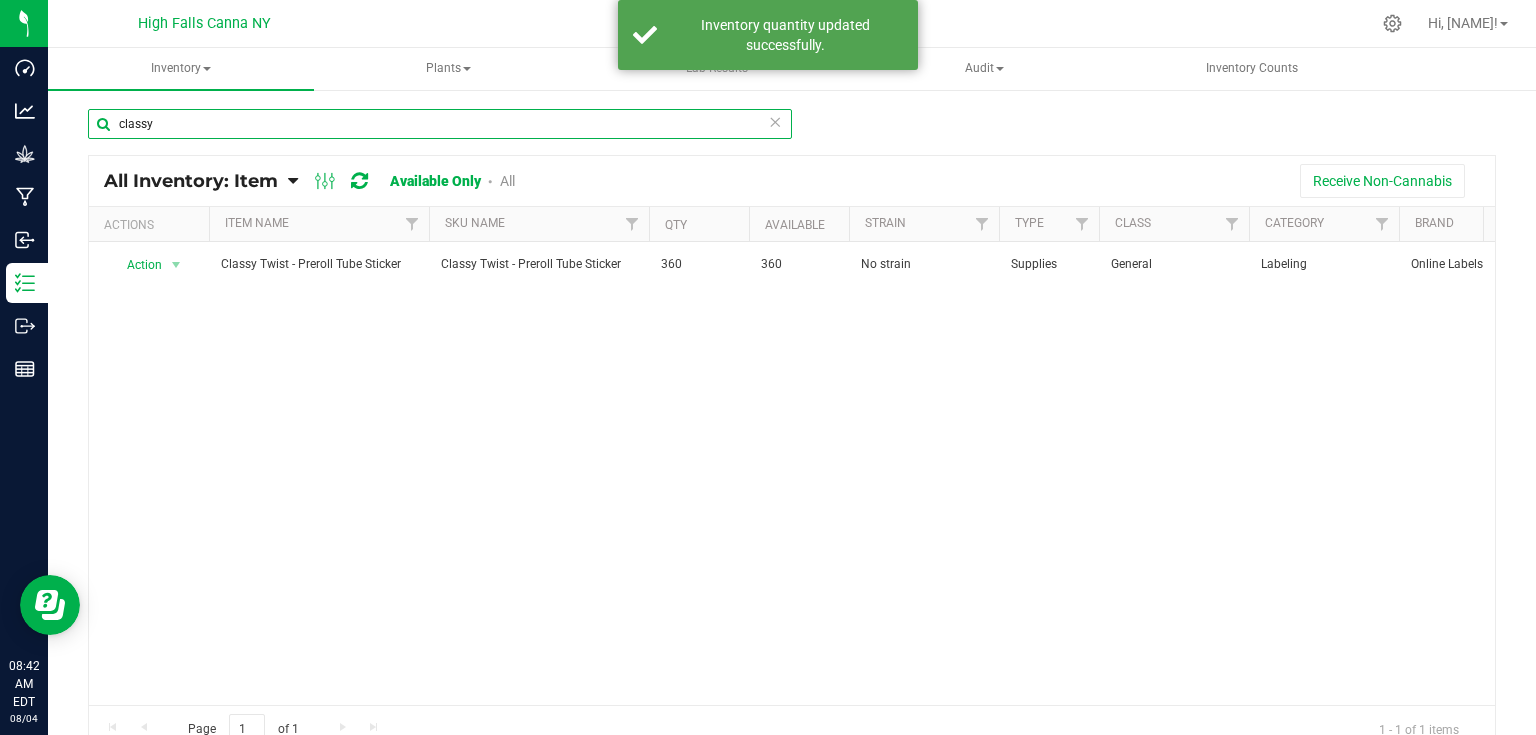 click on "classy" at bounding box center [440, 124] 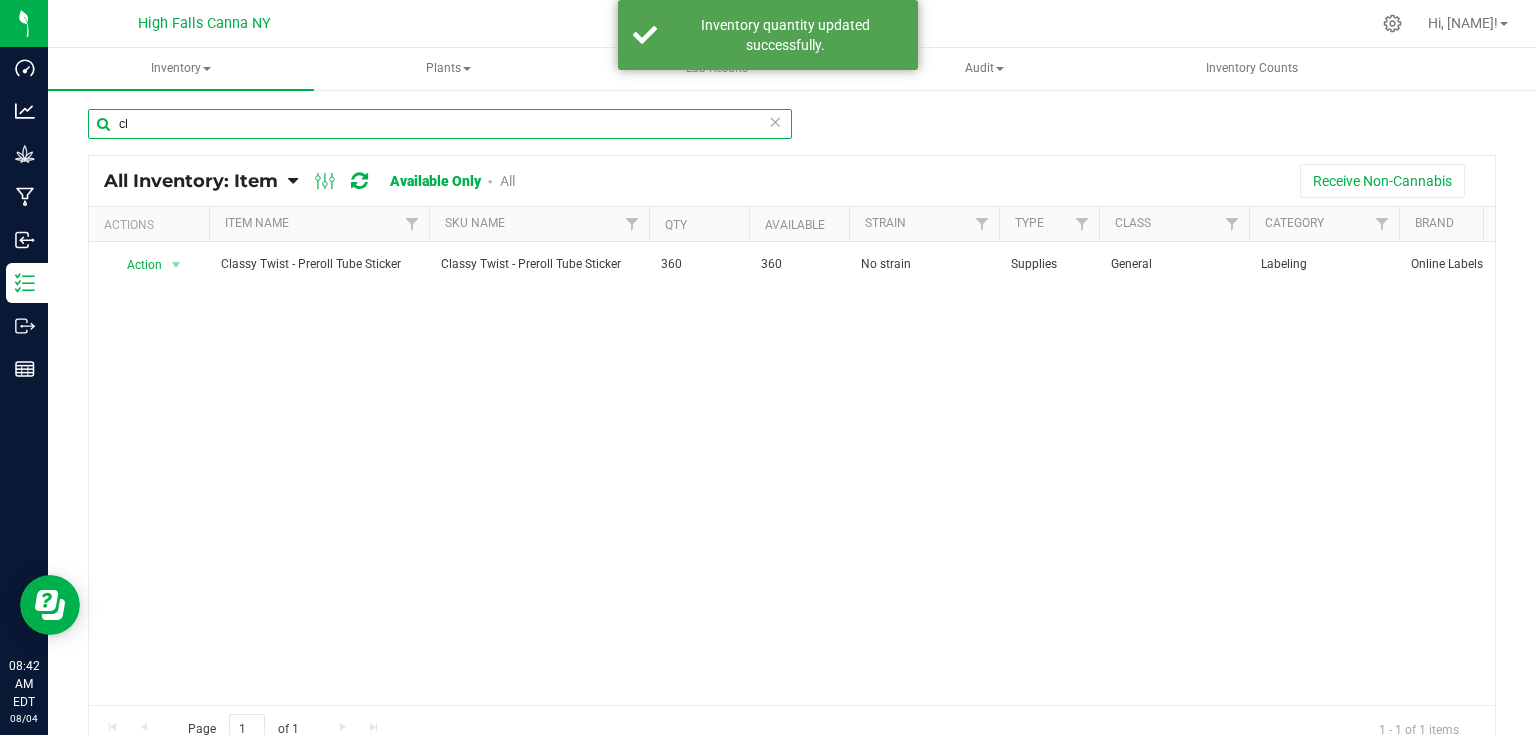 type on "c" 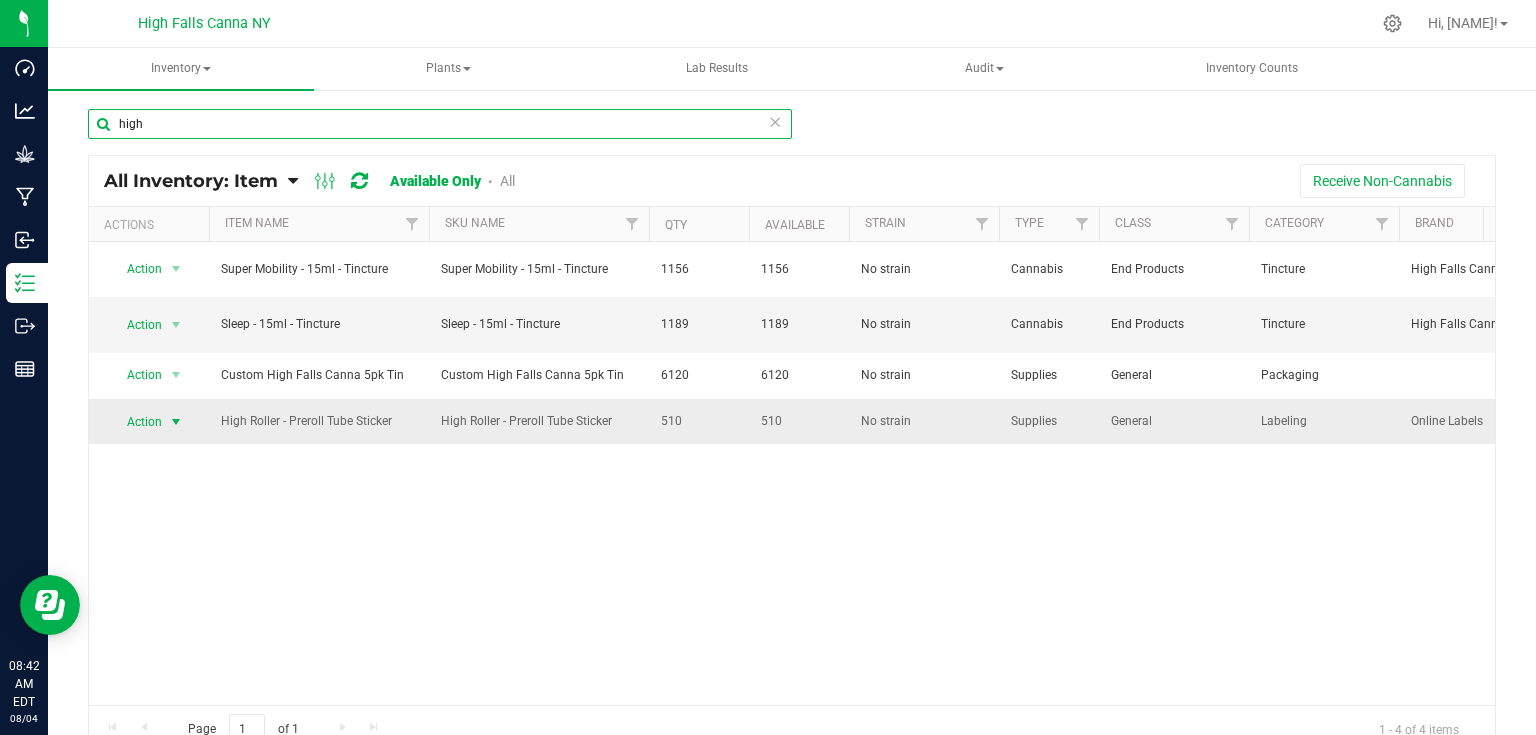 type on "high" 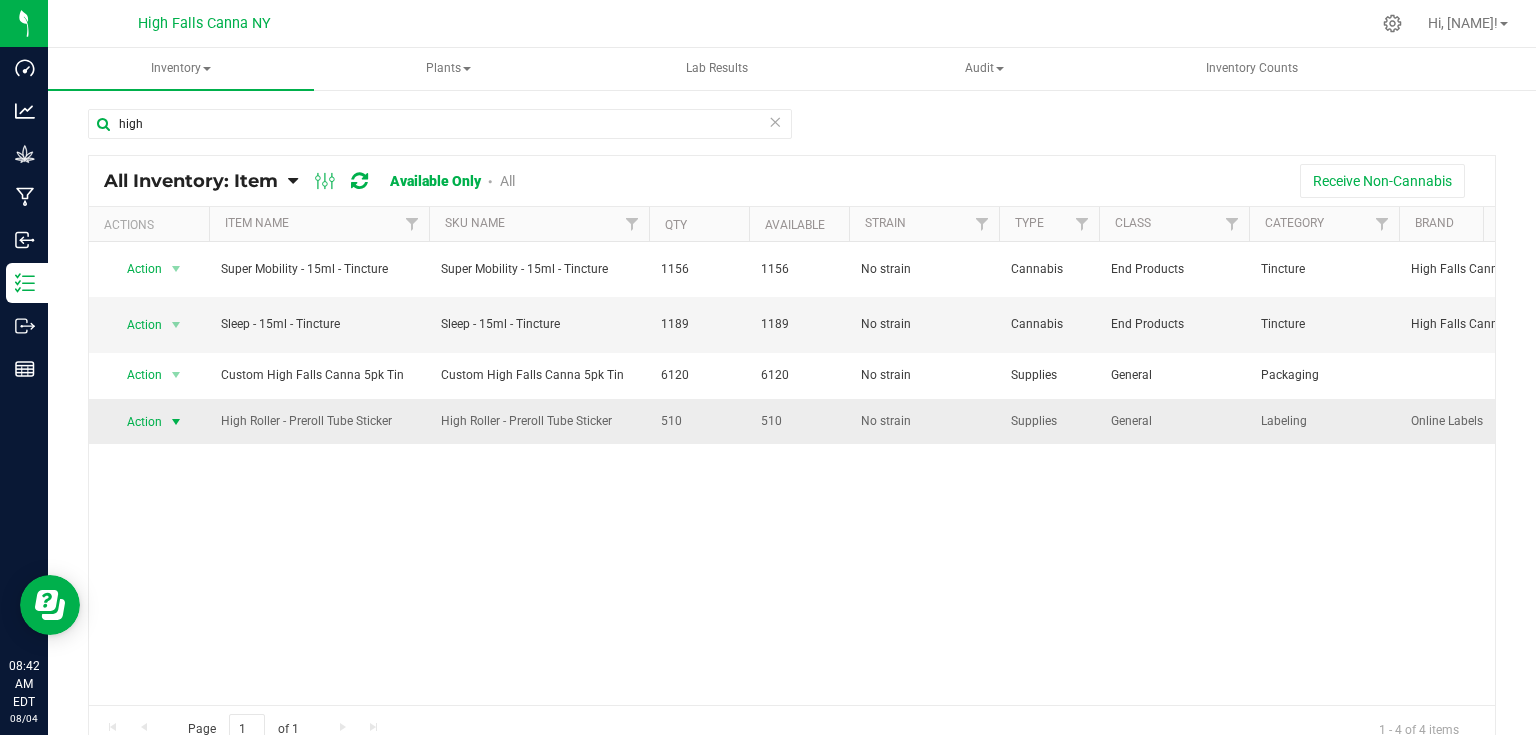 click at bounding box center [176, 422] 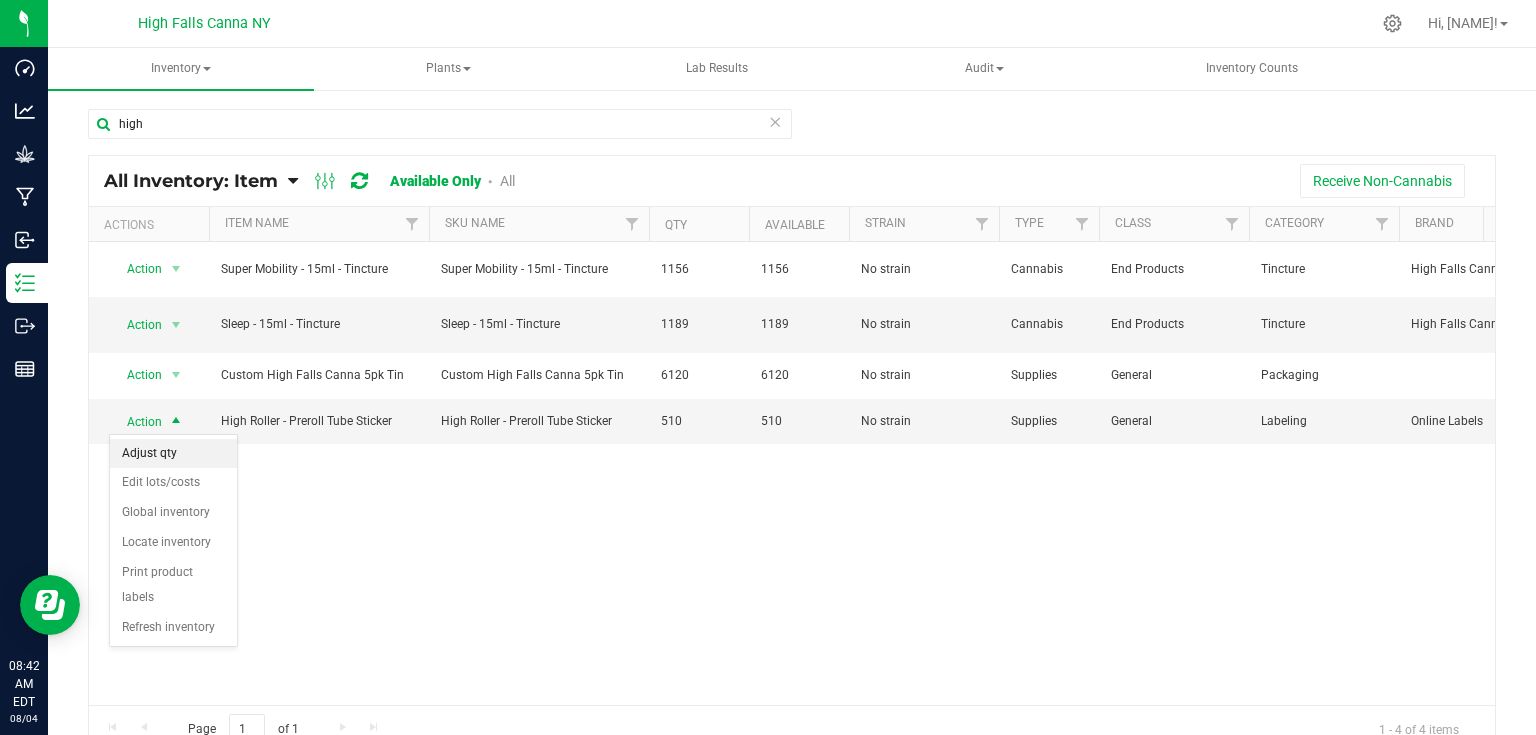 click on "Adjust qty" at bounding box center [173, 454] 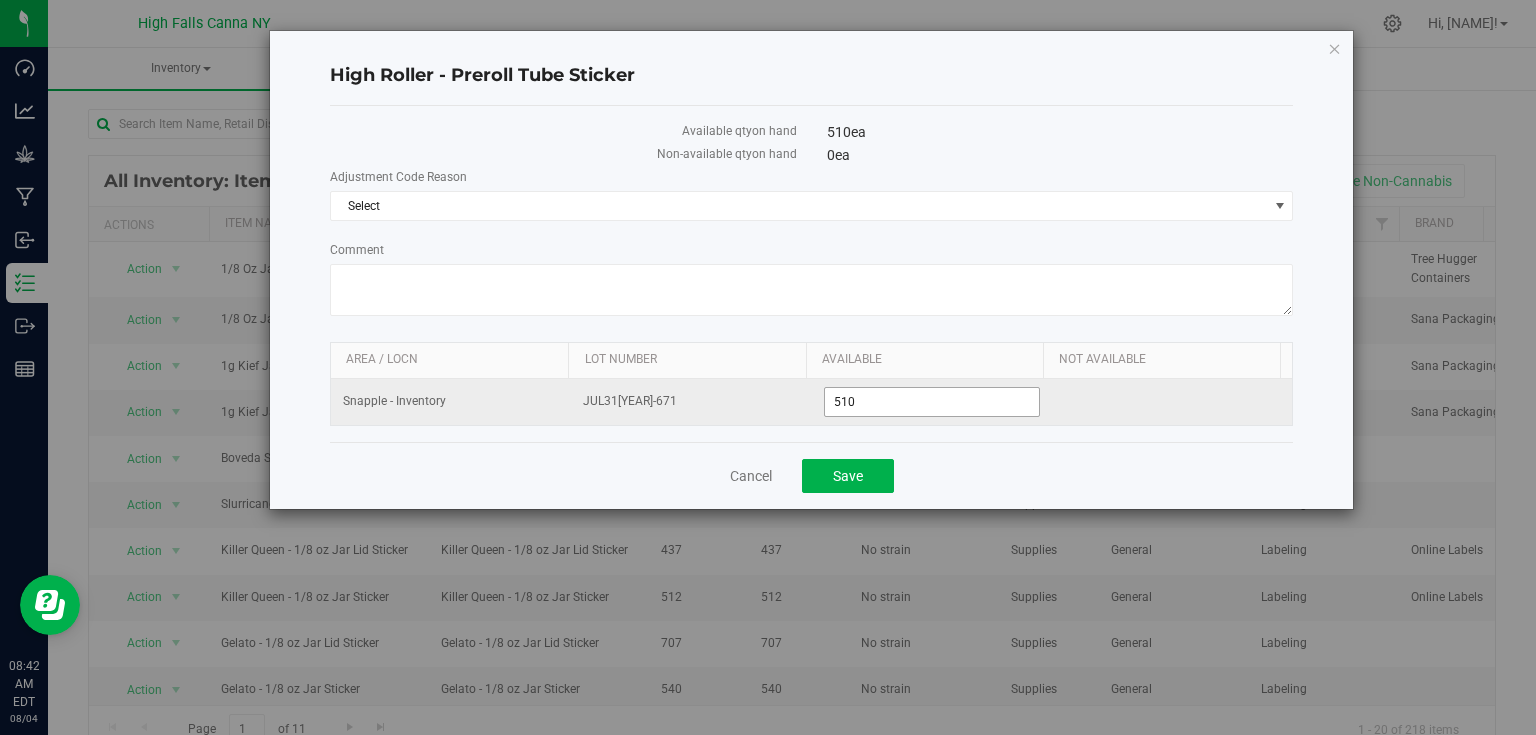 click on "510" at bounding box center [932, 402] 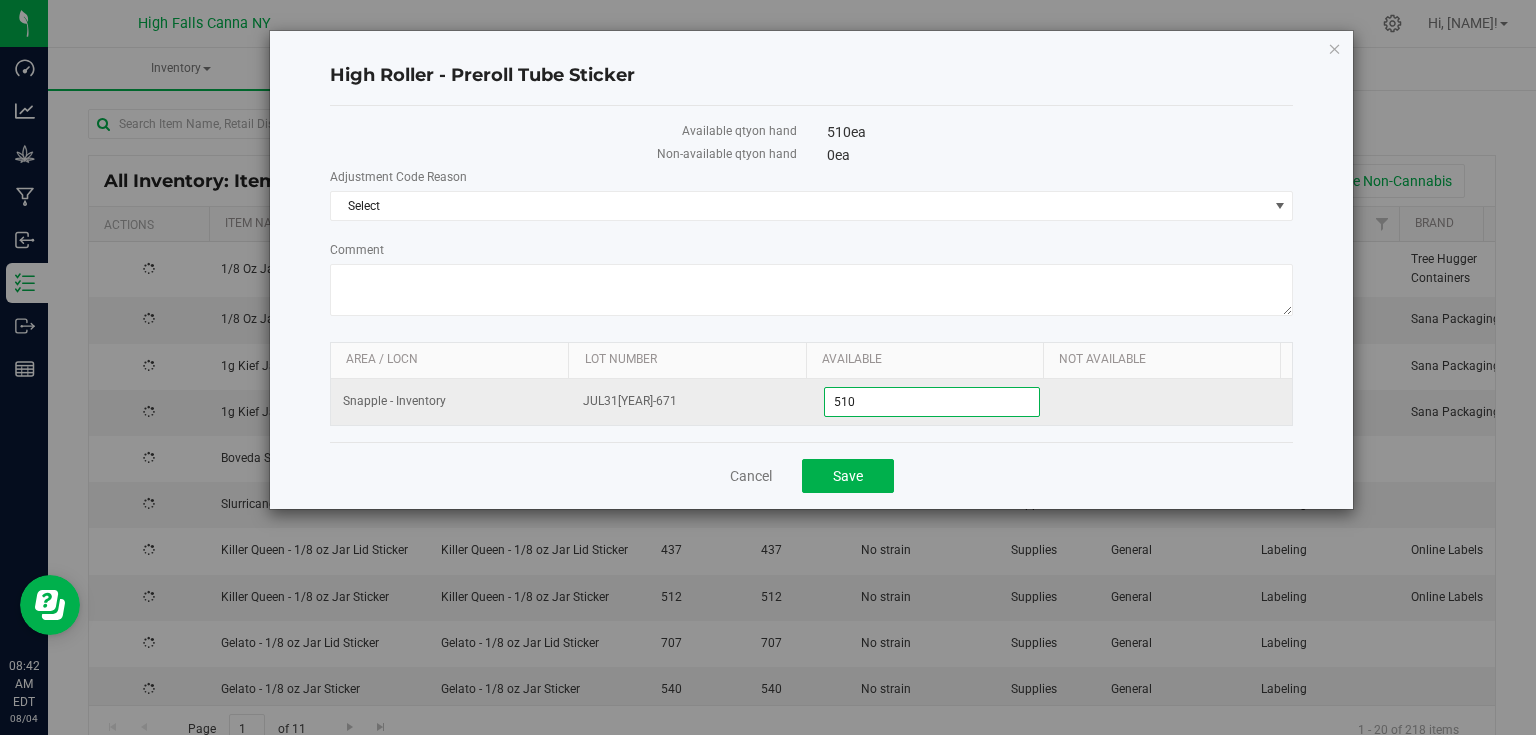 click on "510 510" at bounding box center [932, 402] 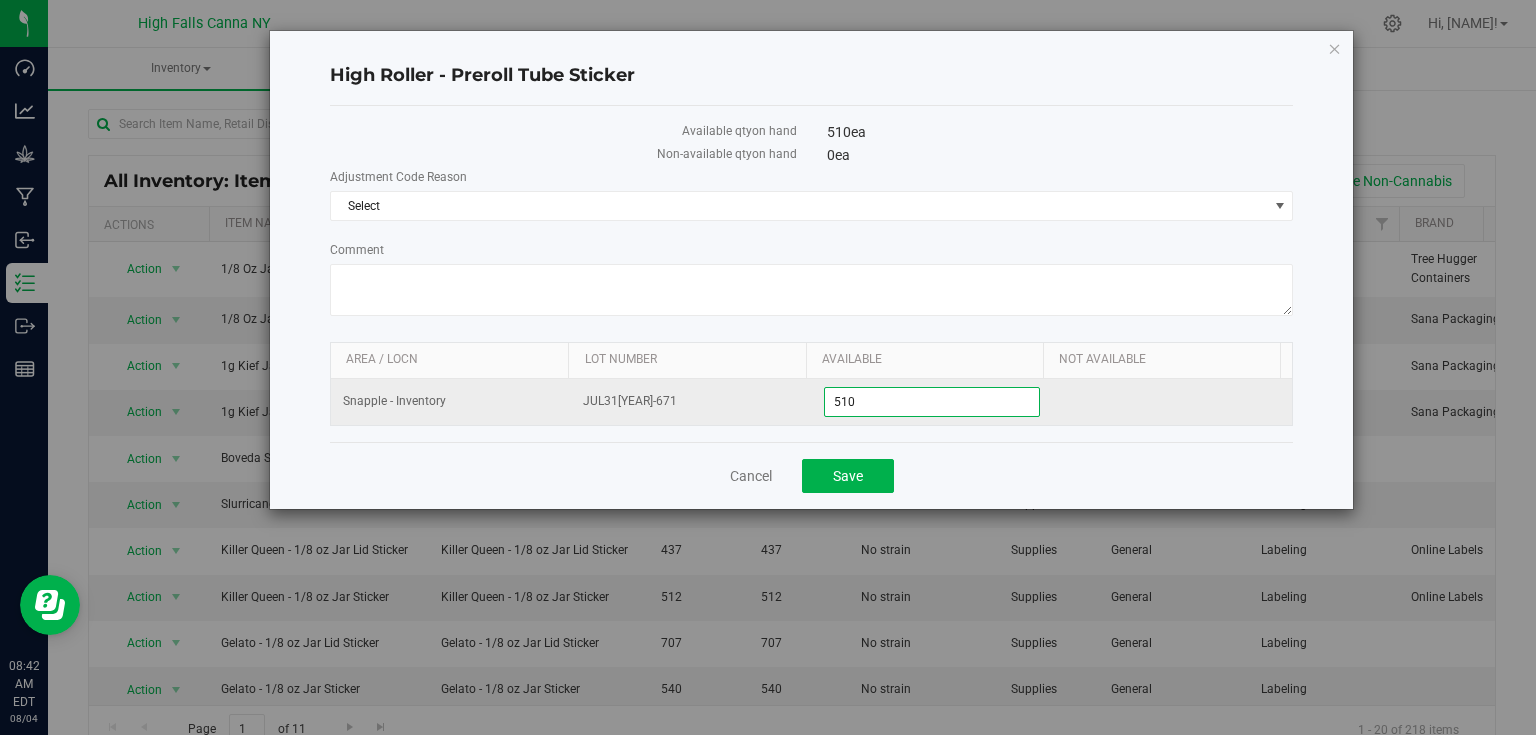 click on "JUL31[YEAR]-671" at bounding box center [691, 402] 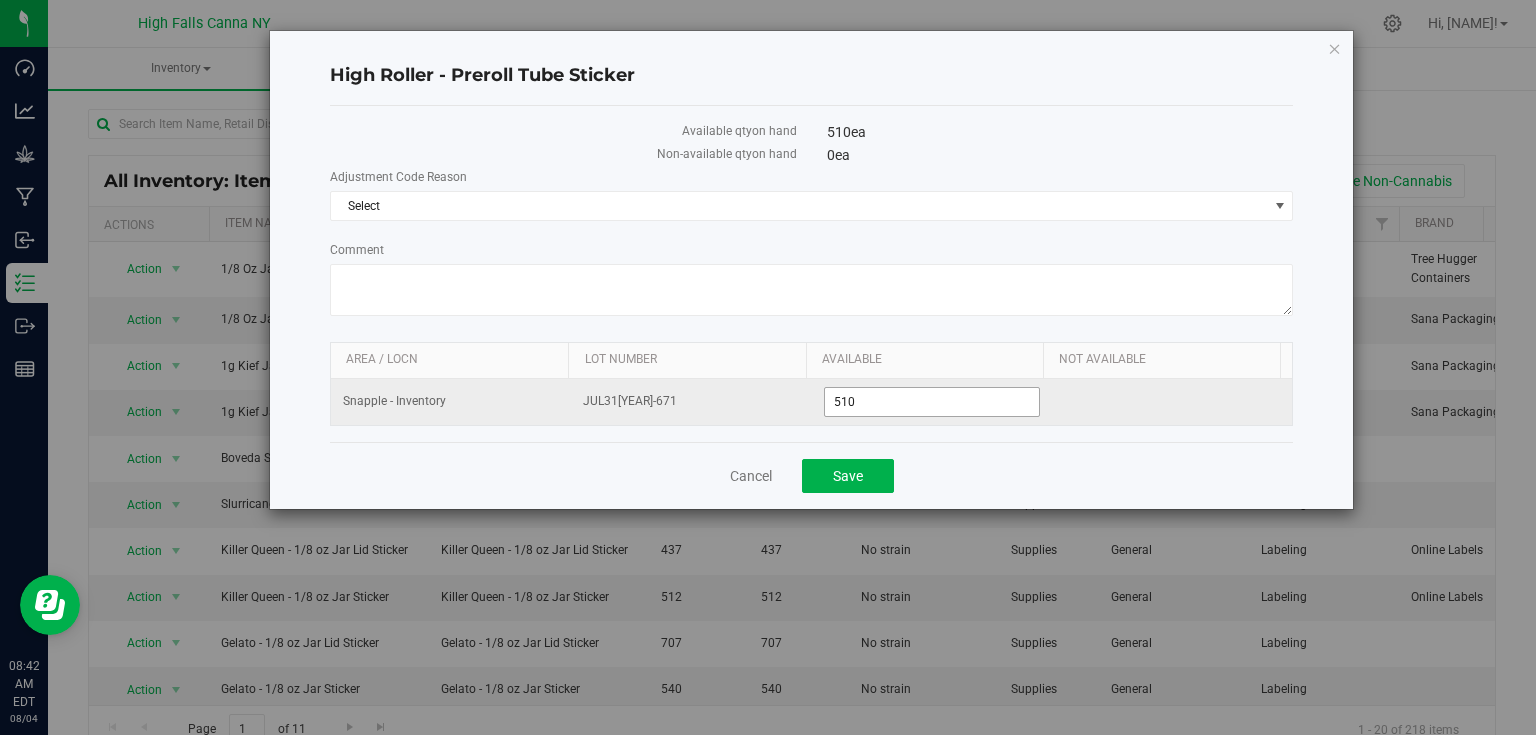 click on "510 510" at bounding box center [932, 402] 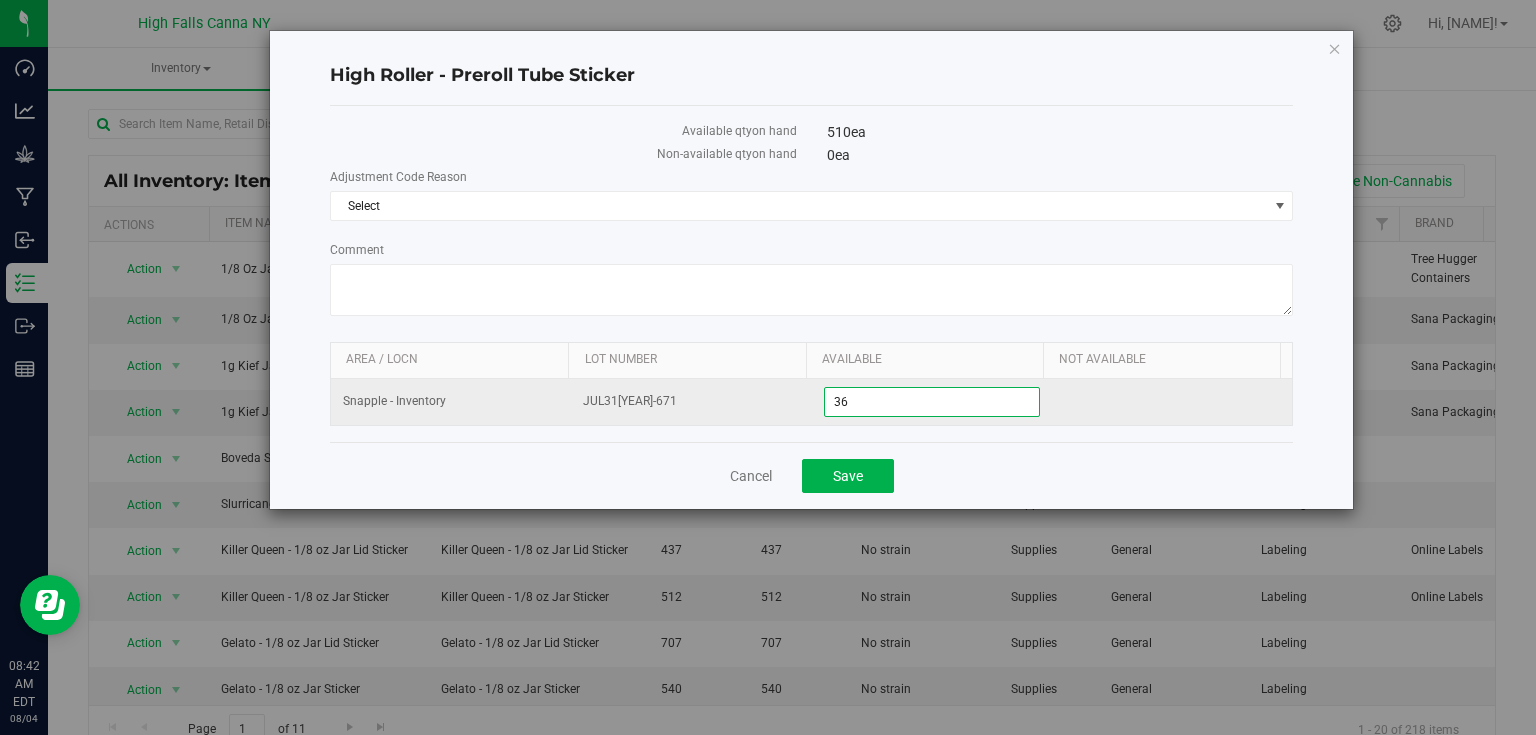type on "360" 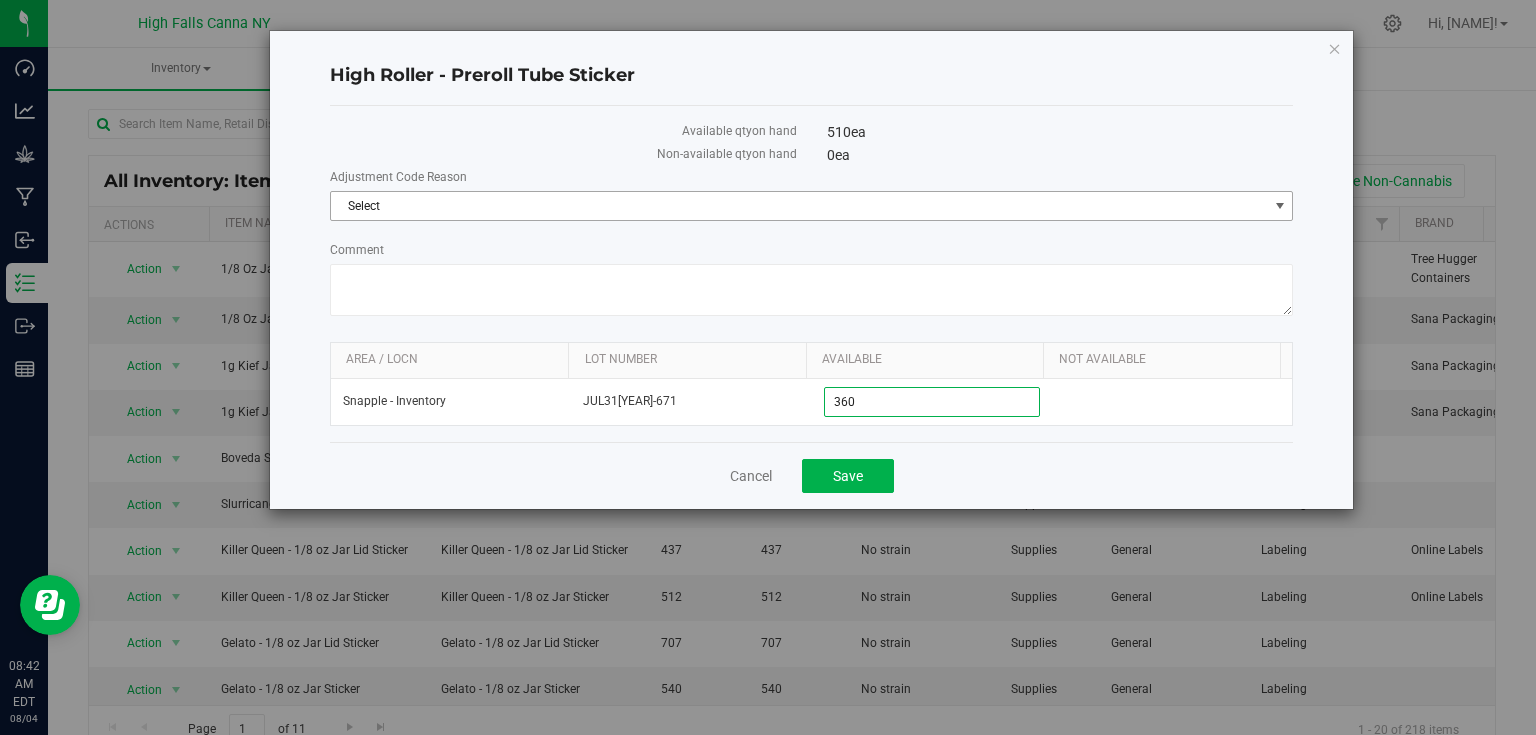 type on "360" 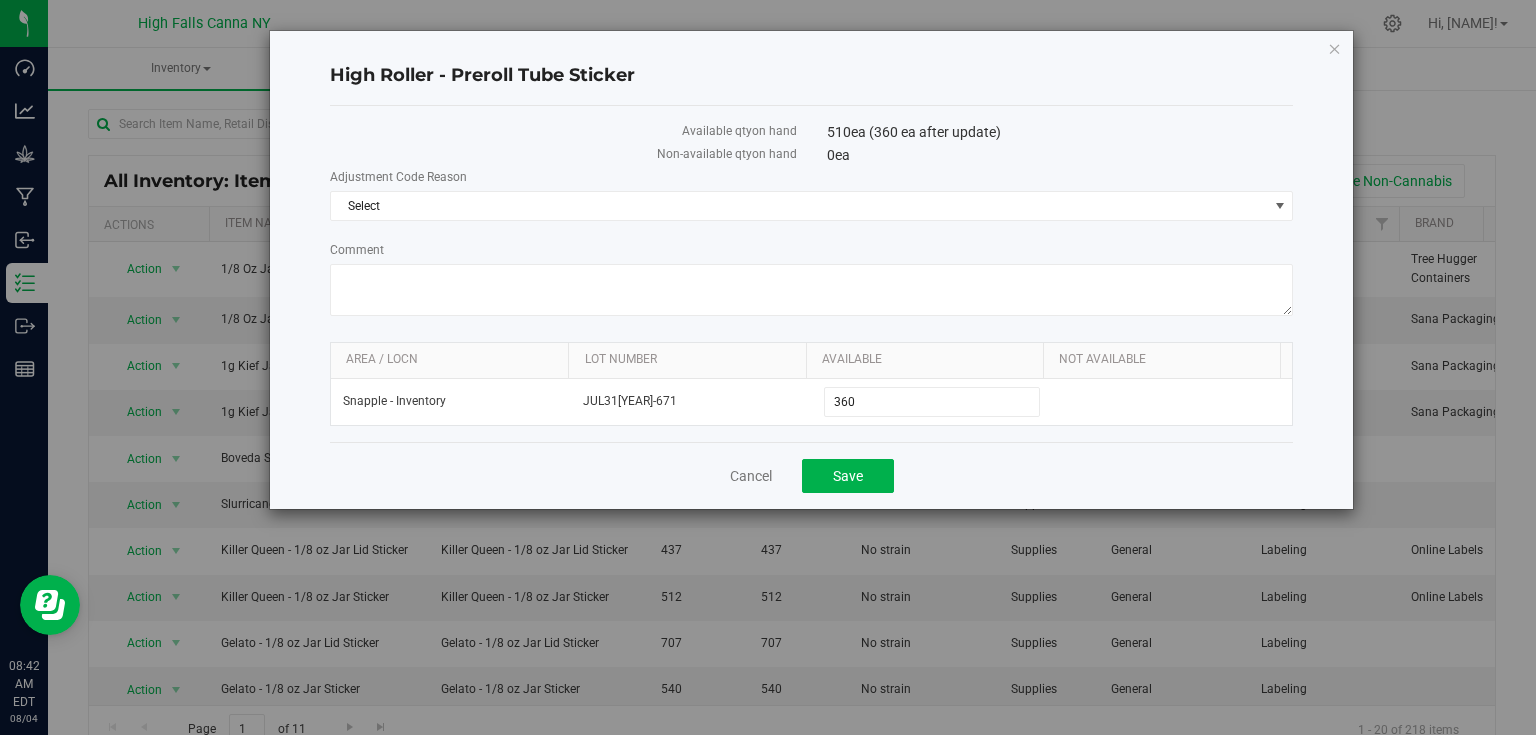 click on "Adjustment Code Reason
Select Select Incorrect Quantity" at bounding box center (812, 194) 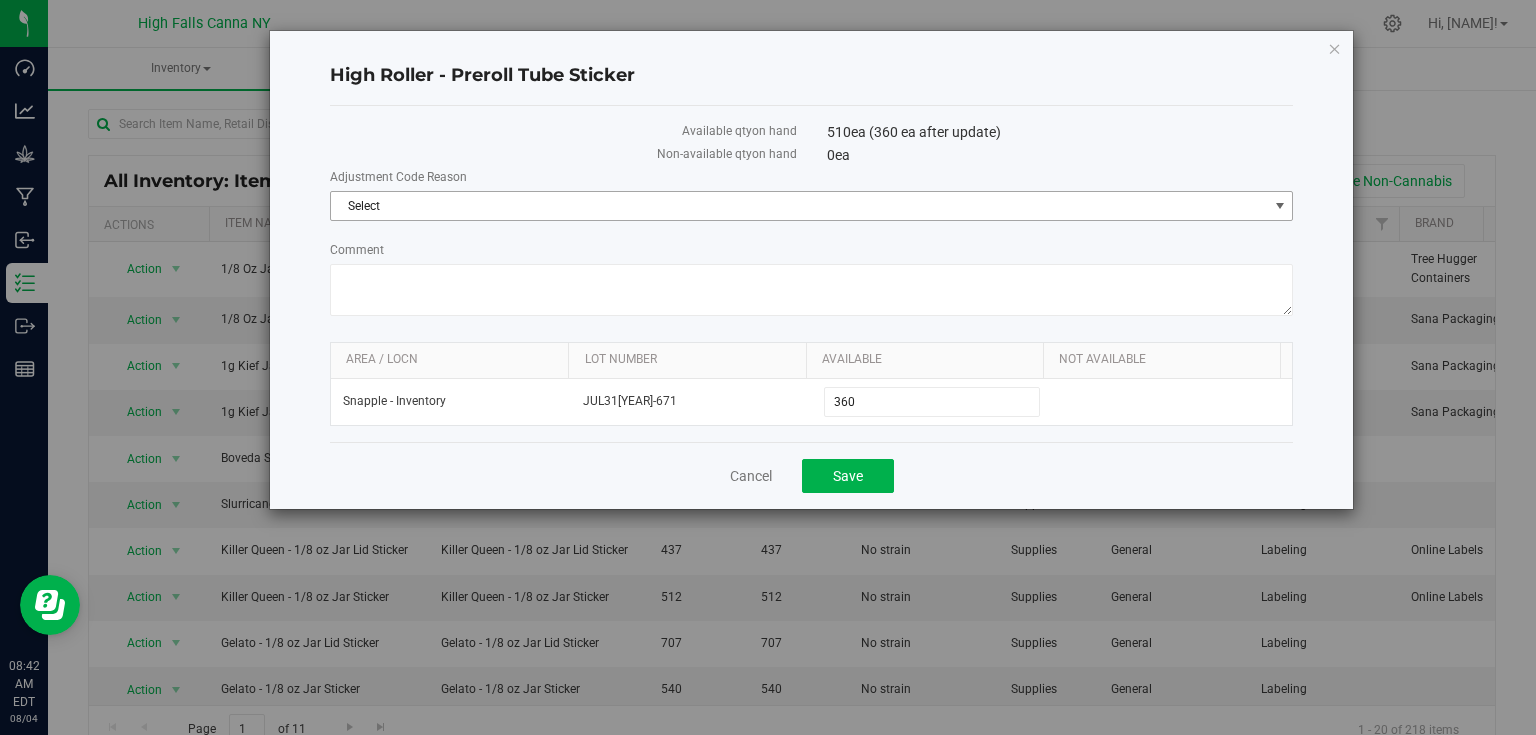 click on "Select" at bounding box center (799, 206) 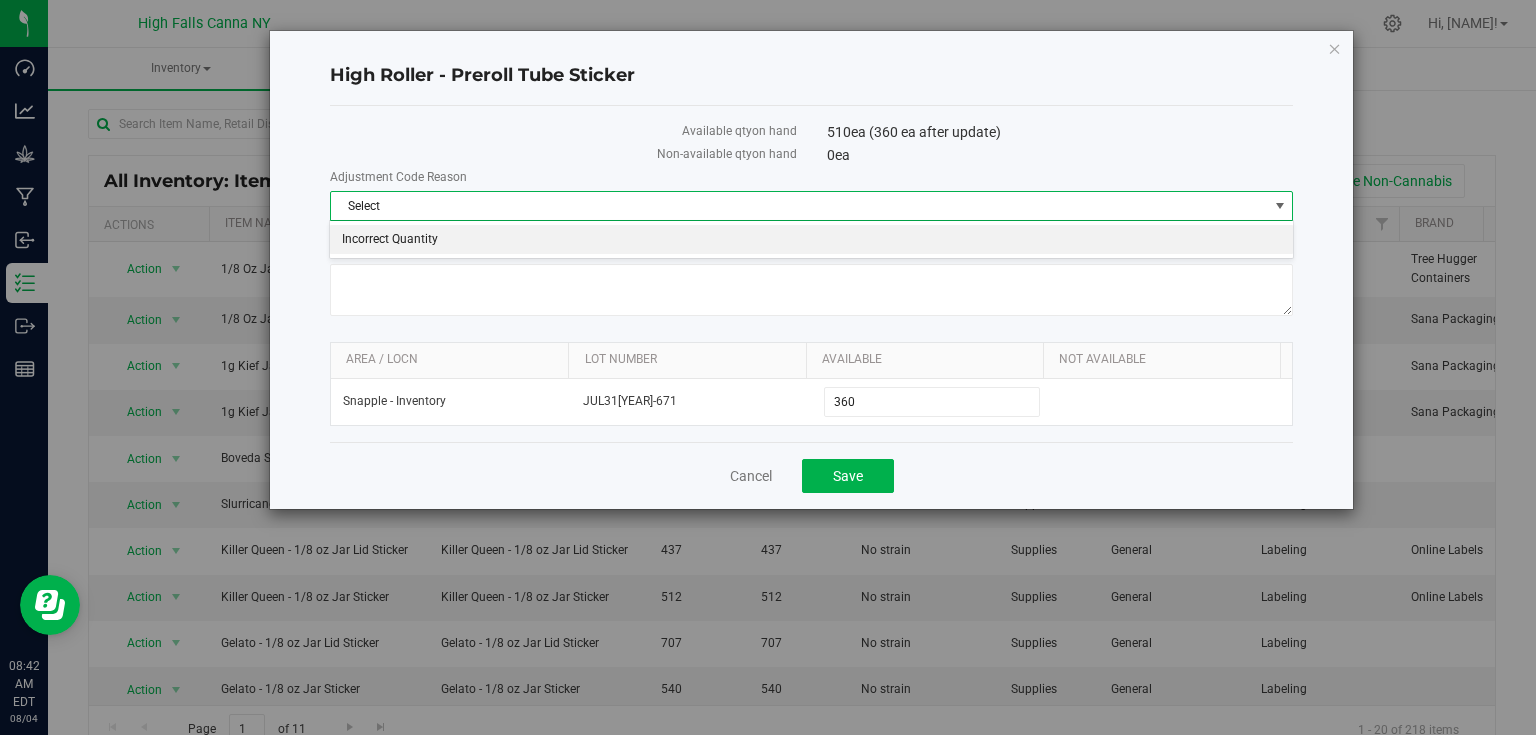 click on "Incorrect Quantity" at bounding box center [811, 240] 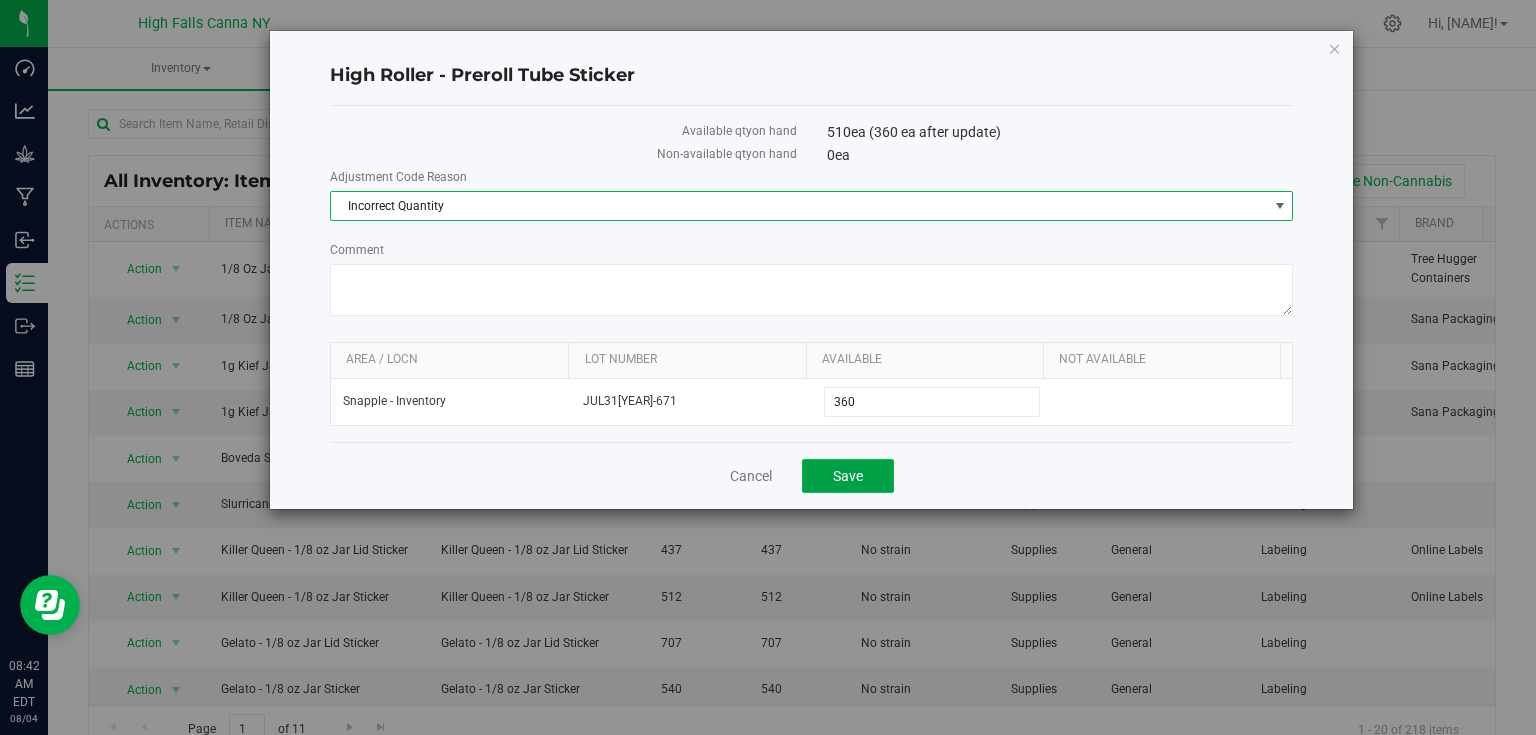 click on "Save" 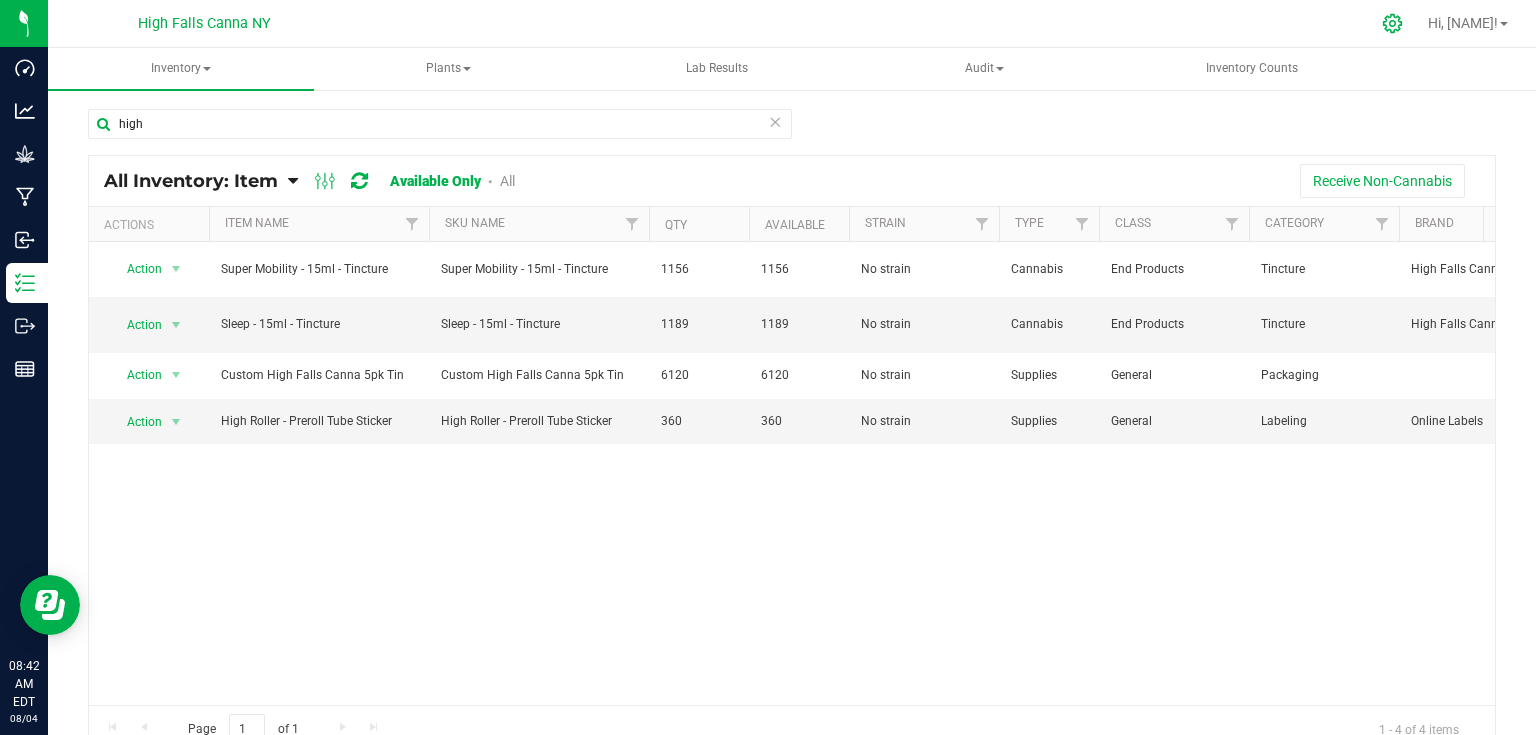 click at bounding box center [1393, 23] 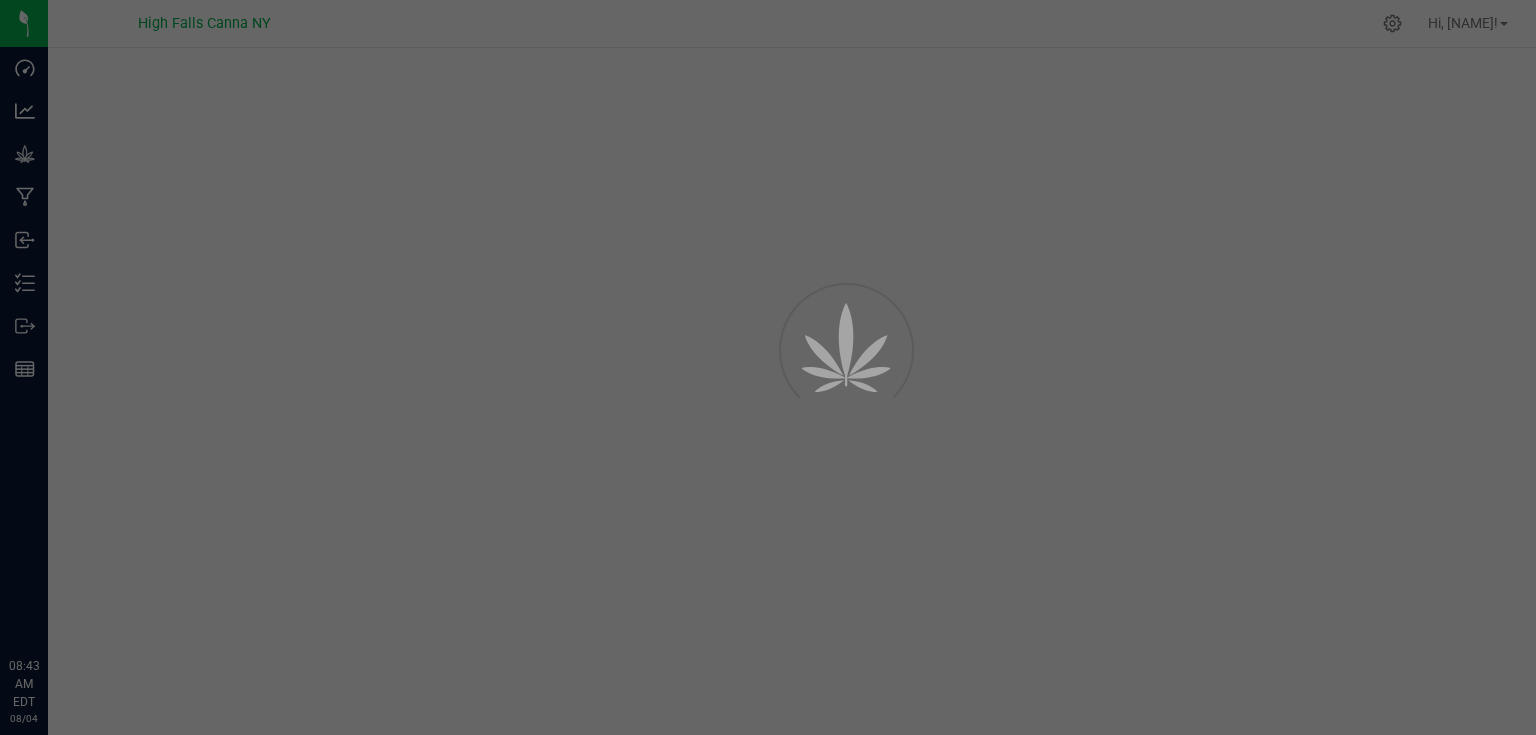 scroll, scrollTop: 0, scrollLeft: 0, axis: both 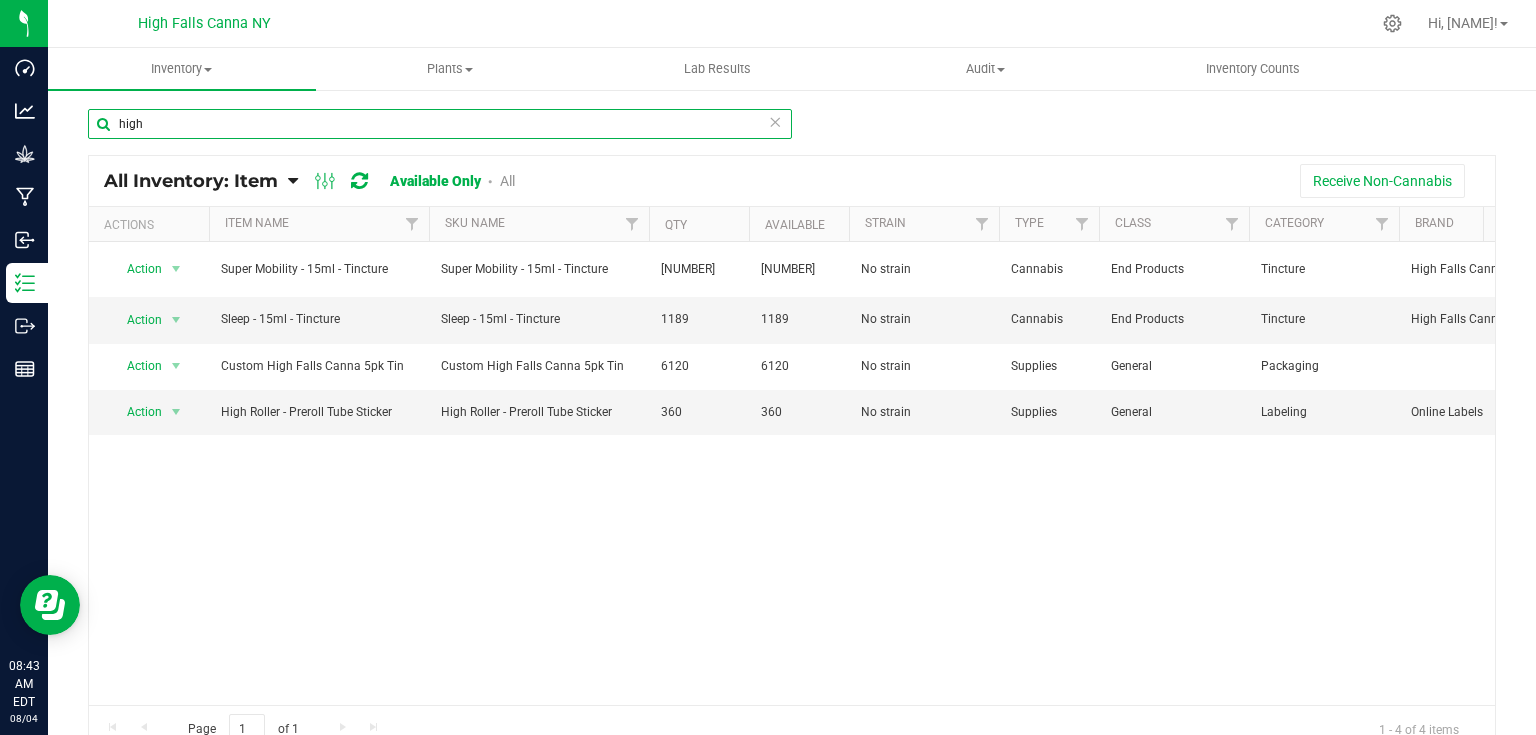click on "high" at bounding box center [440, 124] 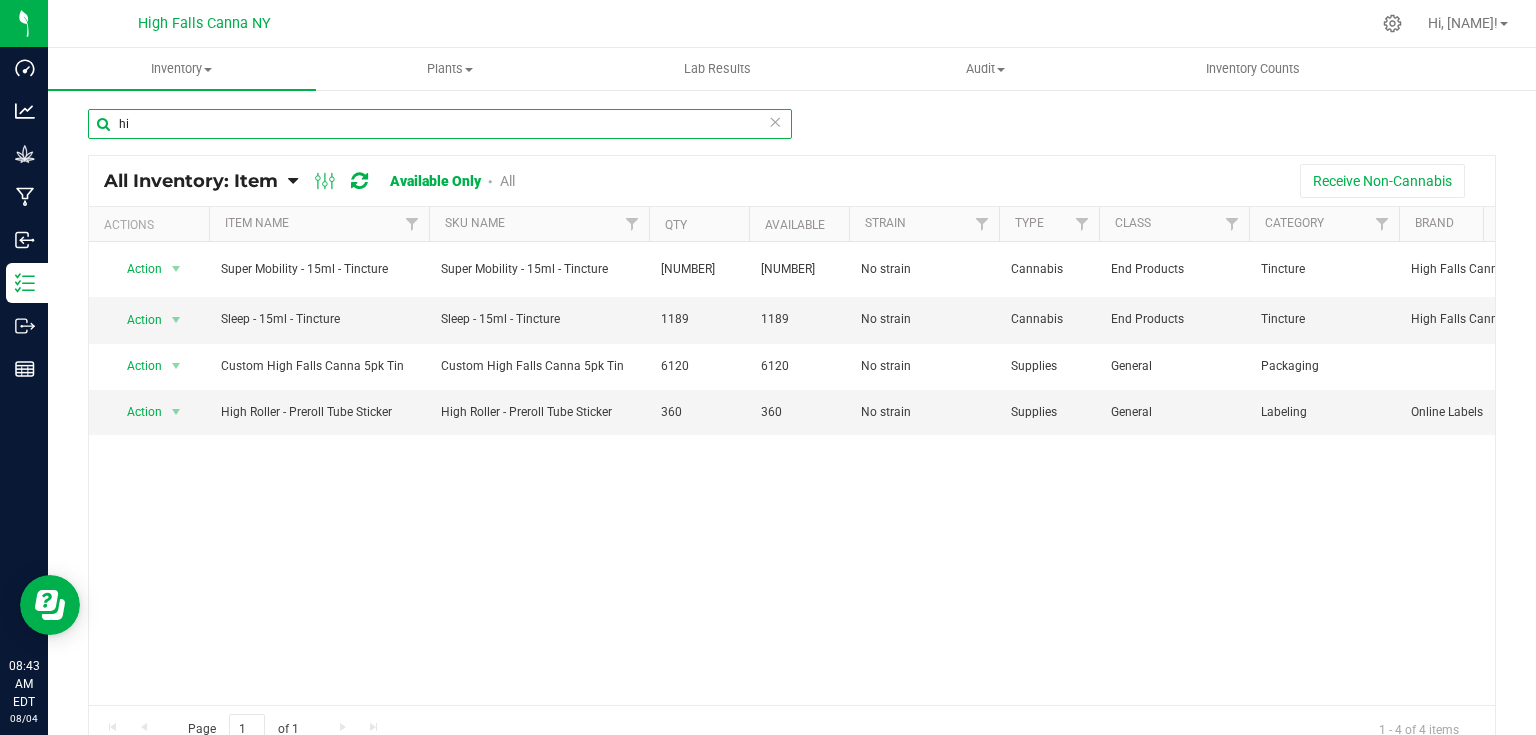 type on "h" 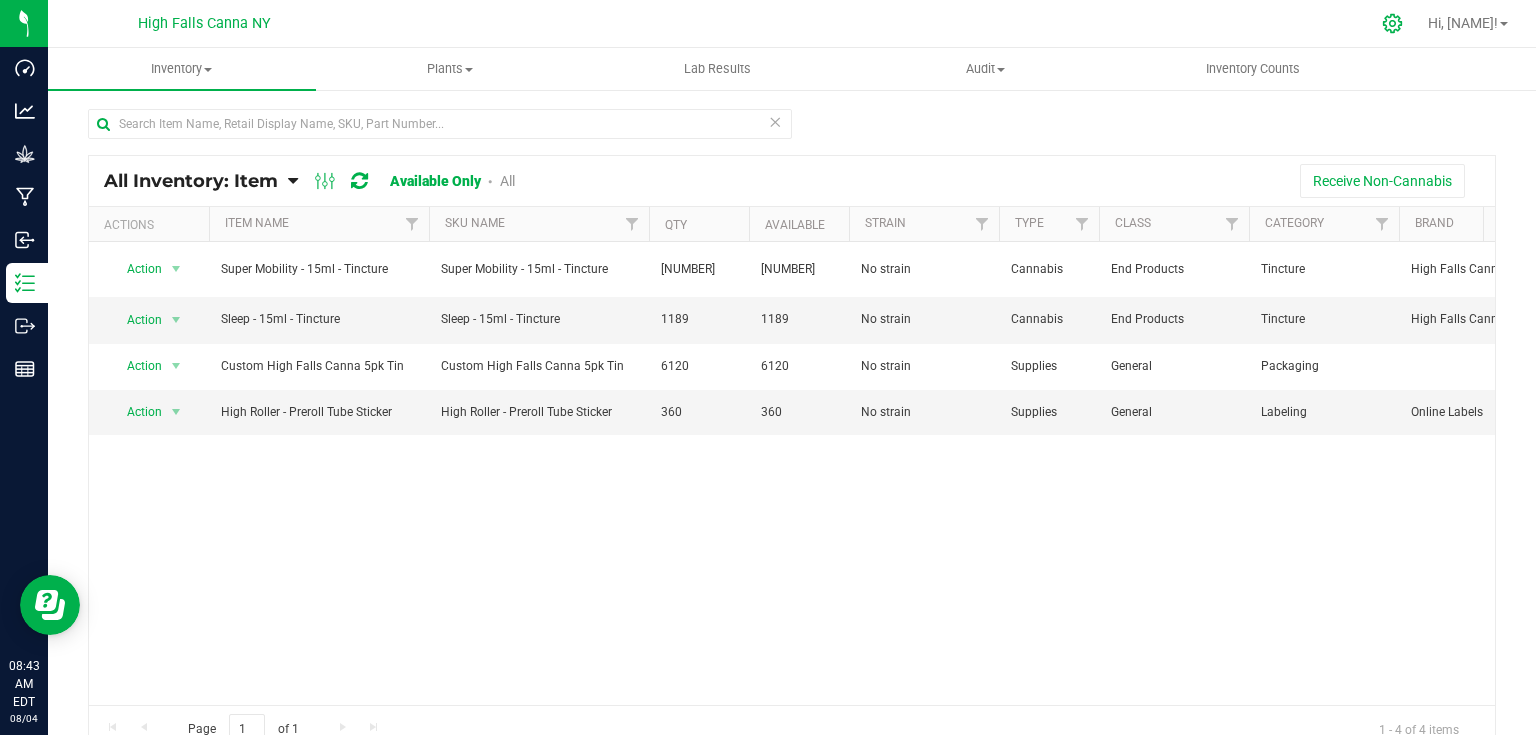click 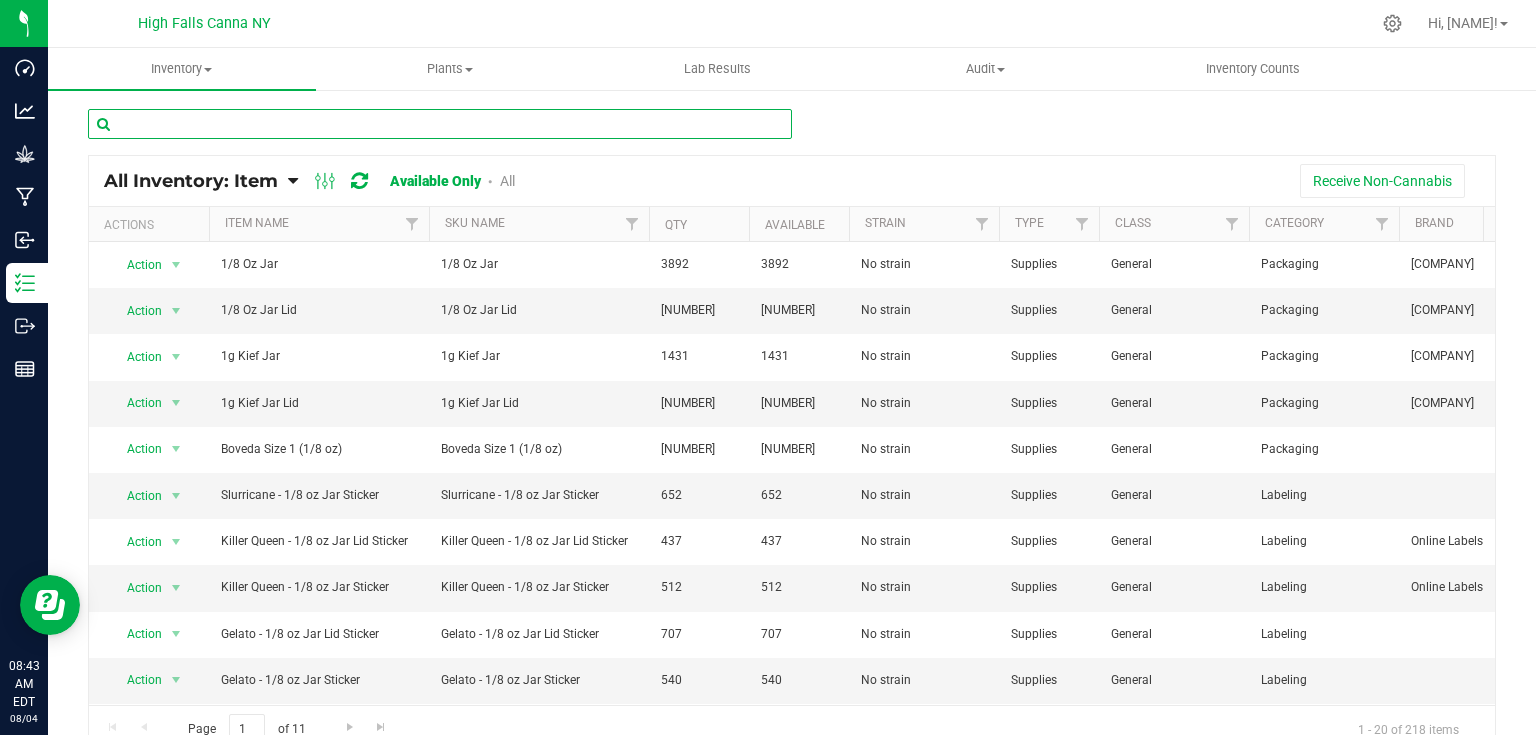 click at bounding box center [440, 124] 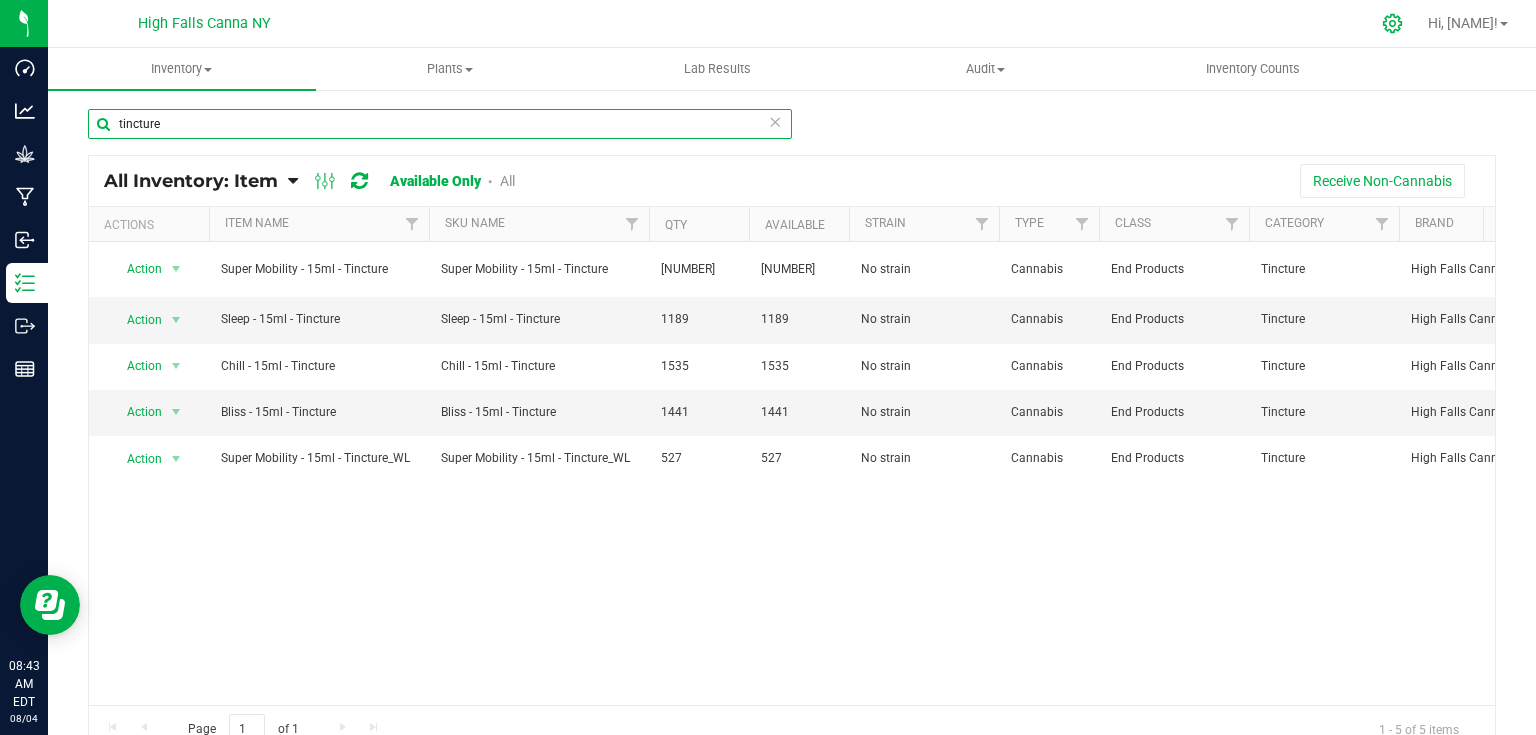 type on "tincture" 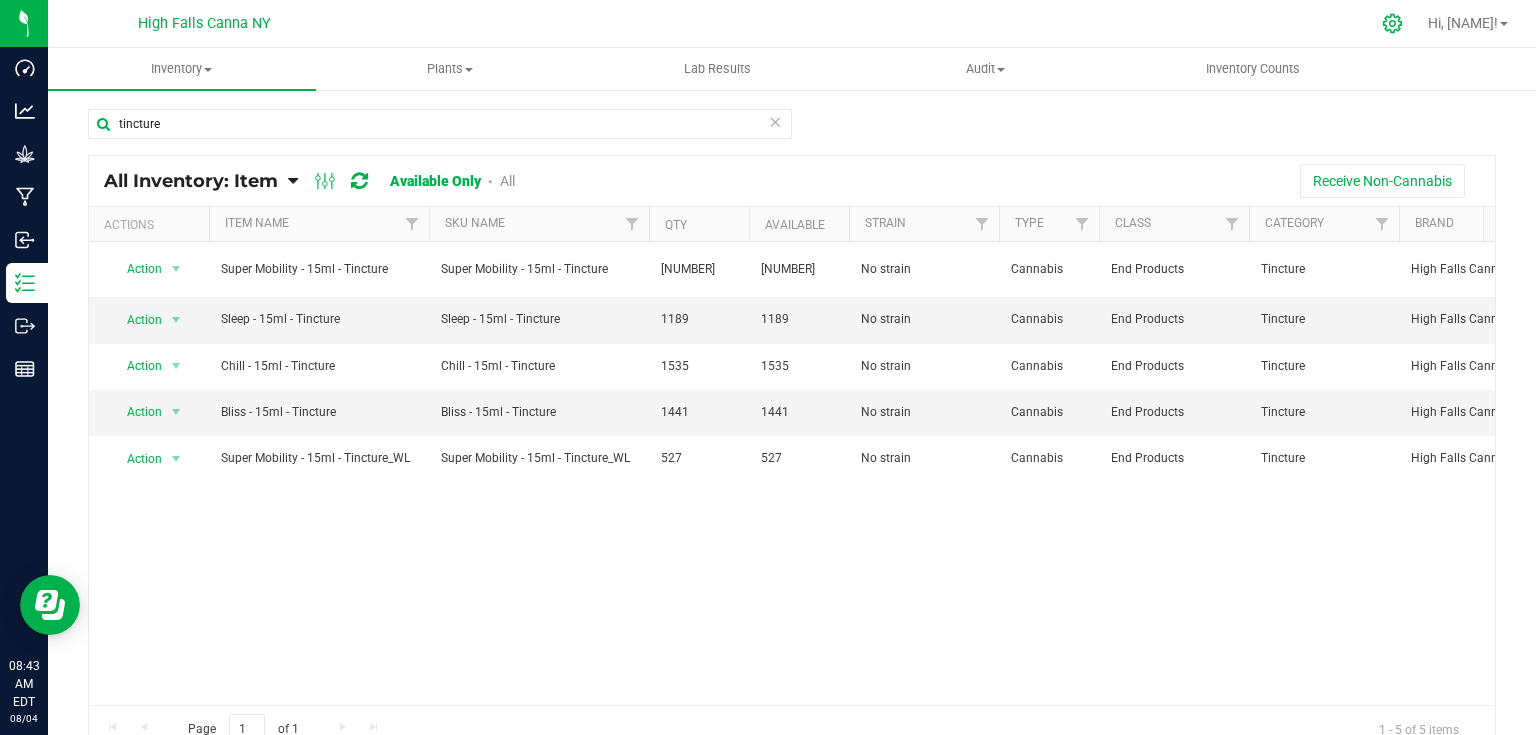 click 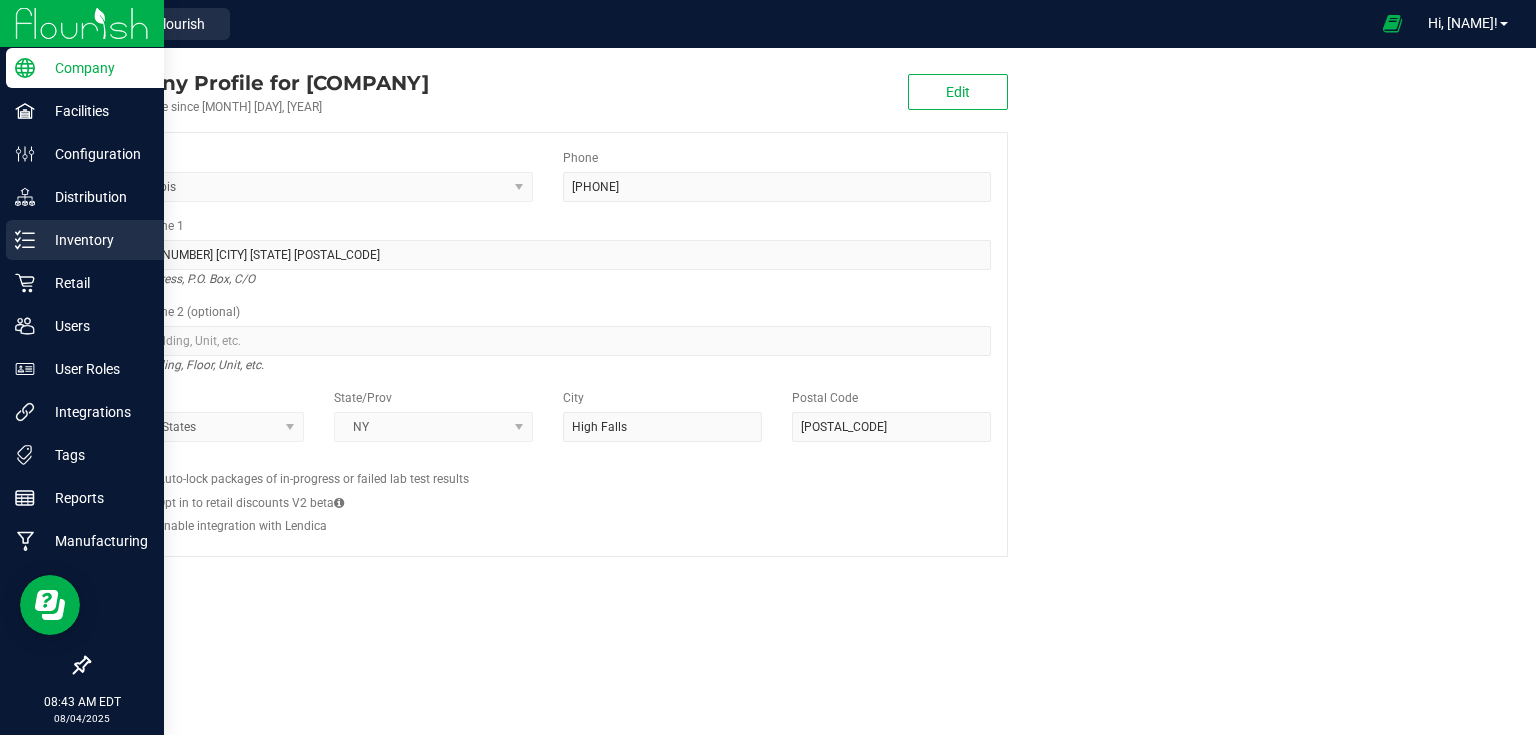 click on "Inventory" at bounding box center [95, 240] 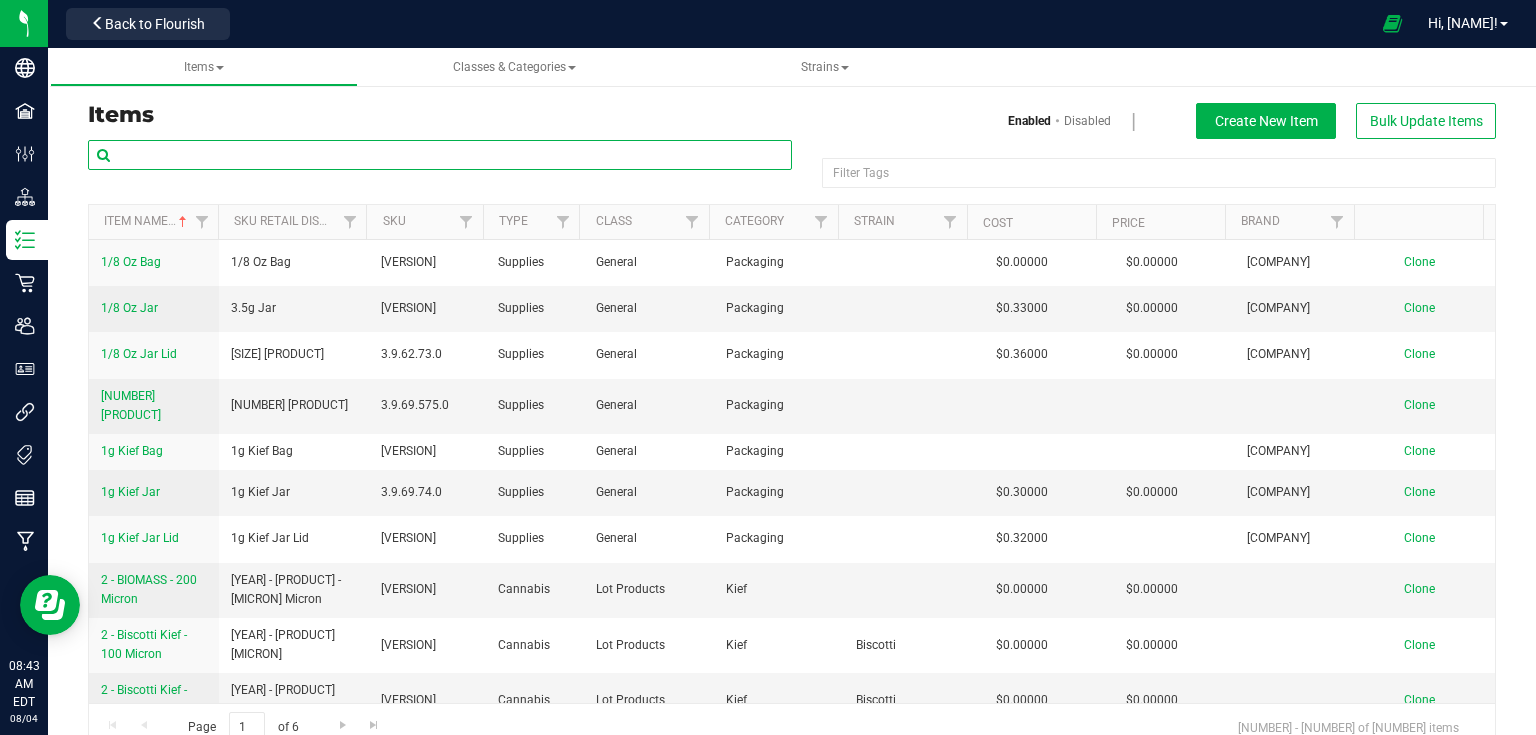 click at bounding box center (440, 155) 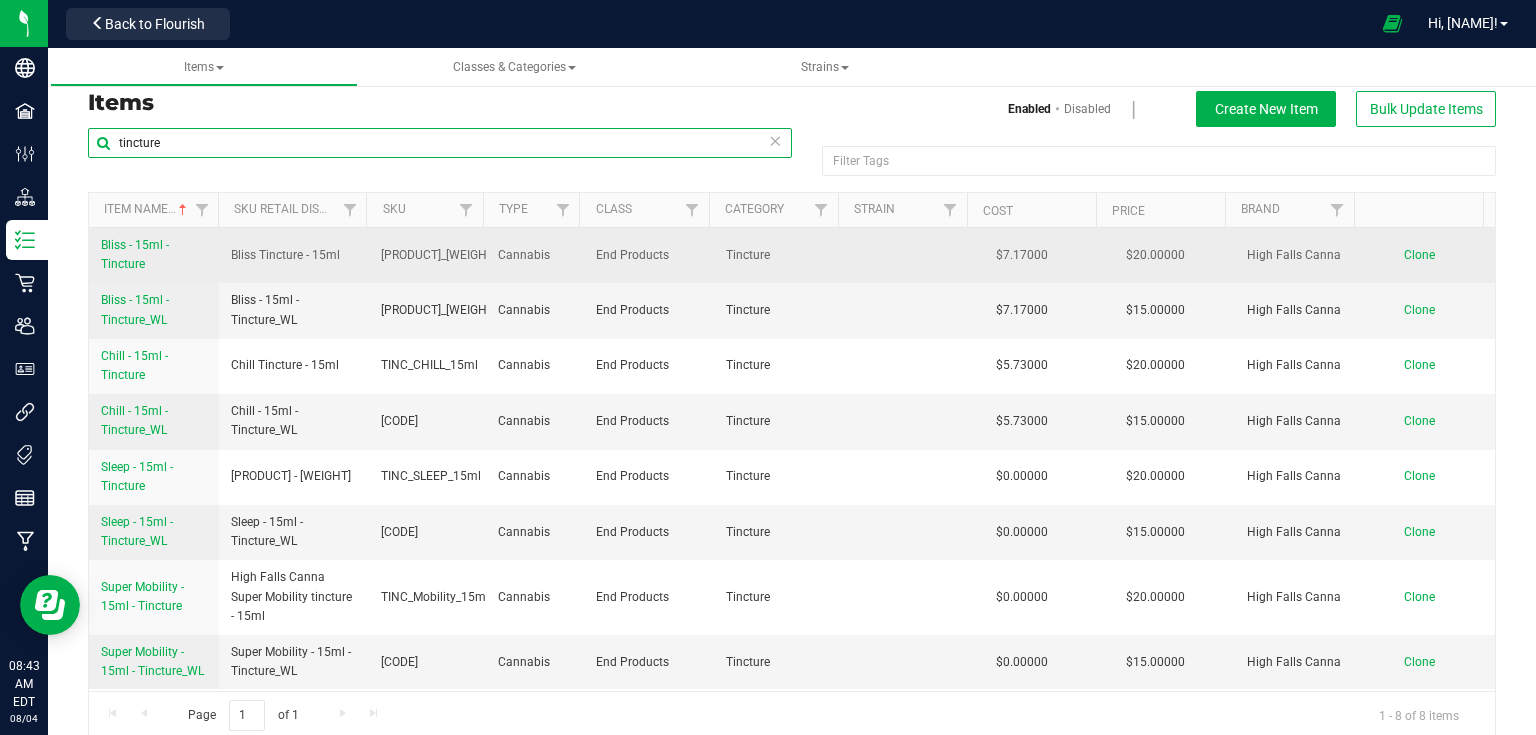 scroll, scrollTop: 0, scrollLeft: 0, axis: both 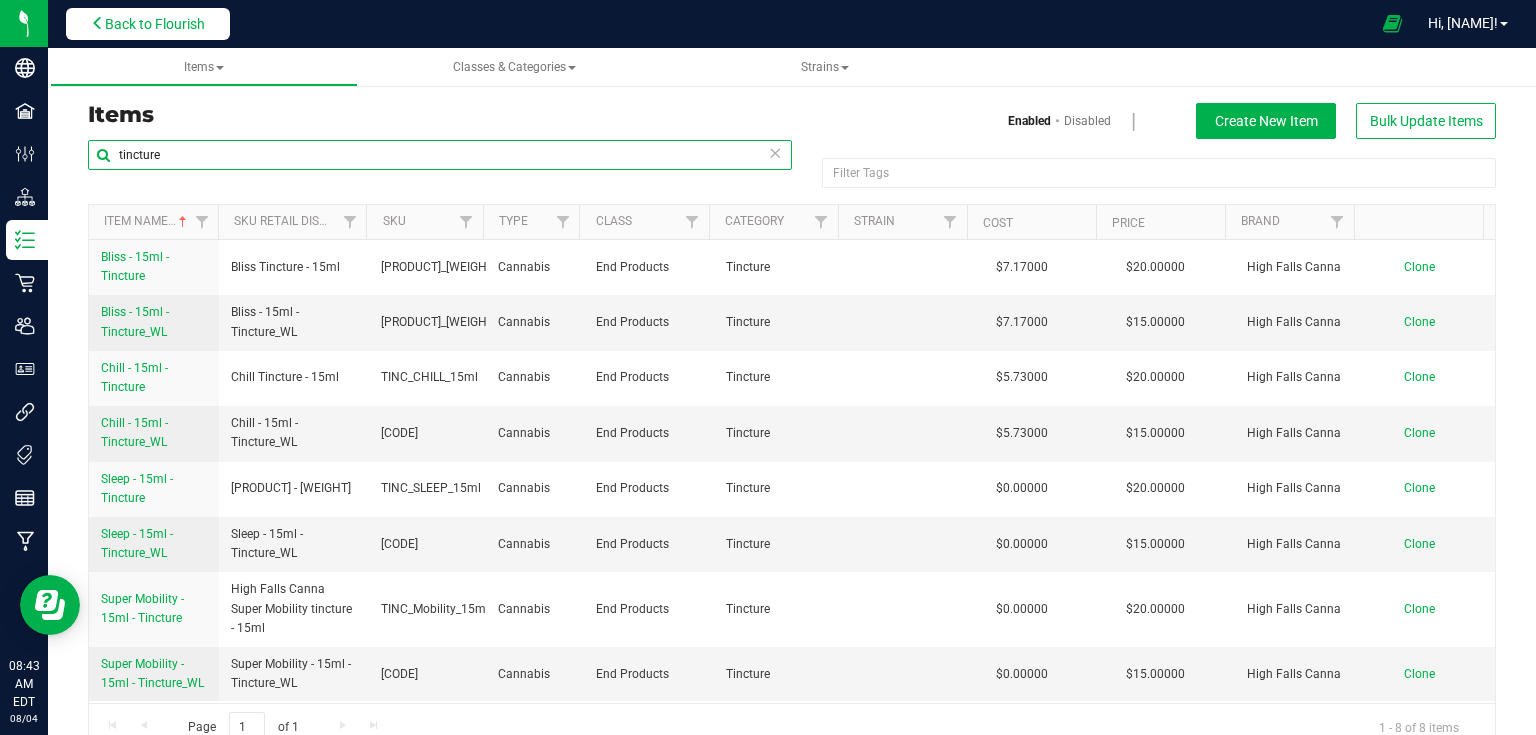 type on "tincture" 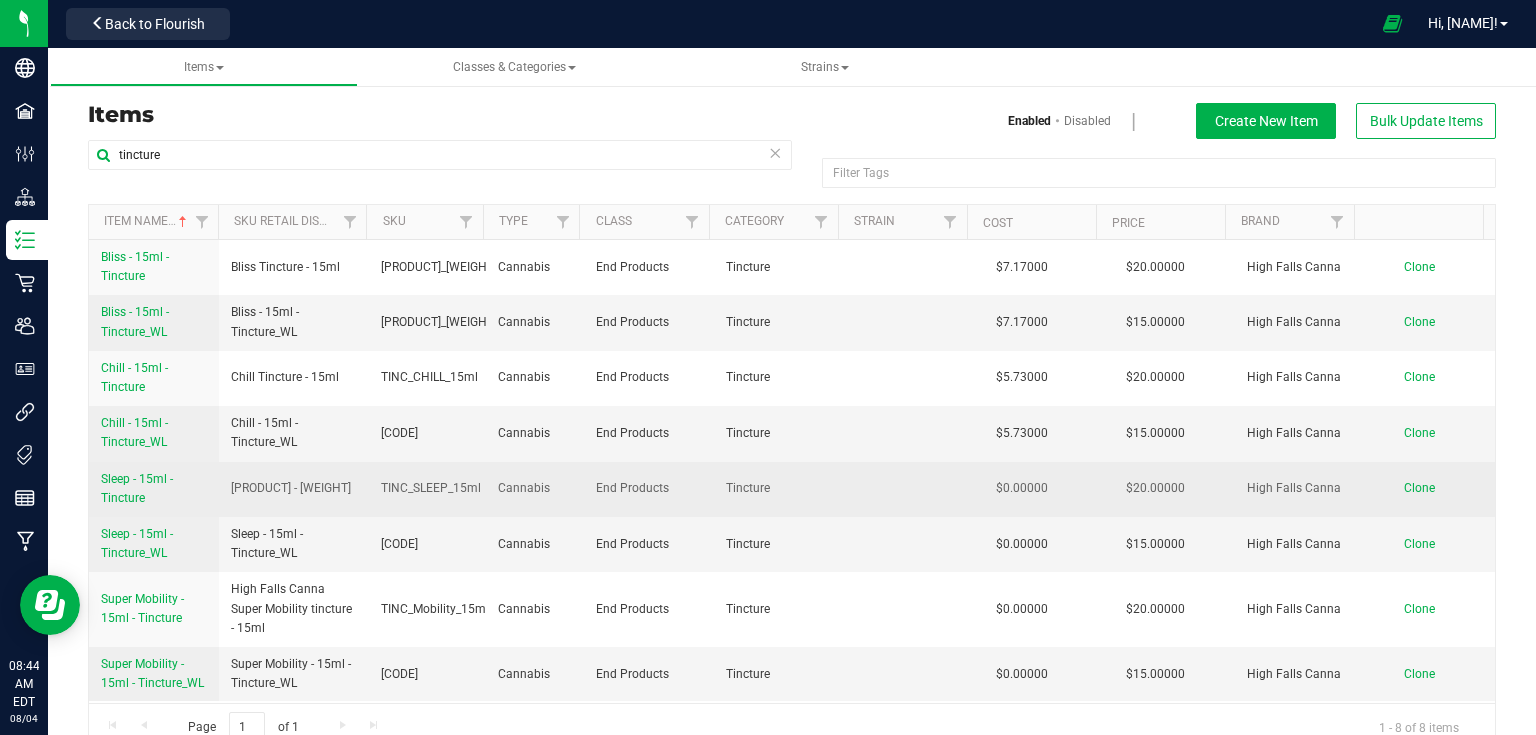 click on "Sleep - 15ml - Tincture" at bounding box center [137, 488] 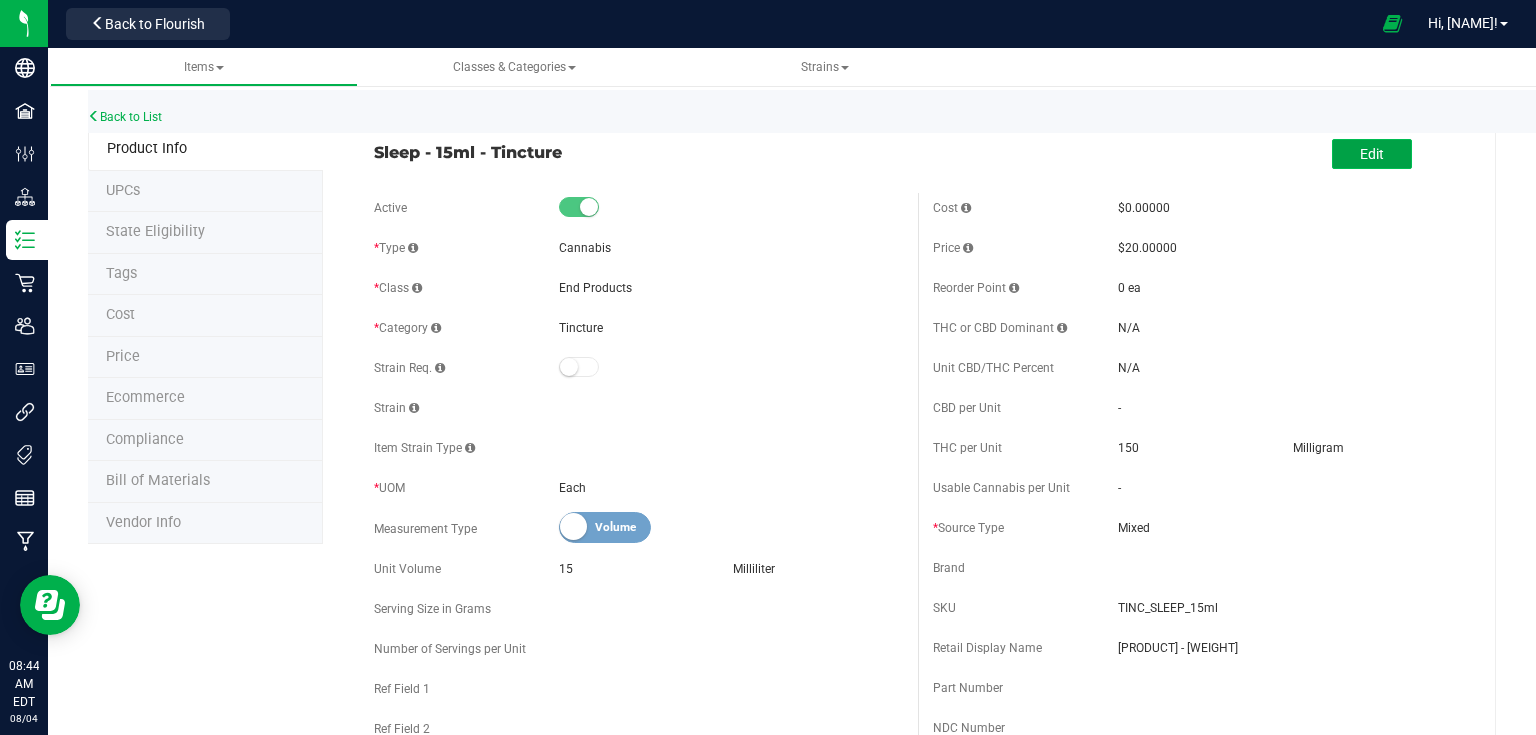 click on "Edit" at bounding box center [1372, 154] 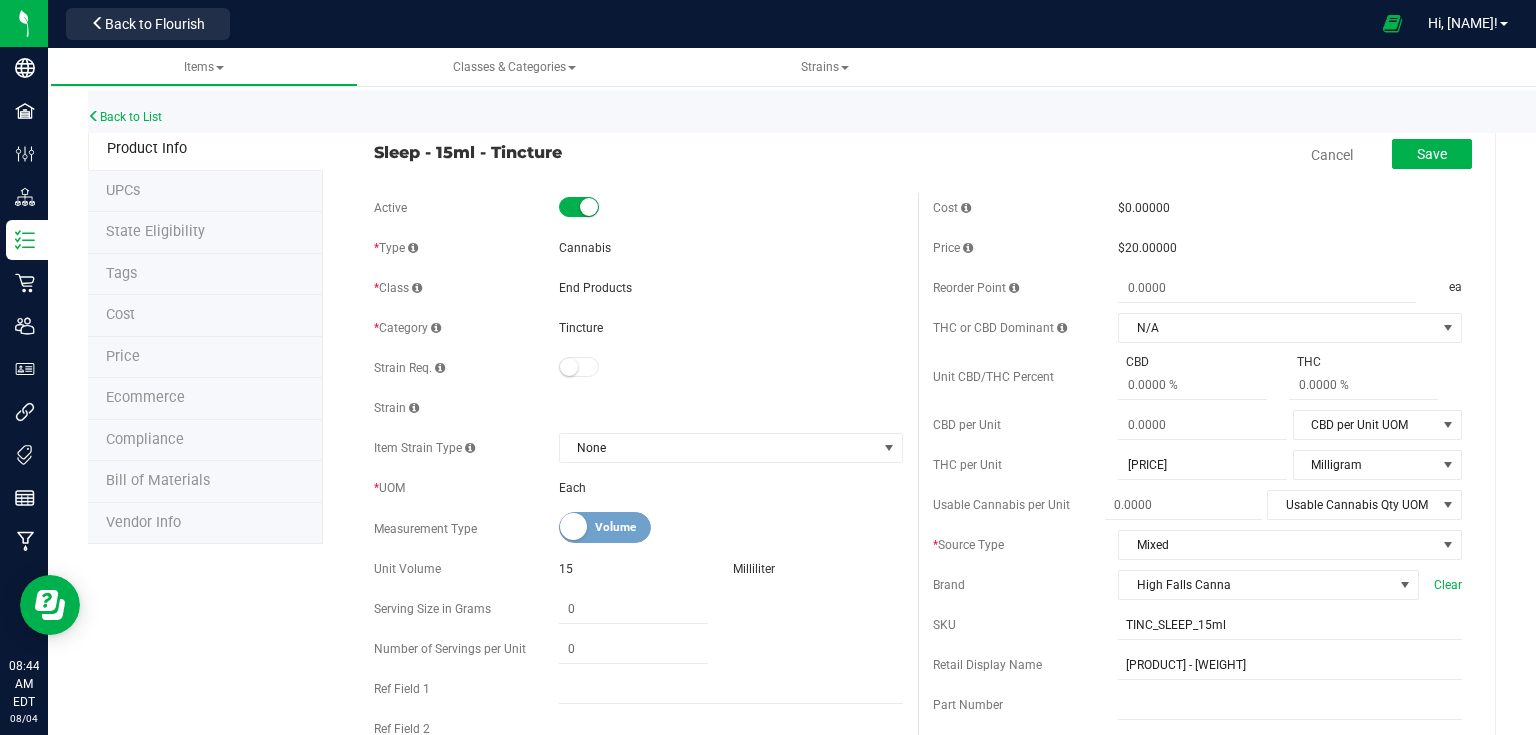 click on "Cost" at bounding box center (205, 316) 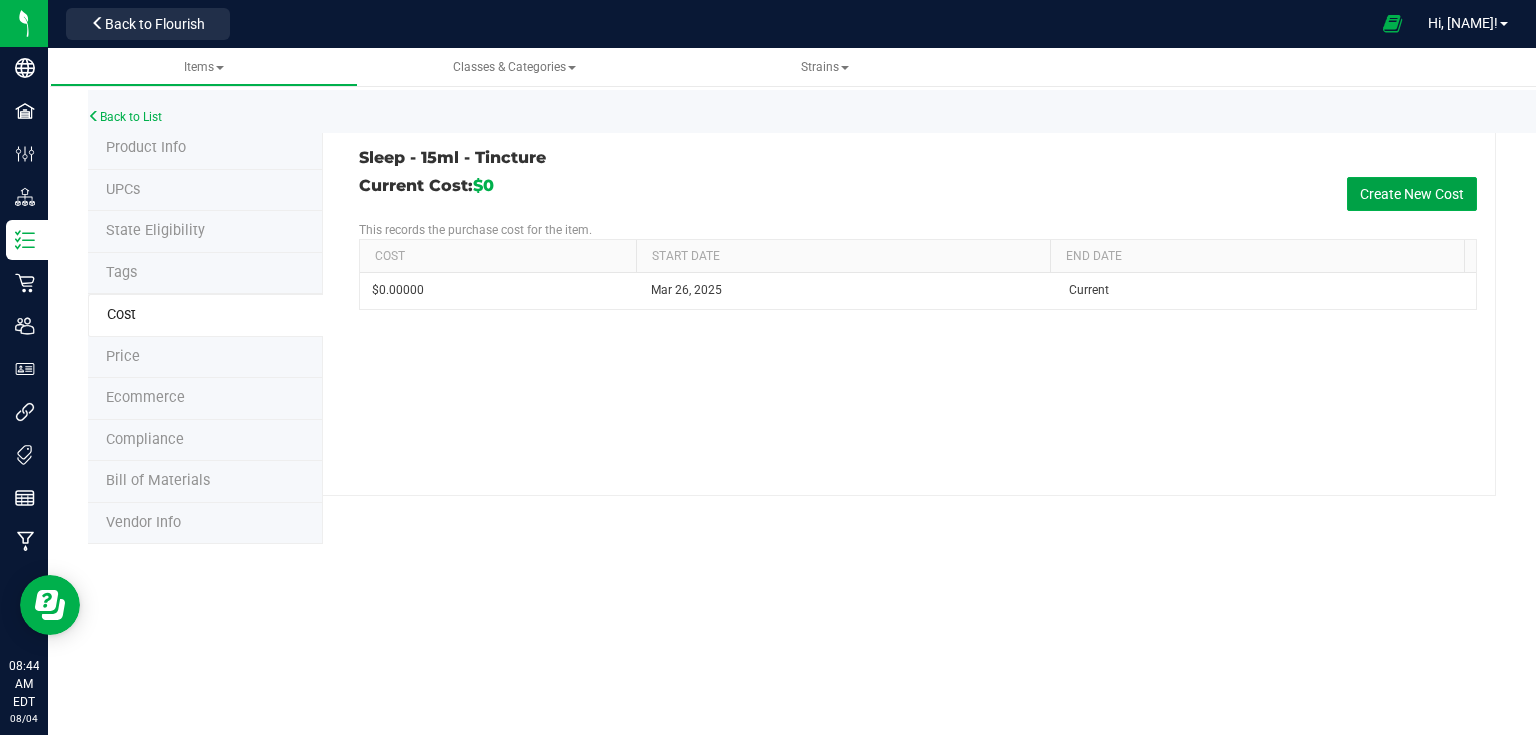 click on "Create New Cost" at bounding box center (1412, 194) 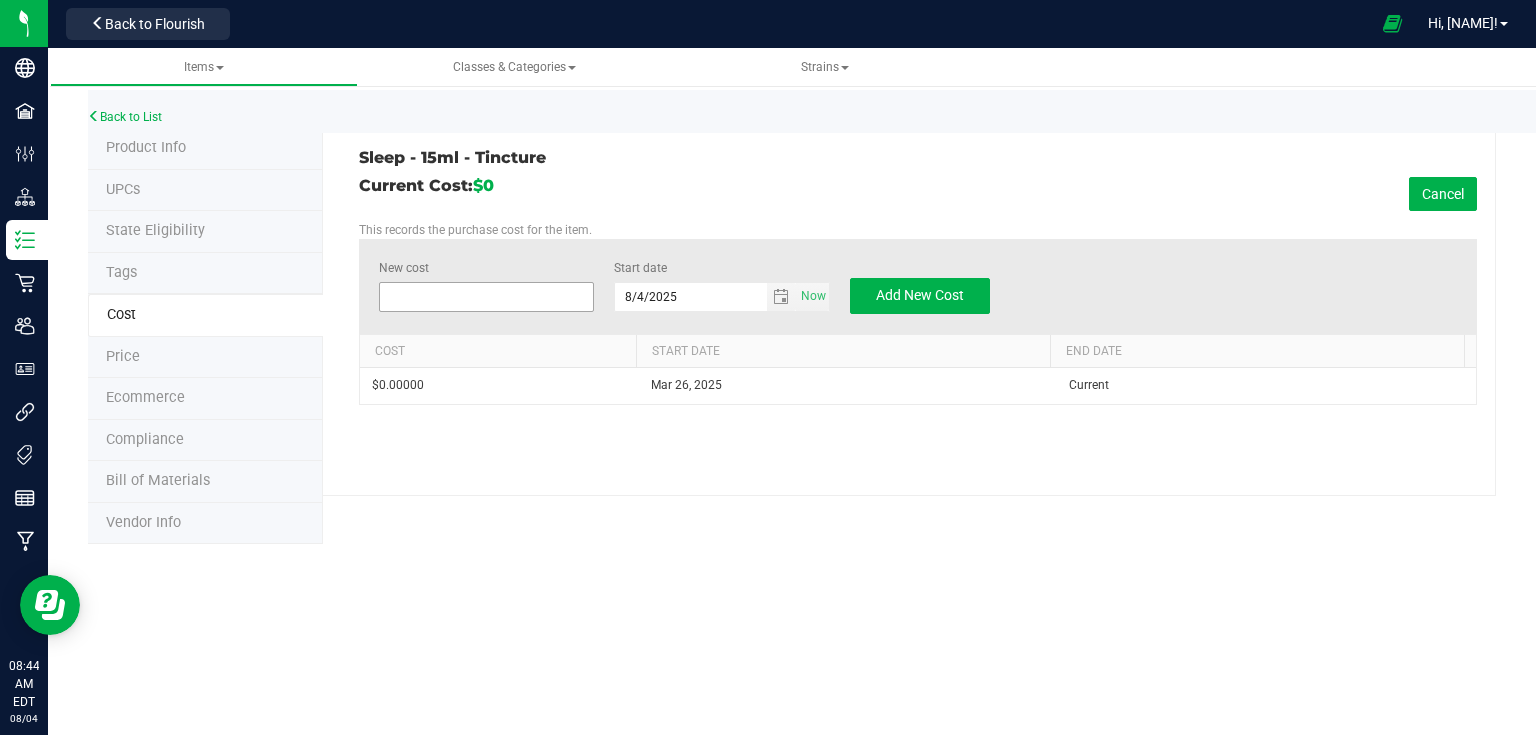click at bounding box center [487, 297] 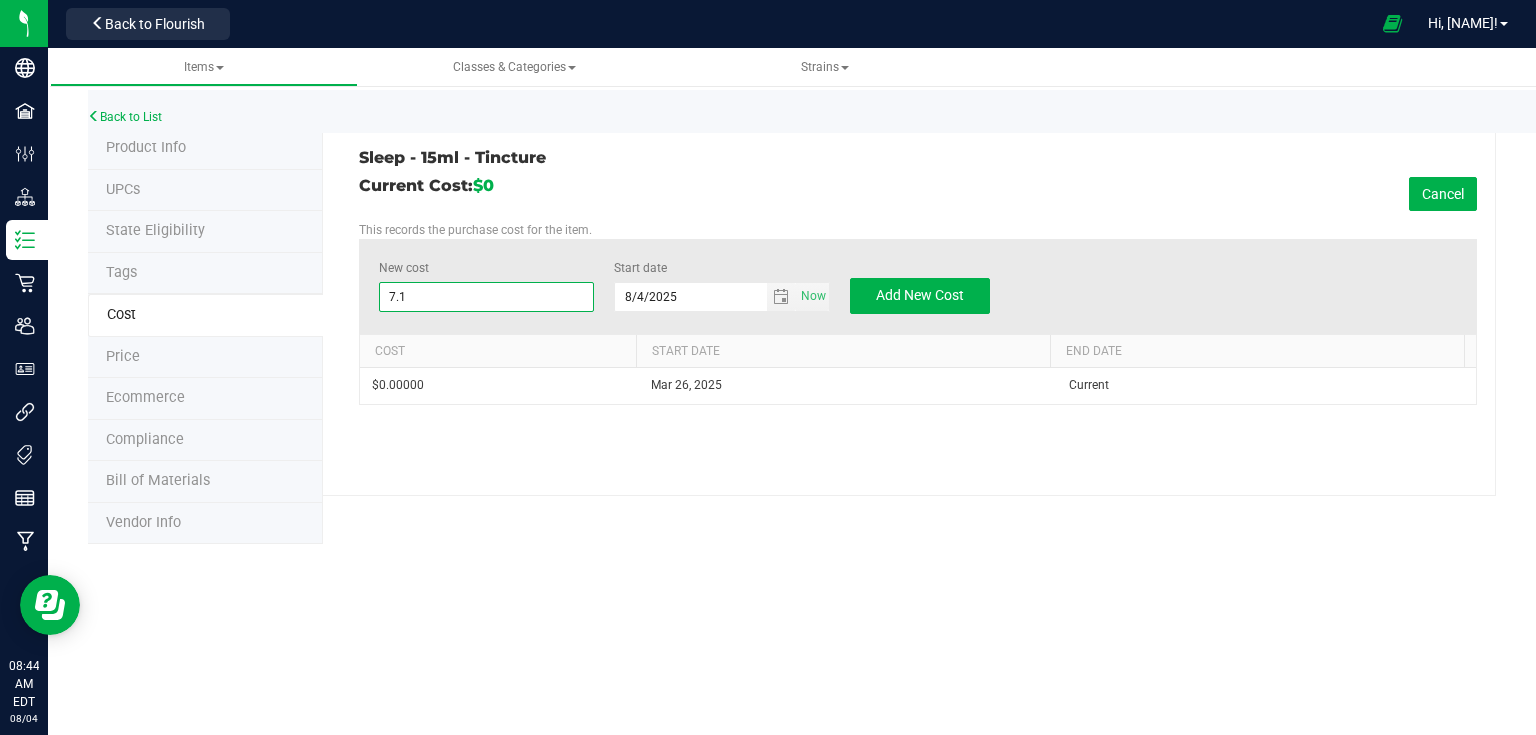 type on "7.16" 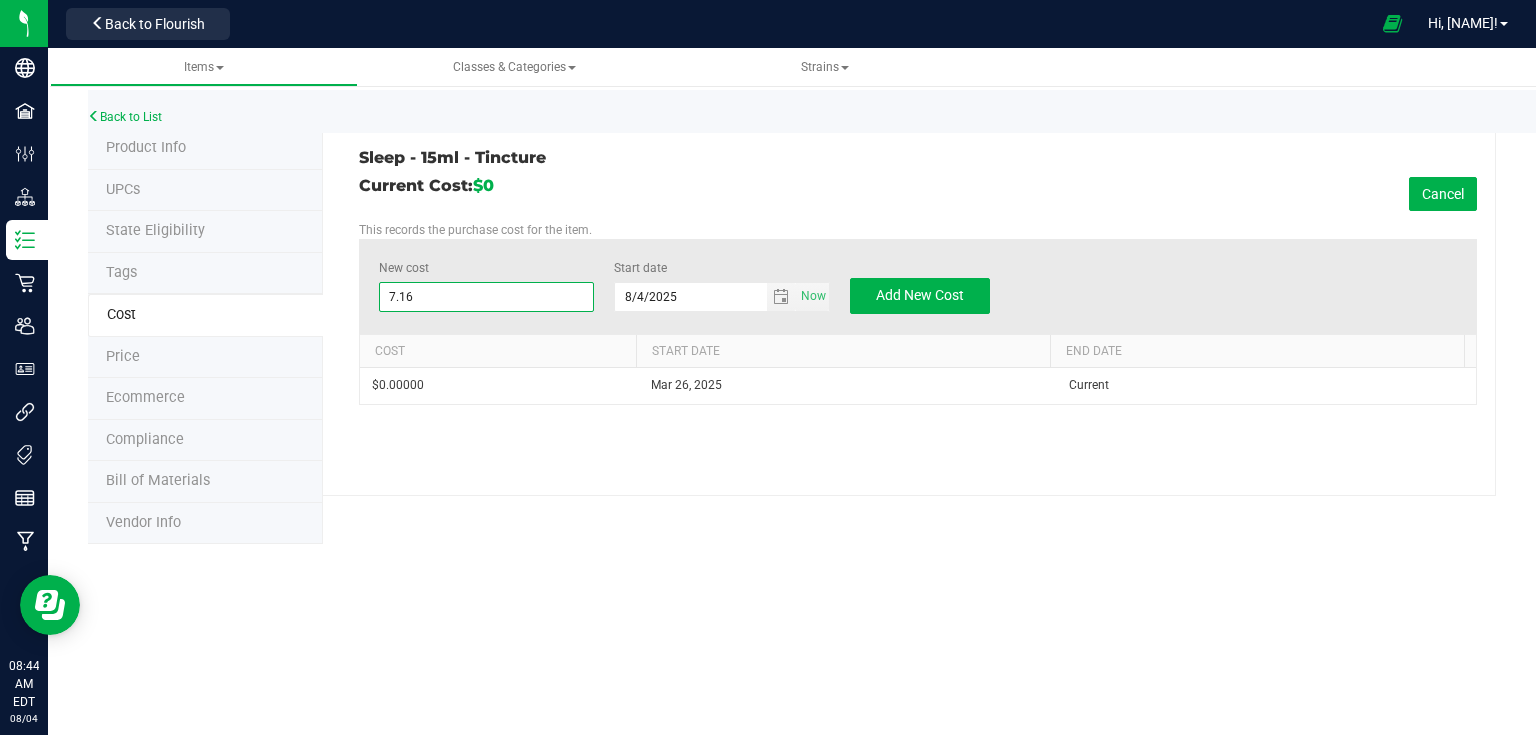 click on "Product Info
UPCs
State Eligibility
Tags
Cost
Price
Ecommerce
Compliance
Bill of Materials
Vendor Info
Sleep - 15ml - Tincture
Current Cost:  $0
Cancel
This records the purchase cost for the item.
New cost
$7.16000 7.16
Start date
8/4/2025
Now" at bounding box center [792, 336] 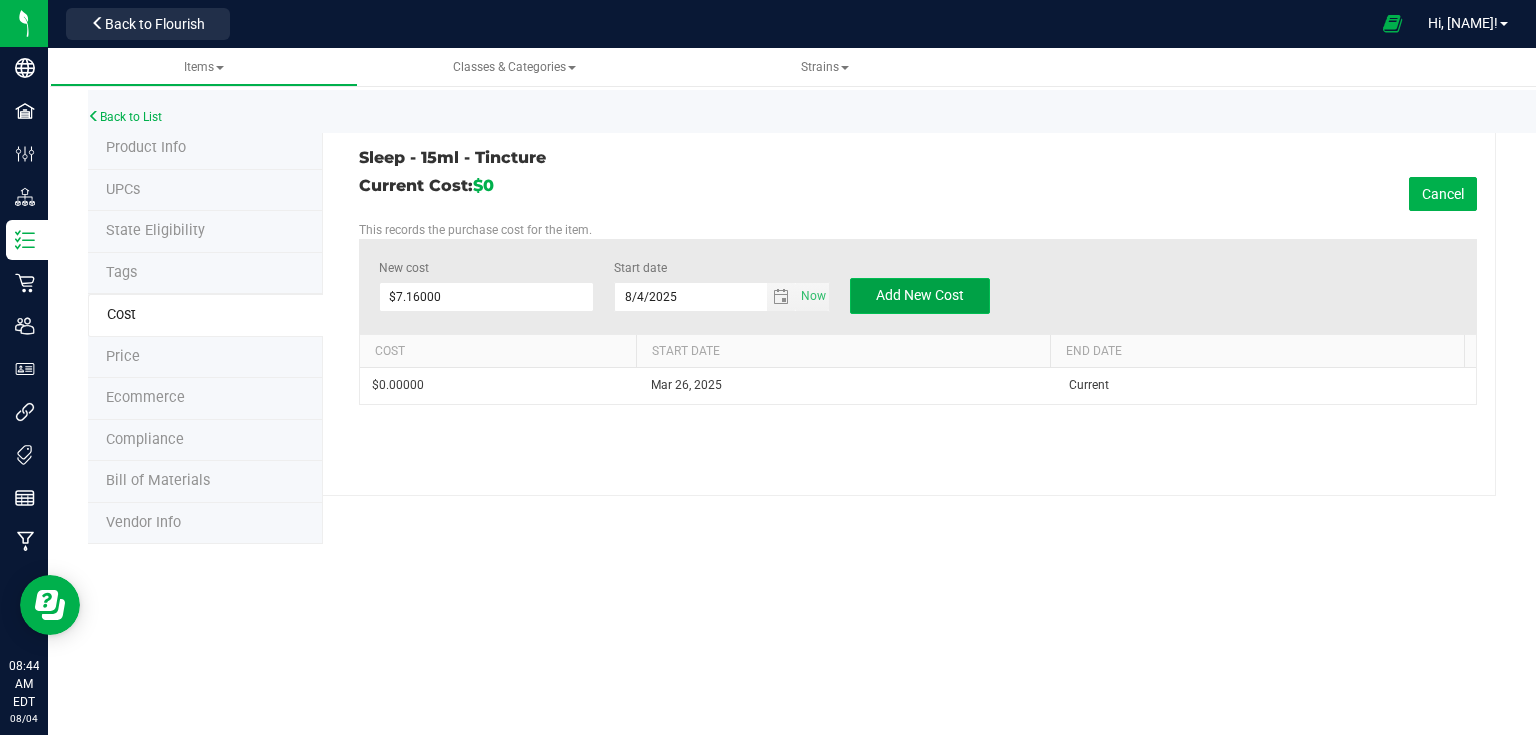 click on "Add New Cost" at bounding box center [920, 295] 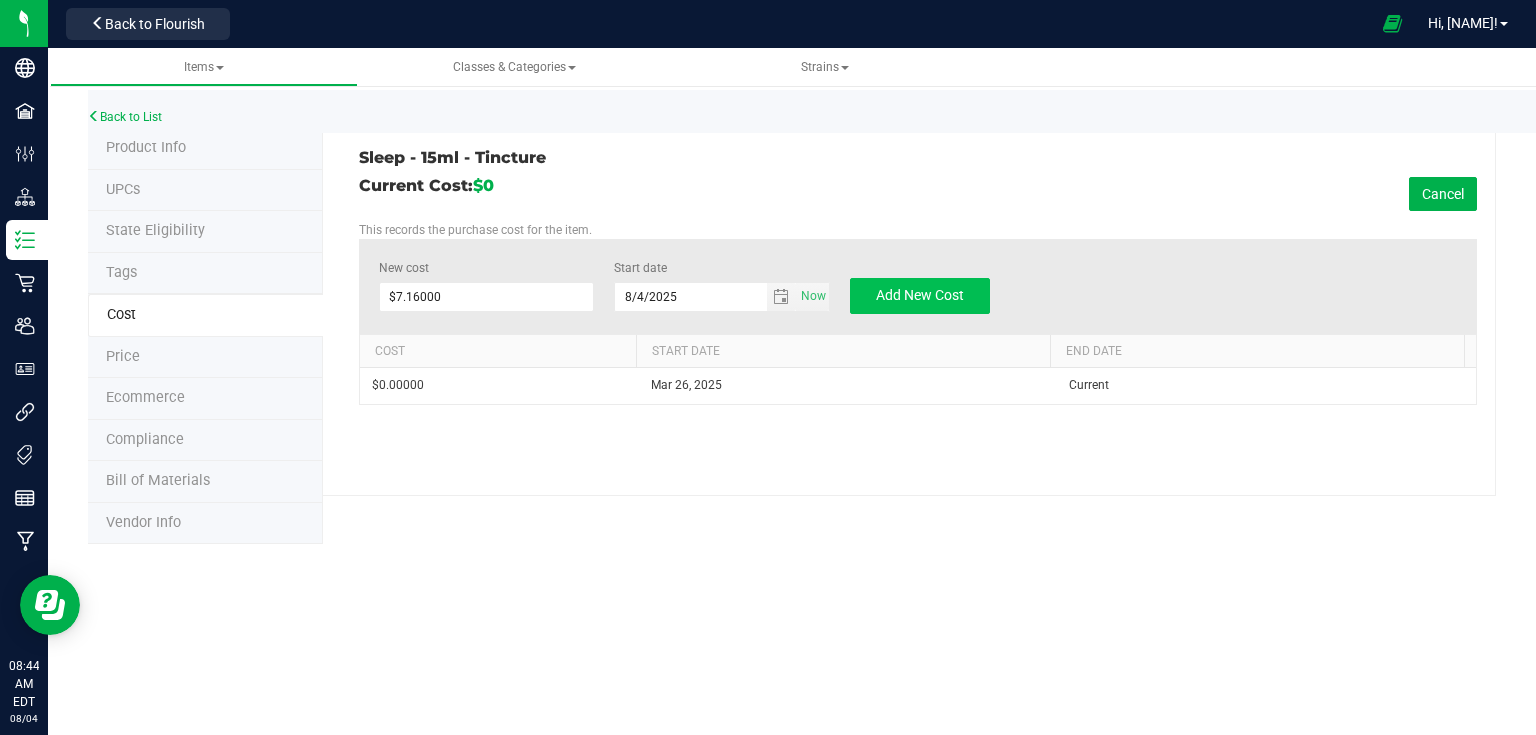 type on "$0.00000" 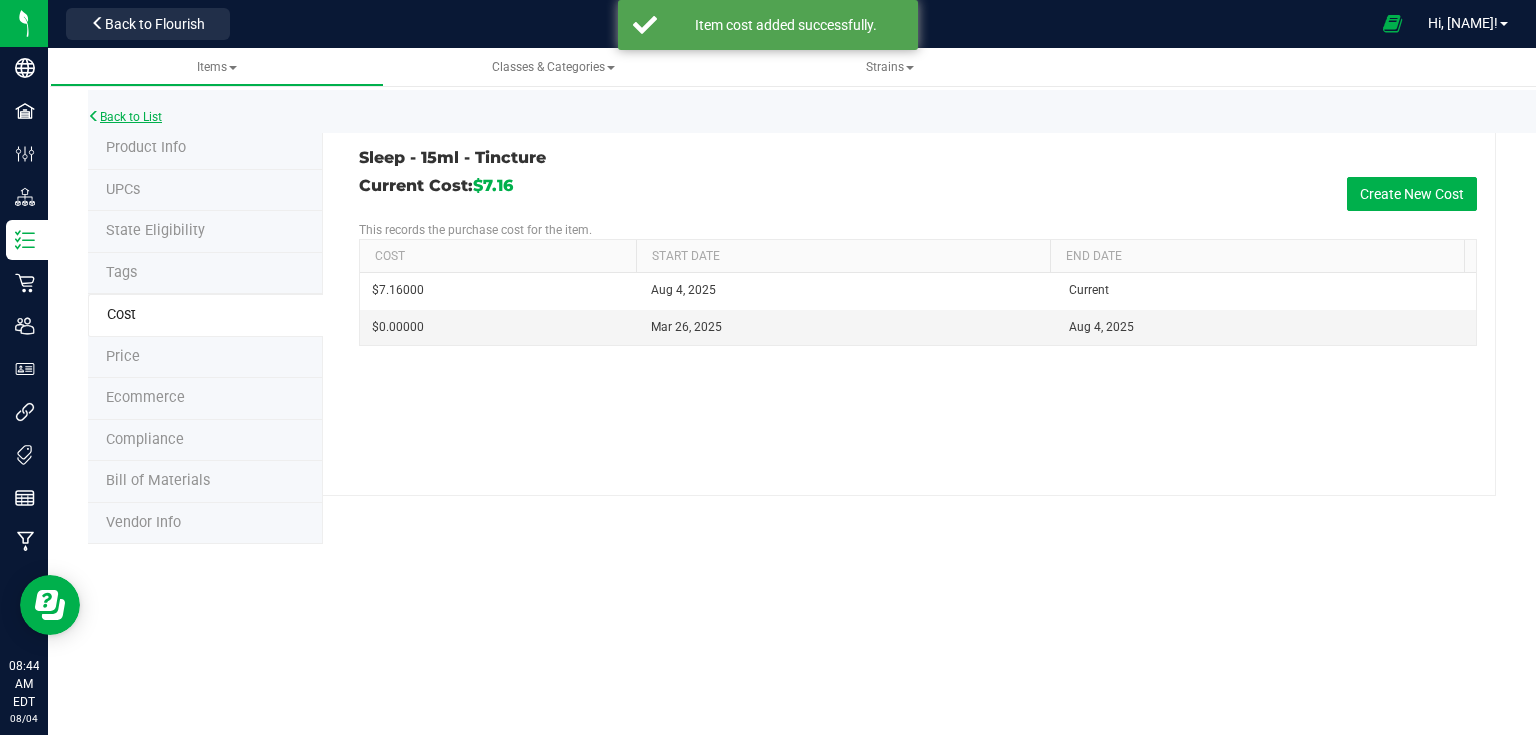 click on "Back to List" at bounding box center (125, 117) 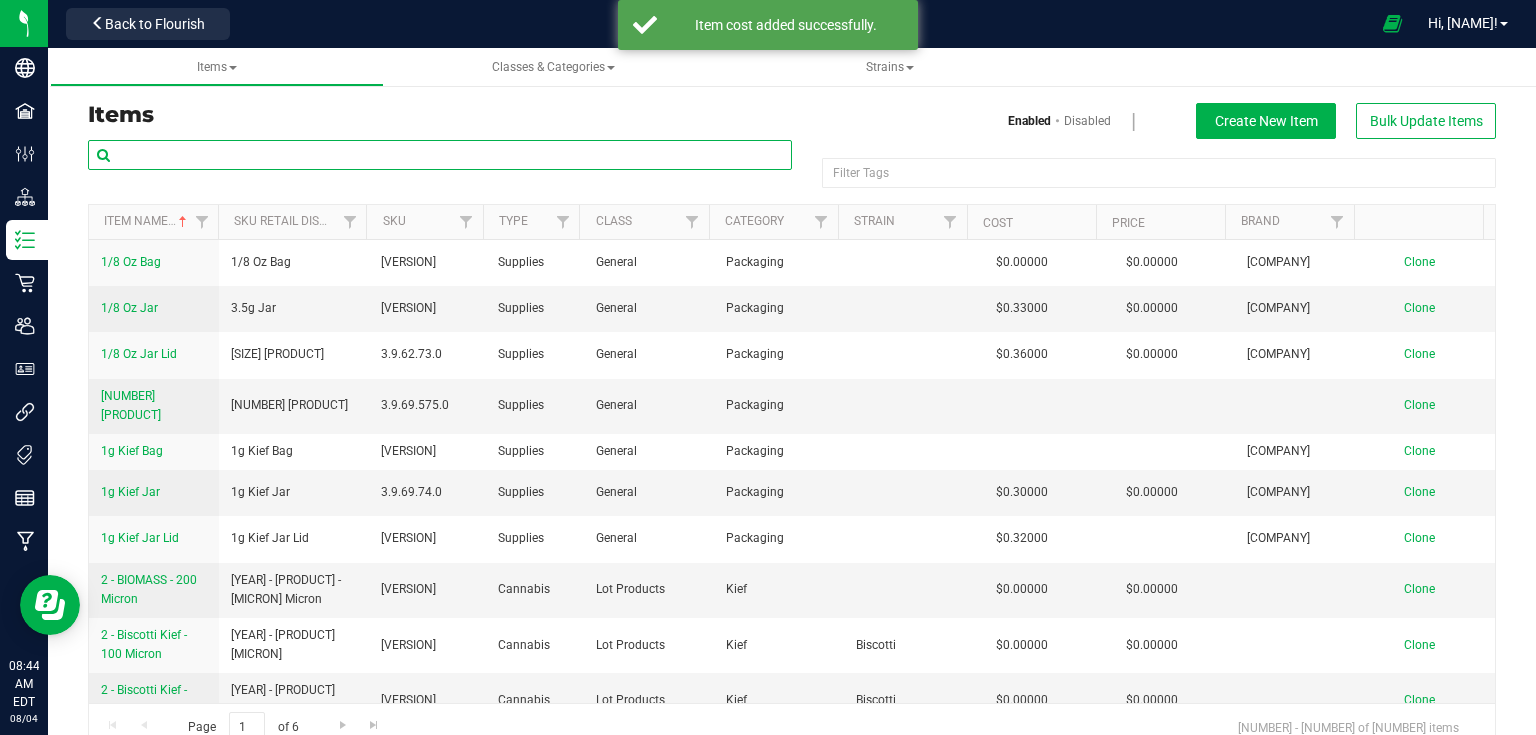 click at bounding box center [440, 155] 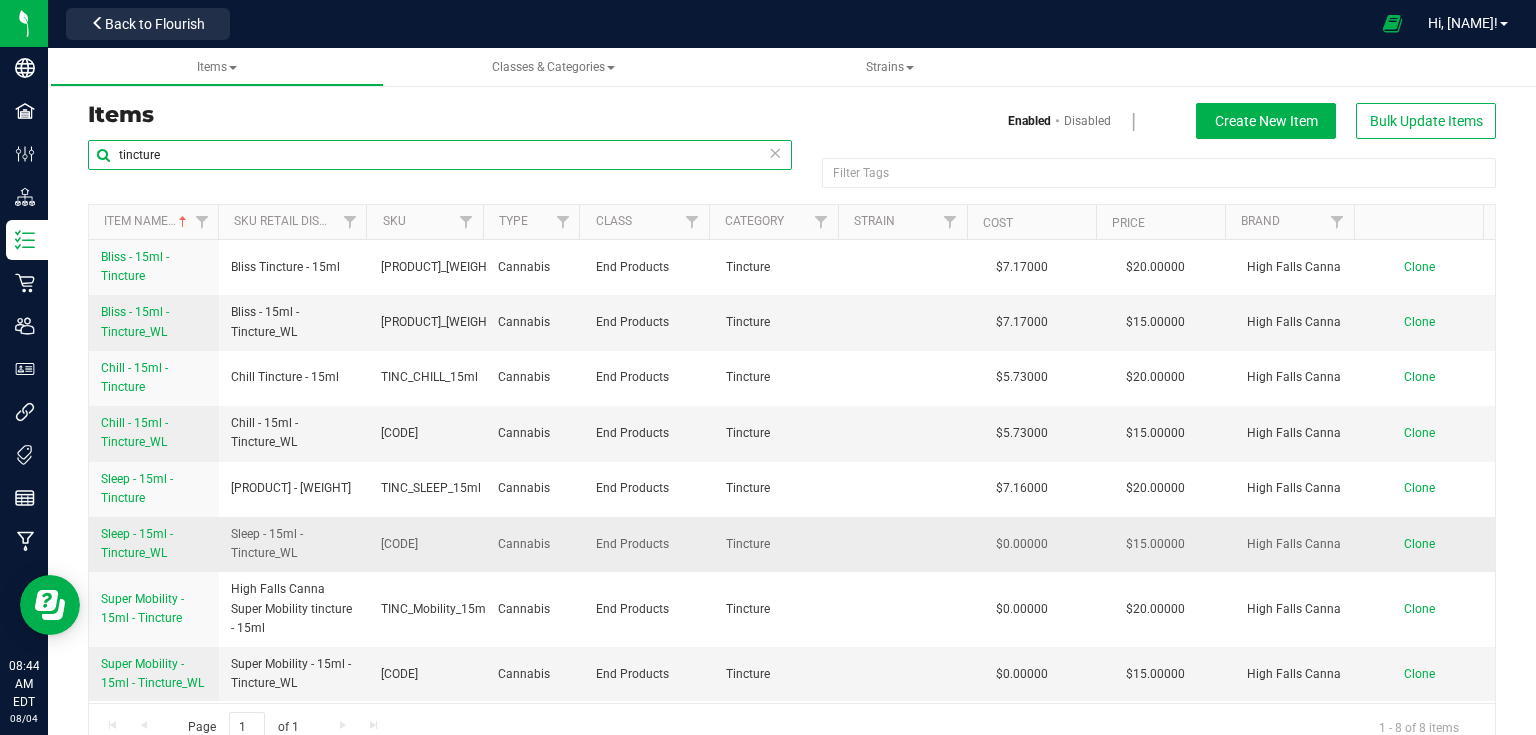 type on "tincture" 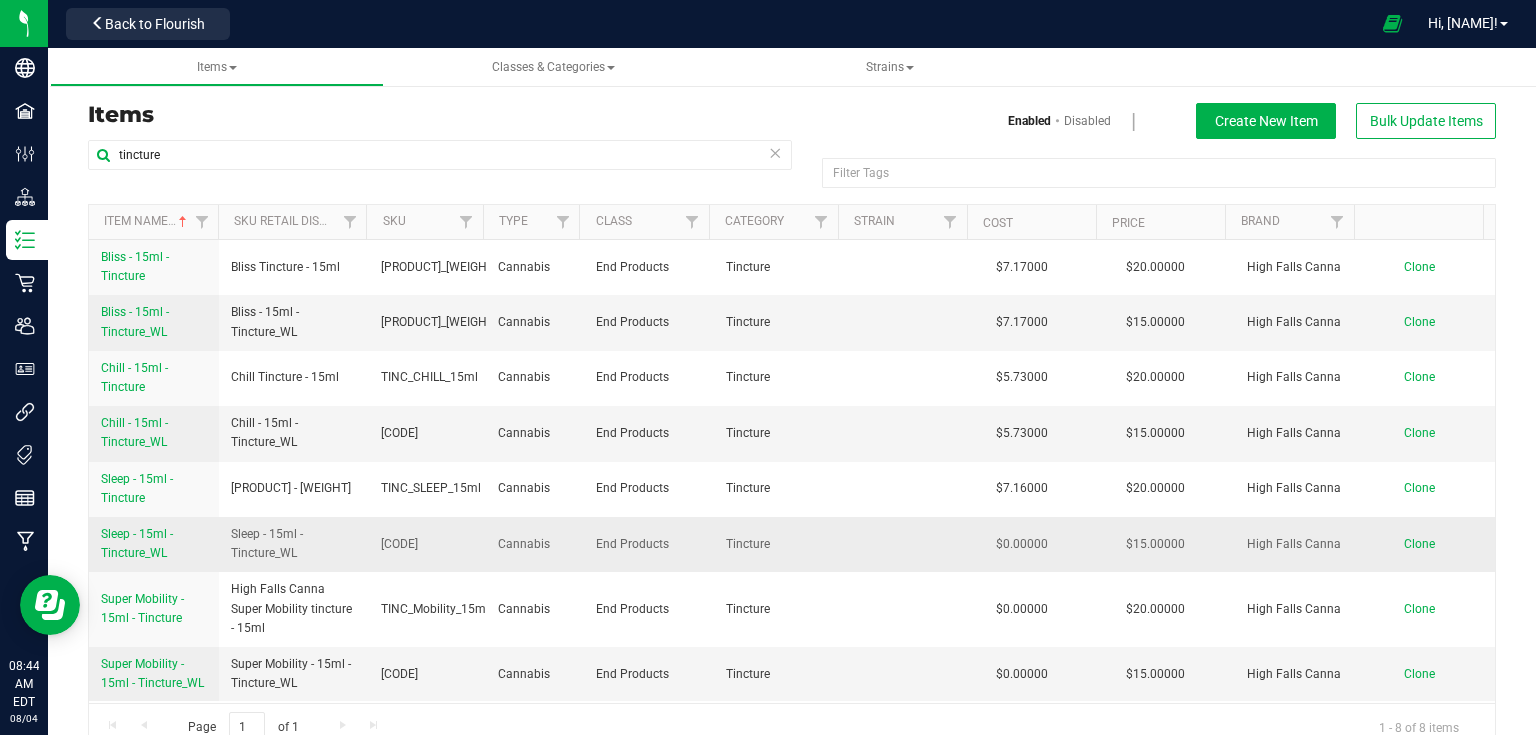 click on "Sleep - 15ml - Tincture_WL" at bounding box center (137, 543) 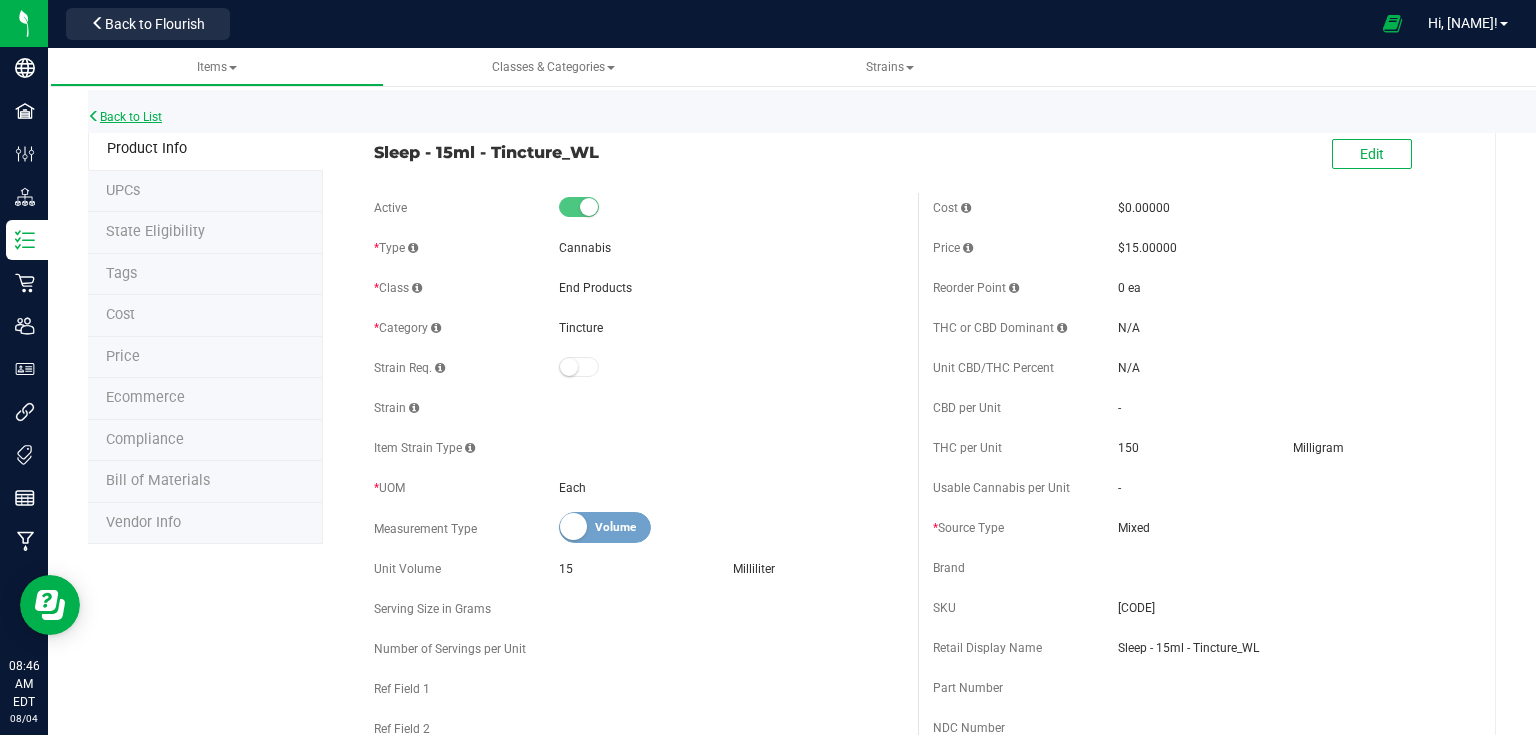 click on "Back to List" at bounding box center [125, 117] 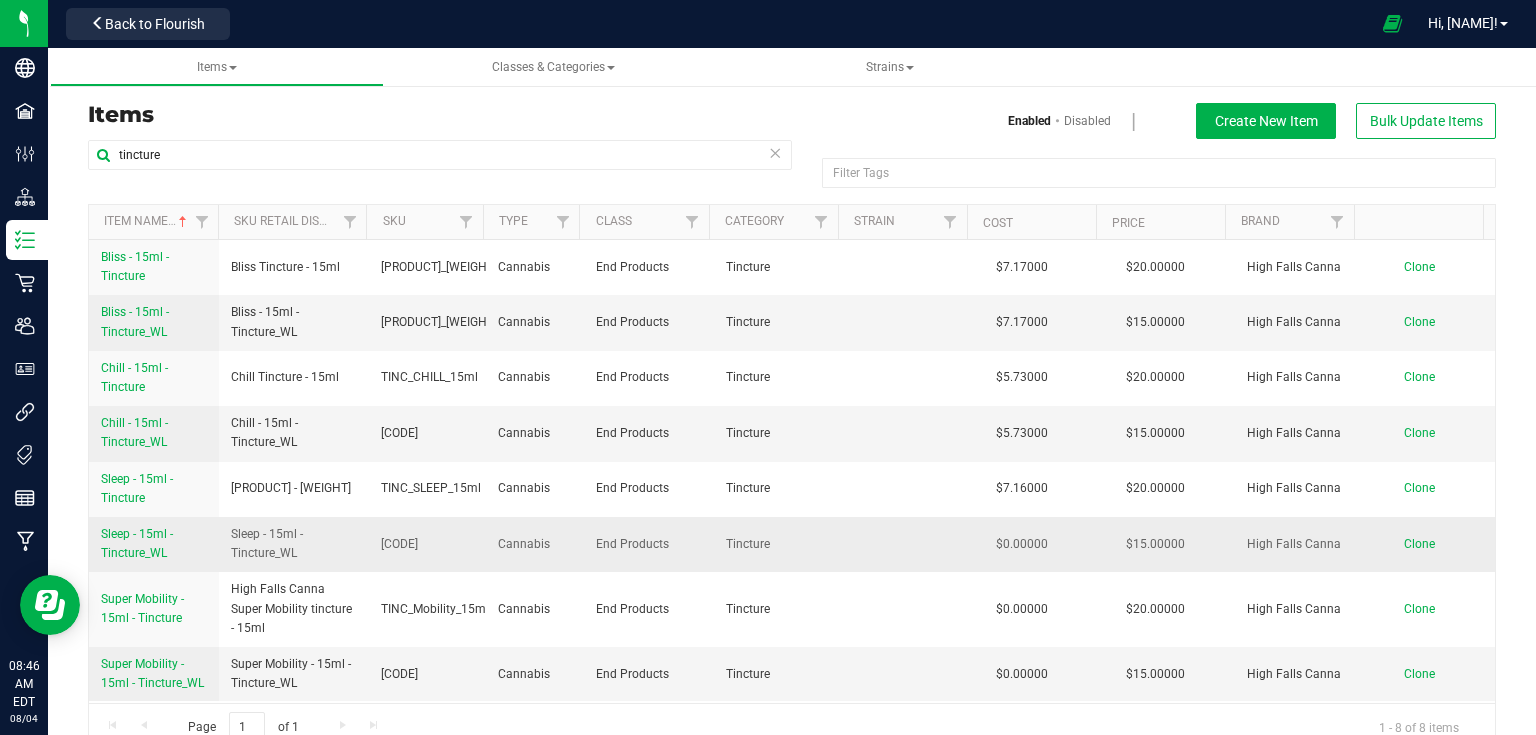 click on "Sleep - 15ml - Tincture_WL" at bounding box center (154, 544) 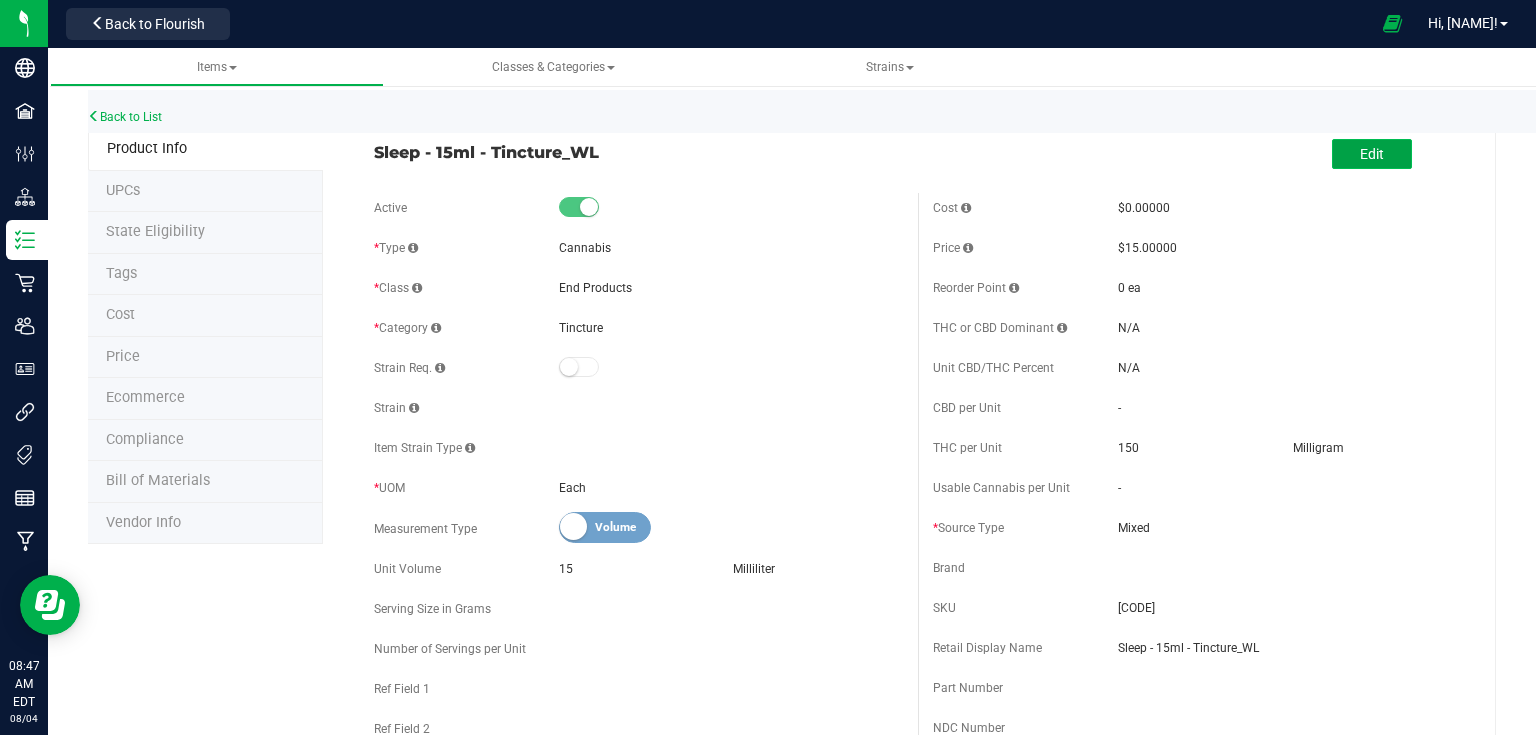 click on "Edit" at bounding box center (1372, 154) 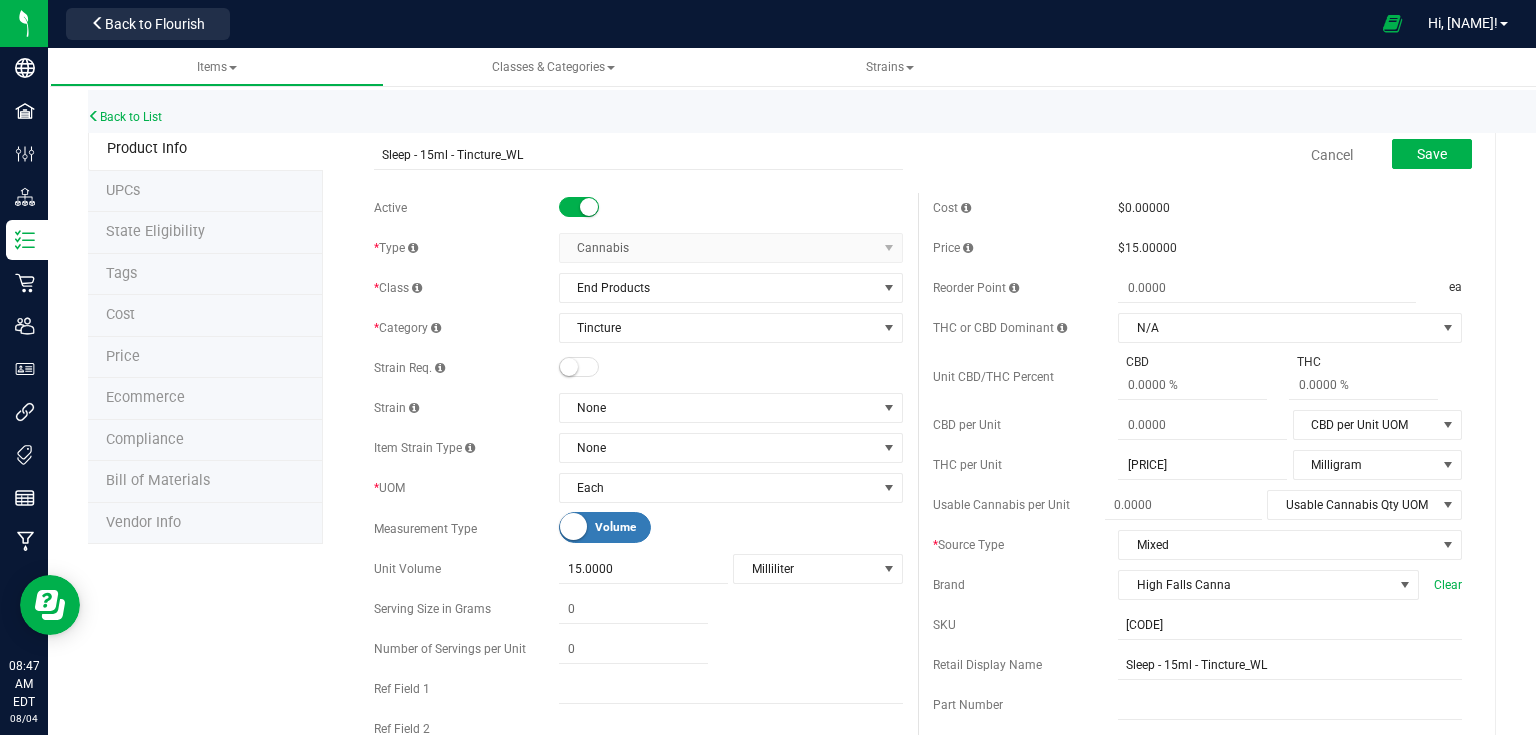 click on "Cost" at bounding box center (205, 316) 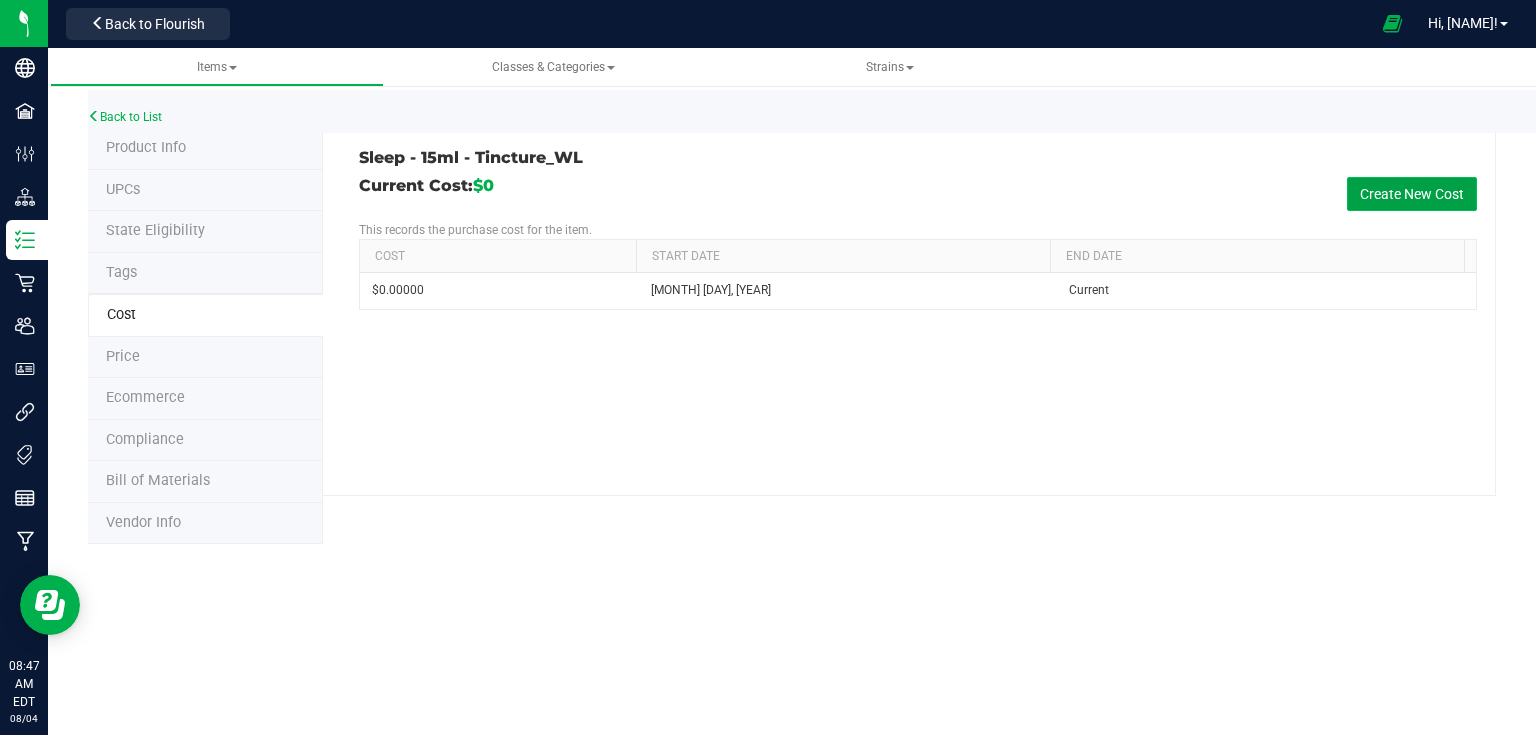 click on "Create New Cost" at bounding box center [1412, 194] 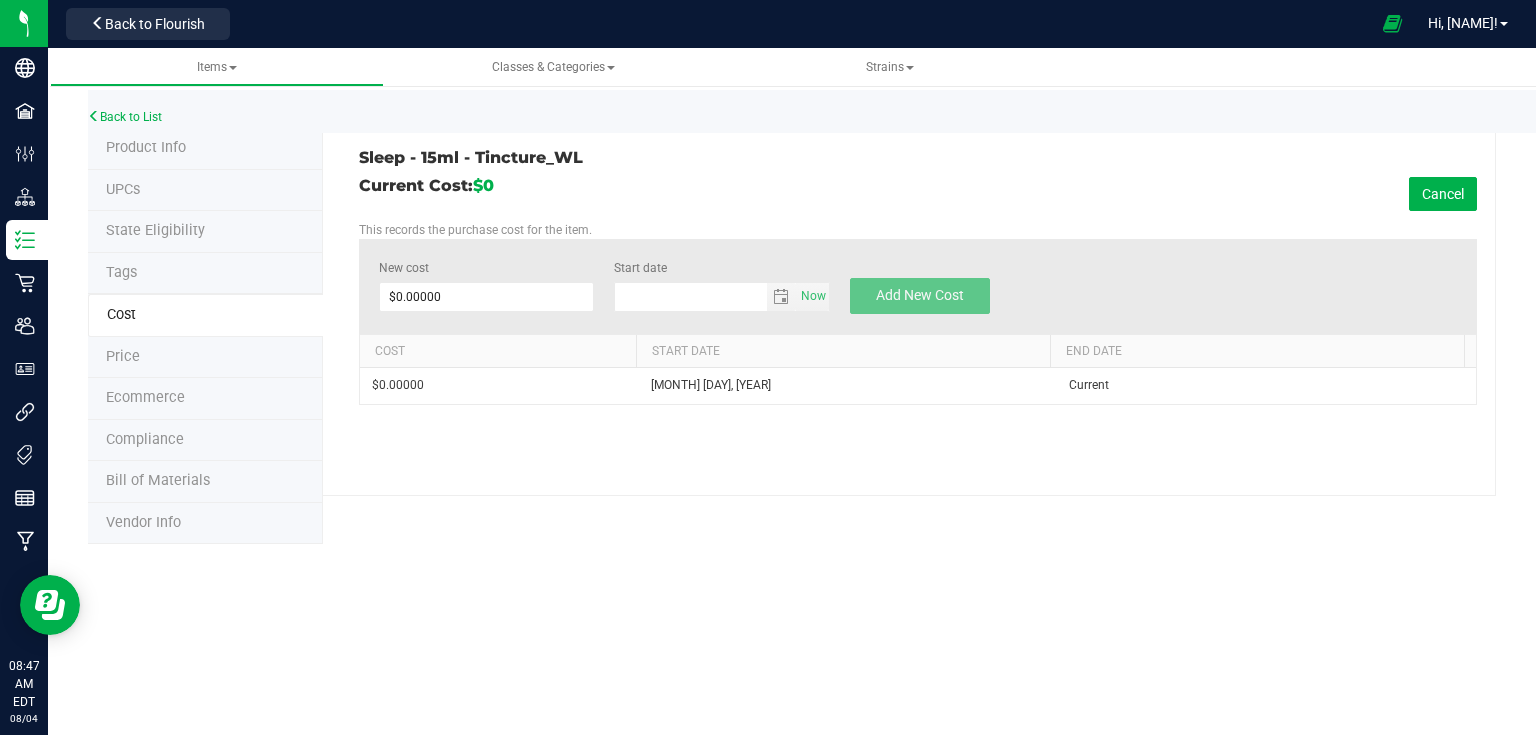 type on "8/4/2025" 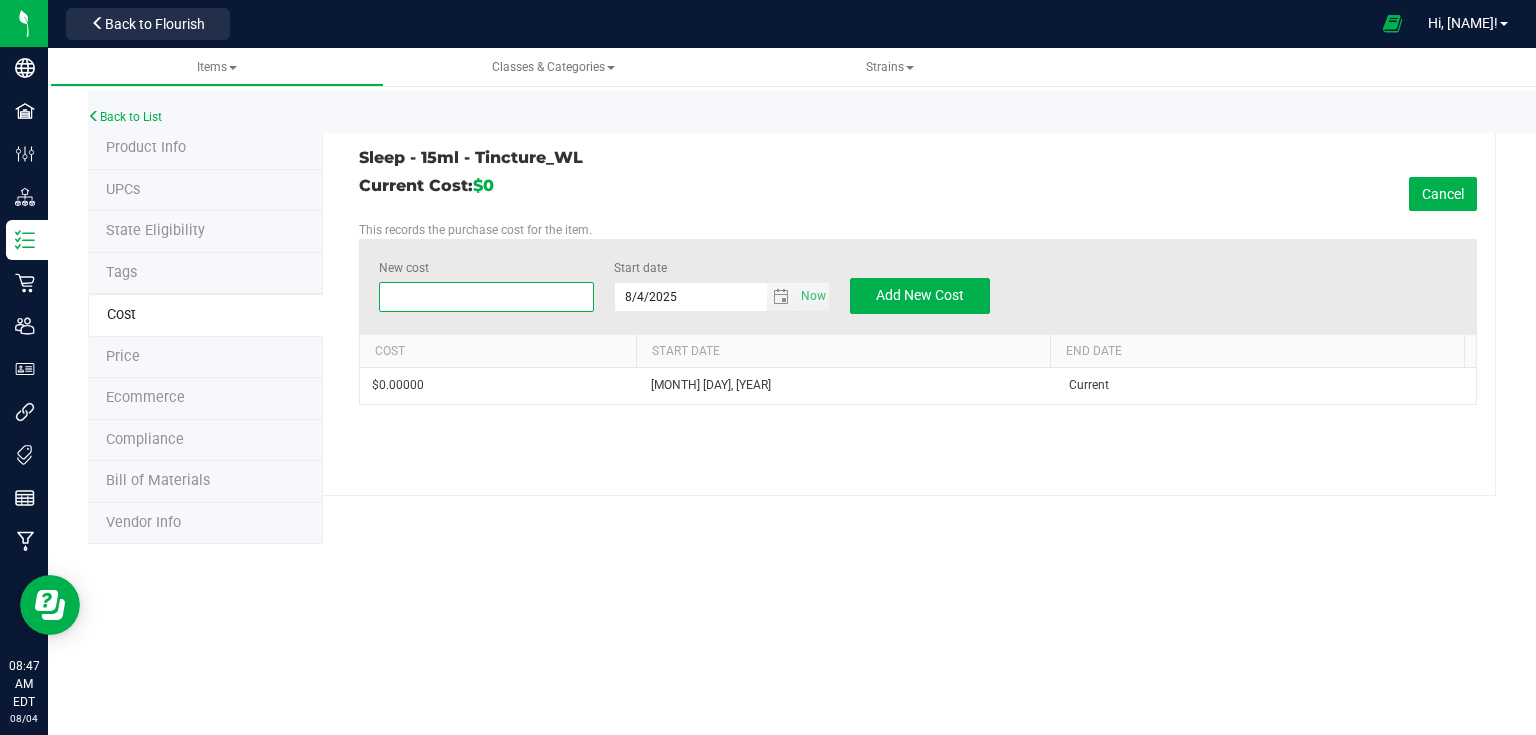 click at bounding box center (487, 297) 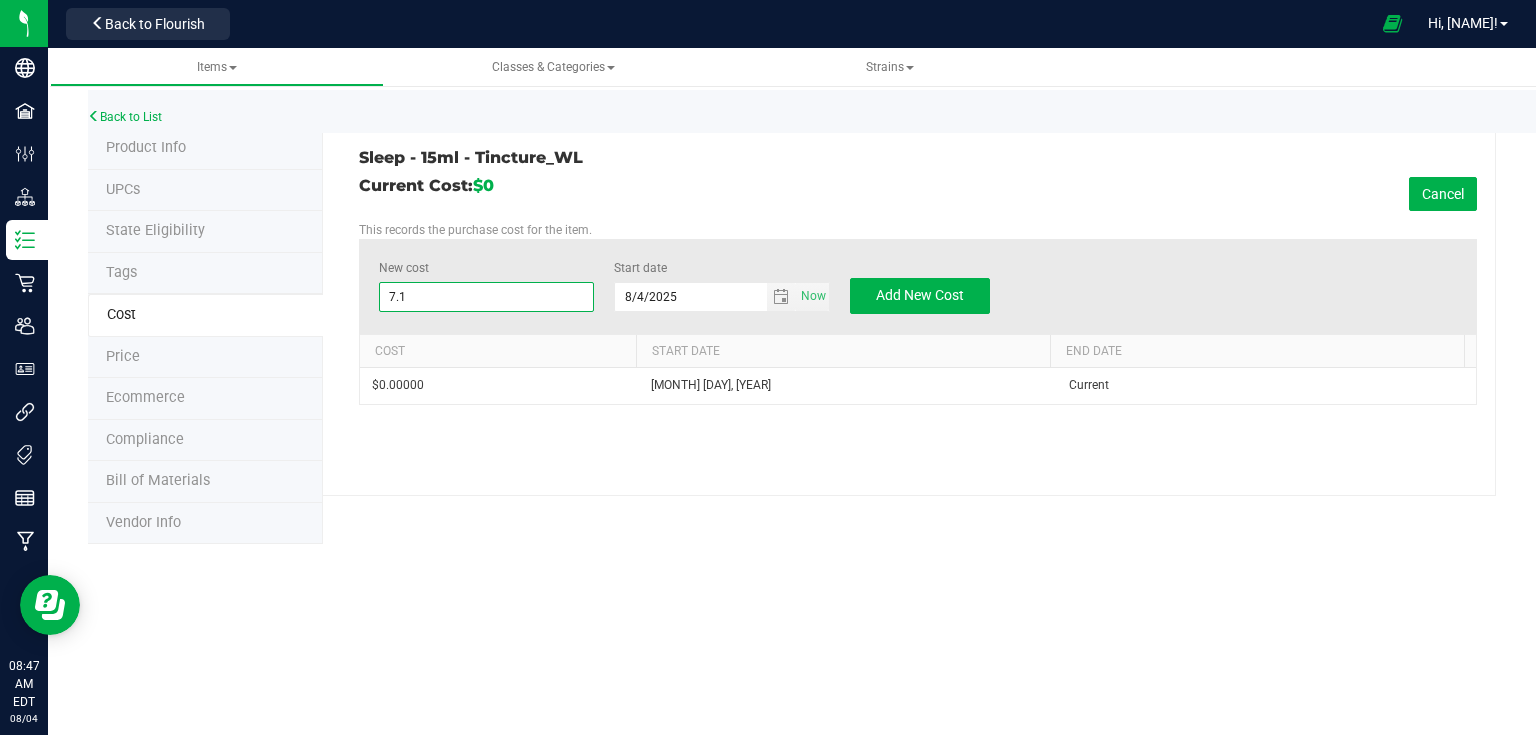 type on "7.16" 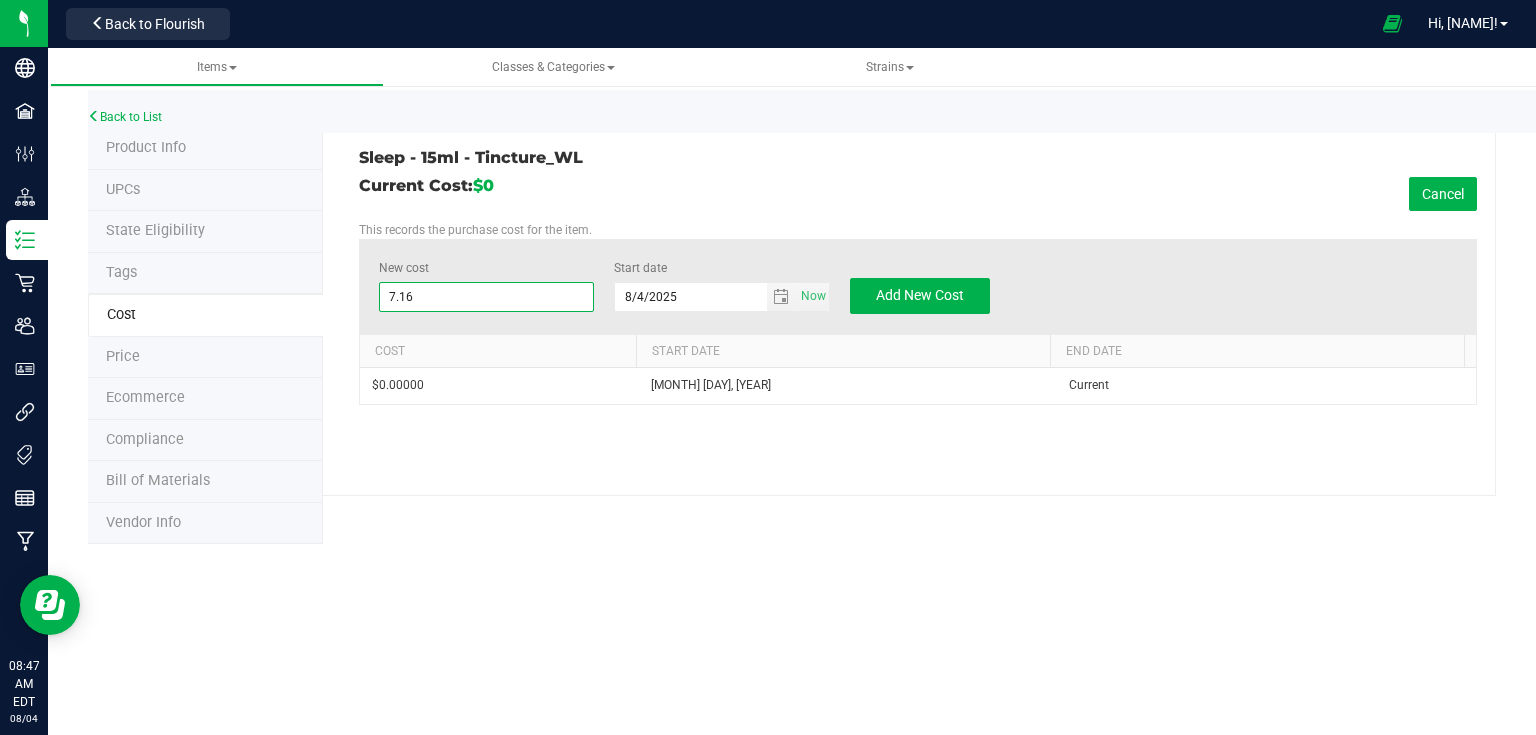 click on "Current Cost:  $0
Cancel" at bounding box center (918, 194) 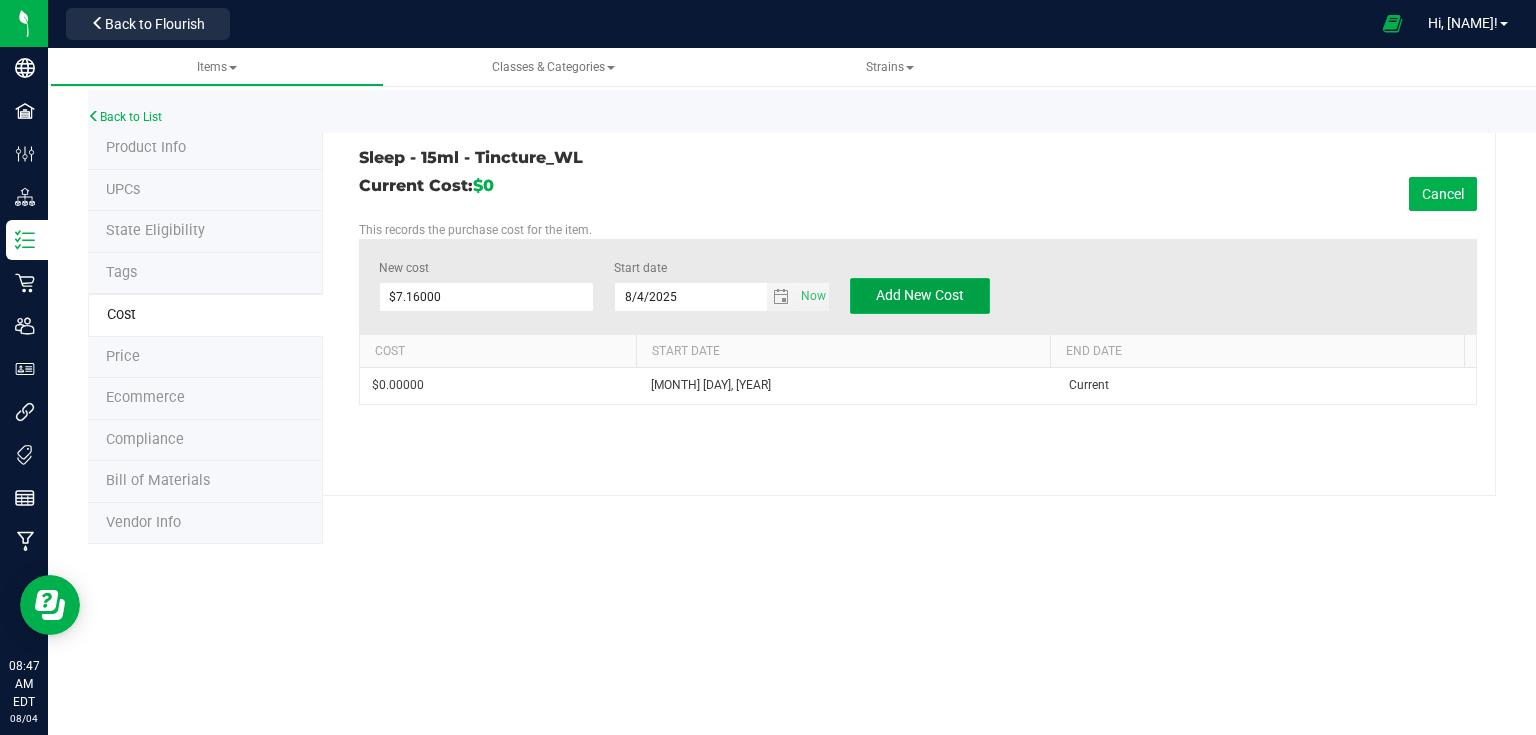click on "Add New Cost" at bounding box center [920, 295] 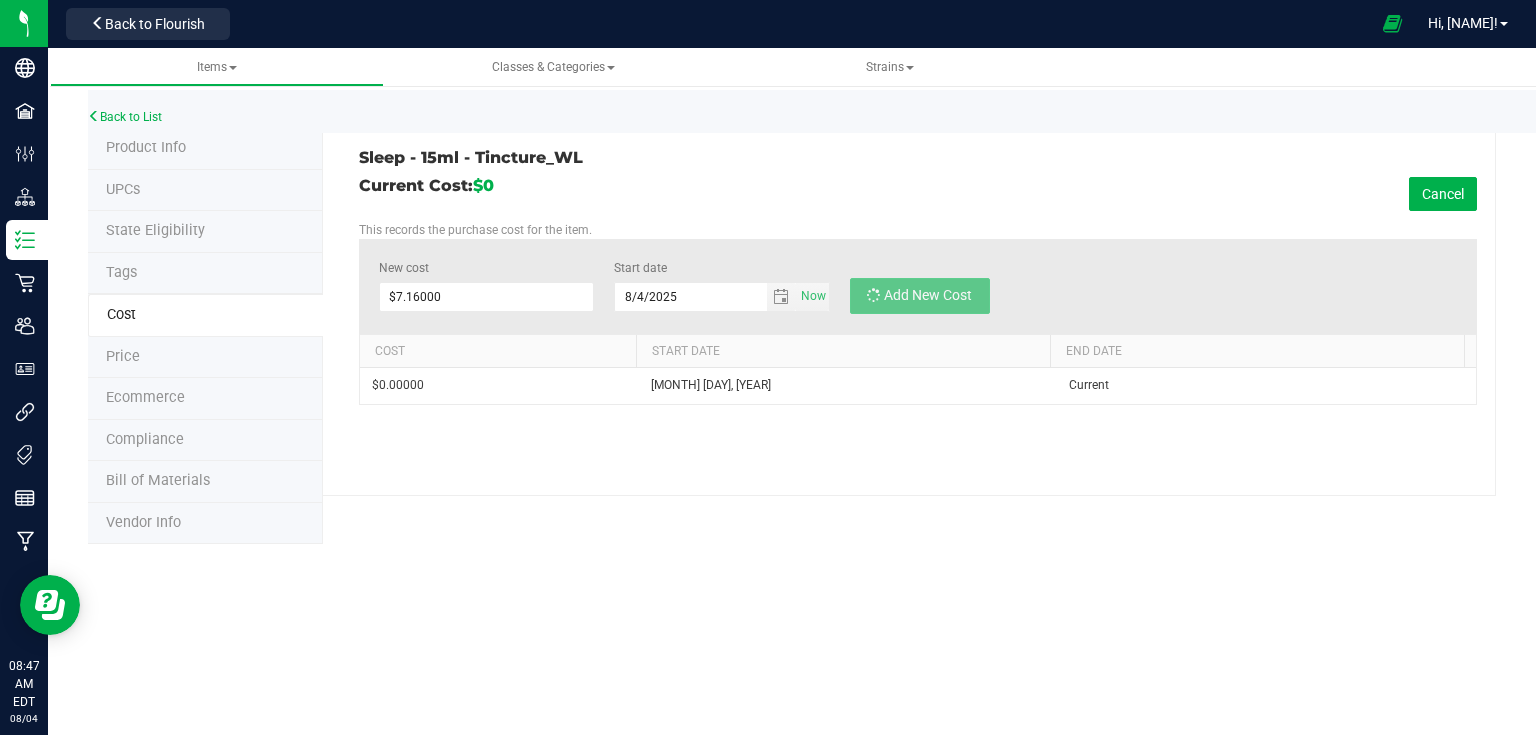 type on "$0.00000" 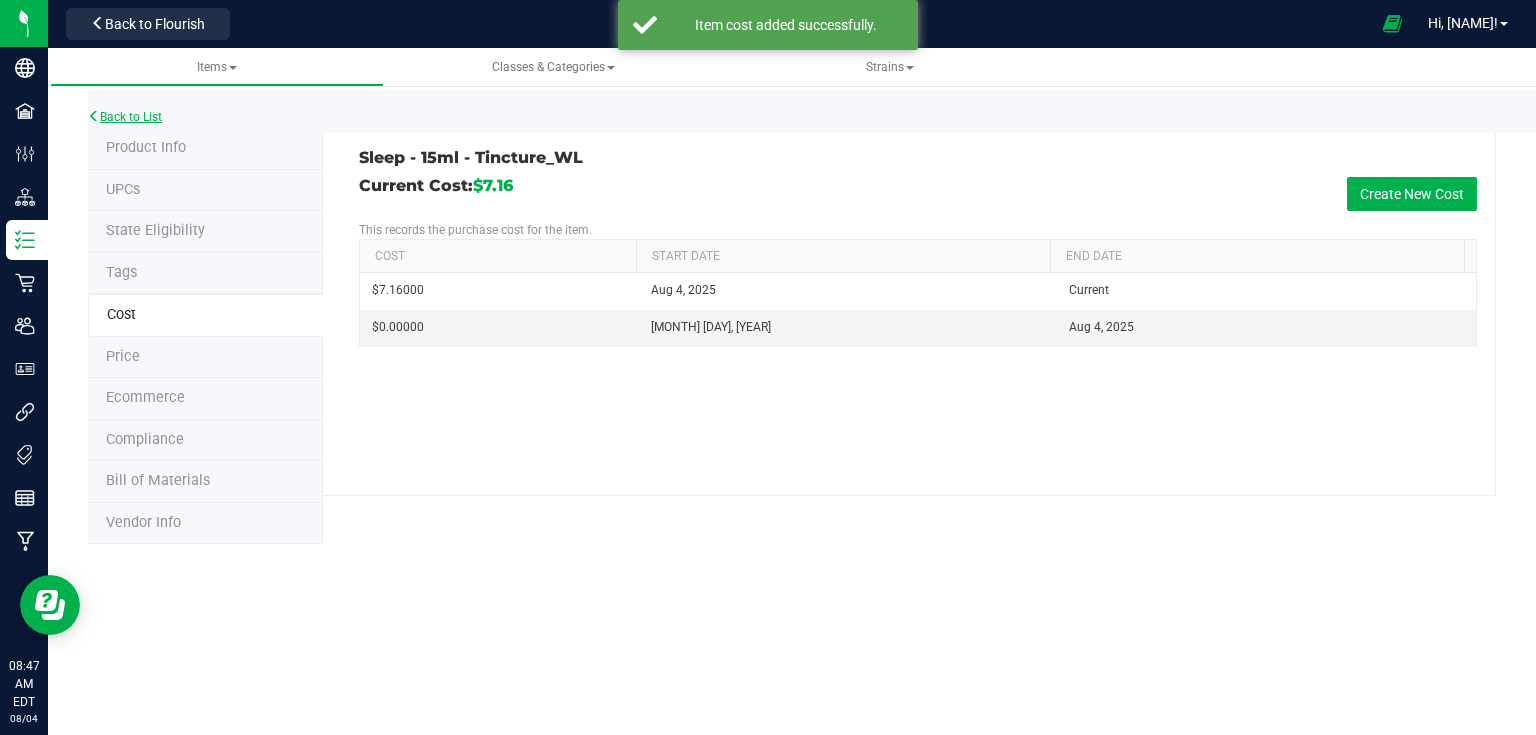 click on "Back to List" at bounding box center [125, 117] 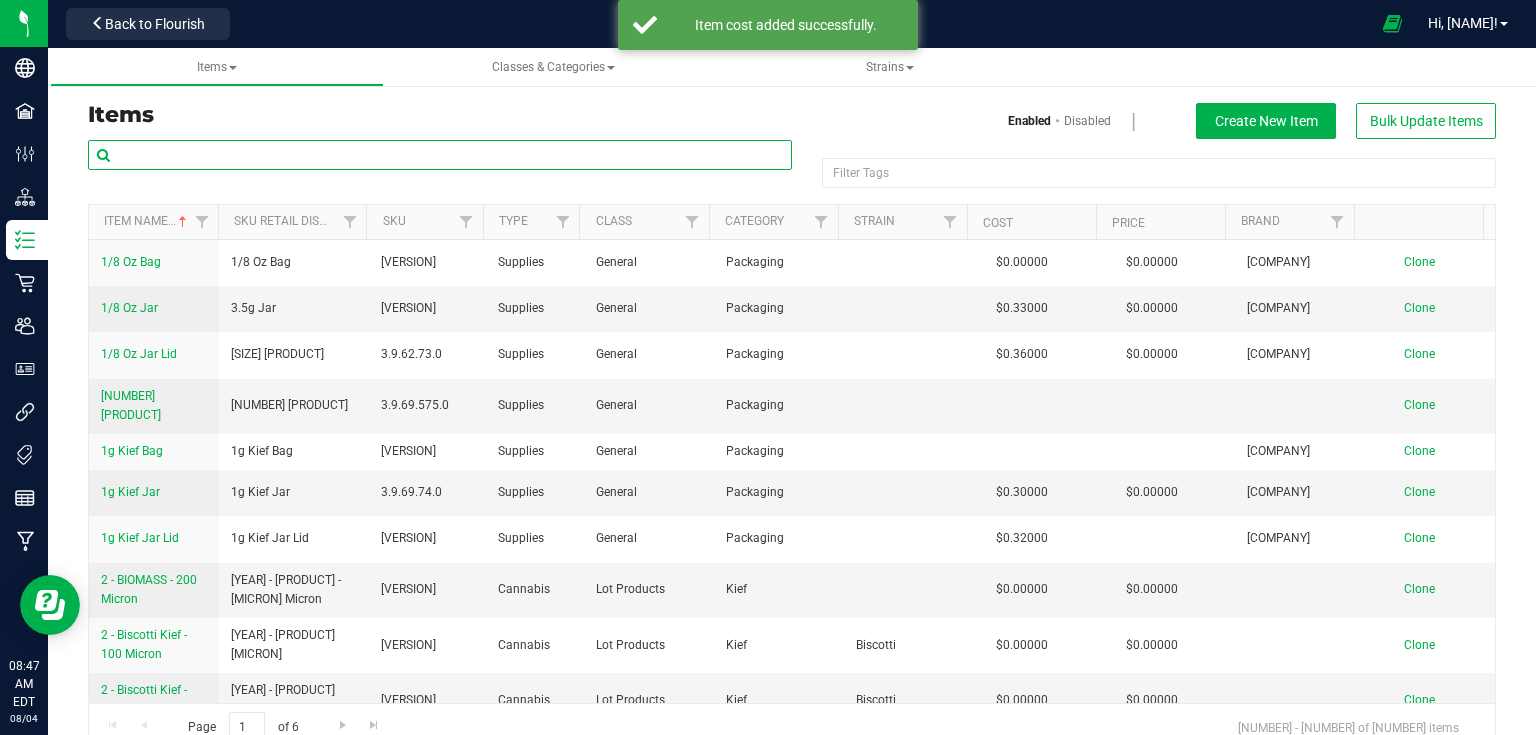 click at bounding box center [440, 155] 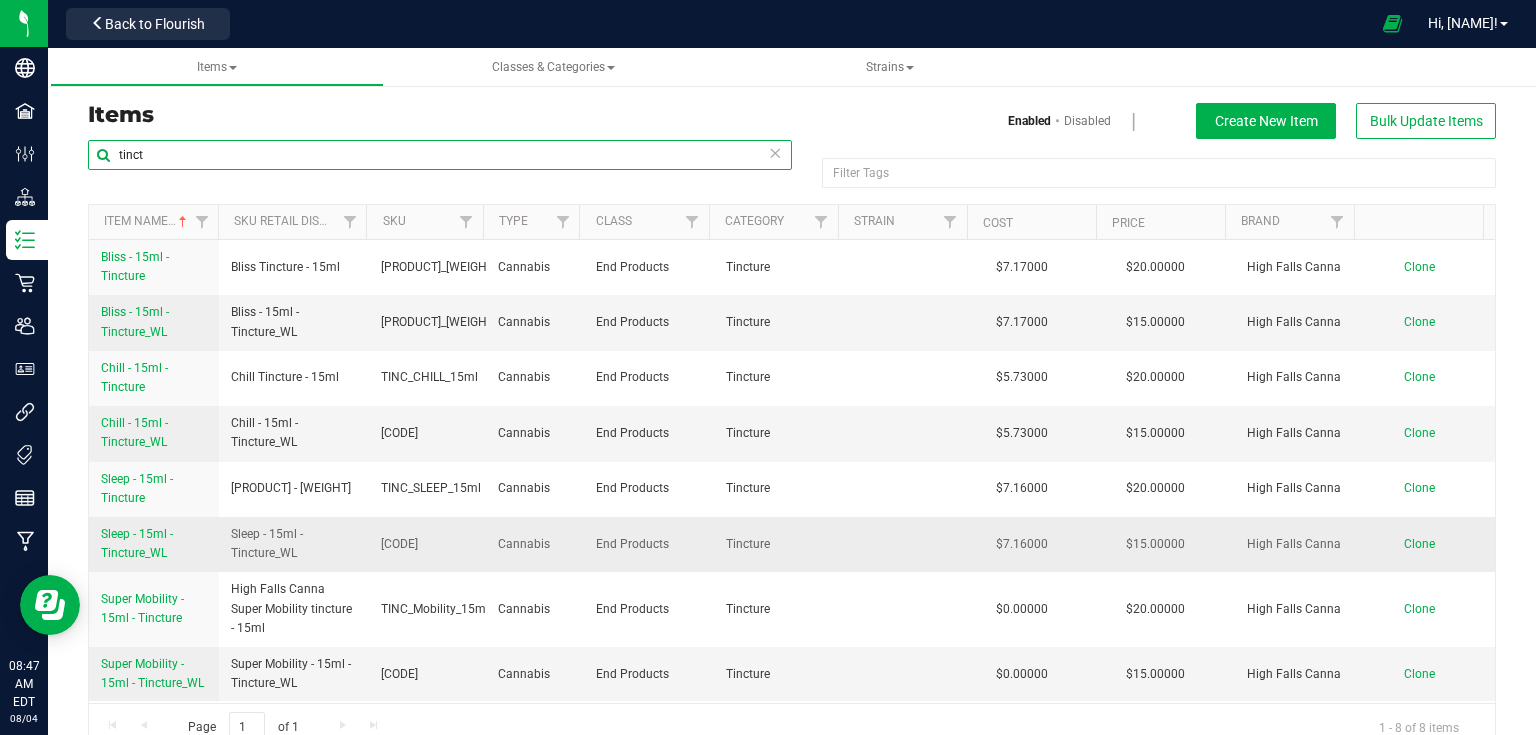 scroll, scrollTop: 36, scrollLeft: 0, axis: vertical 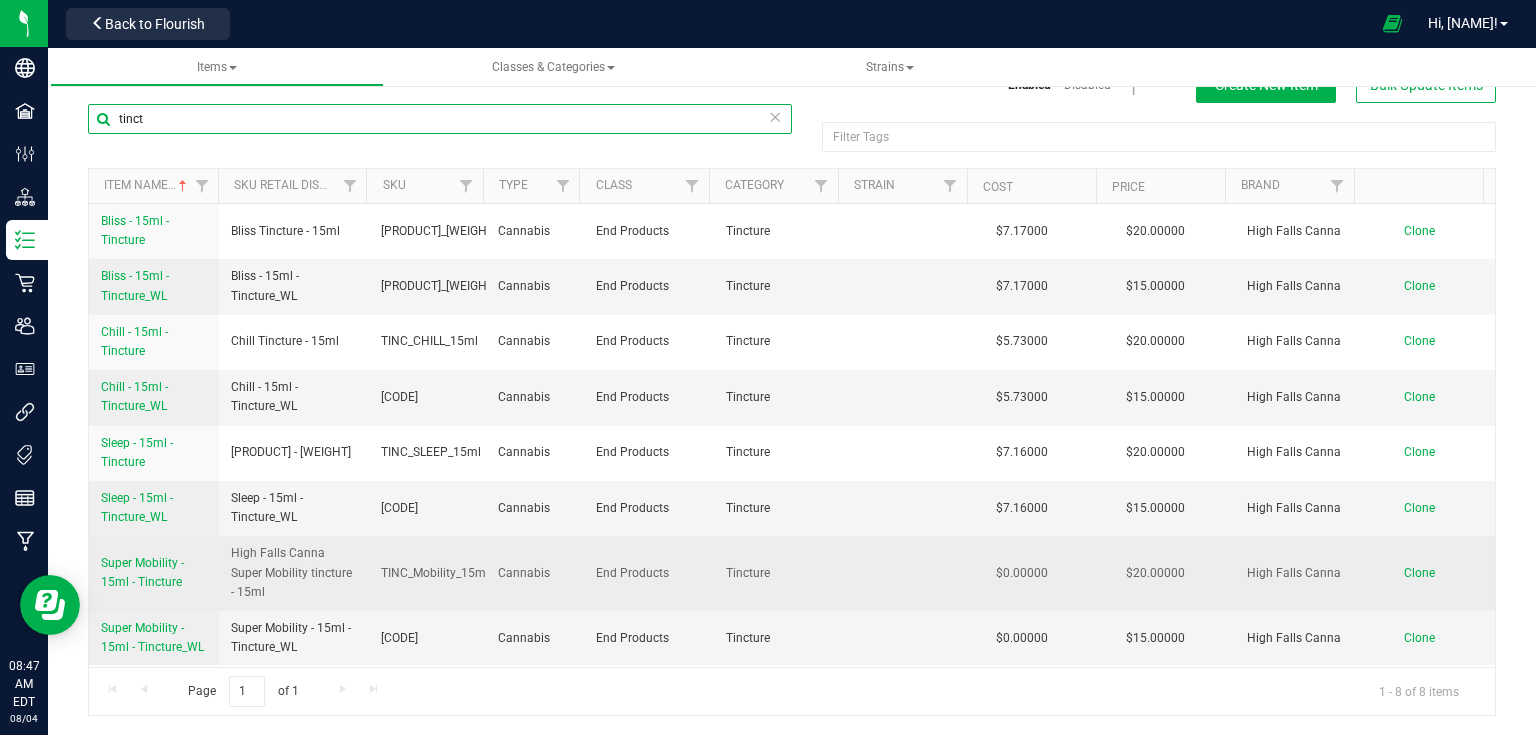 type on "tinct" 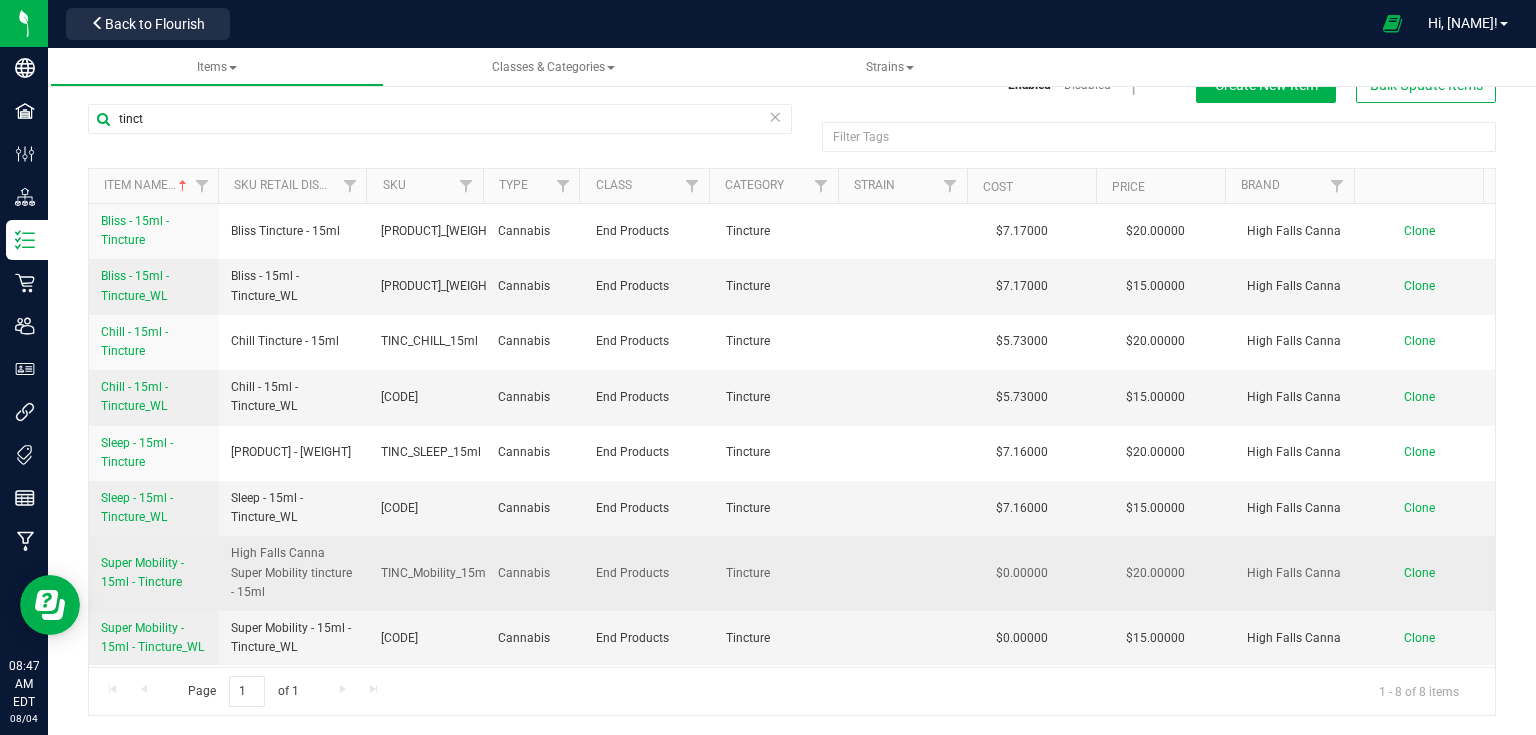 click on "Super Mobility - 15ml - Tincture" at bounding box center [142, 572] 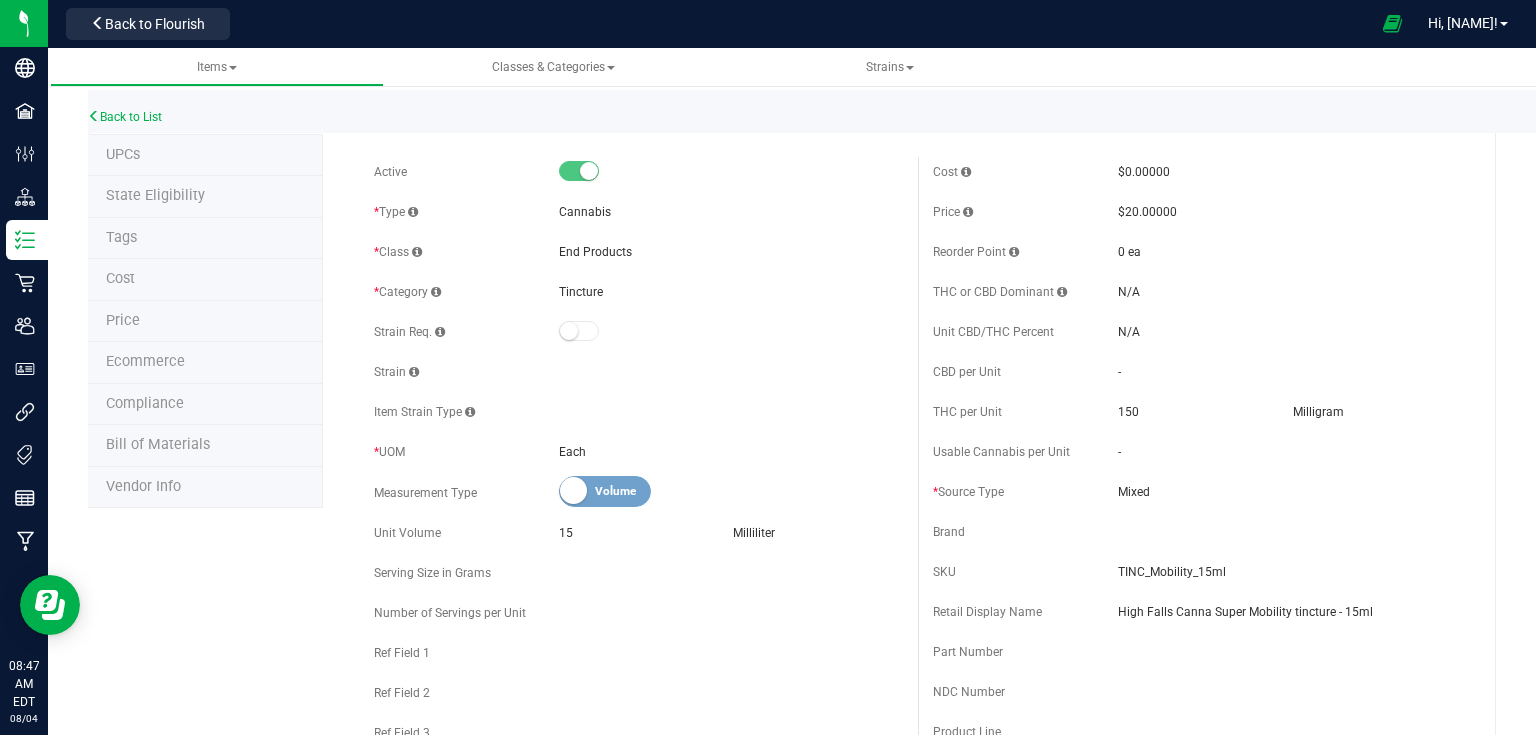 scroll, scrollTop: 0, scrollLeft: 0, axis: both 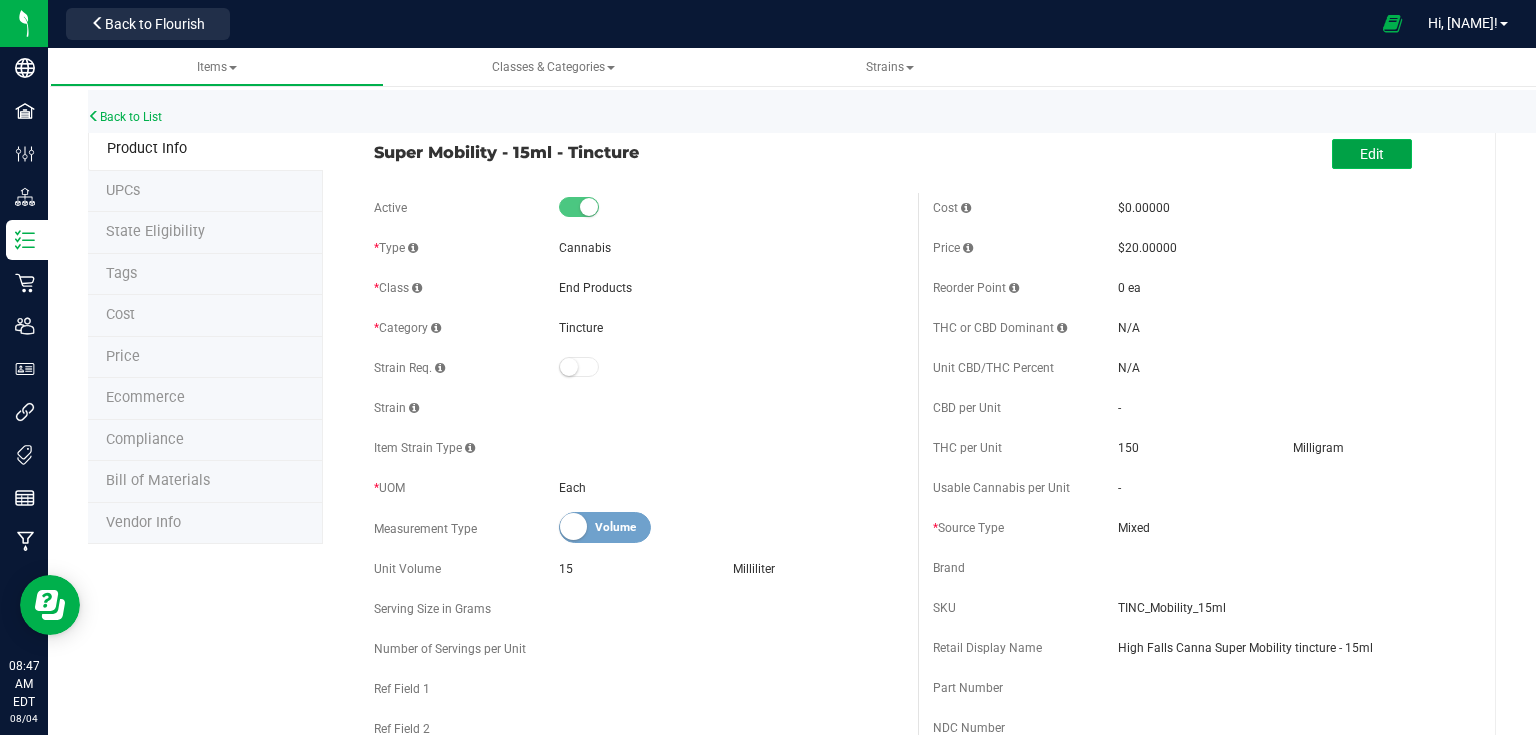 click on "Edit" at bounding box center (1372, 154) 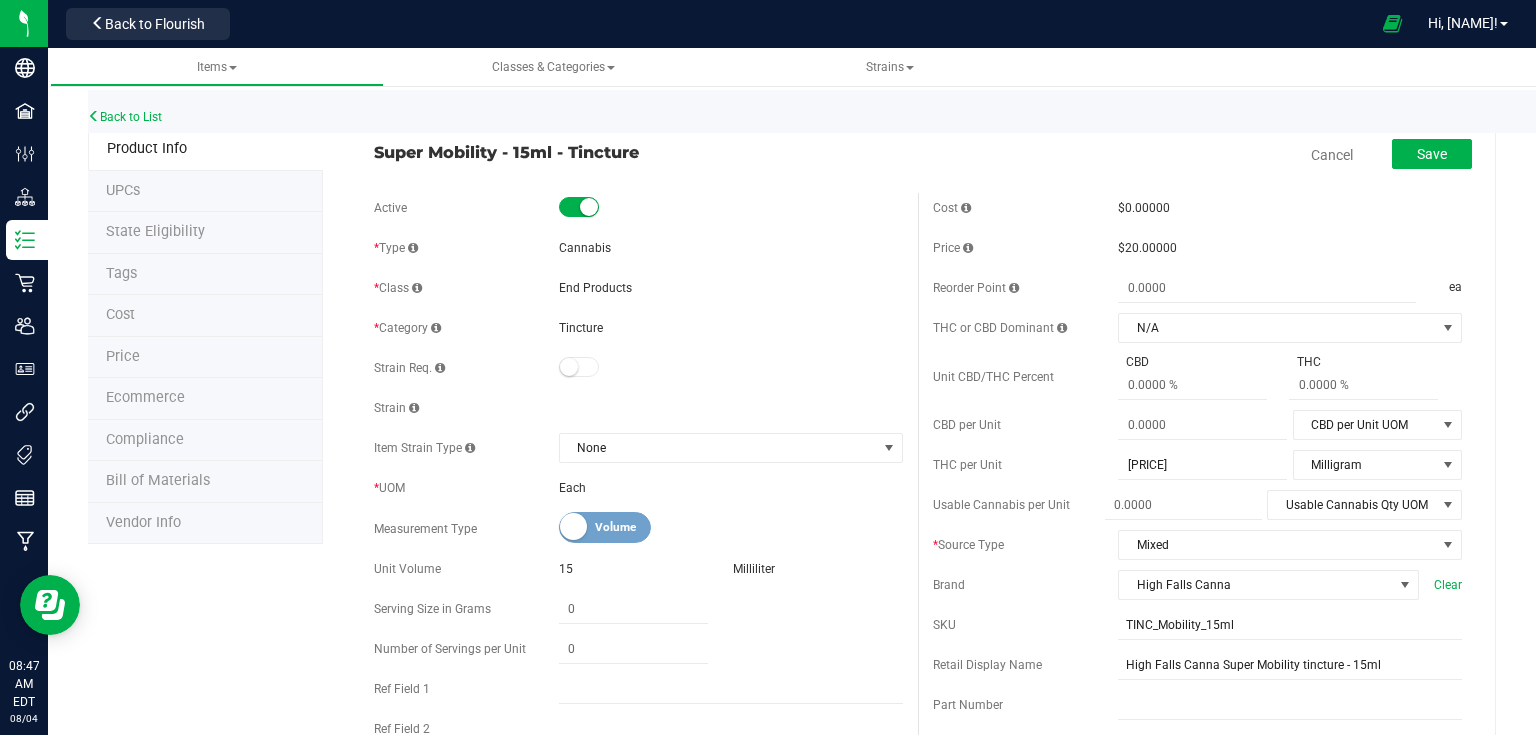 click on "Cost" at bounding box center (205, 316) 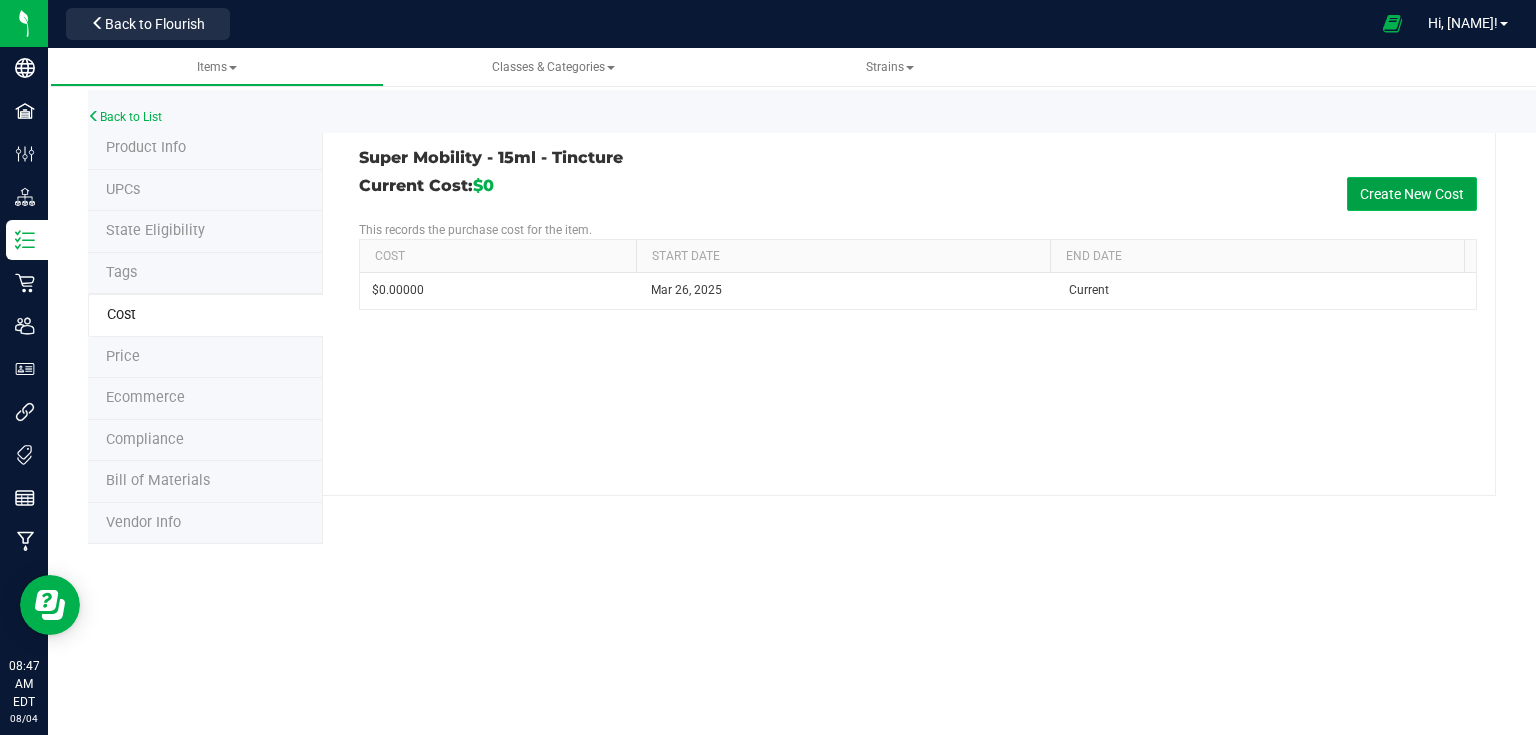 click on "Create New Cost" at bounding box center [1412, 194] 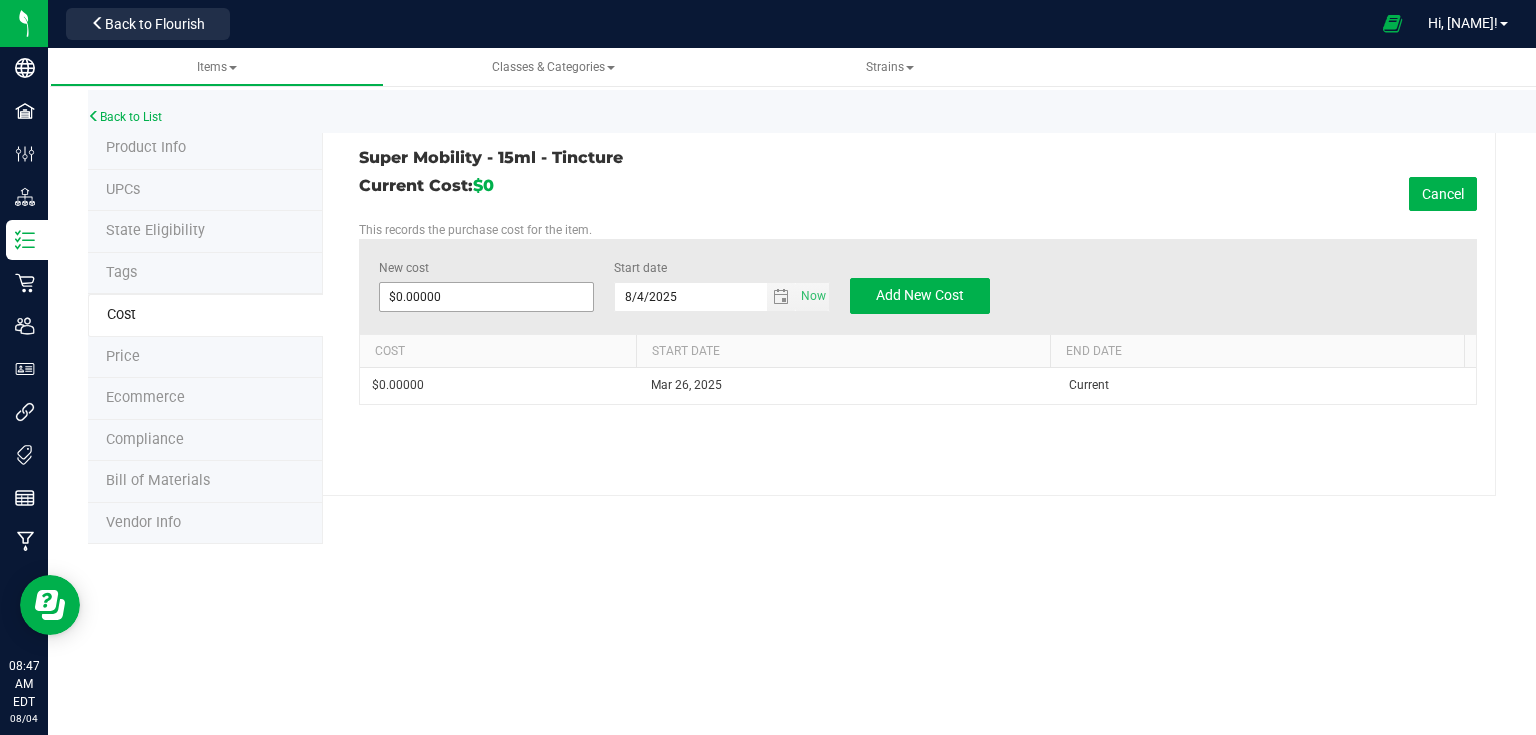 type 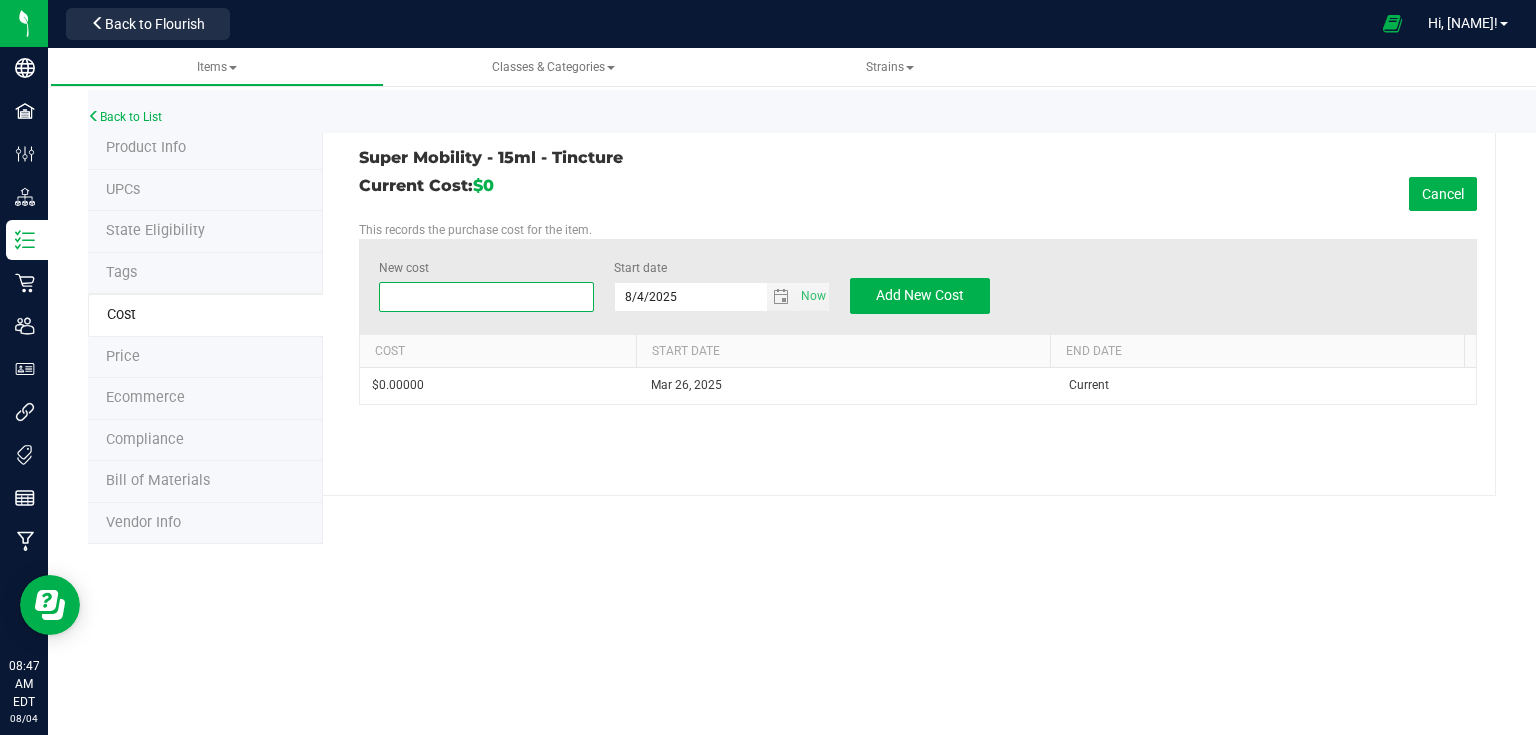 click at bounding box center (487, 297) 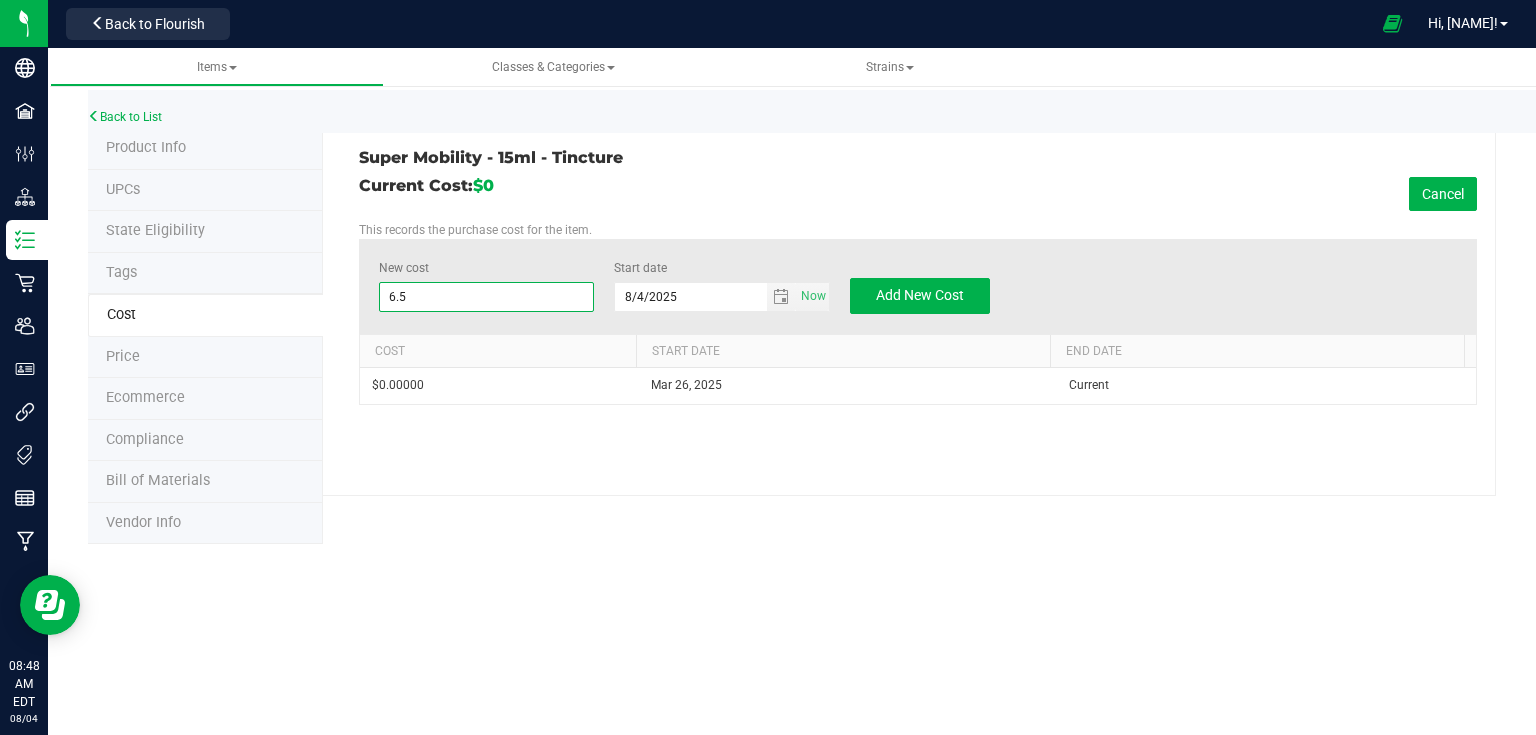 type on "6.58" 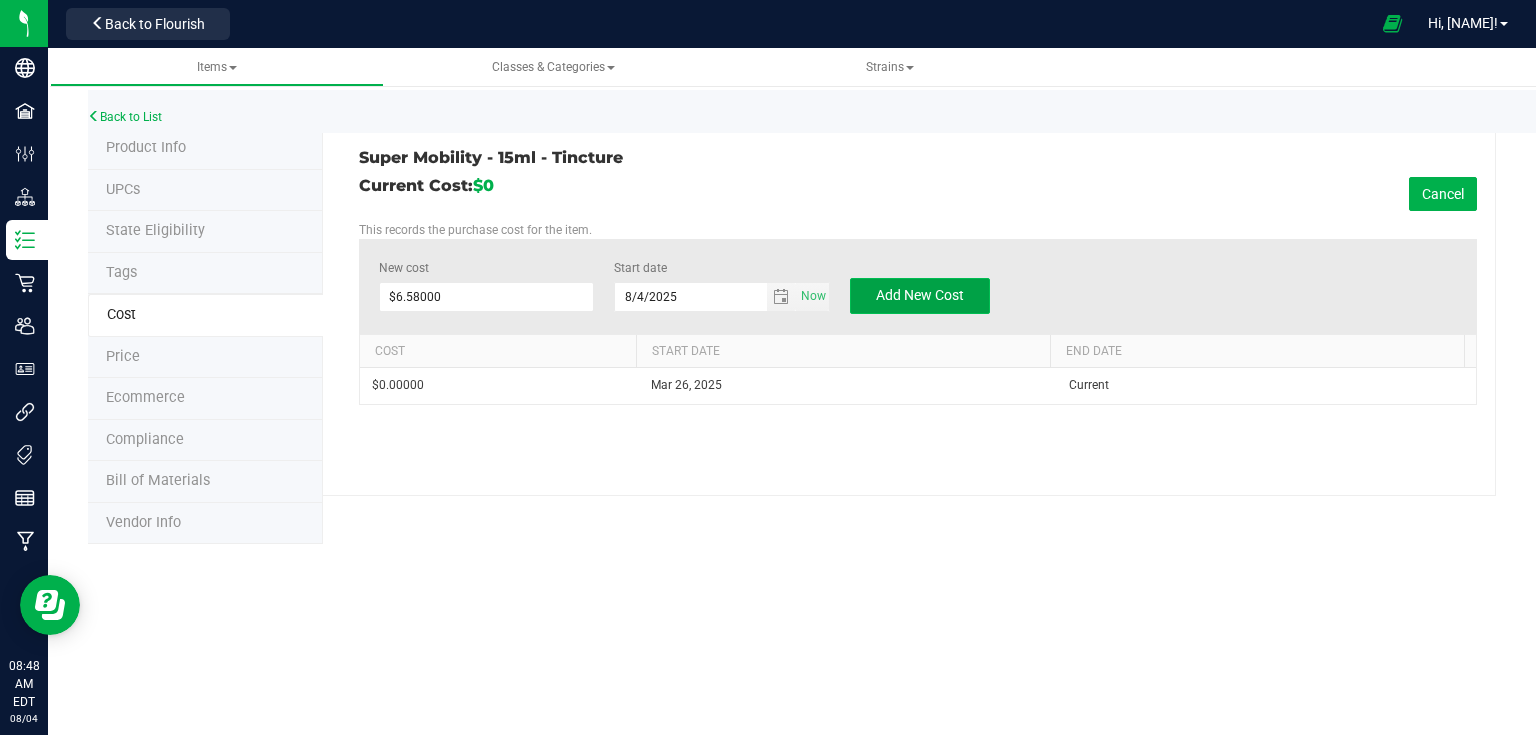 click on "Add New Cost" at bounding box center [920, 295] 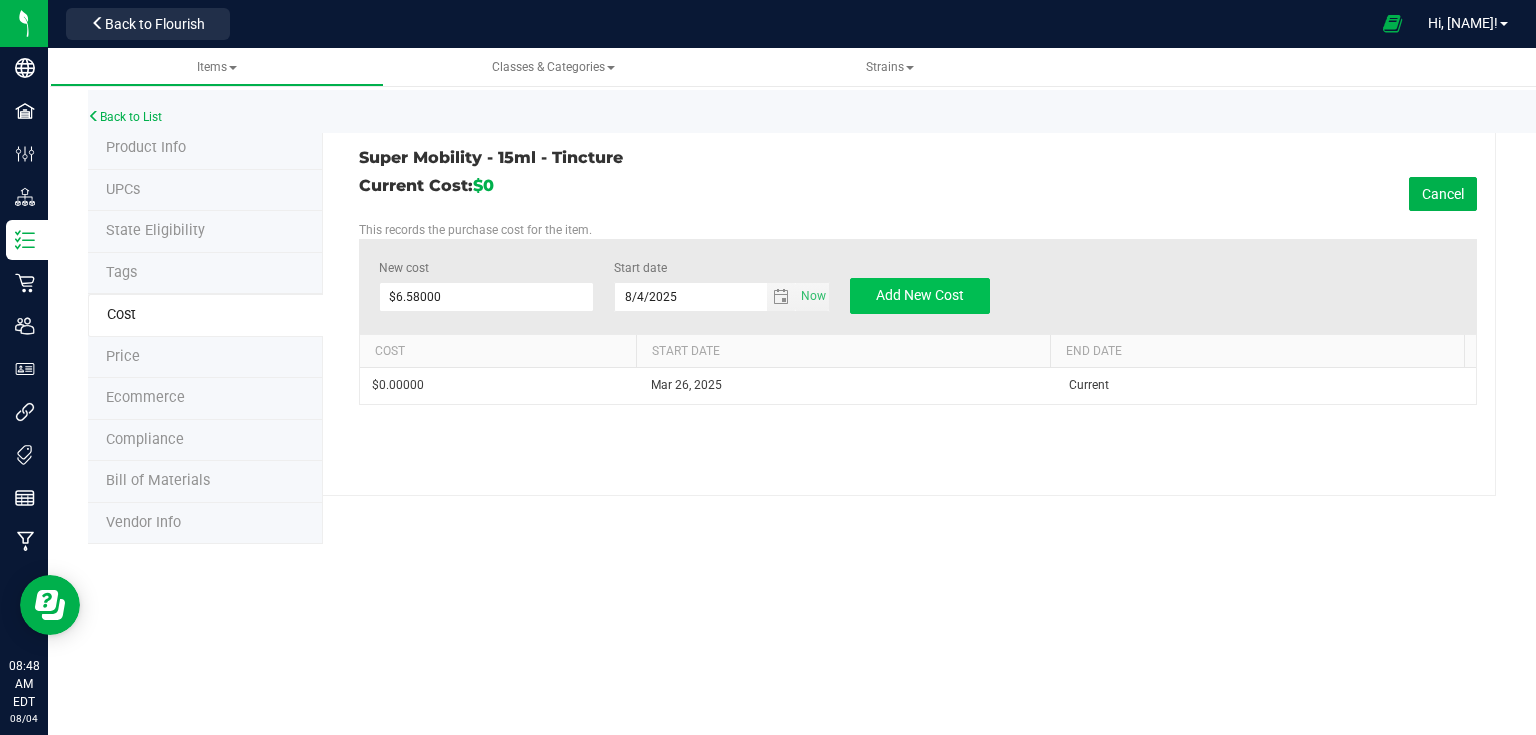 type on "$0.00000" 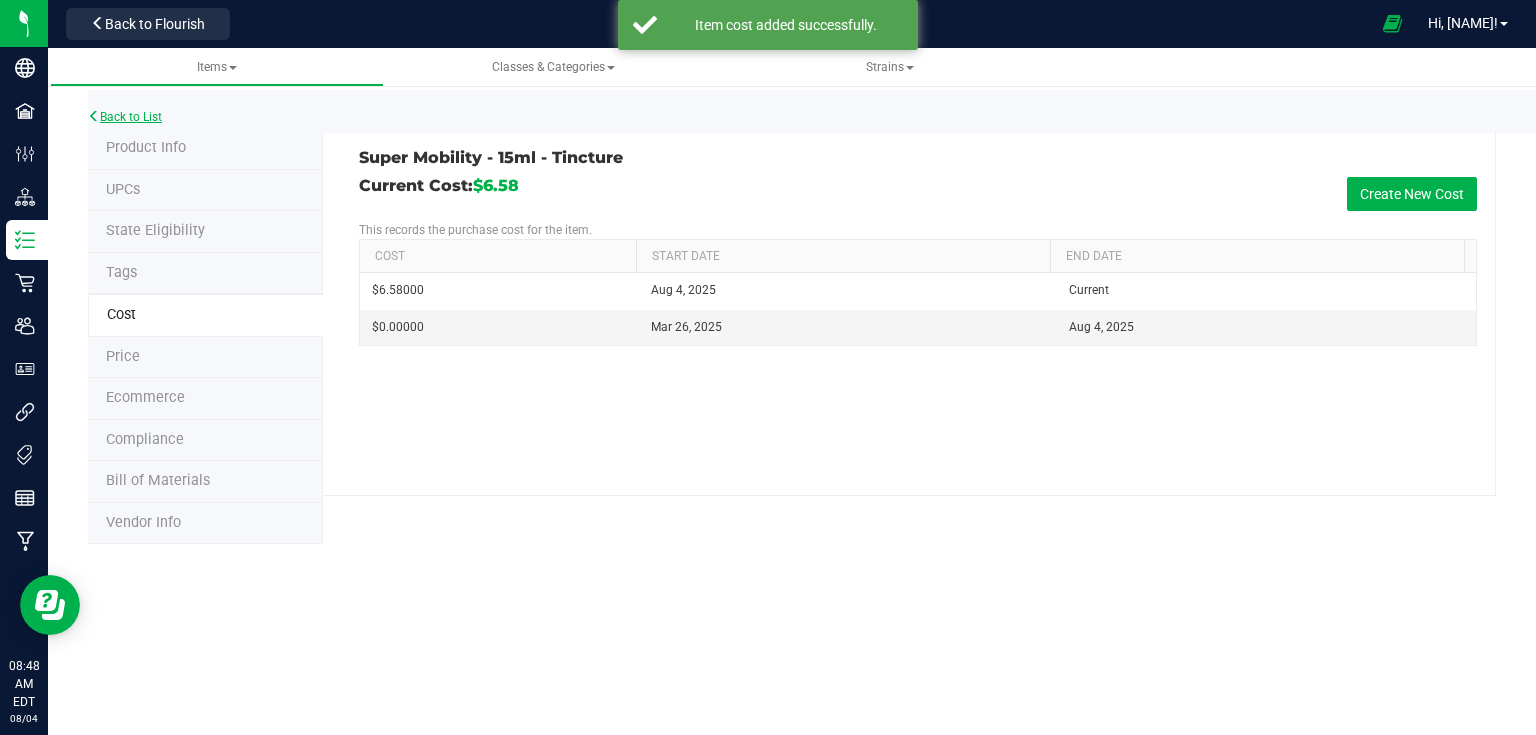 click on "Back to List" at bounding box center (125, 117) 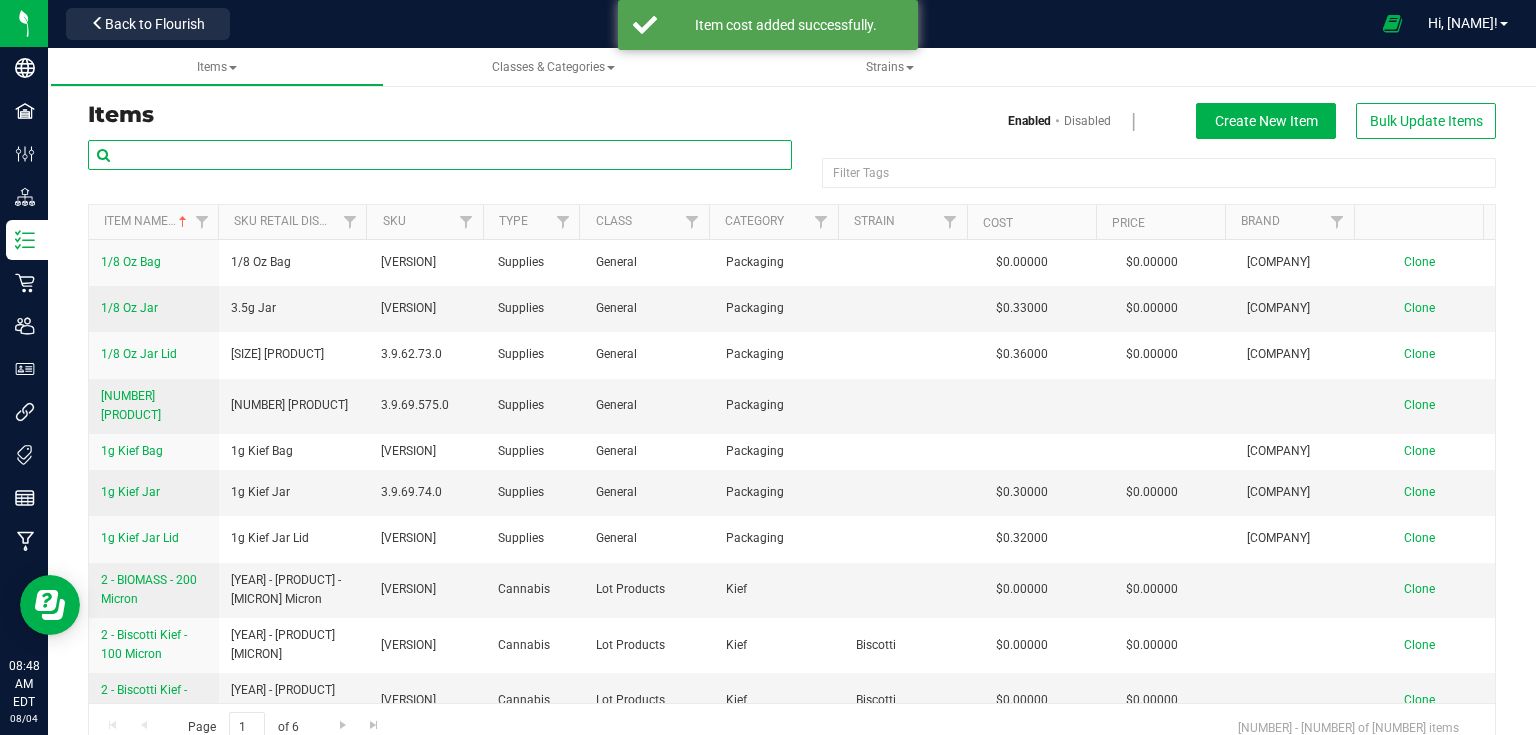 click at bounding box center (440, 155) 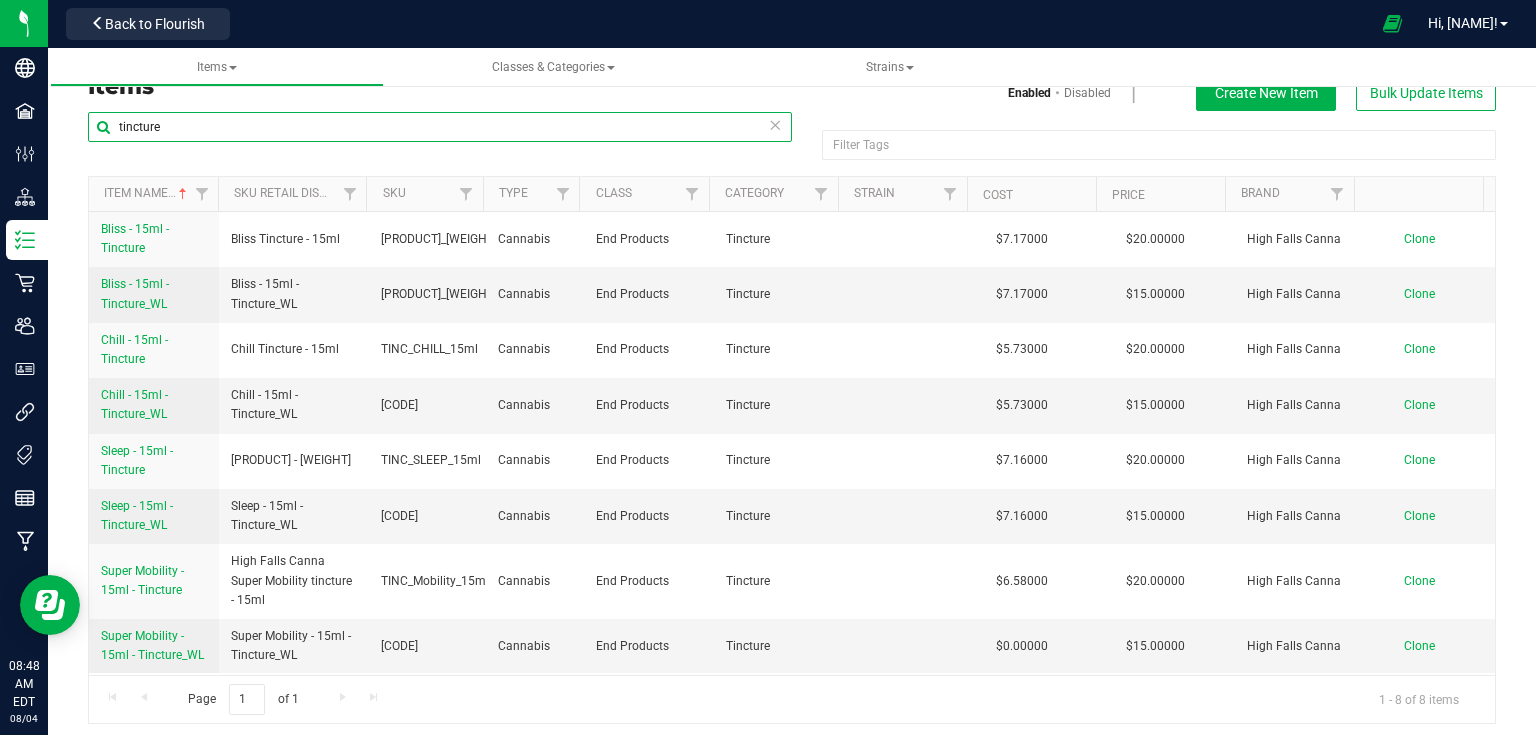 scroll, scrollTop: 36, scrollLeft: 0, axis: vertical 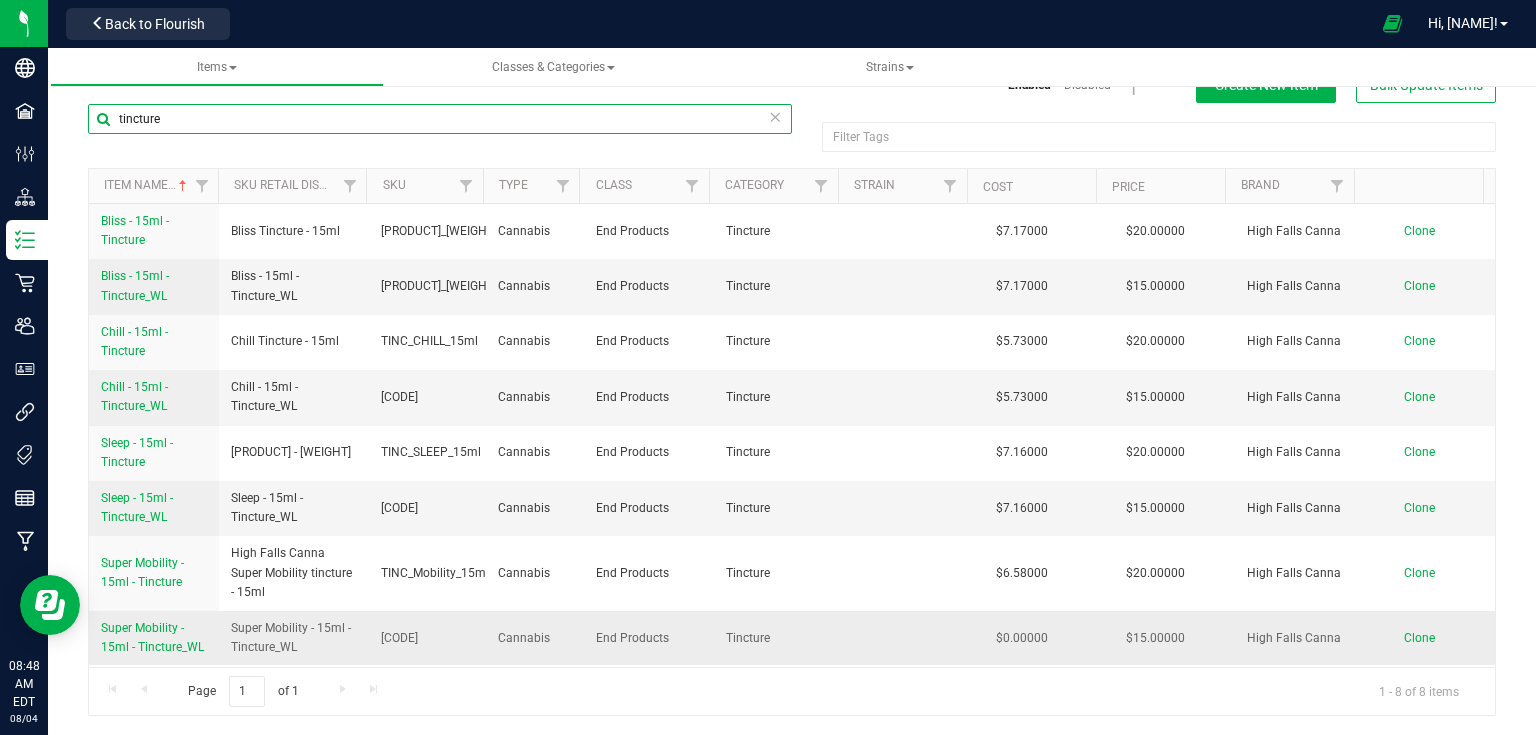 type on "tincture" 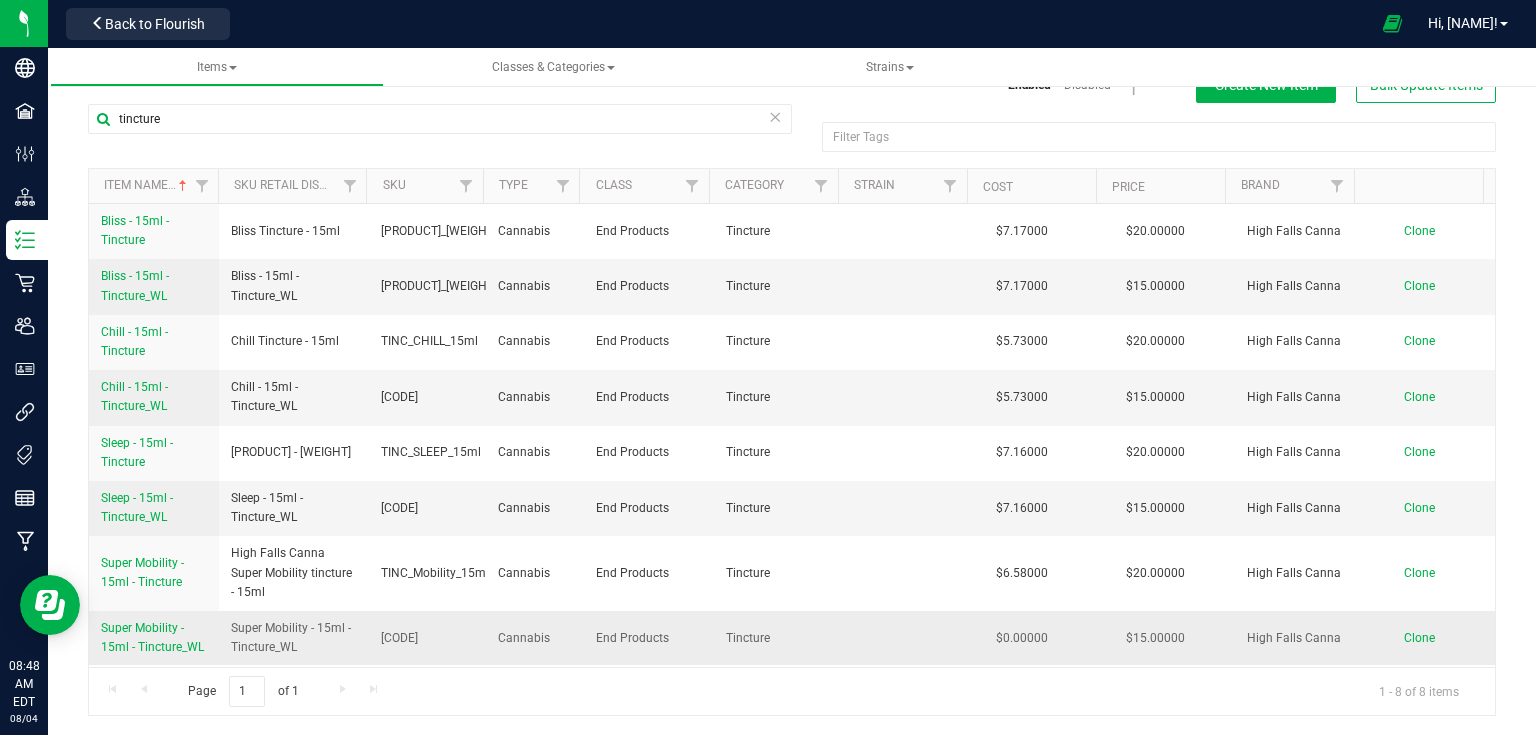 click on "Super Mobility - 15ml - Tincture_WL" at bounding box center [154, 638] 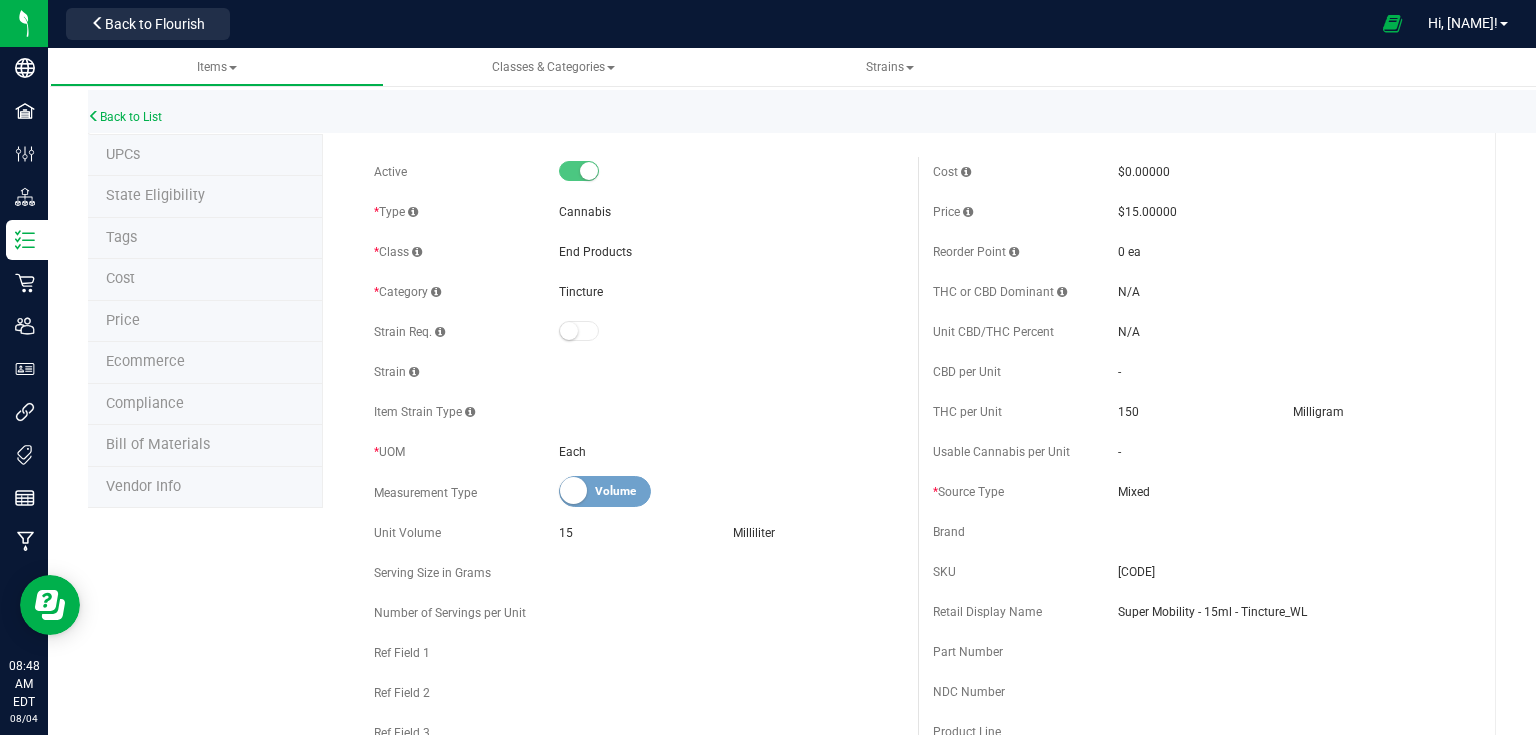 scroll, scrollTop: 0, scrollLeft: 0, axis: both 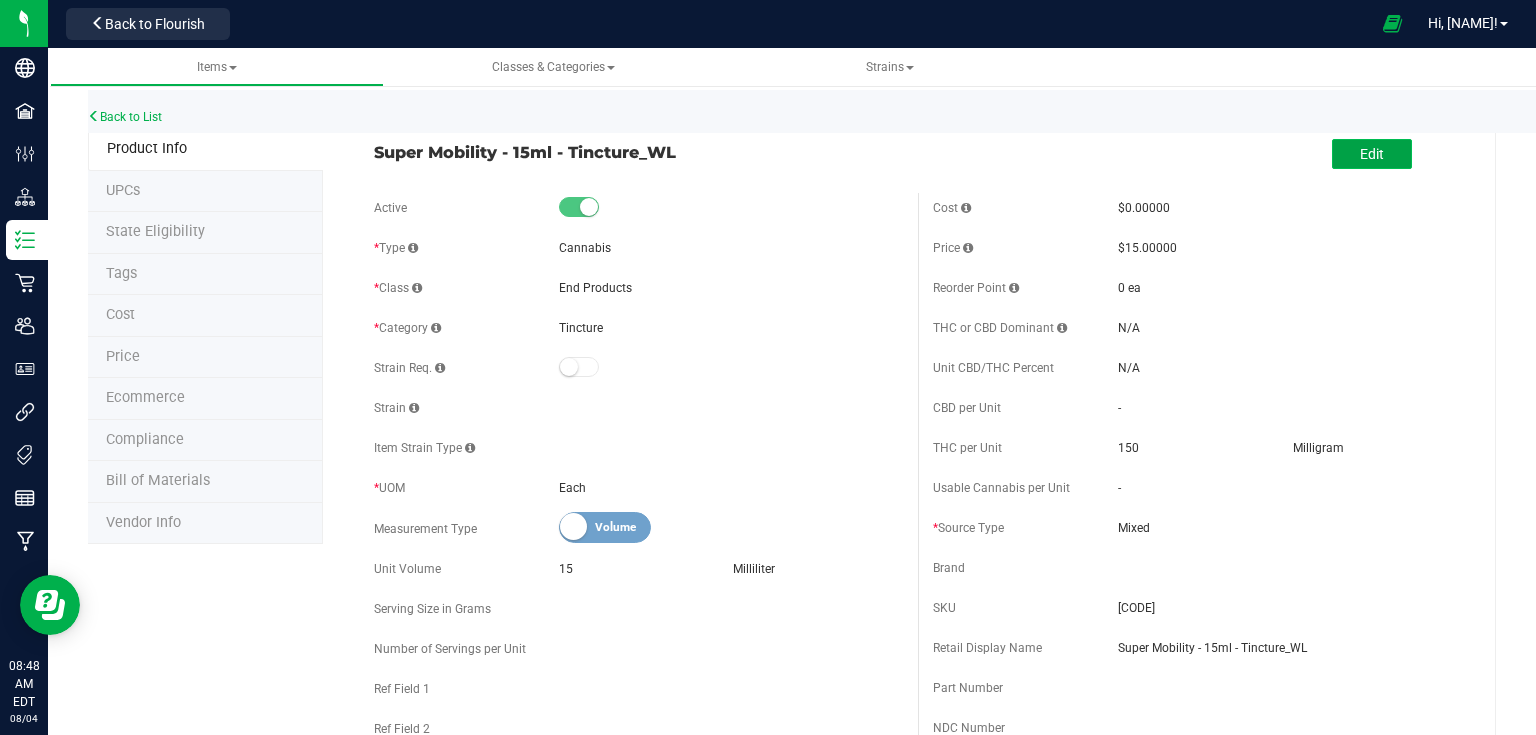 click on "Edit" at bounding box center (1372, 154) 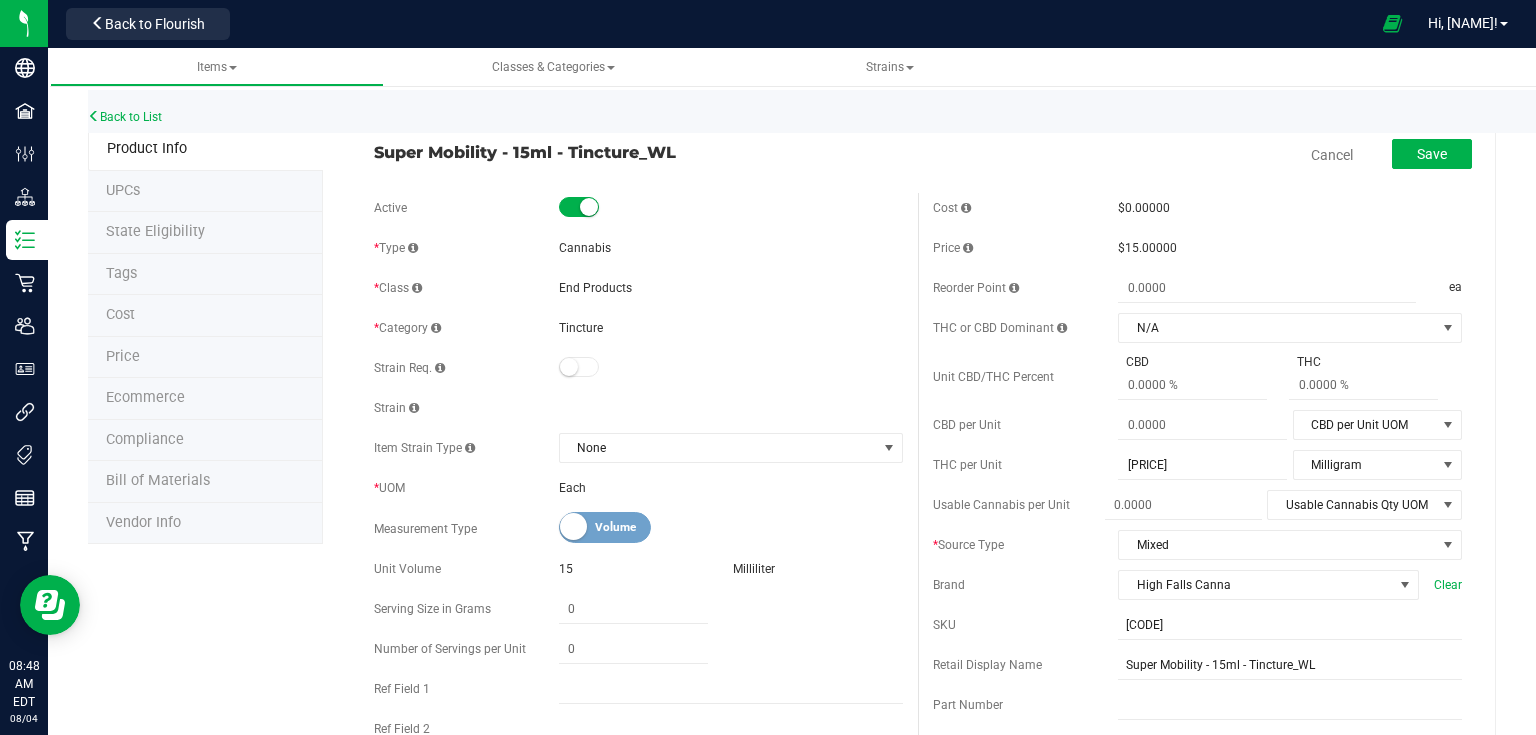 click on "Cost" at bounding box center (205, 316) 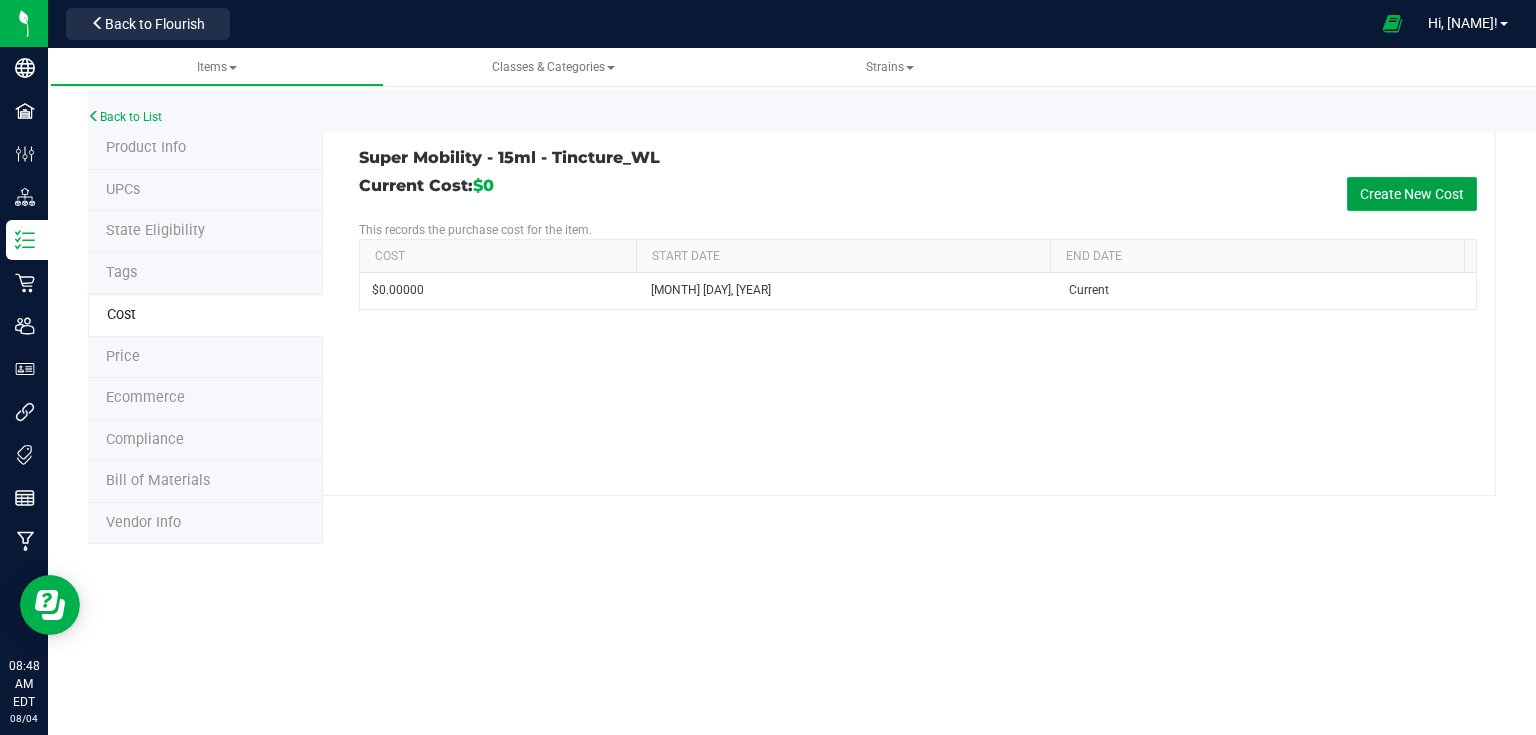 click on "Create New Cost" at bounding box center [1412, 194] 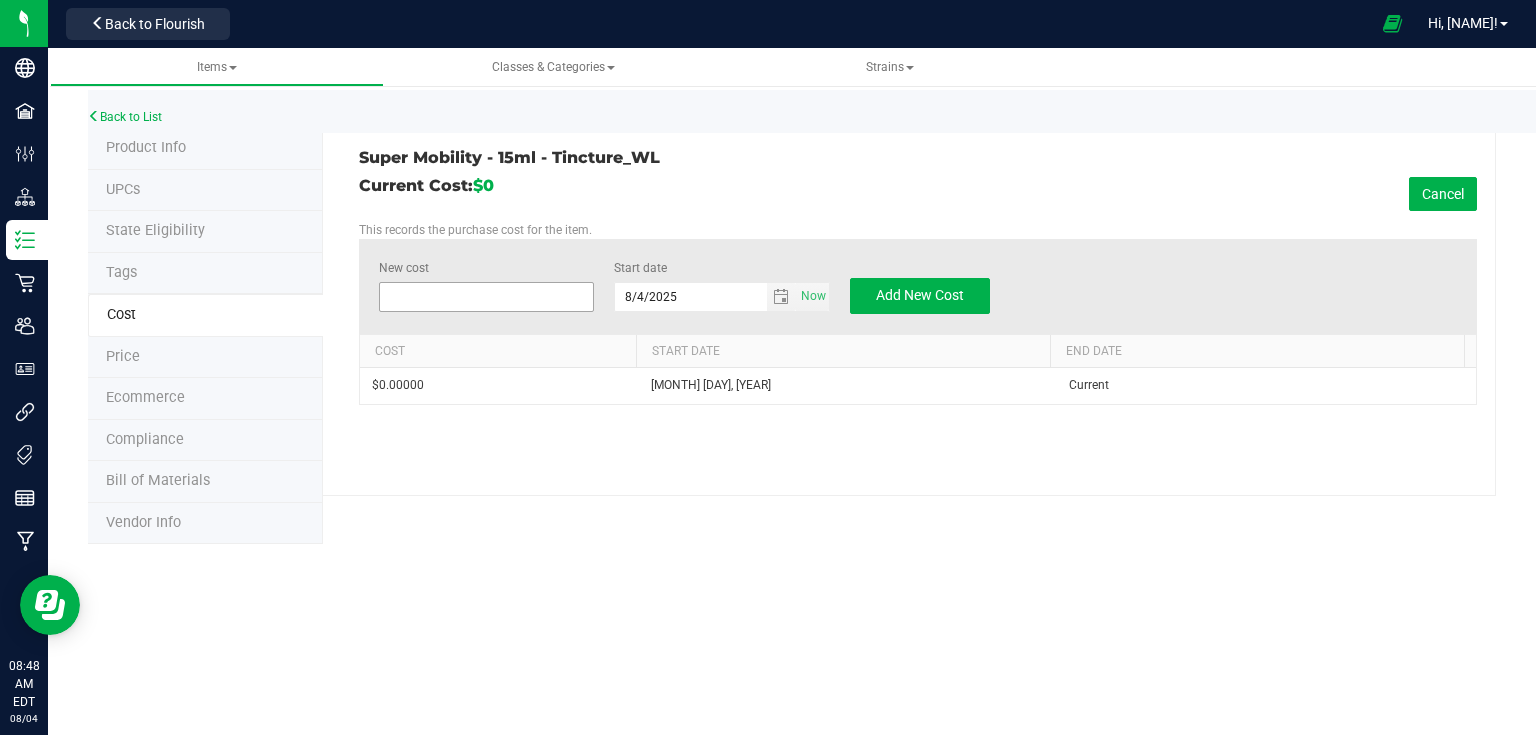 click at bounding box center (487, 297) 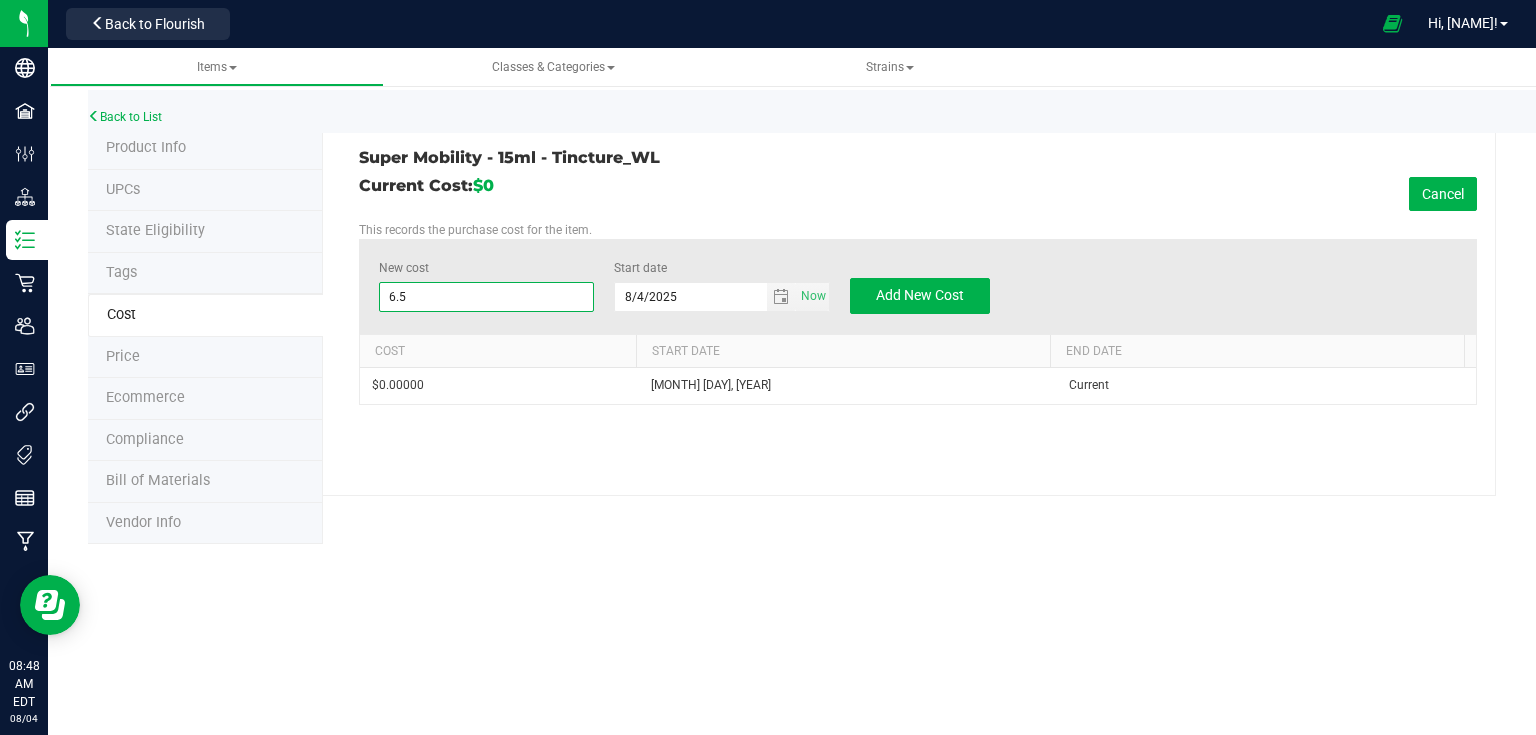 type on "6.58" 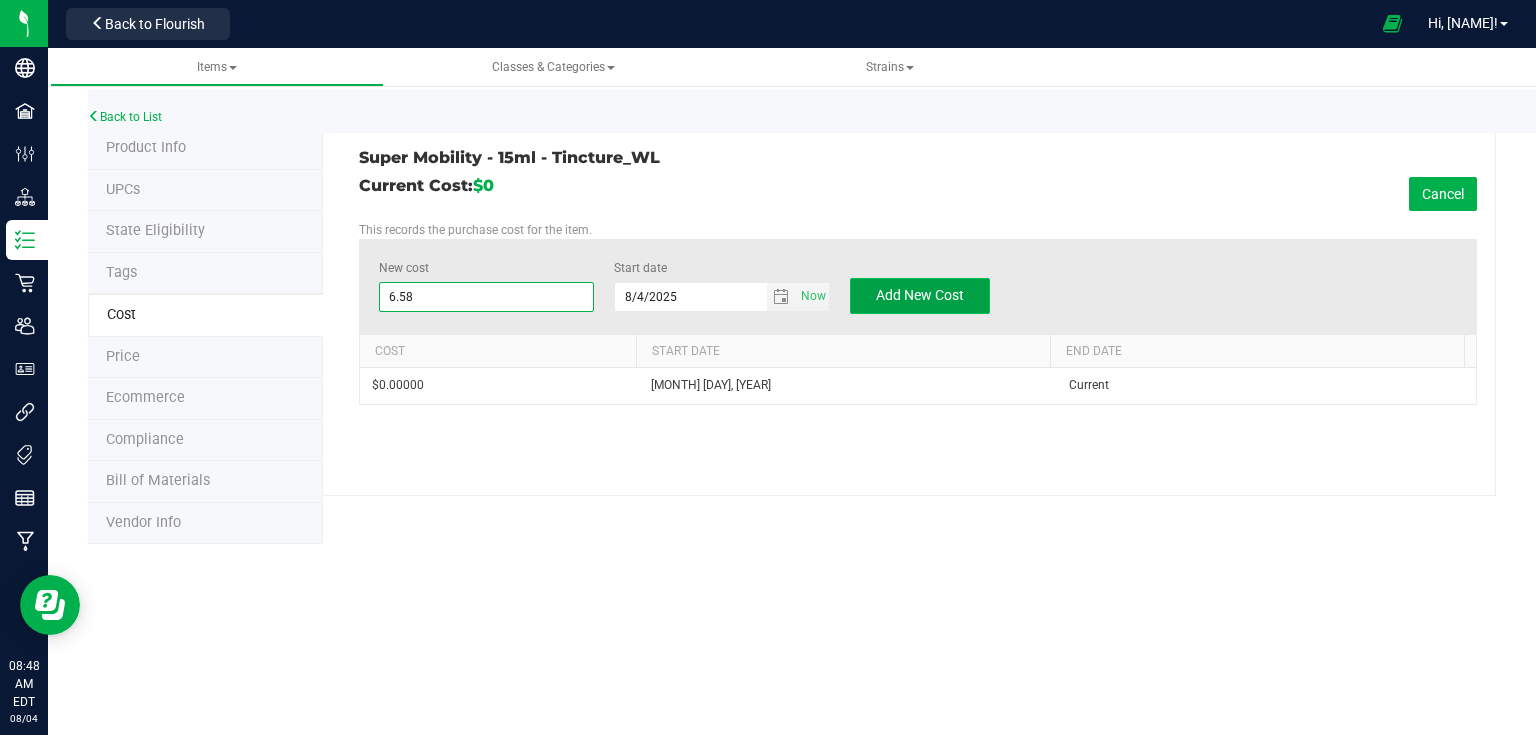 click on "Add New Cost" at bounding box center [920, 295] 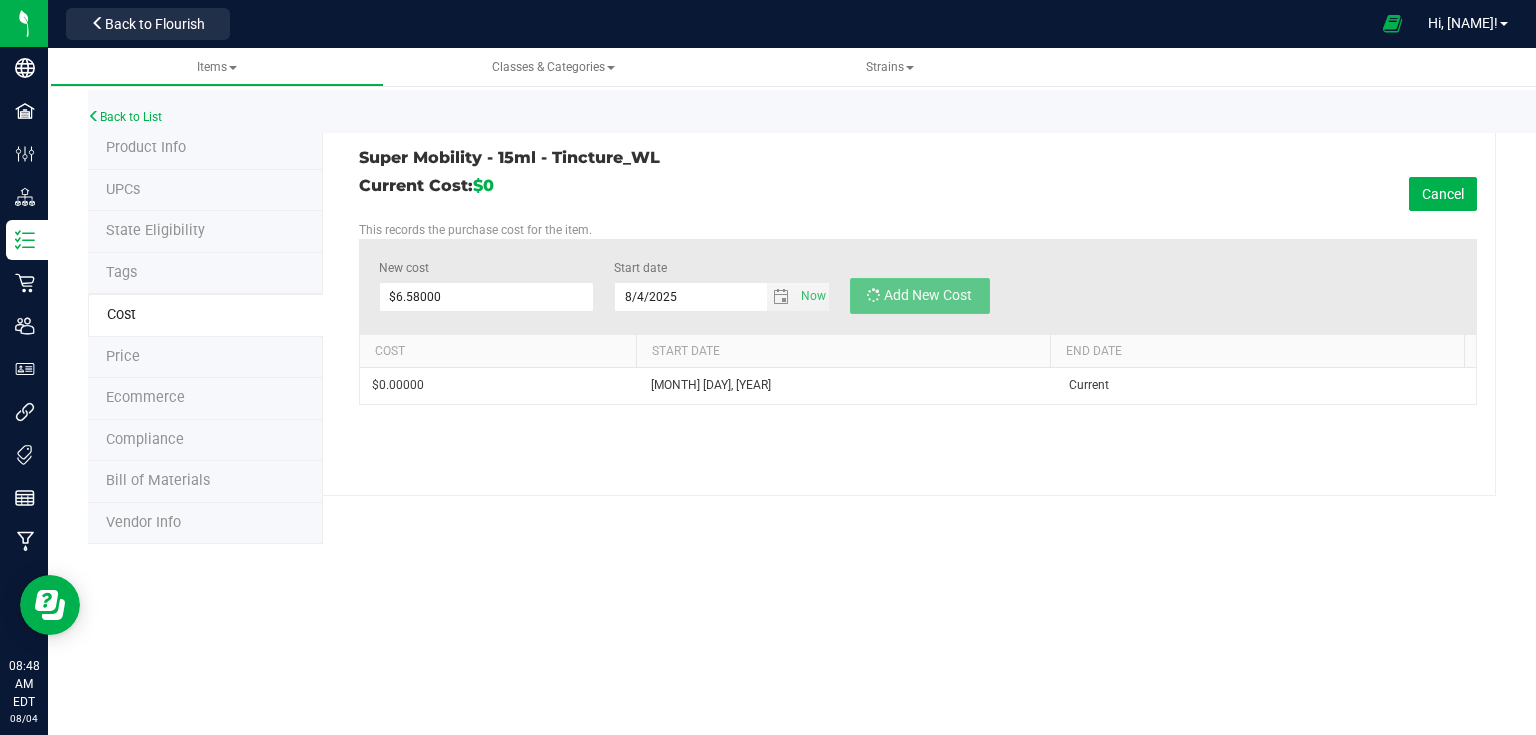 type on "$0.00000" 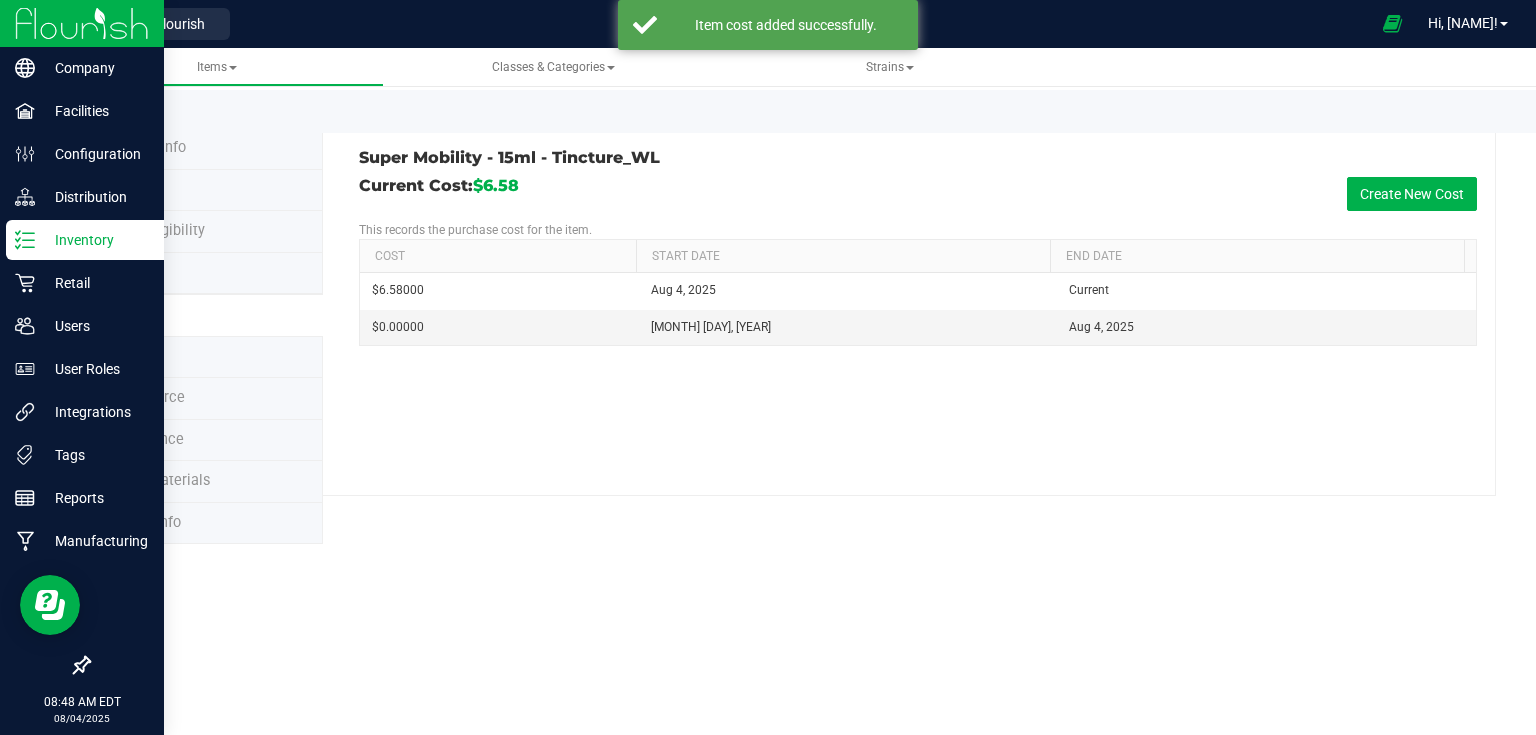 click on "Inventory" at bounding box center [95, 240] 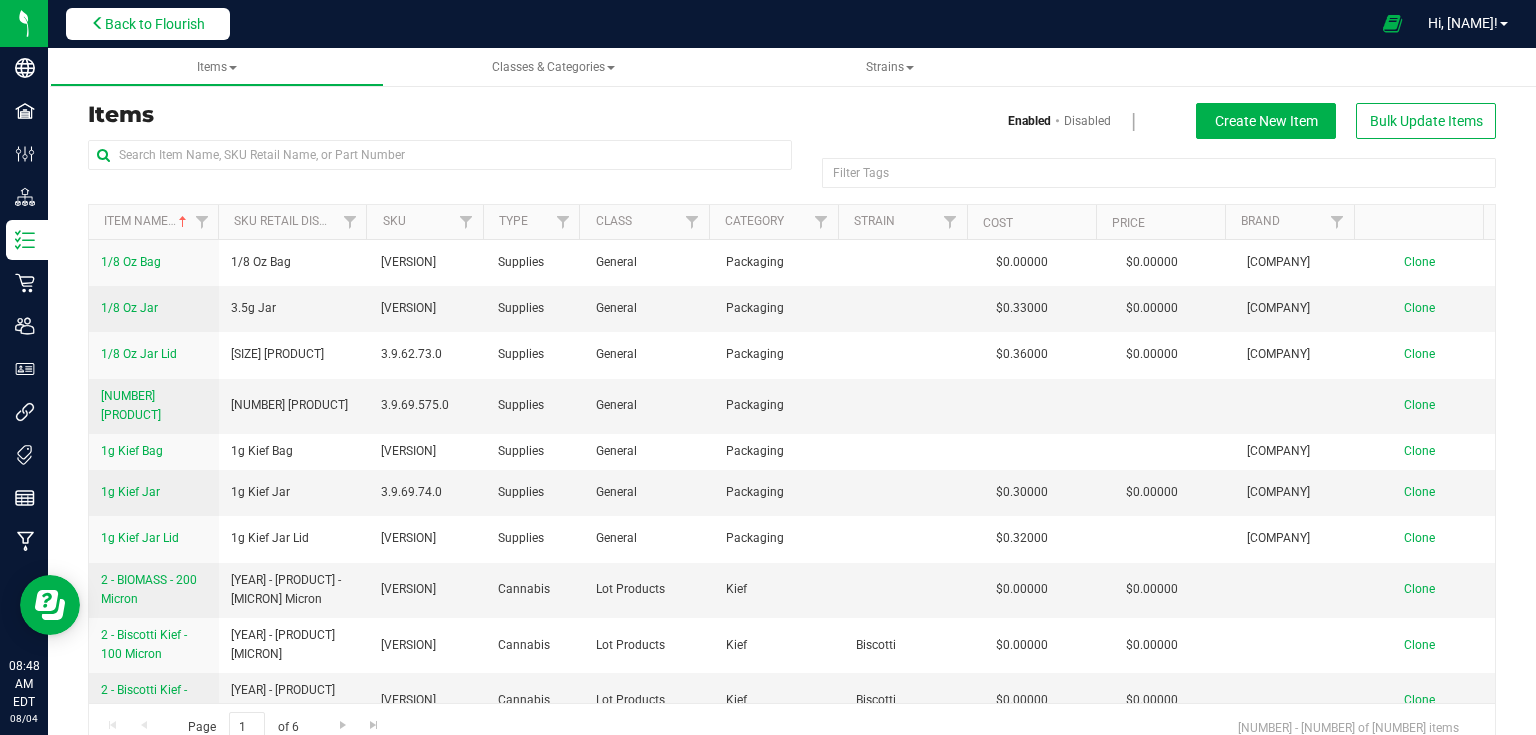 click on "Back to Flourish" at bounding box center (155, 24) 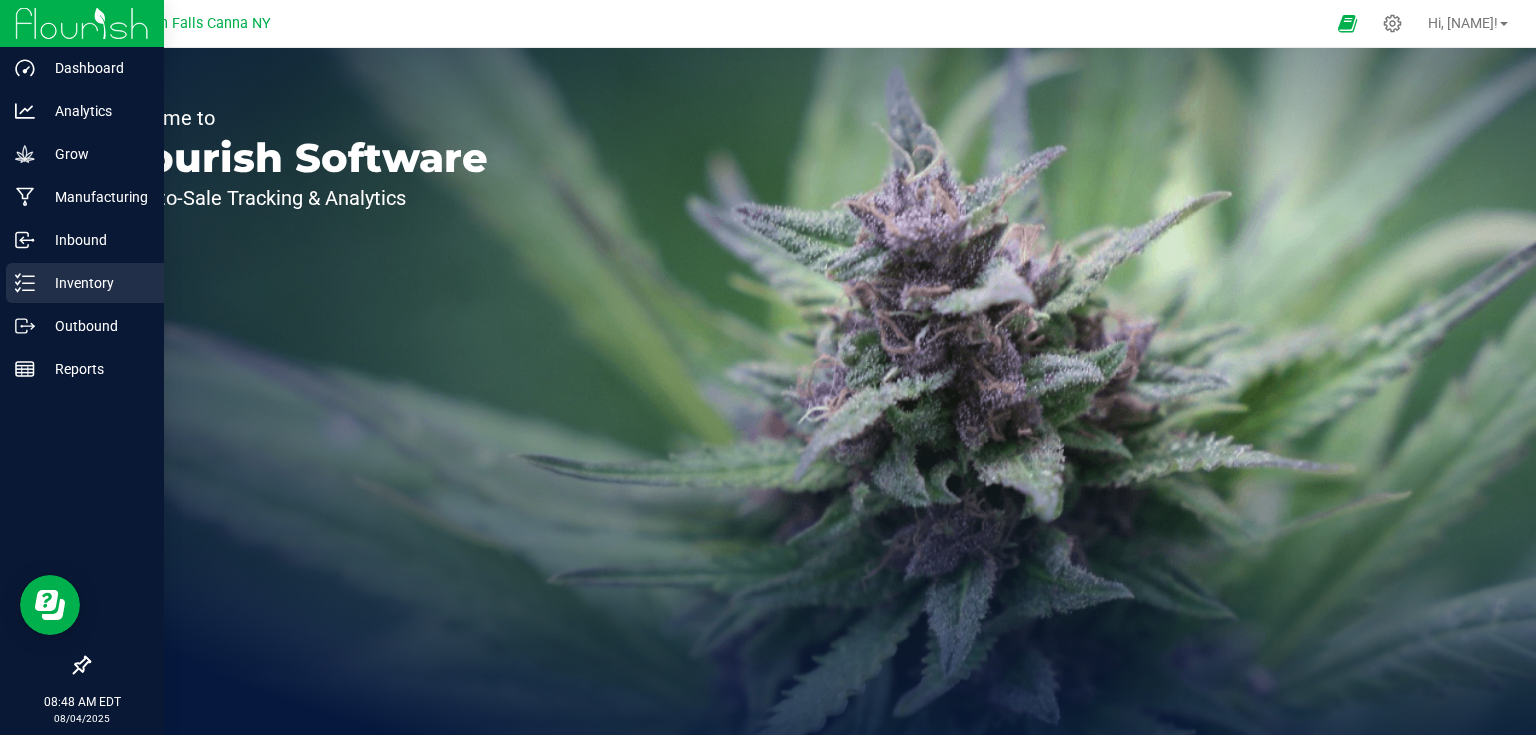 click on "Inventory" at bounding box center [85, 283] 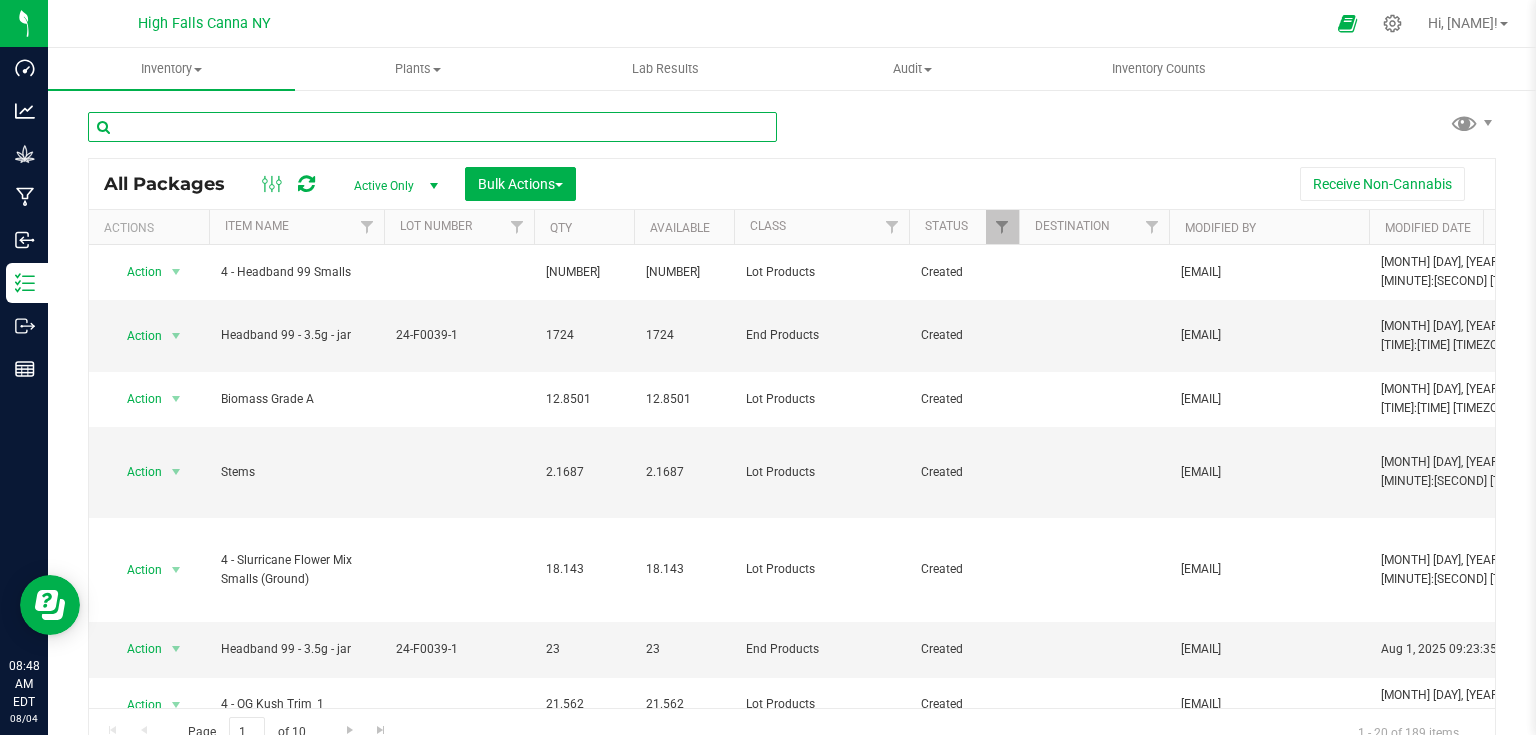 click at bounding box center (432, 127) 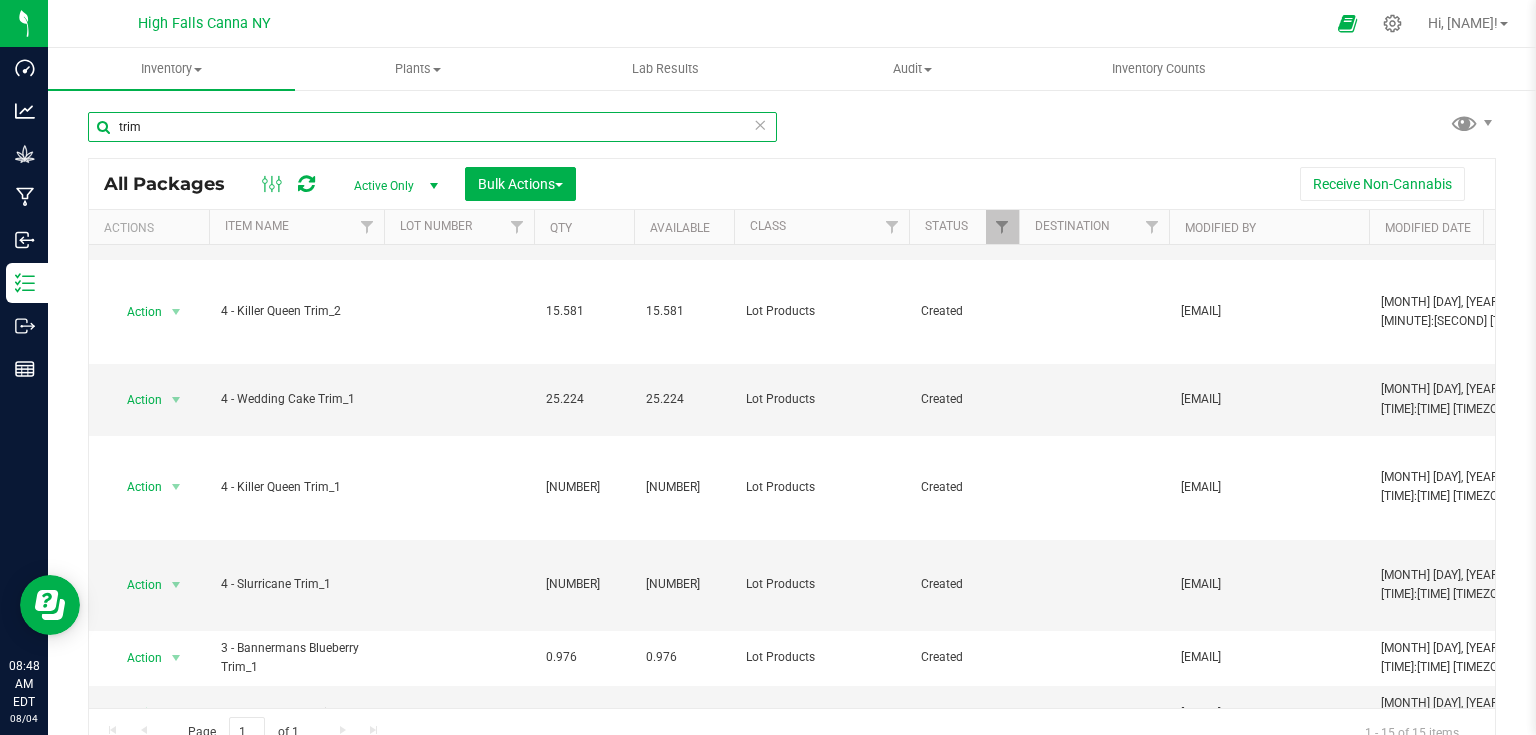 scroll, scrollTop: 59, scrollLeft: 0, axis: vertical 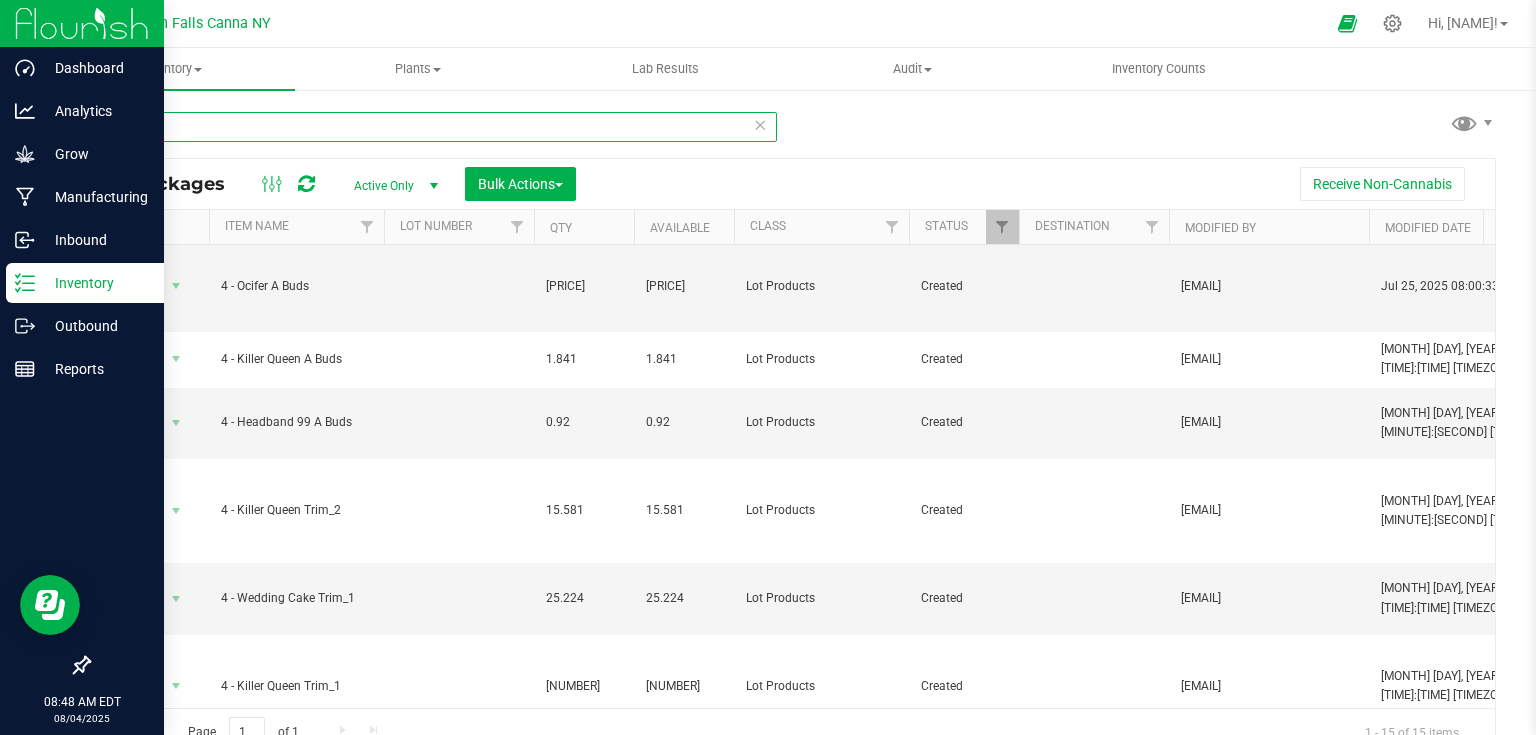 type on "trim" 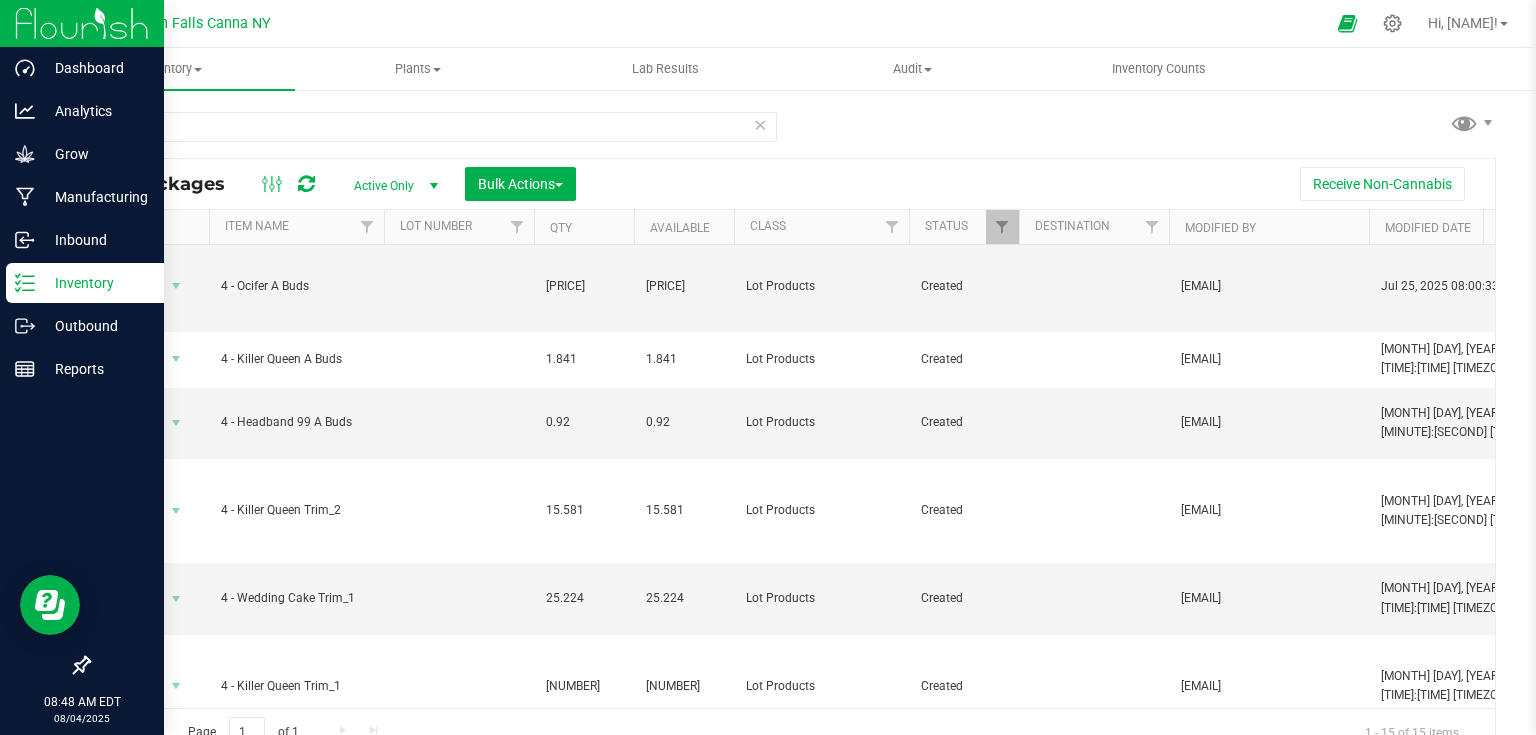 click at bounding box center [82, 23] 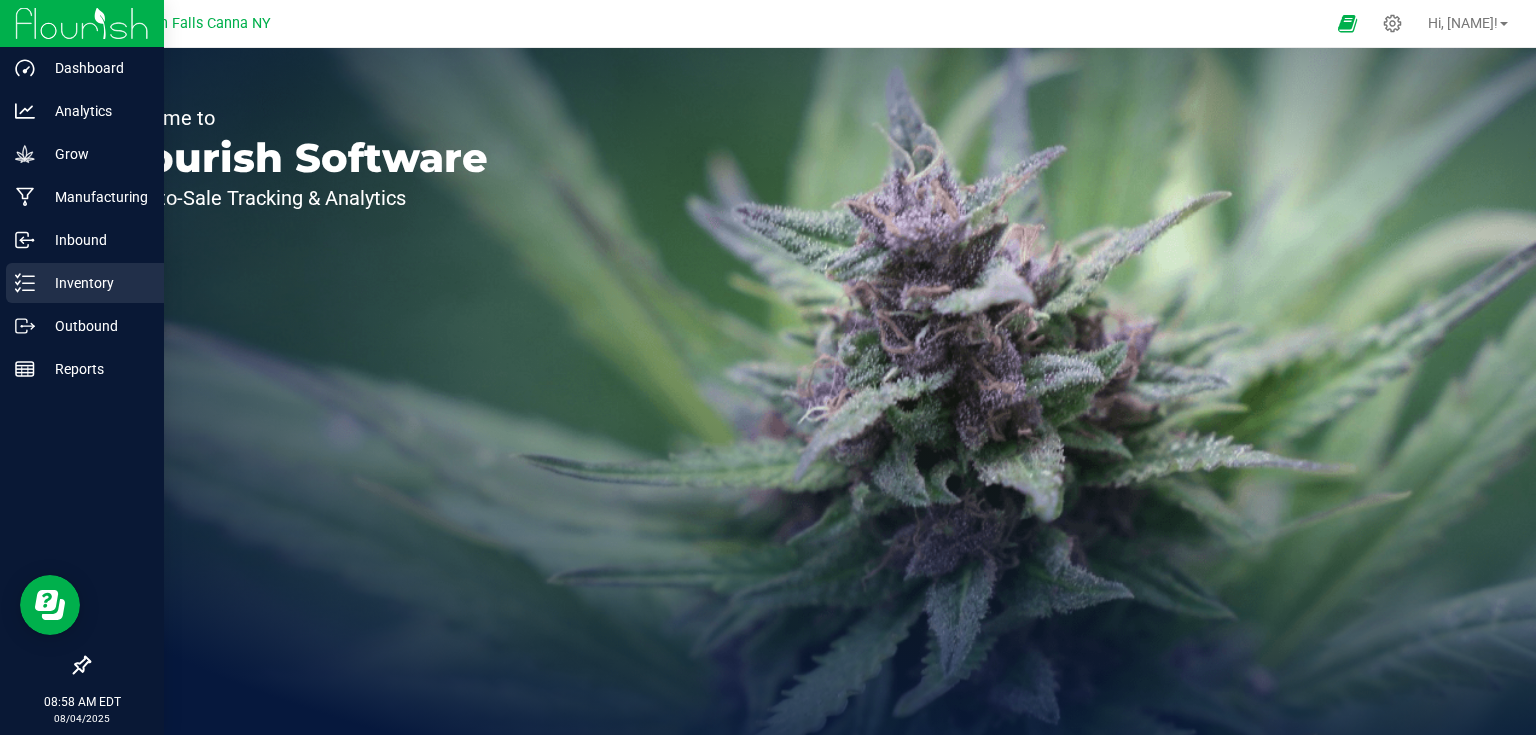click on "Inventory" at bounding box center [85, 283] 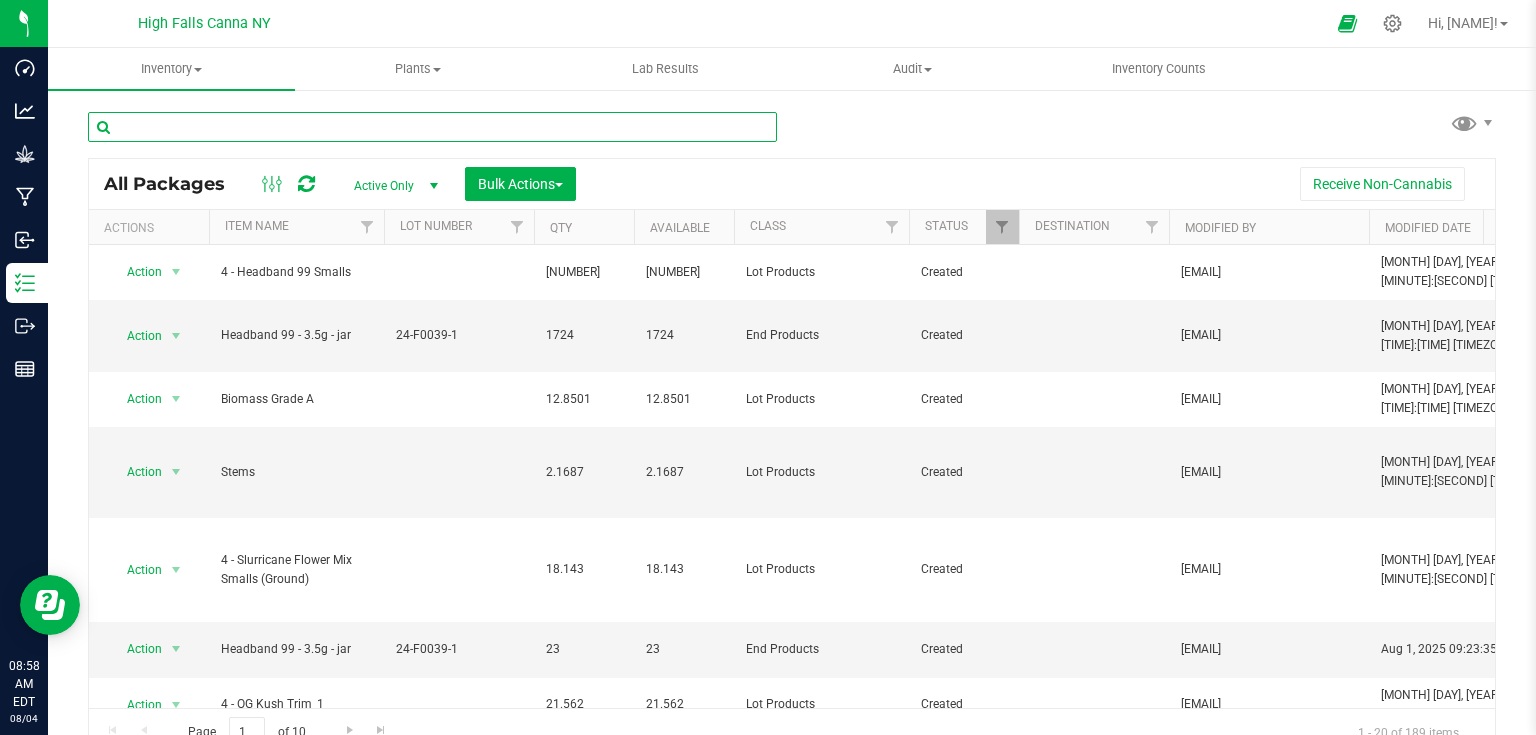 click at bounding box center [432, 127] 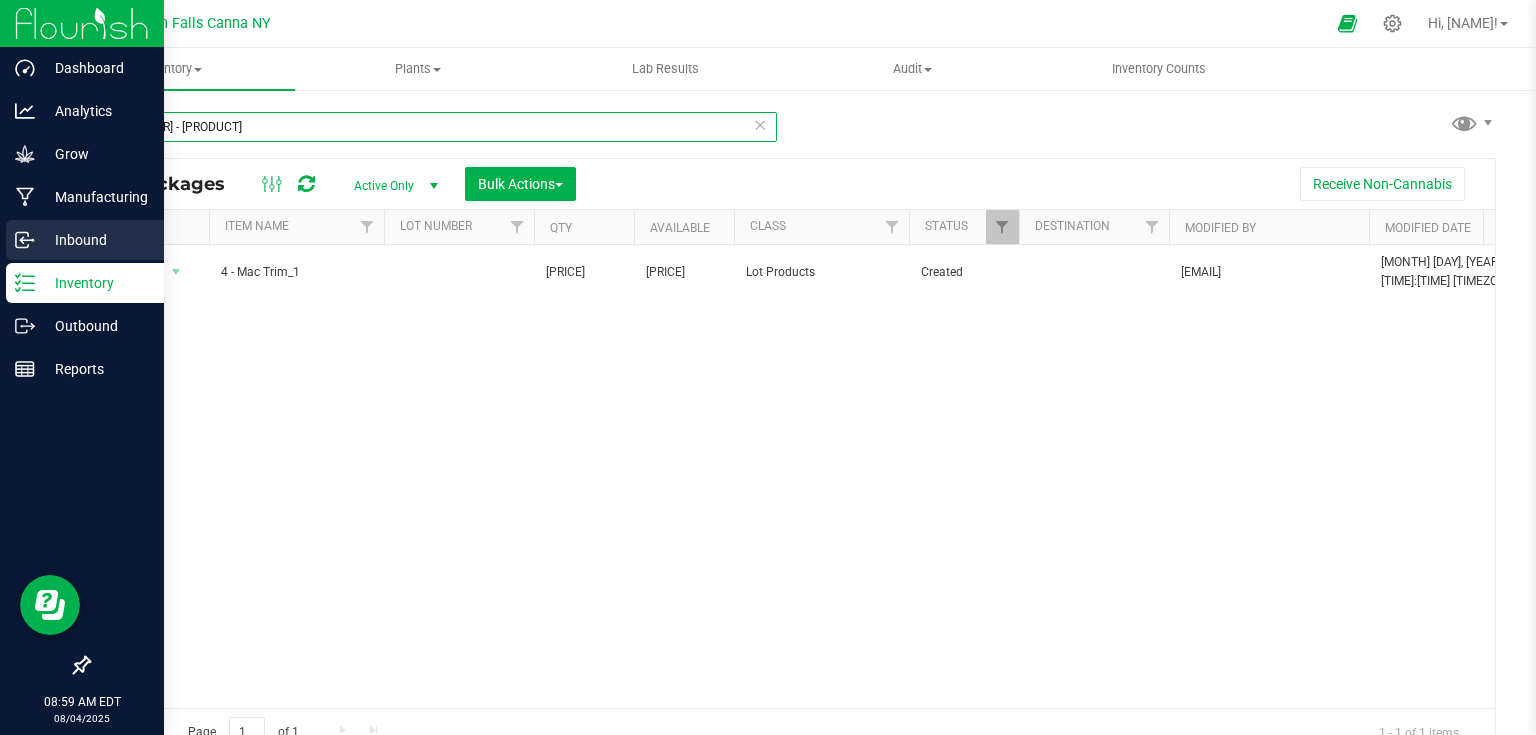 type on "4 - mac" 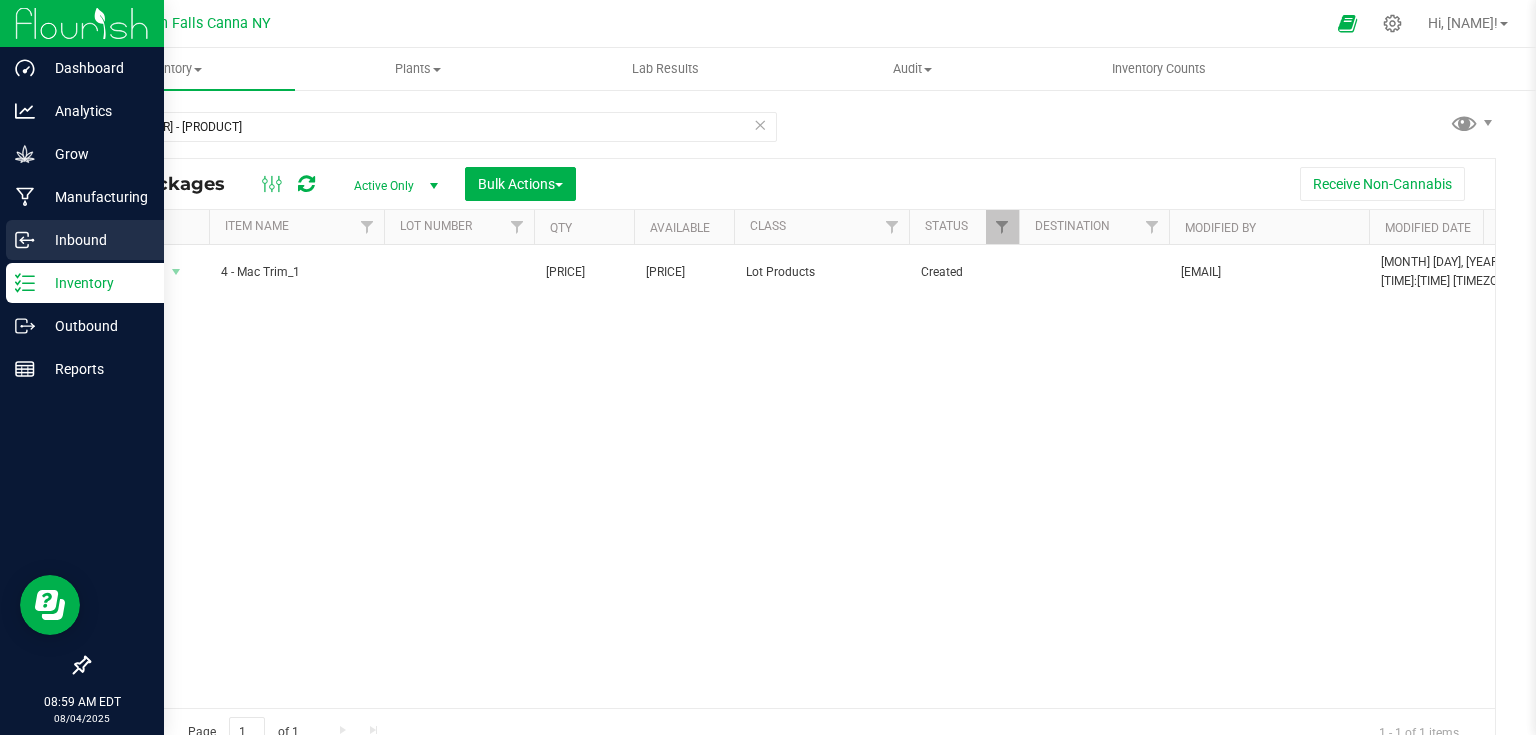 click on "Inbound" at bounding box center (95, 240) 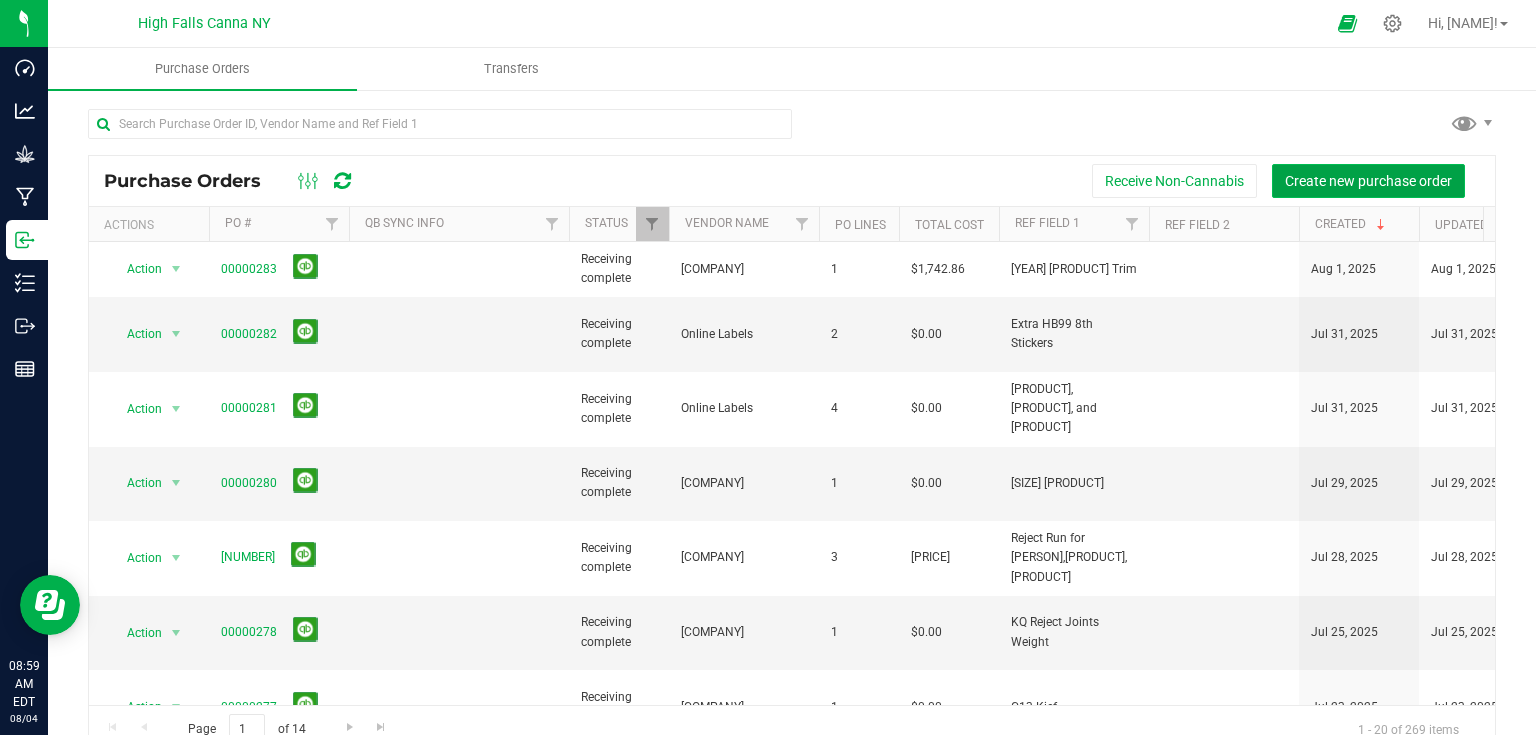 click on "Create new purchase order" at bounding box center (1368, 181) 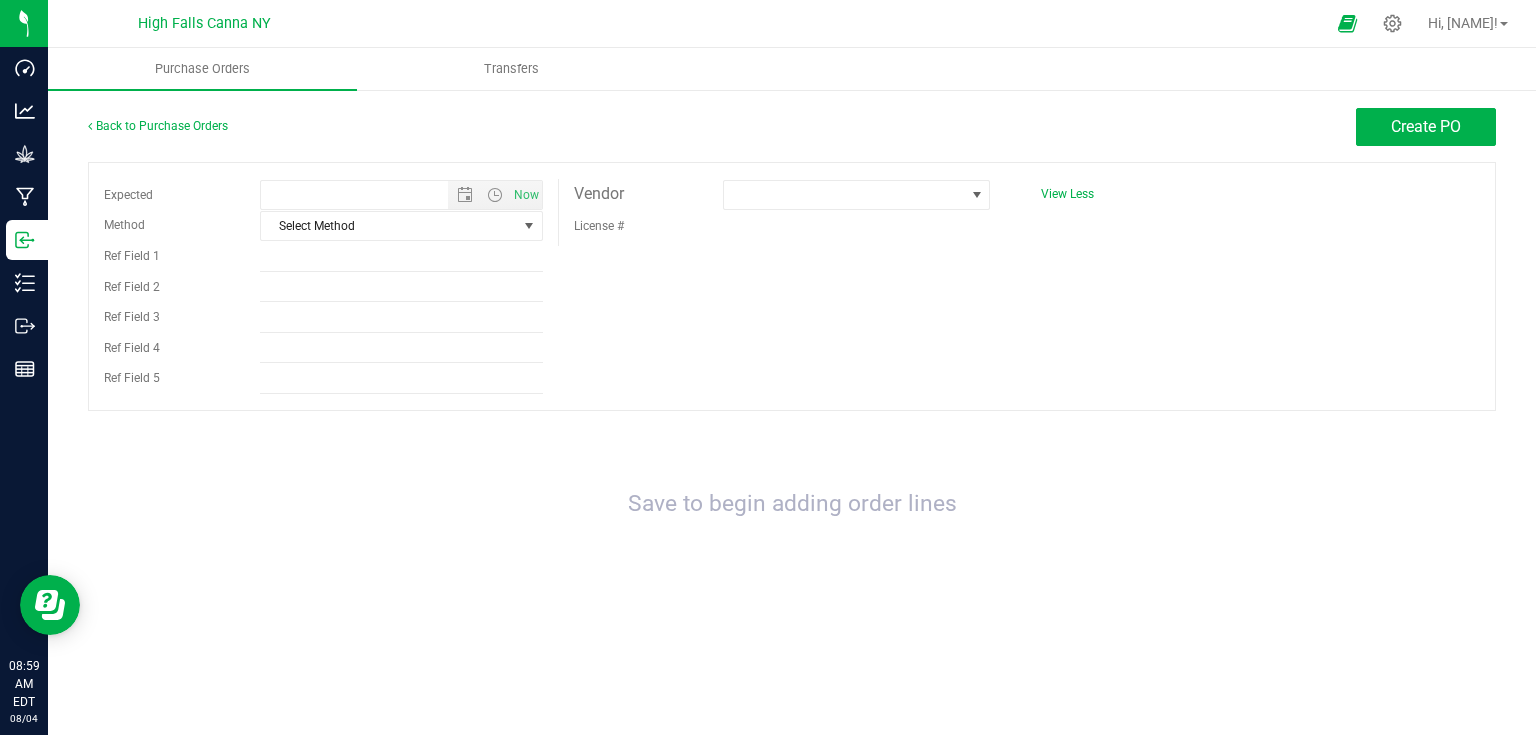 type on "8/4/2025 8:59 AM" 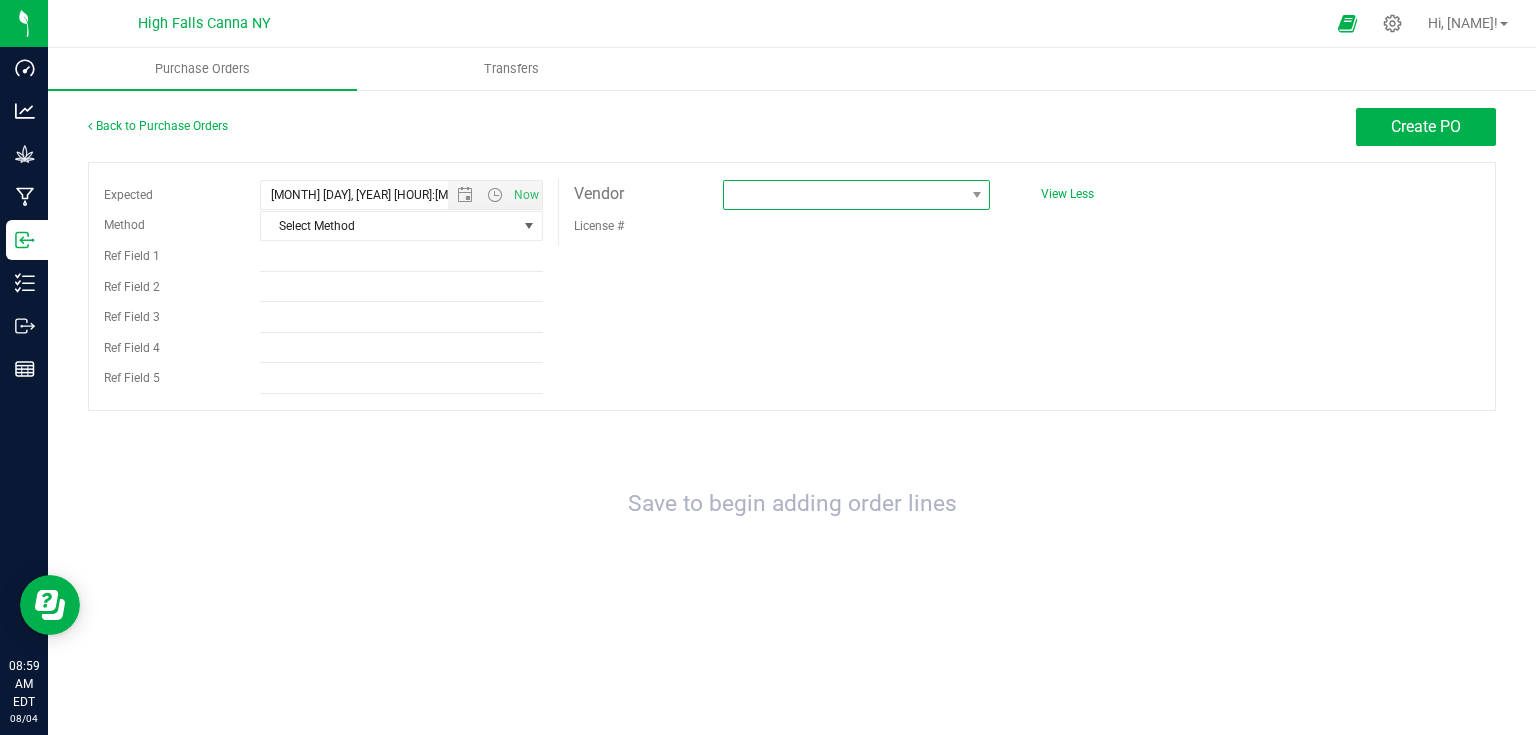 click at bounding box center [844, 195] 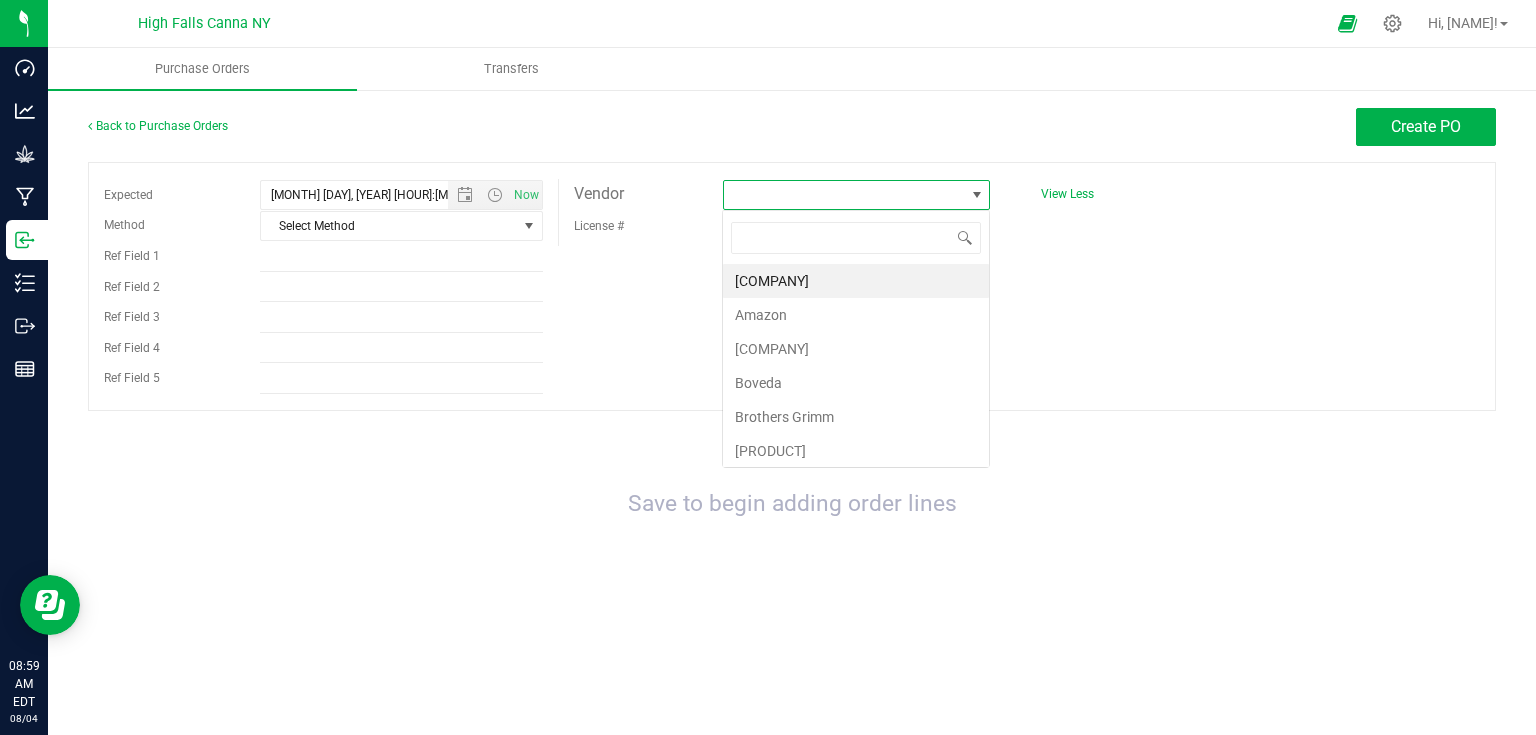 scroll, scrollTop: 99970, scrollLeft: 99732, axis: both 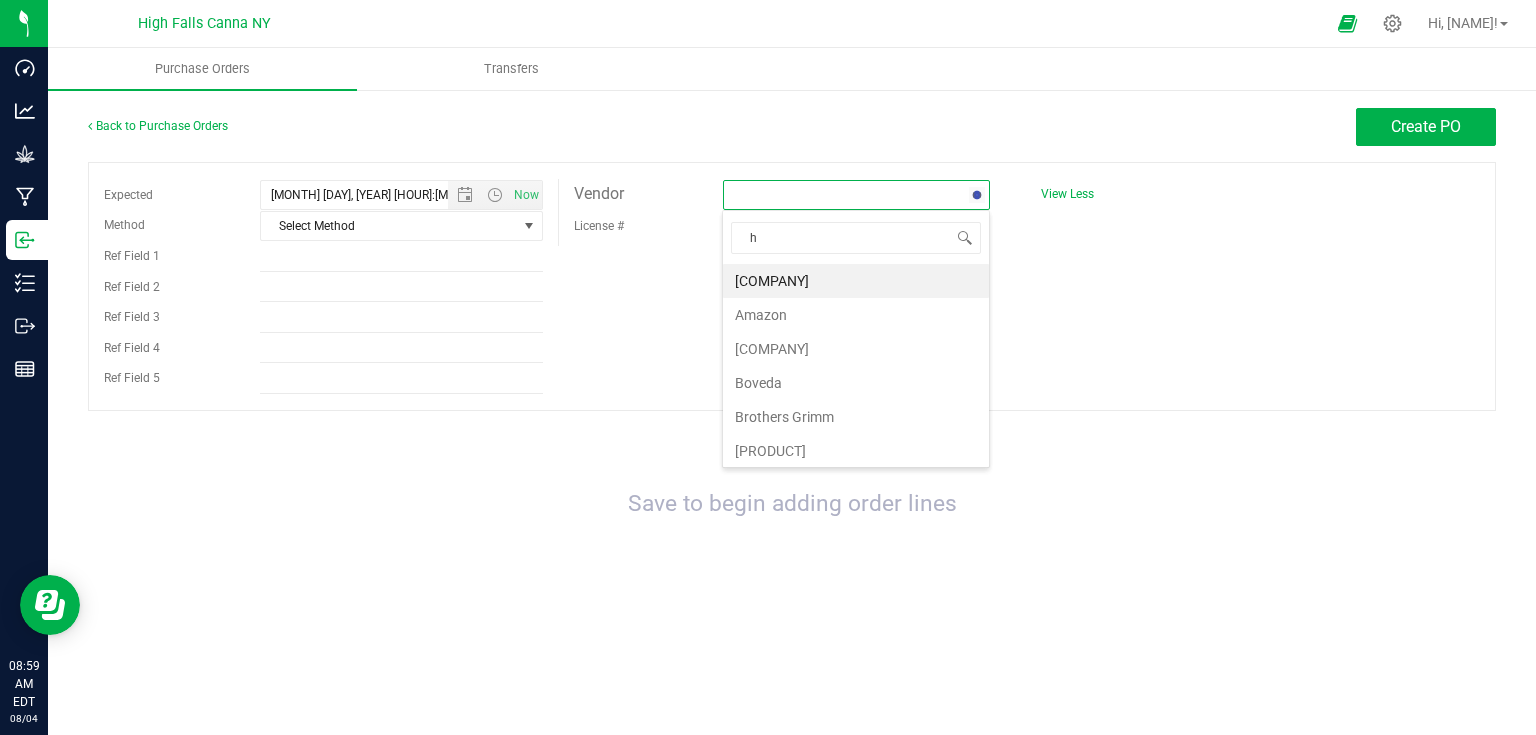 type on "hi" 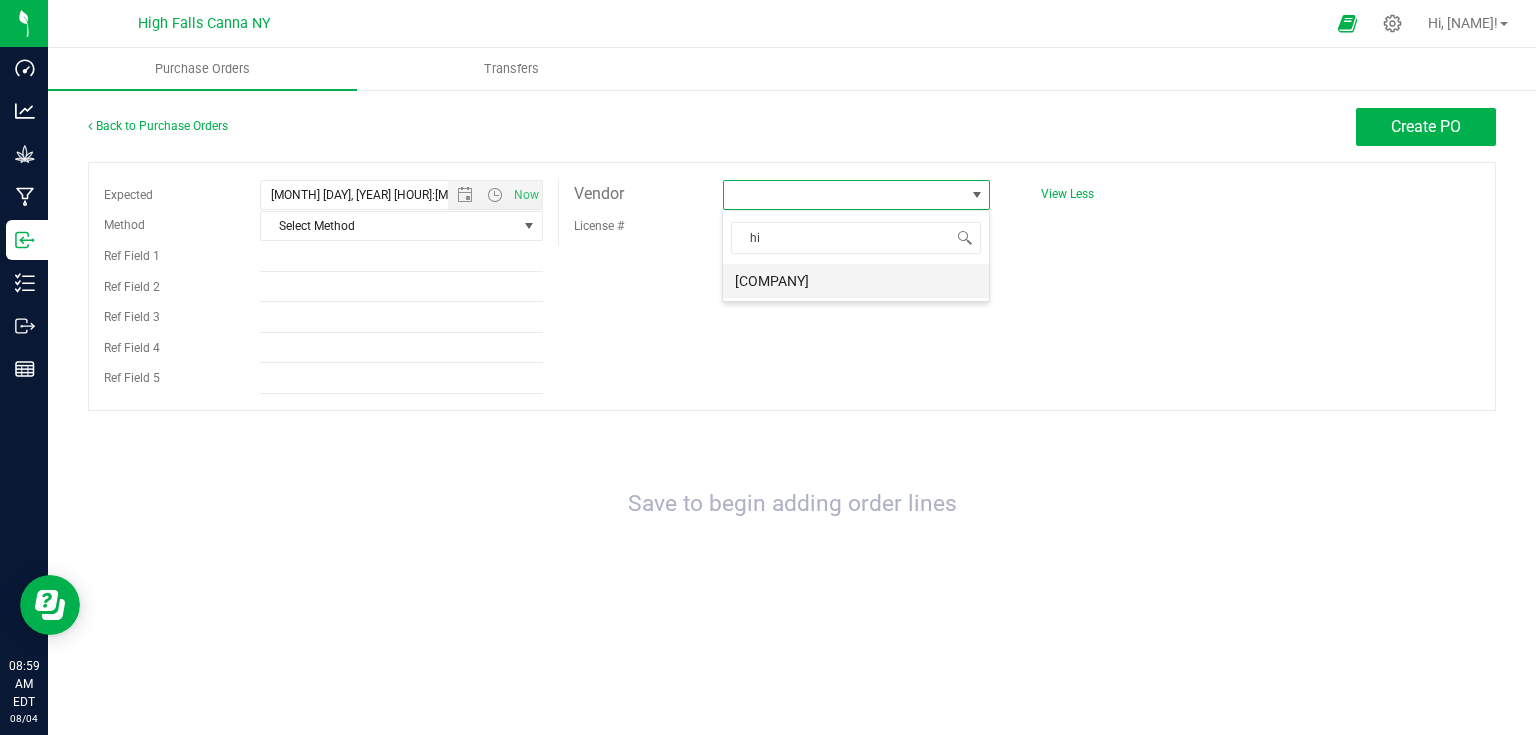 click on "High Falls Cultivation" at bounding box center (856, 281) 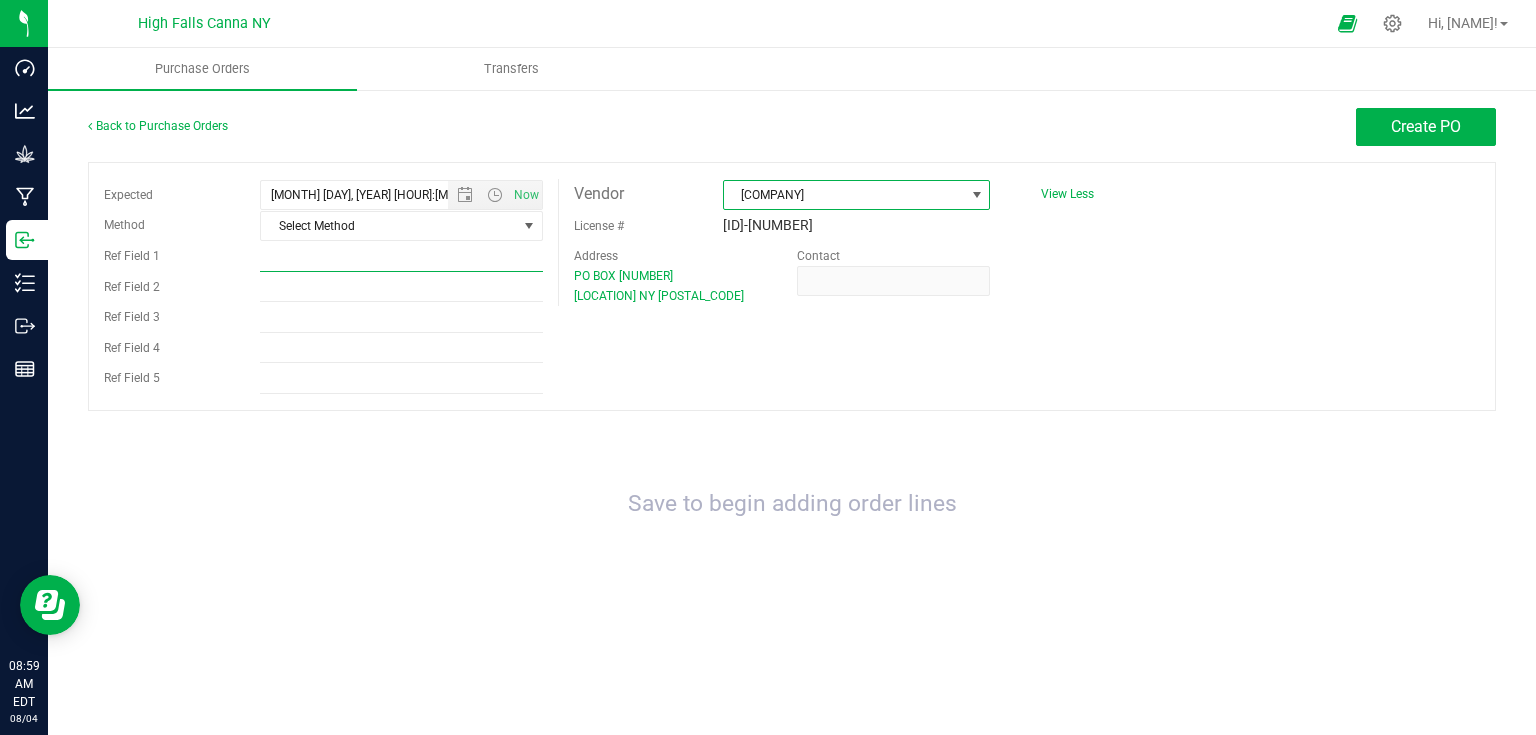 click on "Ref Field 1" at bounding box center [401, 257] 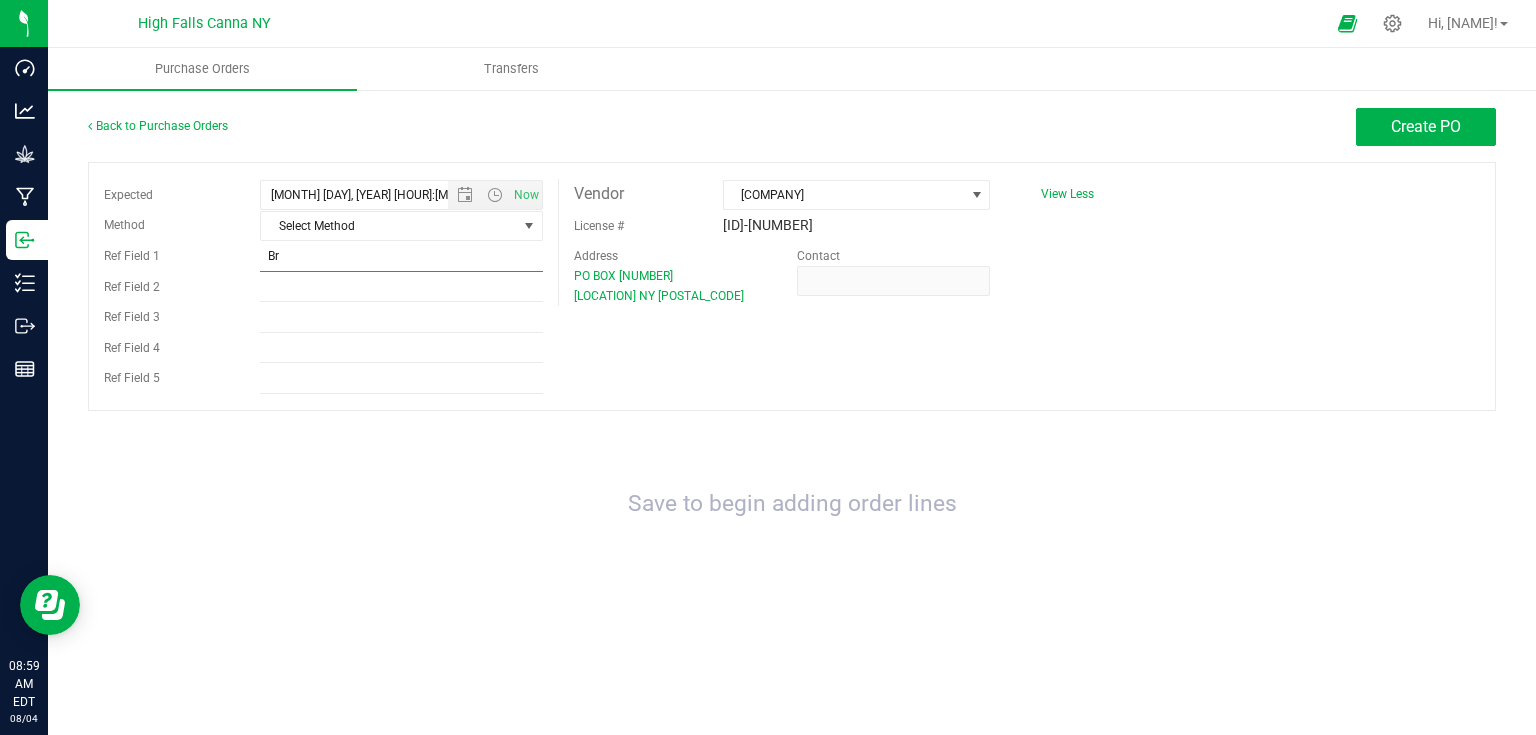 type on "B" 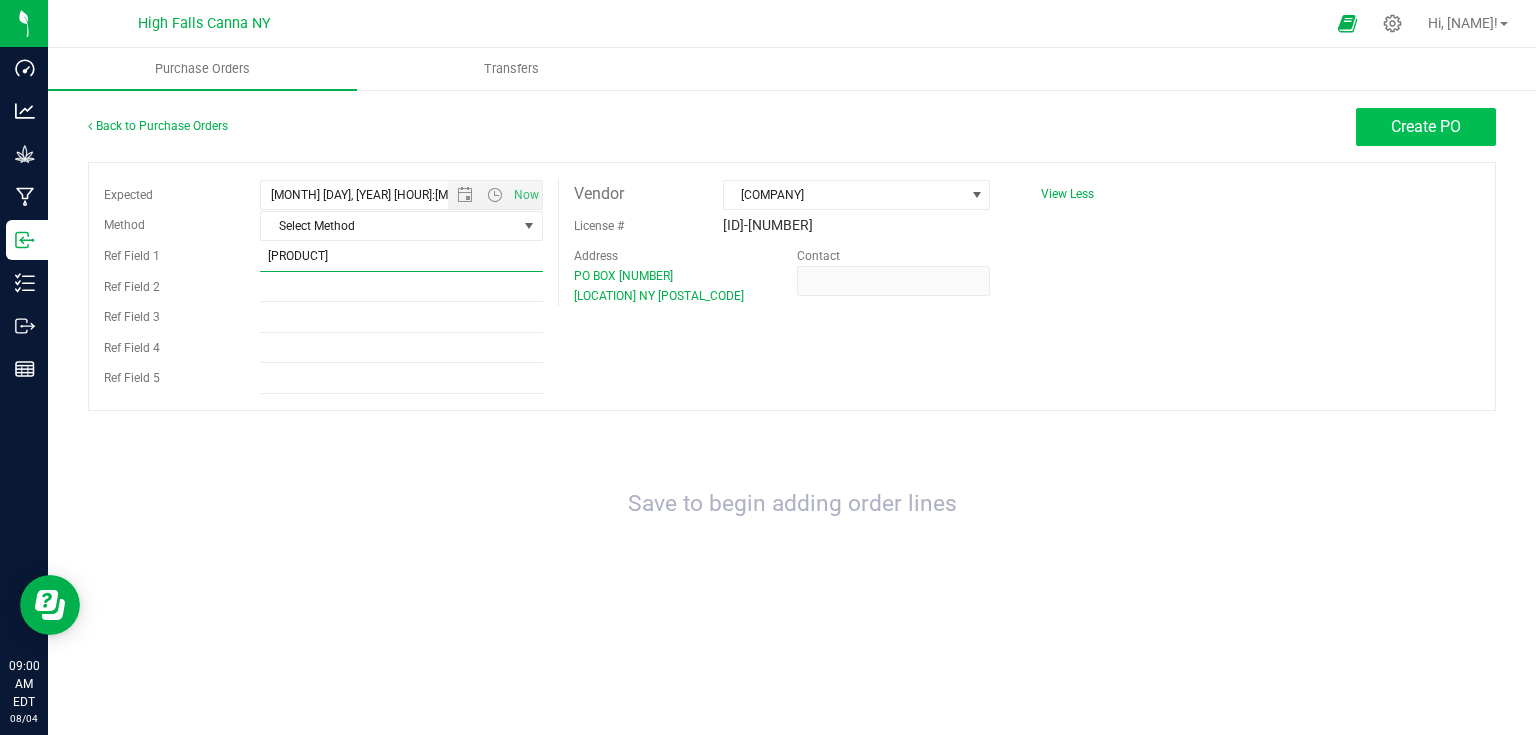type on "MAC Infused Ground Smalls" 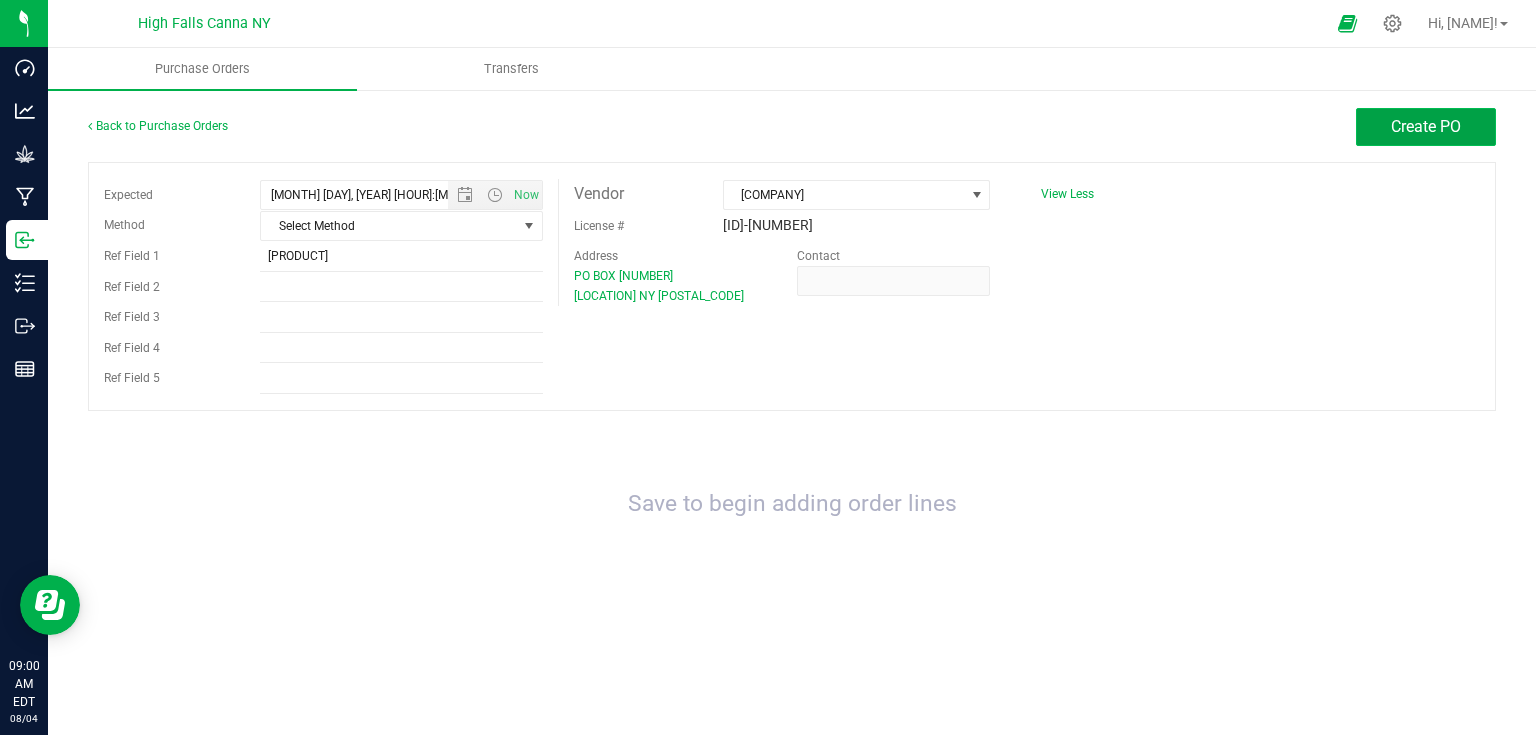 click on "Create PO" at bounding box center (1426, 126) 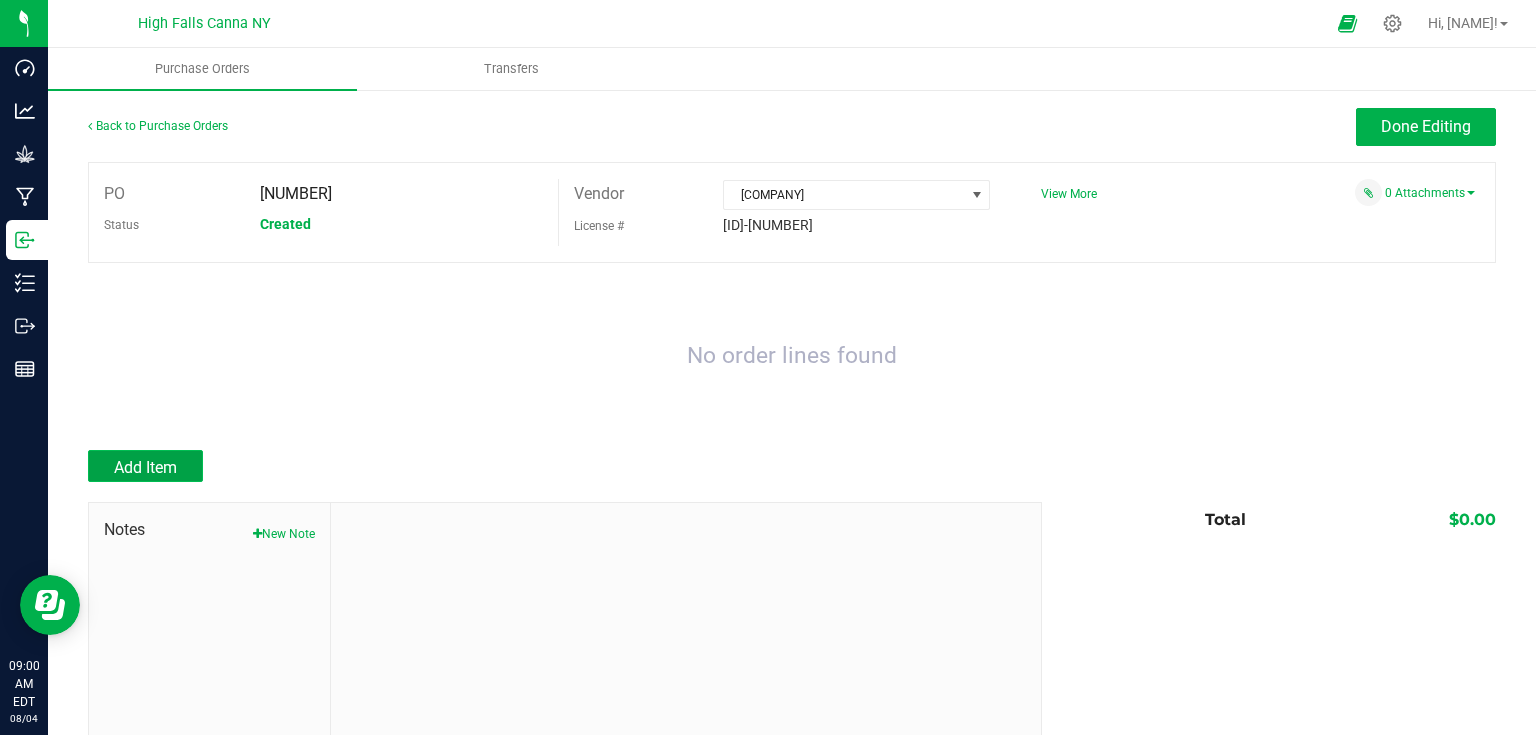 click on "Add Item" at bounding box center (145, 466) 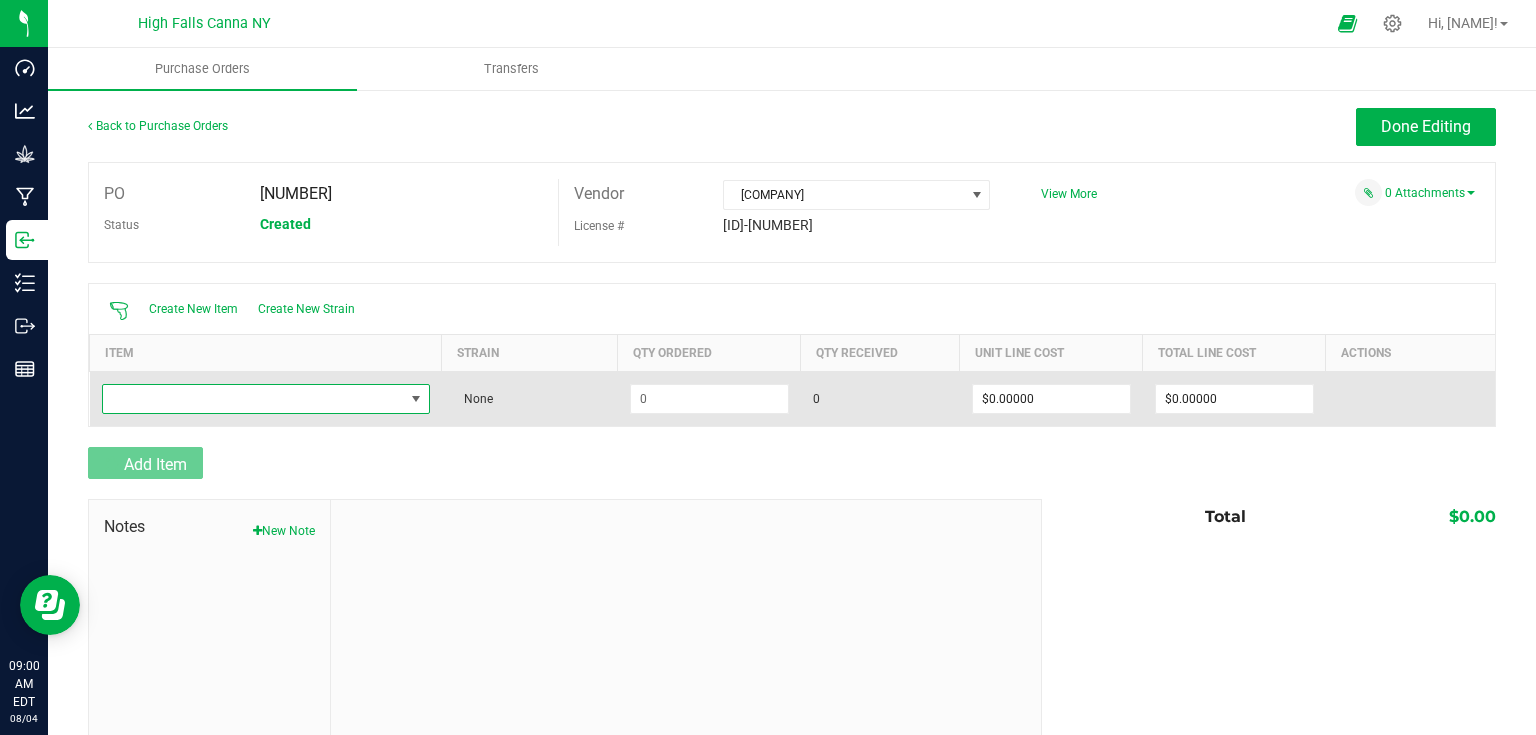 click at bounding box center [253, 399] 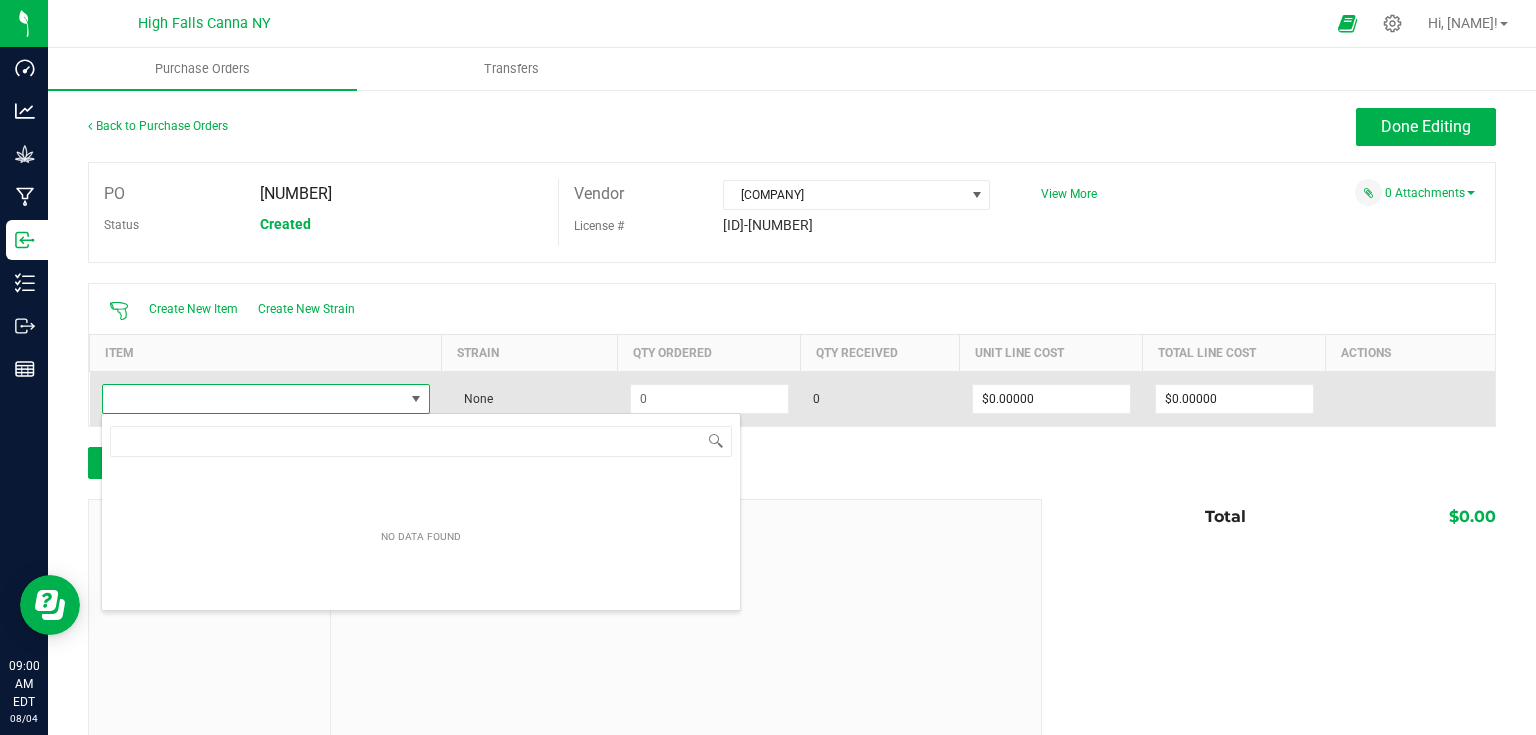 scroll, scrollTop: 99970, scrollLeft: 99674, axis: both 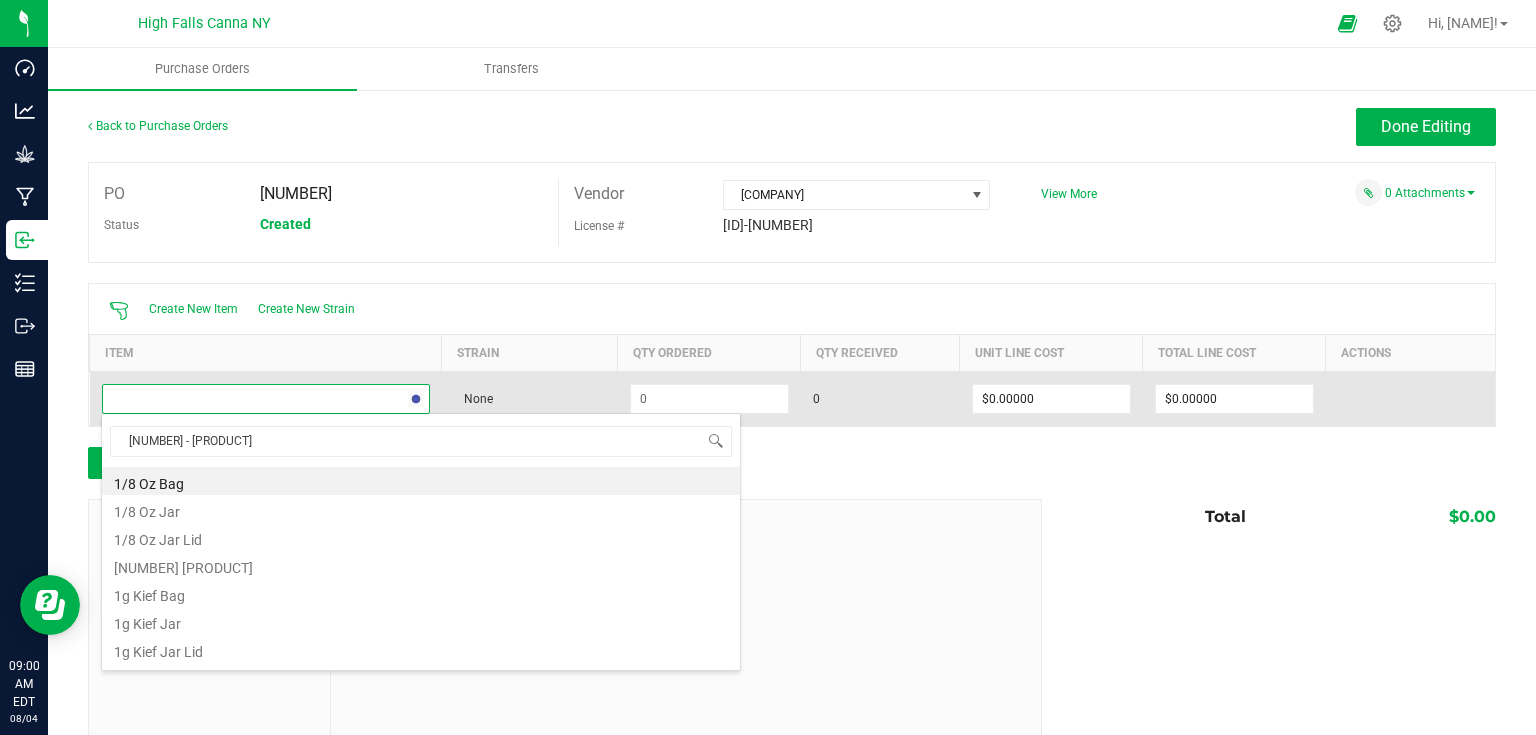 type on "4 - mac" 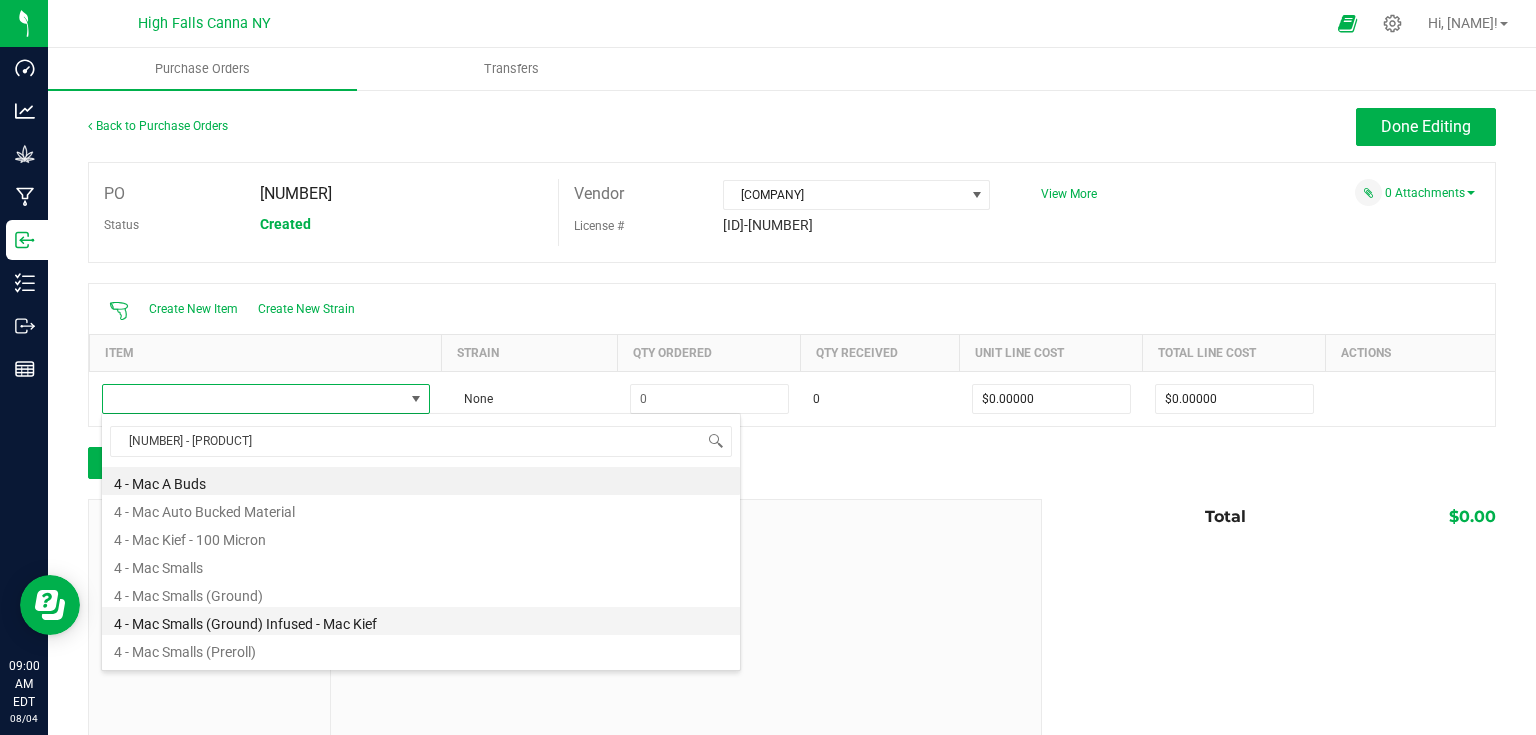 click on "4 - Mac Smalls (Ground) Infused - Mac Kief" at bounding box center [421, 621] 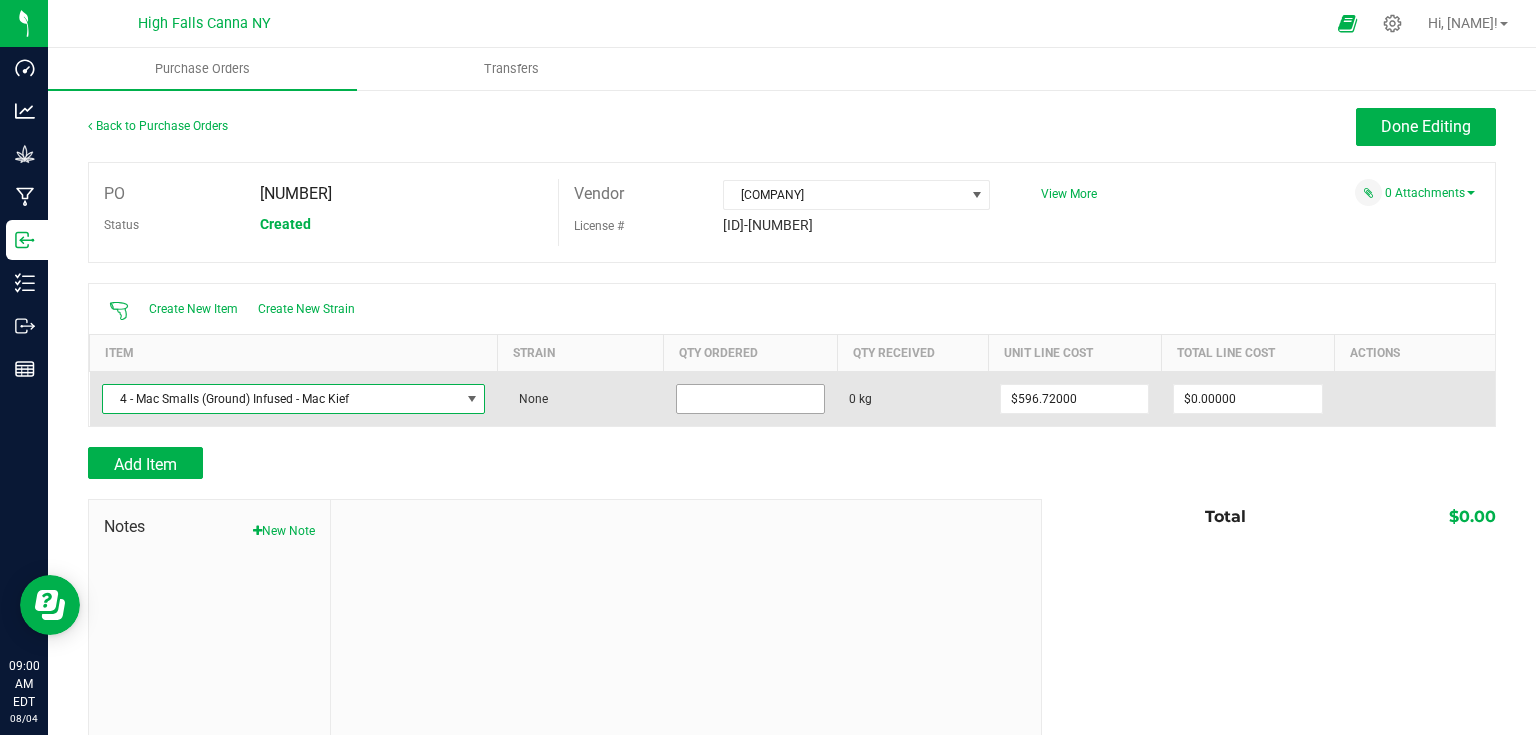 click at bounding box center (750, 399) 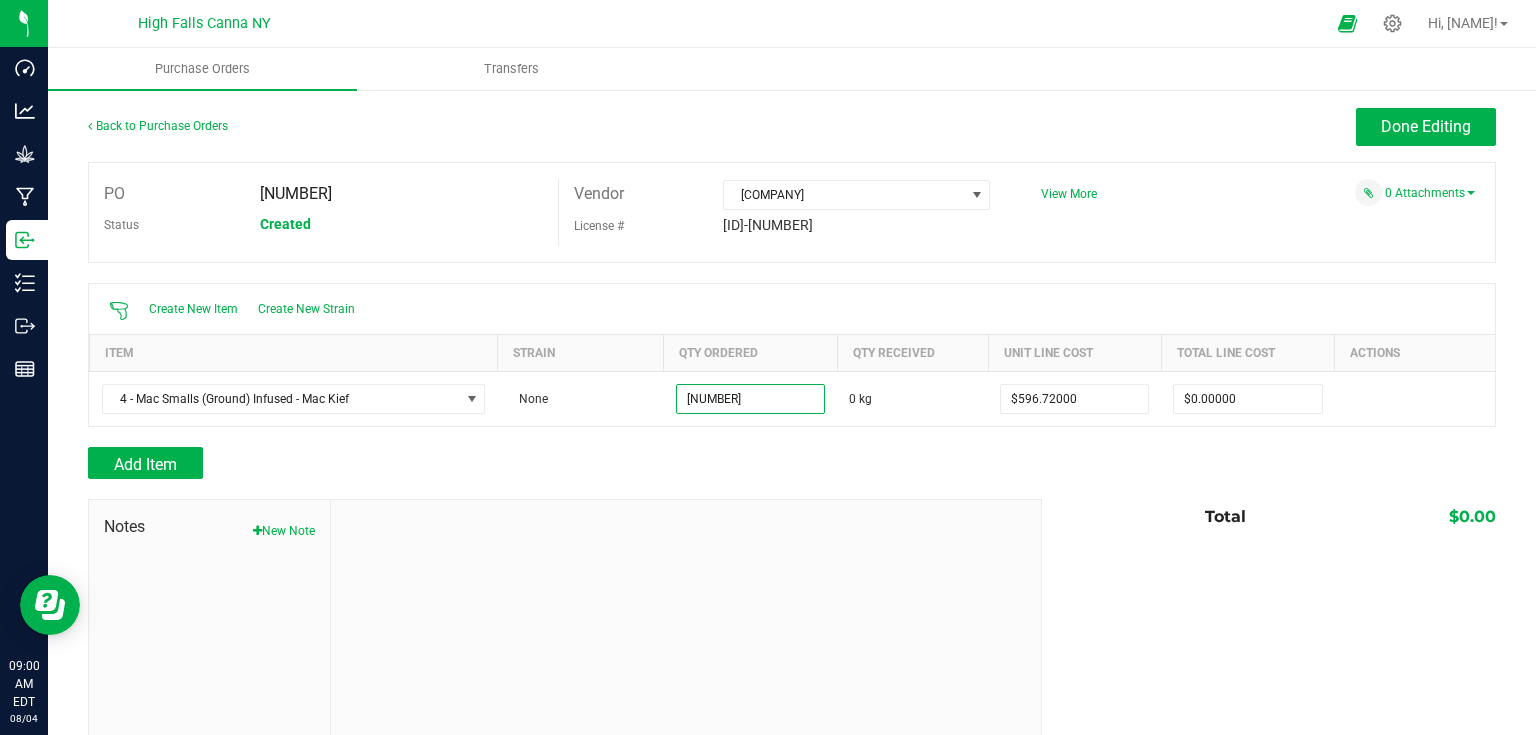 type on "2.7350 kg" 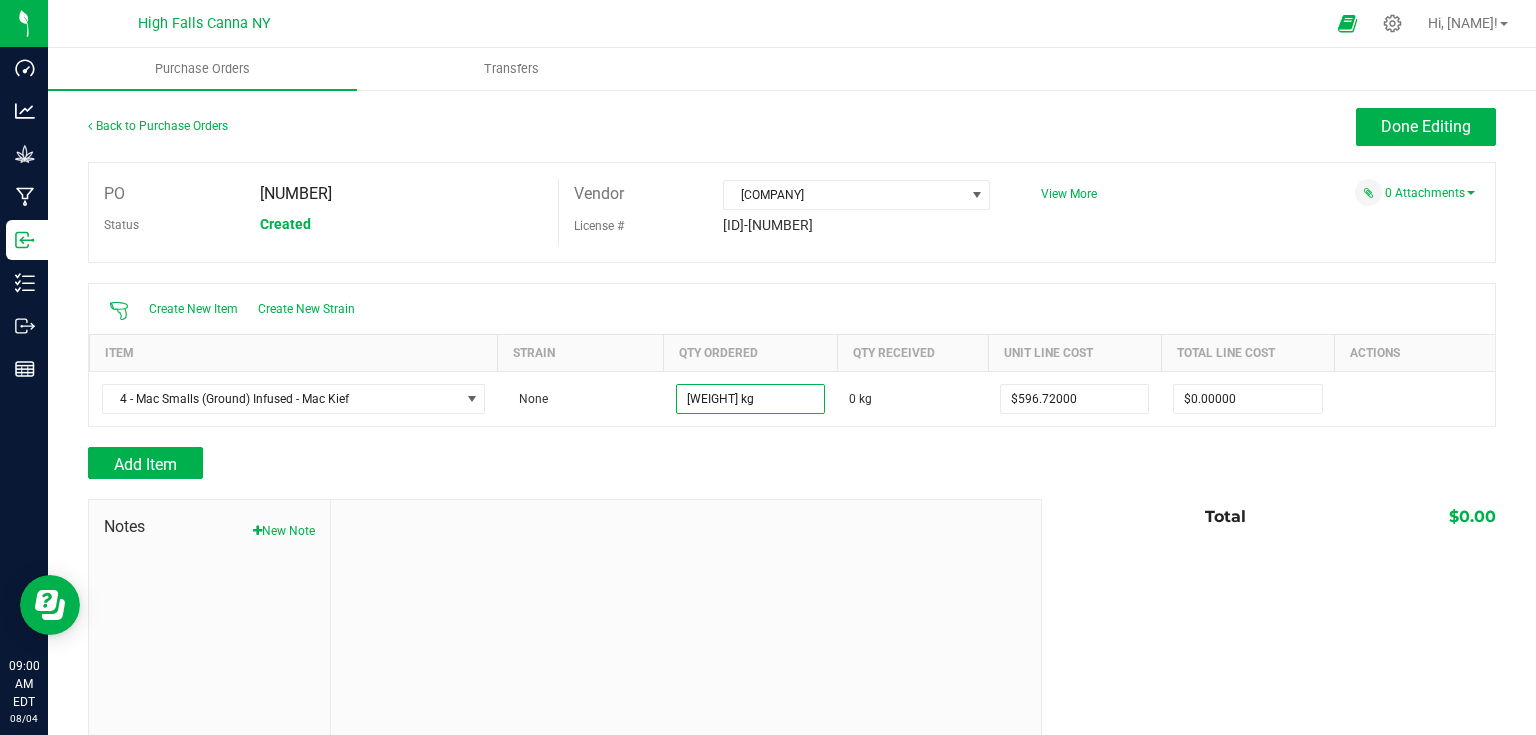 click on "Add Item" at bounding box center [557, 463] 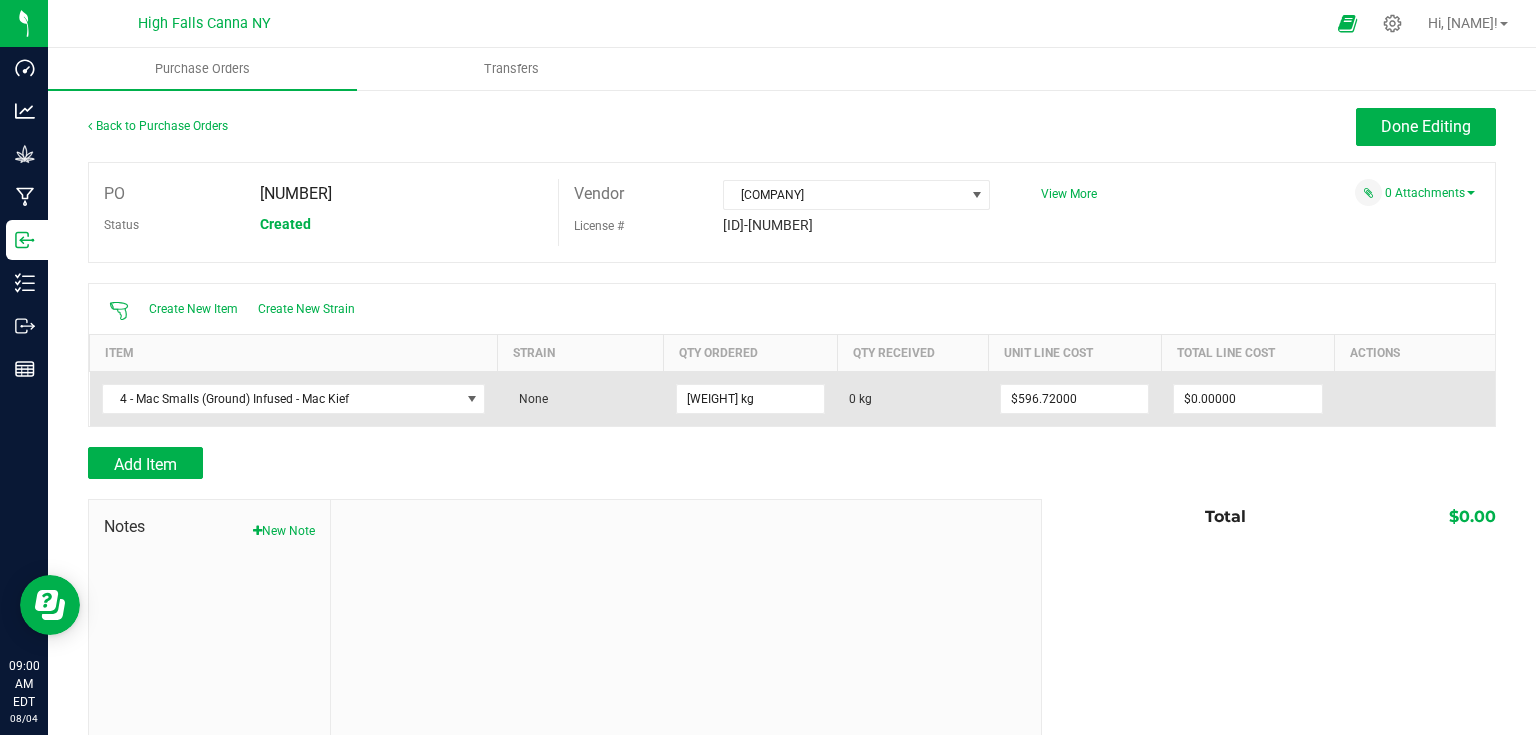 type on "$1,632.02920" 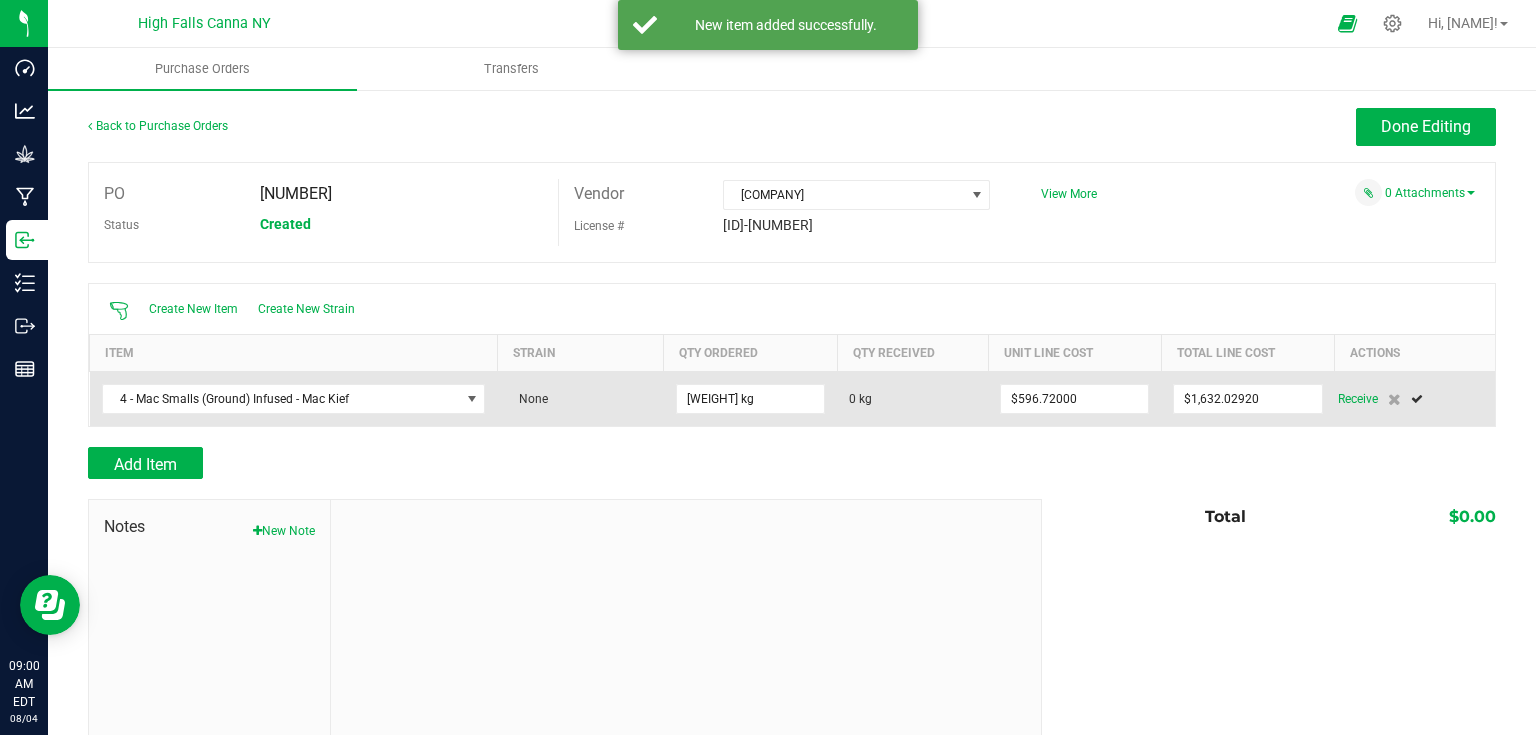 click on "Receive" at bounding box center [1410, 399] 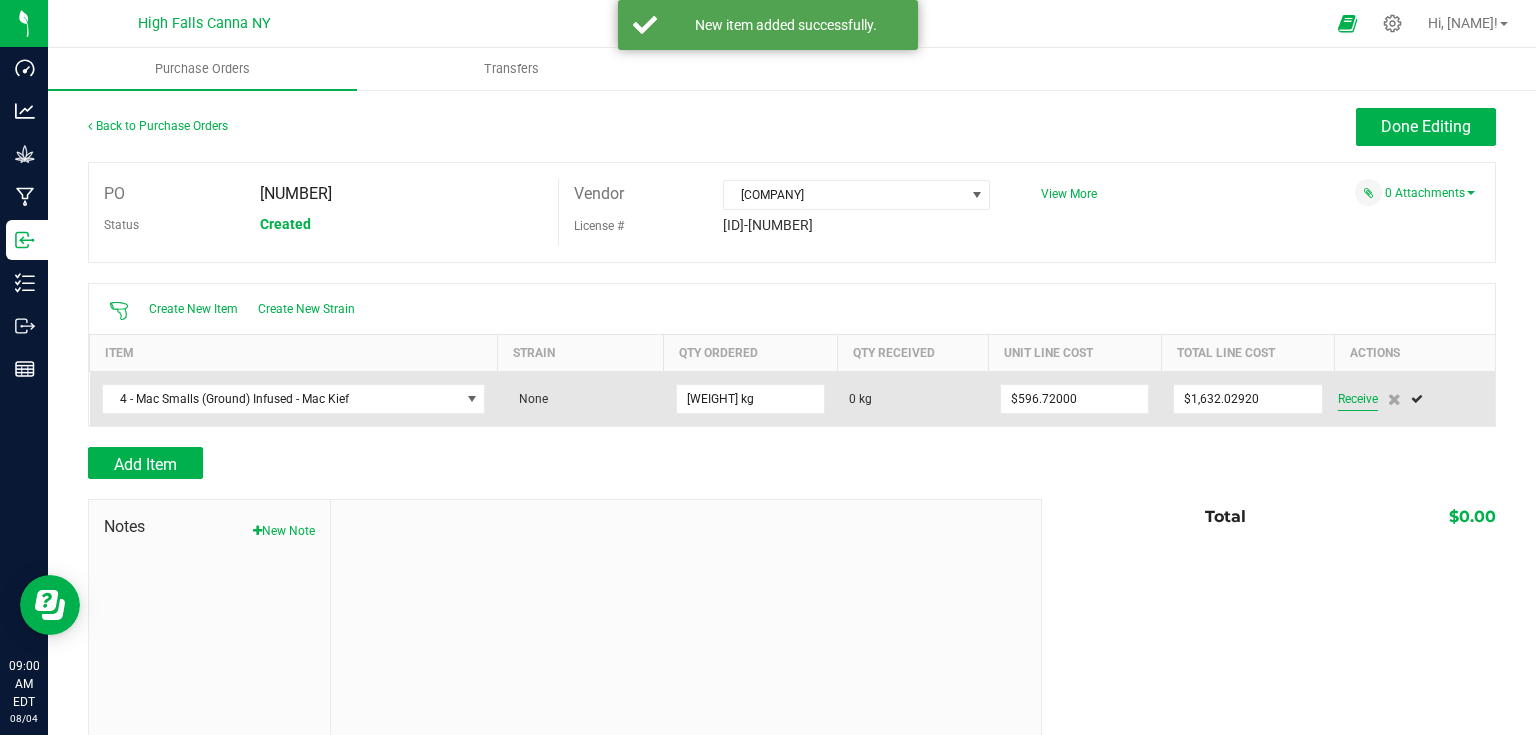 click on "Receive" at bounding box center (1358, 399) 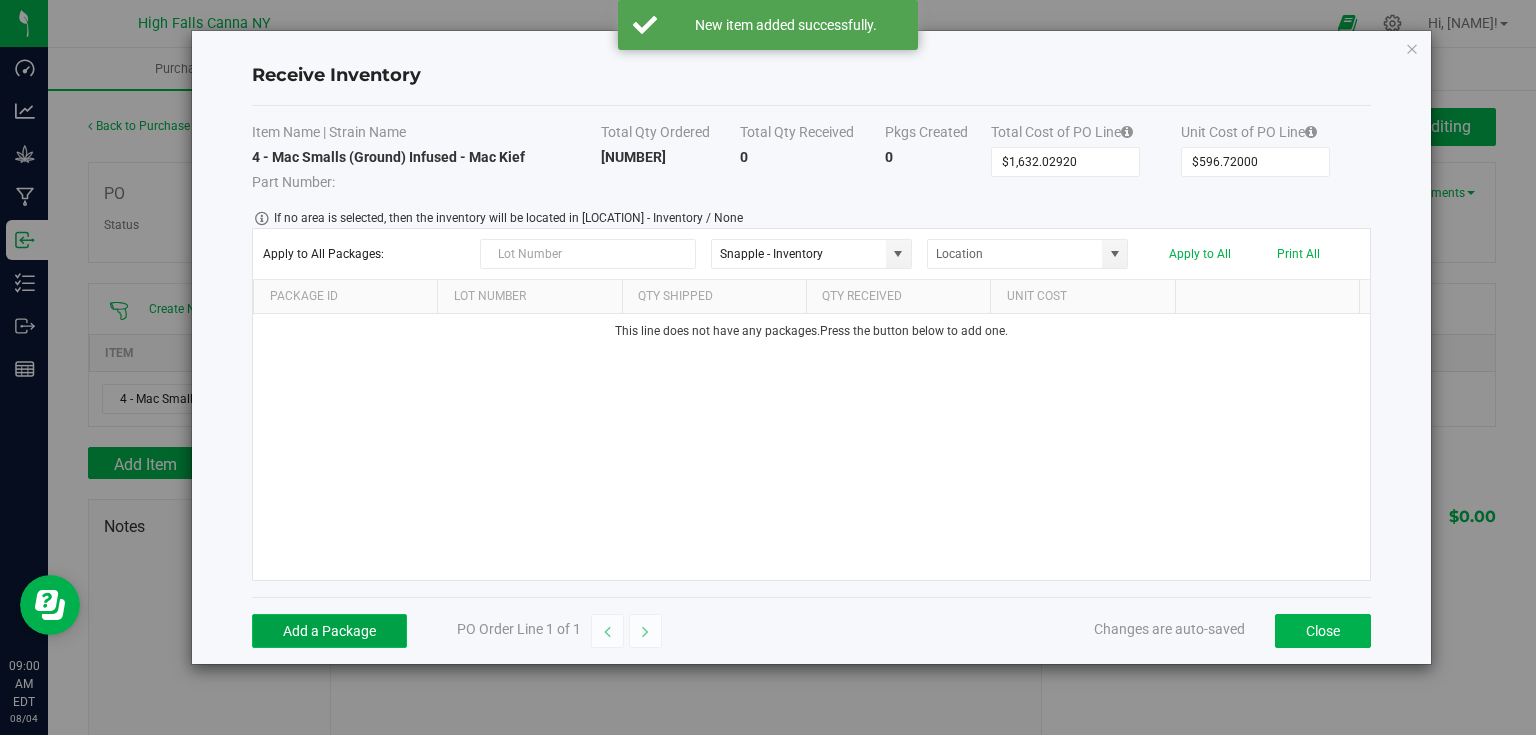 click on "Add a Package" at bounding box center (329, 631) 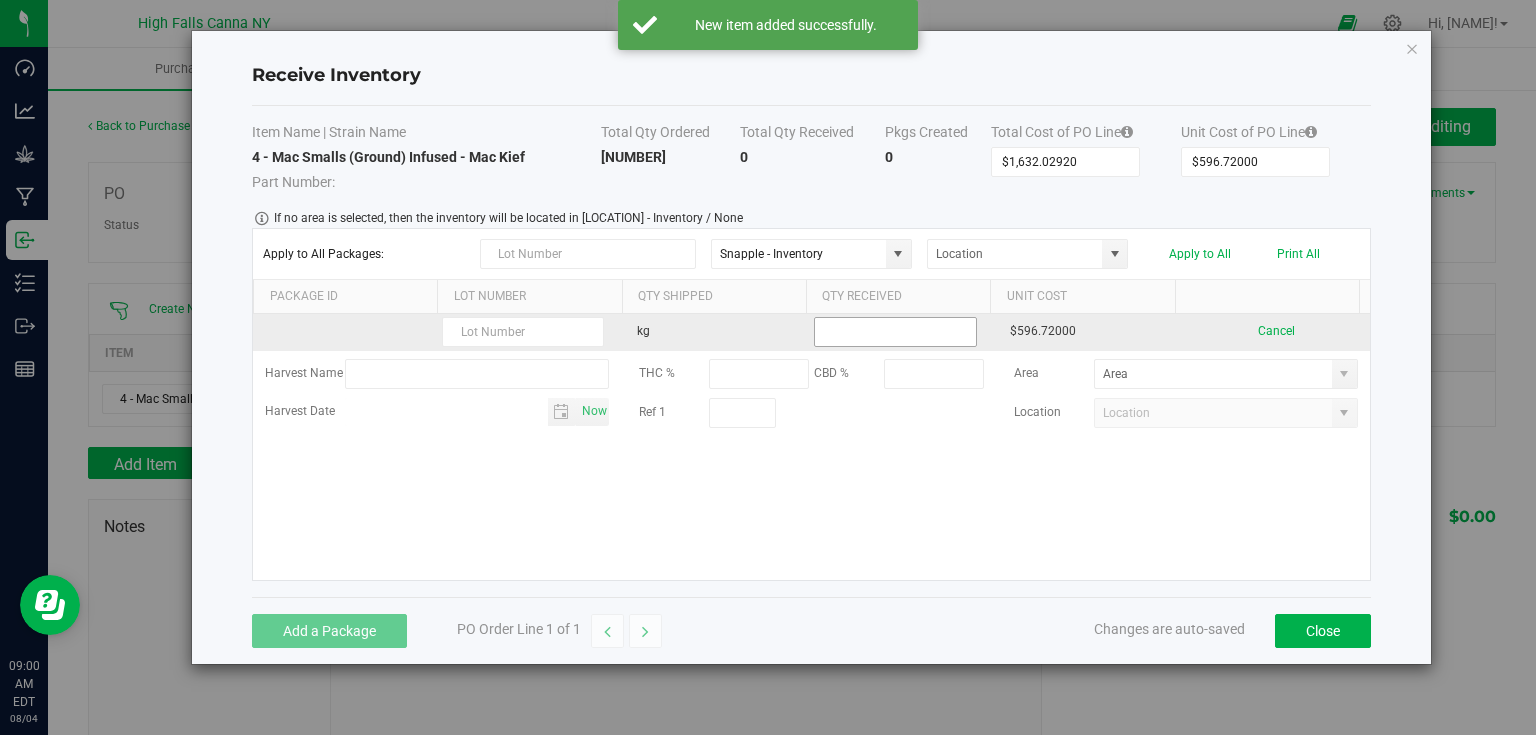 click at bounding box center [895, 332] 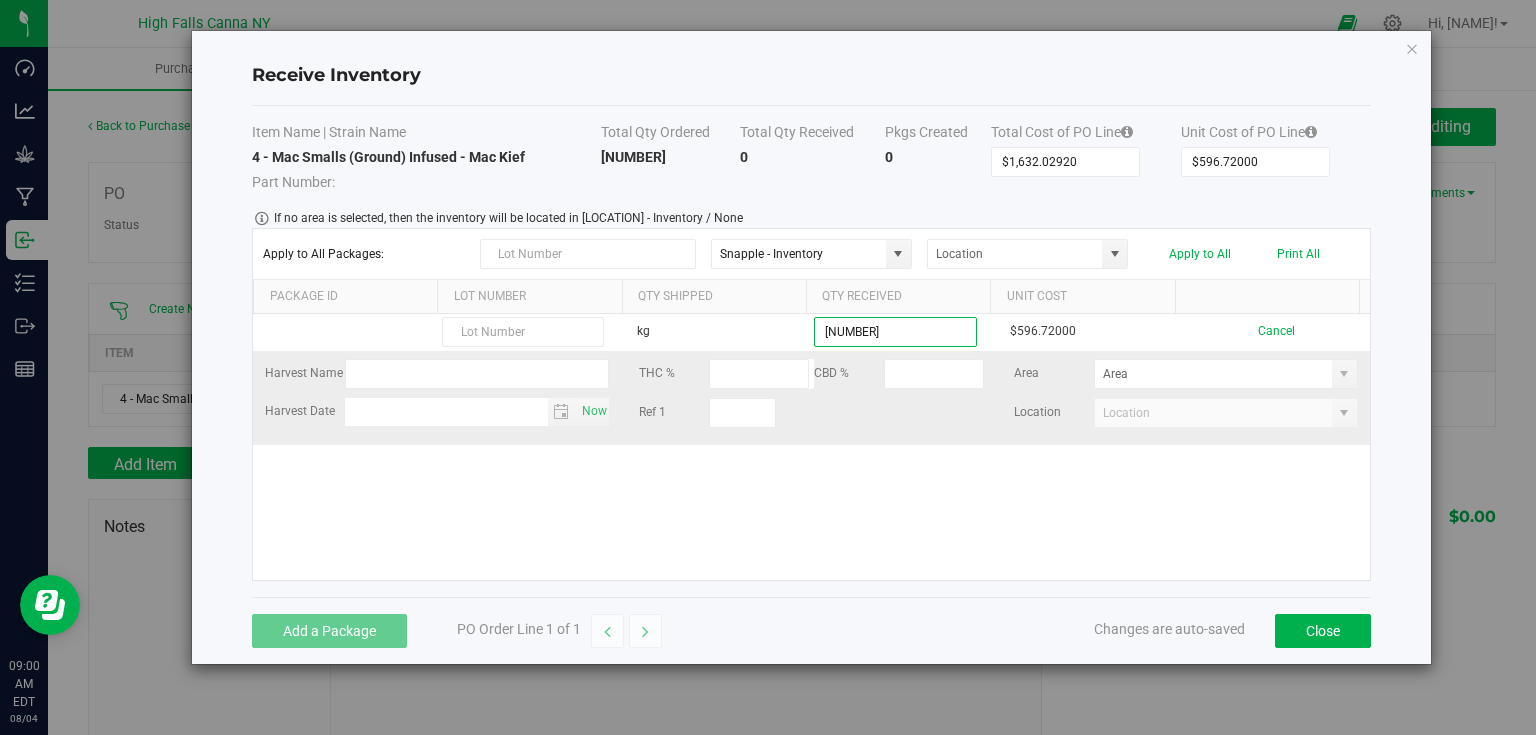 type on "2.7350 kg" 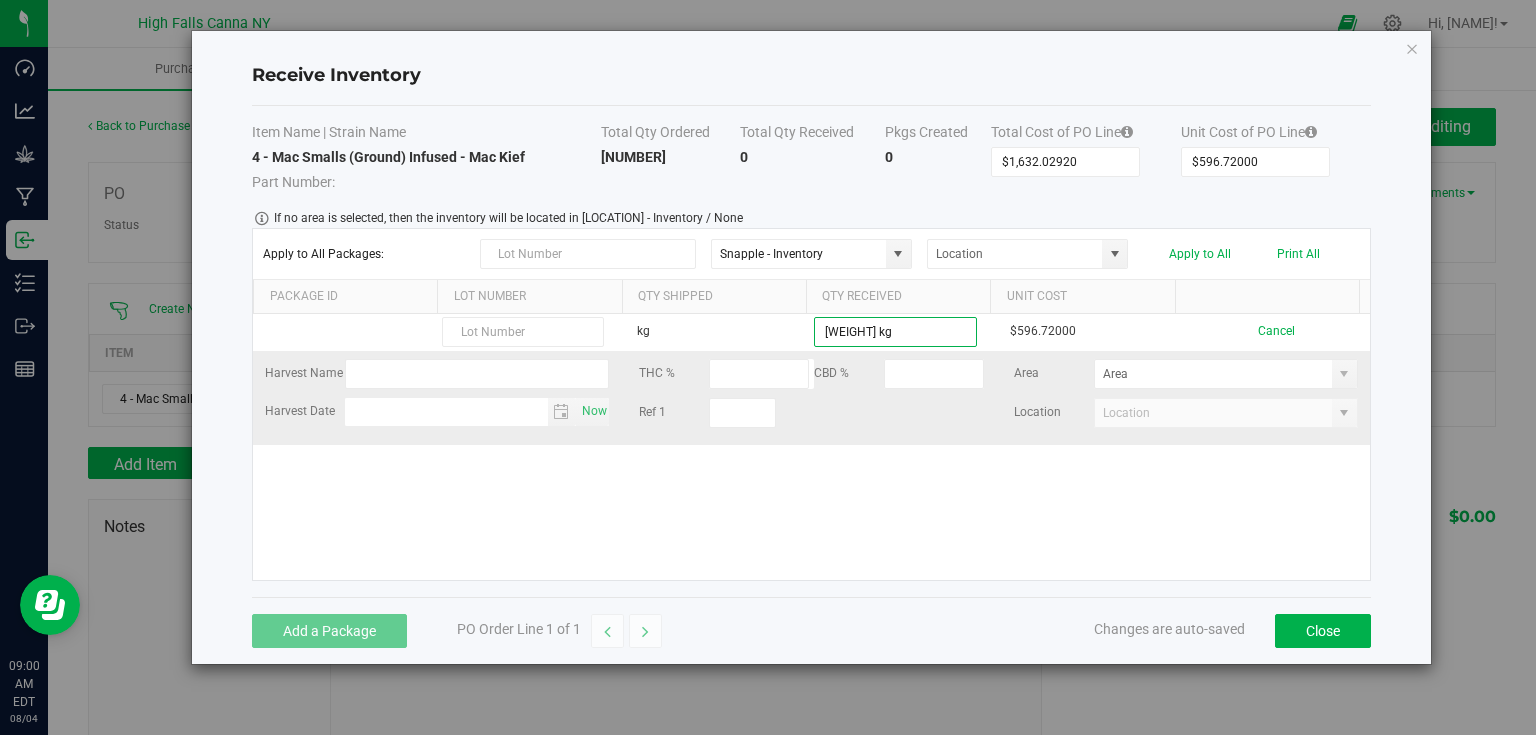 click on "kg  2.7350 kg  $596.72000   Cancel   Harvest Name   THC %   CBD %   Area   Harvest Date
Now
Ref 1   Location" at bounding box center (811, 447) 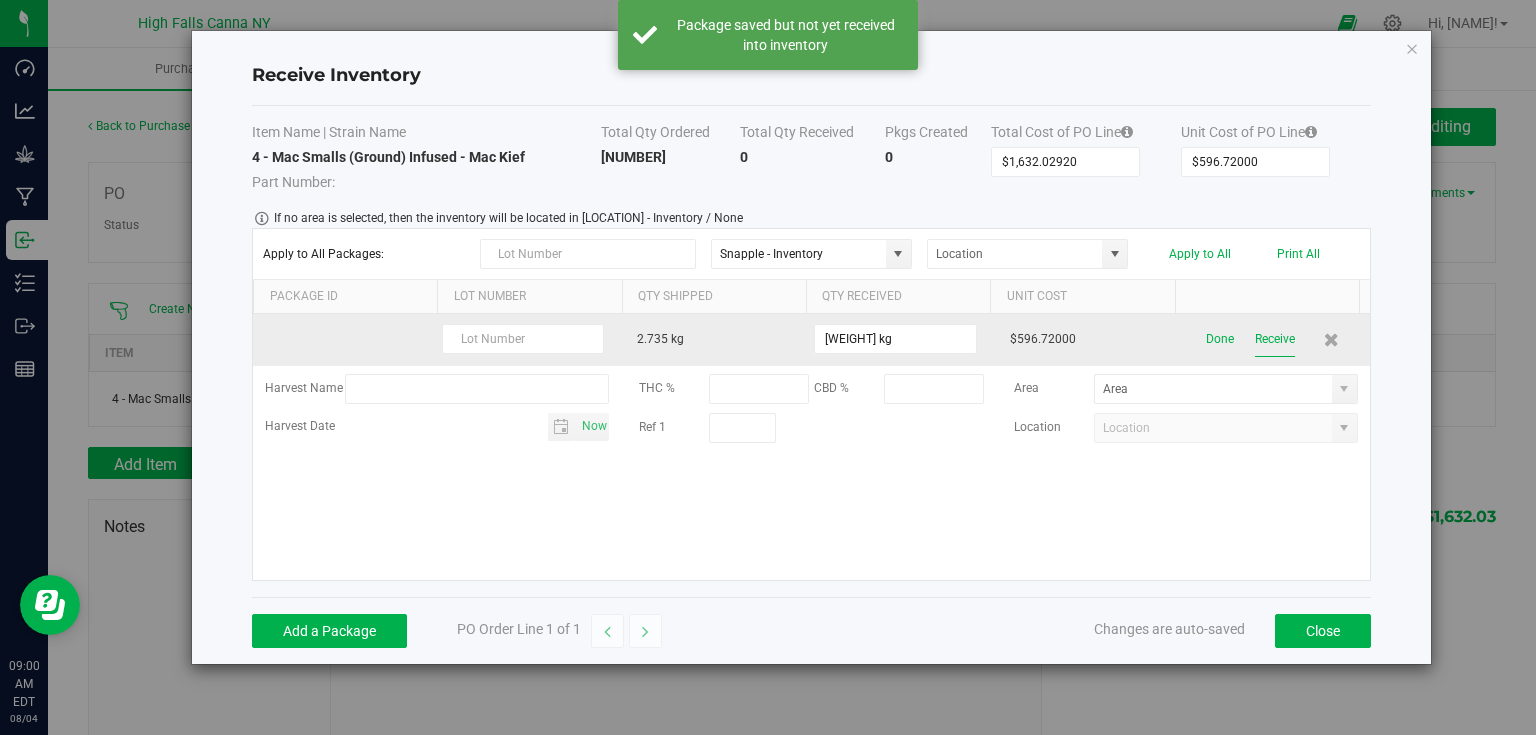 click on "Receive" at bounding box center [1275, 339] 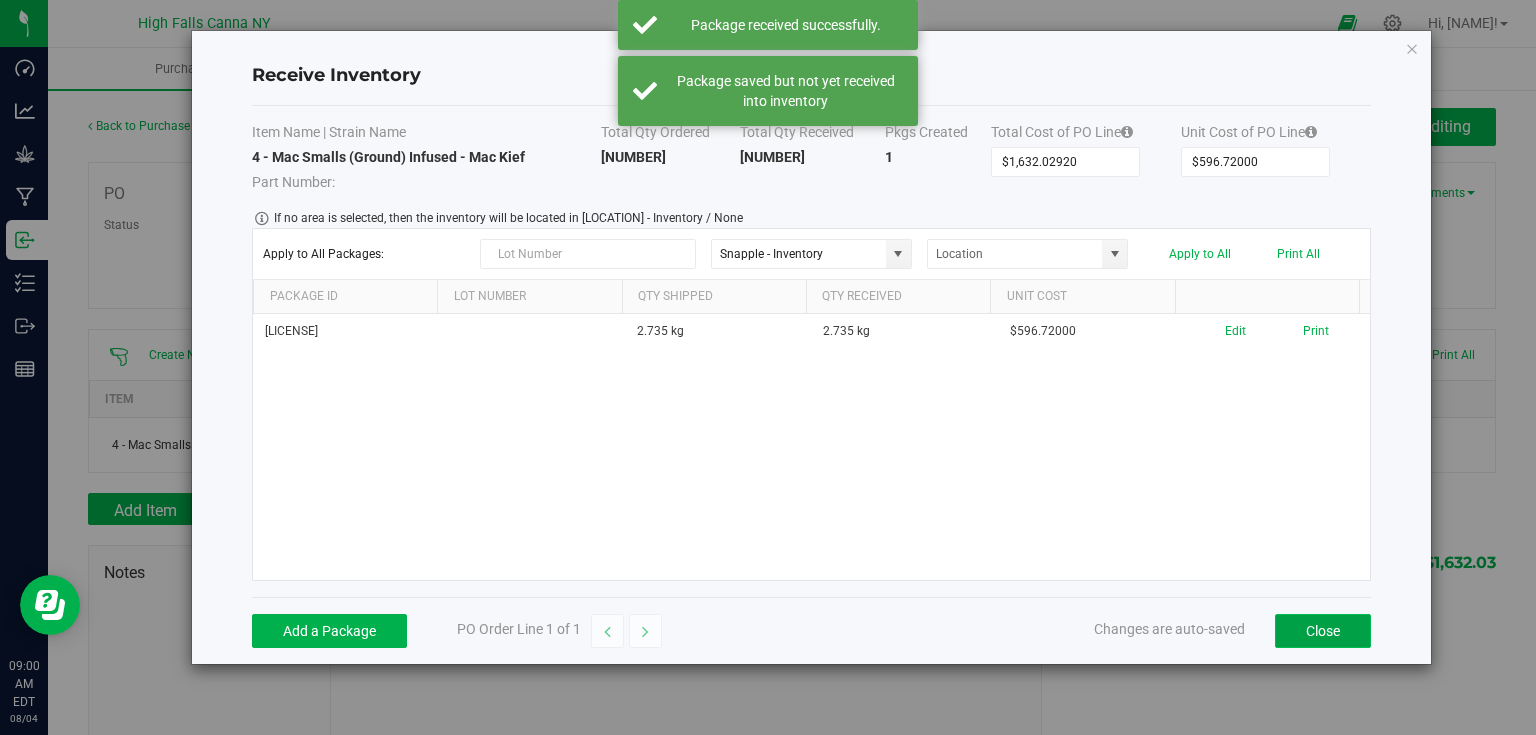 click on "Close" at bounding box center [1323, 631] 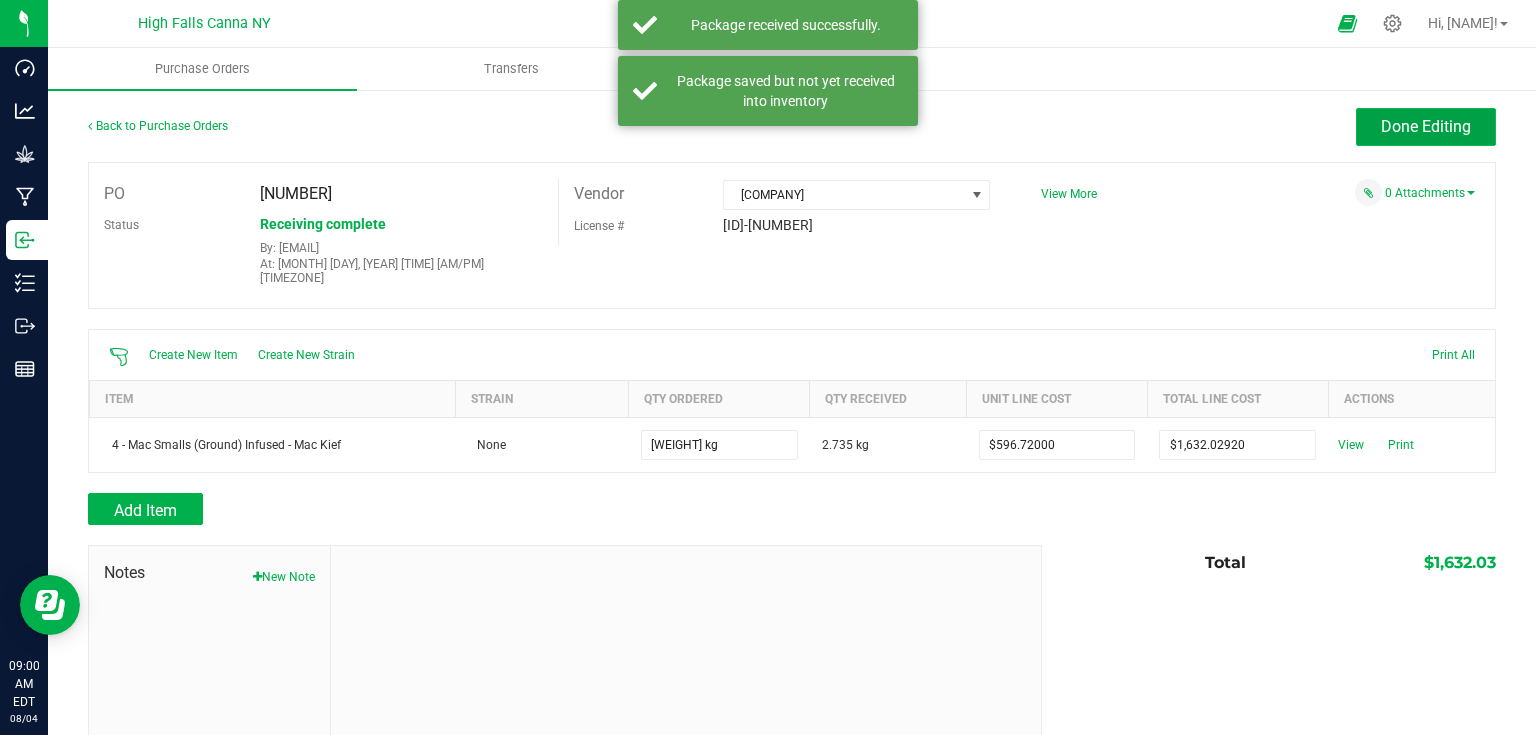 click on "Done Editing" at bounding box center [1426, 126] 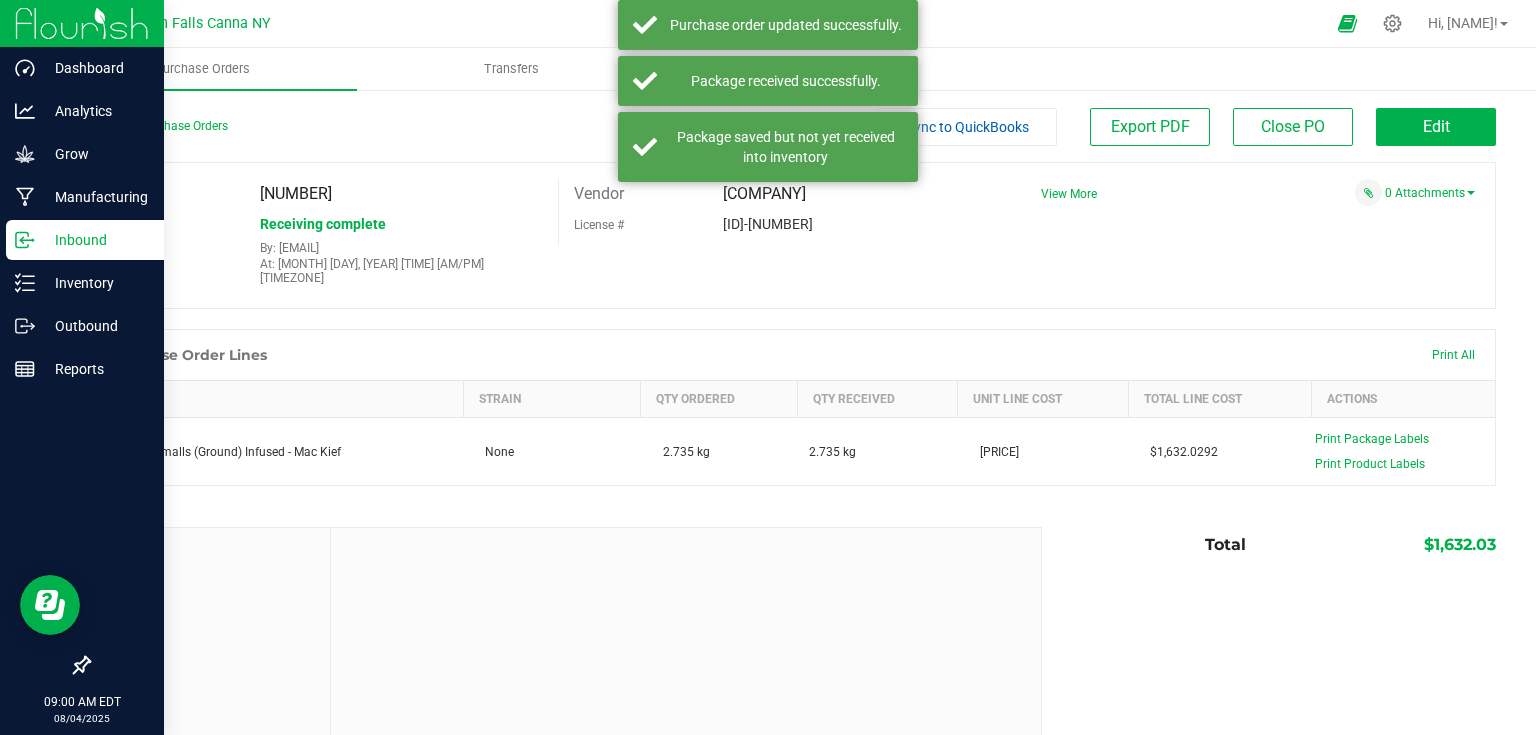 click at bounding box center (82, 23) 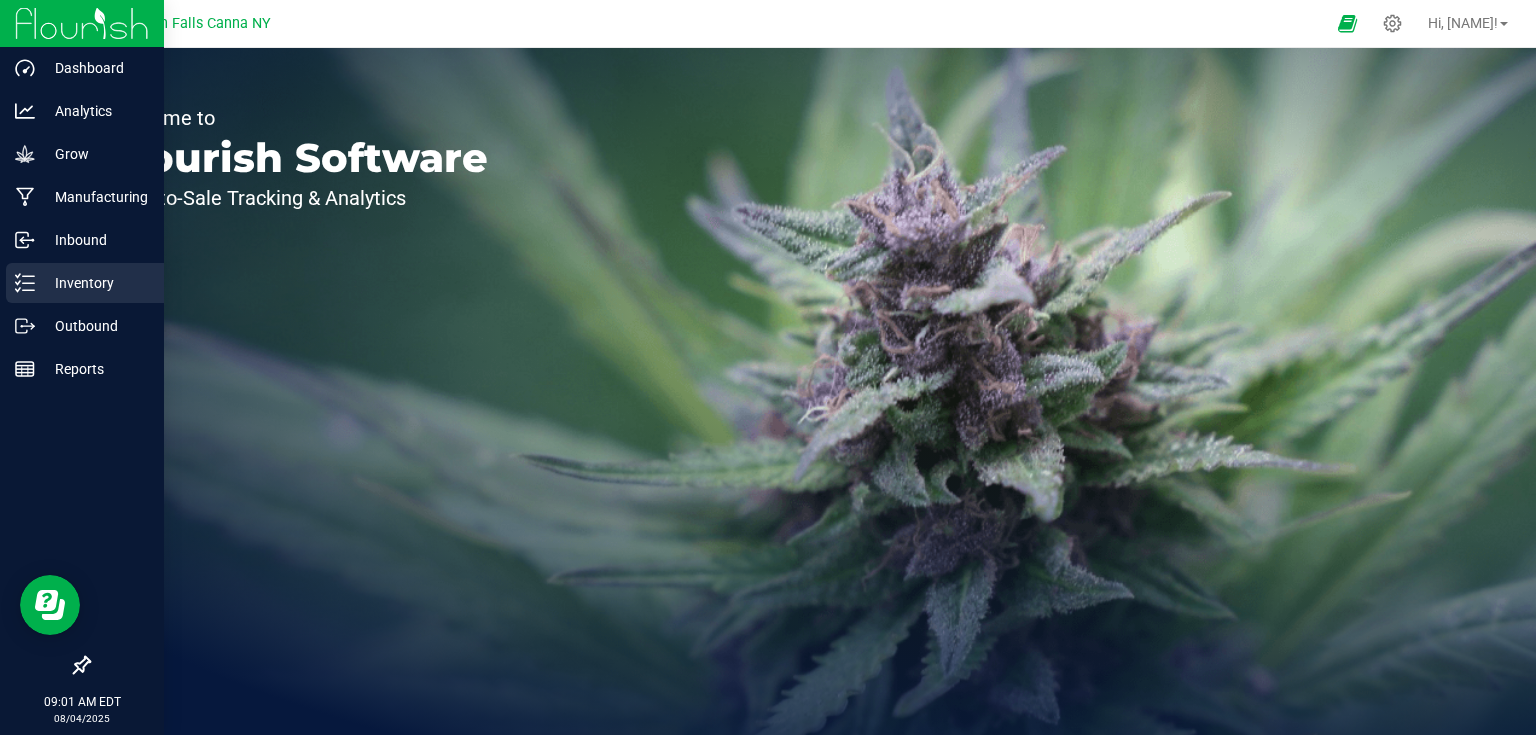 click on "Inventory" at bounding box center [95, 283] 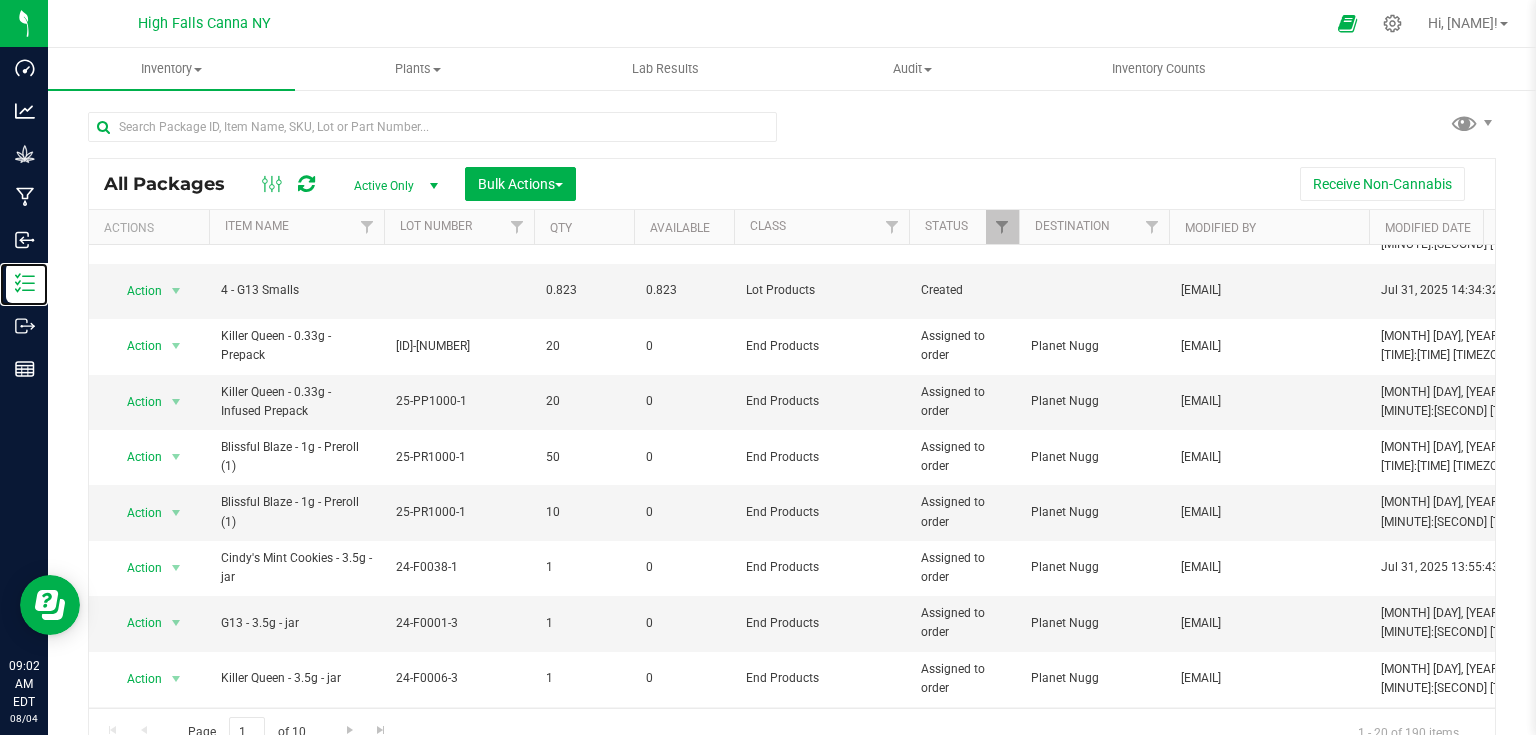 scroll, scrollTop: 699, scrollLeft: 0, axis: vertical 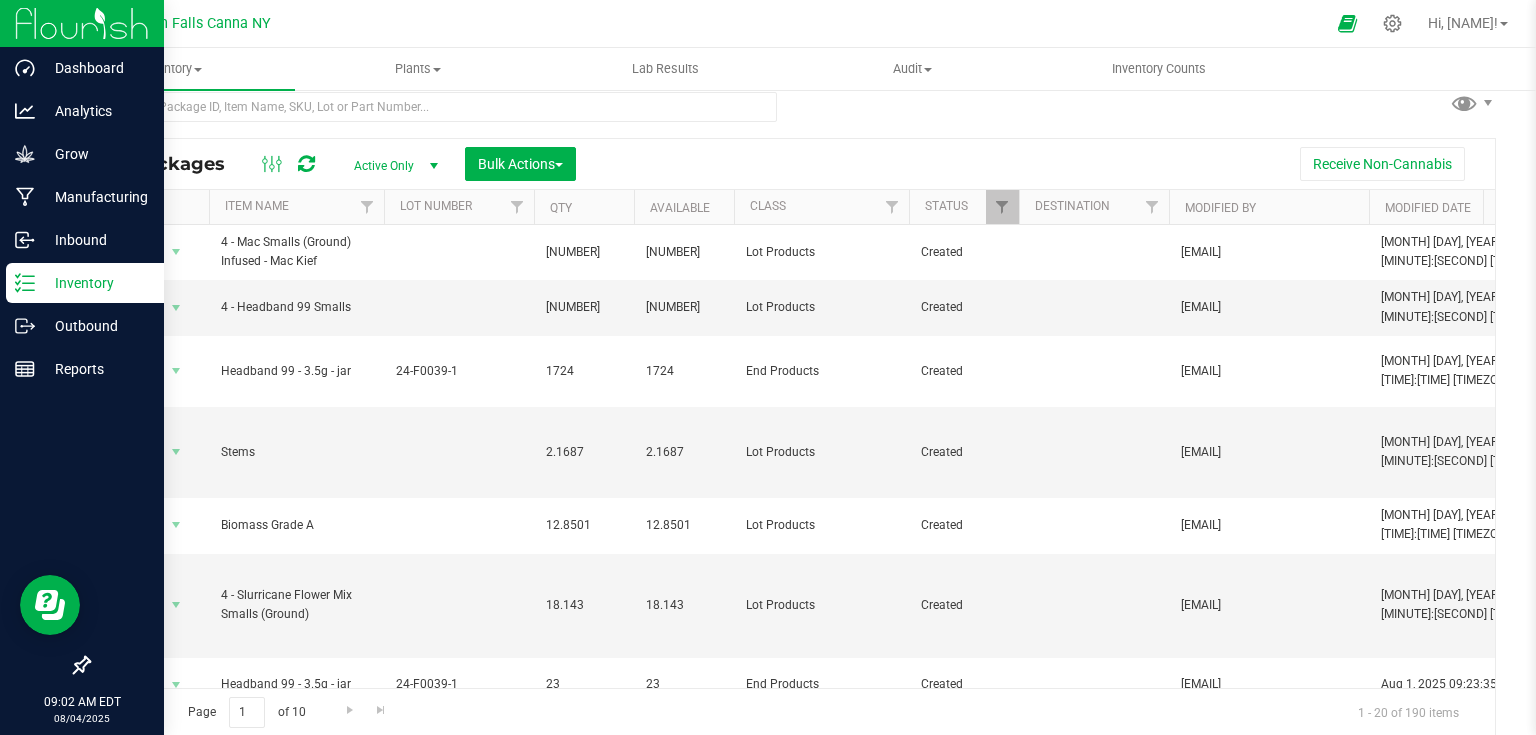 click at bounding box center (82, 23) 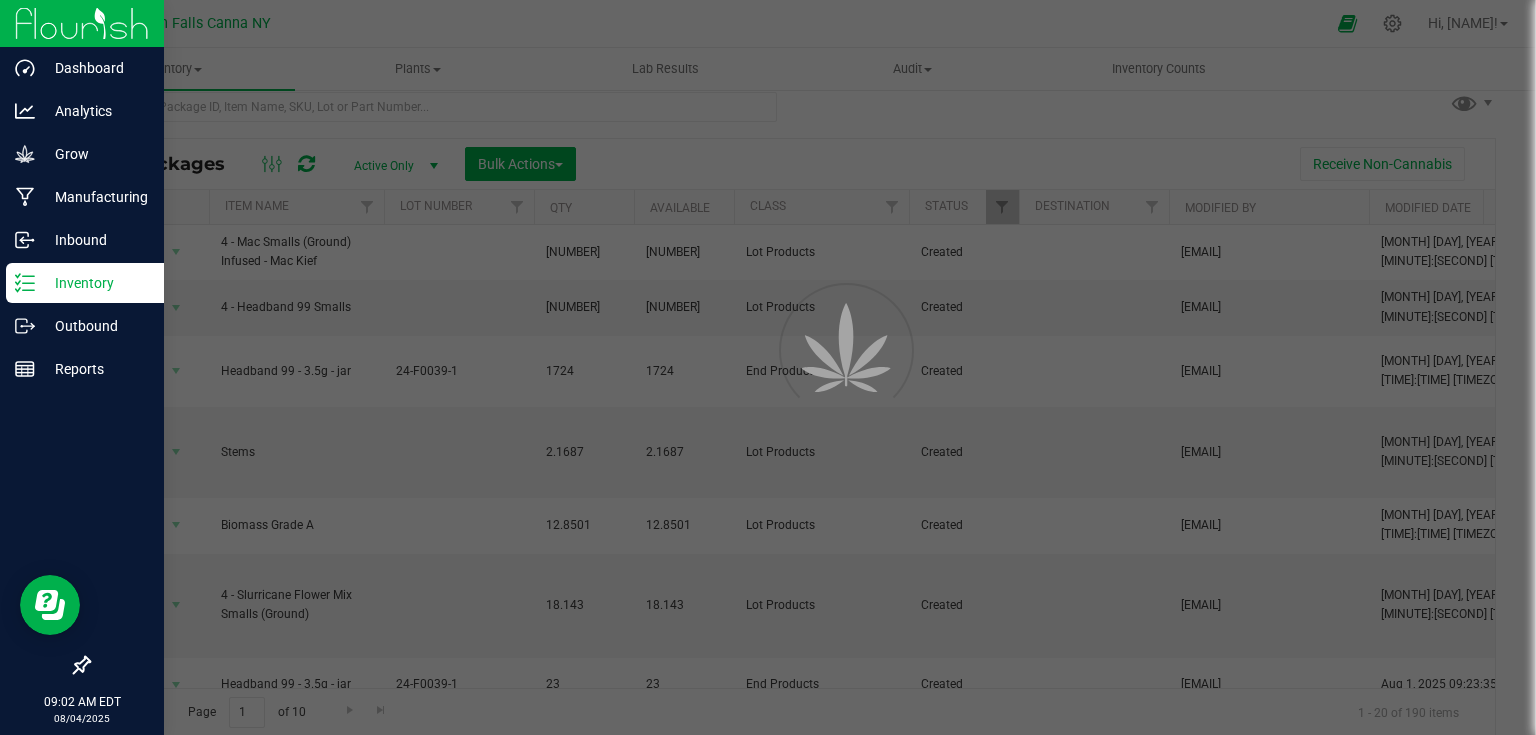 scroll, scrollTop: 0, scrollLeft: 0, axis: both 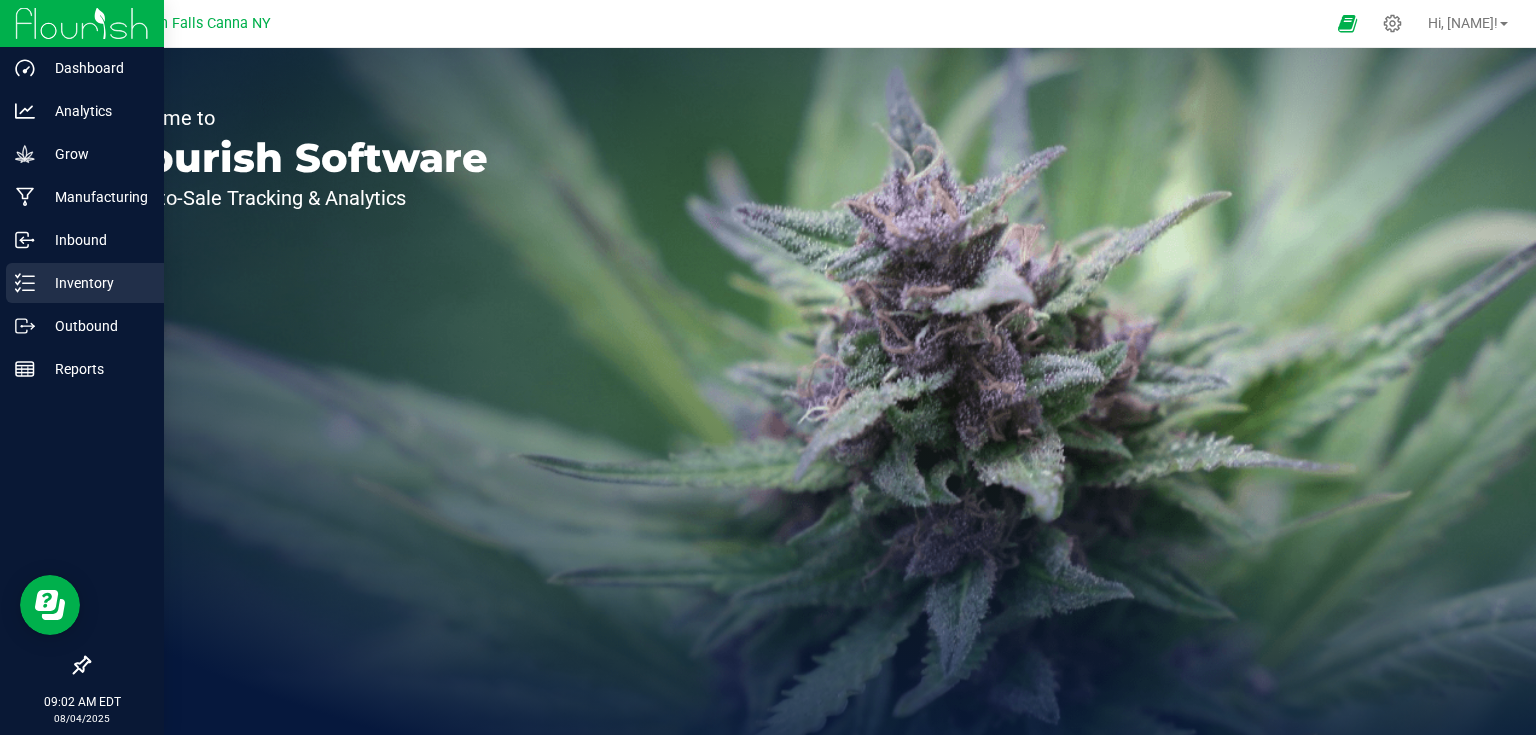 click on "Inventory" at bounding box center [85, 283] 